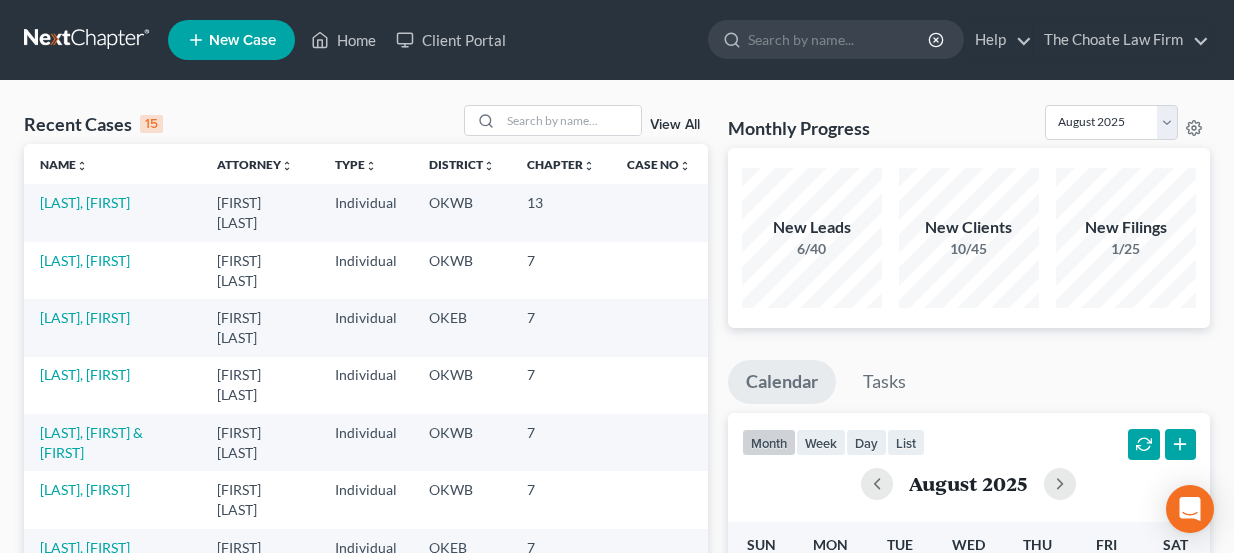 scroll, scrollTop: 0, scrollLeft: 0, axis: both 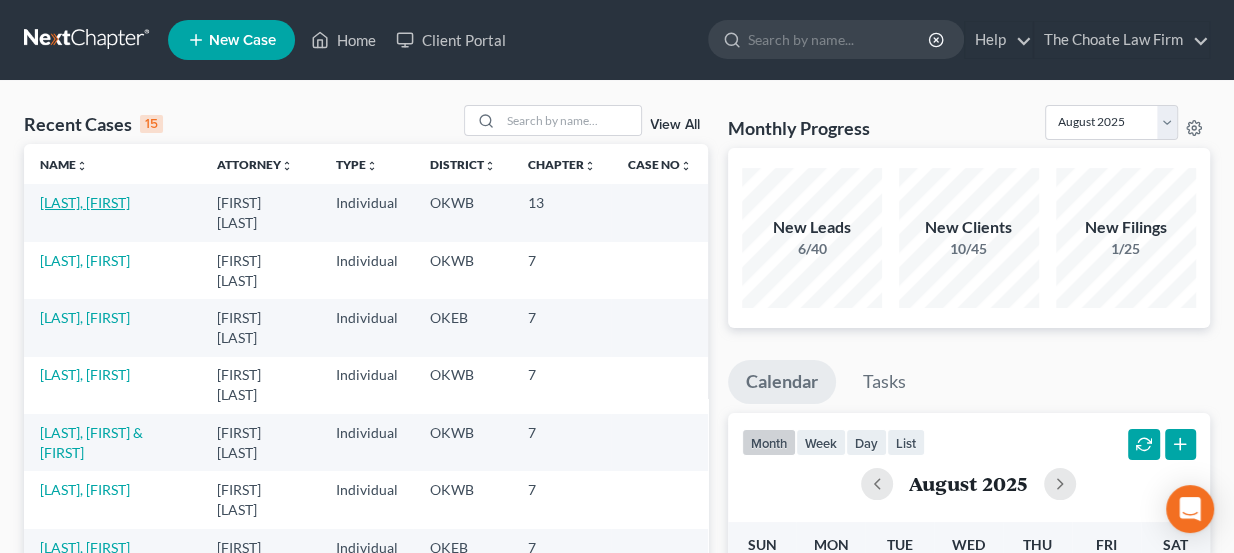click on "[LAST], [FIRST]" at bounding box center [85, 202] 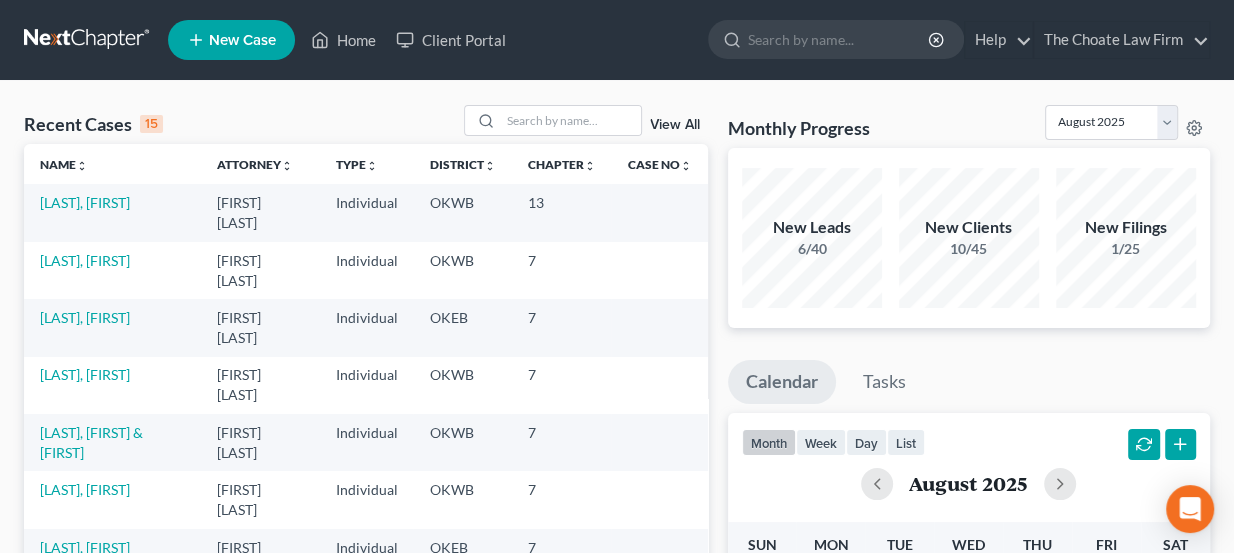 select on "3" 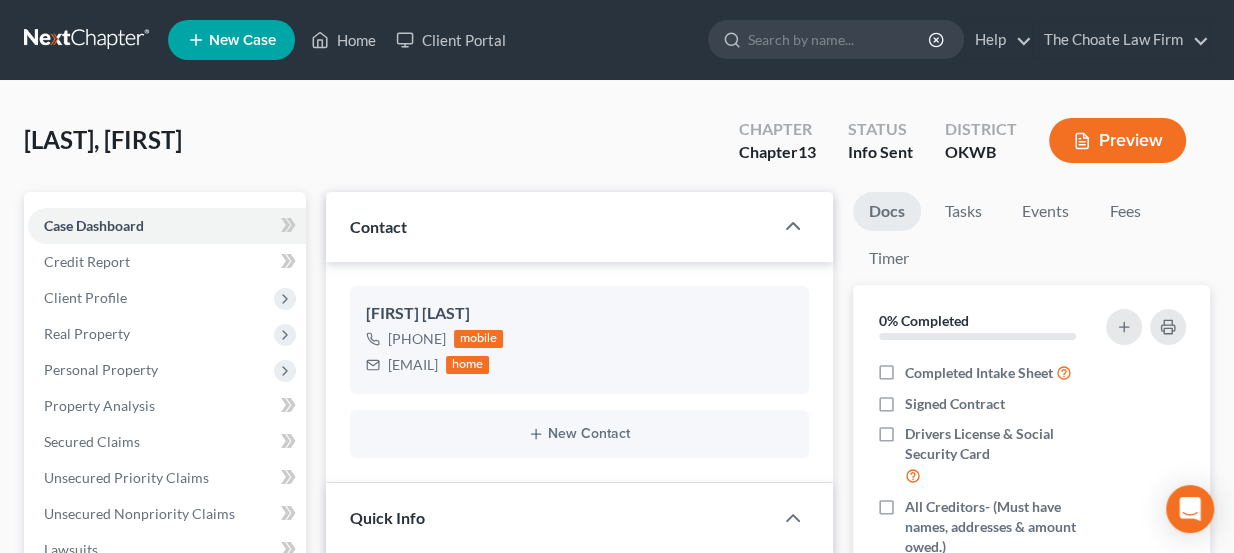 click at bounding box center (88, 40) 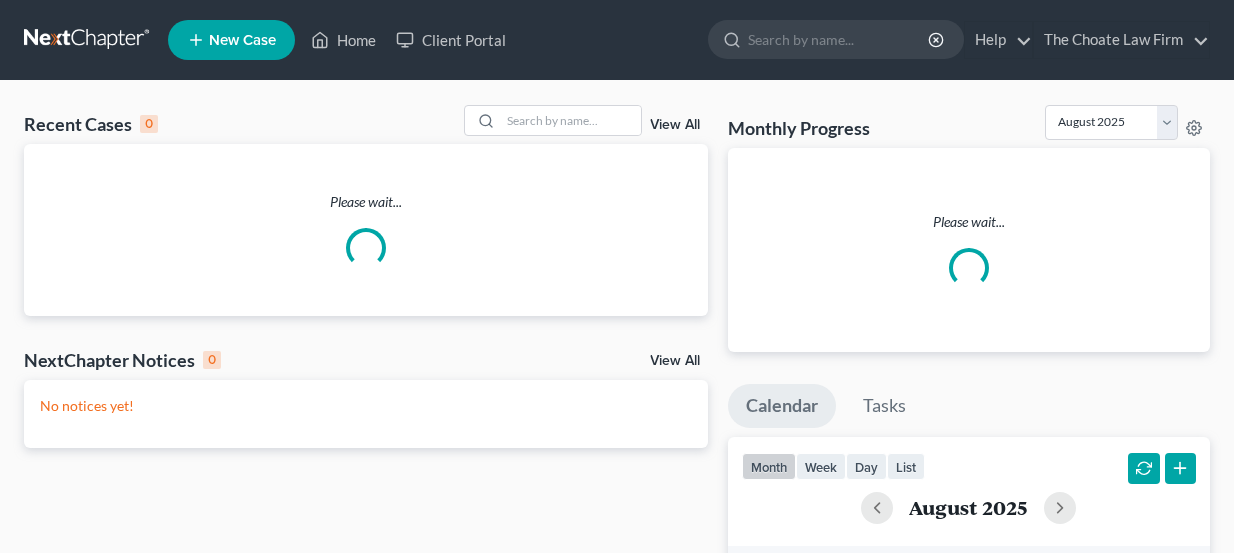 scroll, scrollTop: 0, scrollLeft: 0, axis: both 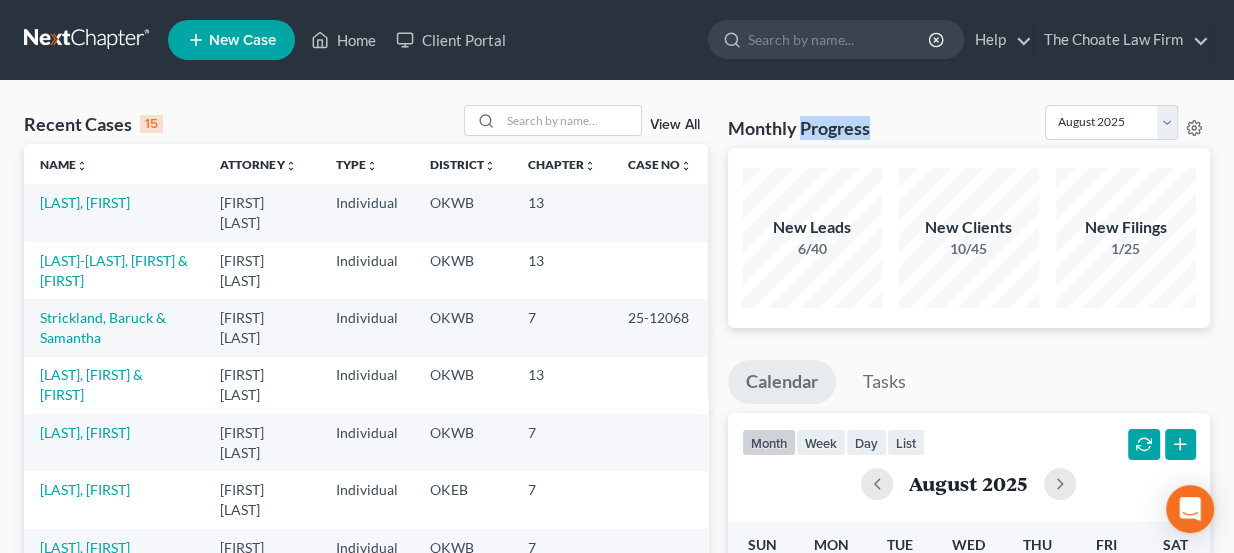 drag, startPoint x: 804, startPoint y: 125, endPoint x: 880, endPoint y: 138, distance: 77.10383 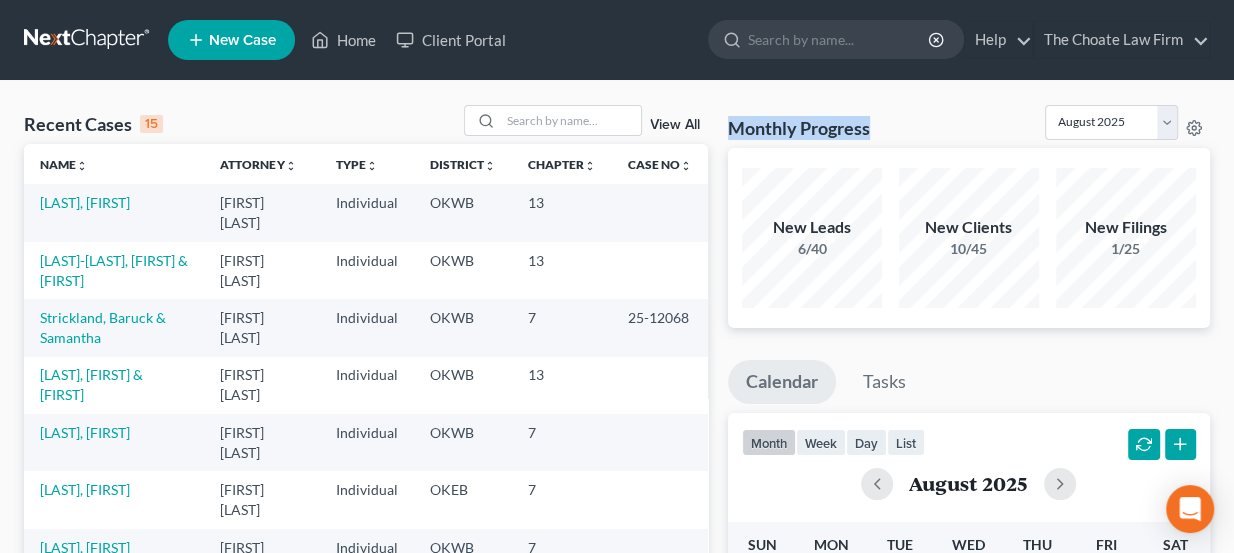 drag, startPoint x: 873, startPoint y: 129, endPoint x: 729, endPoint y: 118, distance: 144.41953 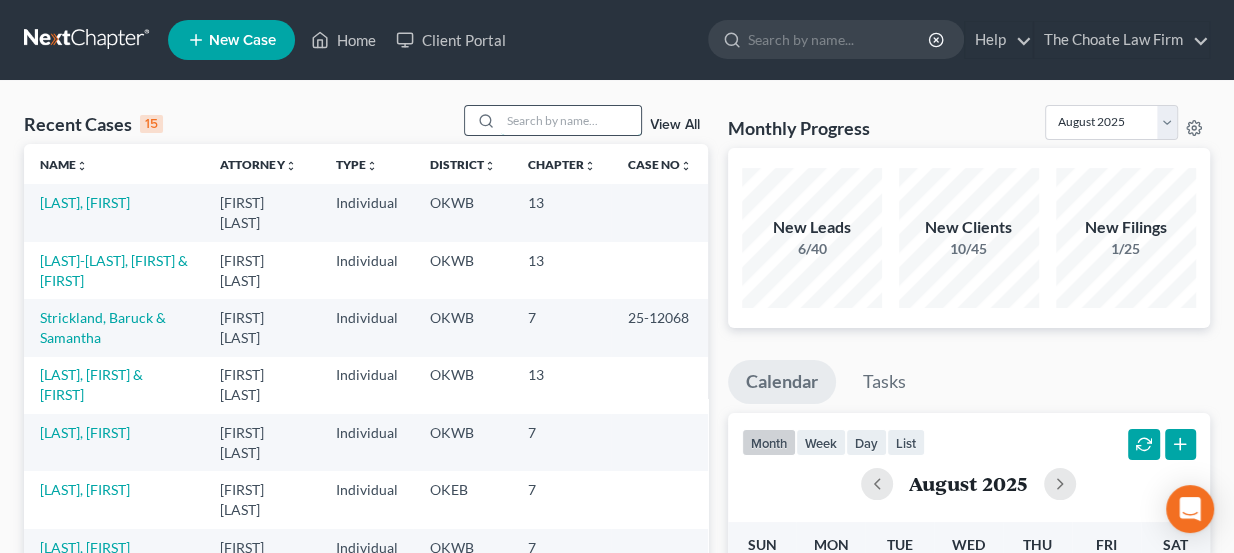 click at bounding box center (571, 120) 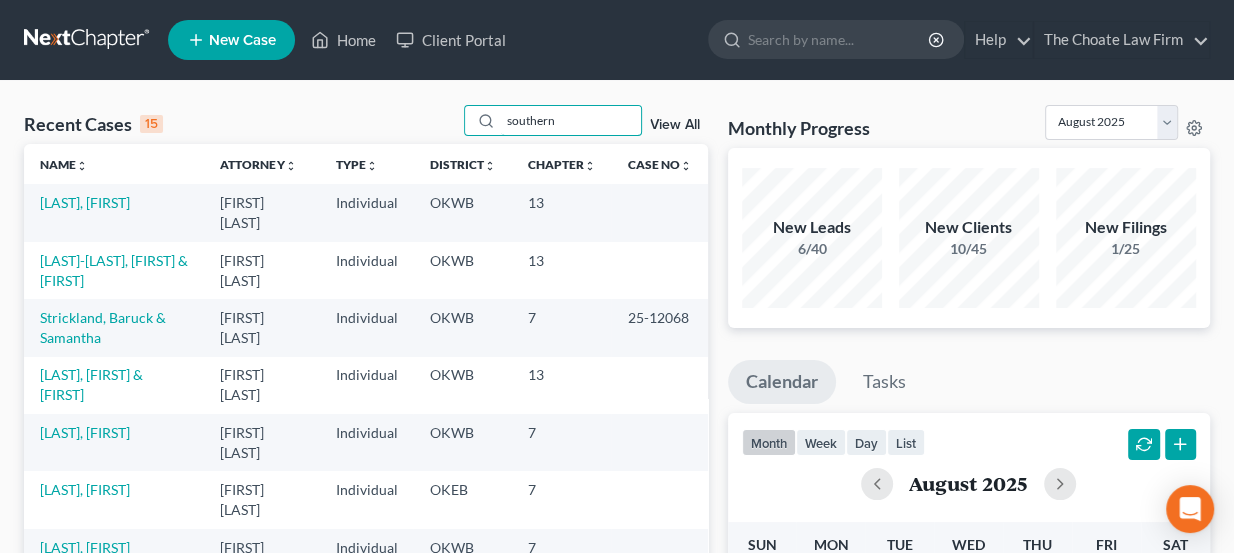 type on "southern" 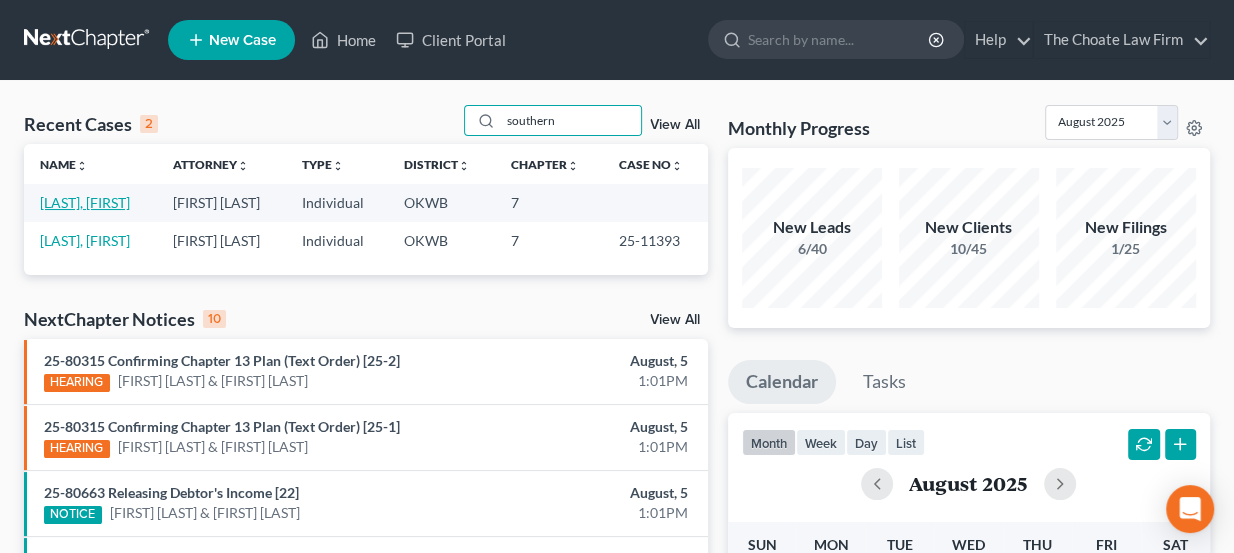 click on "Southern, Matthew" at bounding box center [85, 202] 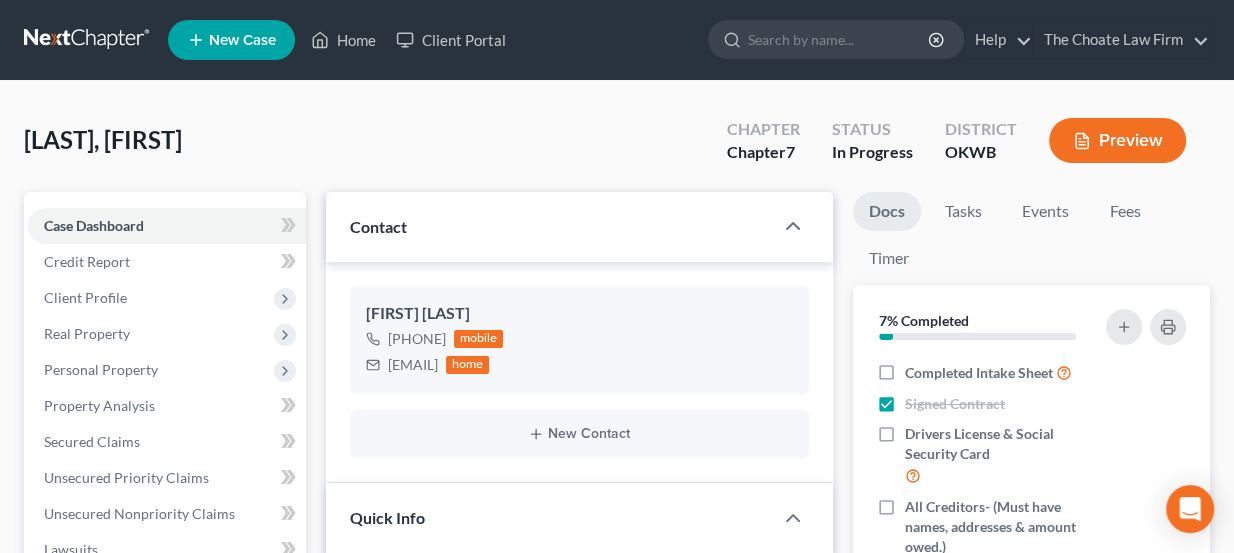 drag, startPoint x: 138, startPoint y: 140, endPoint x: 240, endPoint y: 130, distance: 102.48902 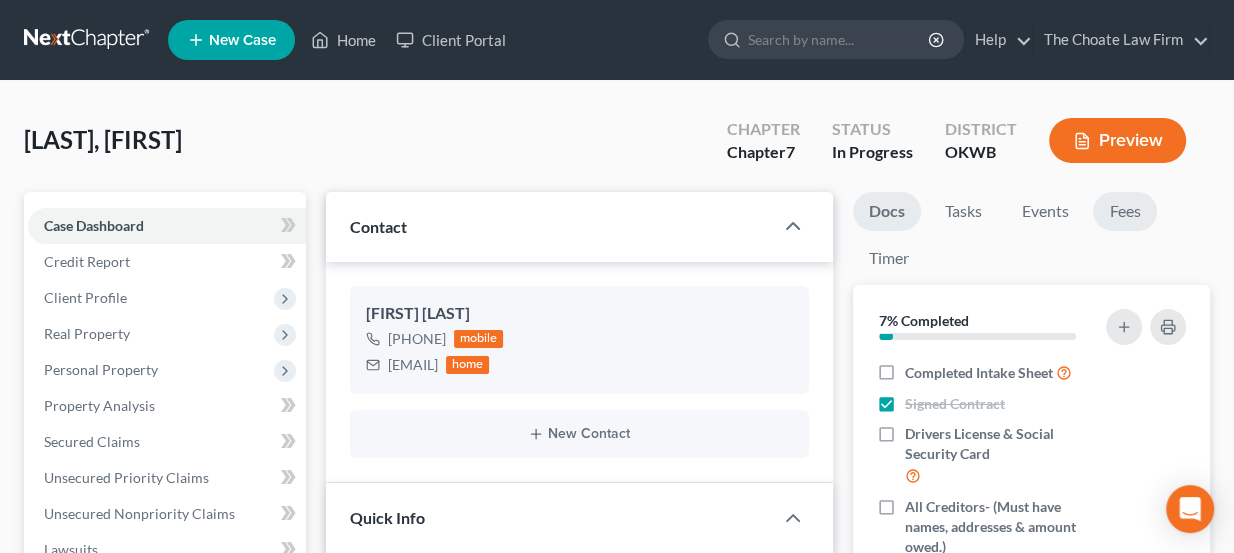 click on "Fees" at bounding box center (1125, 211) 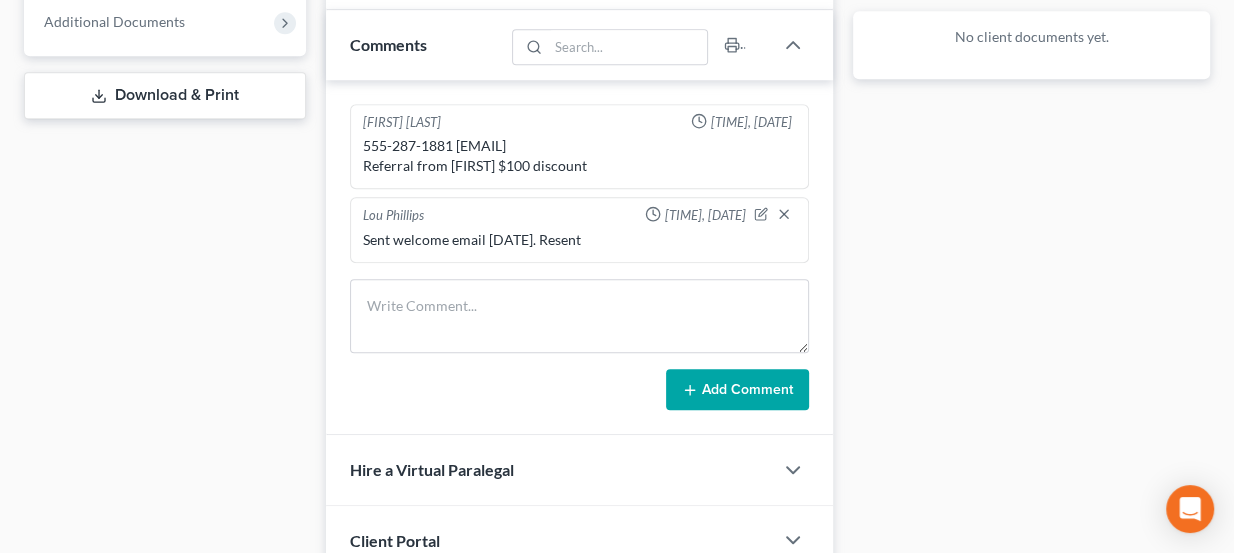scroll, scrollTop: 818, scrollLeft: 0, axis: vertical 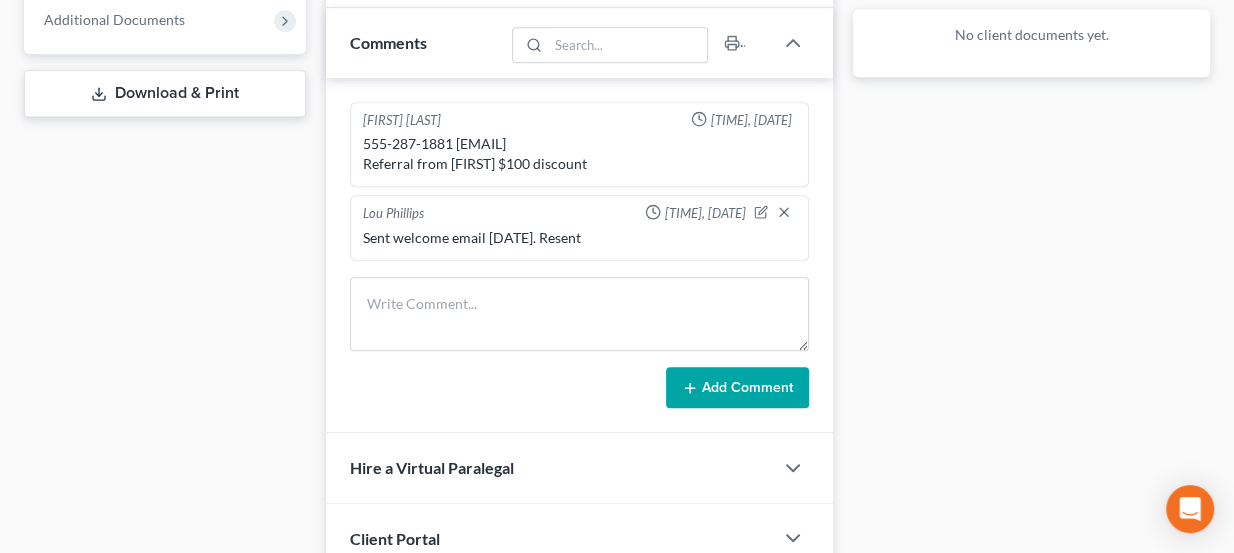 drag, startPoint x: 480, startPoint y: 234, endPoint x: 579, endPoint y: 249, distance: 100.12991 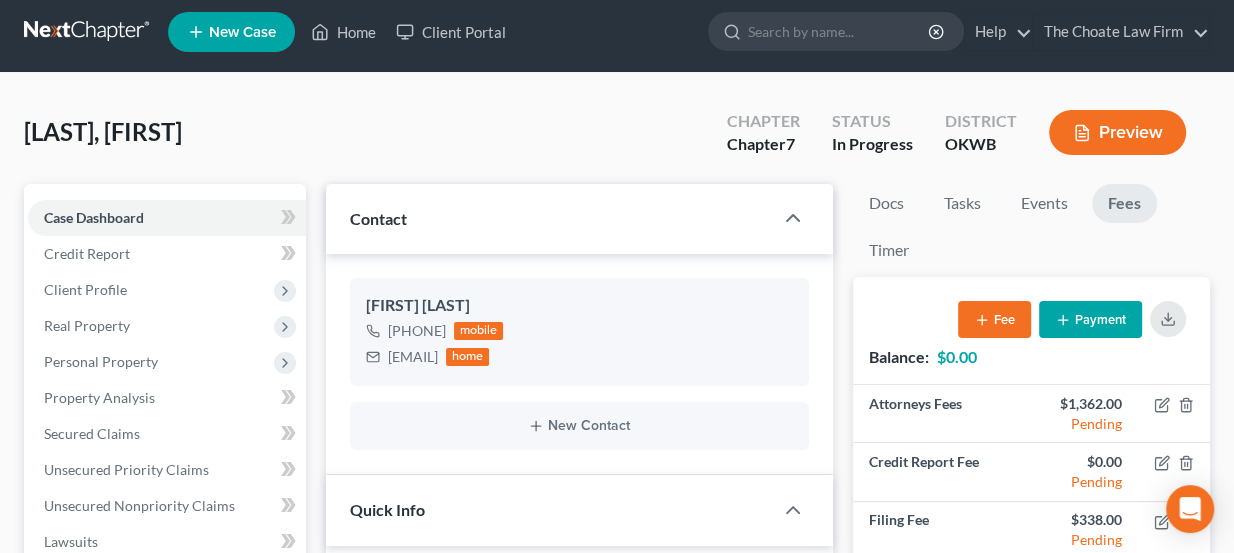 scroll, scrollTop: 0, scrollLeft: 0, axis: both 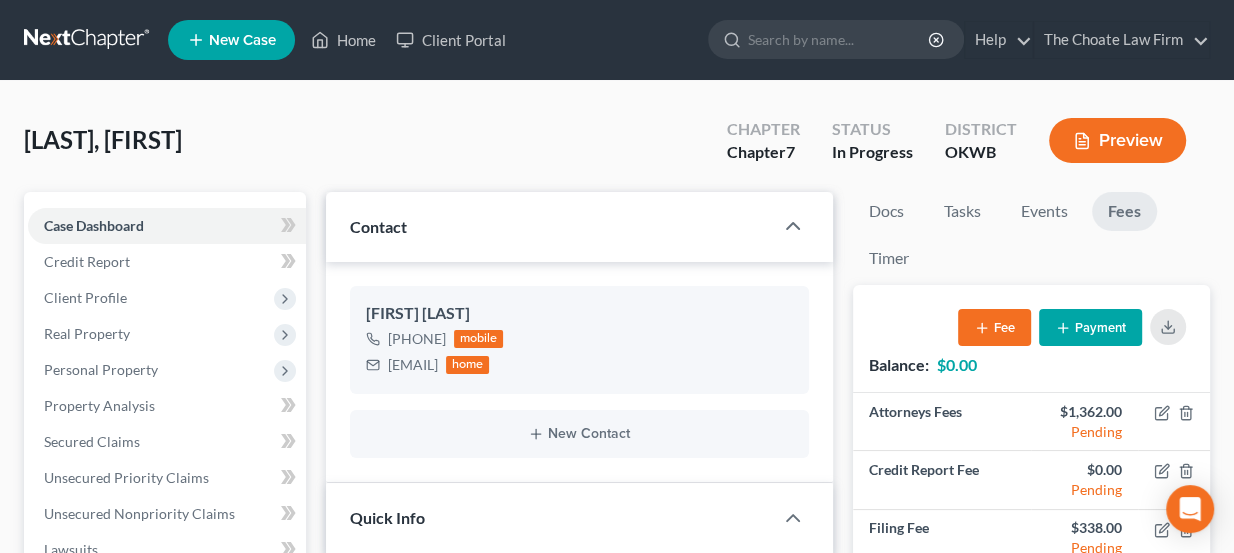 drag, startPoint x: 233, startPoint y: 149, endPoint x: 142, endPoint y: 148, distance: 91.00549 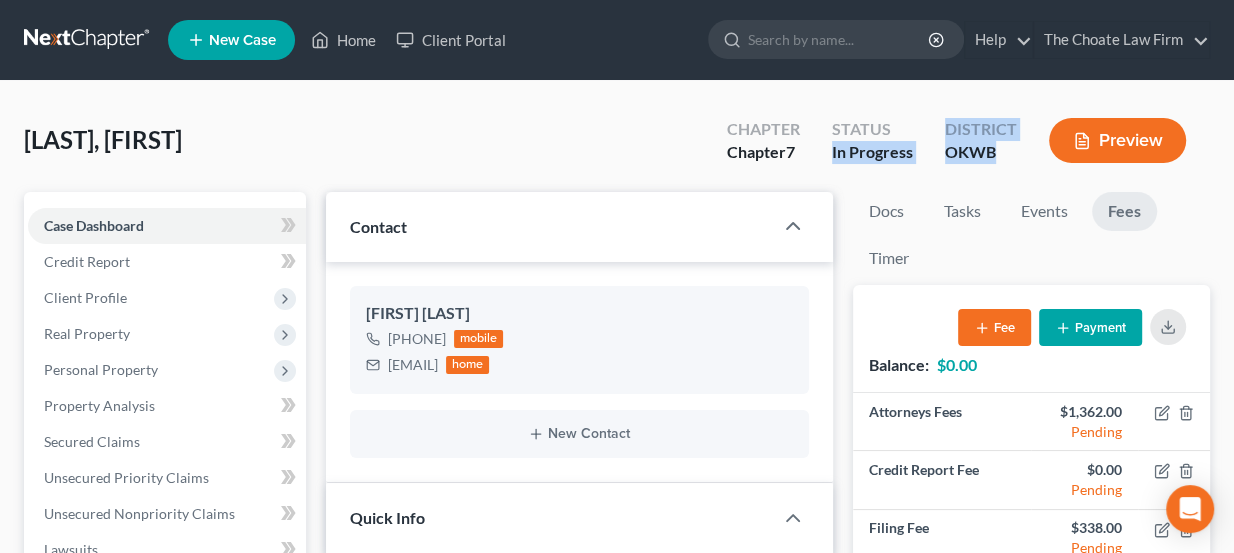 drag, startPoint x: 834, startPoint y: 149, endPoint x: 1018, endPoint y: 165, distance: 184.69434 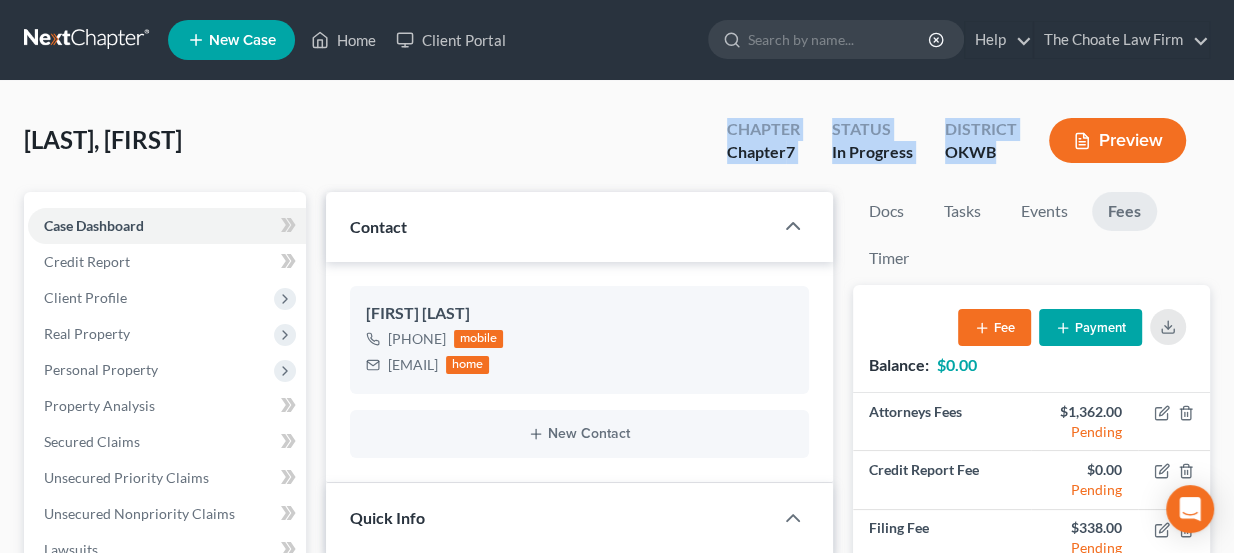 drag, startPoint x: 1005, startPoint y: 157, endPoint x: 700, endPoint y: 120, distance: 307.23605 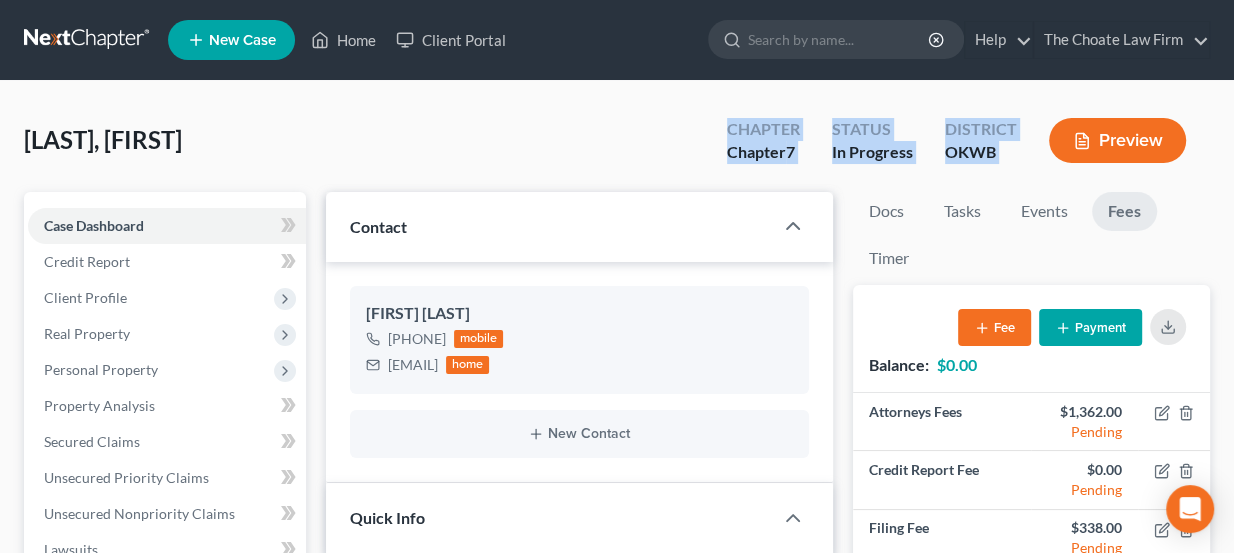 drag, startPoint x: 996, startPoint y: 157, endPoint x: 727, endPoint y: 128, distance: 270.5587 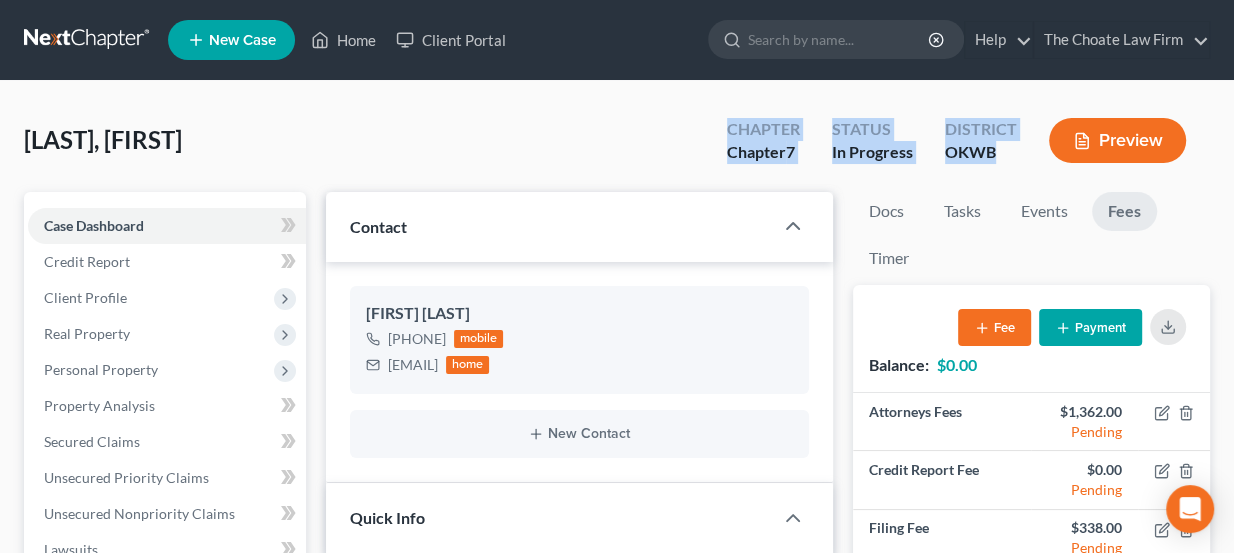 drag, startPoint x: 733, startPoint y: 123, endPoint x: 998, endPoint y: 167, distance: 268.628 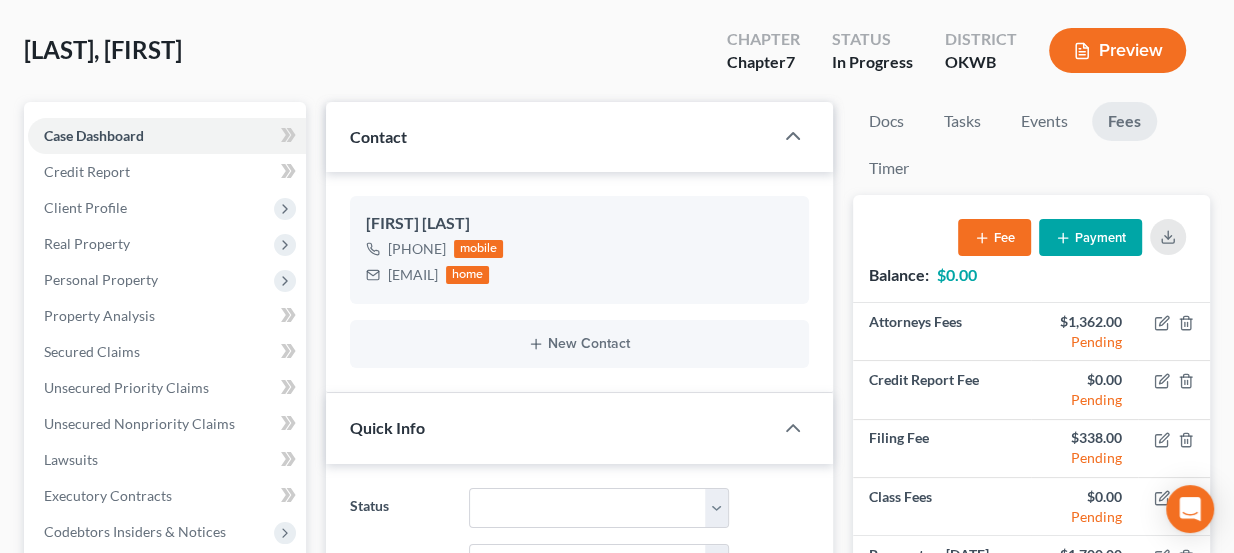 scroll, scrollTop: 90, scrollLeft: 0, axis: vertical 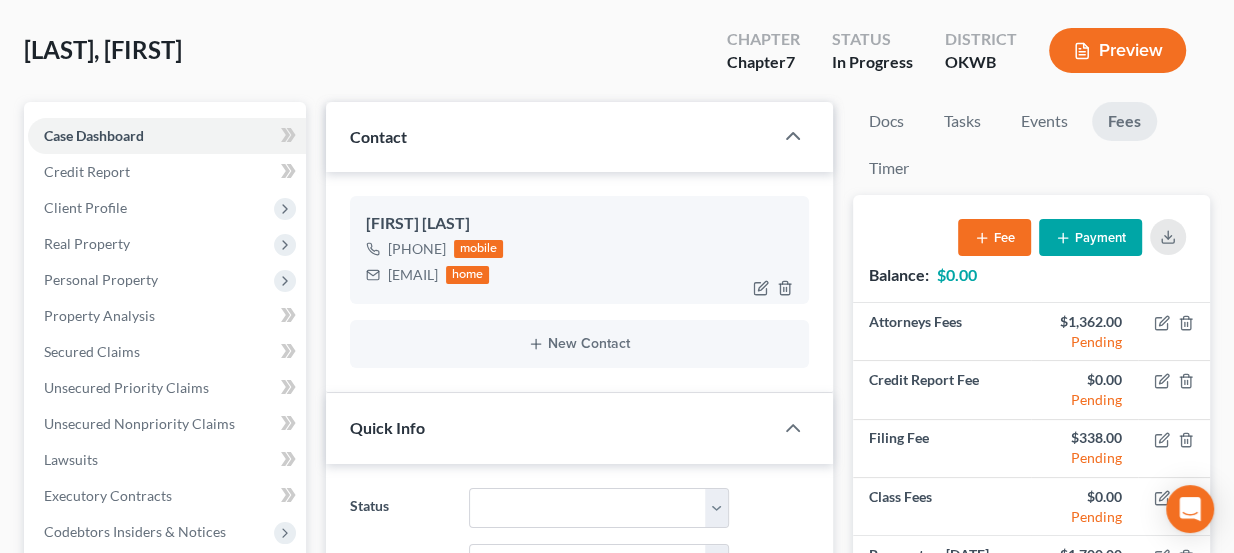 drag, startPoint x: 565, startPoint y: 272, endPoint x: 368, endPoint y: 221, distance: 203.49448 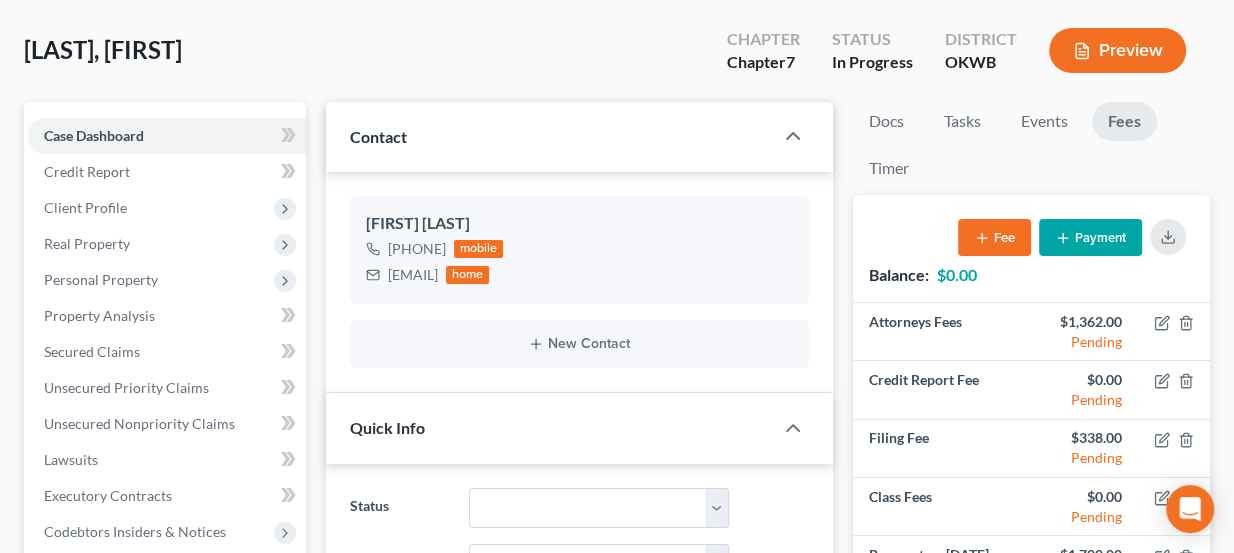 drag, startPoint x: 224, startPoint y: 53, endPoint x: 133, endPoint y: 42, distance: 91.66242 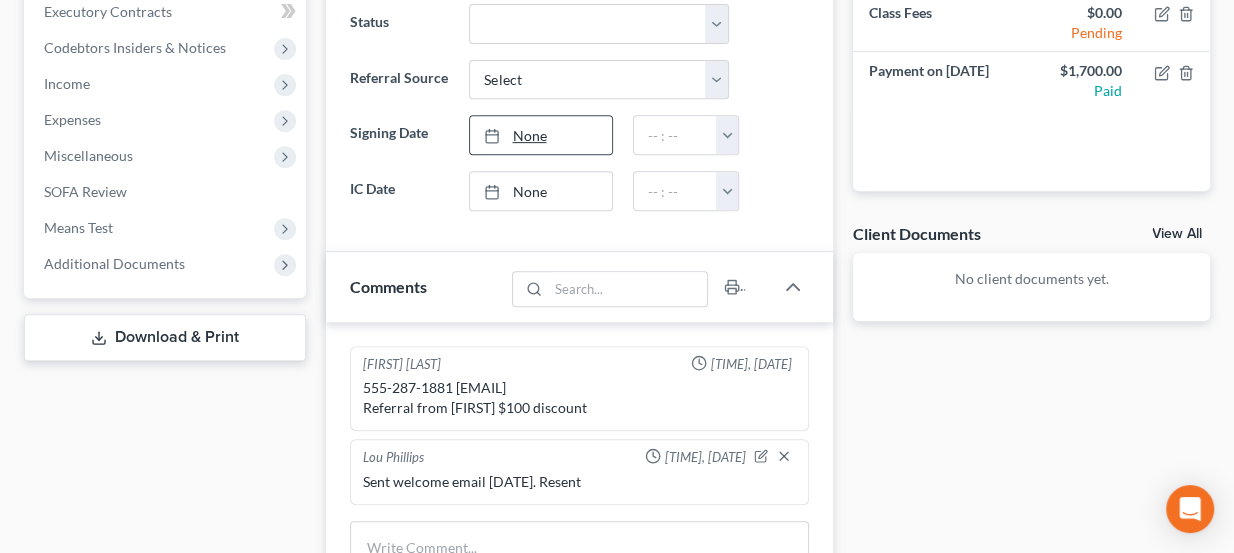 scroll, scrollTop: 727, scrollLeft: 0, axis: vertical 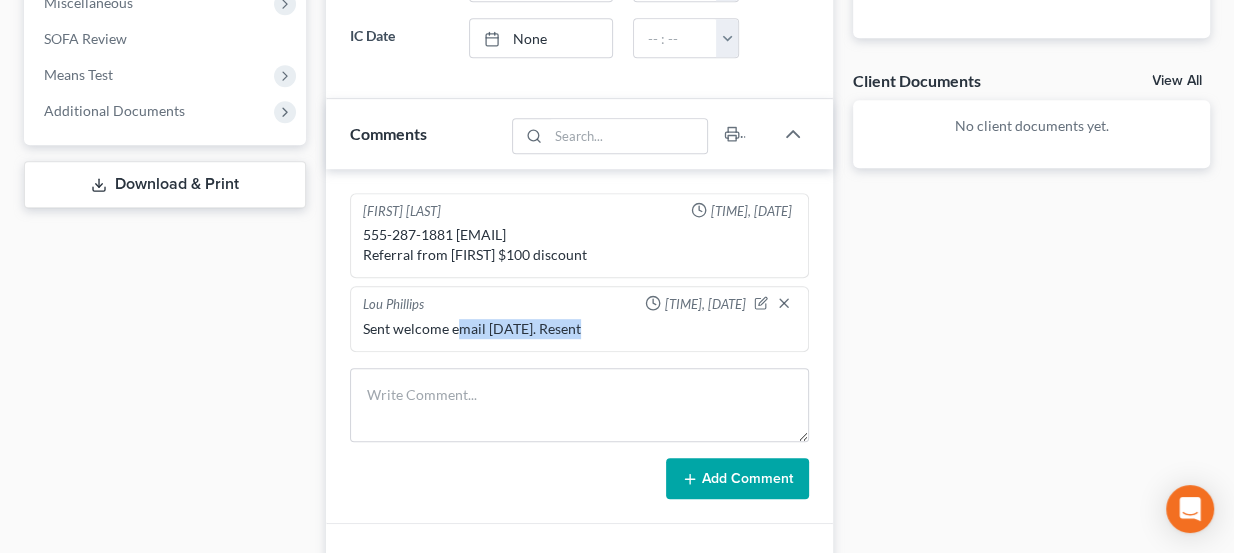 click on "Sent welcome email July 1st. Resent" at bounding box center (580, 329) 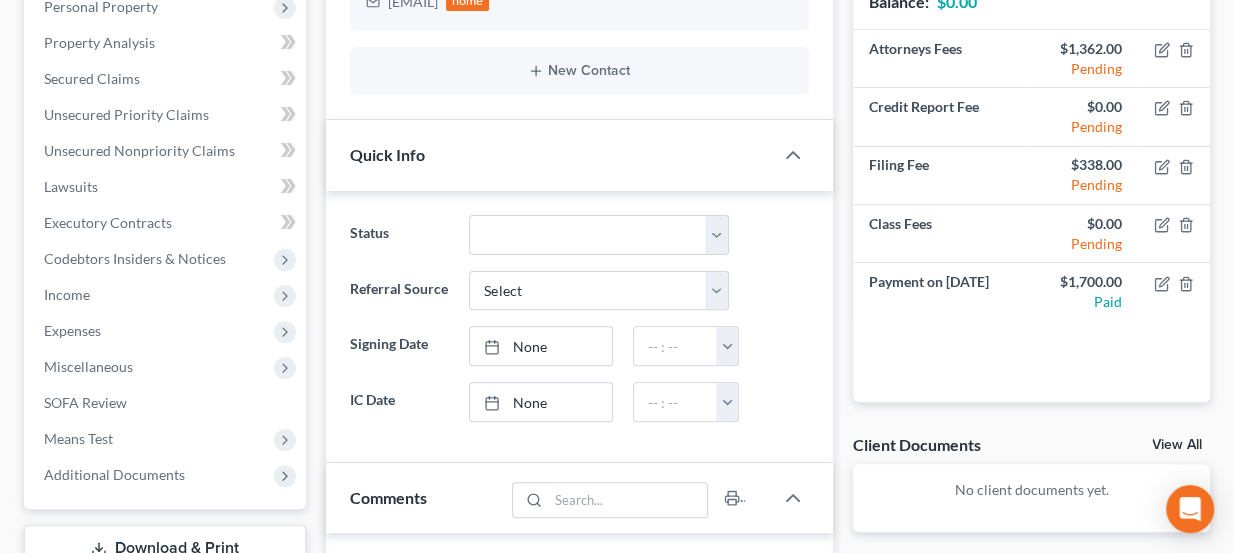 scroll, scrollTop: 0, scrollLeft: 0, axis: both 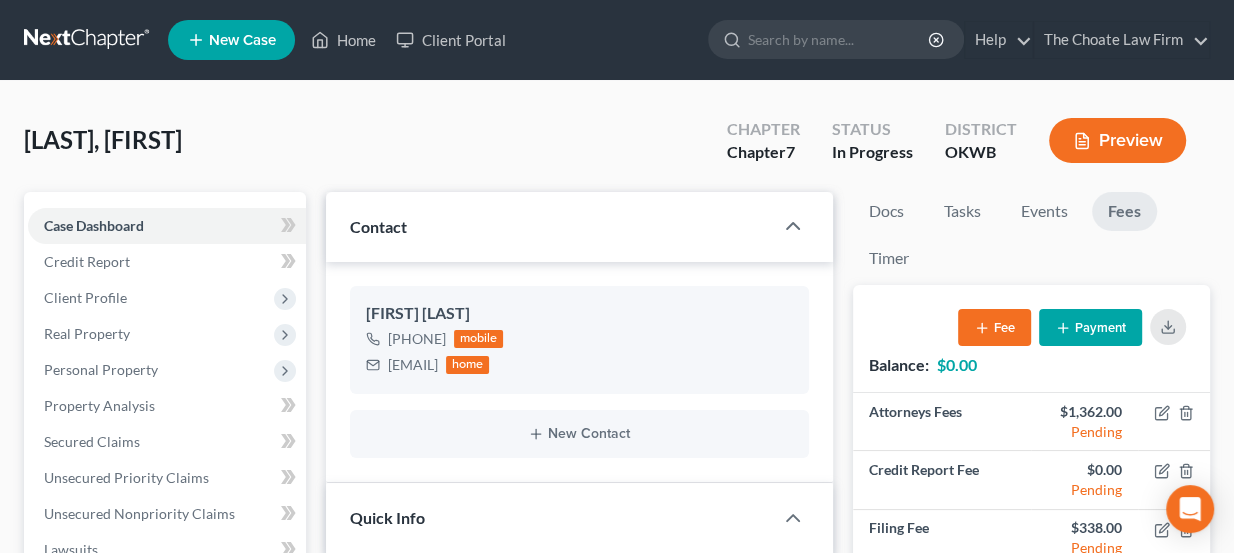 click at bounding box center [88, 40] 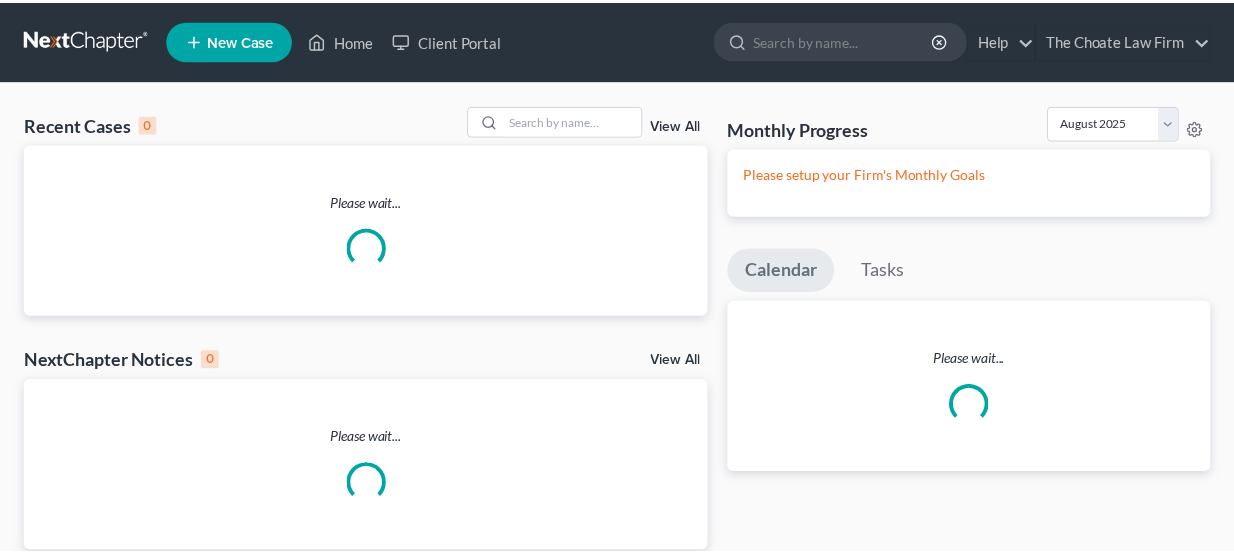 scroll, scrollTop: 0, scrollLeft: 0, axis: both 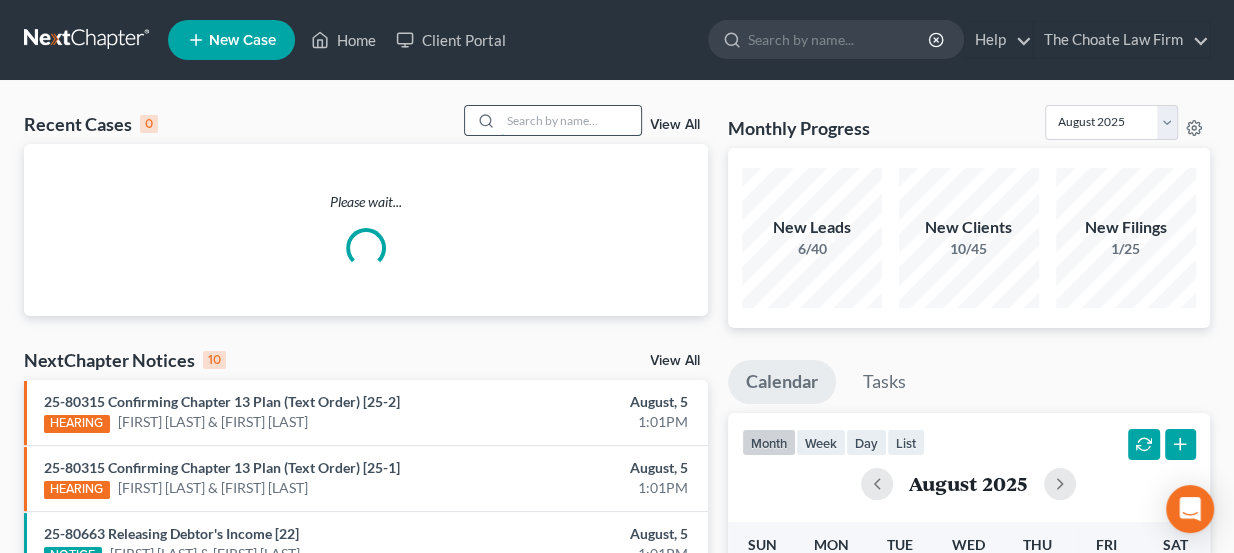 paste on "[LAST], [FIRST]" 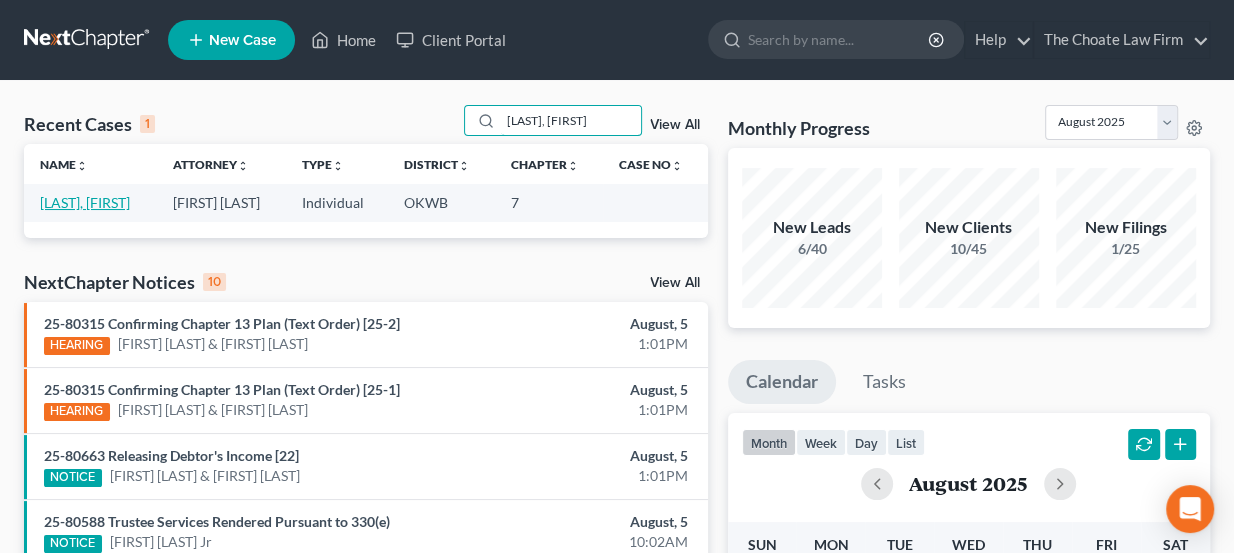 type on "Lawson, James" 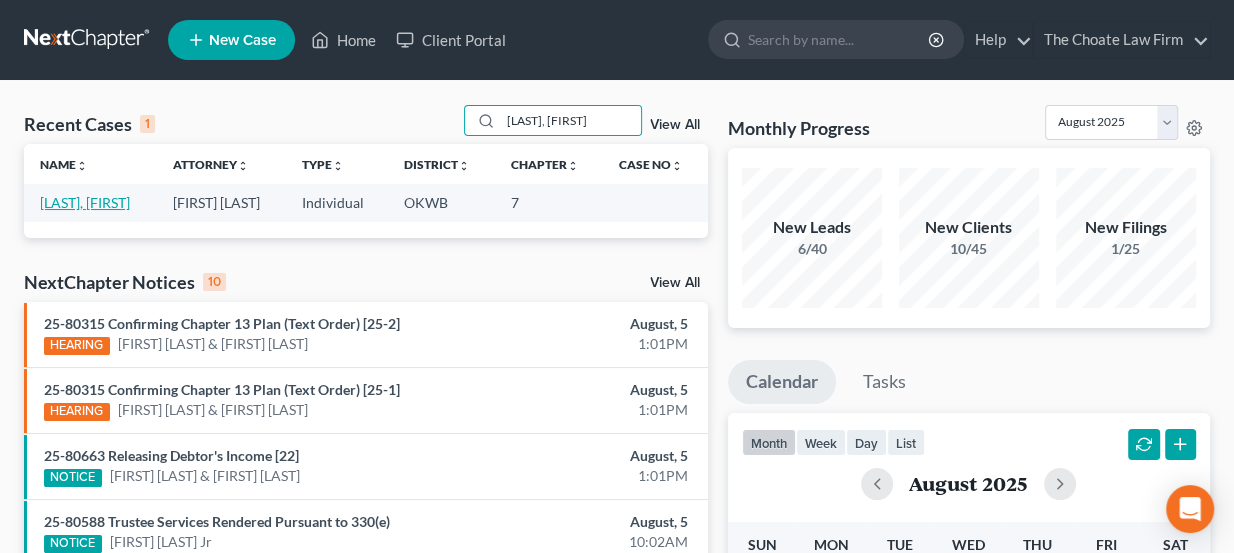click on "Lawson, James" at bounding box center (85, 202) 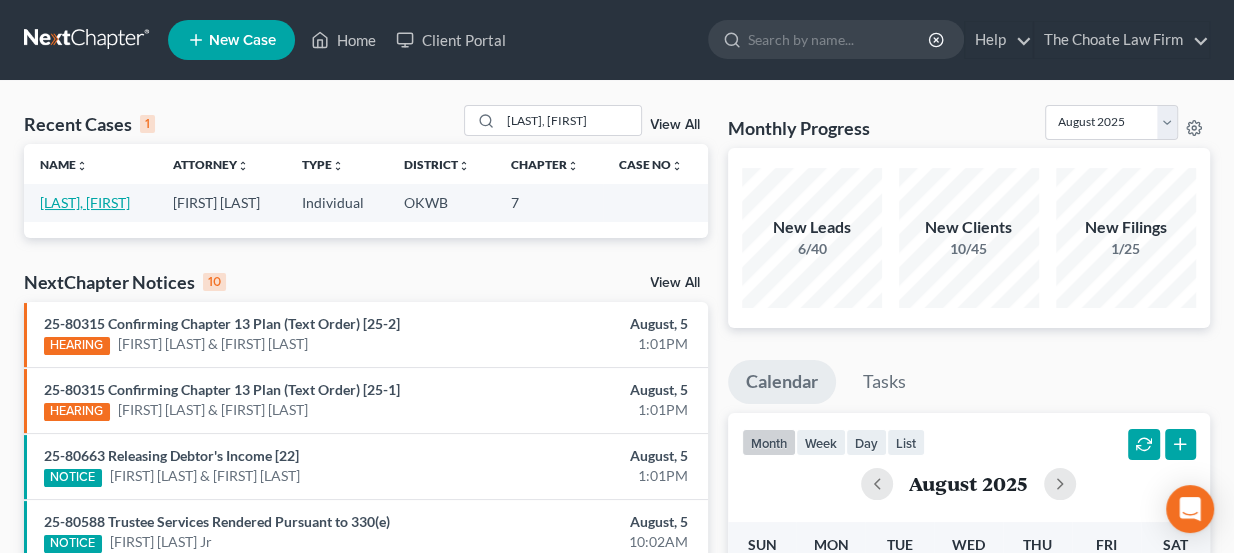 select on "4" 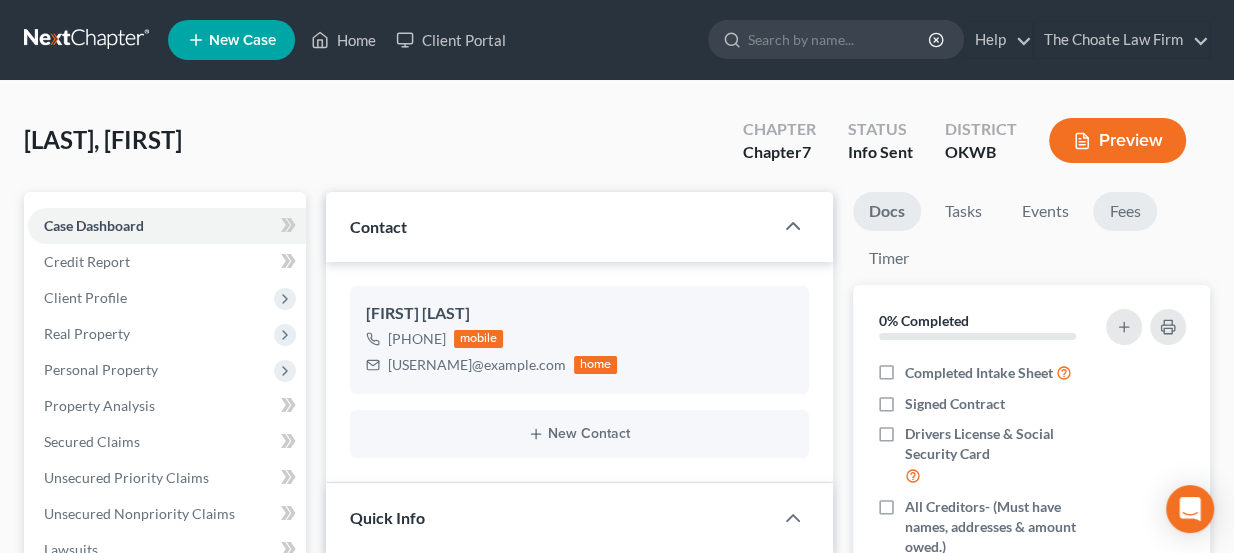click on "Fees" at bounding box center (1125, 211) 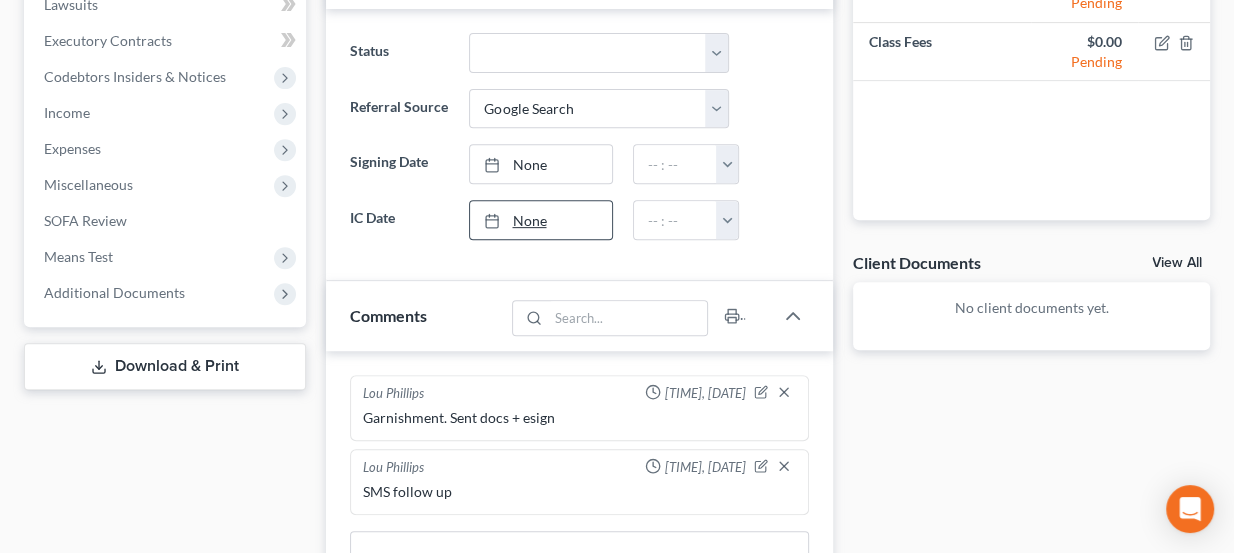 scroll, scrollTop: 0, scrollLeft: 0, axis: both 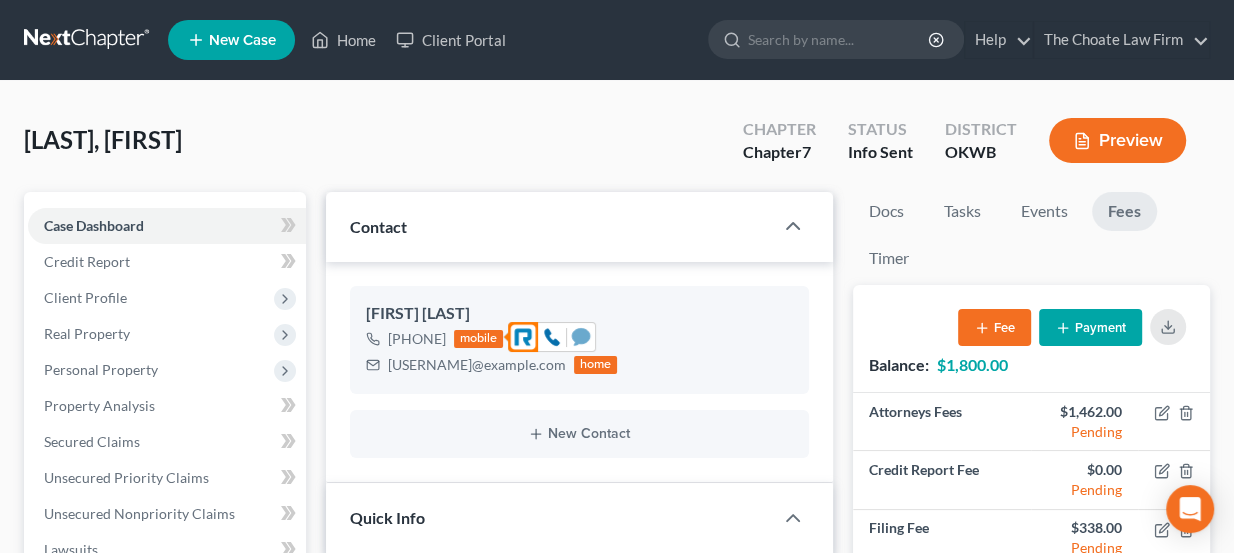 click 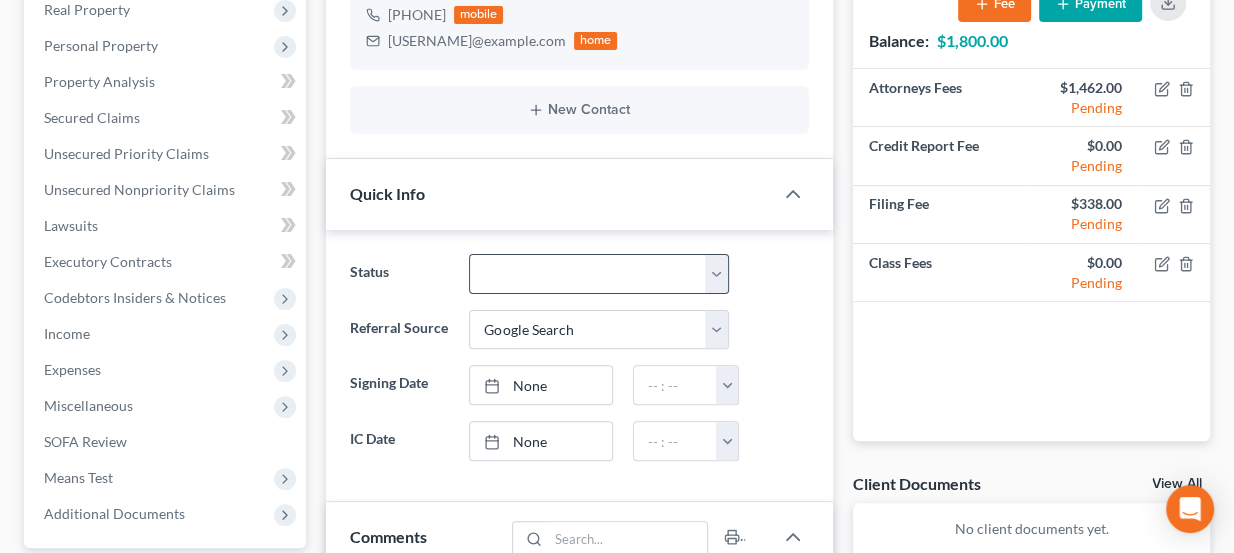 scroll, scrollTop: 727, scrollLeft: 0, axis: vertical 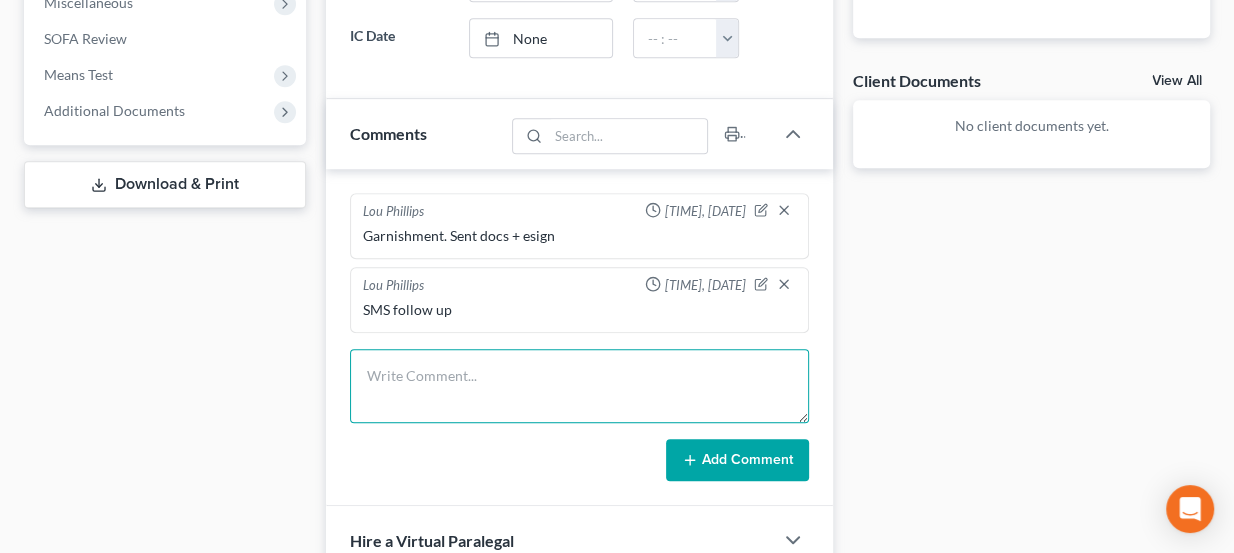 click at bounding box center (580, 386) 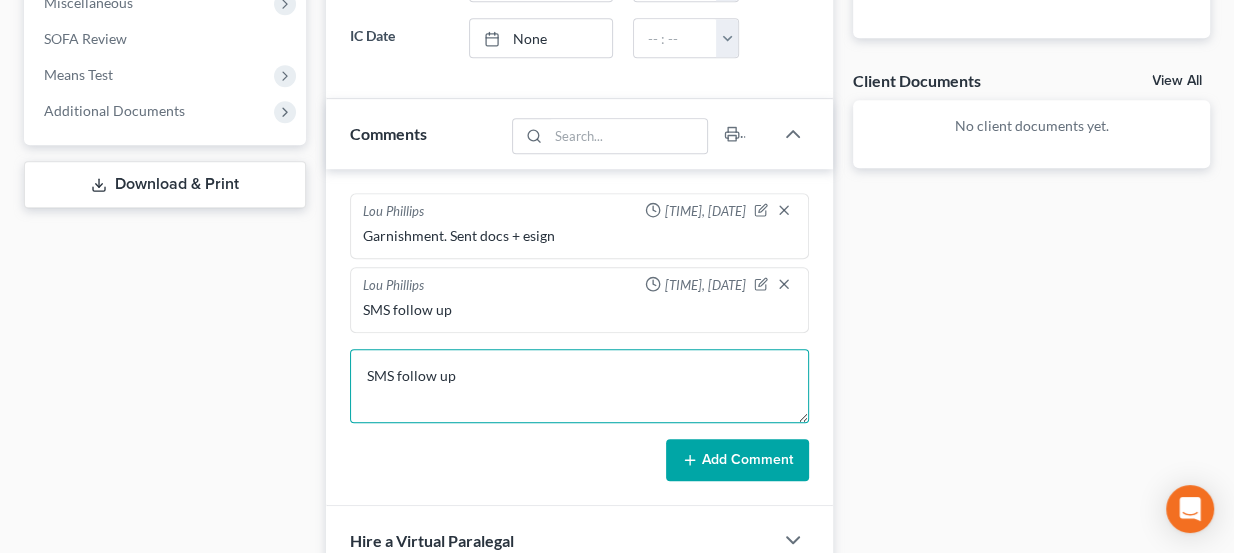 type on "SMS follow up" 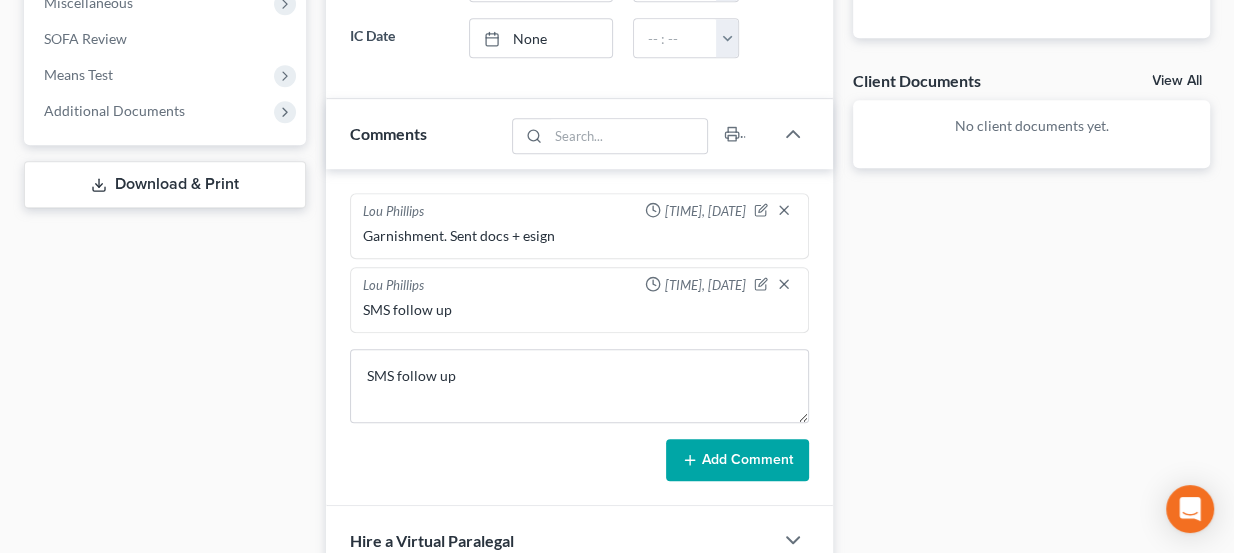 click on "Add Comment" at bounding box center [737, 460] 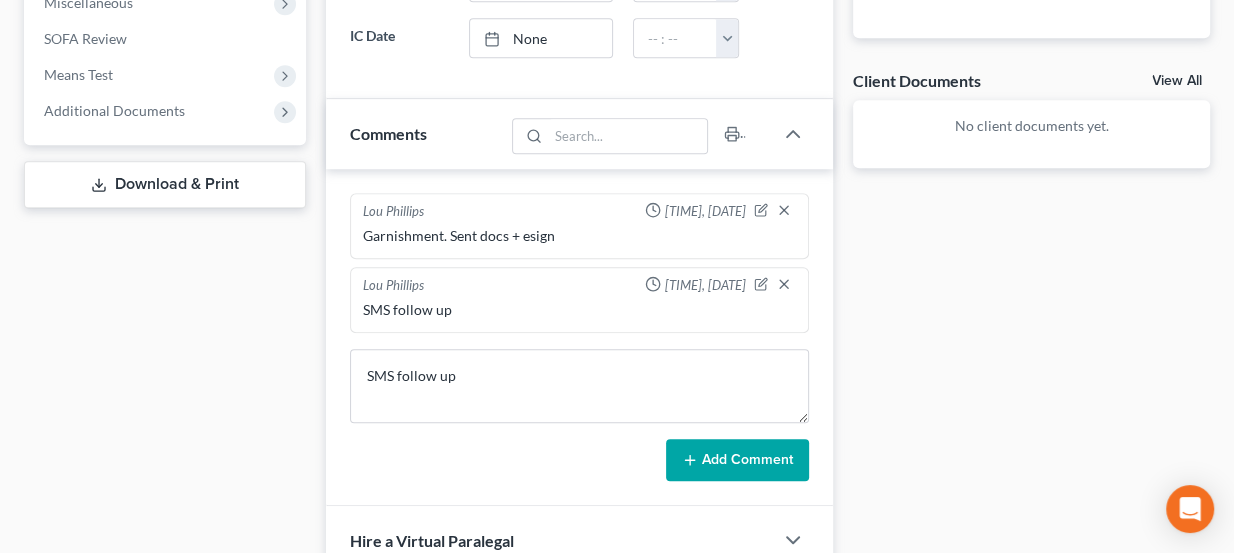 type 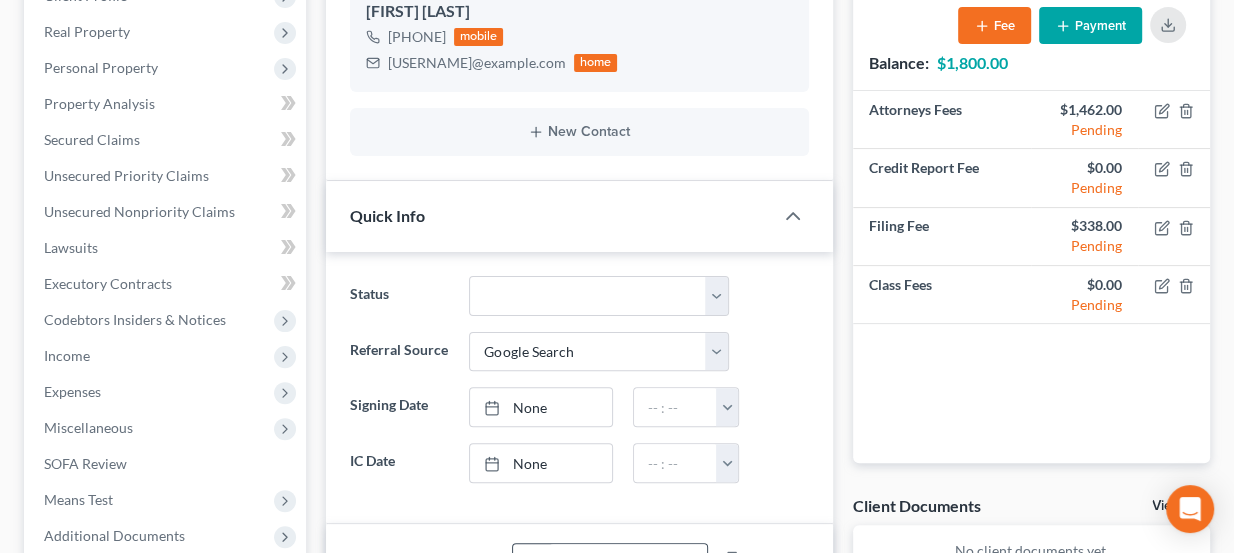 scroll, scrollTop: 0, scrollLeft: 0, axis: both 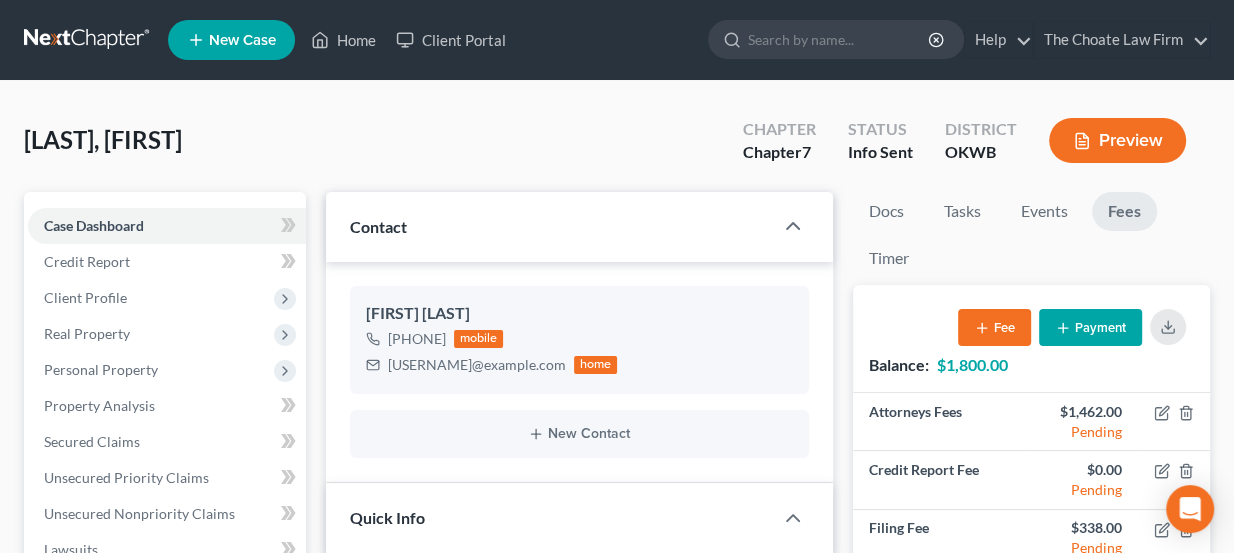 click at bounding box center (88, 40) 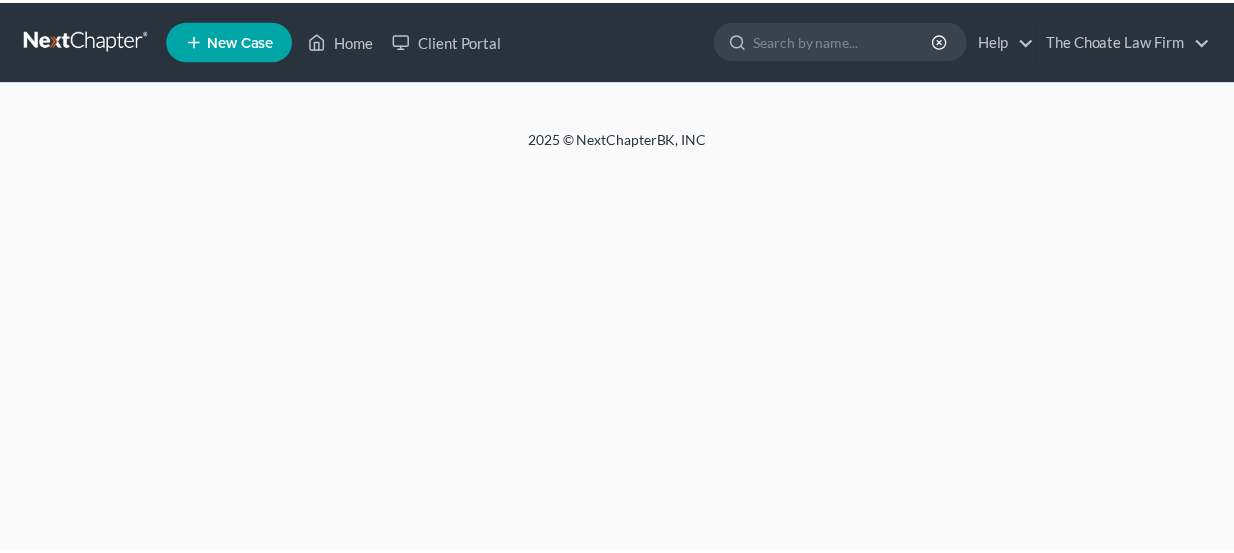 scroll, scrollTop: 0, scrollLeft: 0, axis: both 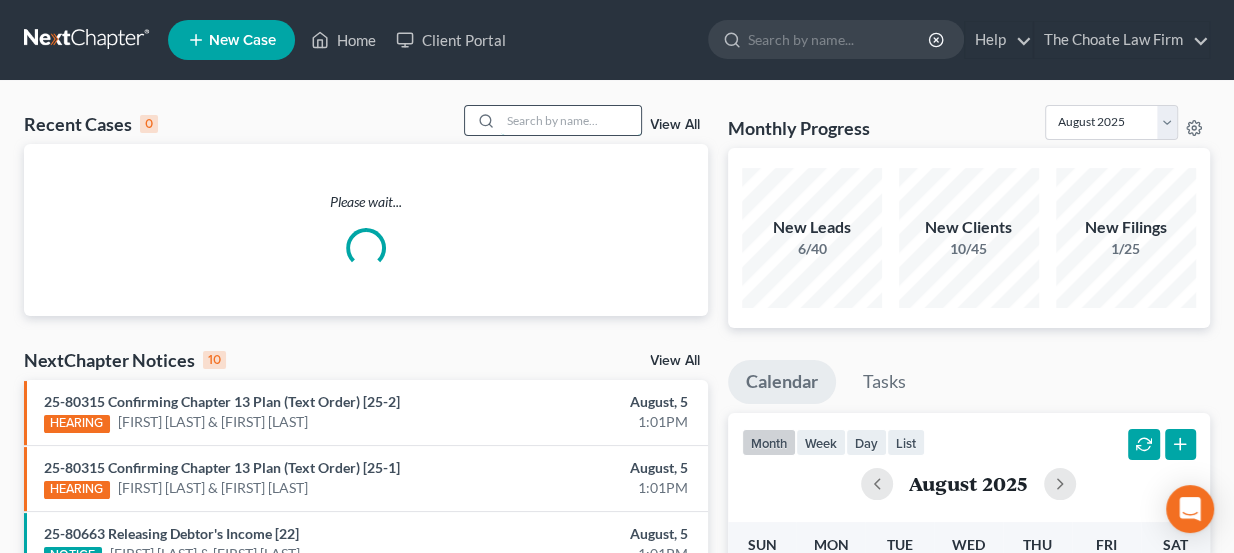 paste on "[LAST], [FIRST]" 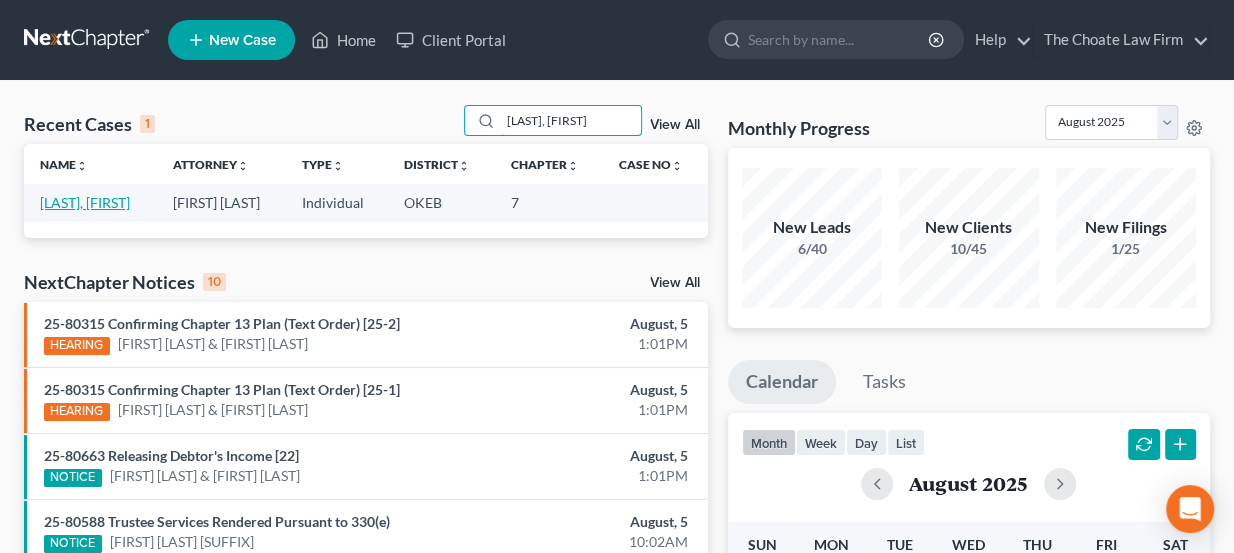 type on "Gordin, Mason" 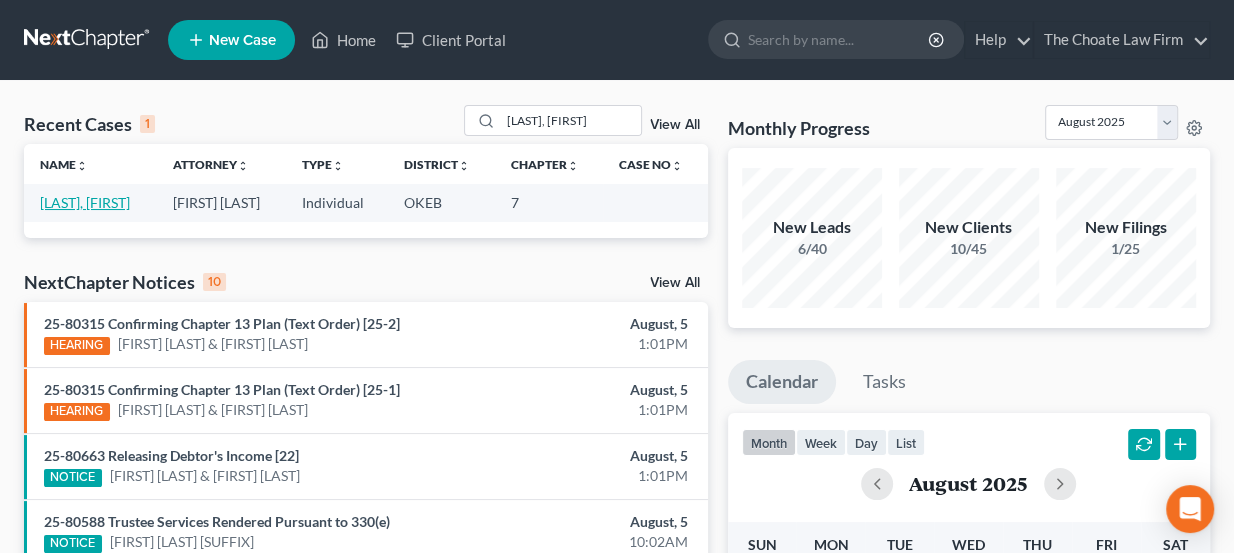 click on "Gordin, Mason" at bounding box center [85, 202] 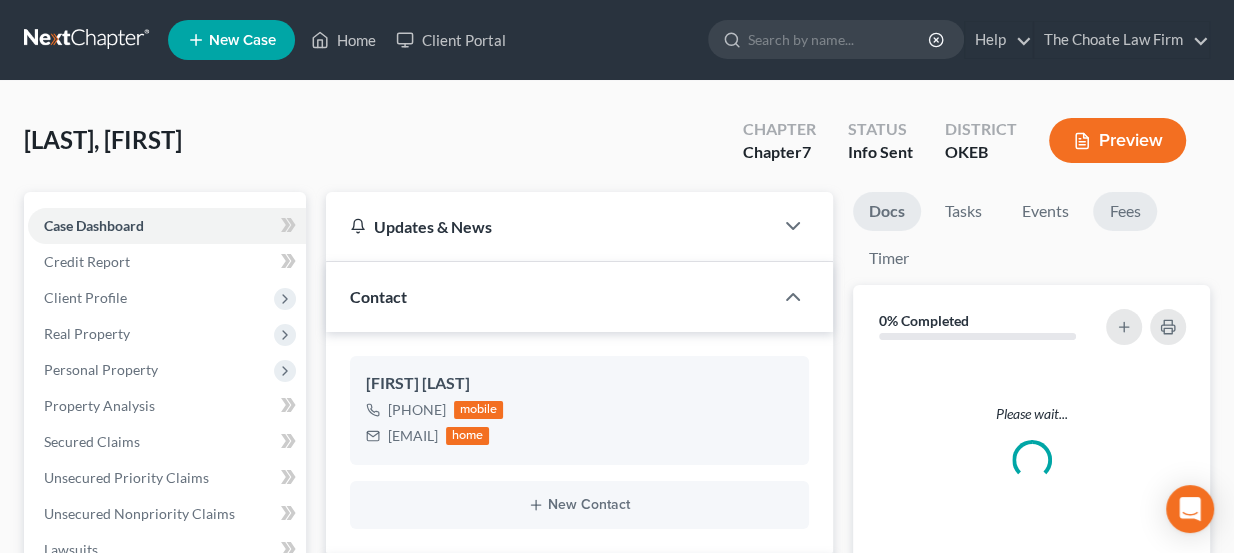 click on "Fees" at bounding box center (1125, 211) 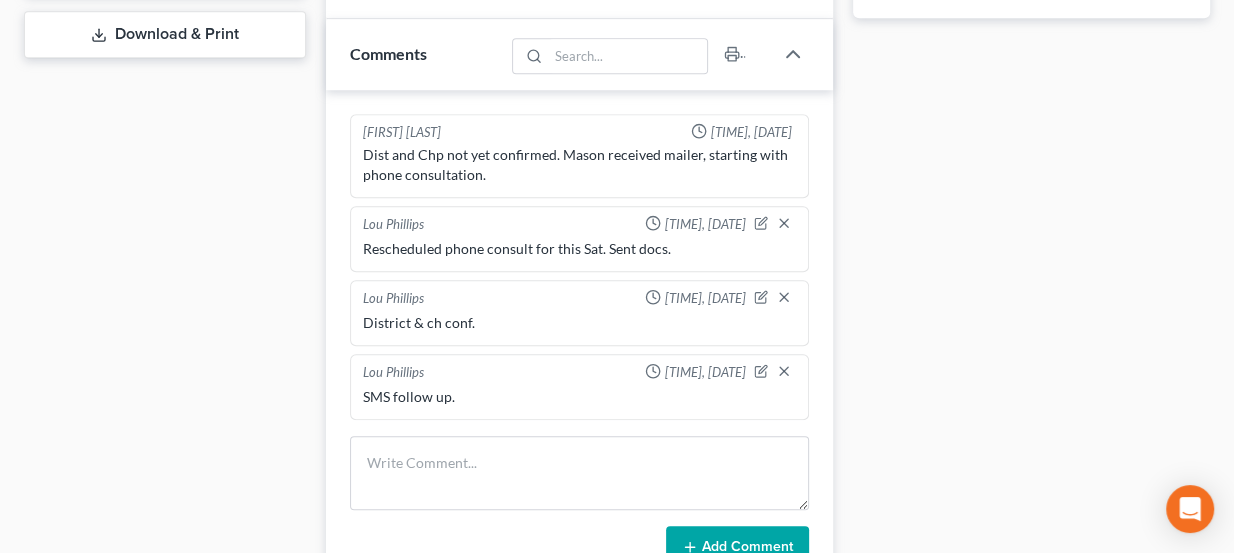 scroll, scrollTop: 1090, scrollLeft: 0, axis: vertical 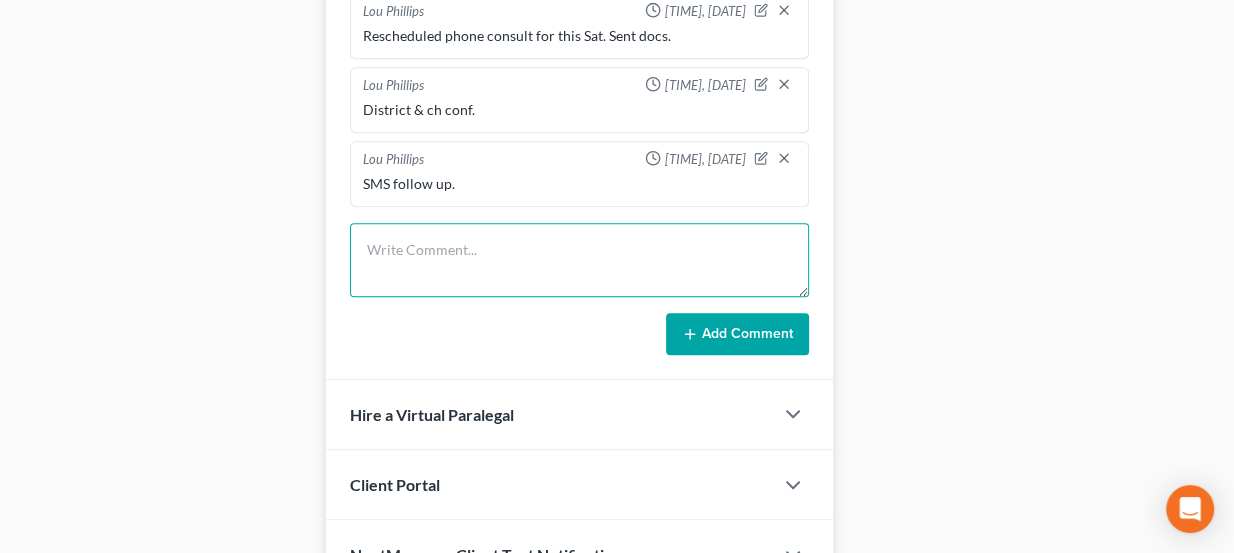 click at bounding box center [580, 260] 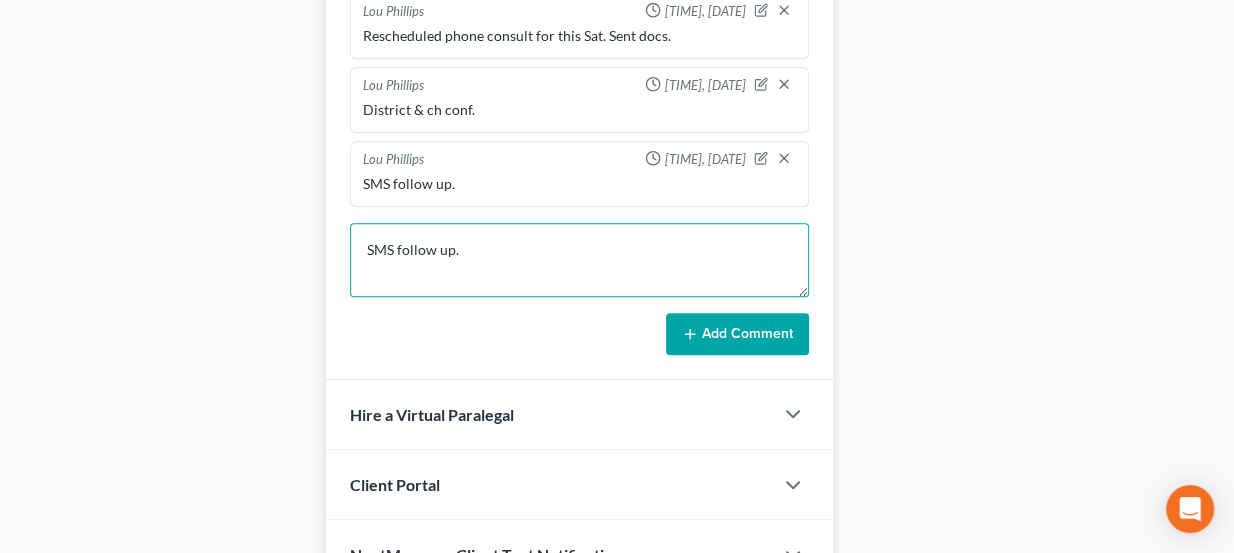 type on "SMS follow up." 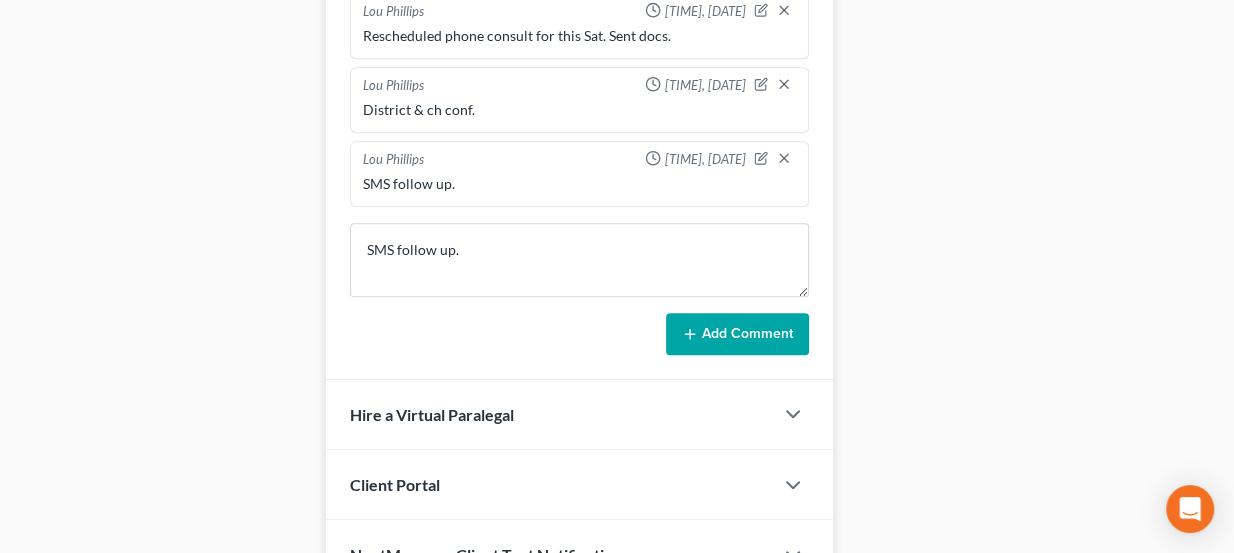 click on "Add Comment" at bounding box center (737, 334) 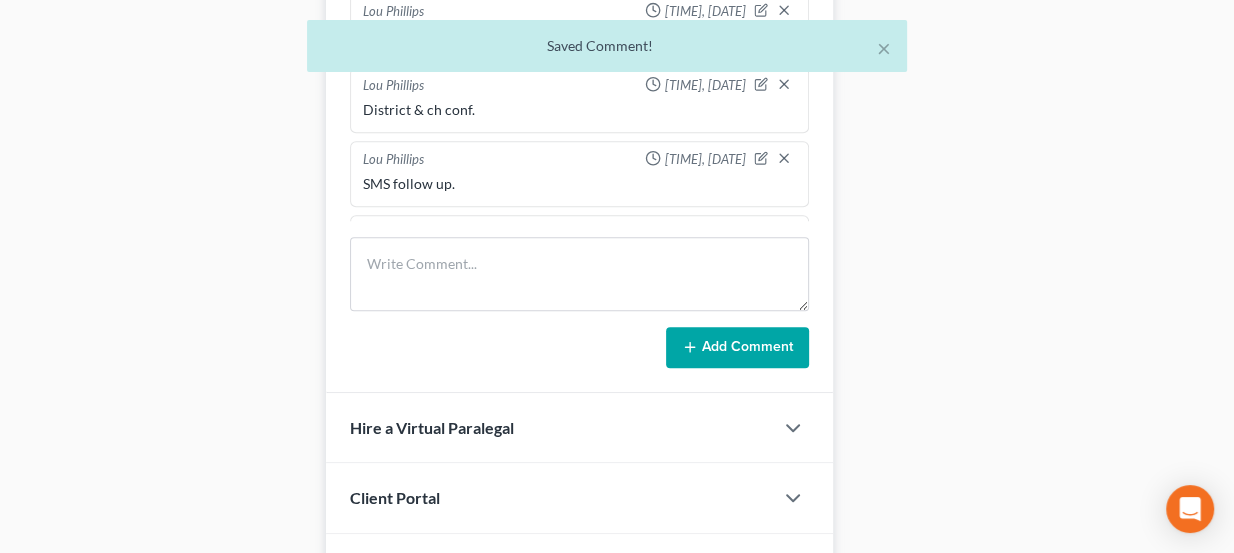 scroll, scrollTop: 56, scrollLeft: 0, axis: vertical 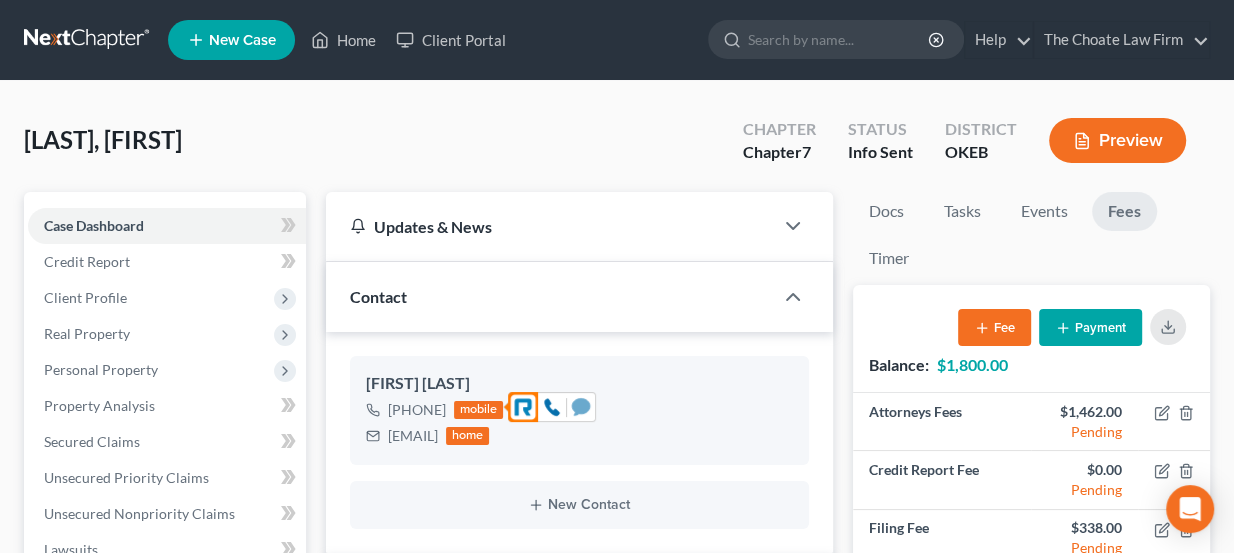 click 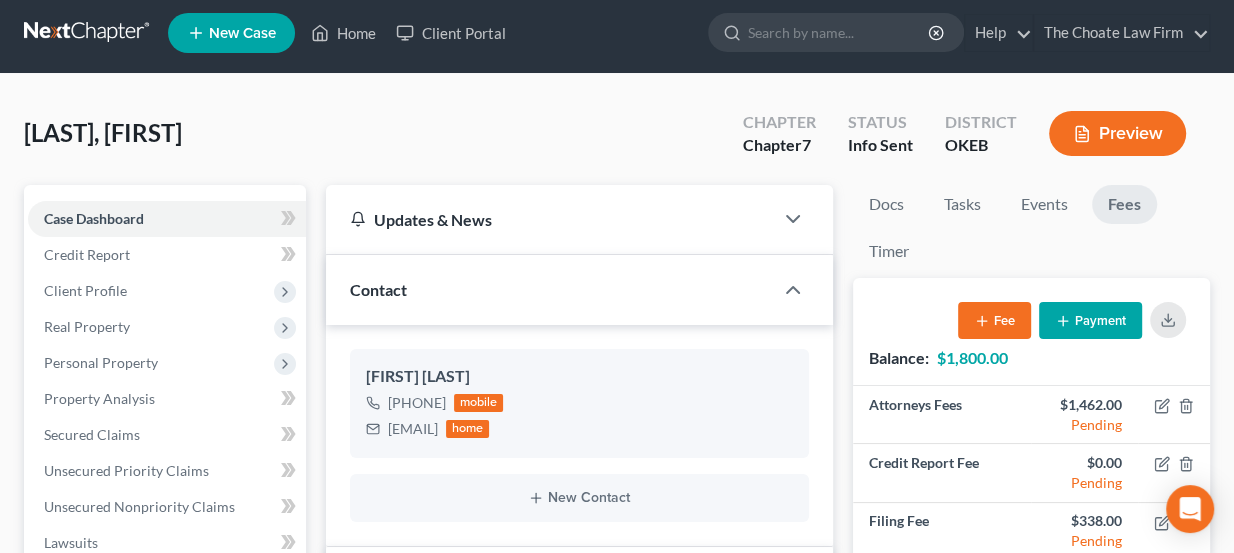scroll, scrollTop: 0, scrollLeft: 0, axis: both 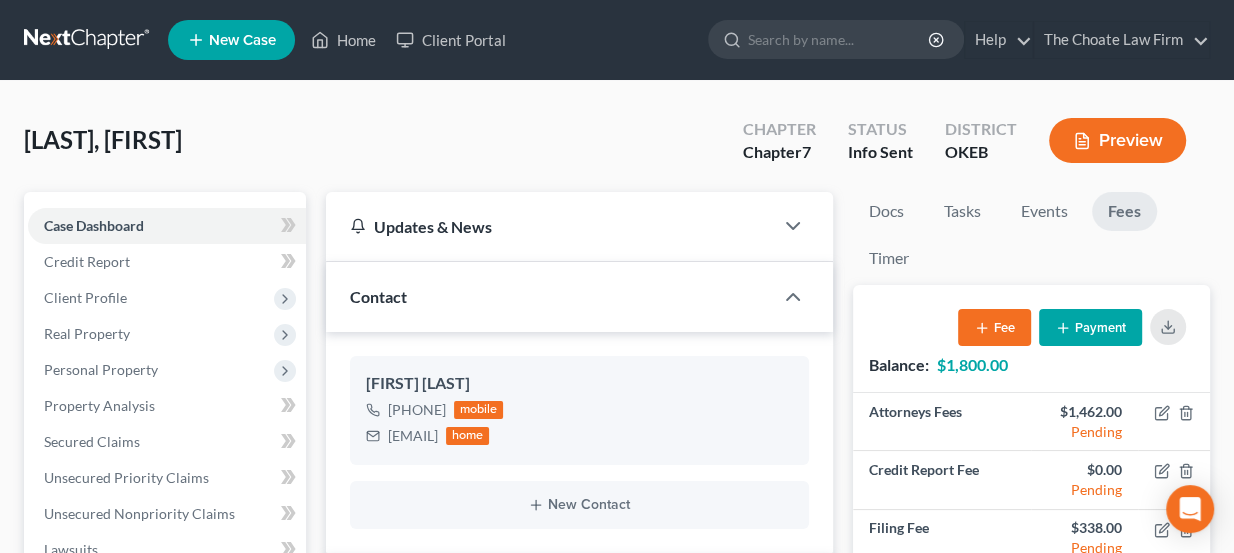 click at bounding box center (88, 40) 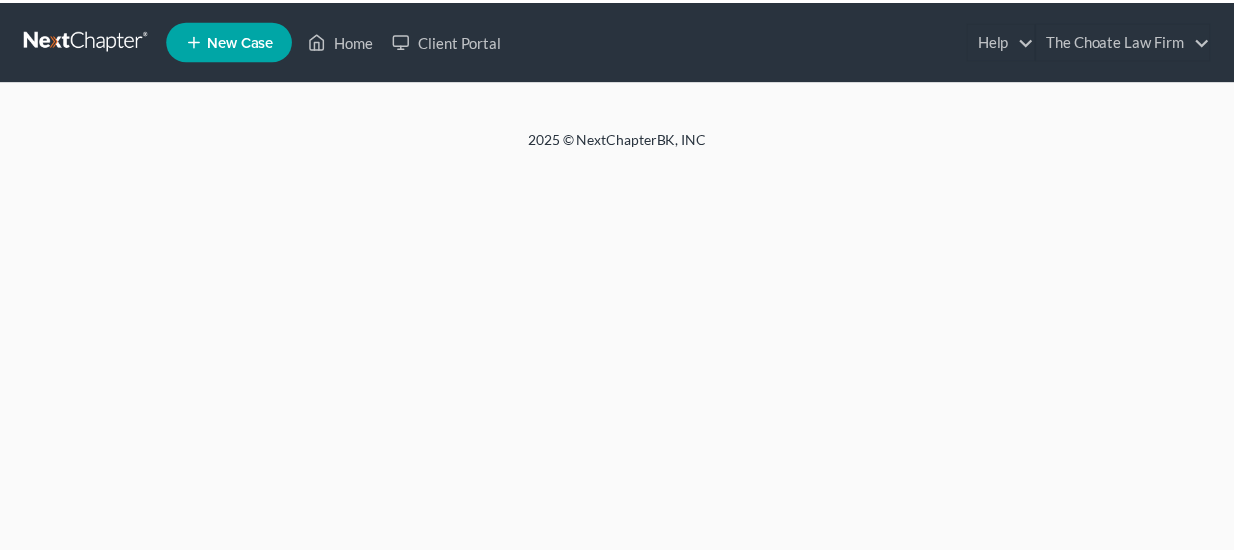 scroll, scrollTop: 0, scrollLeft: 0, axis: both 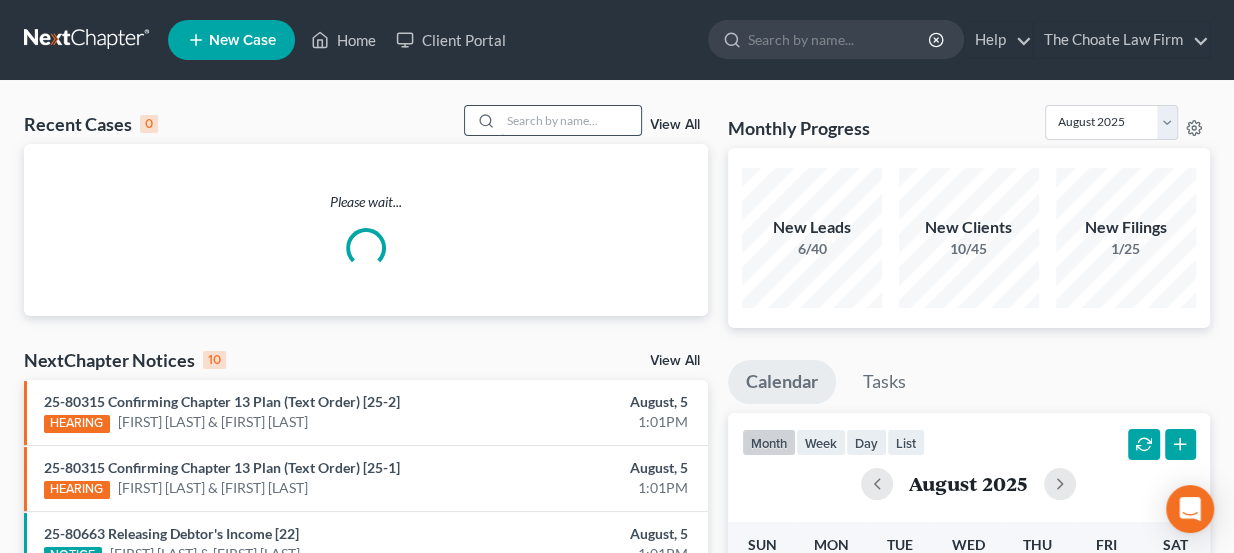 drag, startPoint x: 559, startPoint y: 97, endPoint x: 529, endPoint y: 127, distance: 42.426407 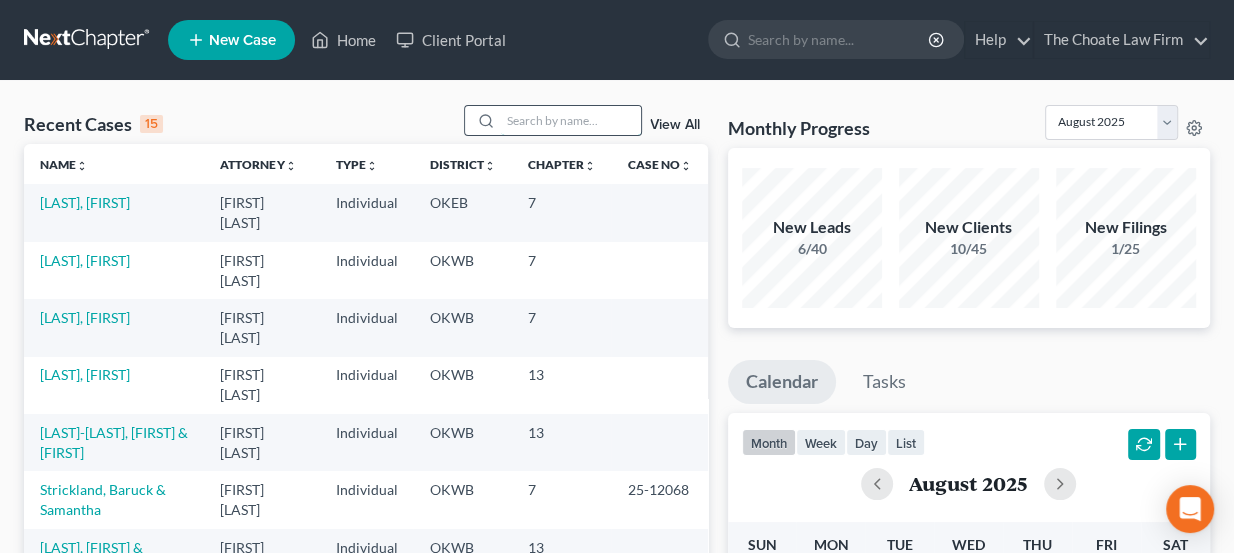 paste on "[LAST], [FIRST]" 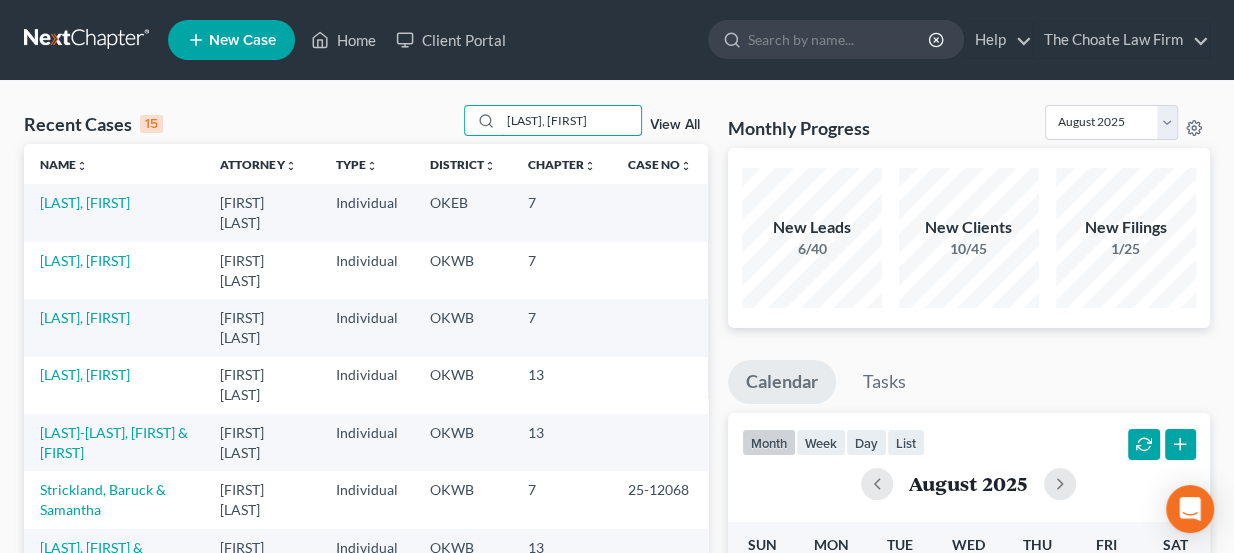 type on "[LAST], [FIRST]" 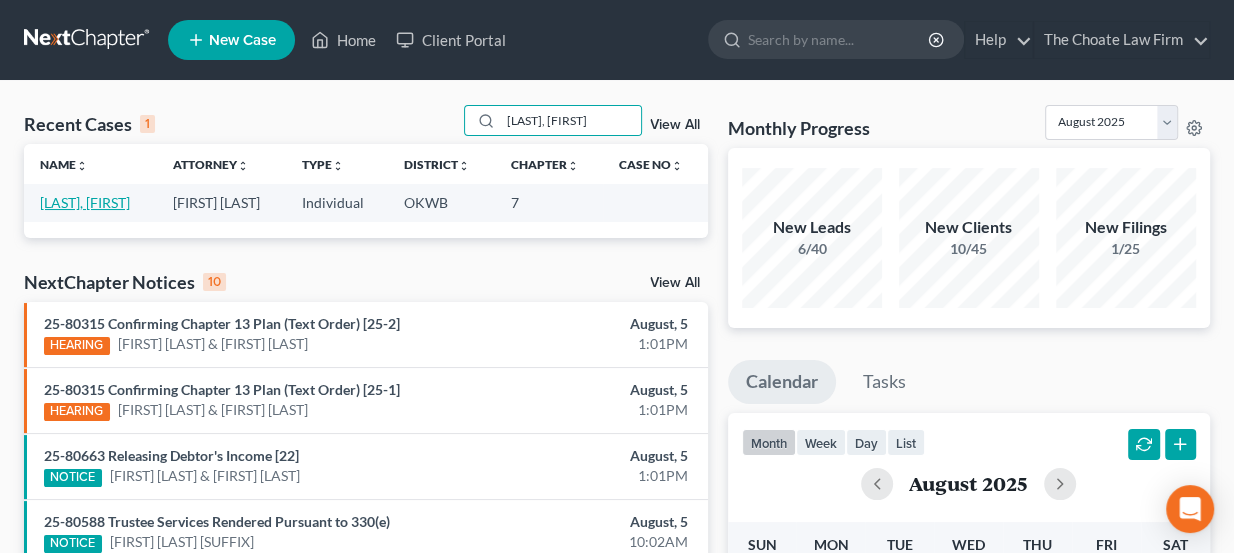click on "[LAST], [FIRST]" at bounding box center [85, 202] 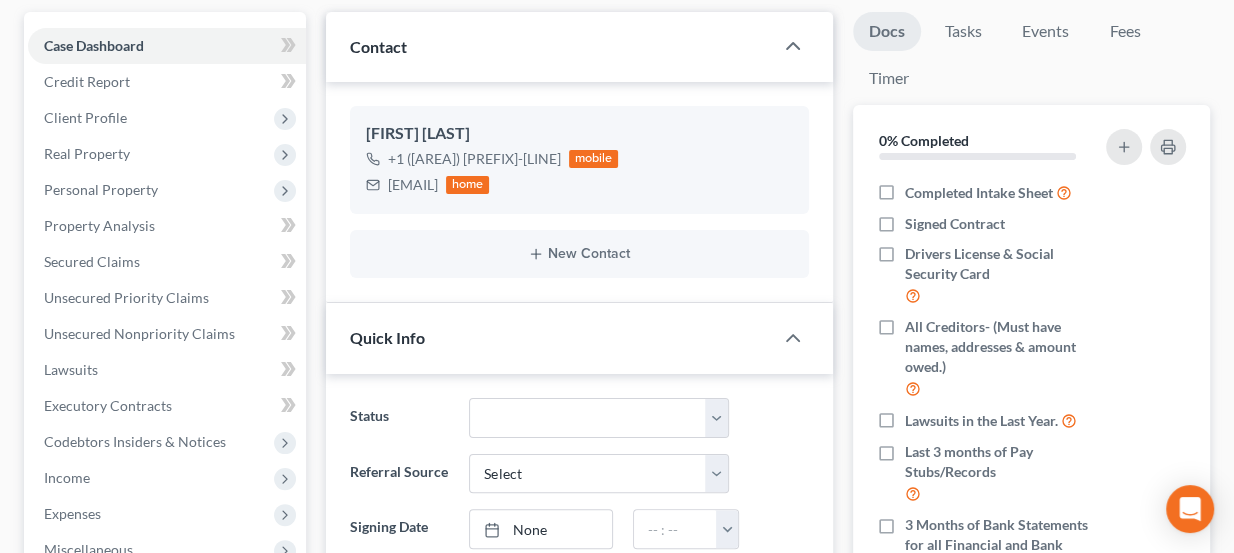 scroll, scrollTop: 90, scrollLeft: 0, axis: vertical 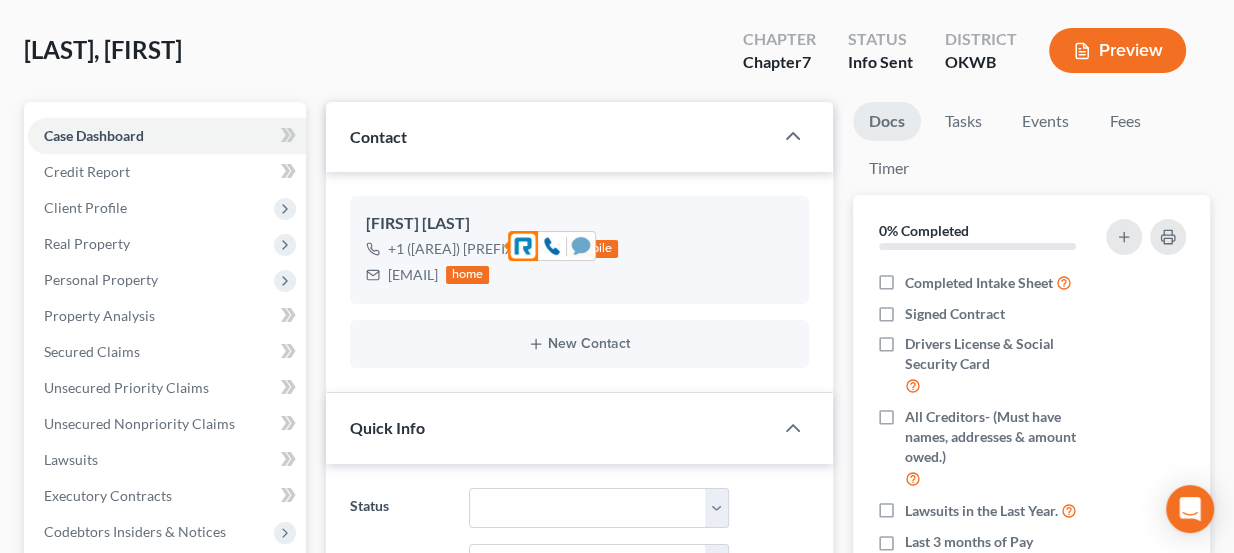 click 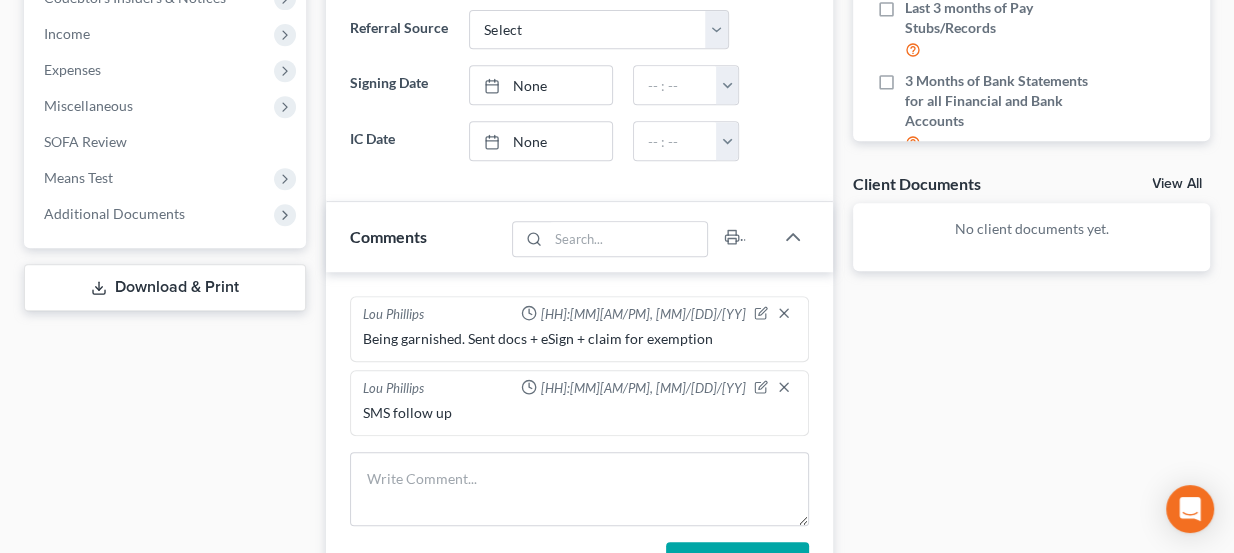 scroll, scrollTop: 636, scrollLeft: 0, axis: vertical 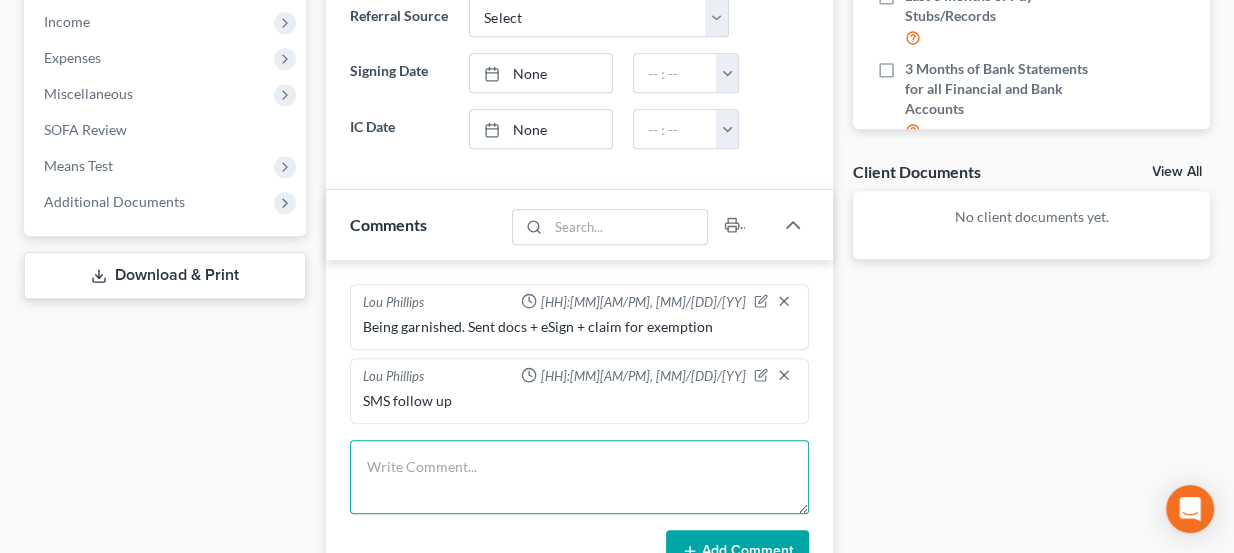 click at bounding box center [580, 477] 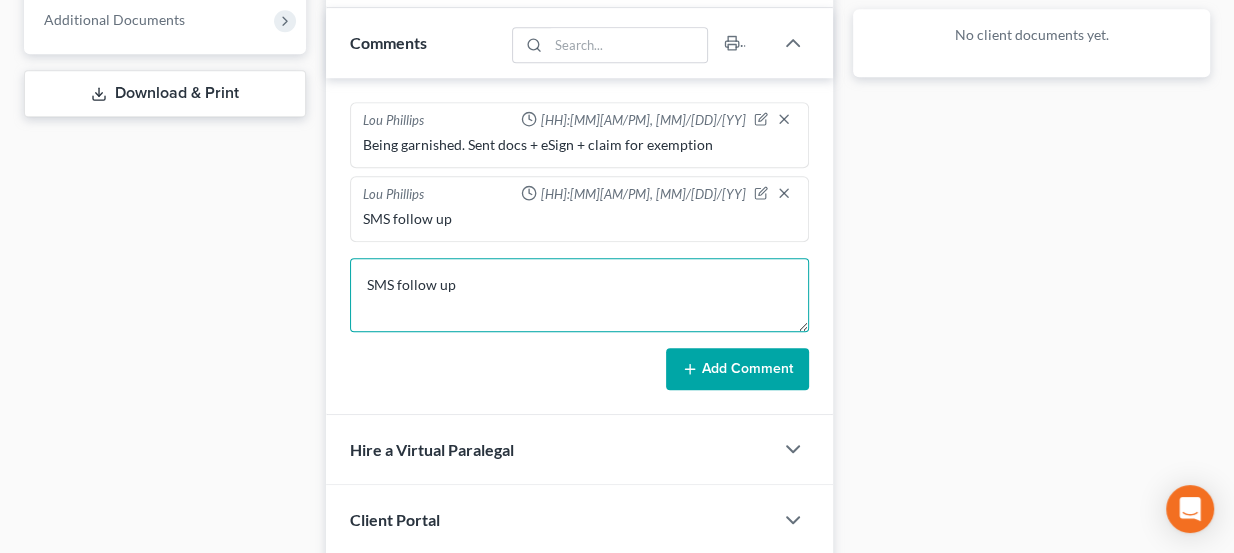 type on "SMS follow up" 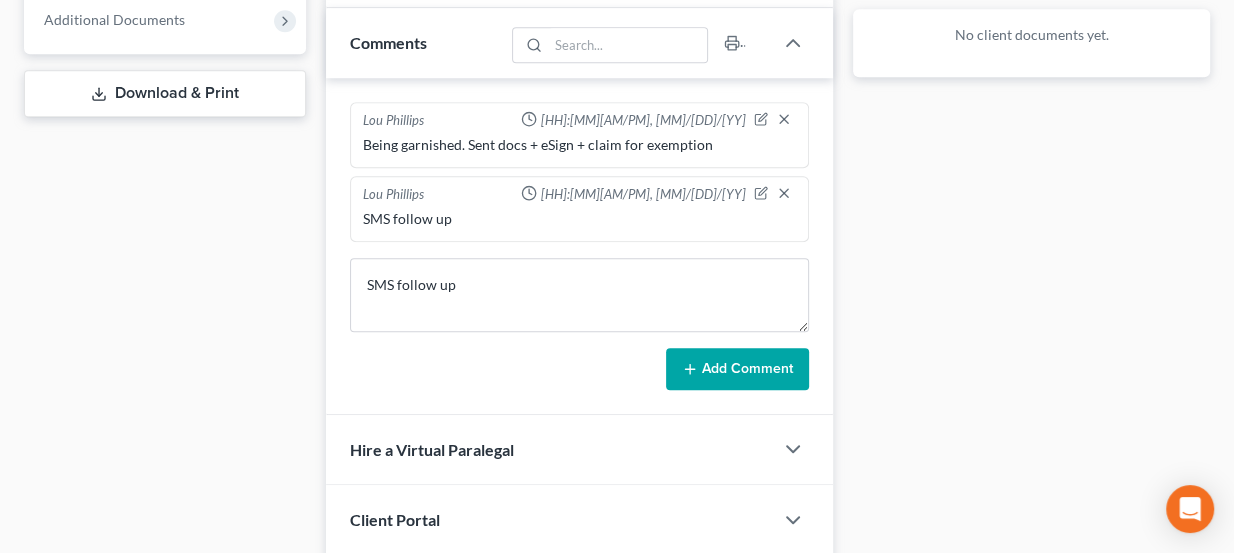click on "Add Comment" at bounding box center (737, 369) 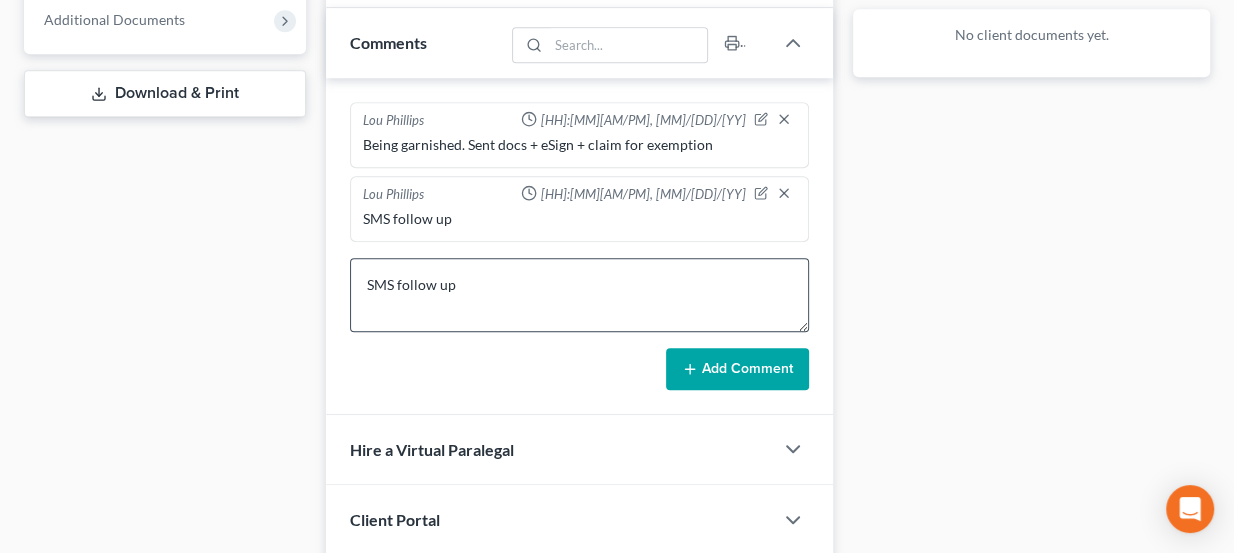 type 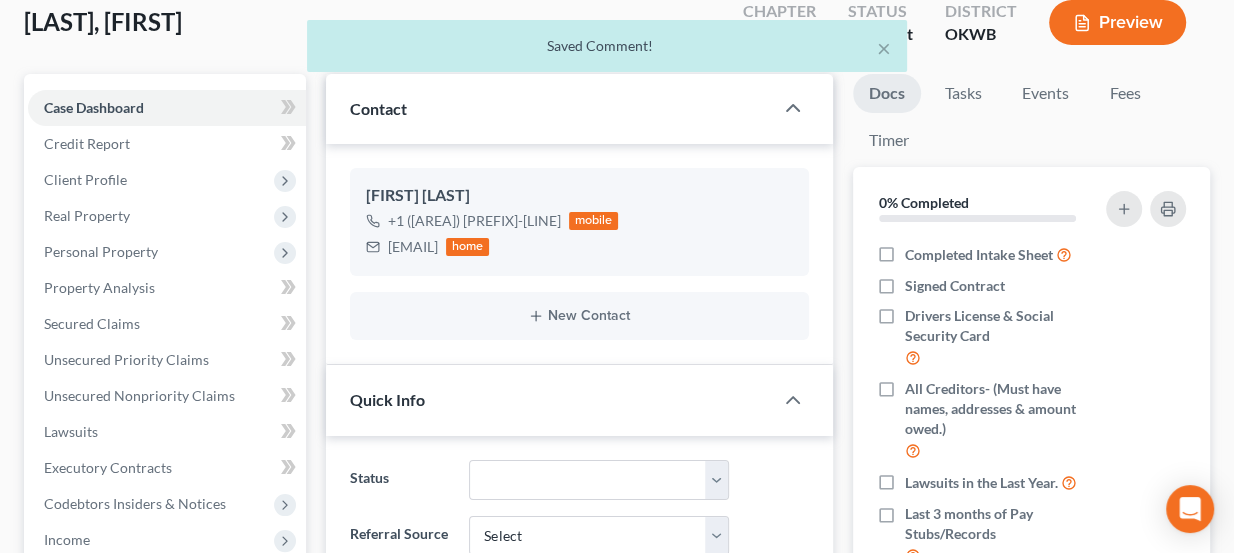 scroll, scrollTop: 0, scrollLeft: 0, axis: both 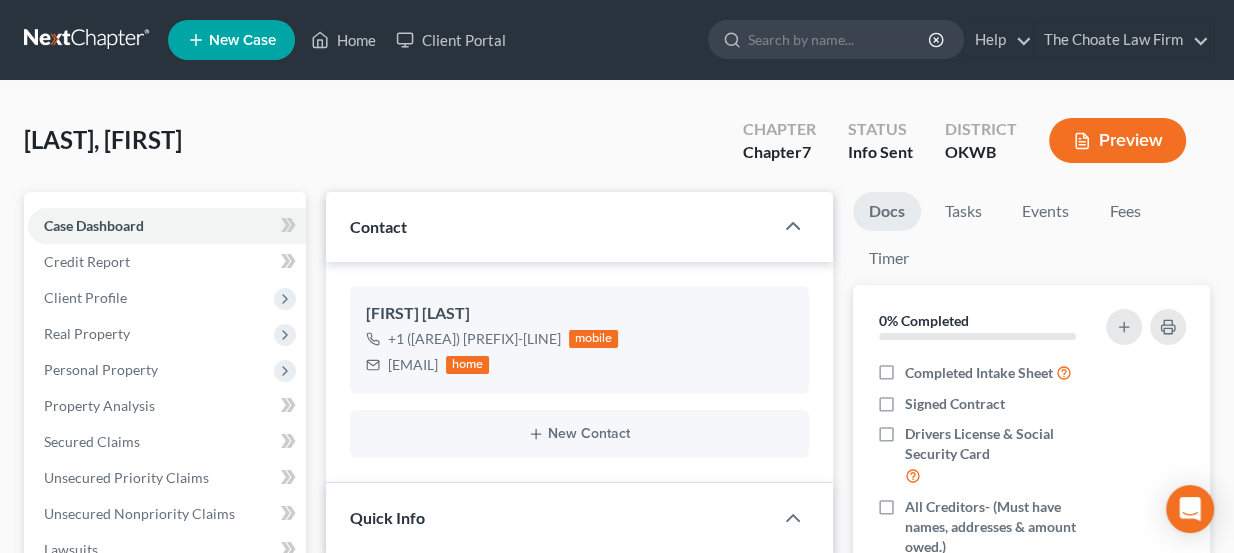 click at bounding box center [88, 40] 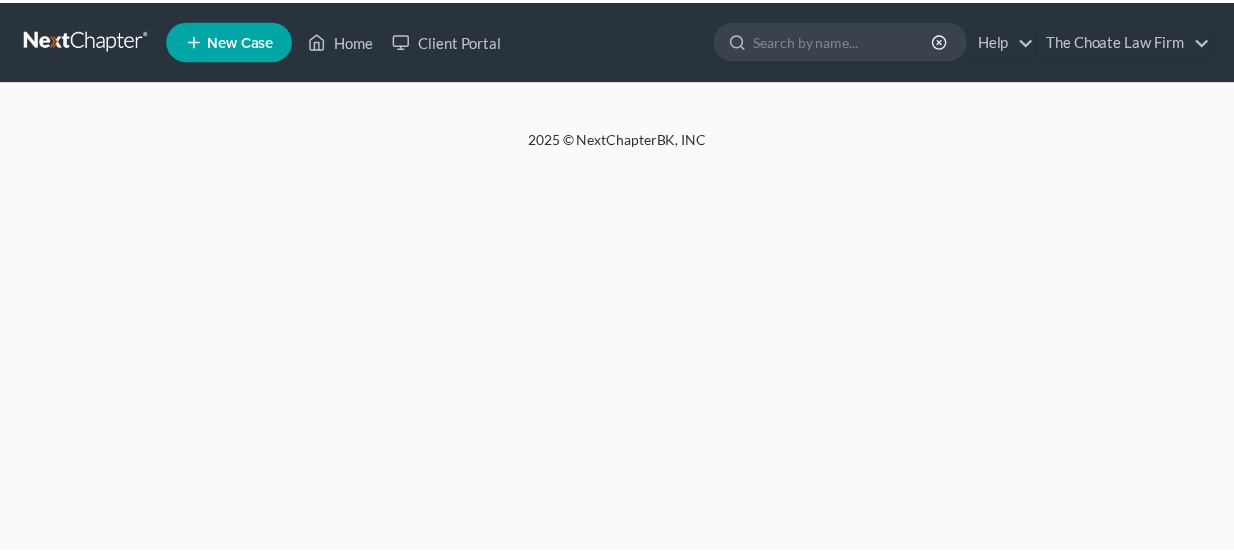 scroll, scrollTop: 0, scrollLeft: 0, axis: both 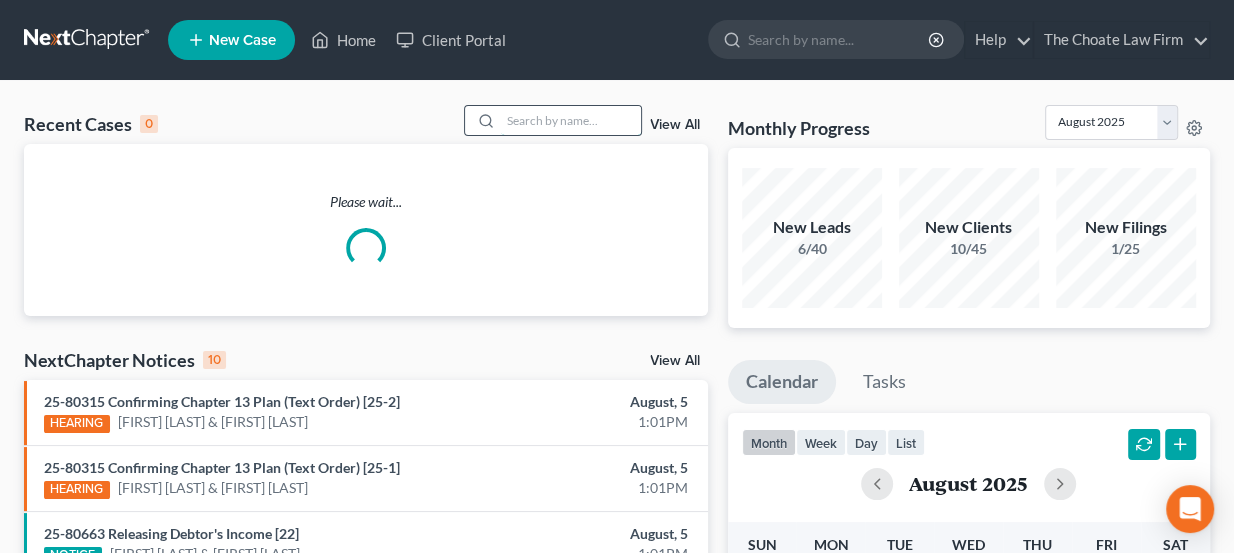 paste on "[LAST], [FIRST]" 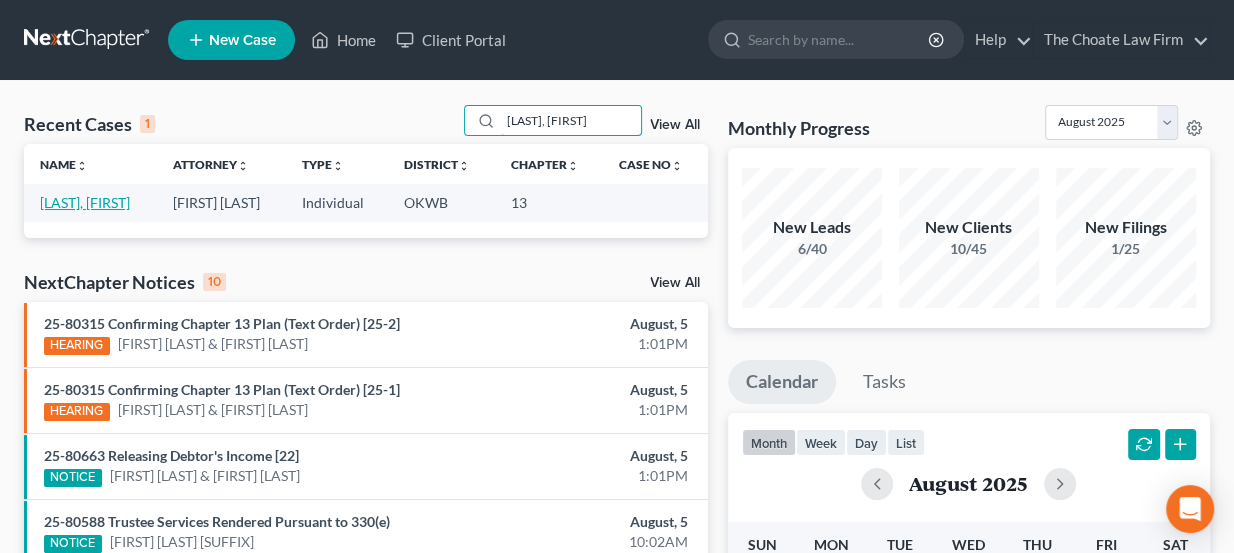 type on "[LAST], [FIRST]" 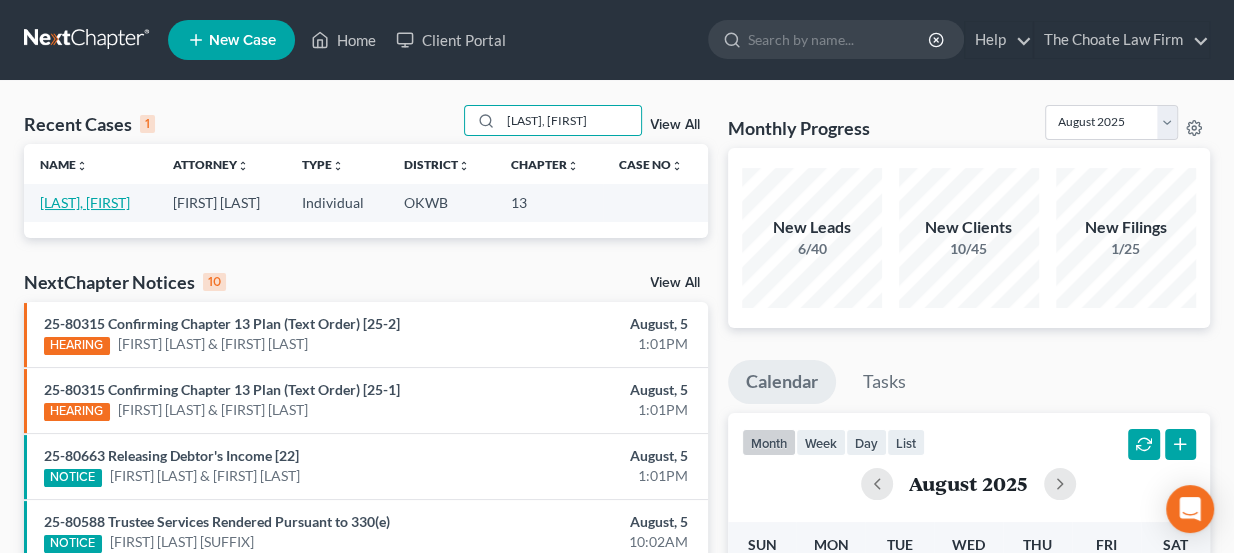 click on "[LAST], [FIRST]" at bounding box center (85, 202) 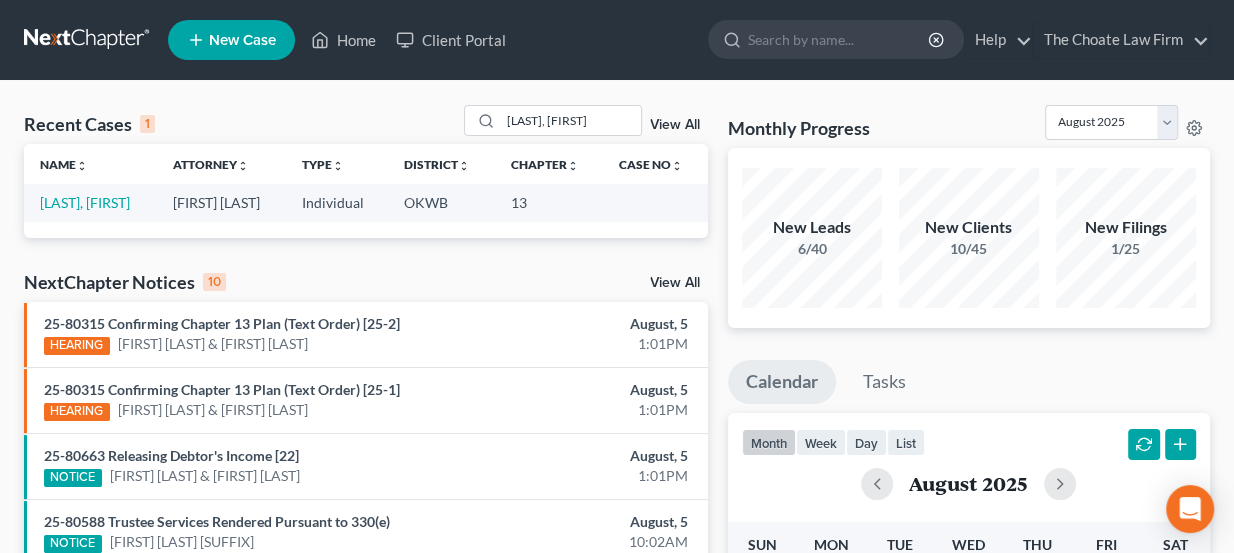 select on "3" 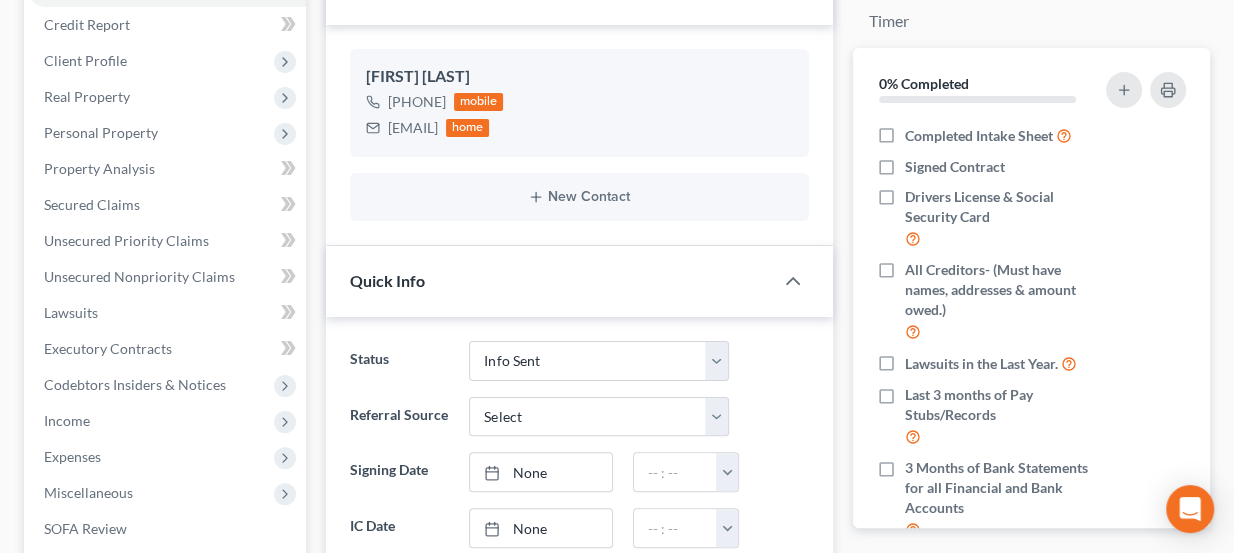 scroll, scrollTop: 909, scrollLeft: 0, axis: vertical 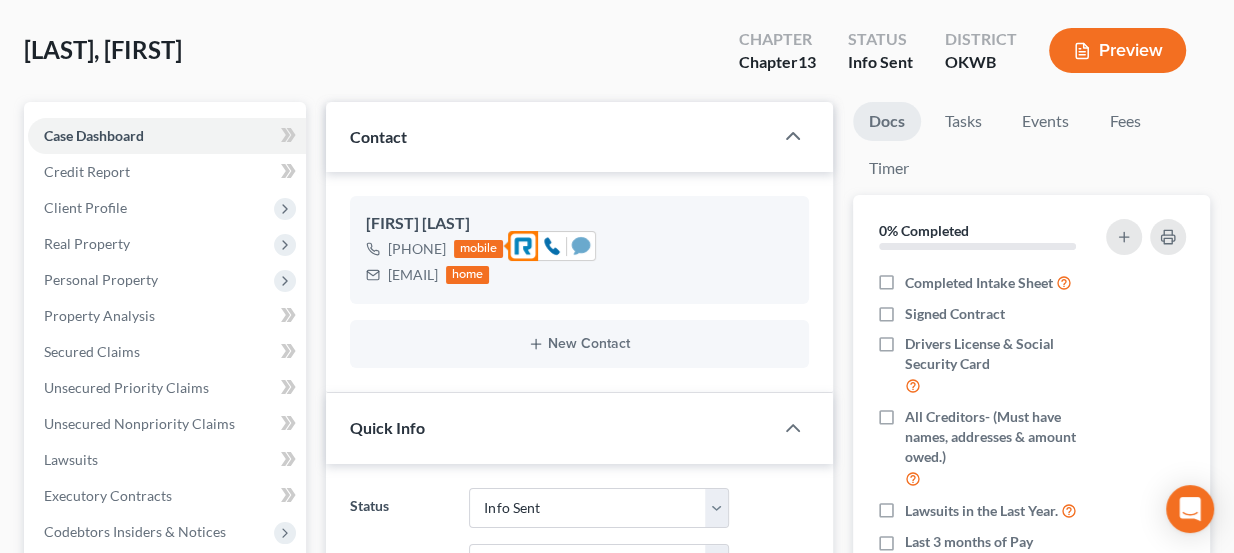 click 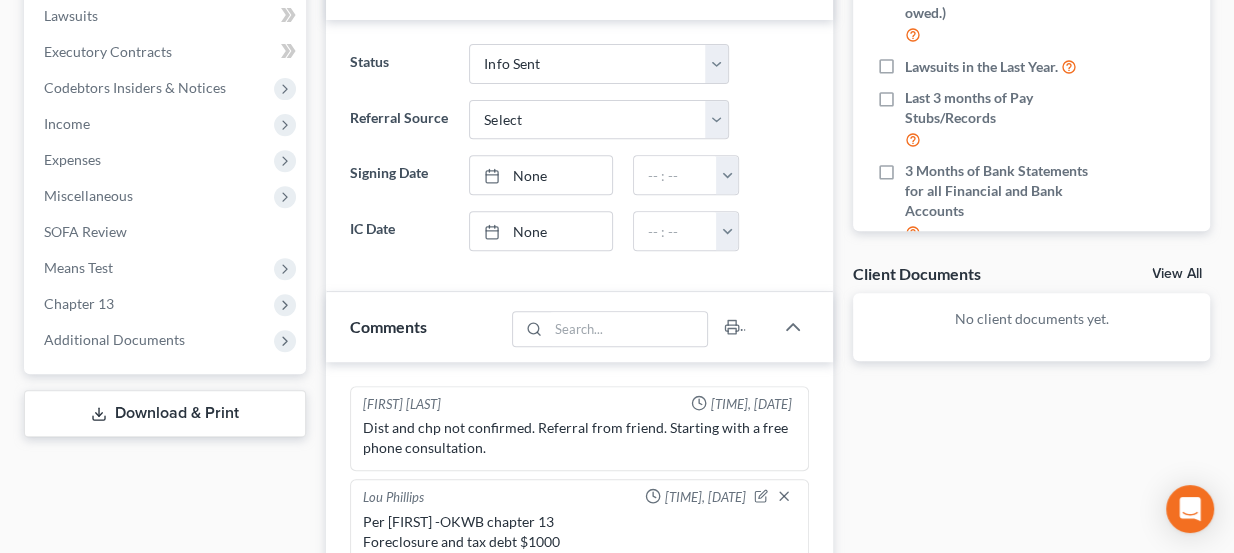 scroll, scrollTop: 636, scrollLeft: 0, axis: vertical 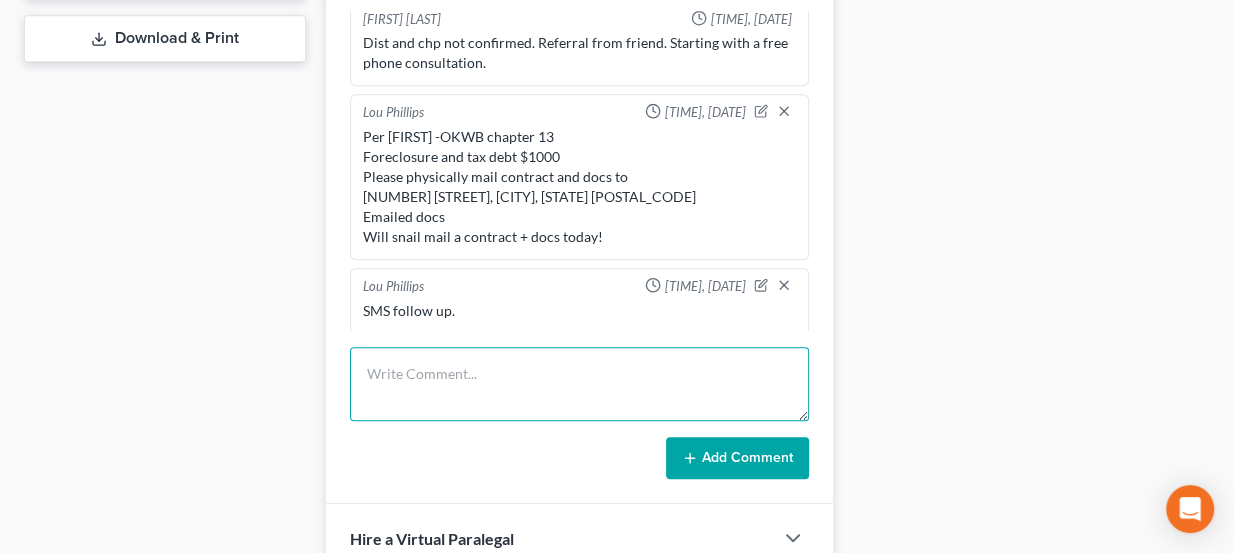 click at bounding box center (580, 384) 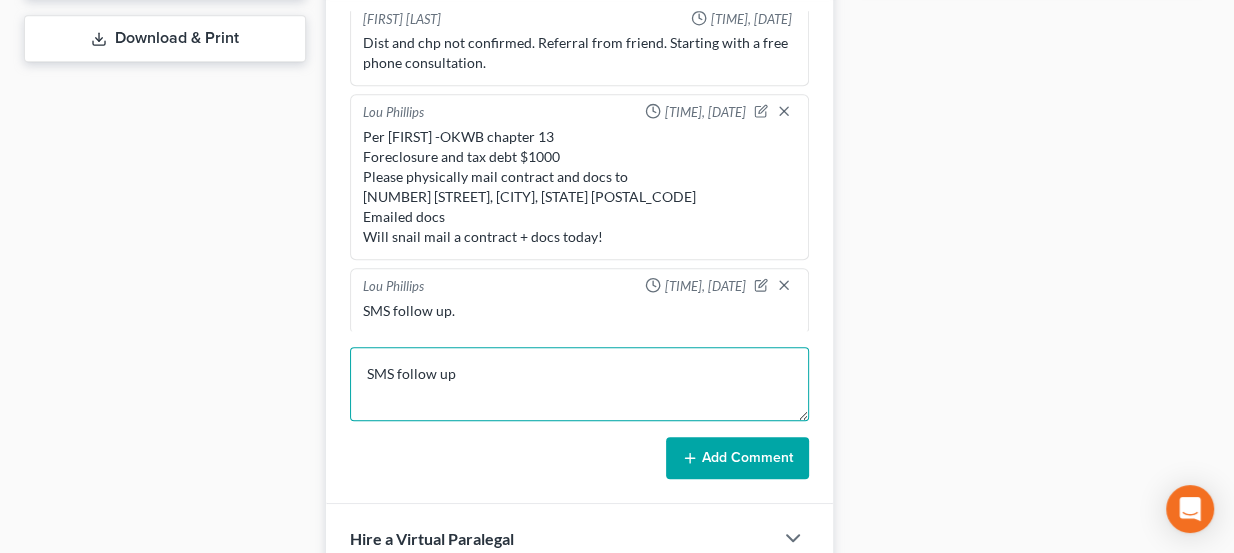 type on "SMS follow up" 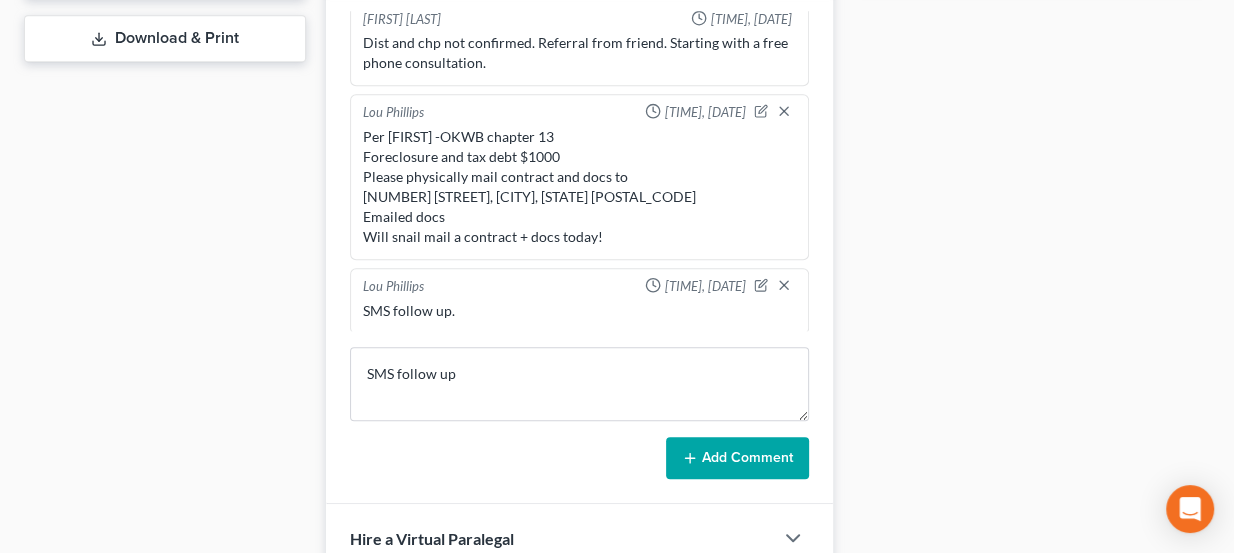 click on "Add Comment" at bounding box center (737, 458) 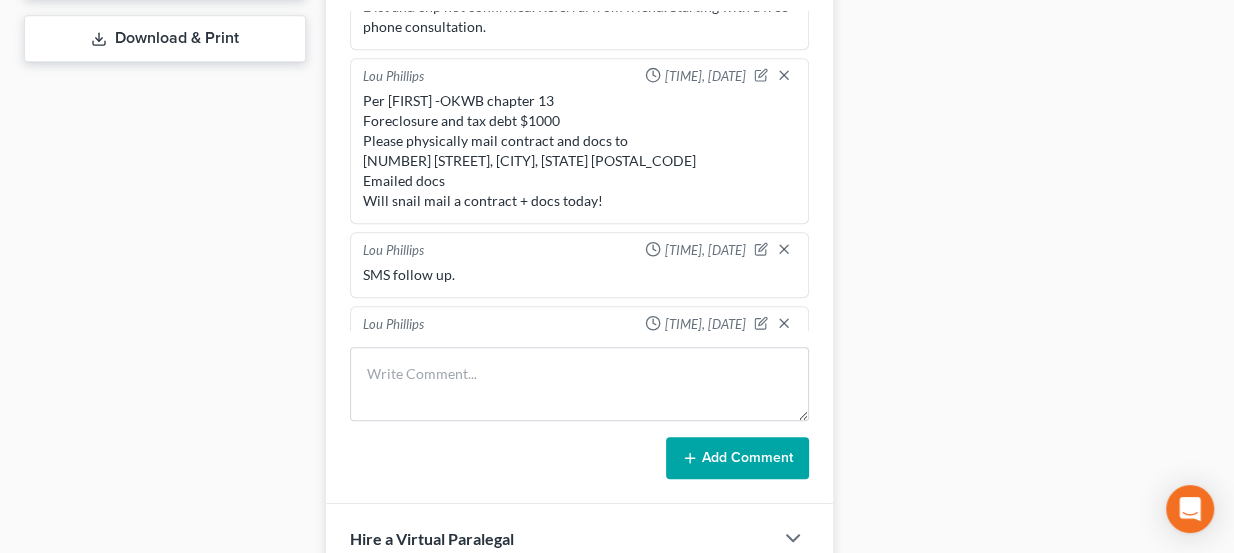 scroll, scrollTop: 0, scrollLeft: 0, axis: both 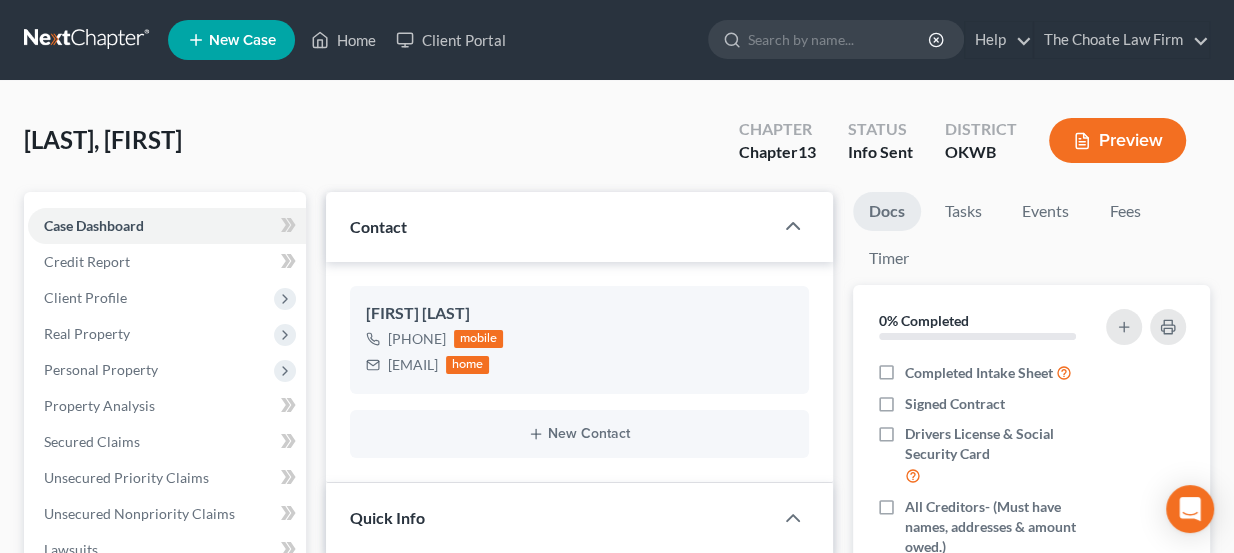 click at bounding box center [88, 40] 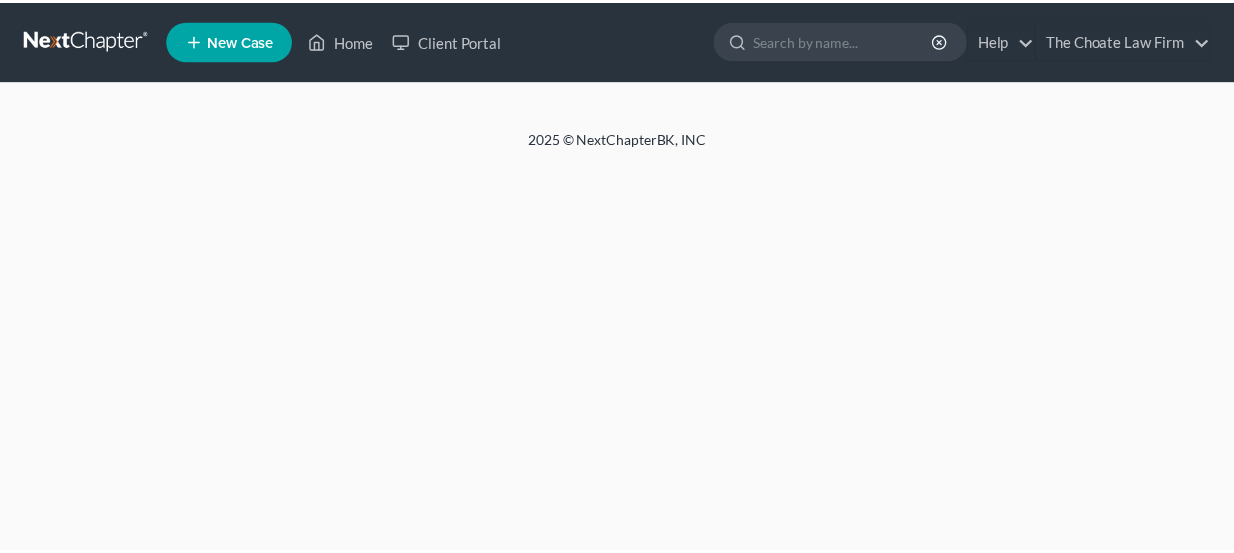 scroll, scrollTop: 0, scrollLeft: 0, axis: both 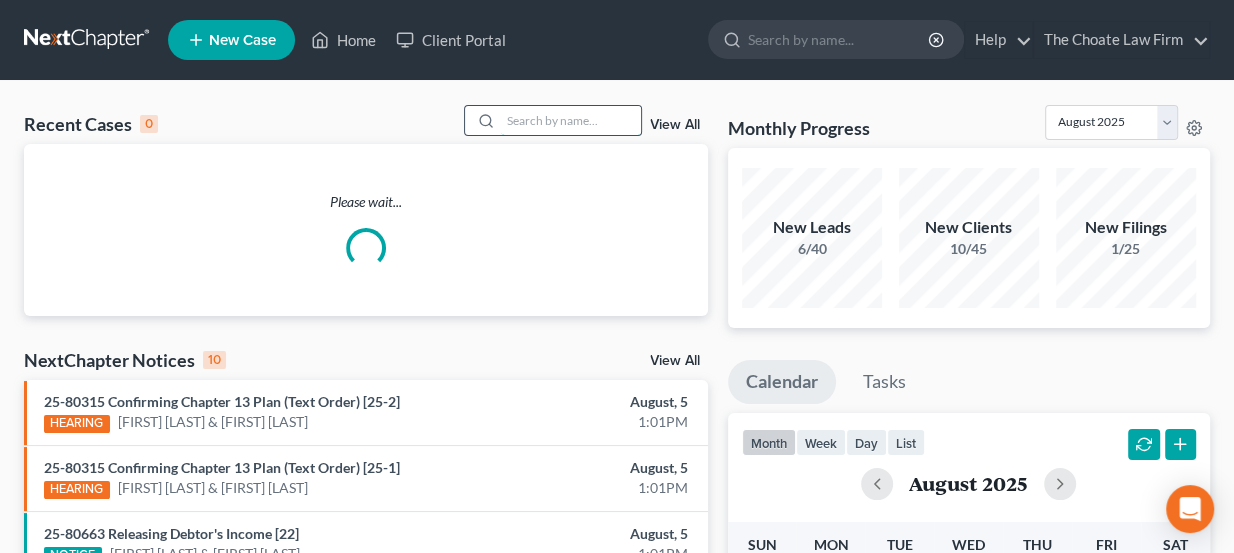 click at bounding box center (571, 120) 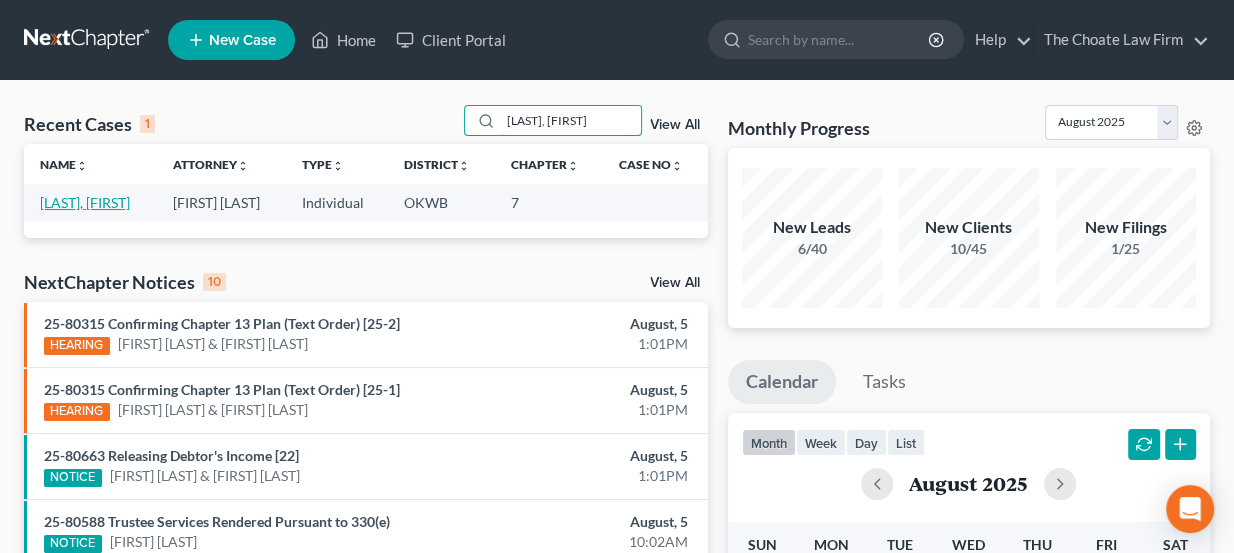 type on "[LAST], [FIRST]" 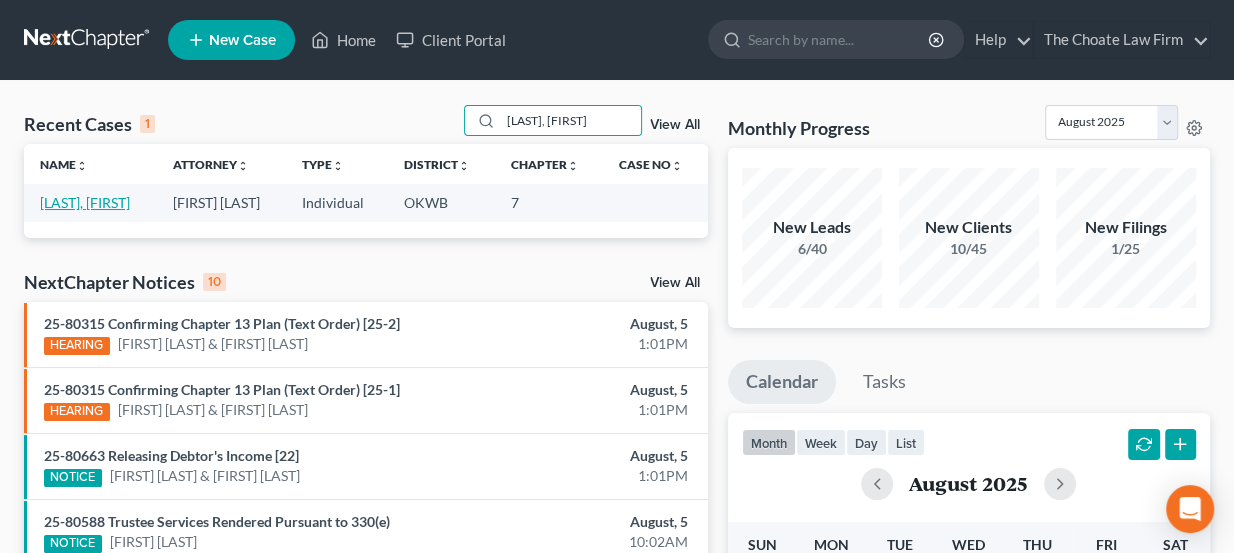 click on "[LAST], [FIRST]" at bounding box center [85, 202] 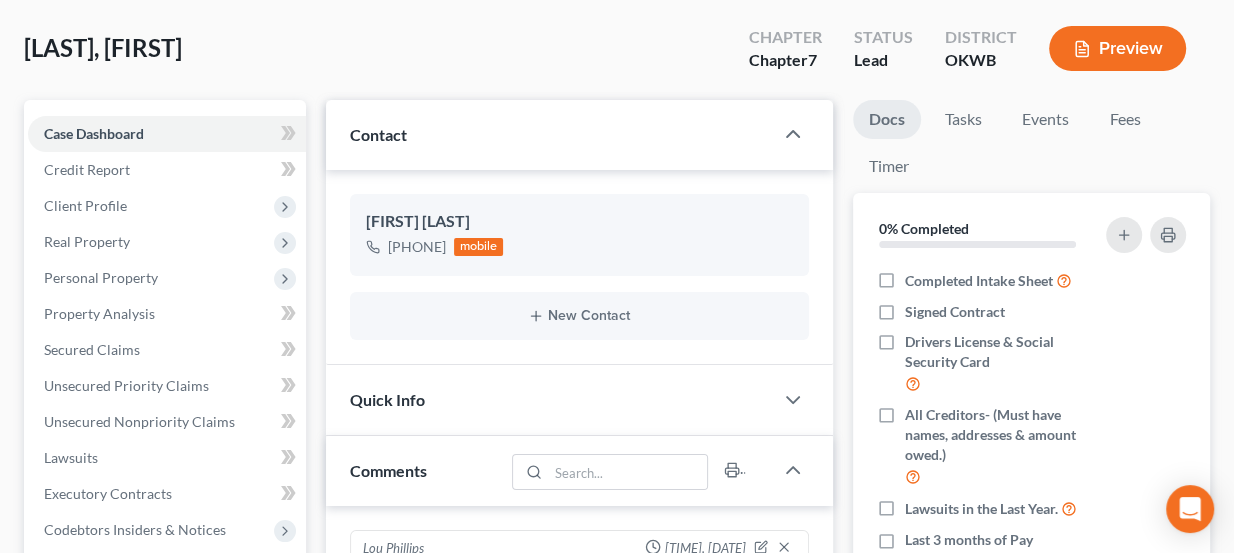 scroll, scrollTop: 90, scrollLeft: 0, axis: vertical 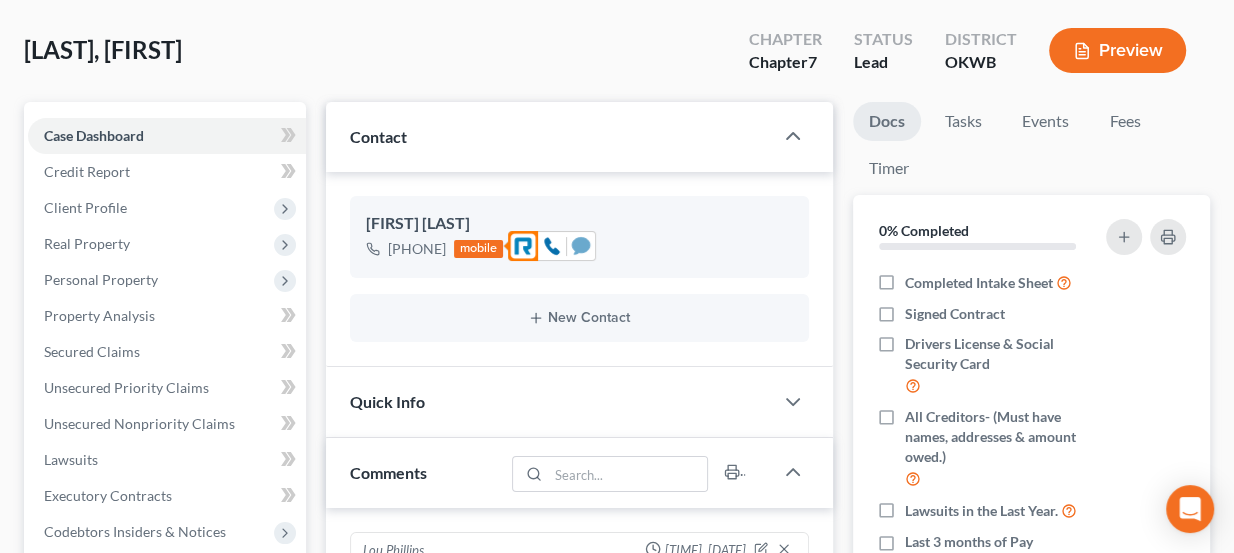 click 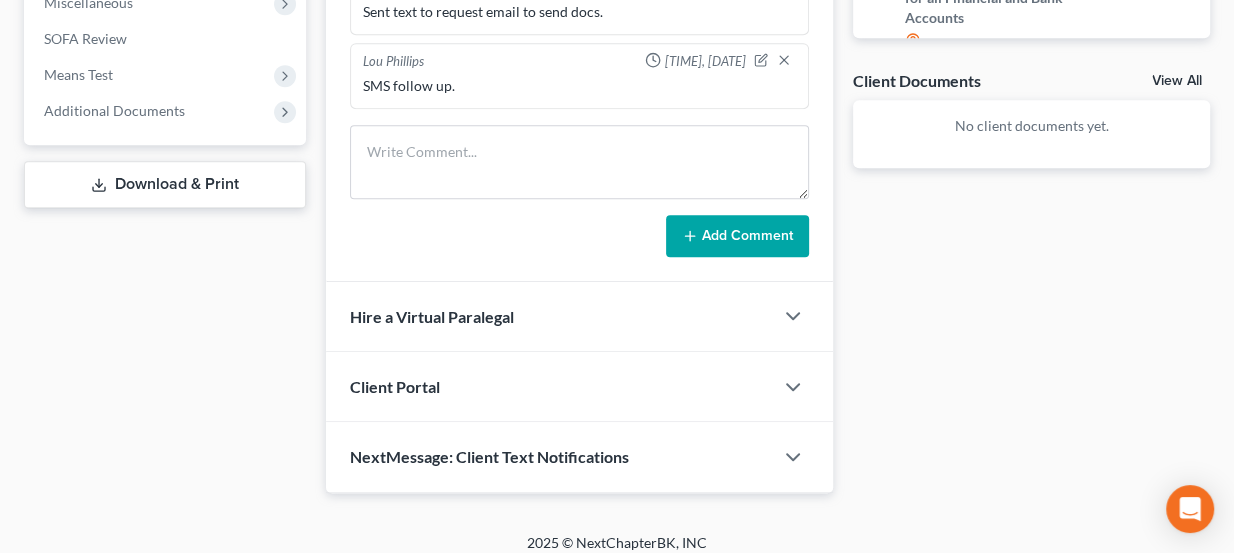 scroll, scrollTop: 735, scrollLeft: 0, axis: vertical 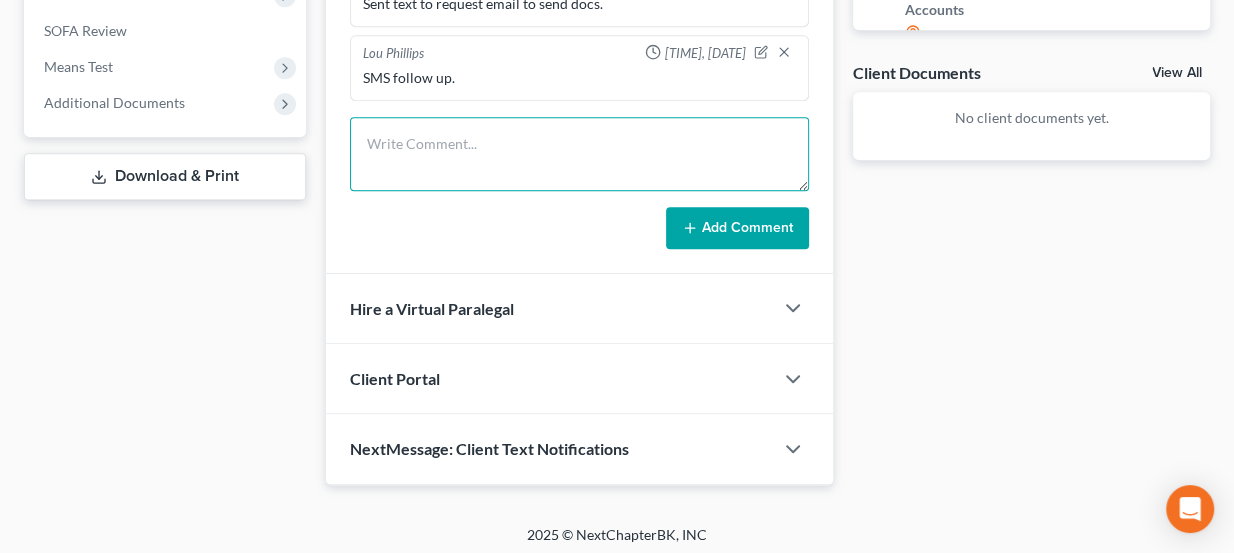 click at bounding box center [580, 154] 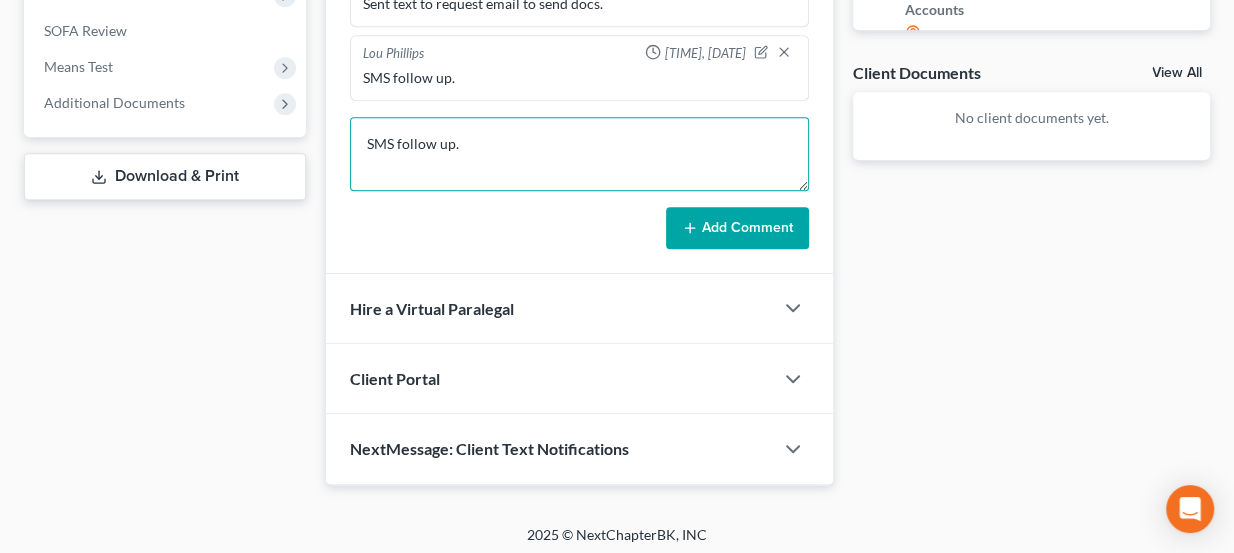 type on "SMS follow up." 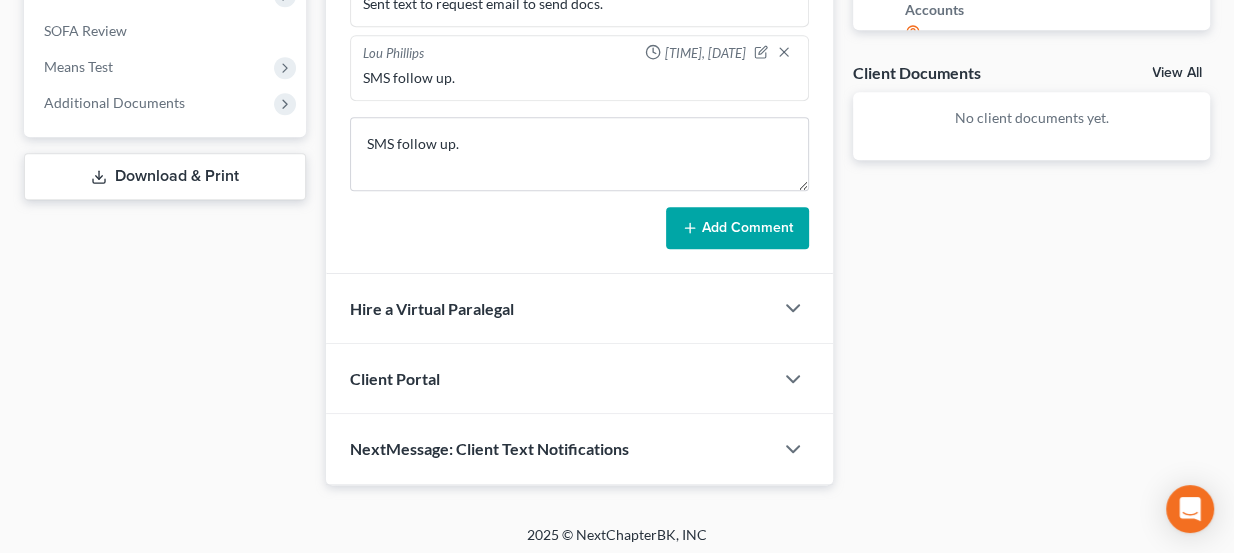 click on "Add Comment" at bounding box center [737, 228] 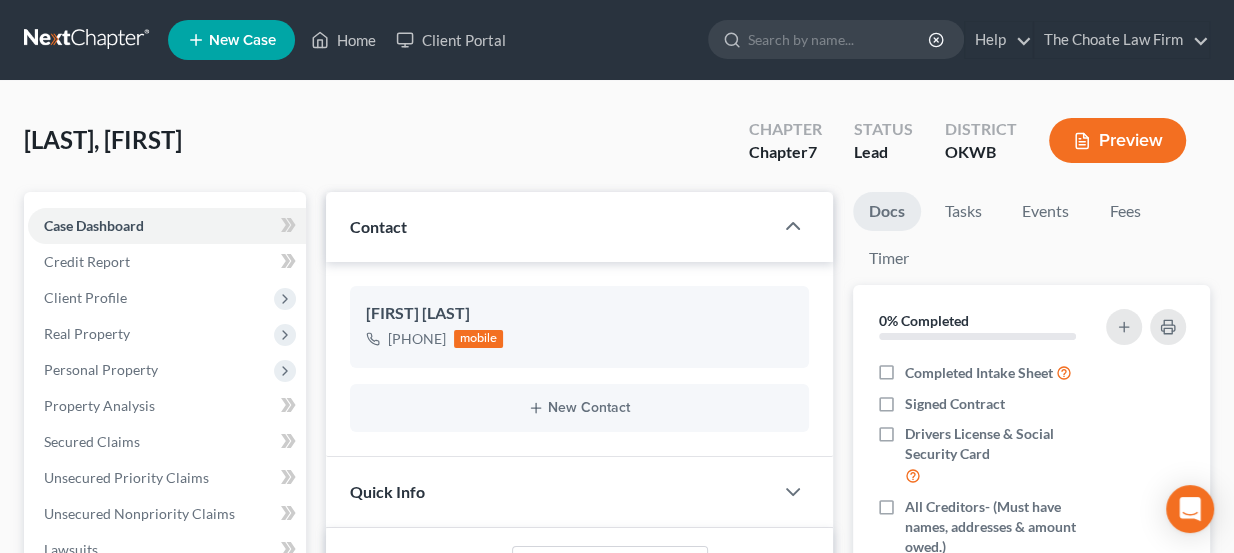 scroll, scrollTop: 0, scrollLeft: 0, axis: both 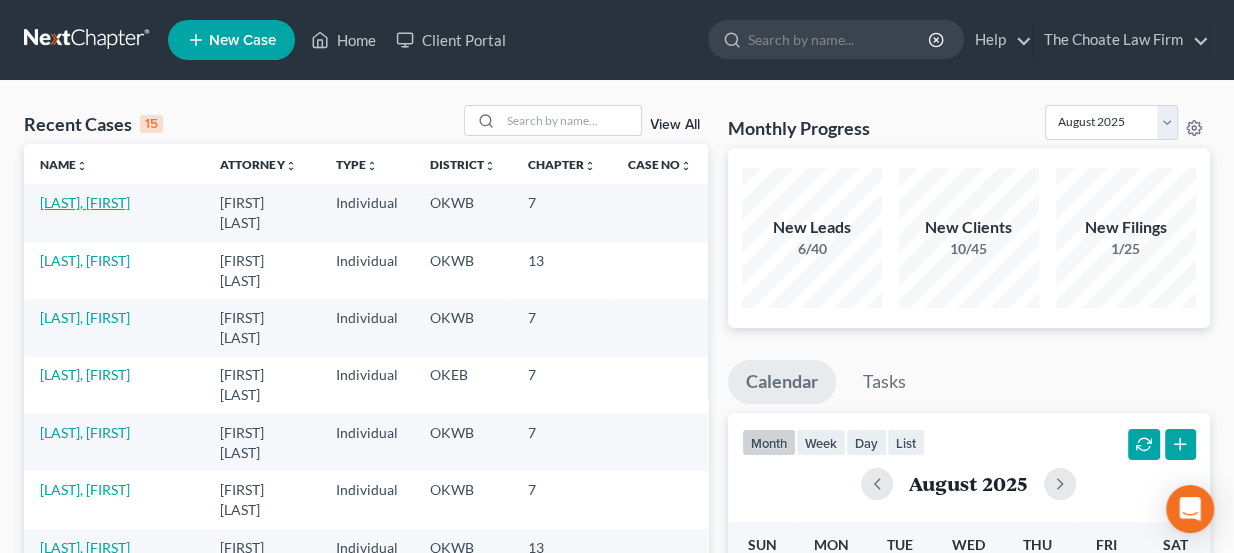 click on "[LAST], [FIRST]" at bounding box center (85, 202) 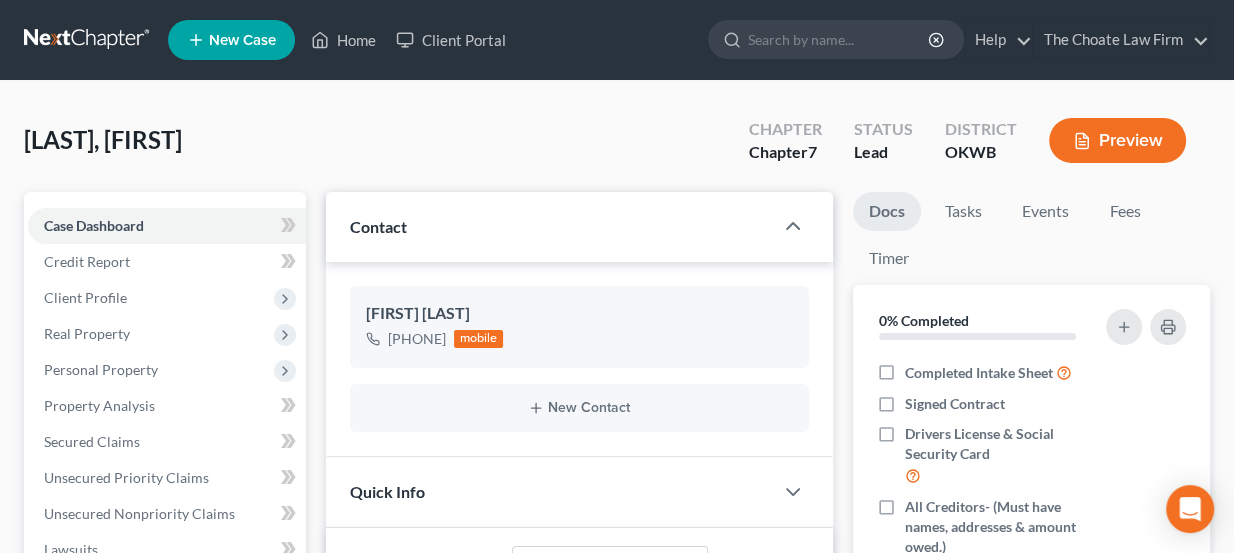 click at bounding box center (88, 40) 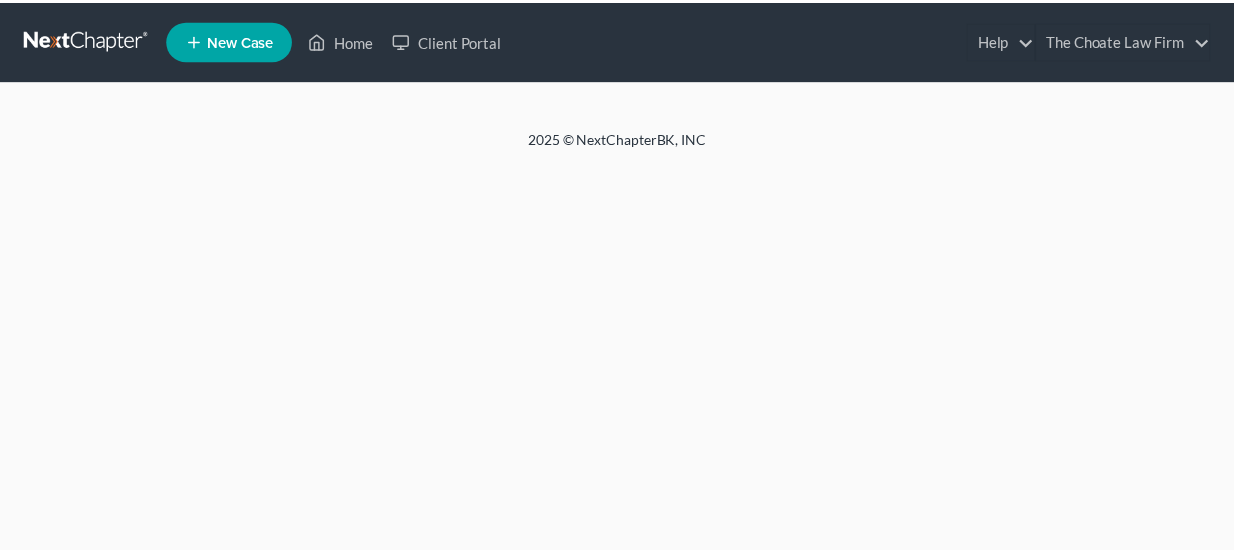 scroll, scrollTop: 0, scrollLeft: 0, axis: both 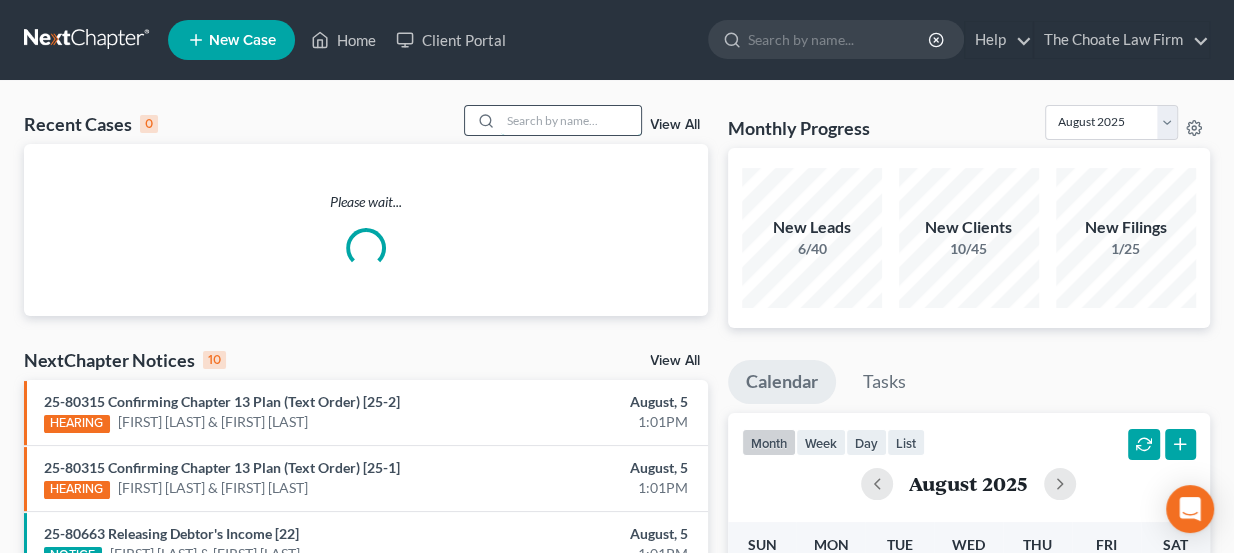 paste on "[LAST], [FIRST]" 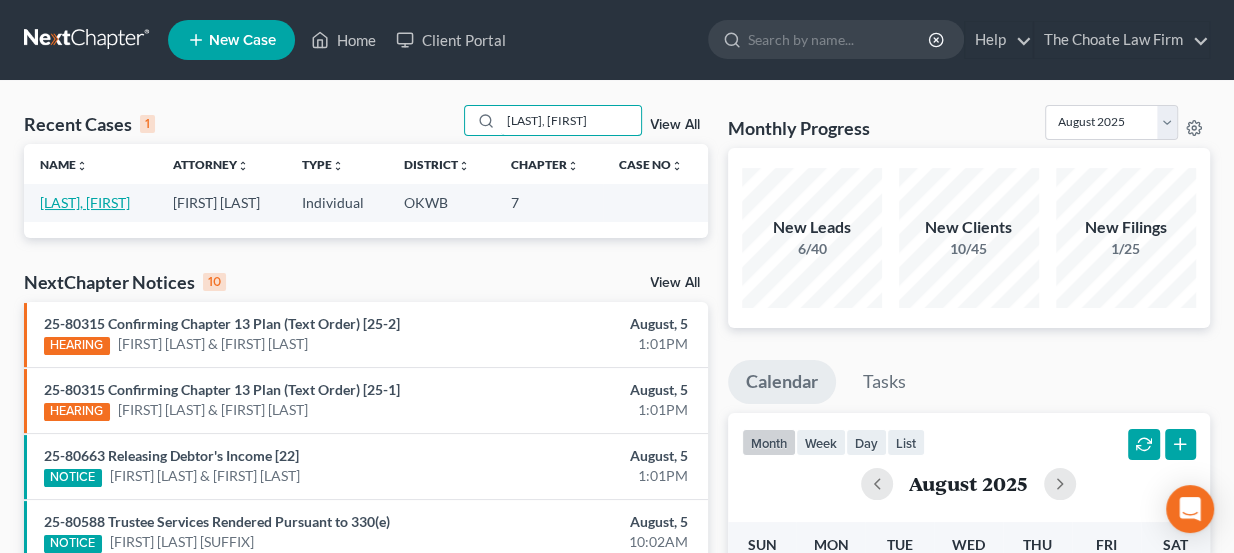 type on "[LAST], [FIRST]" 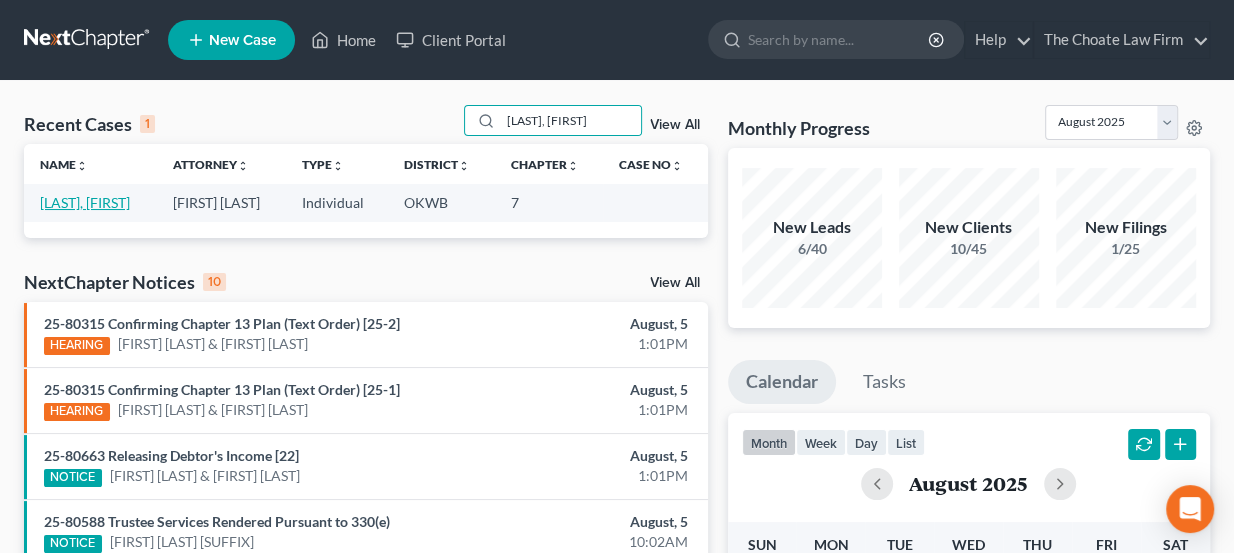 click on "[LAST], [FIRST]" at bounding box center (90, 202) 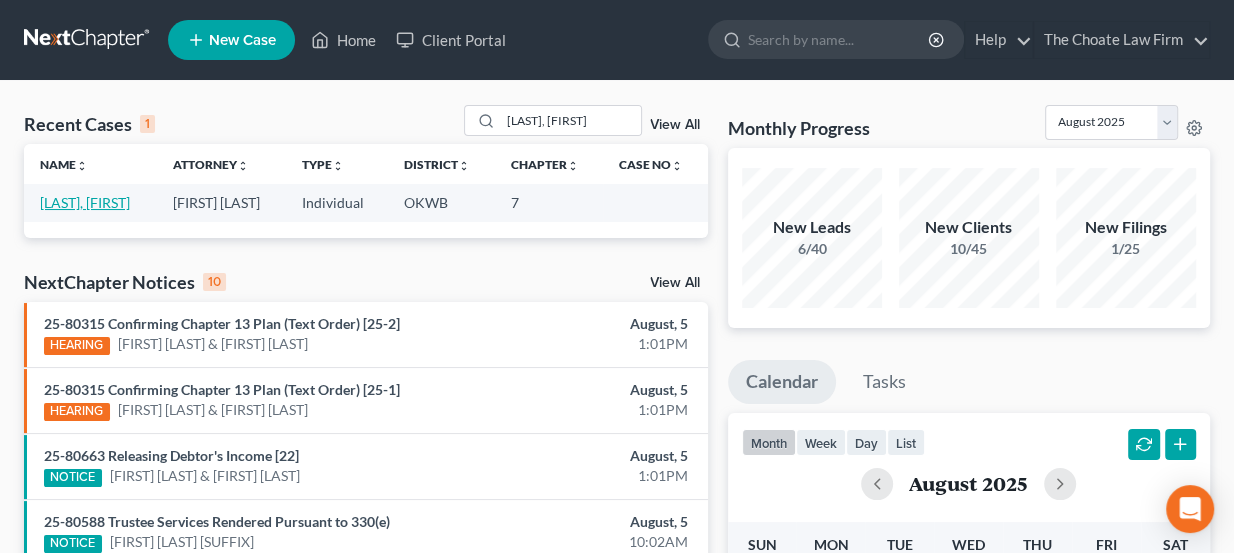 click on "[LAST], [FIRST]" at bounding box center (85, 202) 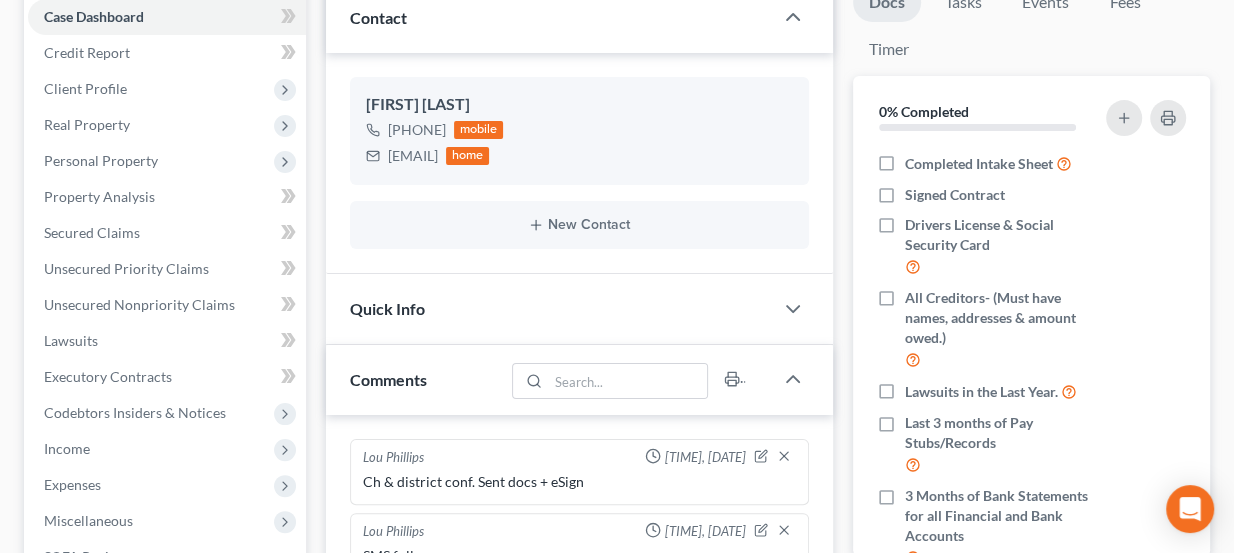scroll, scrollTop: 181, scrollLeft: 0, axis: vertical 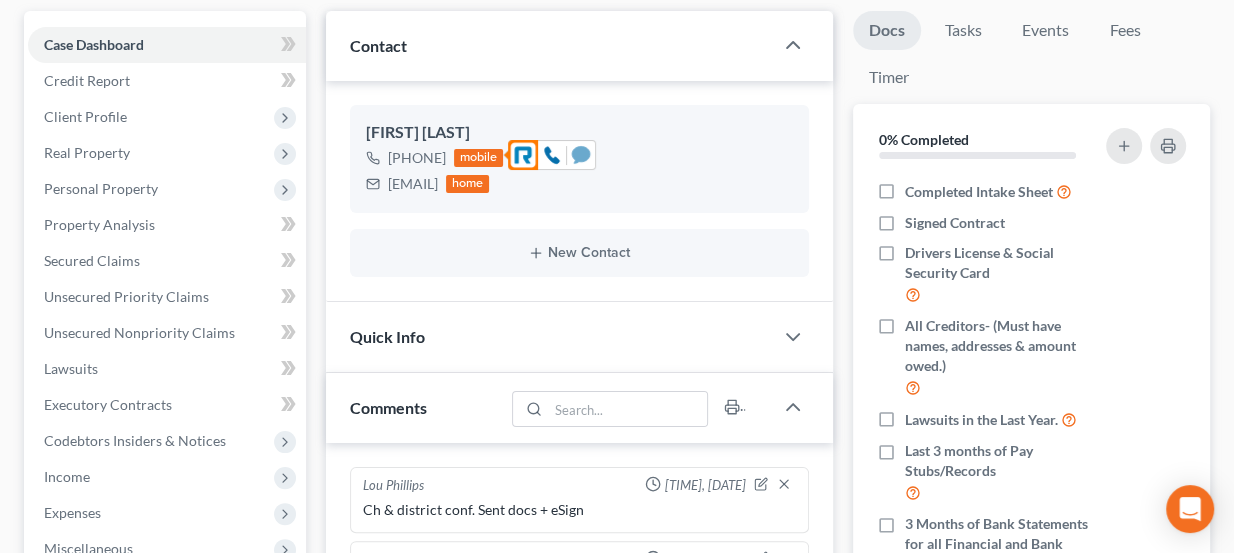 click 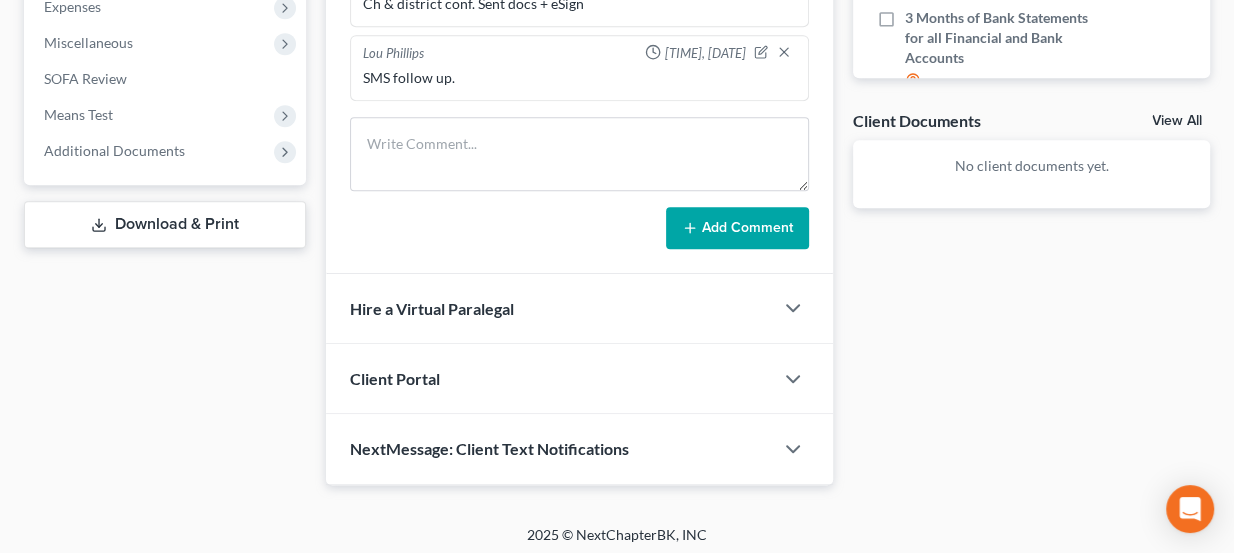 scroll, scrollTop: 688, scrollLeft: 0, axis: vertical 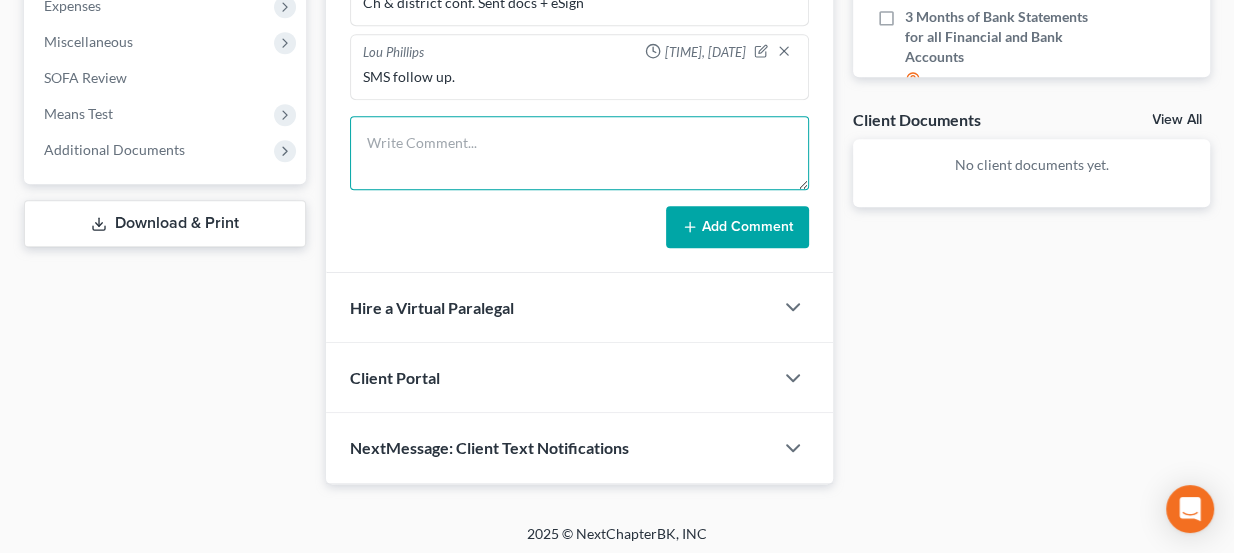 click at bounding box center [580, 153] 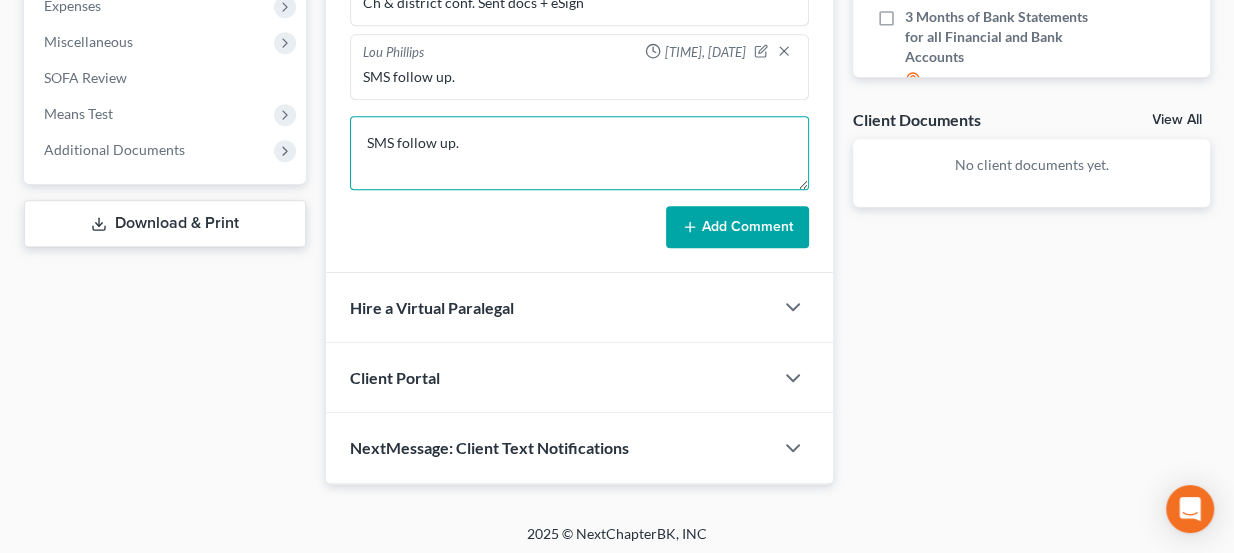 type on "SMS follow up." 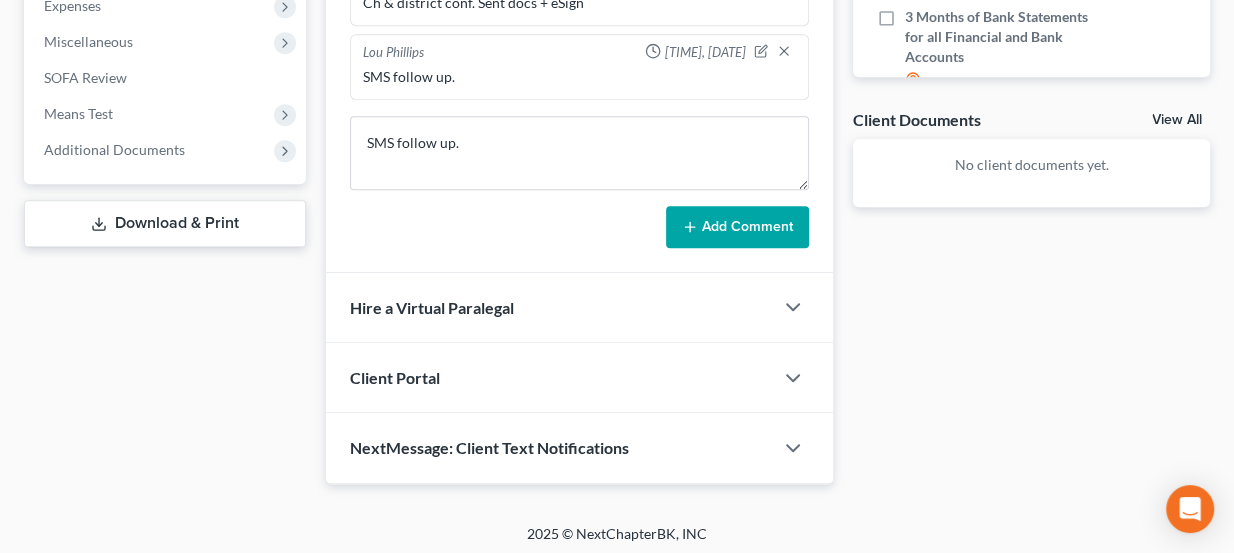 click on "Add Comment" at bounding box center (737, 227) 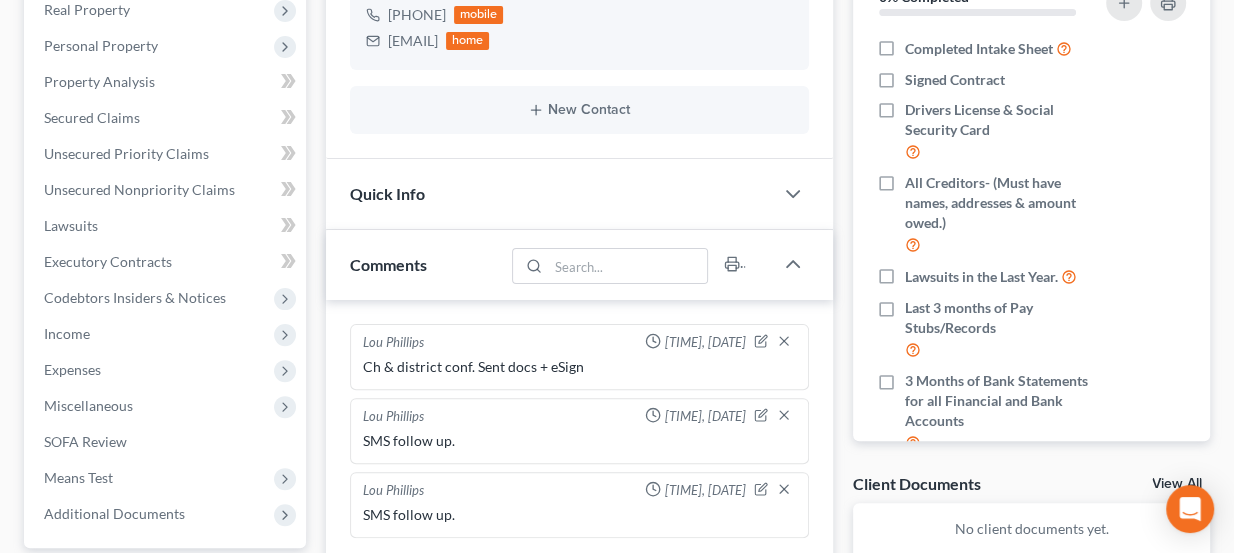 scroll, scrollTop: 0, scrollLeft: 0, axis: both 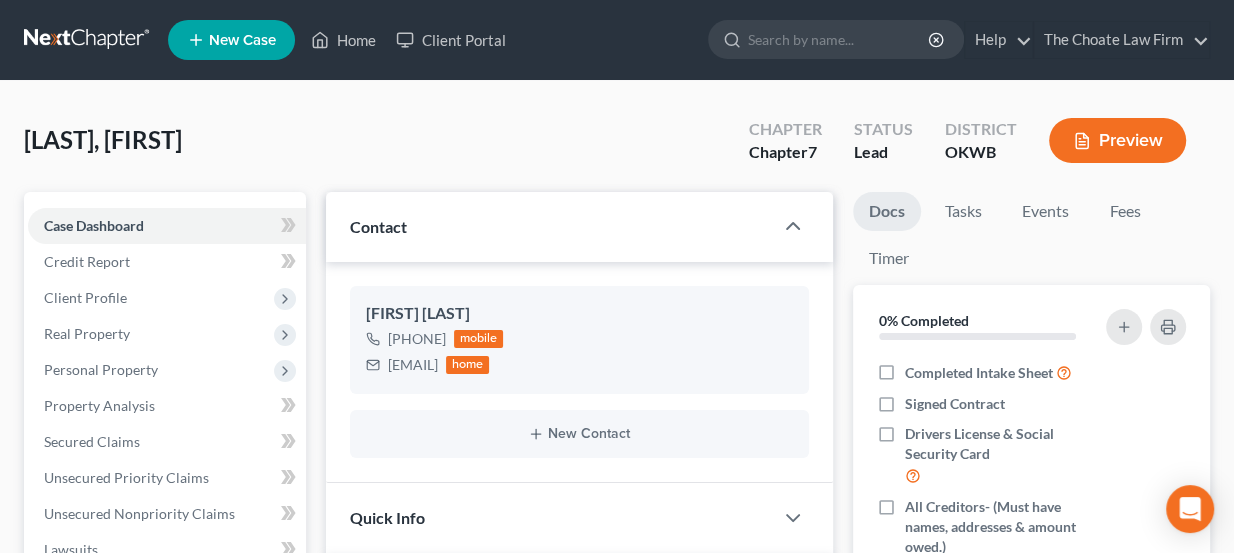 click at bounding box center (88, 40) 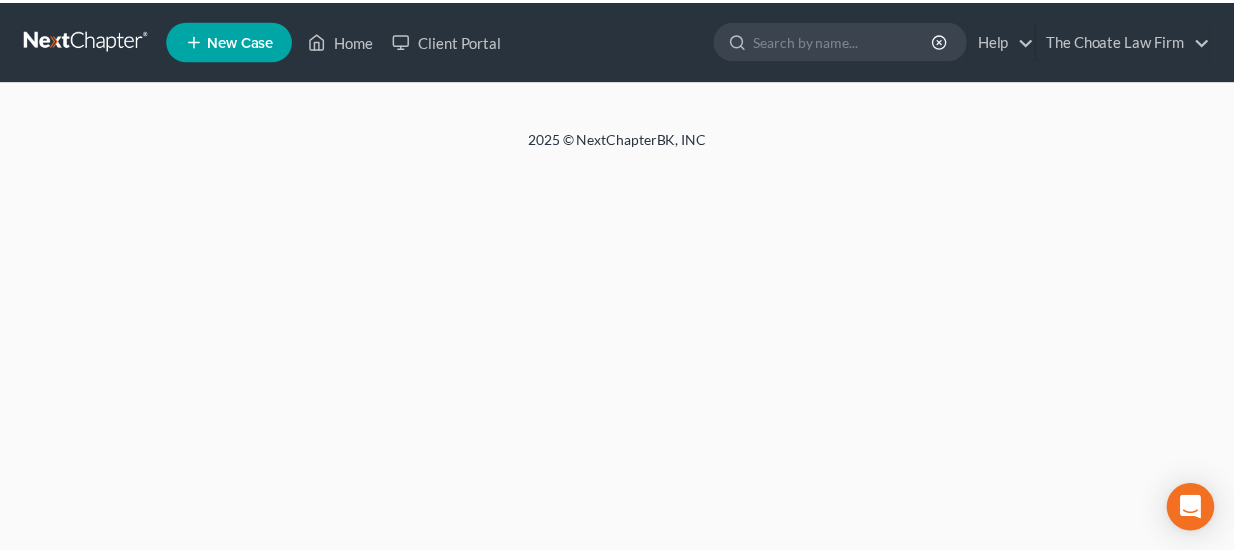 scroll, scrollTop: 0, scrollLeft: 0, axis: both 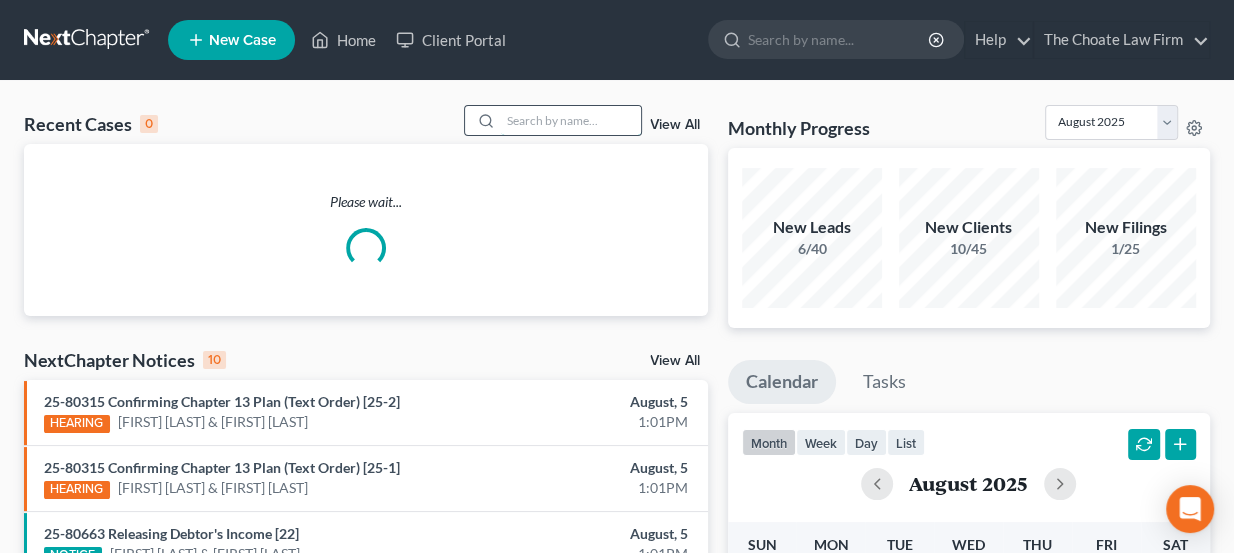 paste on "[LAST], [FIRST]" 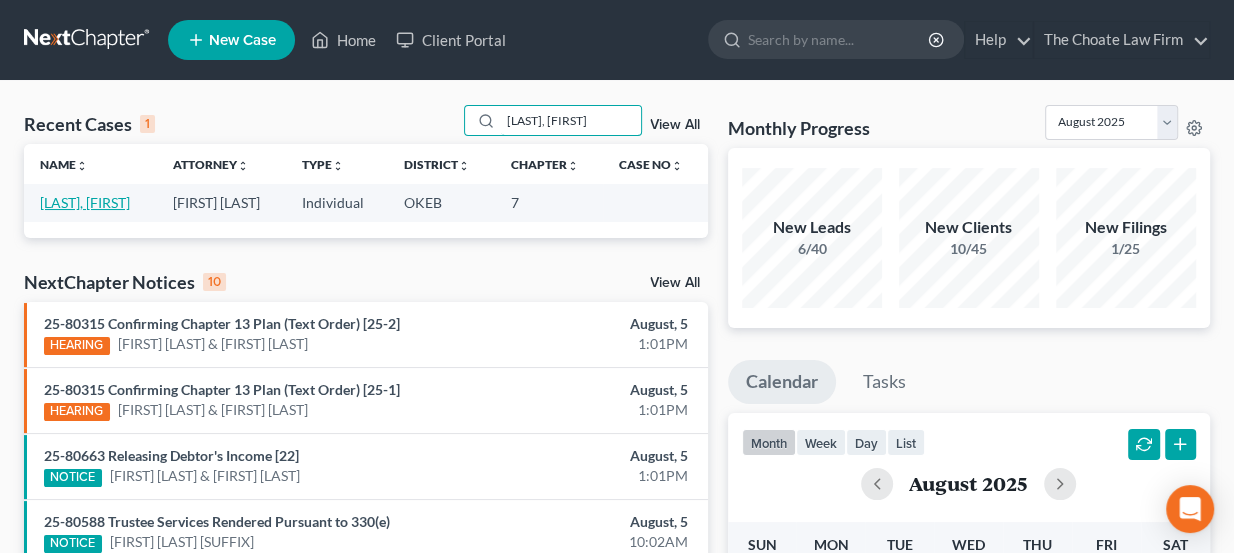 type on "[LAST], [FIRST]" 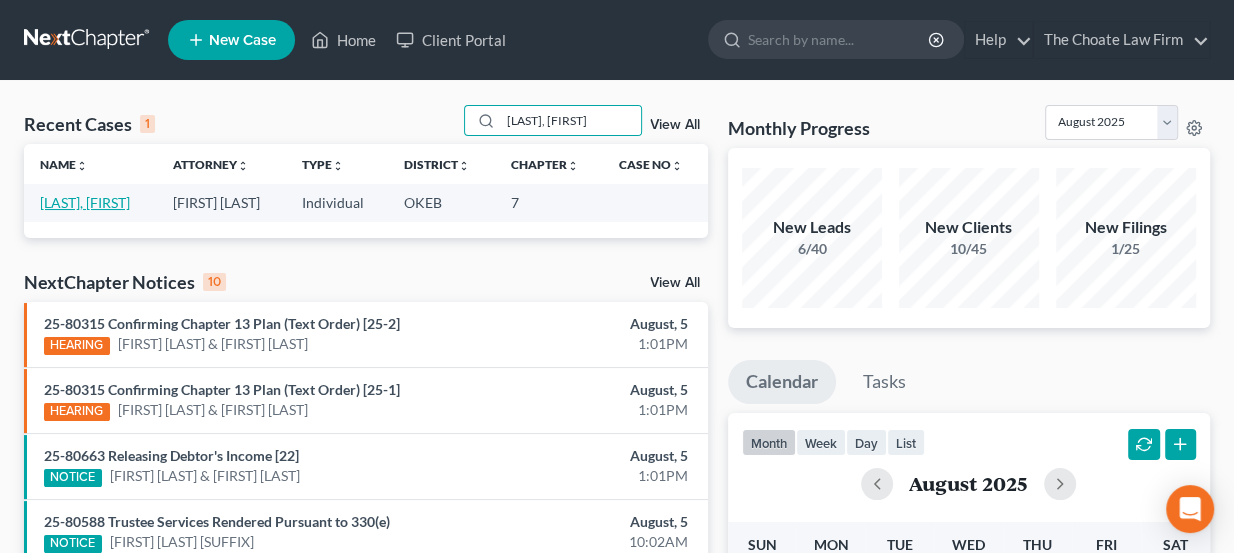 click on "[LAST], [FIRST]" at bounding box center (85, 202) 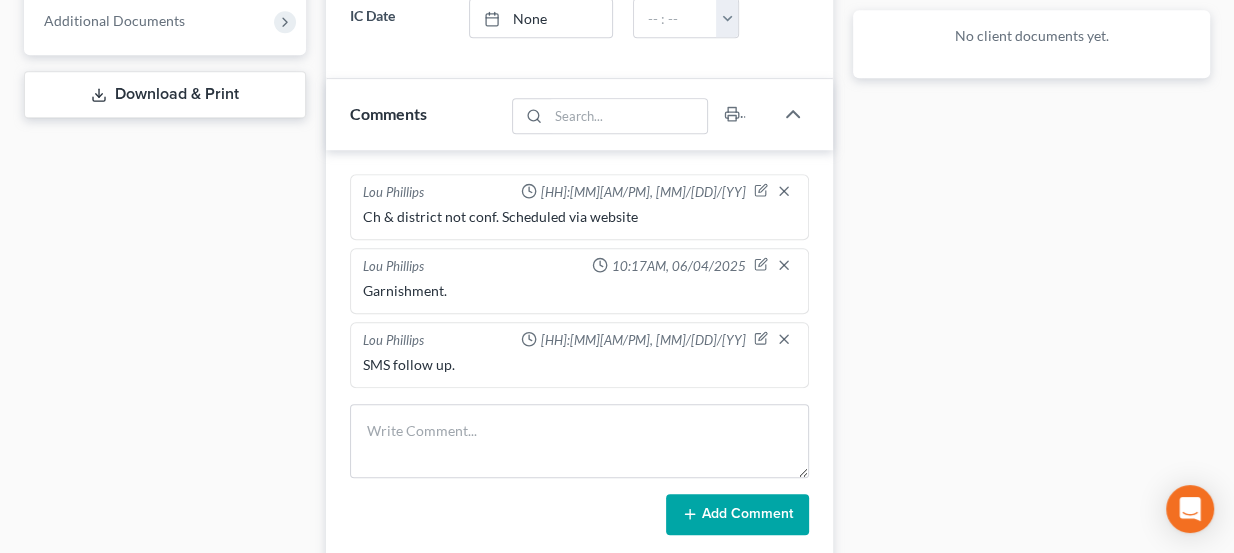 scroll, scrollTop: 818, scrollLeft: 0, axis: vertical 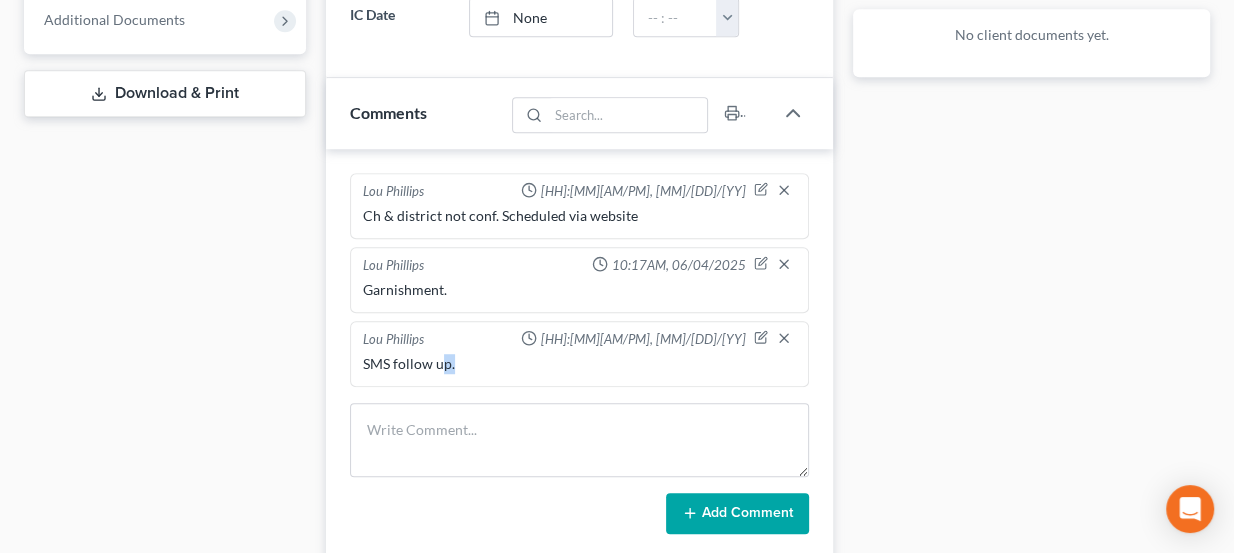 drag, startPoint x: 444, startPoint y: 354, endPoint x: 459, endPoint y: 357, distance: 15.297058 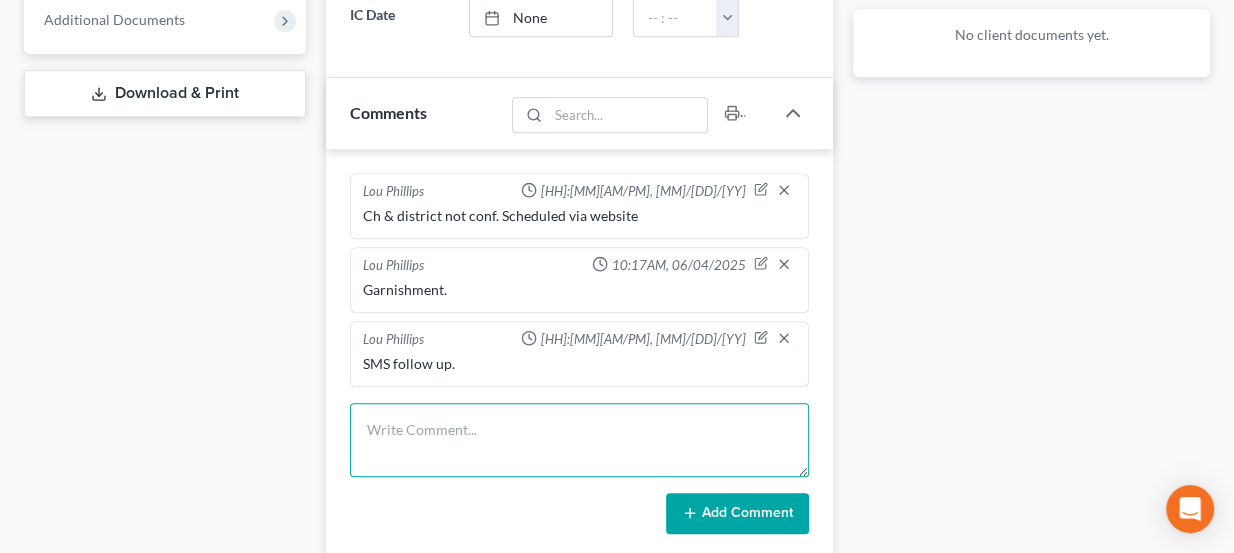 click at bounding box center (580, 440) 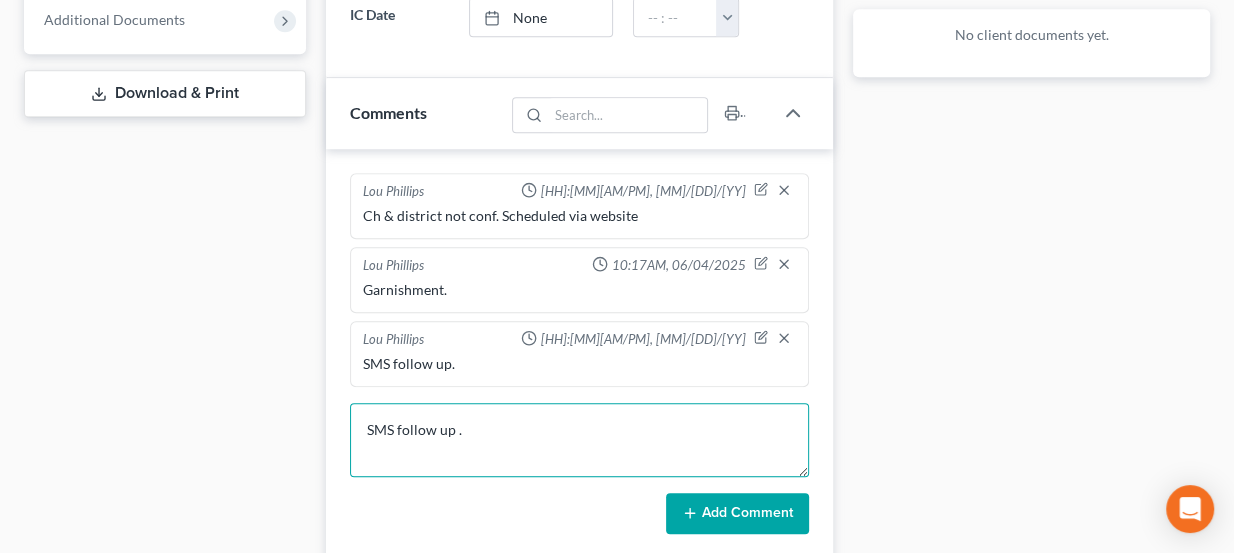 type on "SMS follow up ." 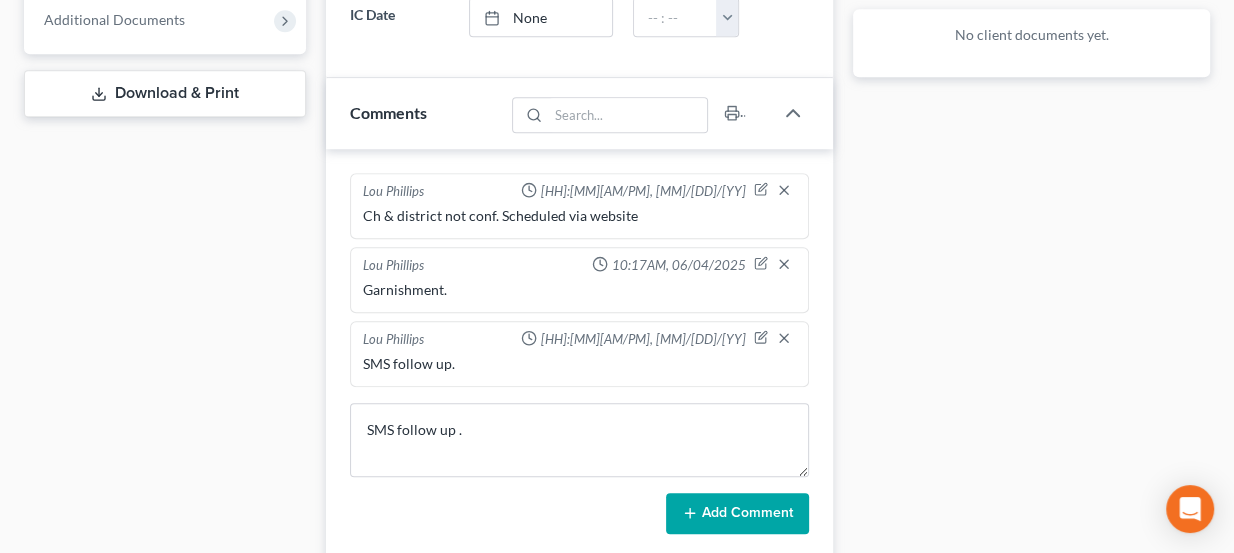click on "Add Comment" at bounding box center (737, 514) 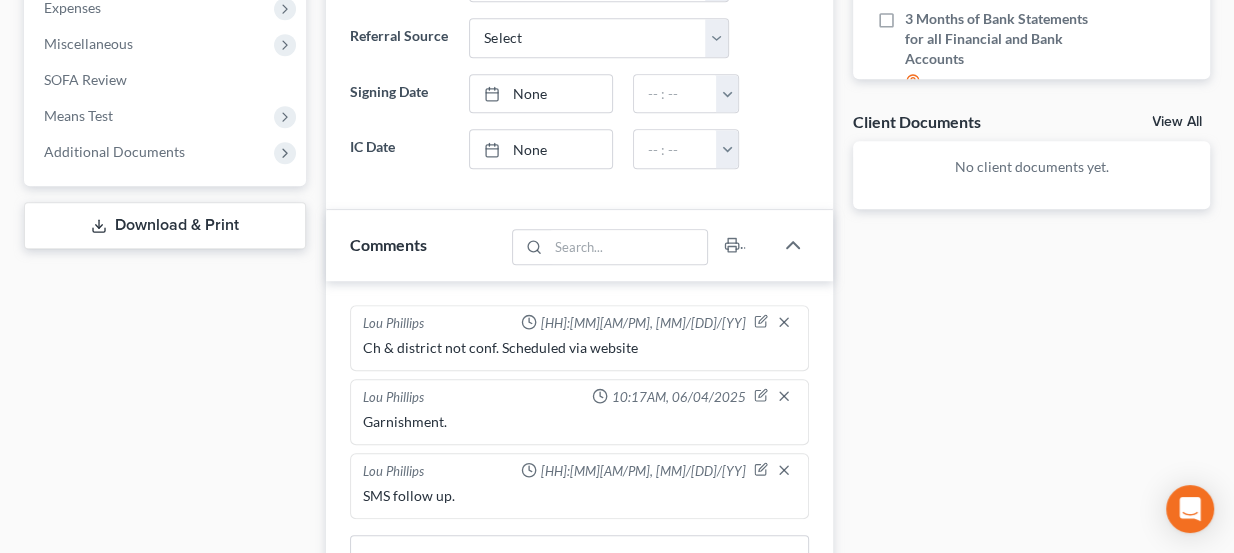 type 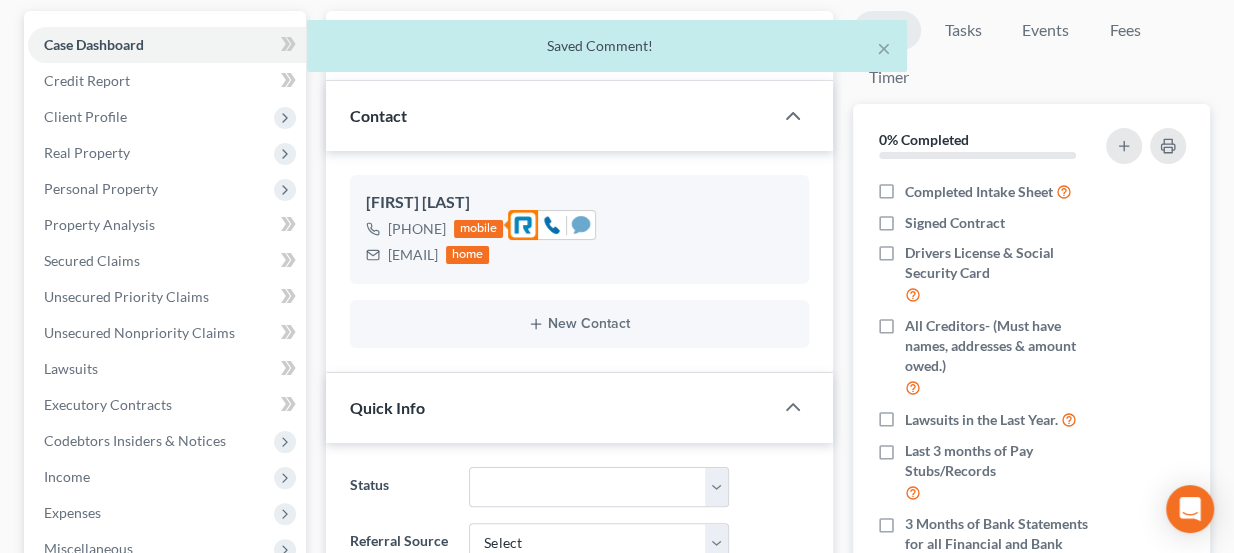 click 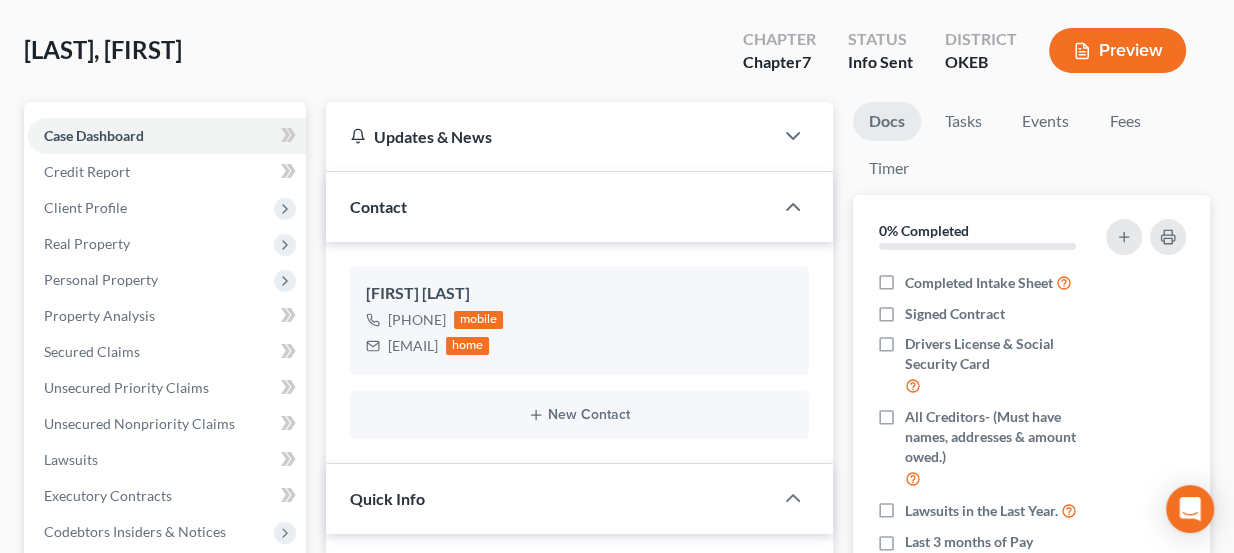 scroll, scrollTop: 0, scrollLeft: 0, axis: both 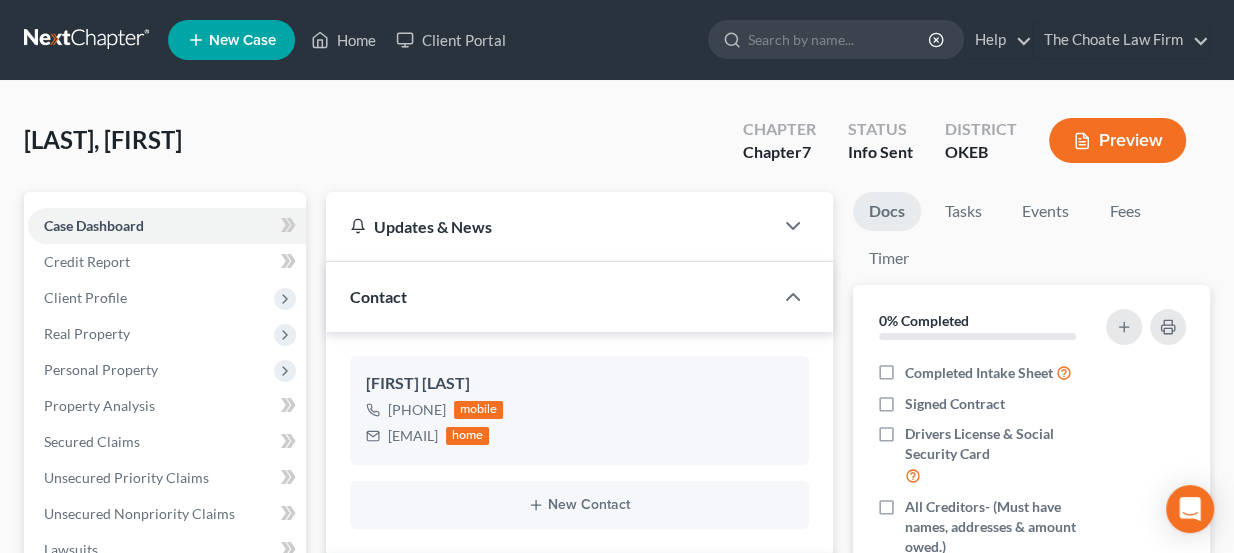 click at bounding box center [88, 40] 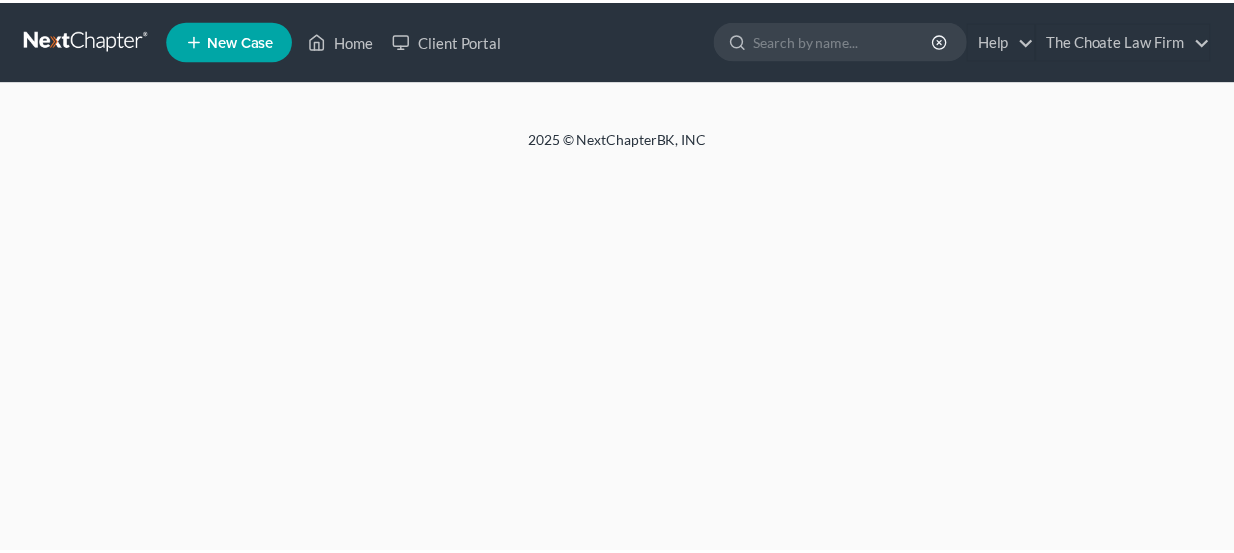 scroll, scrollTop: 0, scrollLeft: 0, axis: both 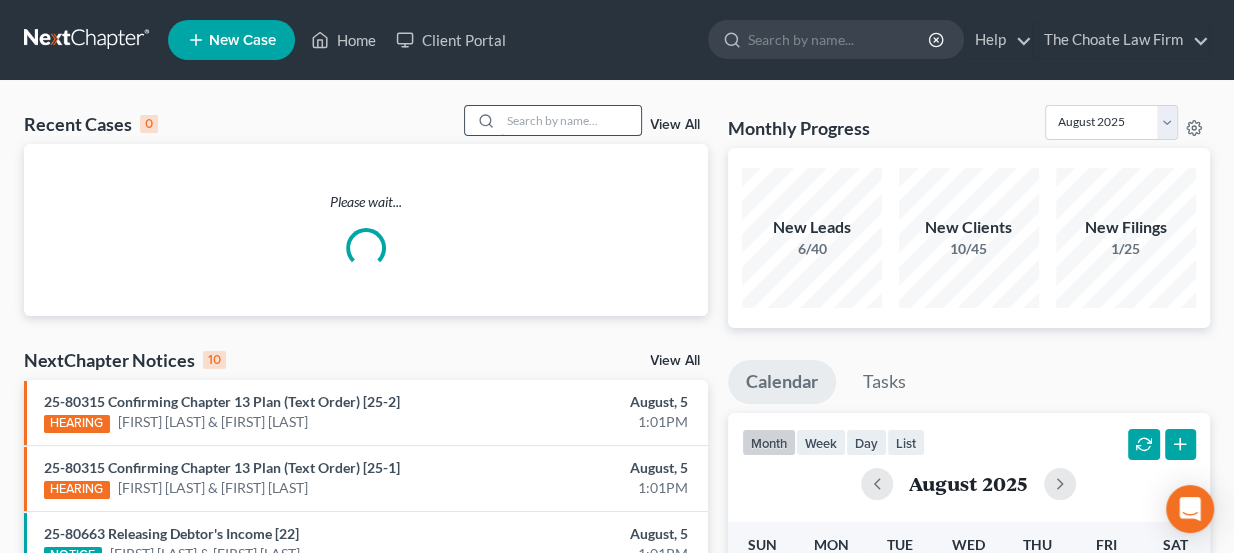 click at bounding box center [571, 120] 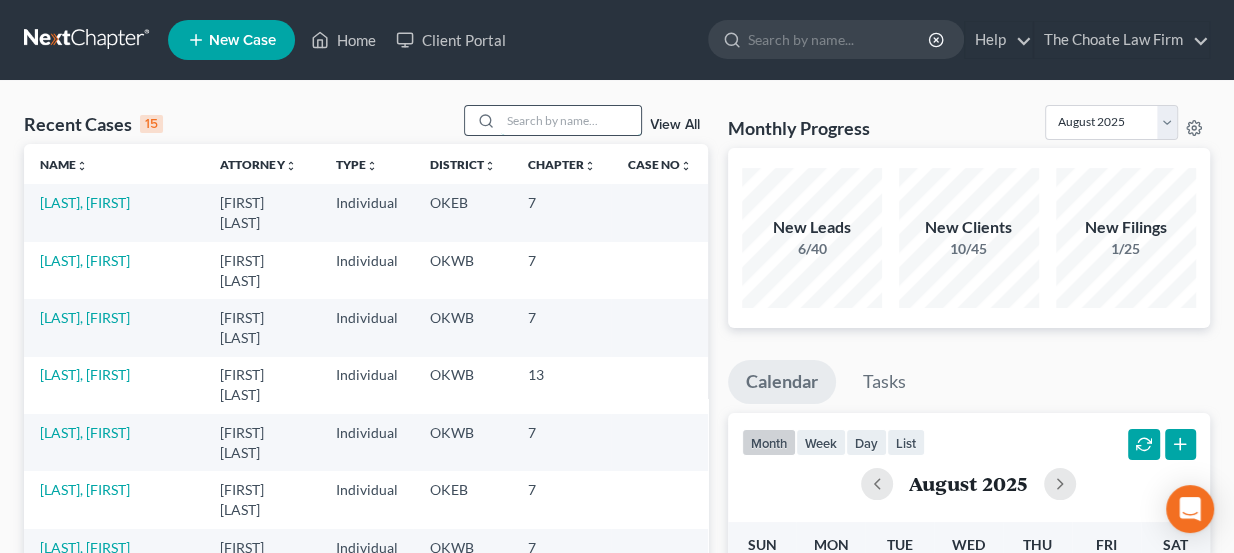 paste on "Jacobs, Erica" 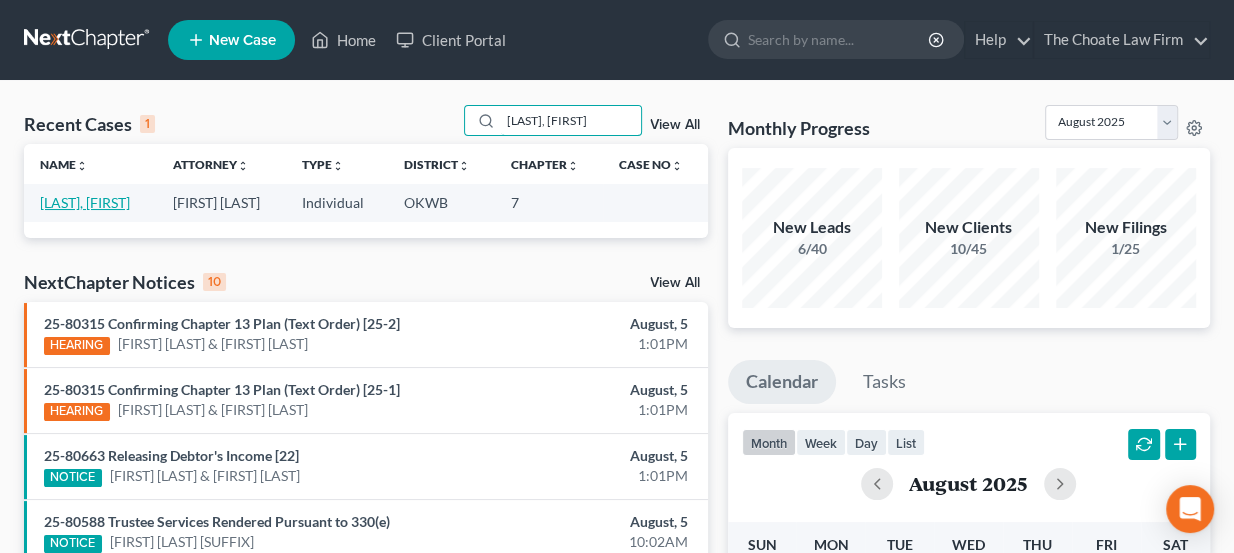 type on "Jacobs, Erica" 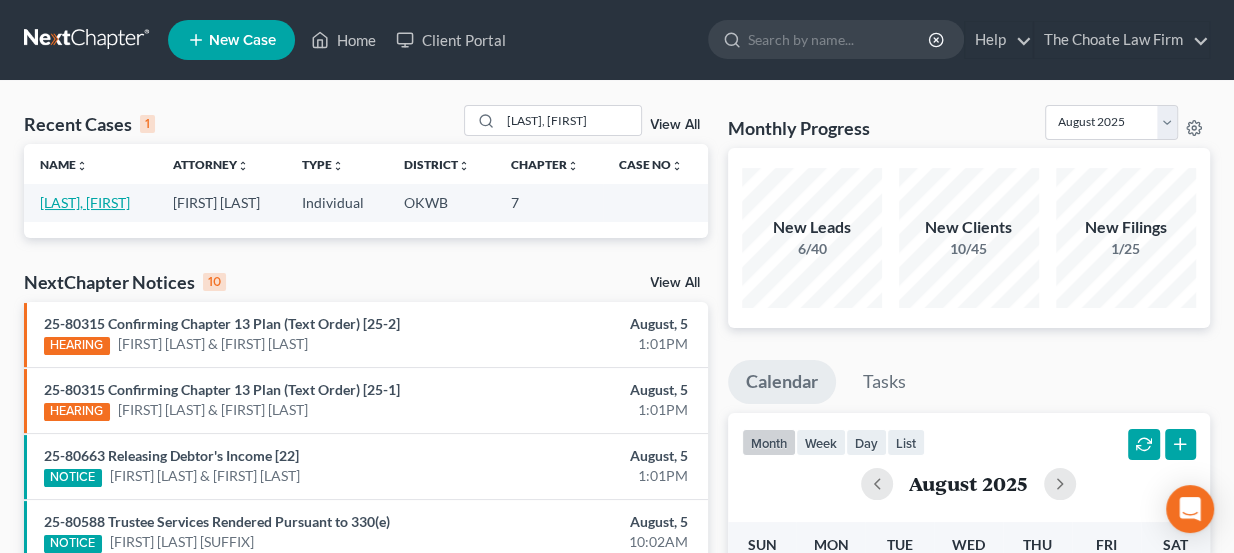 click on "Jacobs, Erica" at bounding box center (85, 202) 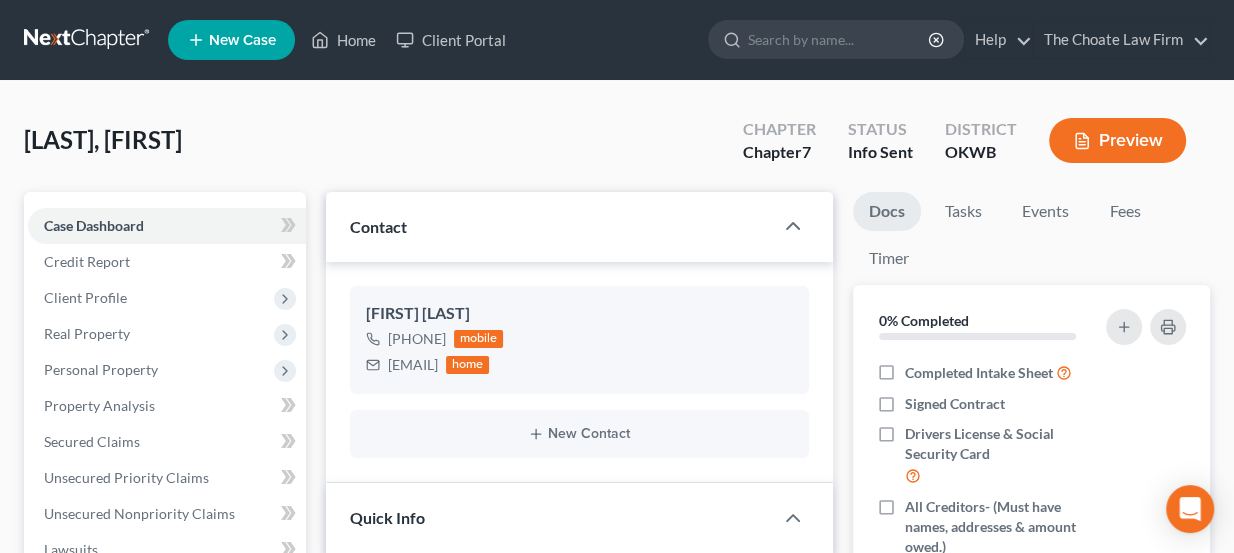 scroll, scrollTop: 636, scrollLeft: 0, axis: vertical 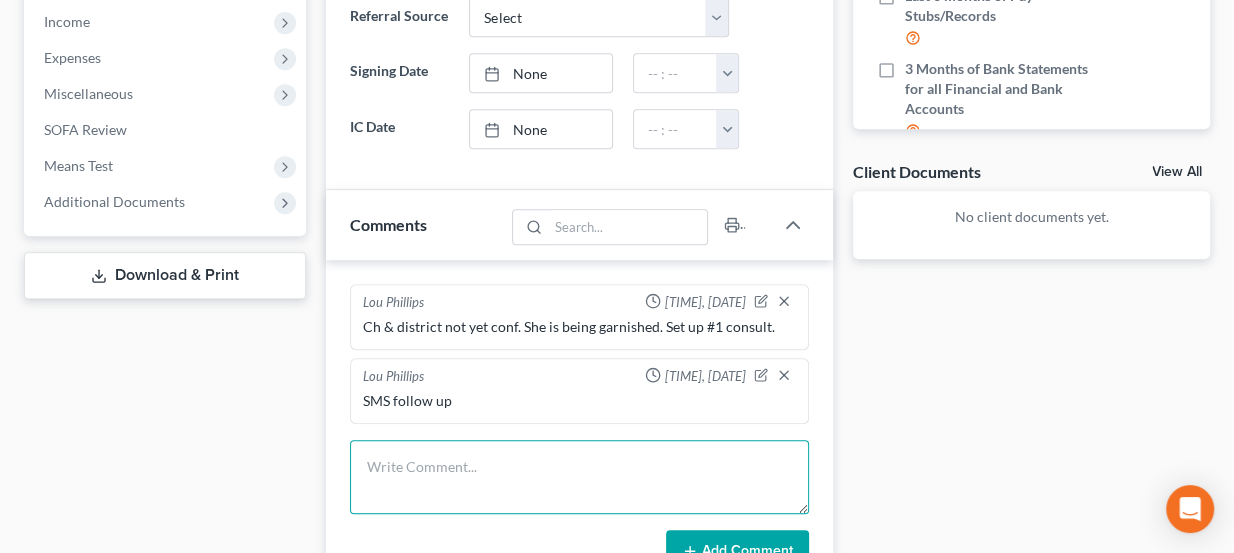 click at bounding box center [580, 477] 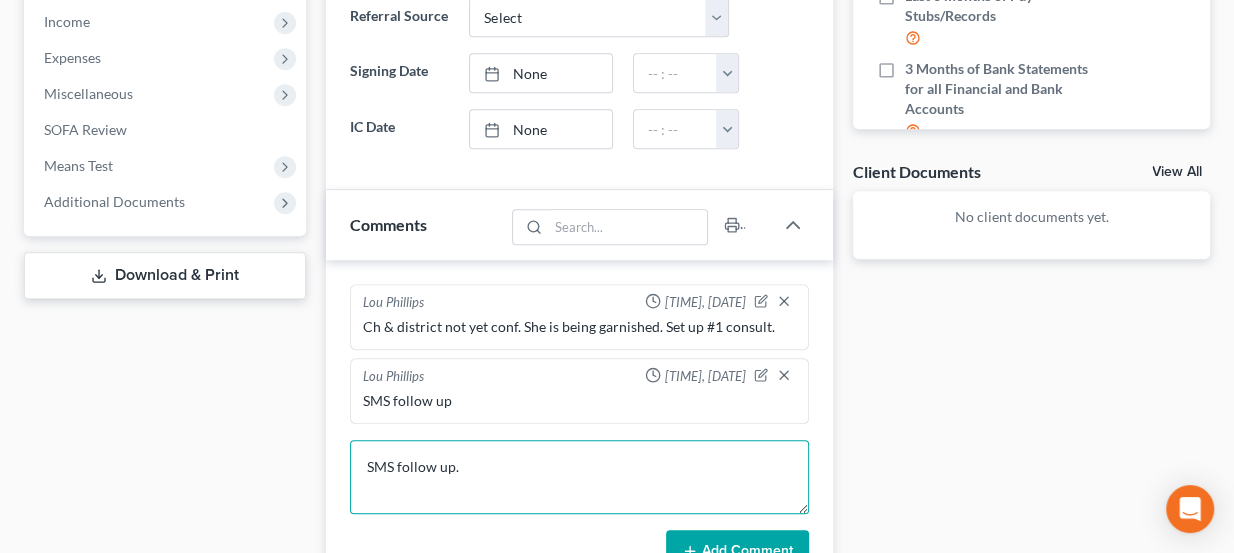 type on "SMS follow up." 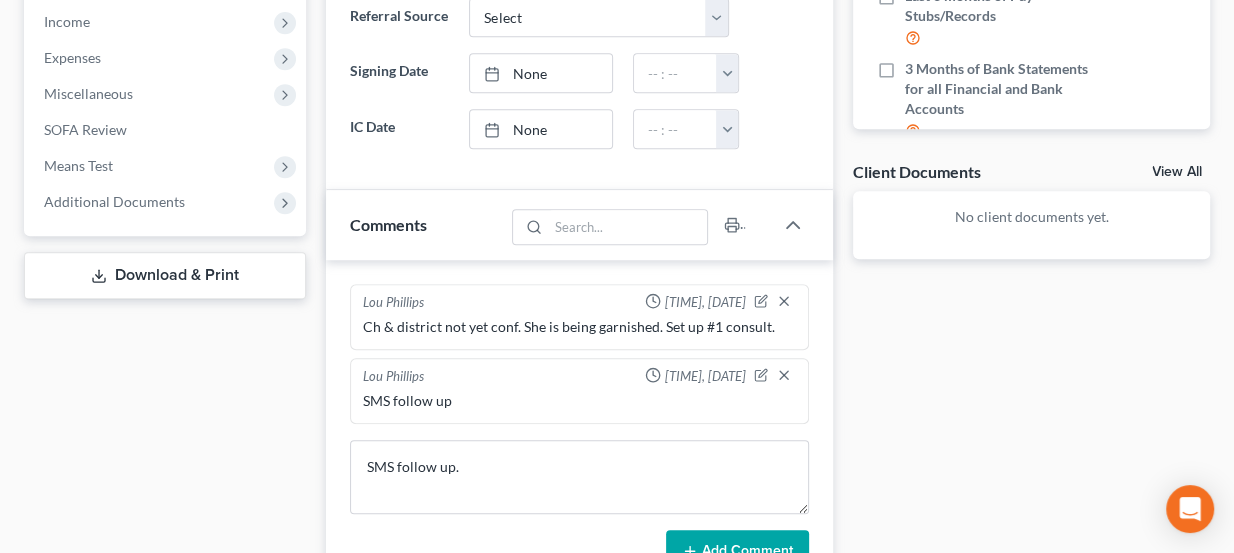click on "Add Comment" at bounding box center [737, 551] 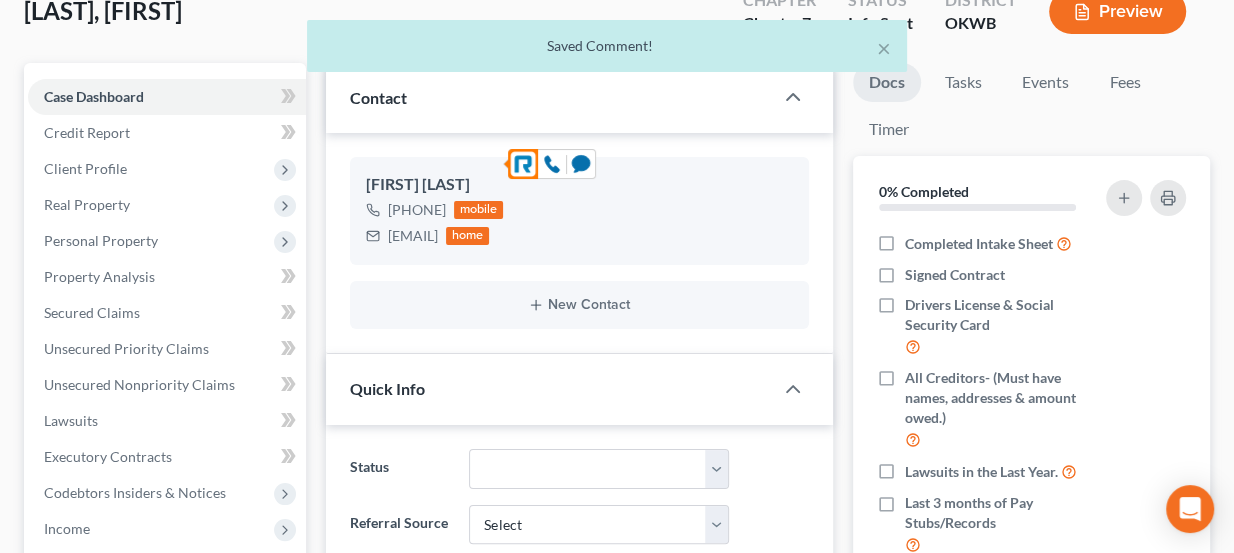 scroll, scrollTop: 90, scrollLeft: 0, axis: vertical 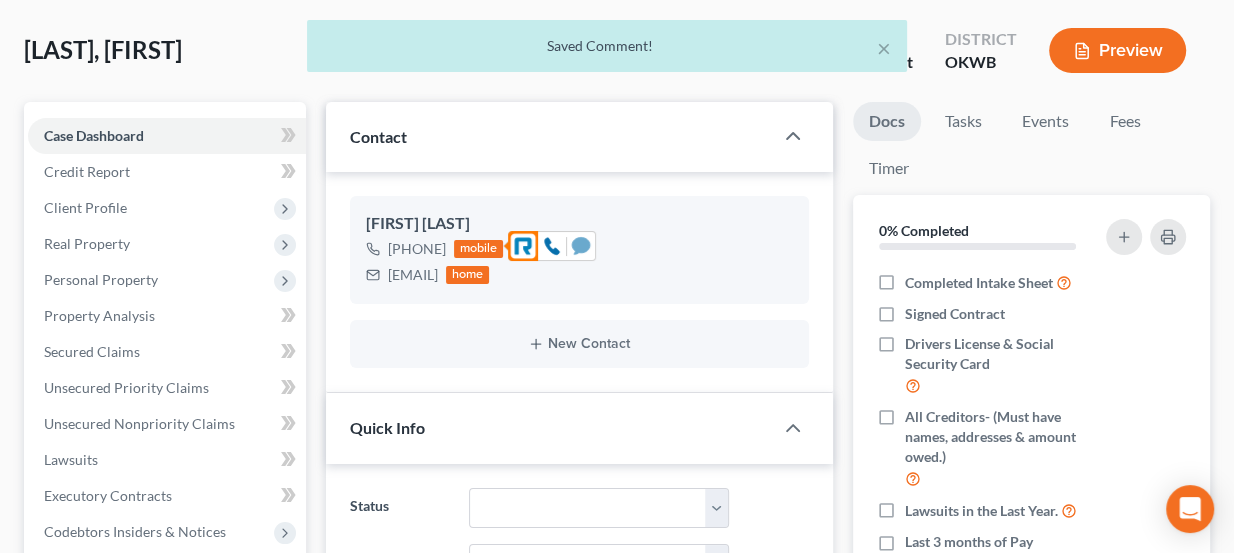 click 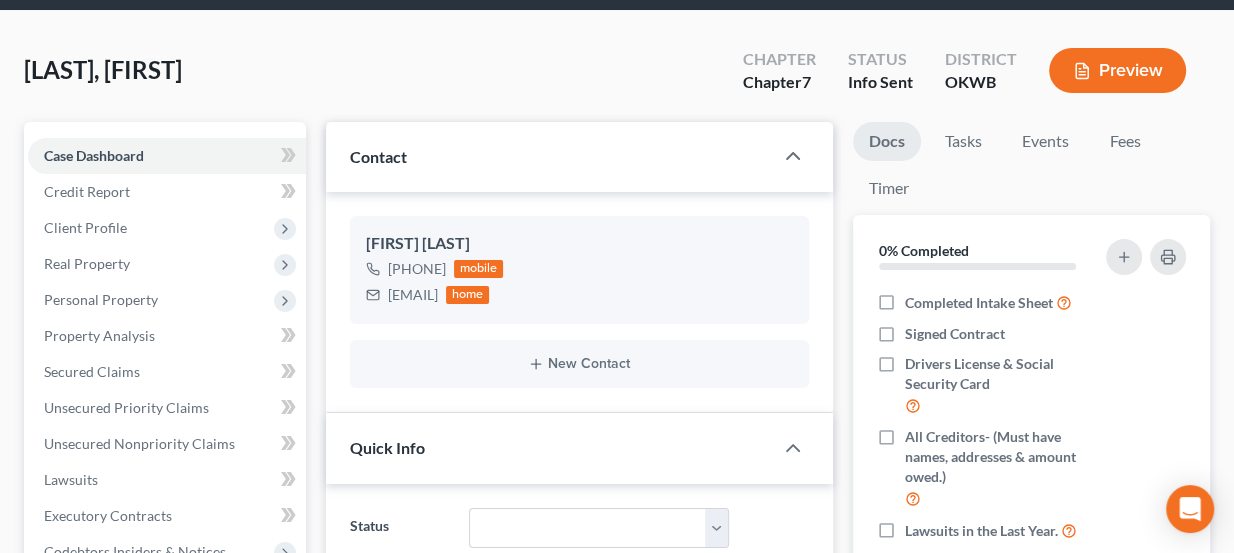 scroll, scrollTop: 0, scrollLeft: 0, axis: both 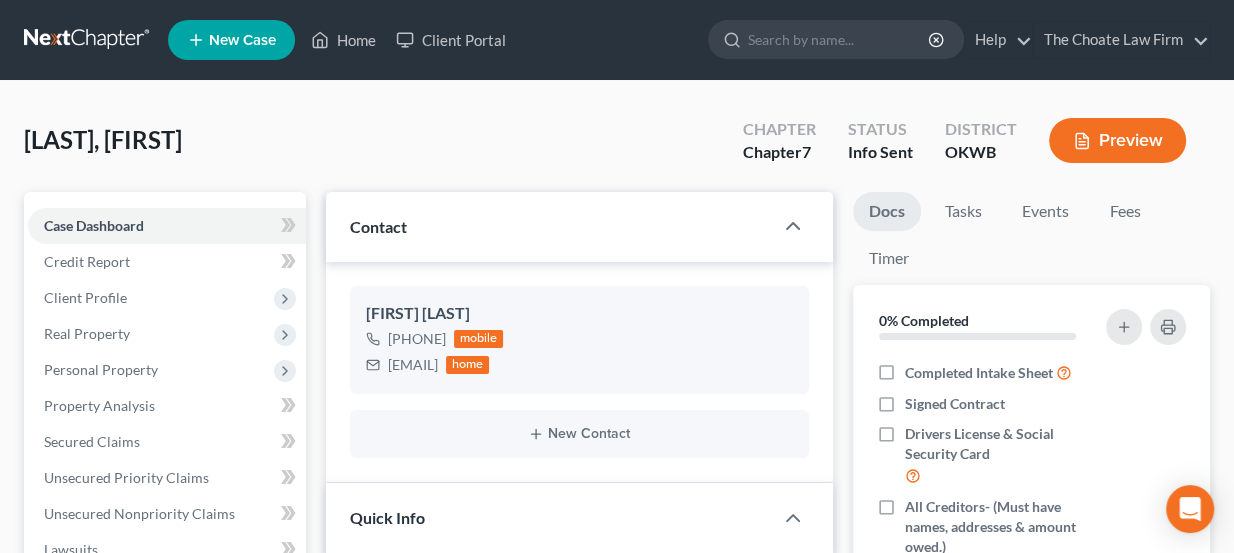 click at bounding box center (88, 40) 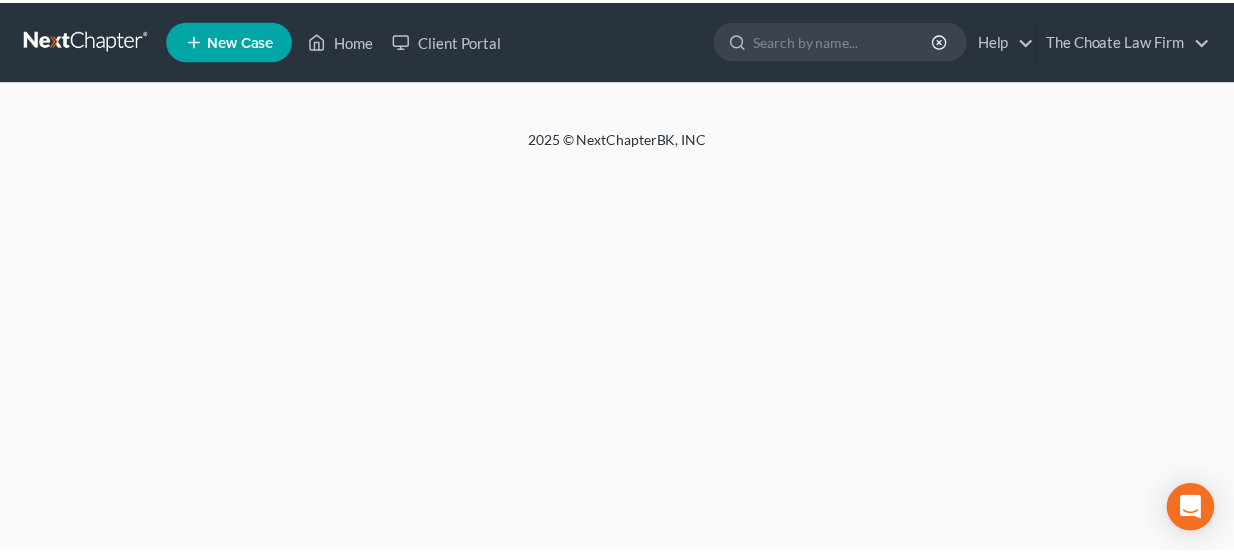 scroll, scrollTop: 0, scrollLeft: 0, axis: both 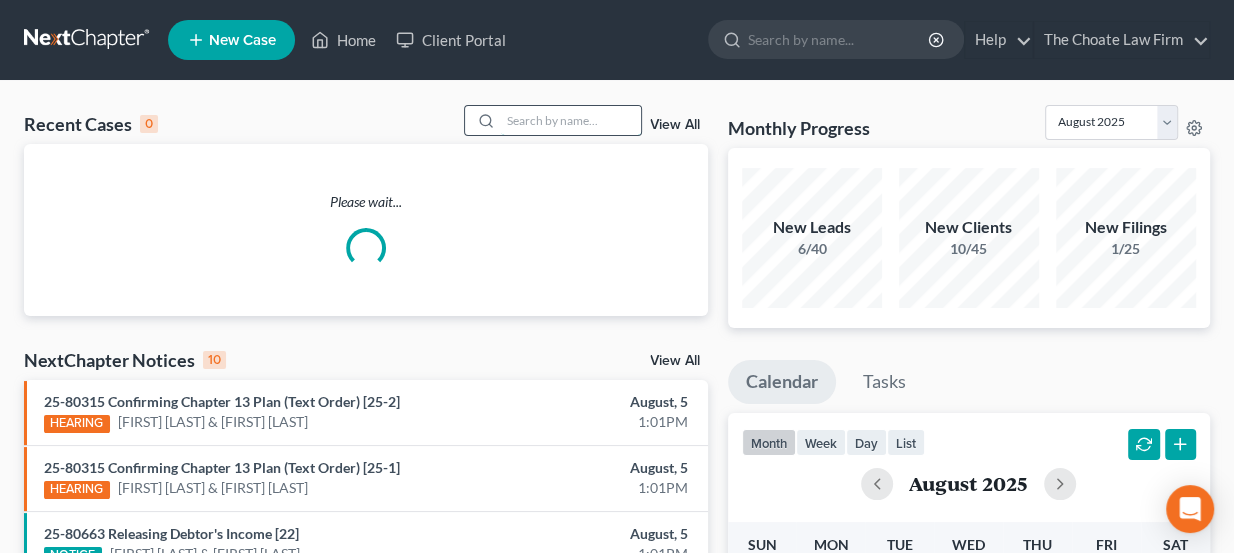 paste on "[LAST], [FIRST]" 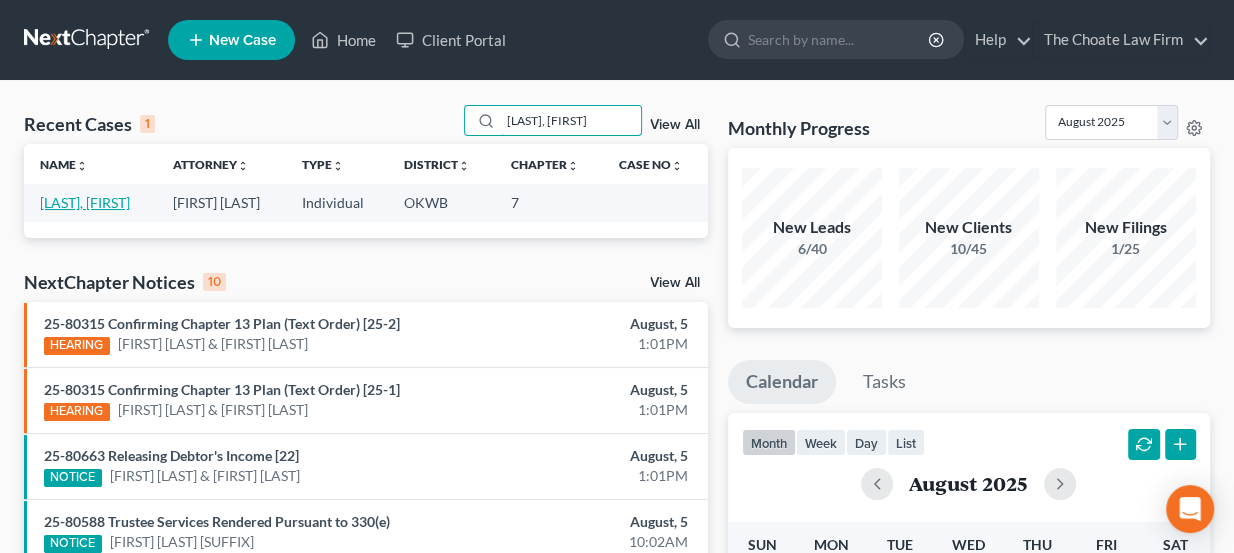 type on "[LAST], [FIRST]" 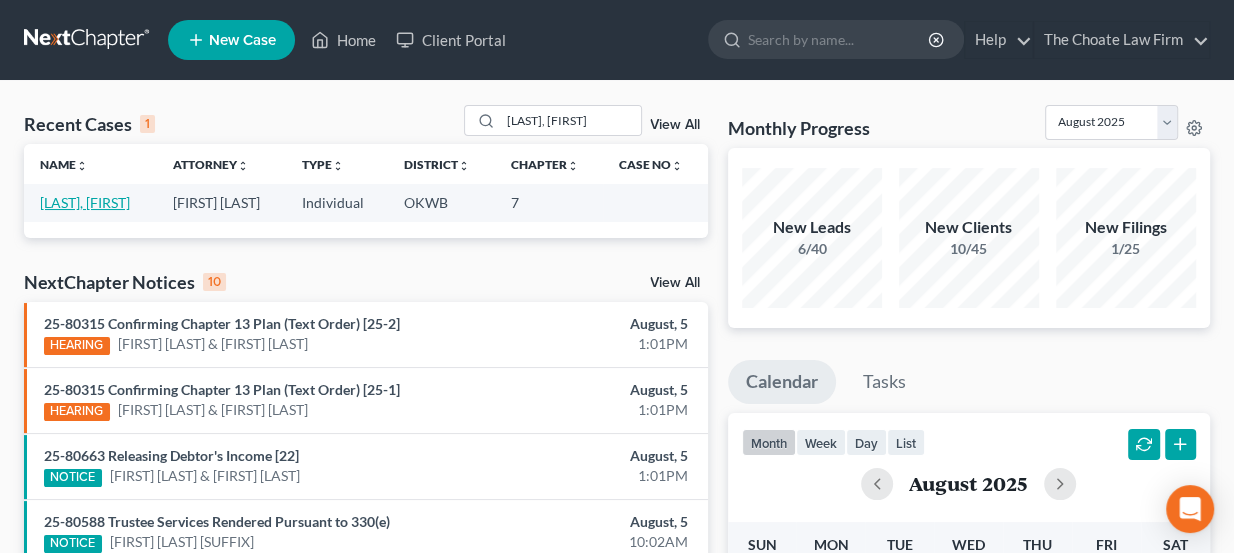 click on "[LAST], [FIRST]" at bounding box center [85, 202] 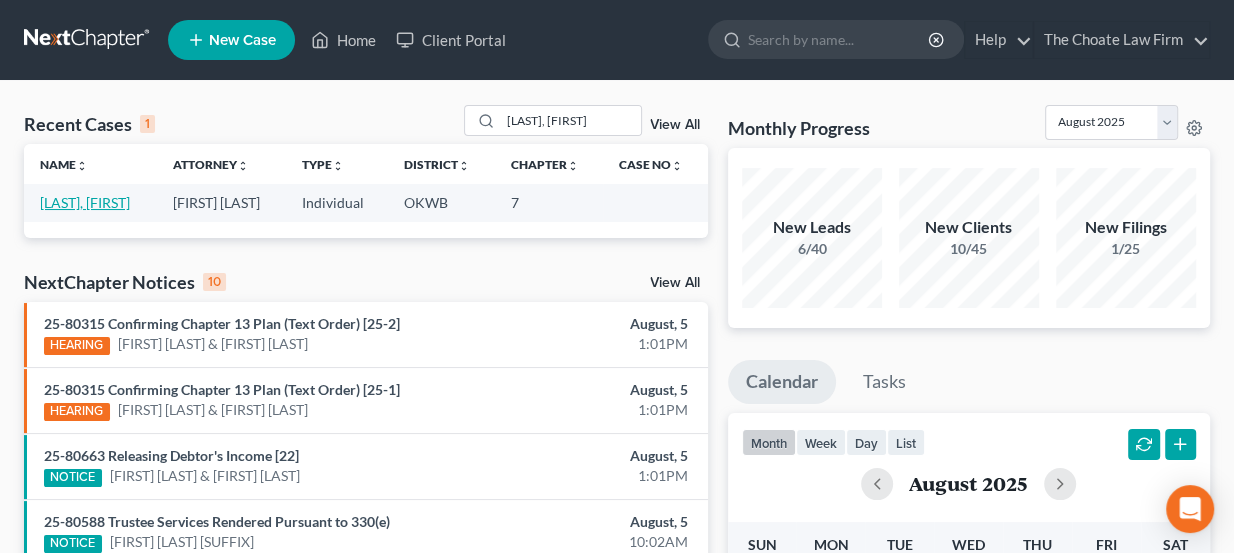 select on "3" 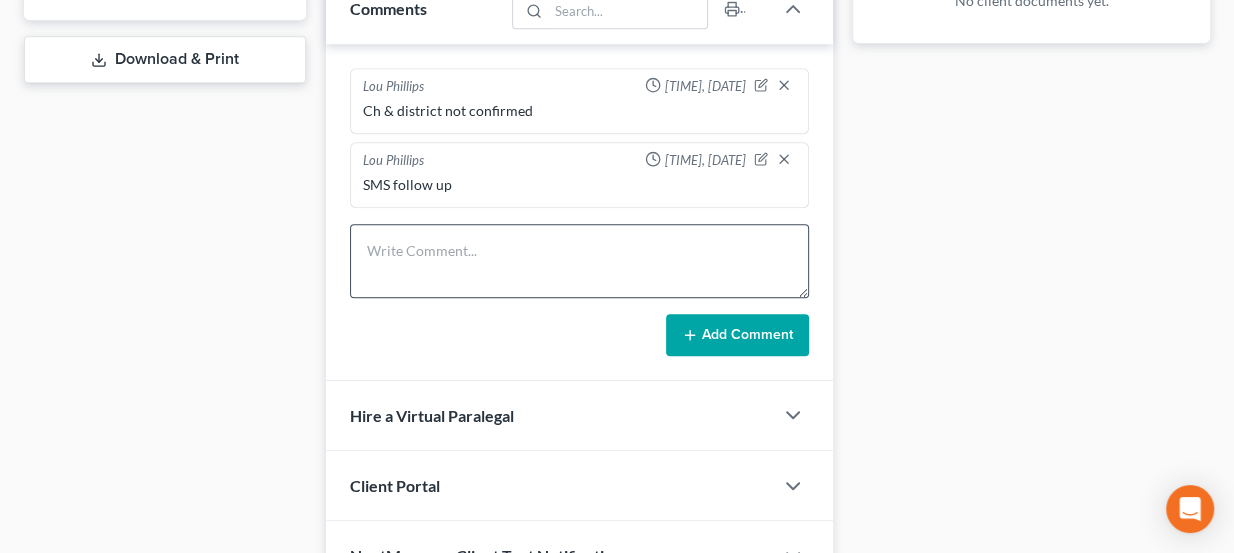 scroll, scrollTop: 957, scrollLeft: 0, axis: vertical 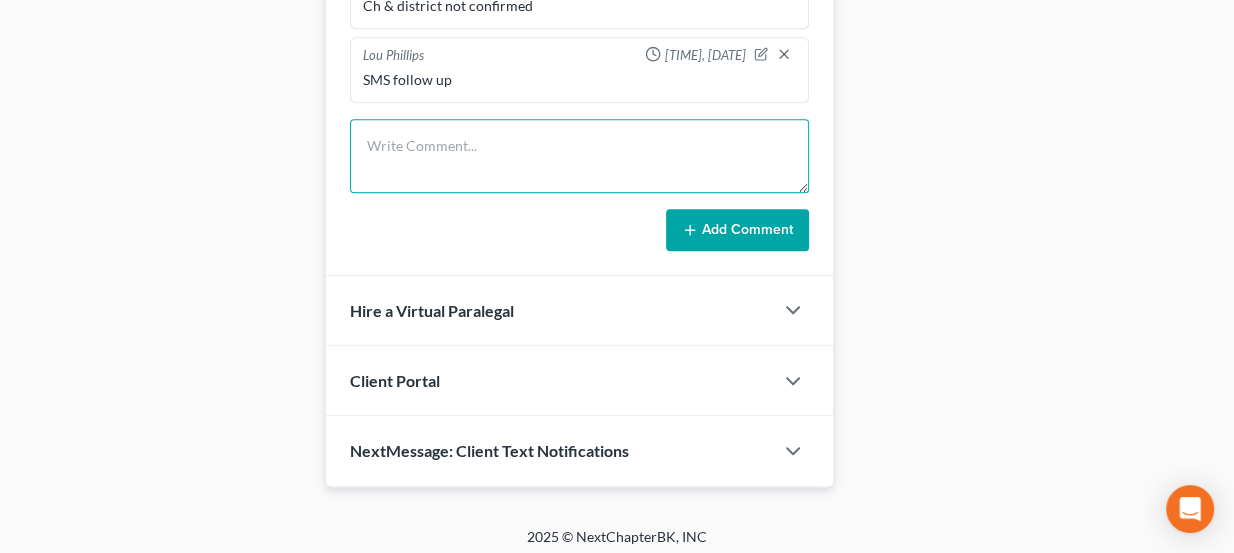 click at bounding box center [580, 156] 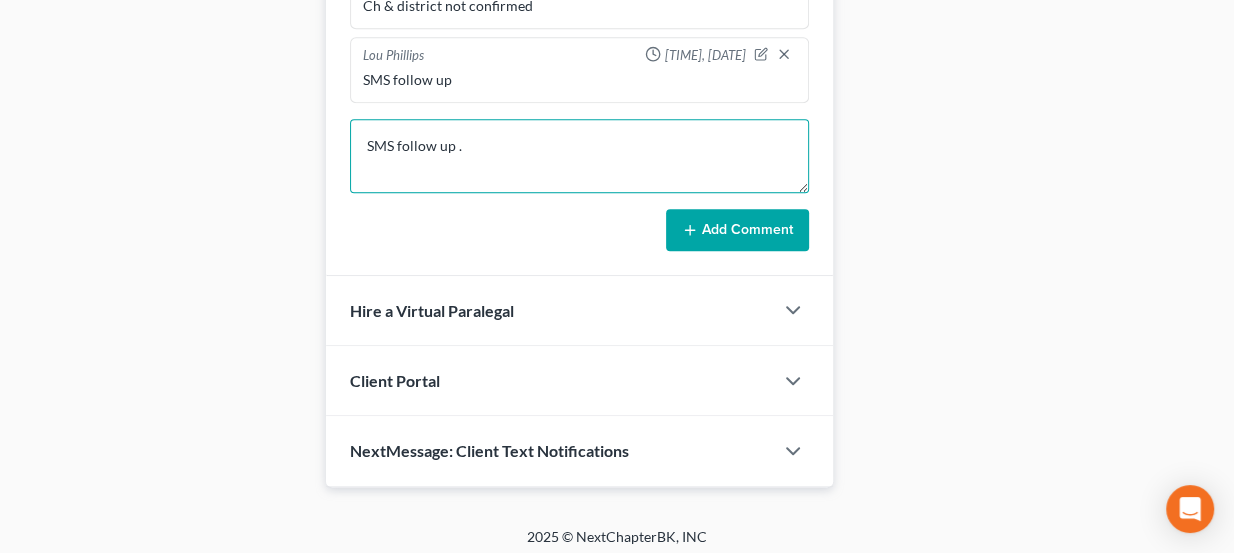 type on "SMS follow up ." 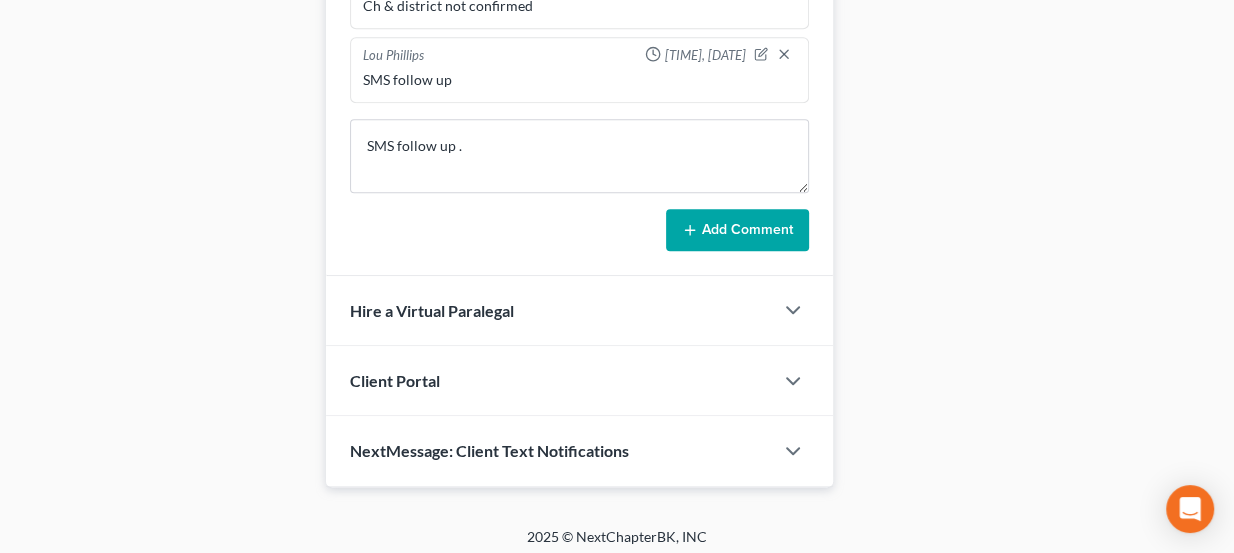 click 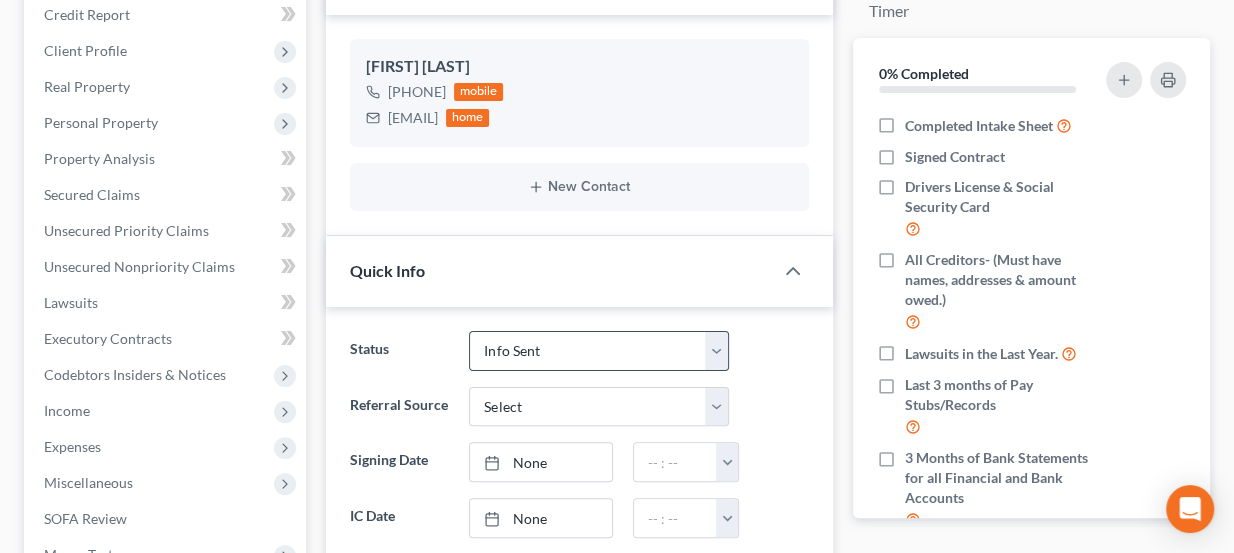 scroll, scrollTop: 229, scrollLeft: 0, axis: vertical 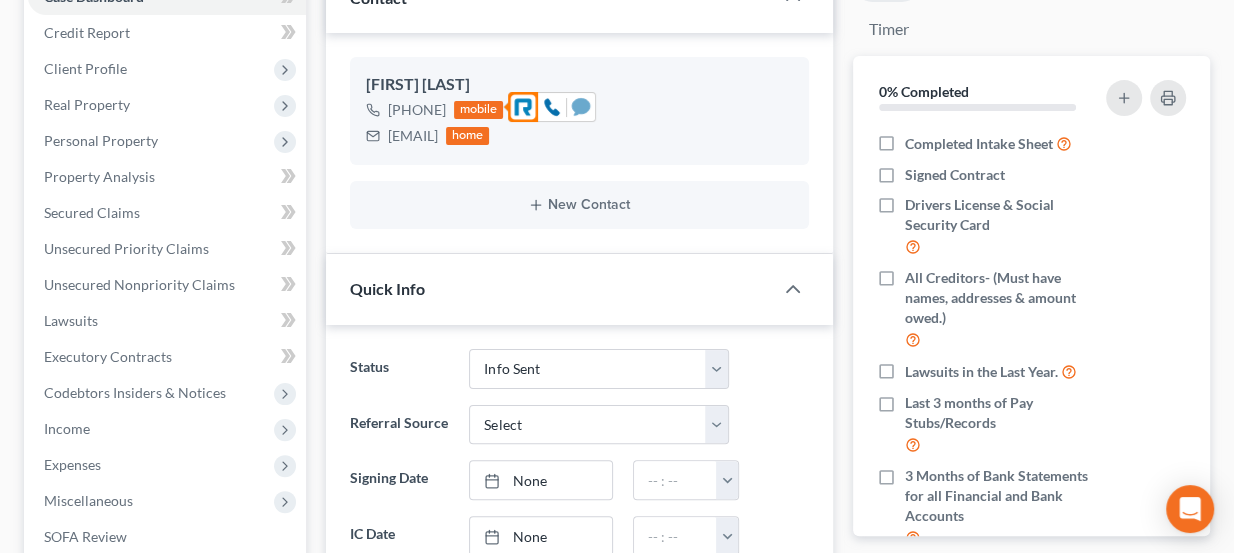 click 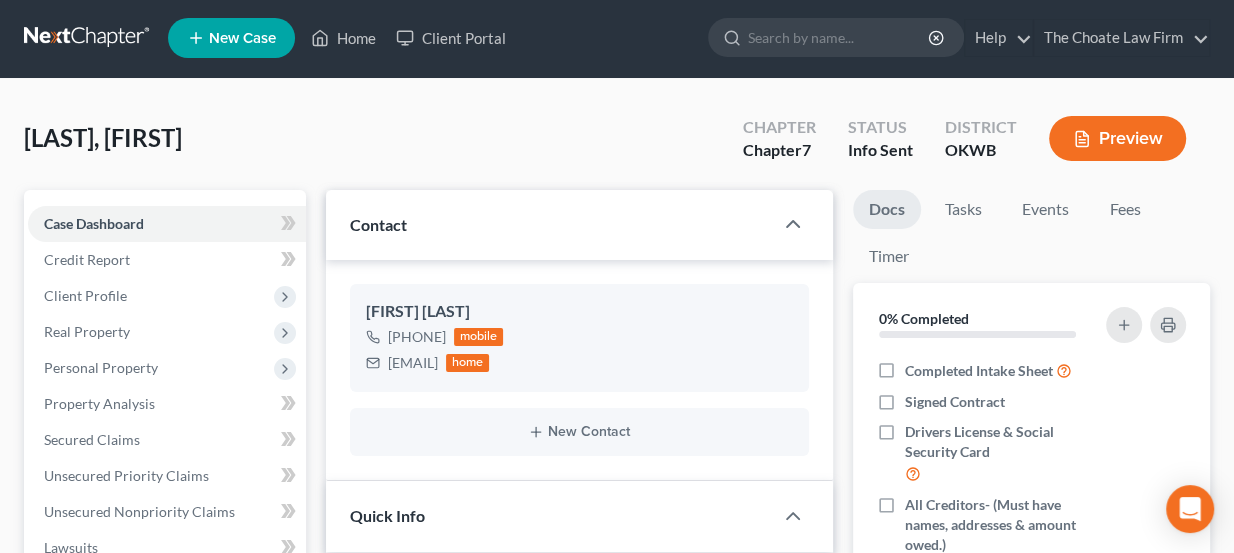 scroll, scrollTop: 0, scrollLeft: 0, axis: both 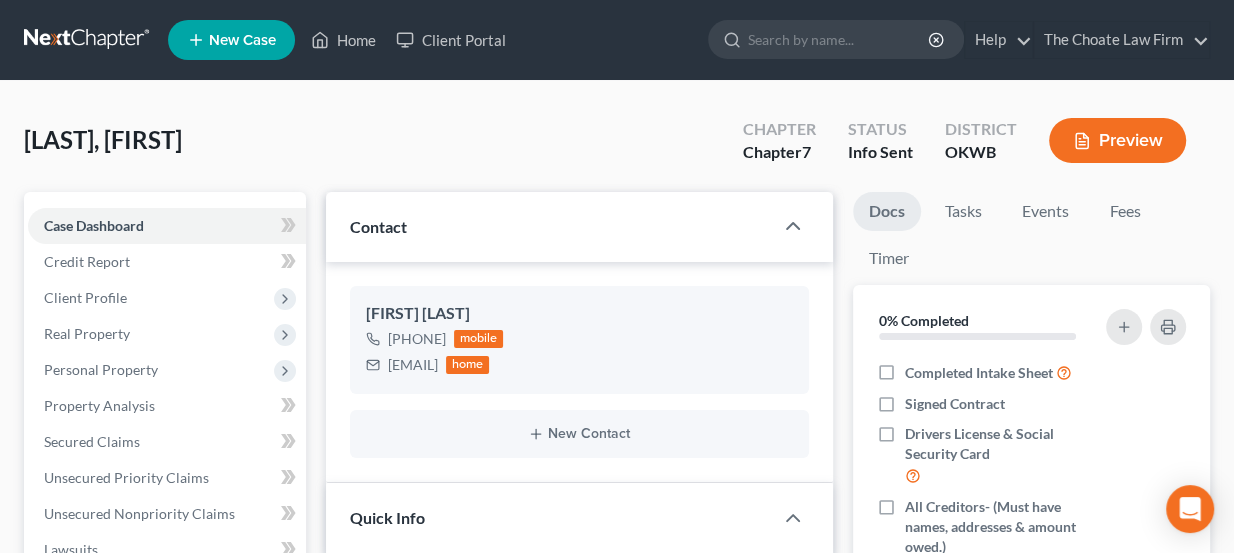 click at bounding box center (88, 40) 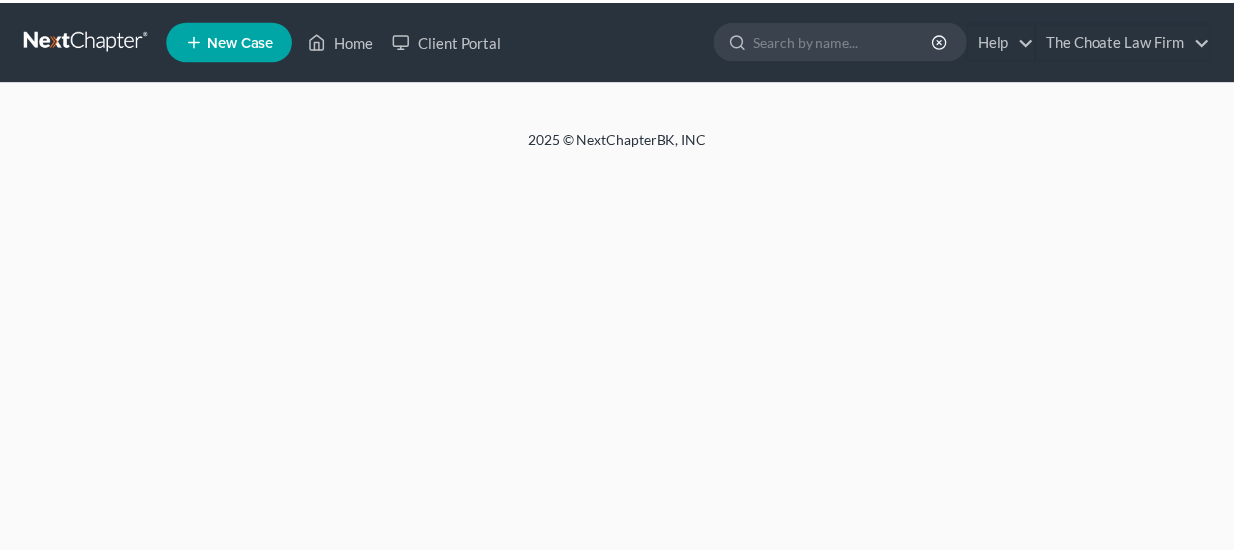 scroll, scrollTop: 0, scrollLeft: 0, axis: both 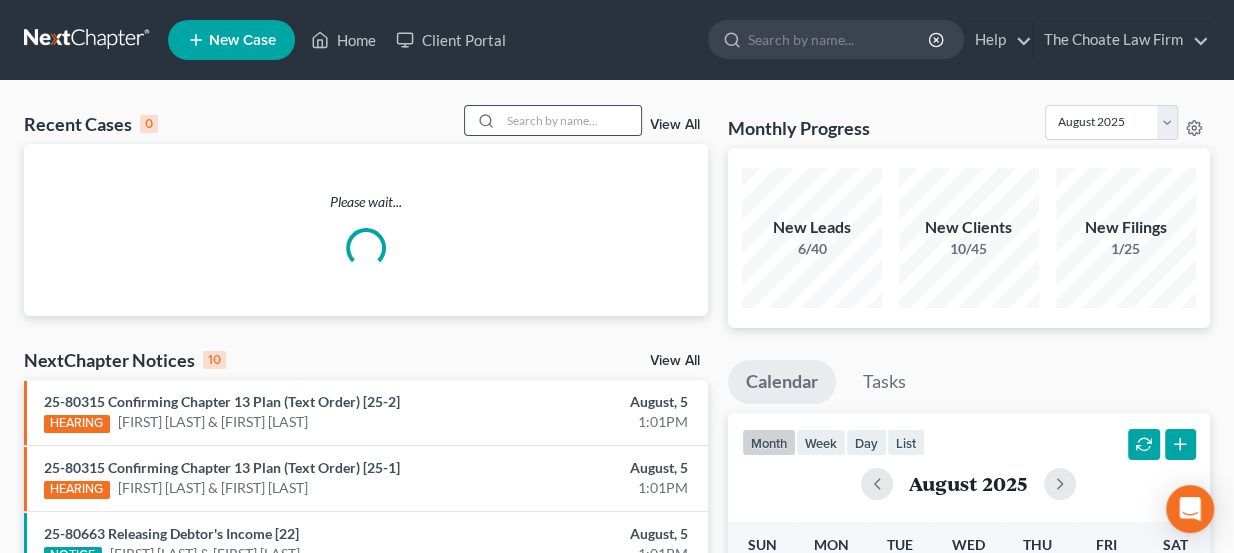 click at bounding box center (483, 120) 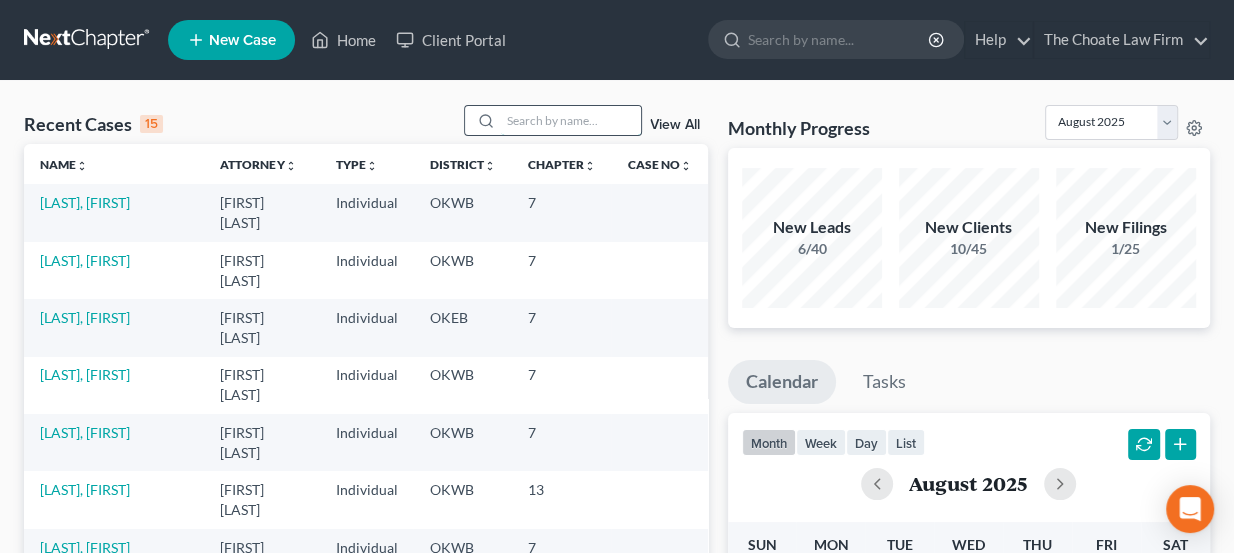 paste on "[LAST], [FIRST]" 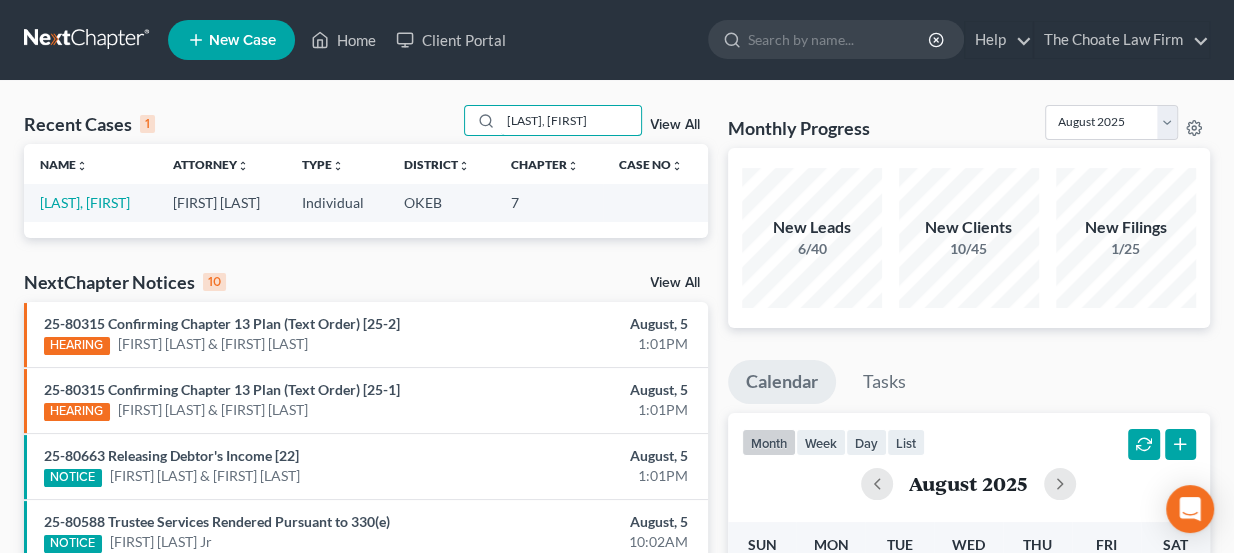 type on "[LAST], [FIRST]" 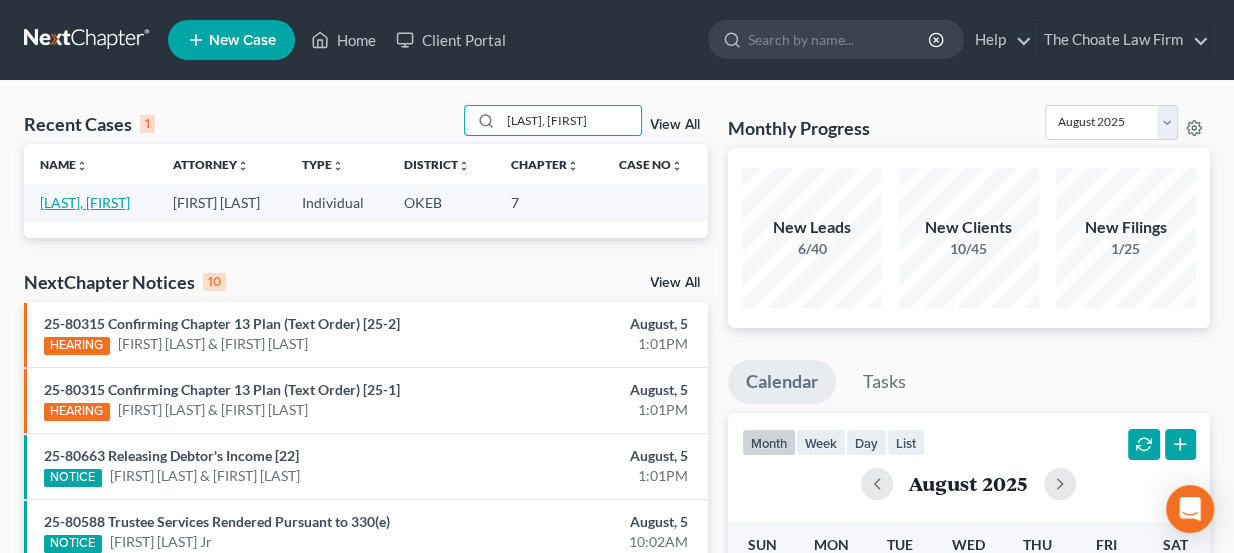 click on "[LAST], [FIRST]" at bounding box center (90, 202) 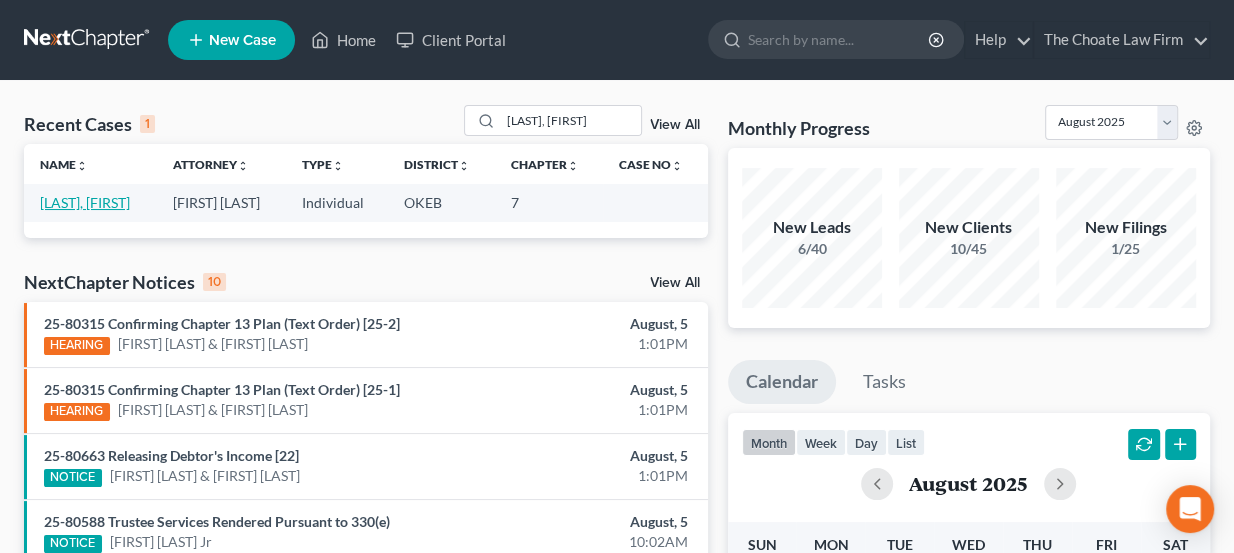 click on "[LAST], [FIRST]" at bounding box center [85, 202] 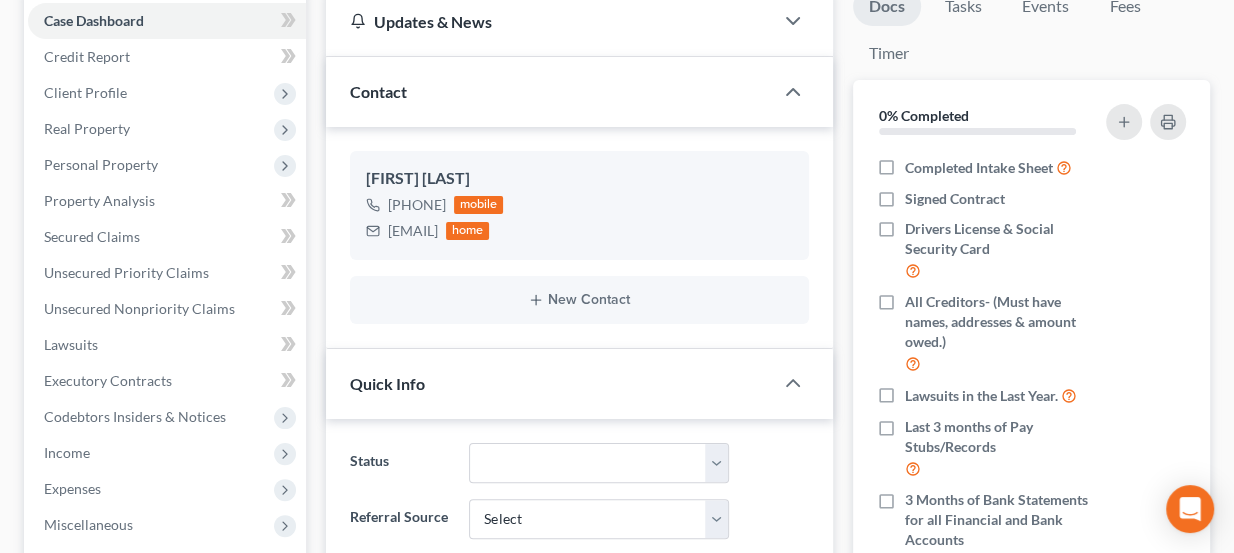 scroll, scrollTop: 363, scrollLeft: 0, axis: vertical 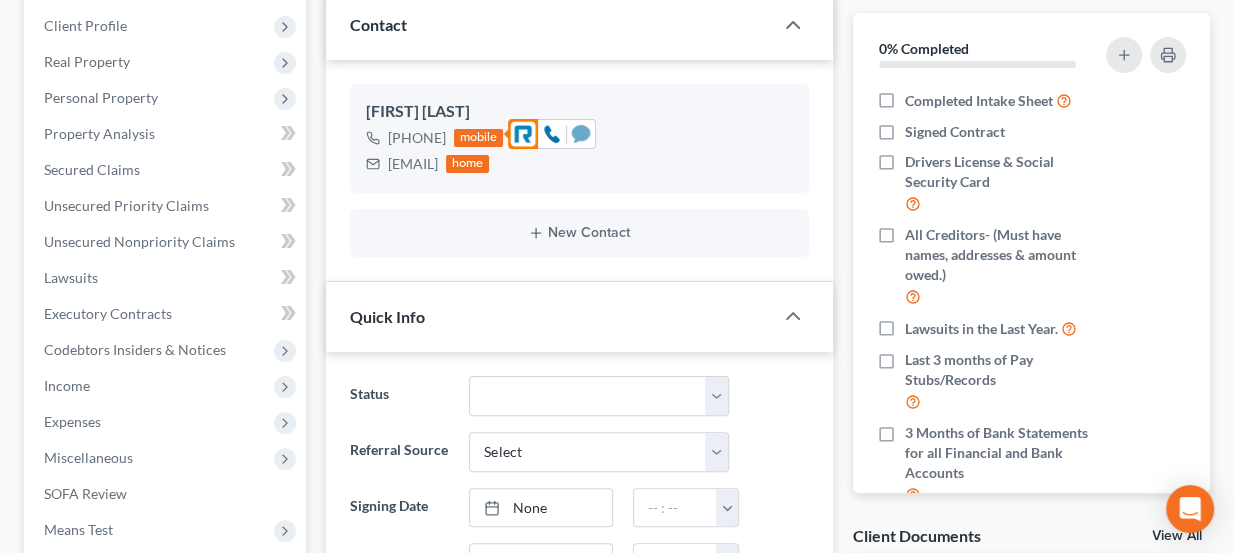 click at bounding box center (581, 134) 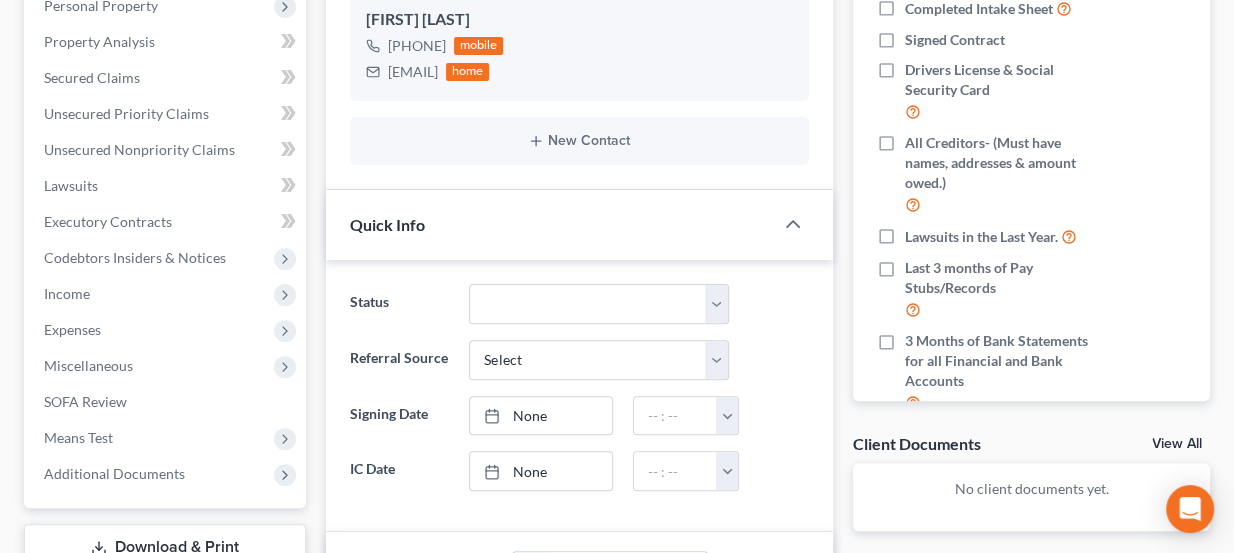 scroll, scrollTop: 636, scrollLeft: 0, axis: vertical 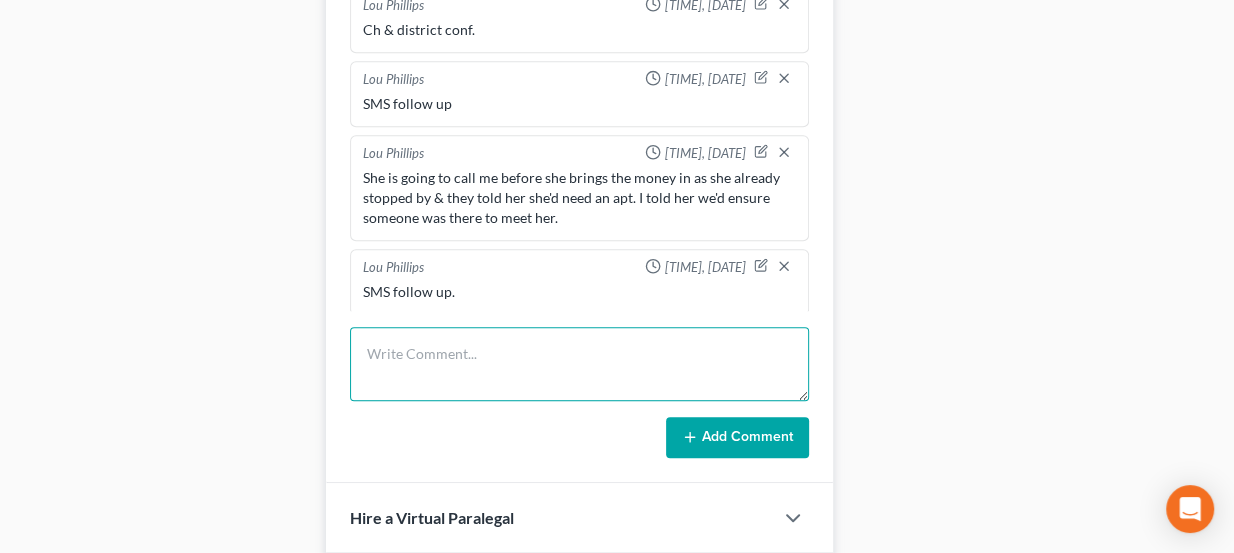 click at bounding box center [580, 364] 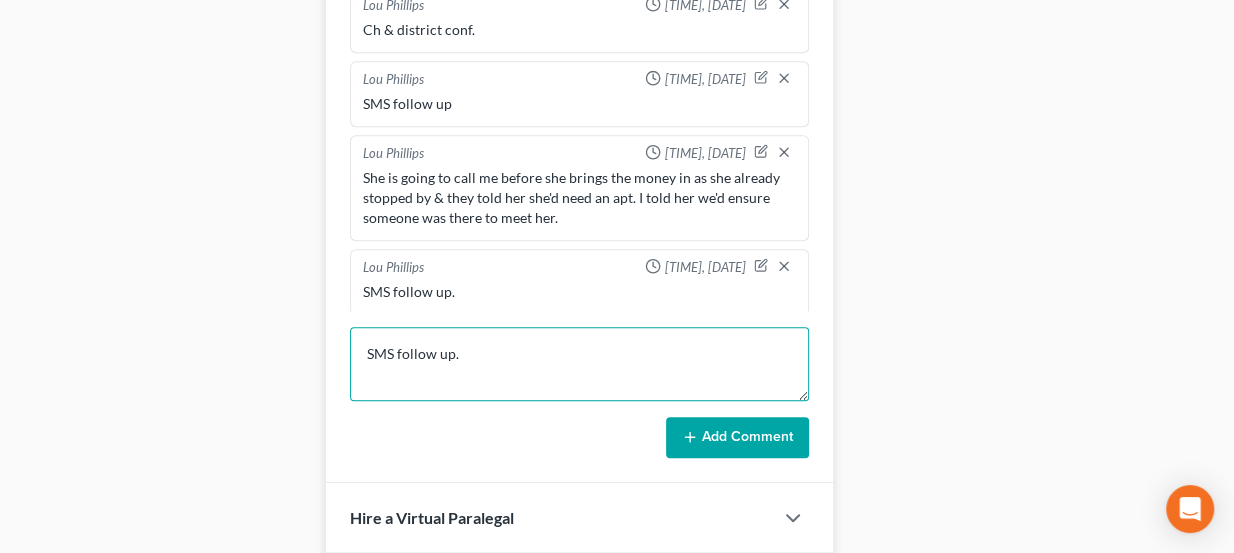 type on "SMS follow up." 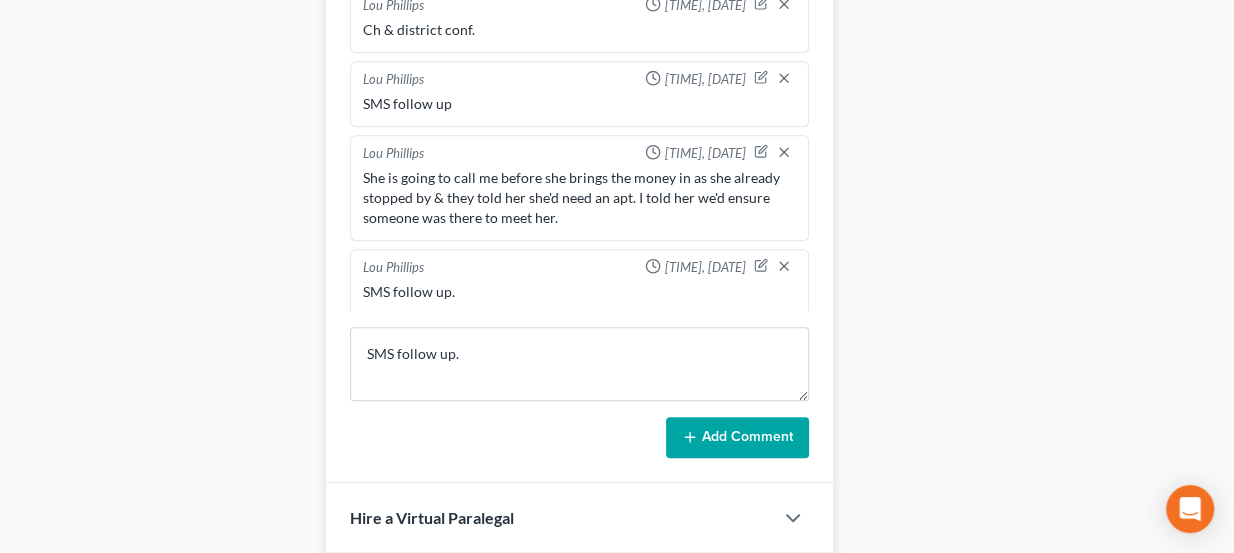 click on "Add Comment" at bounding box center (737, 438) 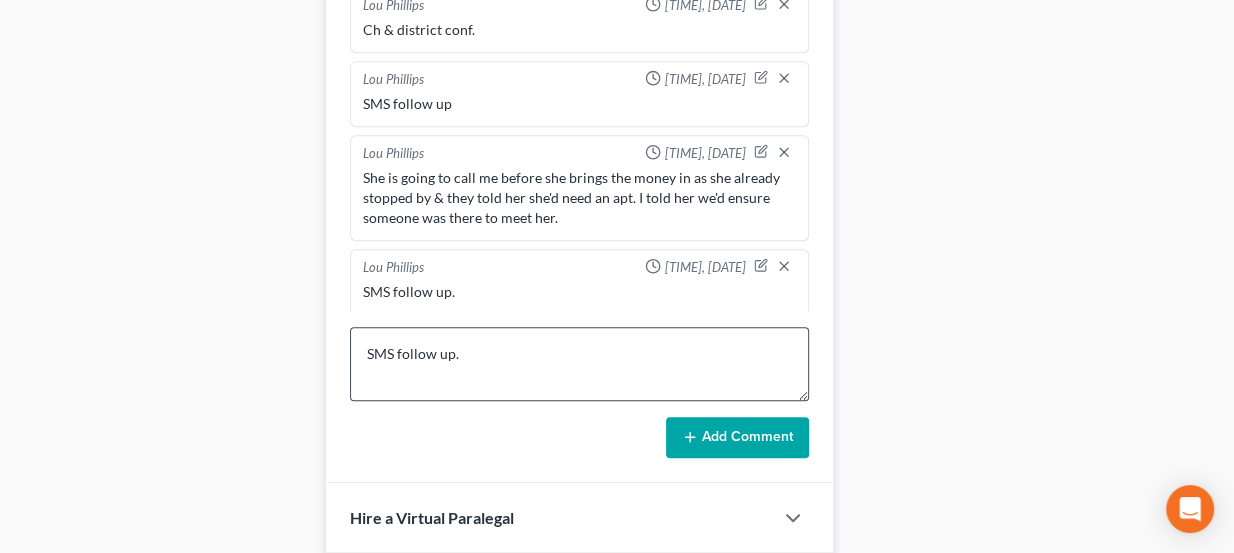 type 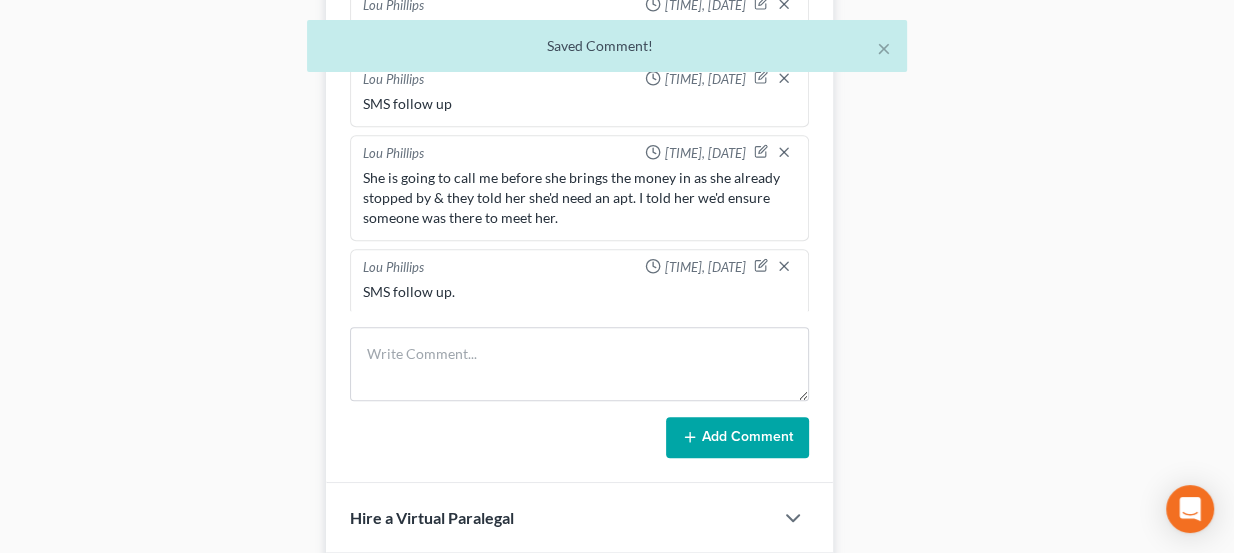 scroll, scrollTop: 77, scrollLeft: 0, axis: vertical 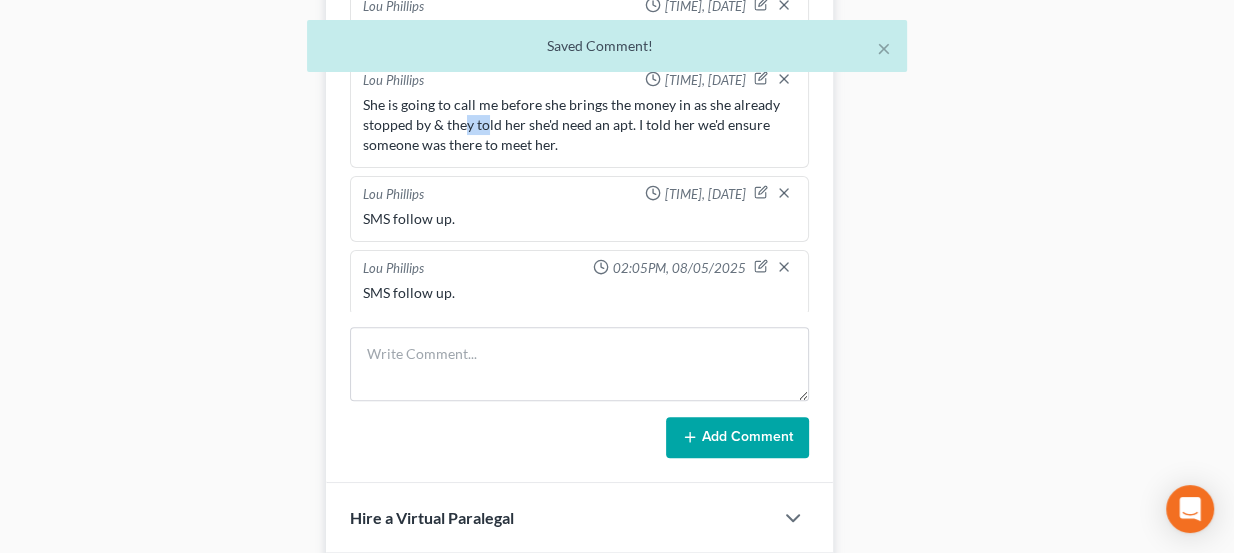 drag, startPoint x: 468, startPoint y: 121, endPoint x: 488, endPoint y: 123, distance: 20.09975 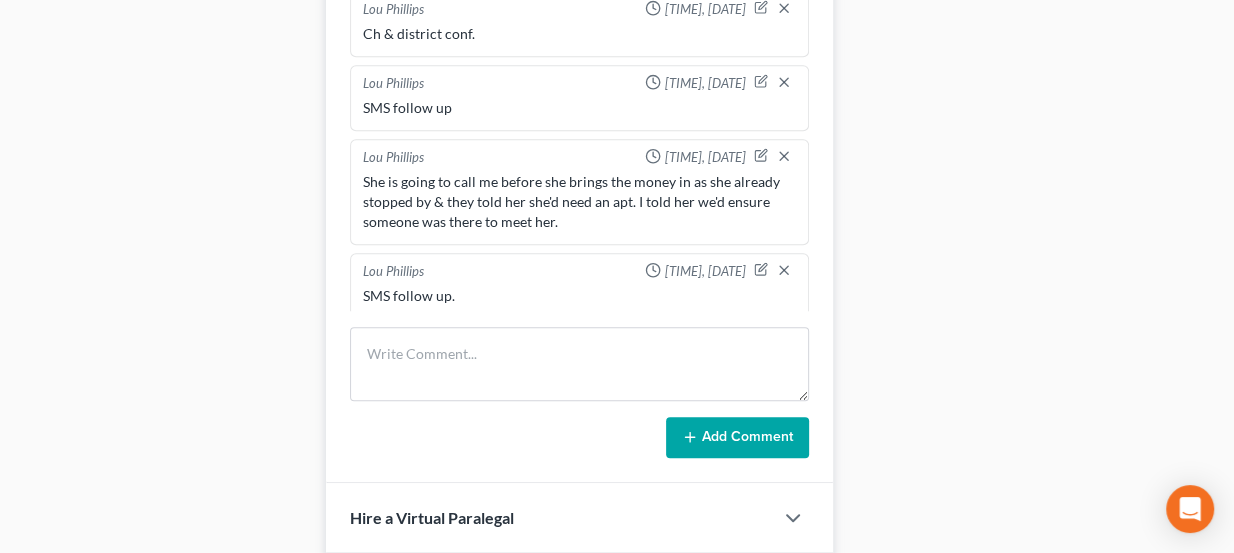 scroll, scrollTop: 0, scrollLeft: 0, axis: both 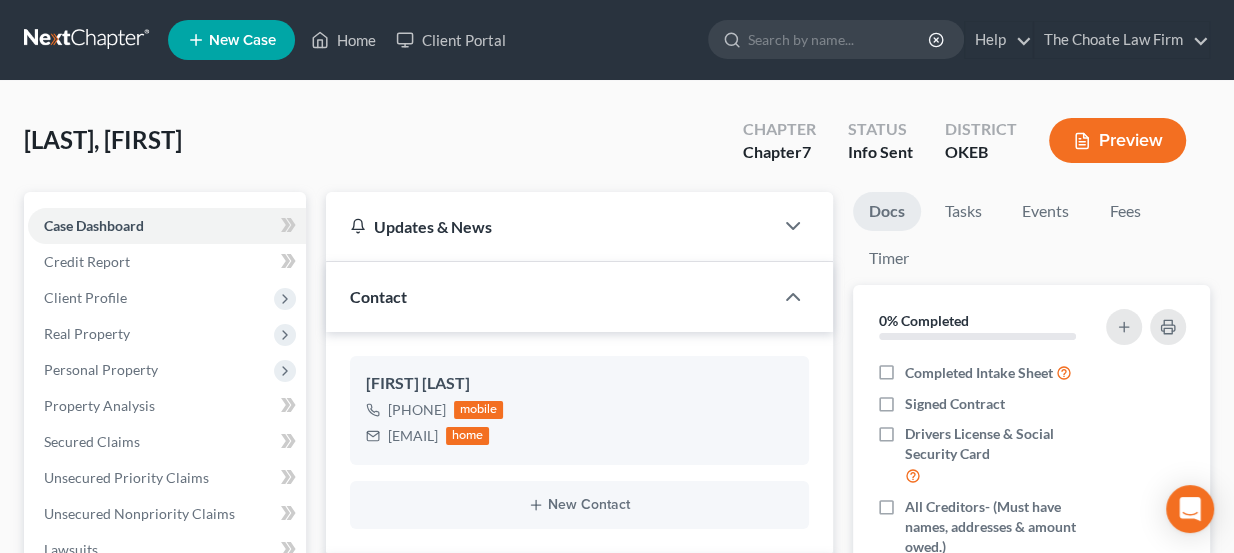 click at bounding box center (88, 40) 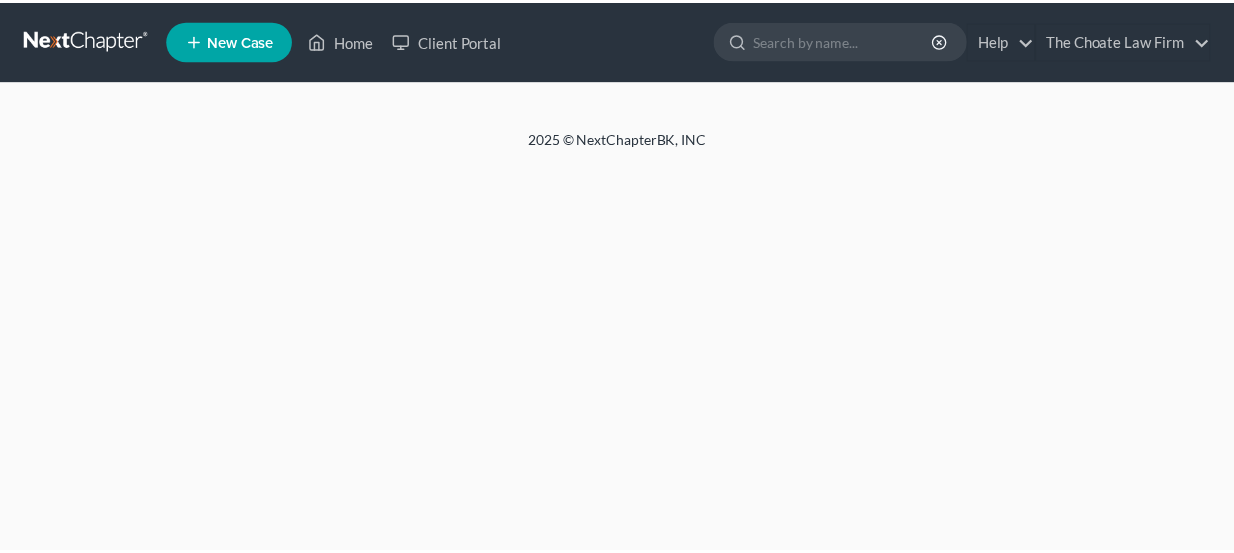 scroll, scrollTop: 0, scrollLeft: 0, axis: both 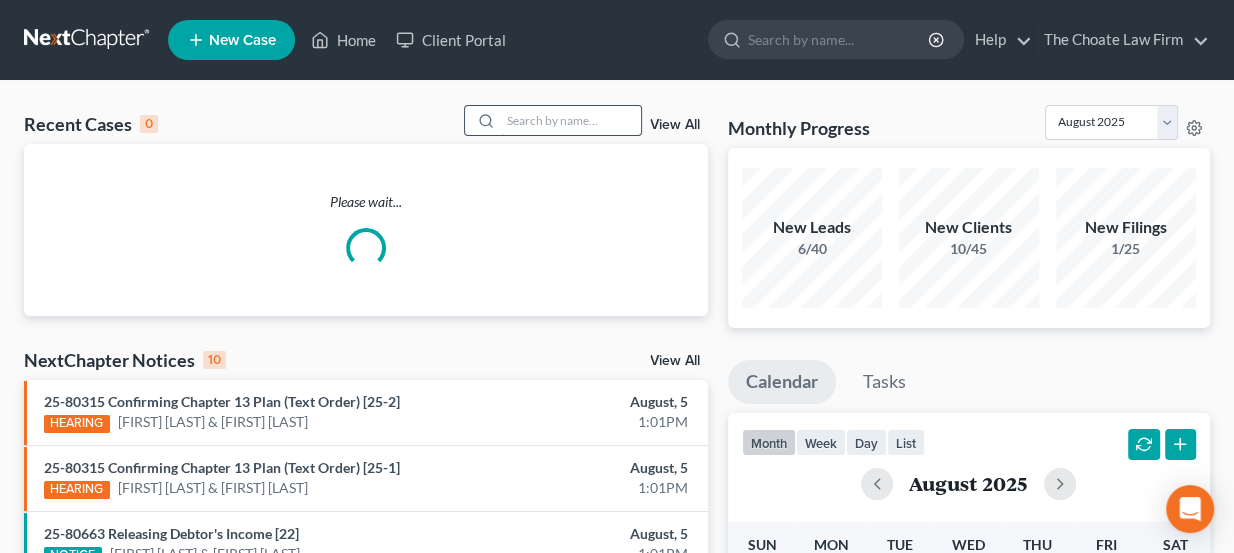 paste on "[LAST], [FIRST]" 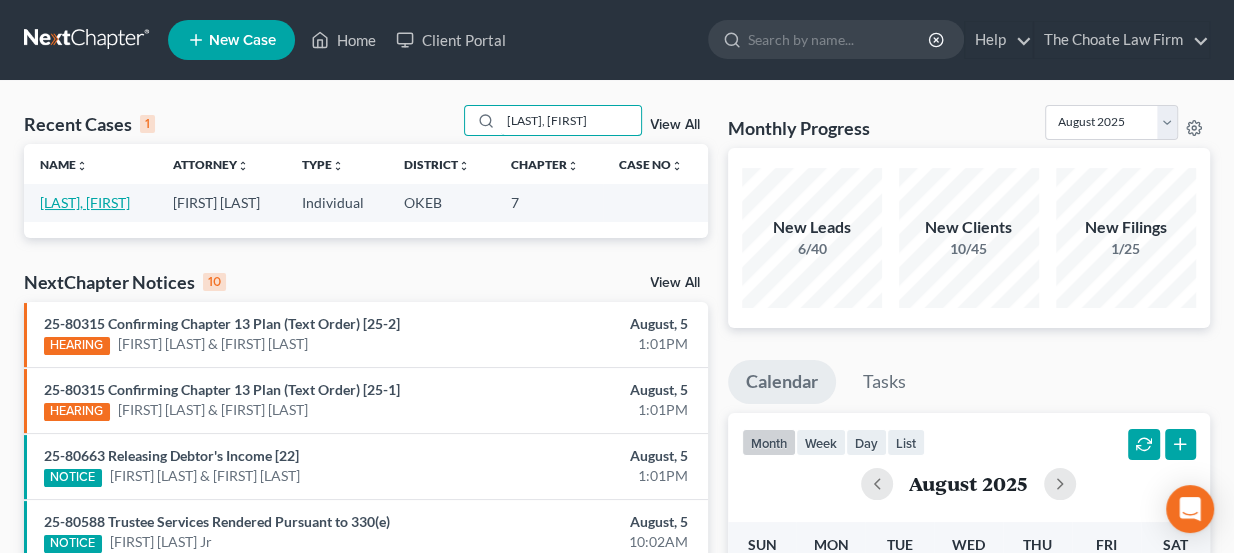 type on "[LAST], [FIRST]" 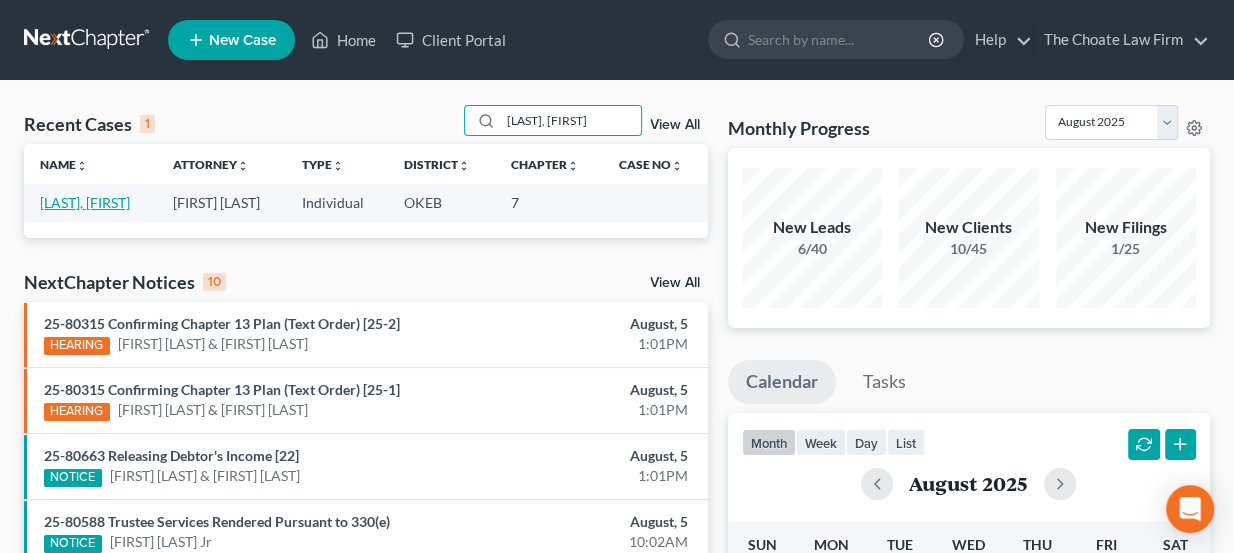 click on "[LAST], [FIRST]" at bounding box center (85, 202) 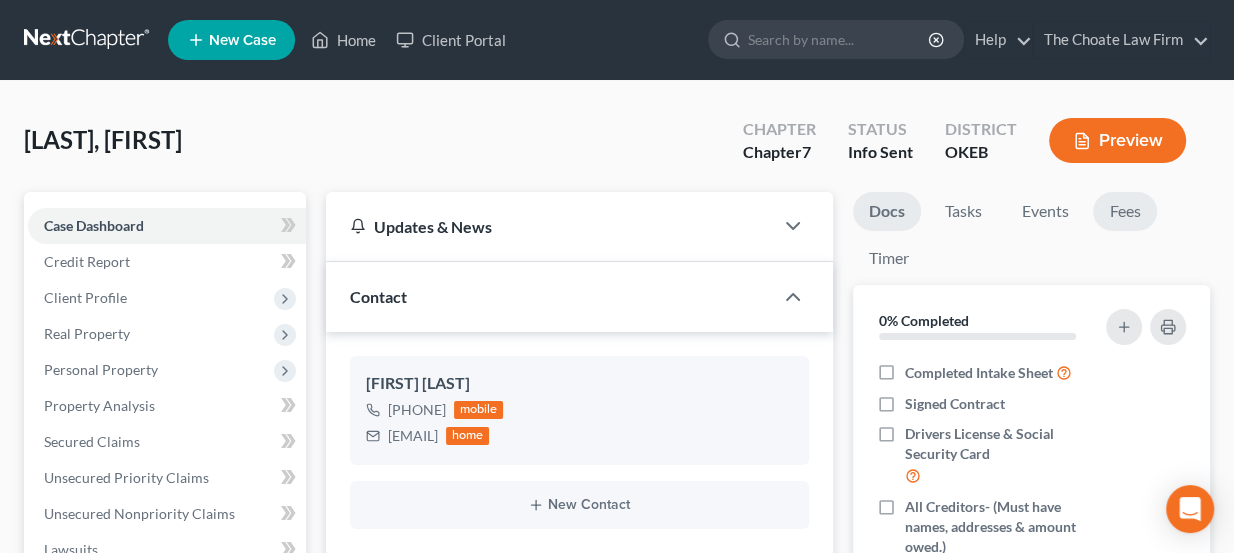 click on "Fees" at bounding box center [1125, 211] 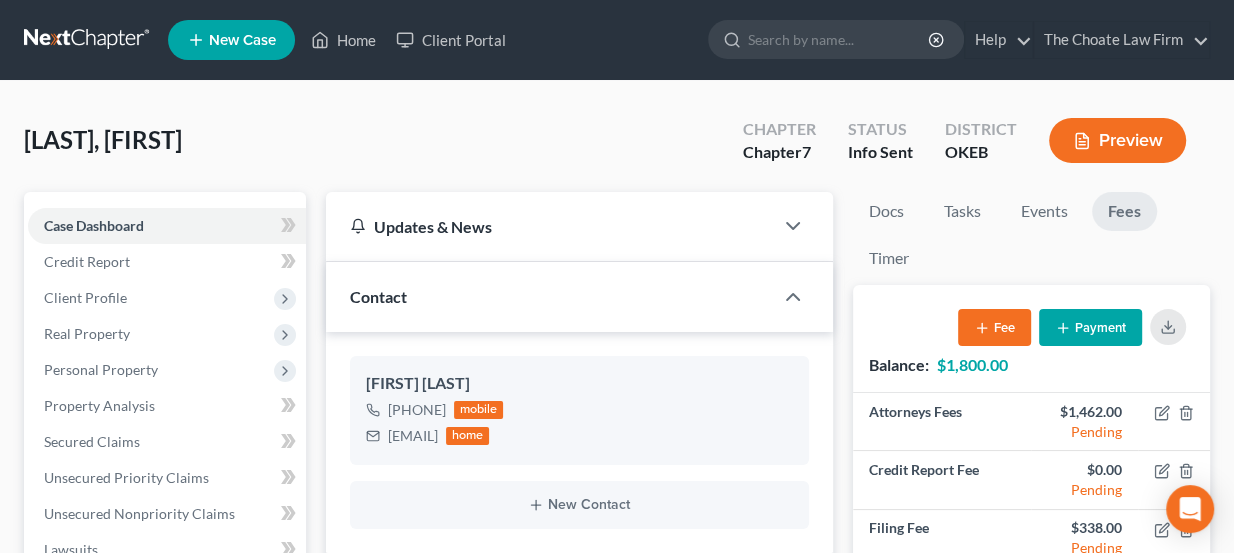 scroll, scrollTop: 56, scrollLeft: 0, axis: vertical 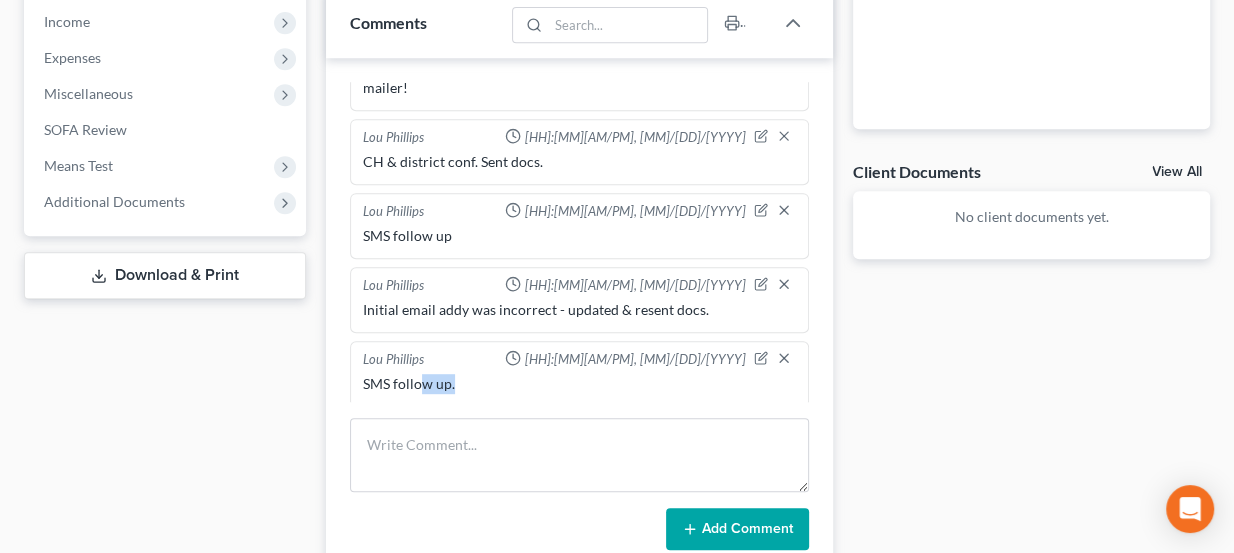 drag, startPoint x: 443, startPoint y: 386, endPoint x: 458, endPoint y: 388, distance: 15.132746 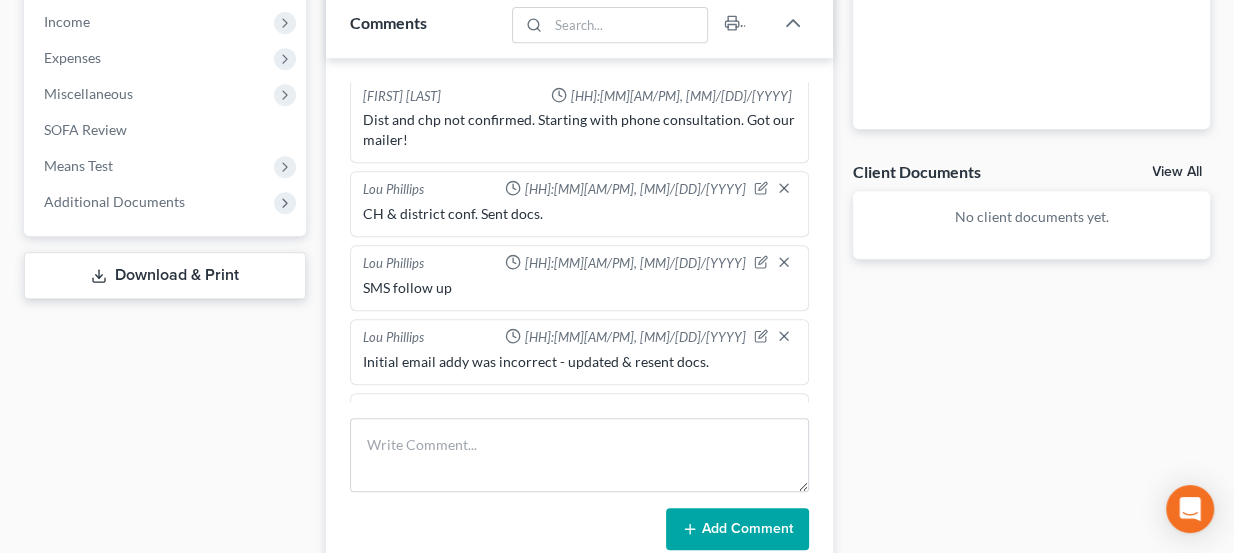 scroll, scrollTop: 0, scrollLeft: 0, axis: both 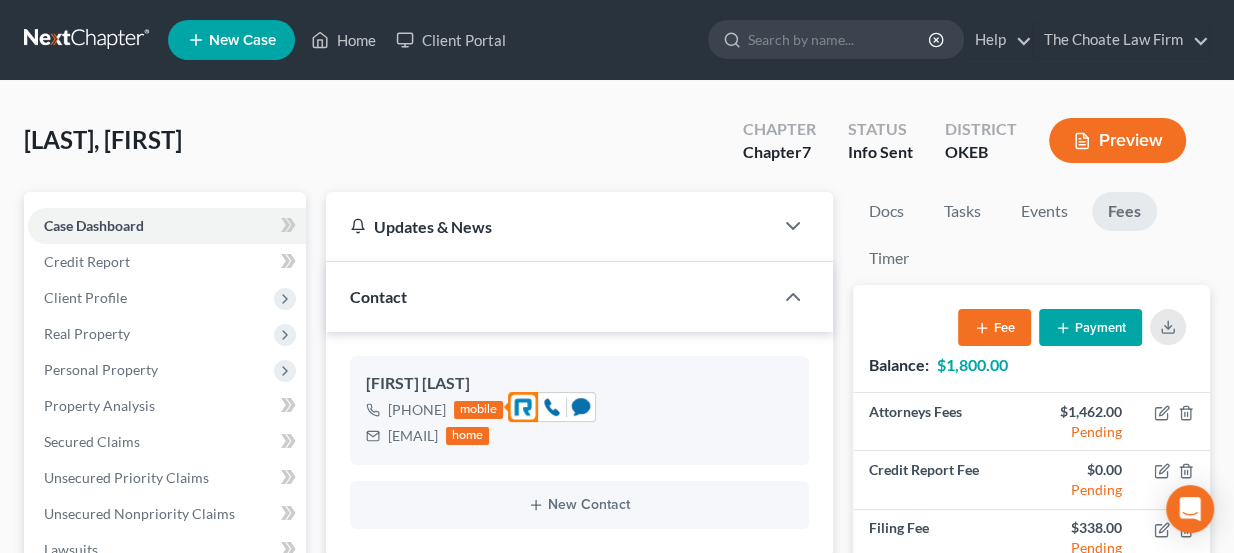 drag, startPoint x: 584, startPoint y: 400, endPoint x: 622, endPoint y: 549, distance: 153.7693 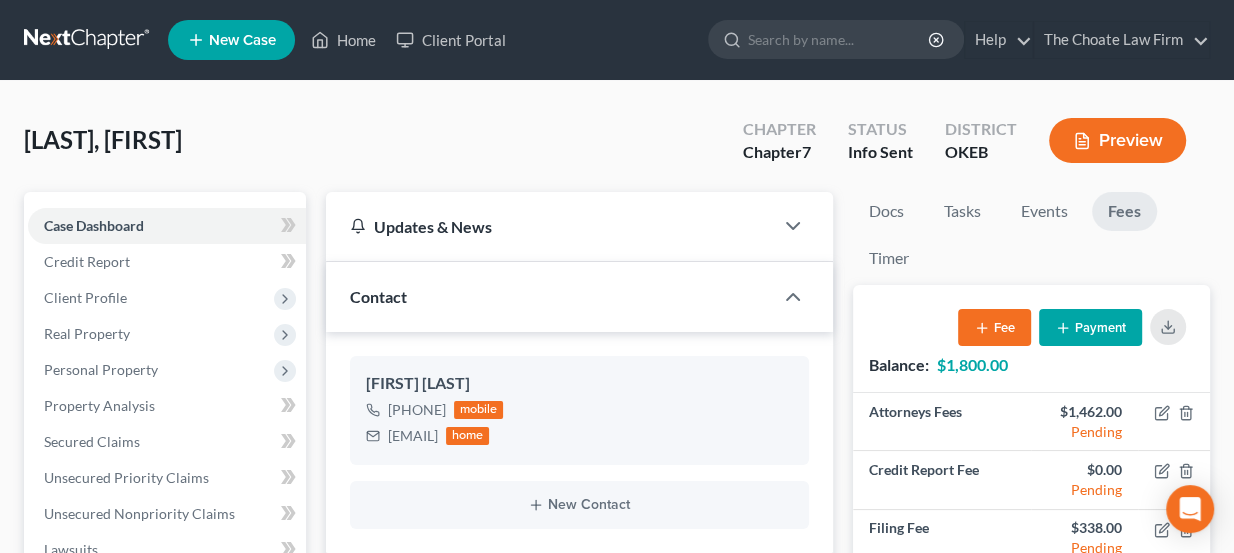scroll, scrollTop: 545, scrollLeft: 0, axis: vertical 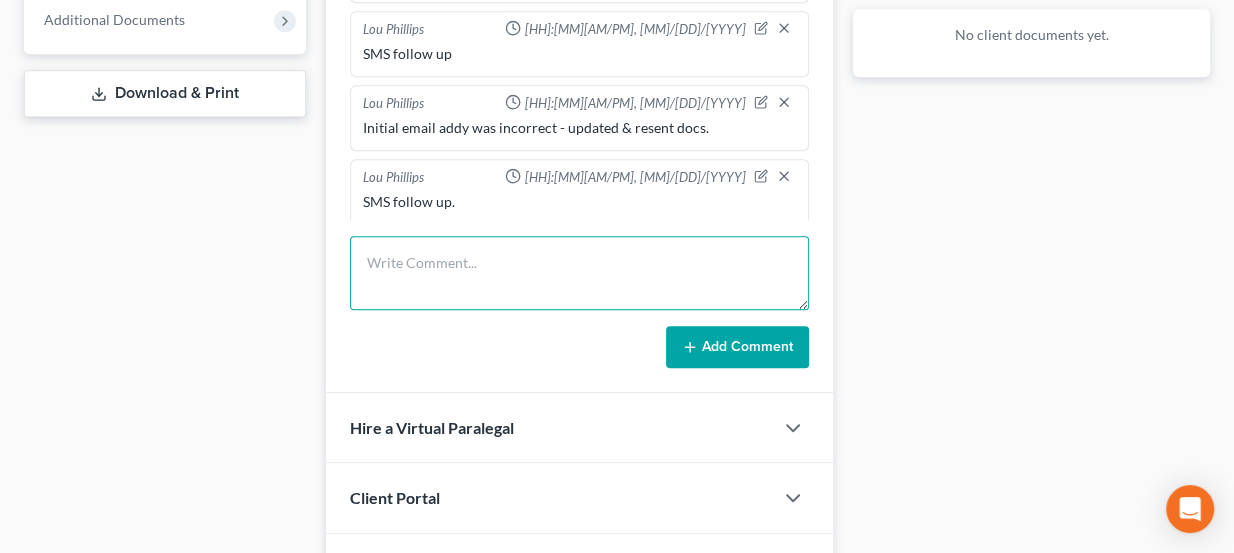 click at bounding box center (580, 273) 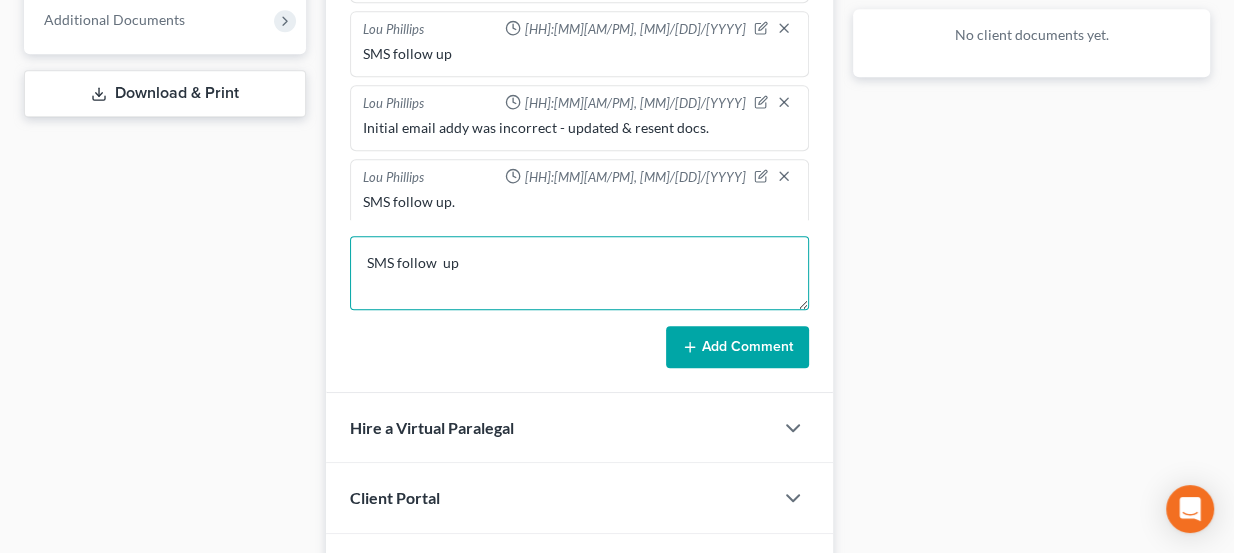 type on "SMS follow  up" 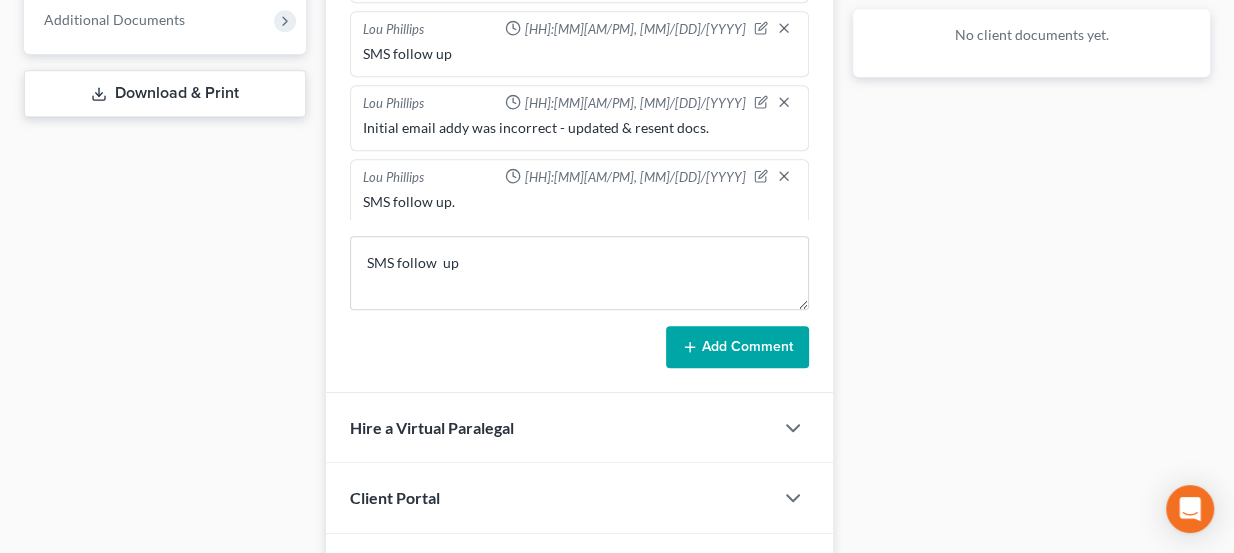 click on "Add Comment" at bounding box center (737, 347) 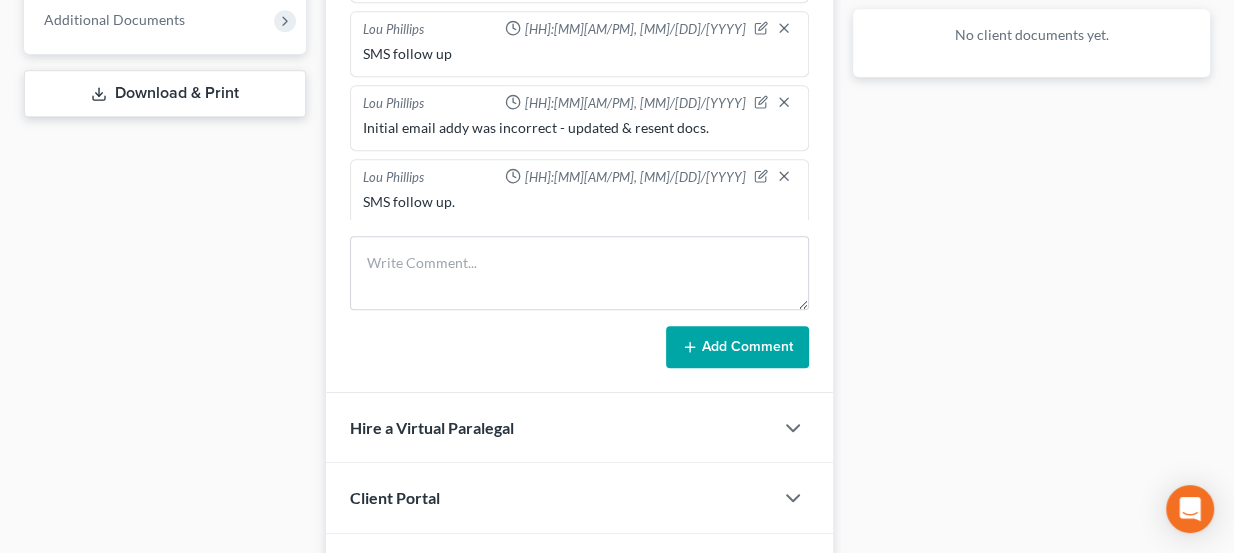 scroll, scrollTop: 129, scrollLeft: 0, axis: vertical 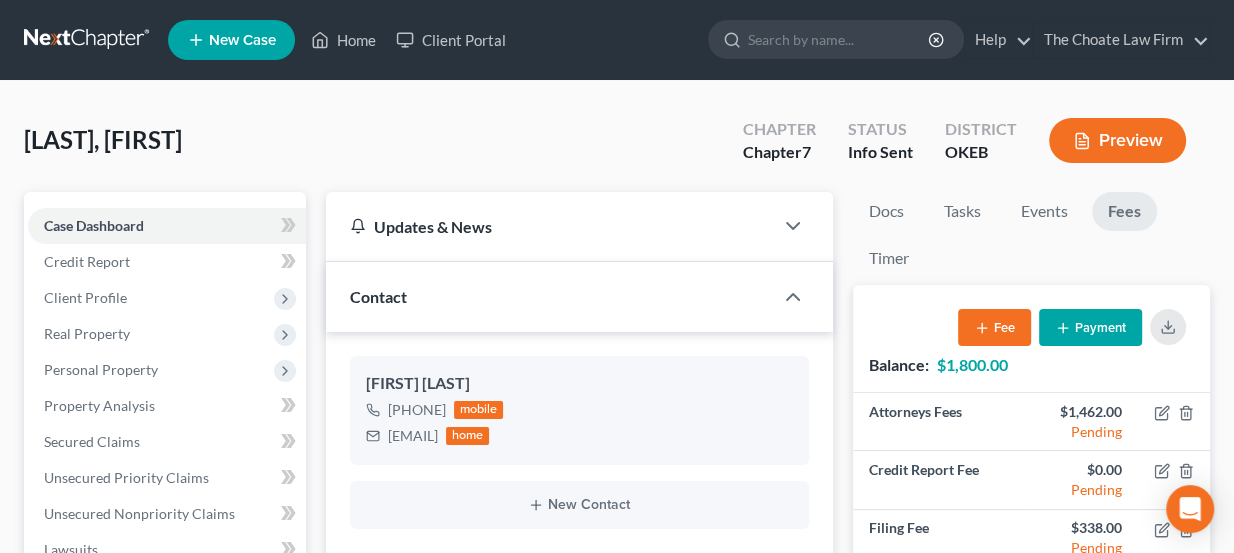 click at bounding box center [88, 40] 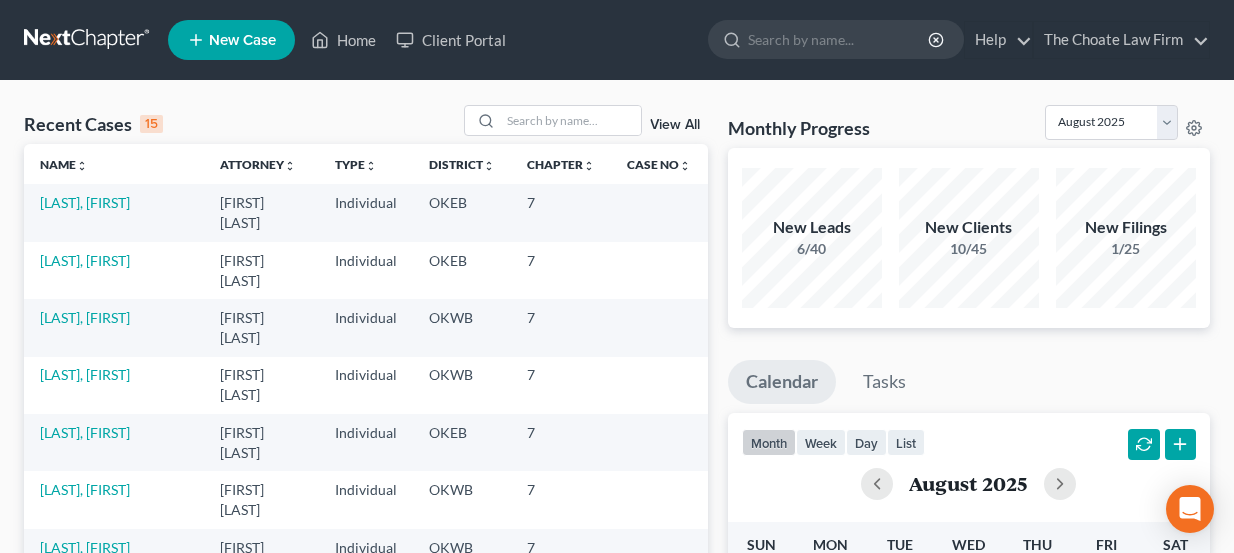 scroll, scrollTop: 0, scrollLeft: 0, axis: both 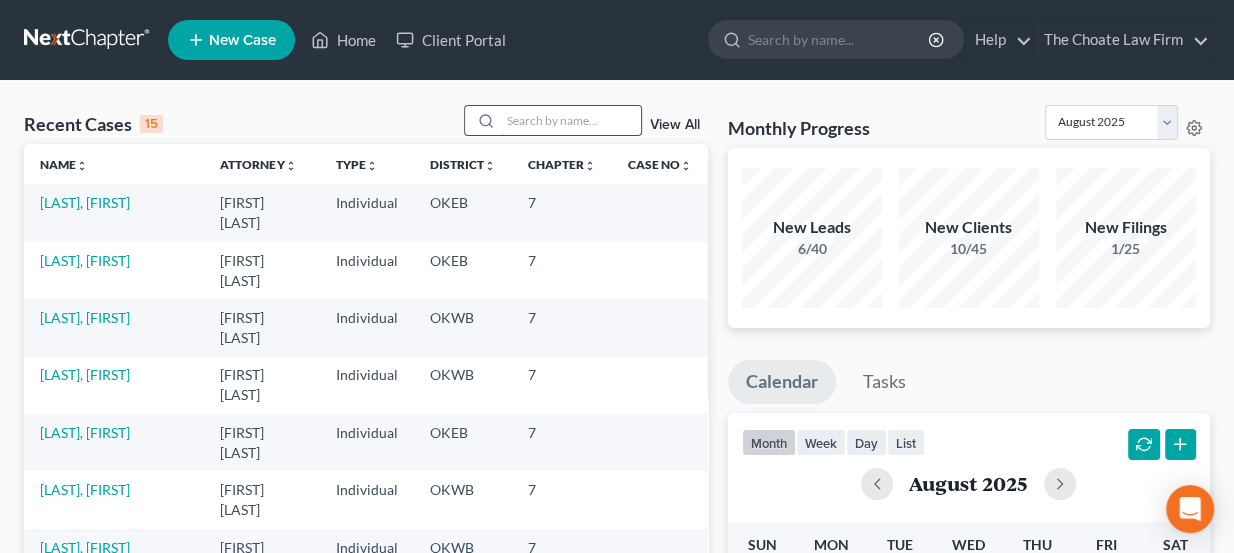 click at bounding box center (571, 120) 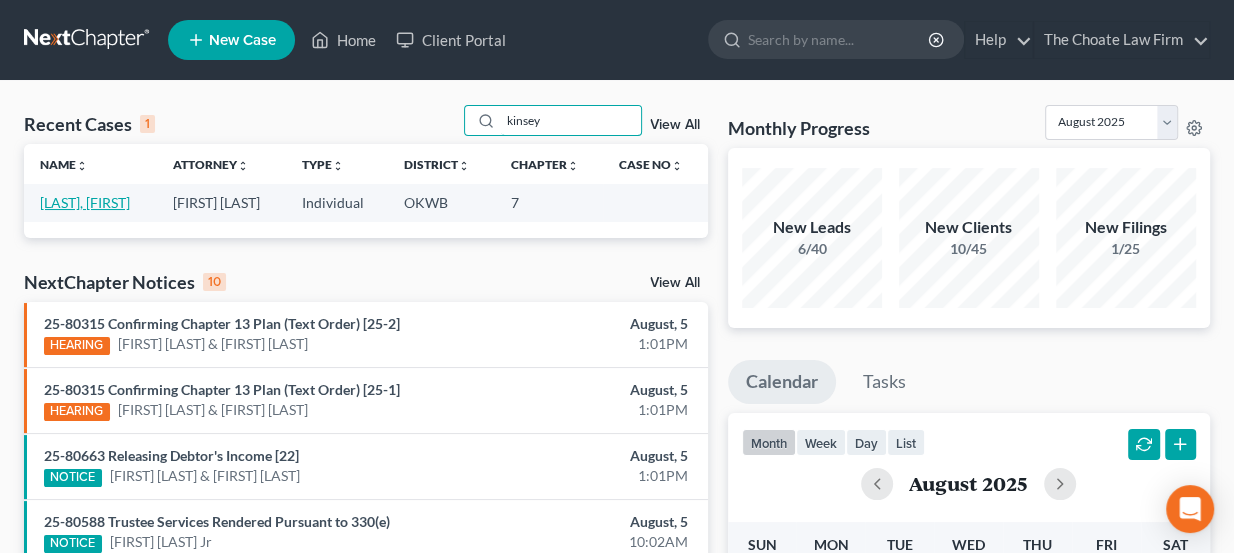 type on "kinsey" 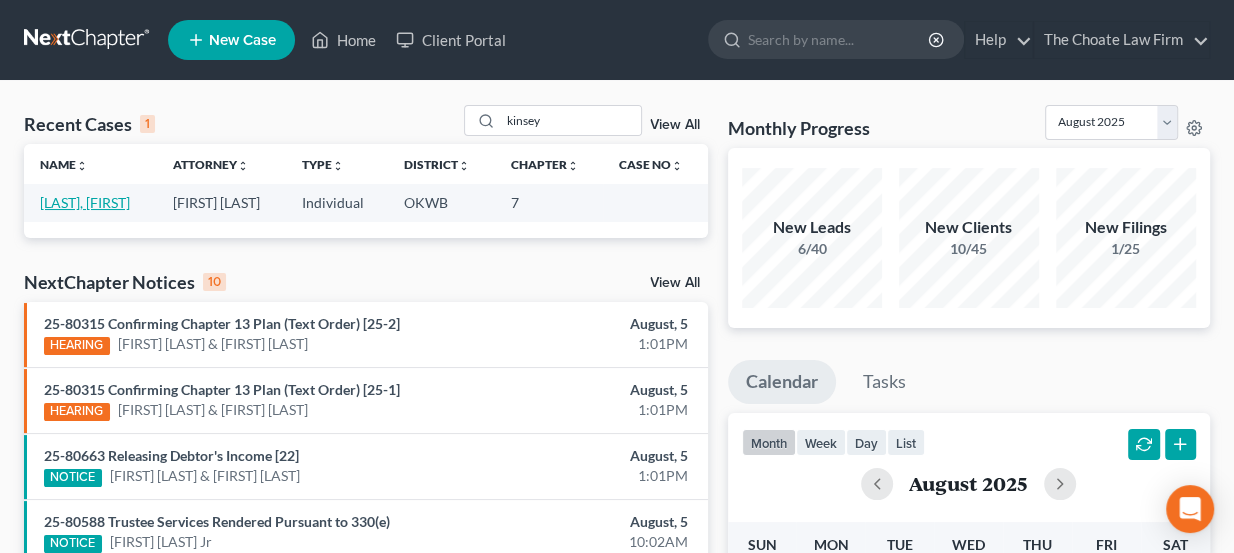 click on "[LAST], [FIRST]" at bounding box center (85, 202) 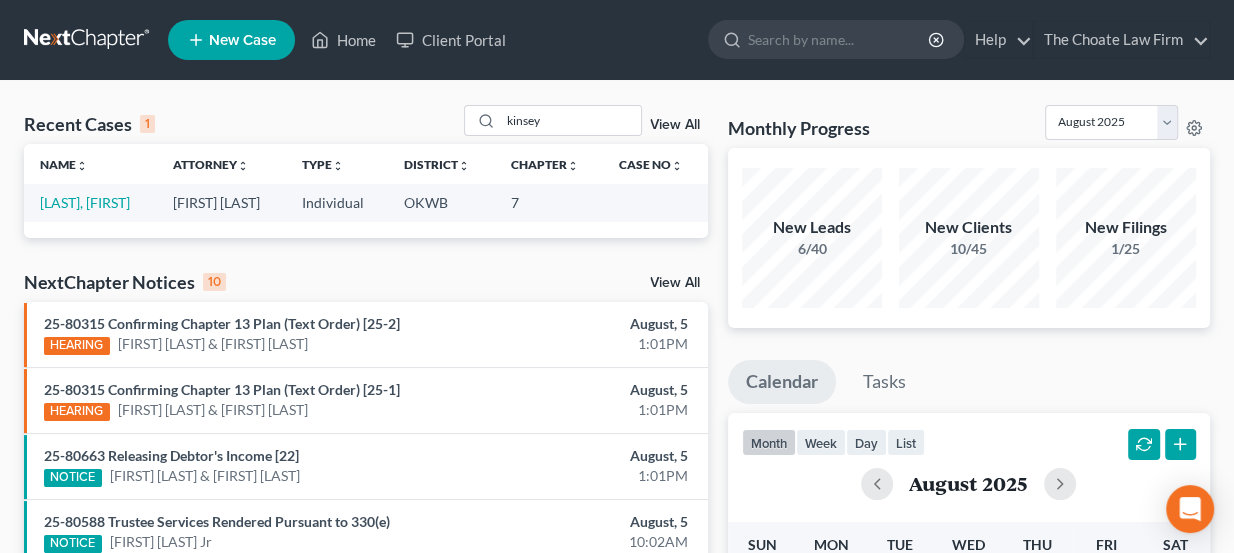select on "4" 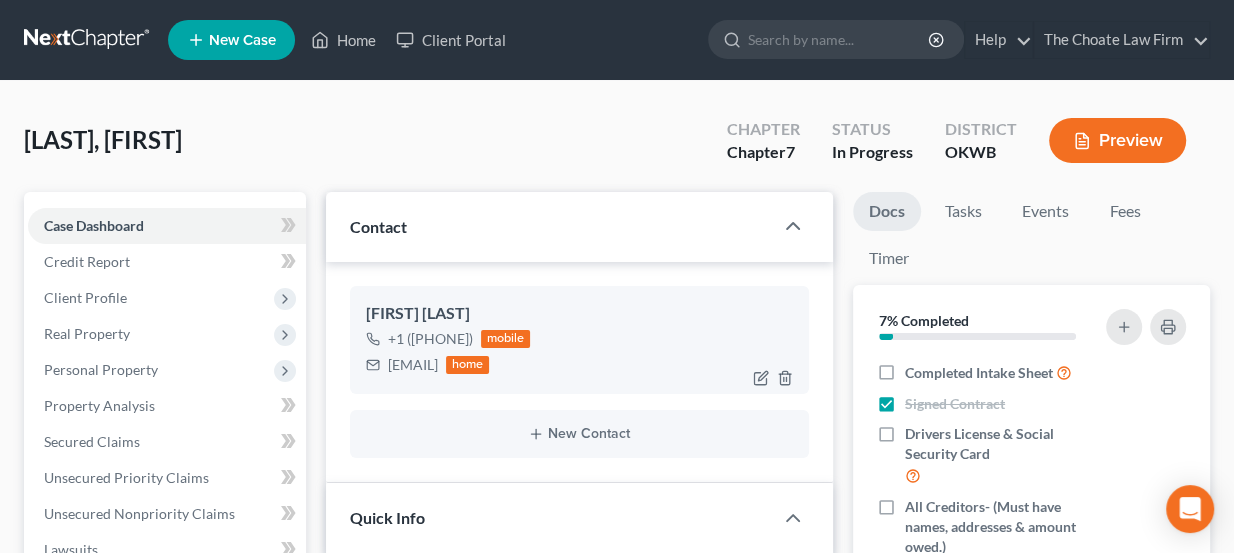 click on "[EMAIL]" at bounding box center (413, 365) 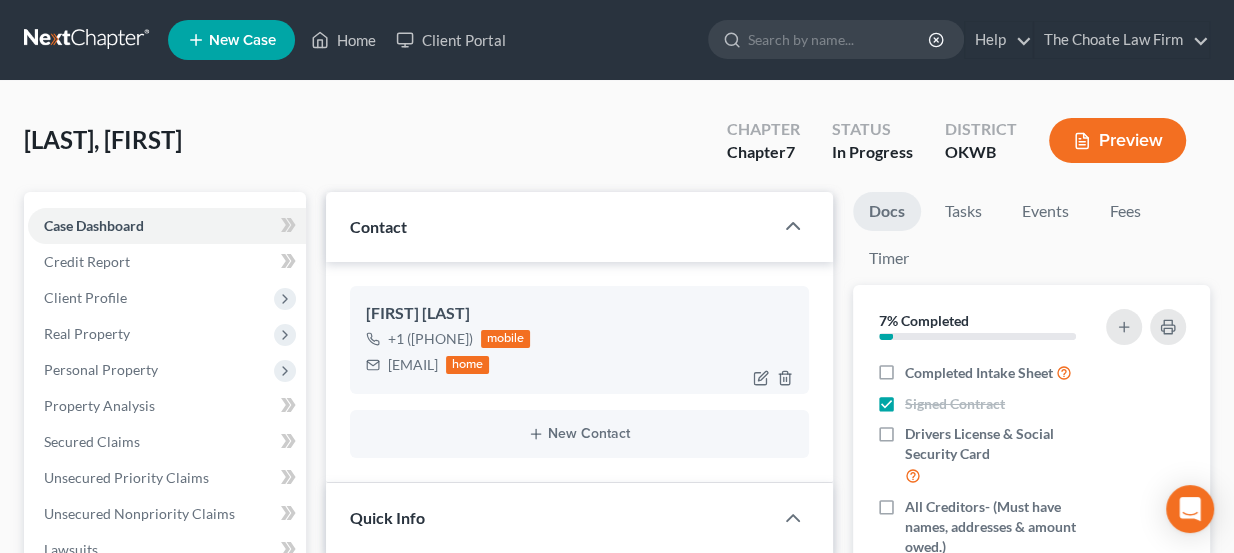 click on "[EMAIL]" at bounding box center [413, 365] 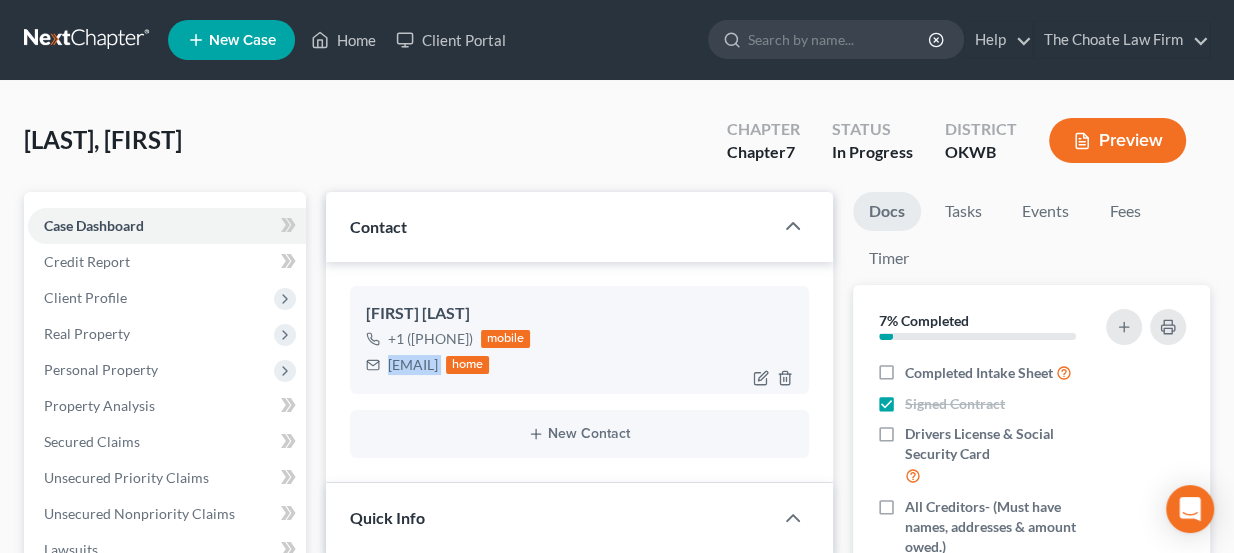 click on "eak7877@yahoo.com" at bounding box center [413, 365] 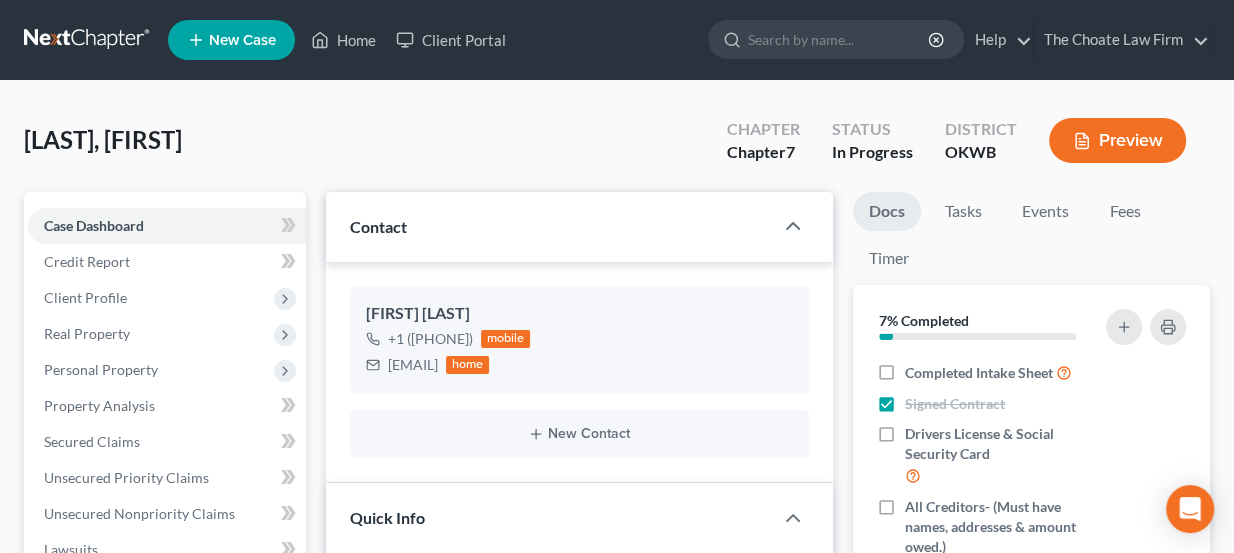 drag, startPoint x: 447, startPoint y: 367, endPoint x: 496, endPoint y: 169, distance: 203.97304 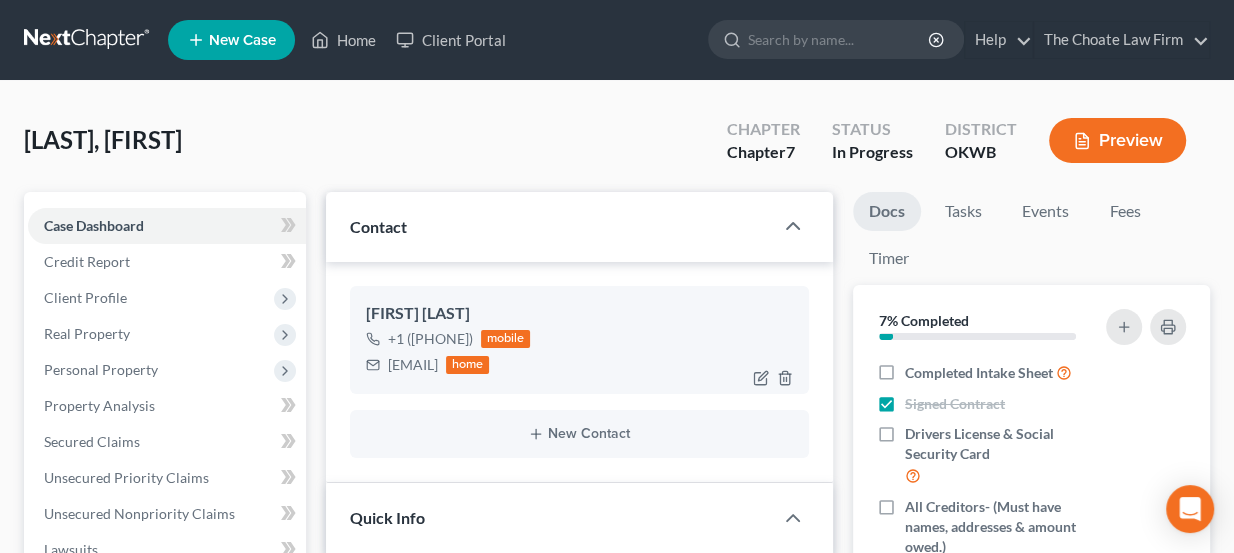 click on "eak7877@yahoo.com" at bounding box center [413, 365] 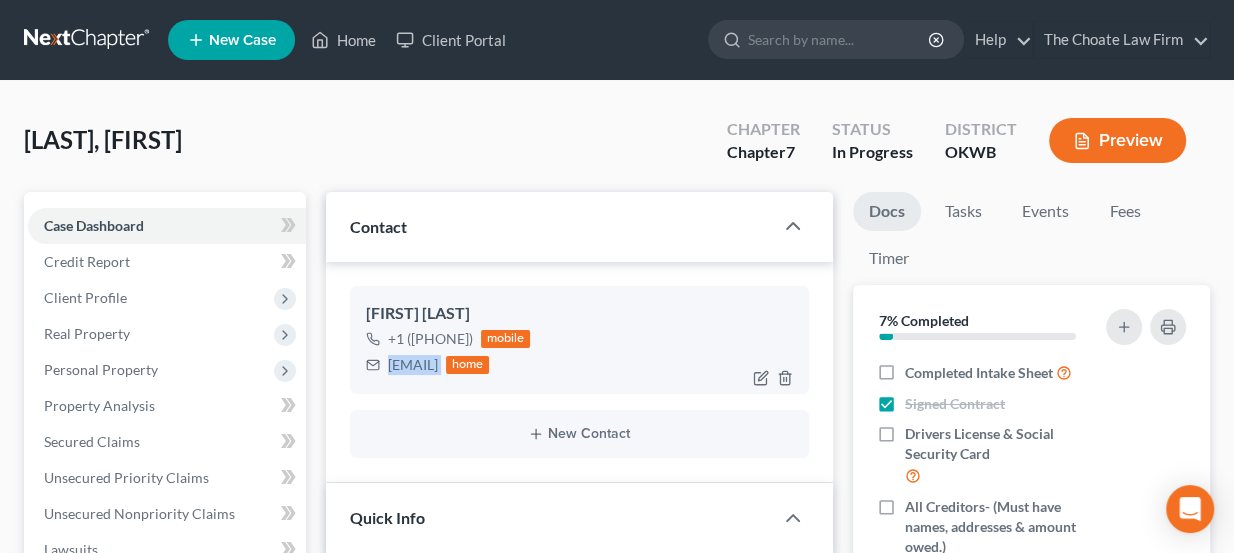 click on "eak7877@yahoo.com" at bounding box center [413, 365] 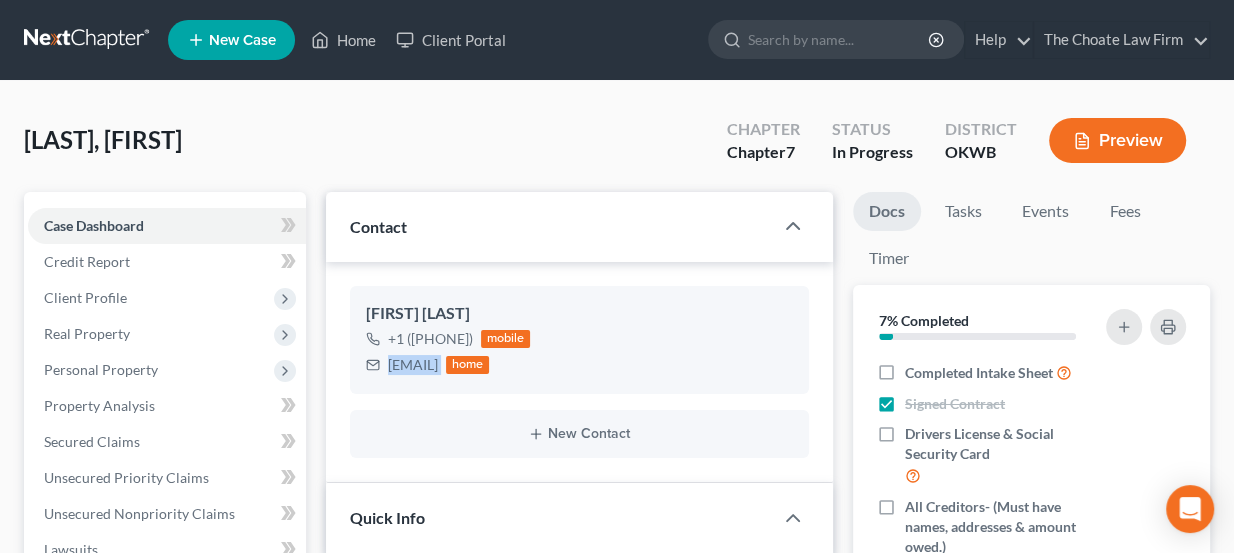 click at bounding box center (88, 40) 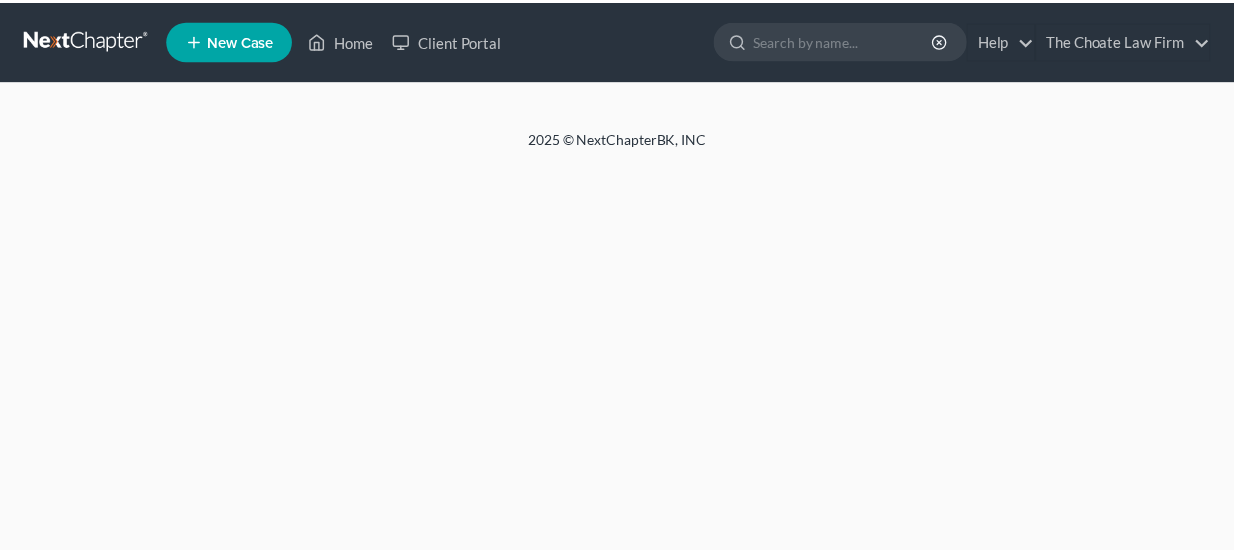 scroll, scrollTop: 0, scrollLeft: 0, axis: both 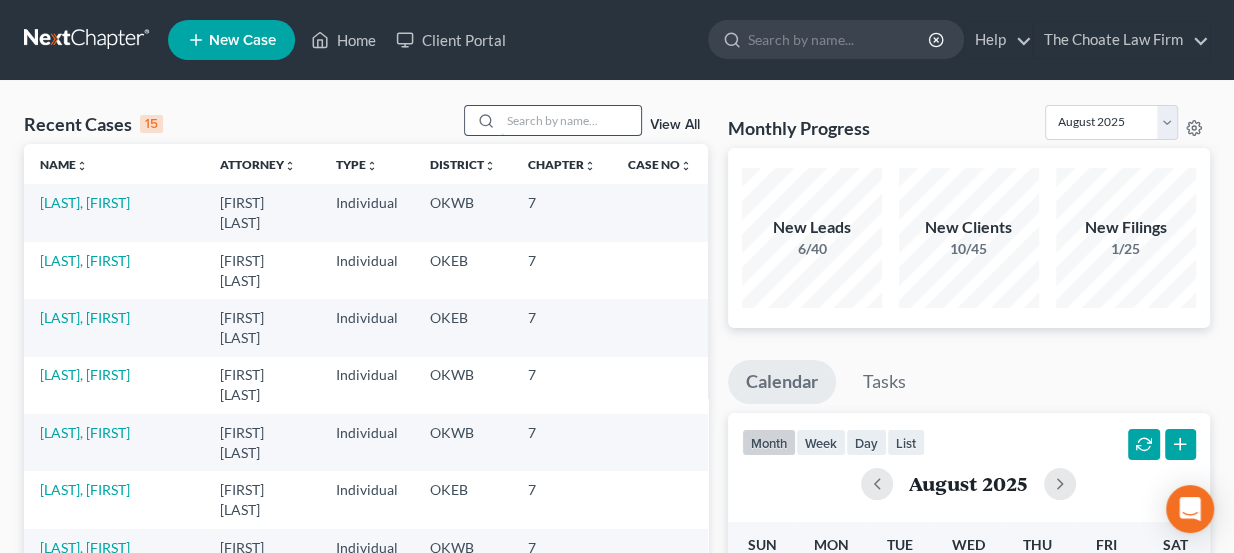 click at bounding box center (571, 120) 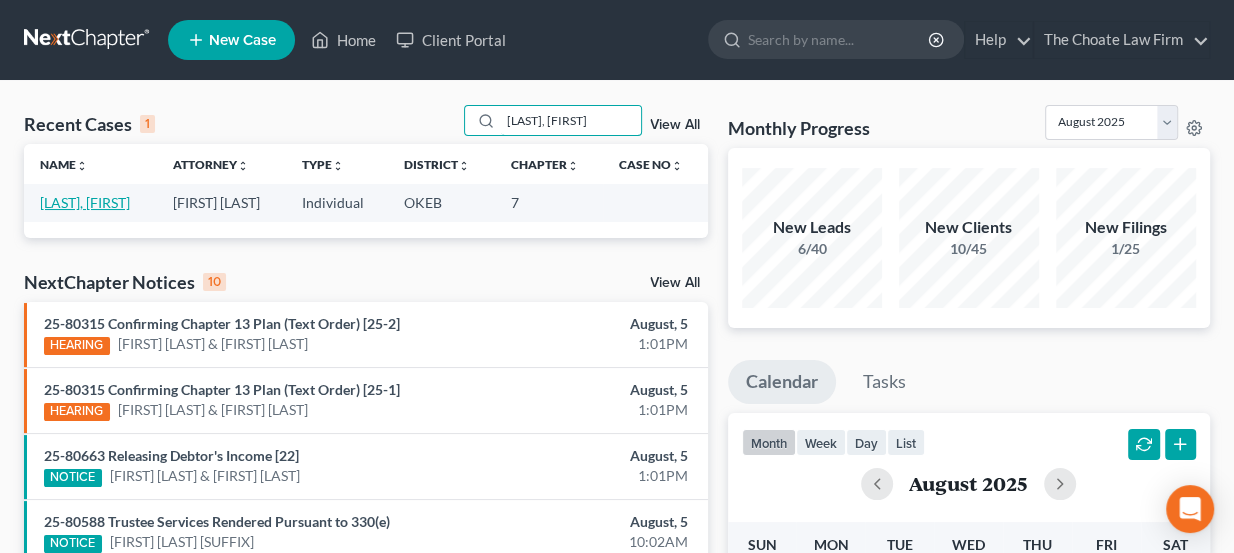type on "[LAST], [FIRST]" 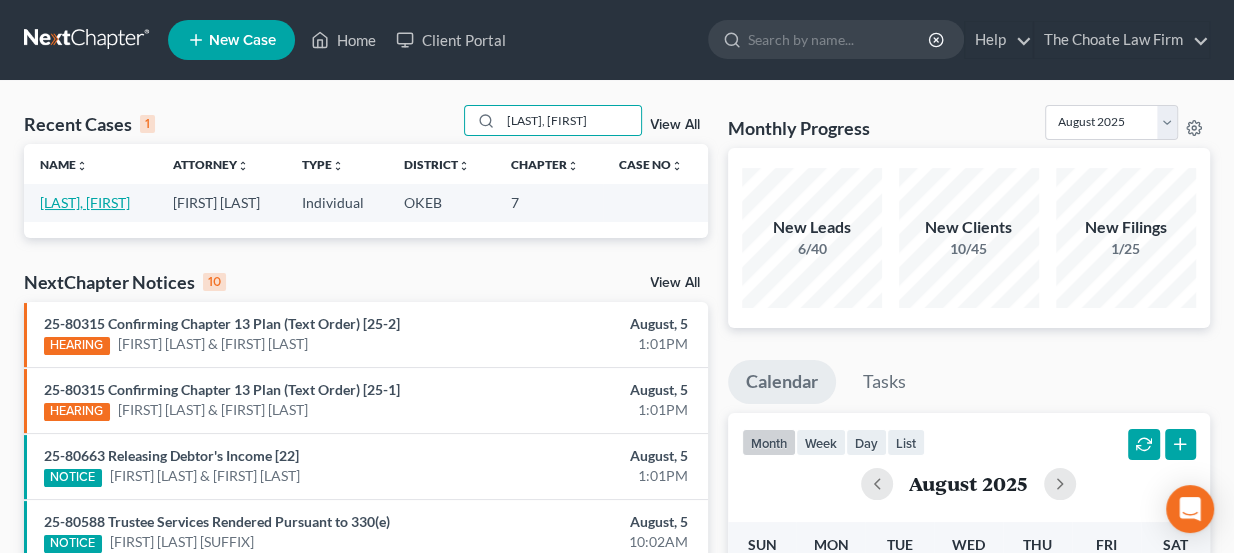 click on "[LAST], [FIRST]" at bounding box center (85, 202) 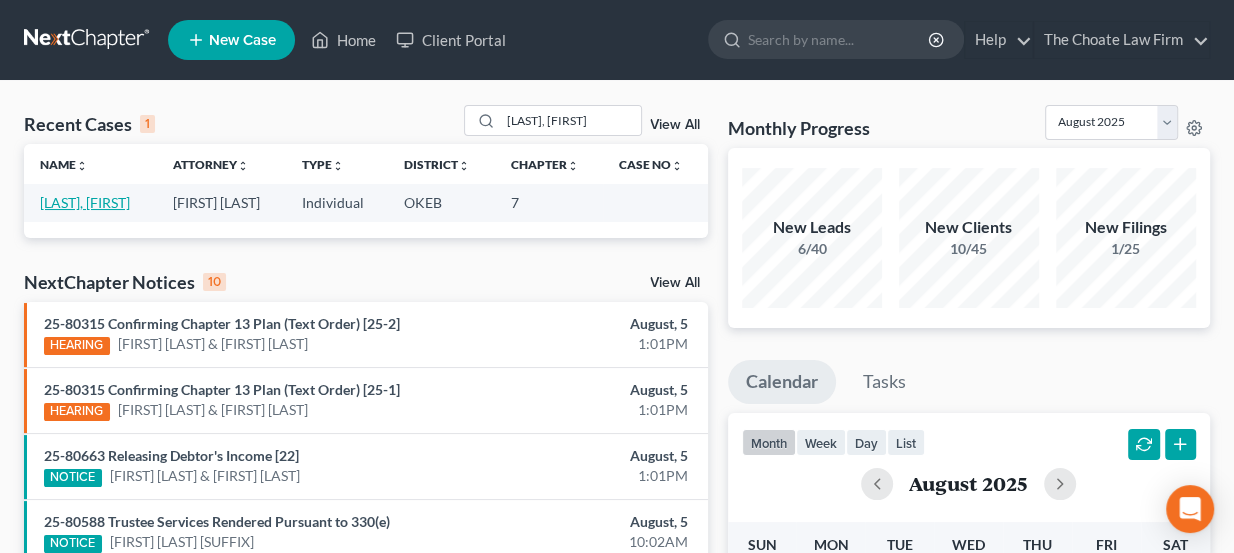 select on "3" 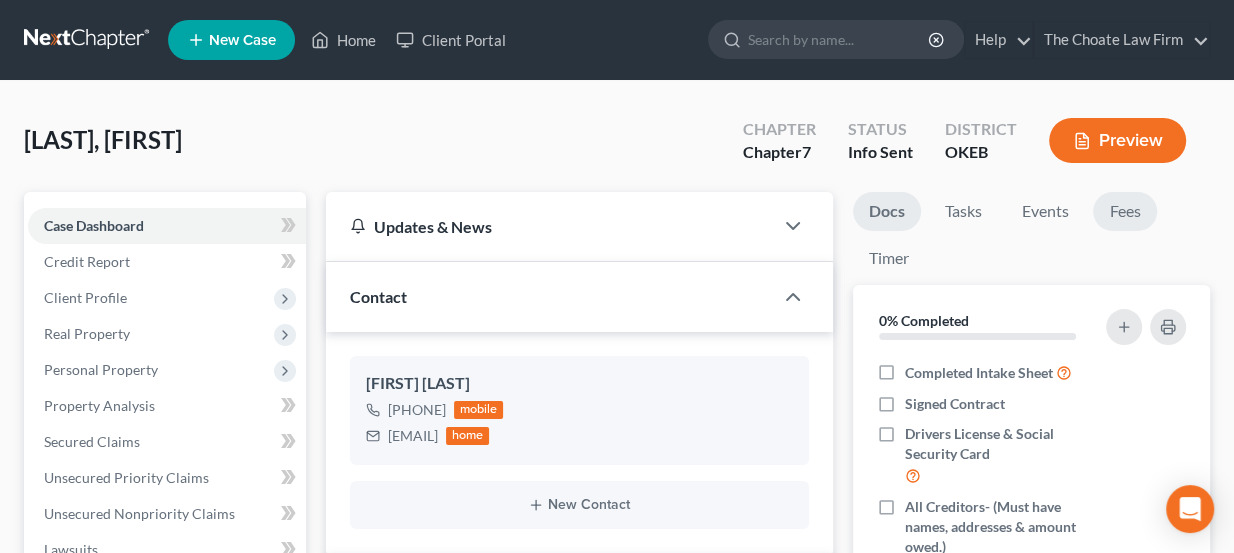 click on "Fees" at bounding box center (1125, 211) 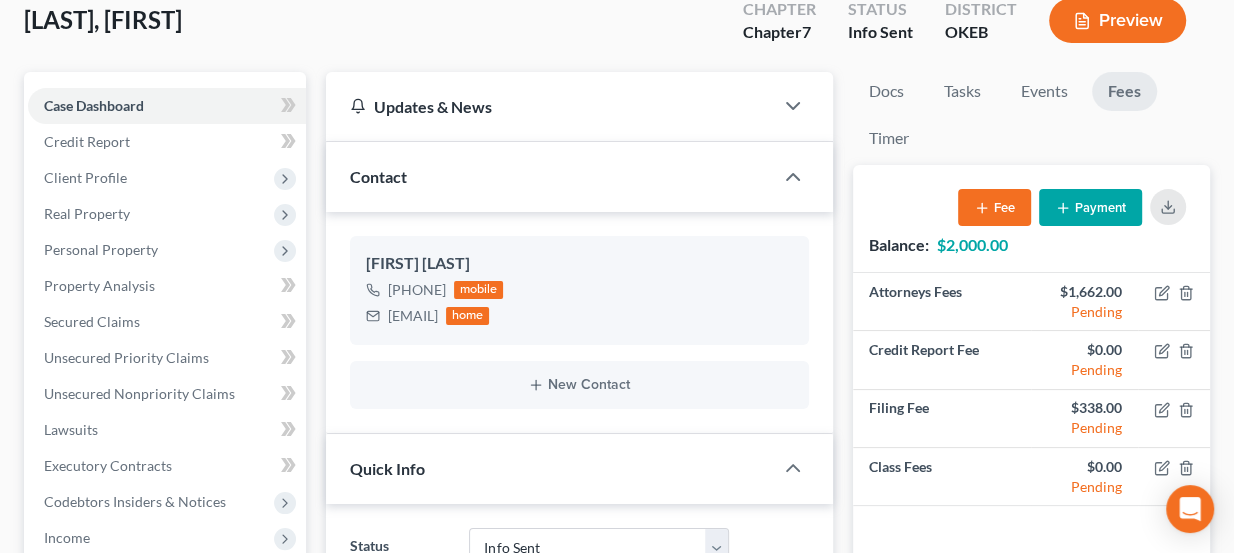 scroll, scrollTop: 90, scrollLeft: 0, axis: vertical 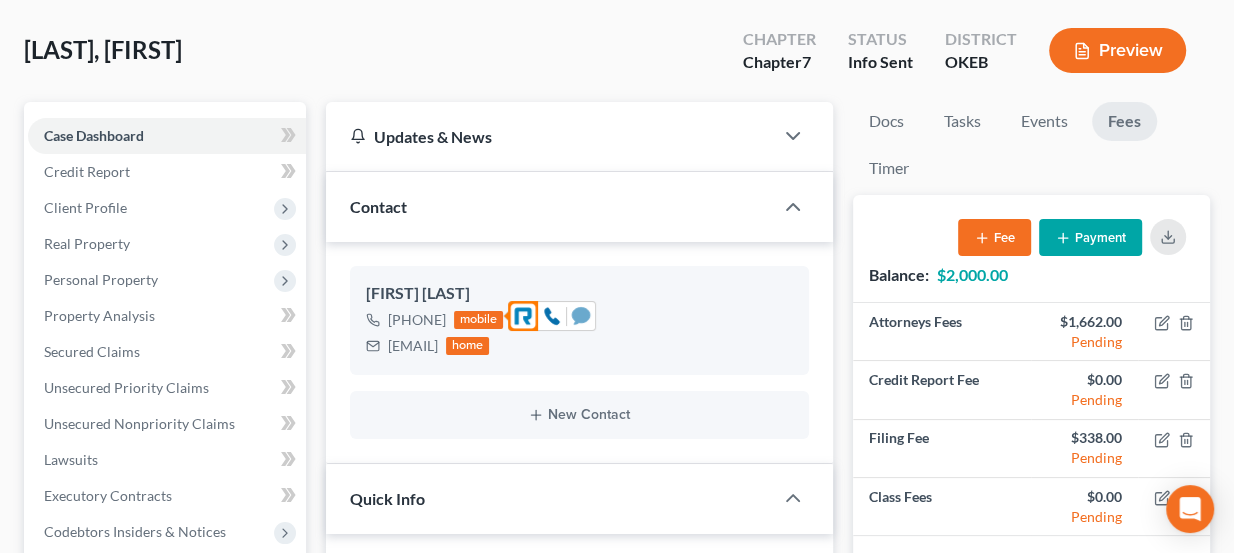 click 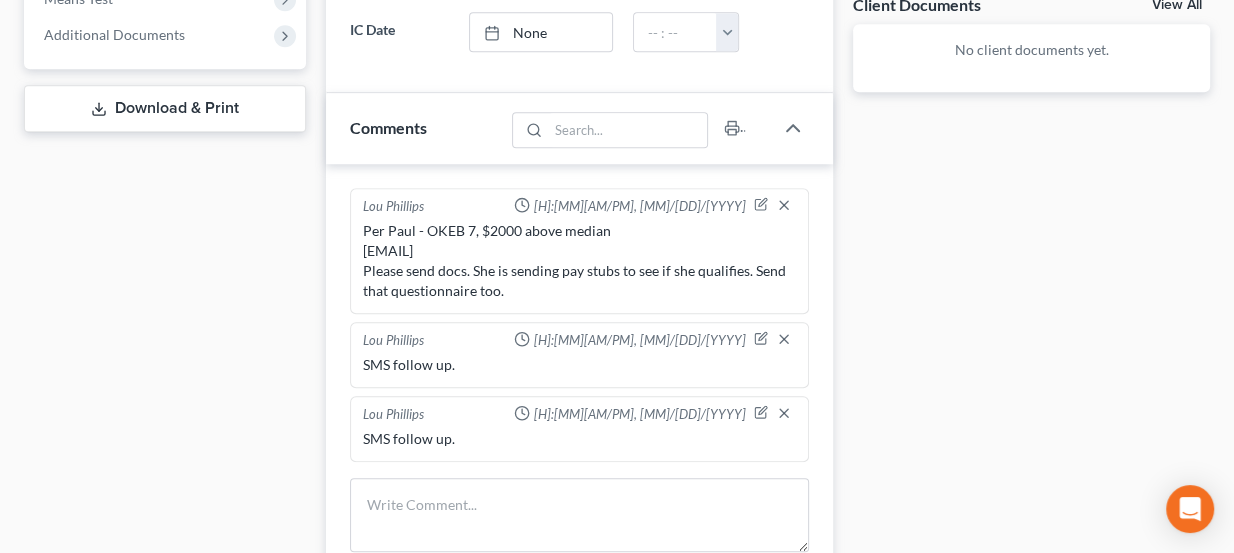 scroll, scrollTop: 909, scrollLeft: 0, axis: vertical 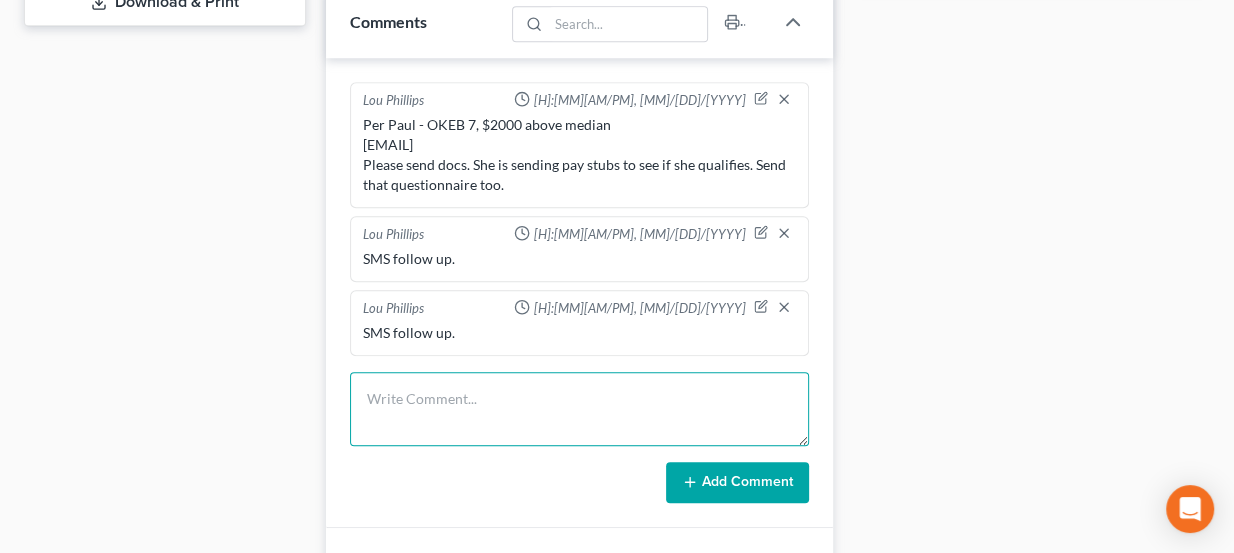 click at bounding box center [580, 409] 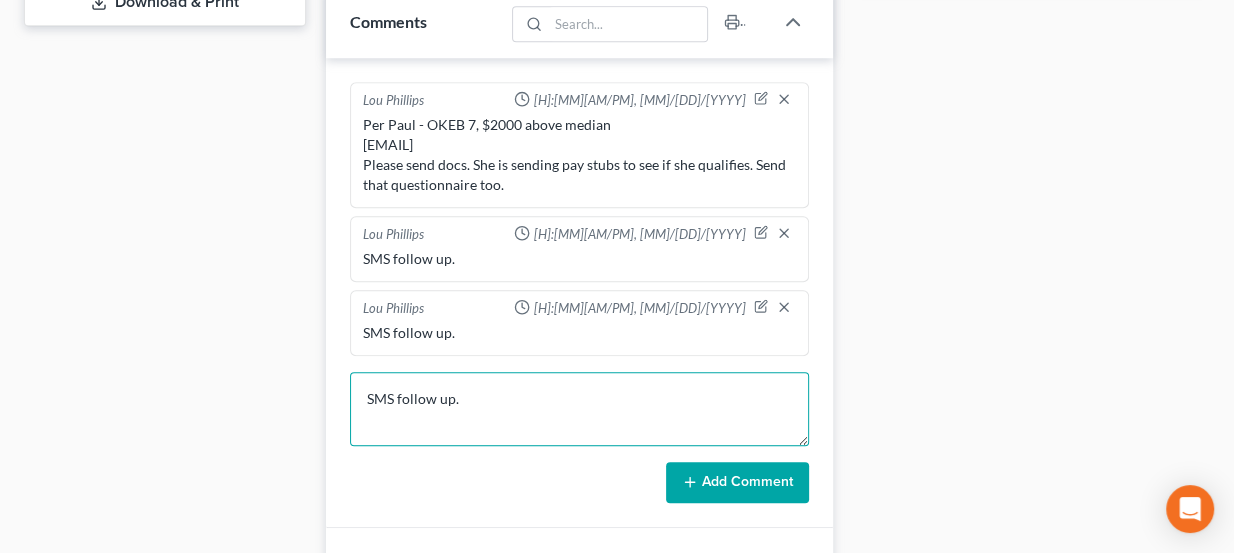 type on "SMS follow up." 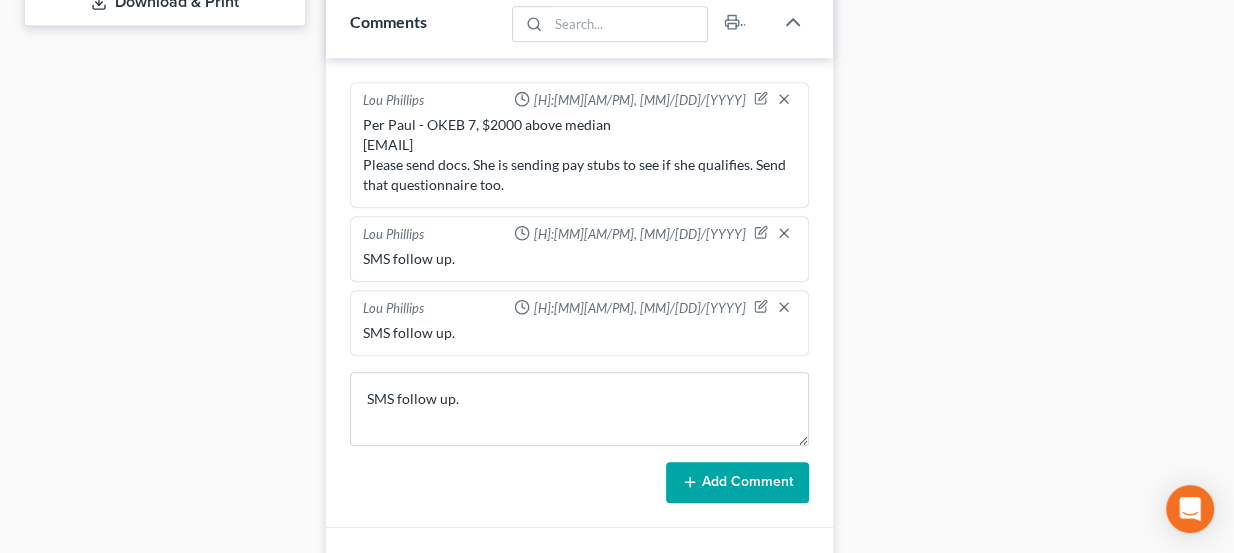 click on "Add Comment" at bounding box center (737, 483) 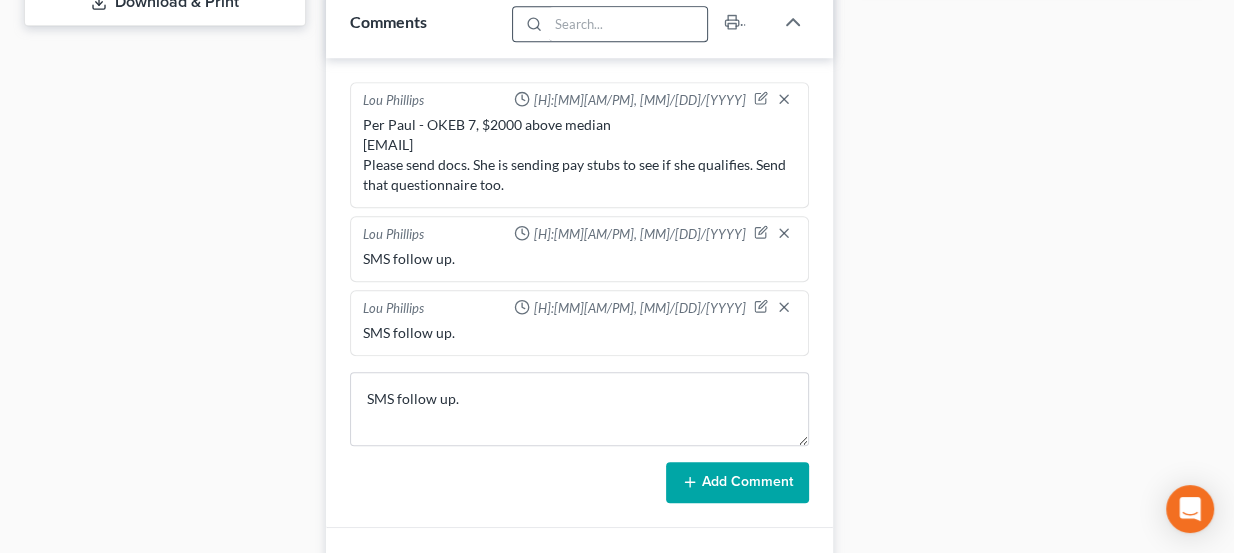 type 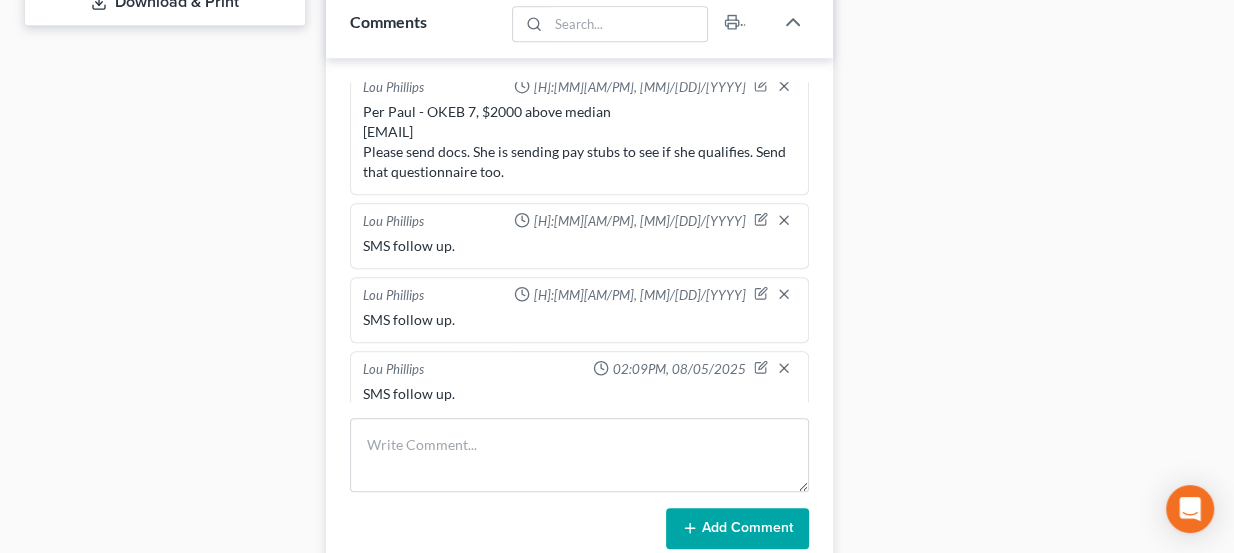 scroll, scrollTop: 0, scrollLeft: 0, axis: both 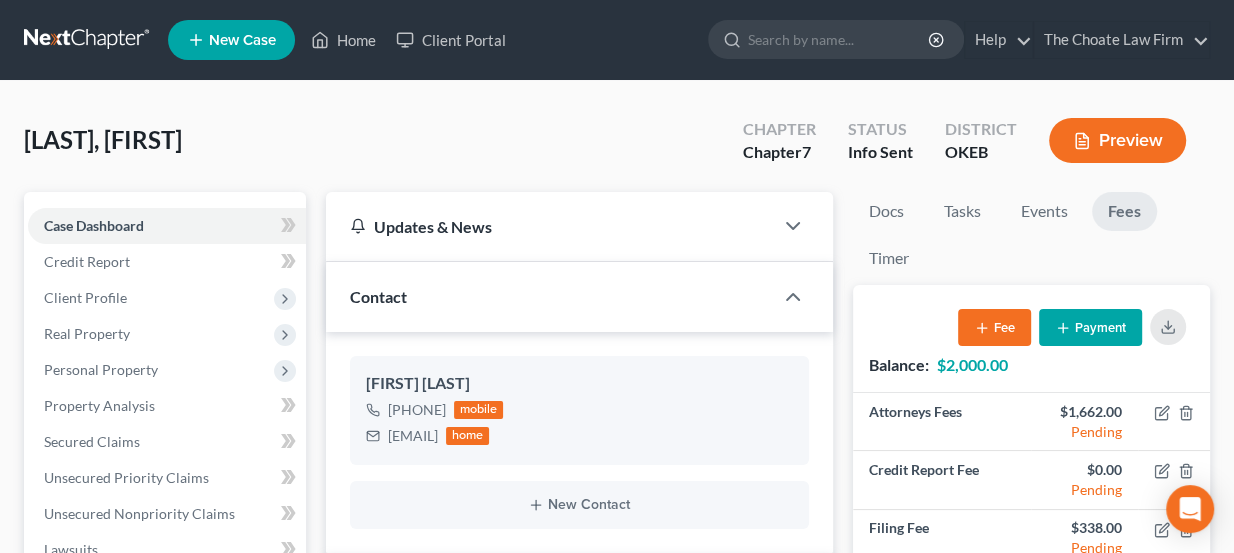 click at bounding box center (88, 40) 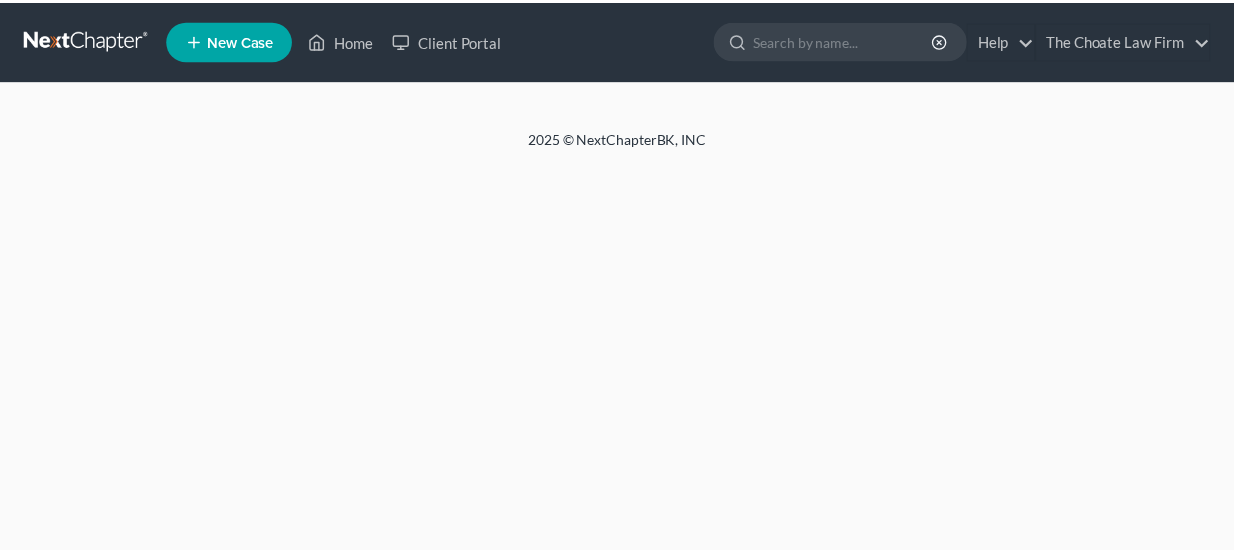 scroll, scrollTop: 0, scrollLeft: 0, axis: both 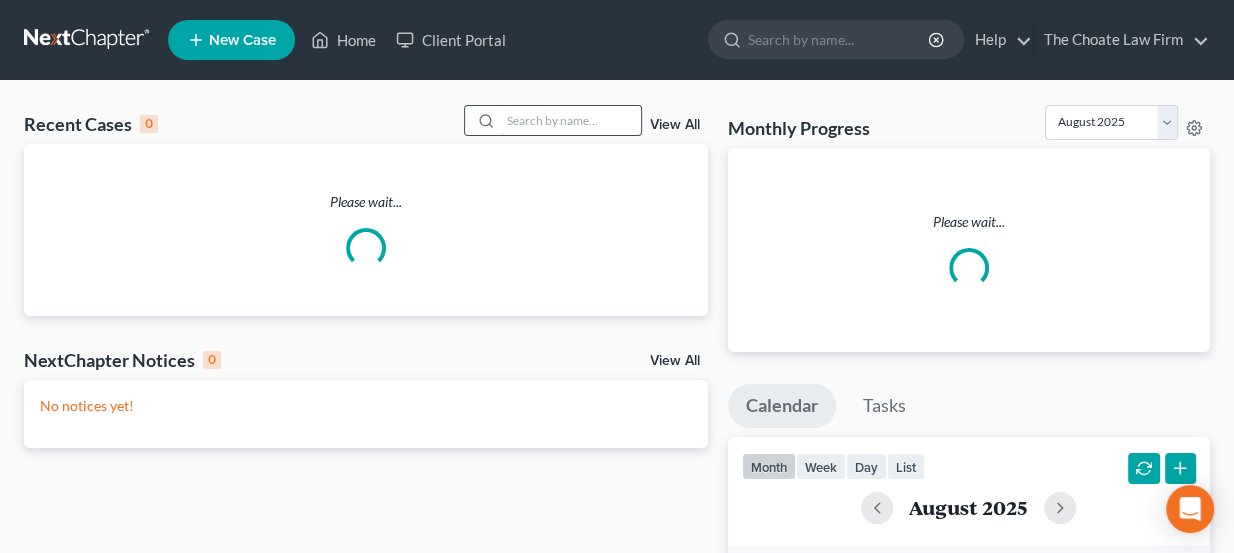 click at bounding box center (571, 120) 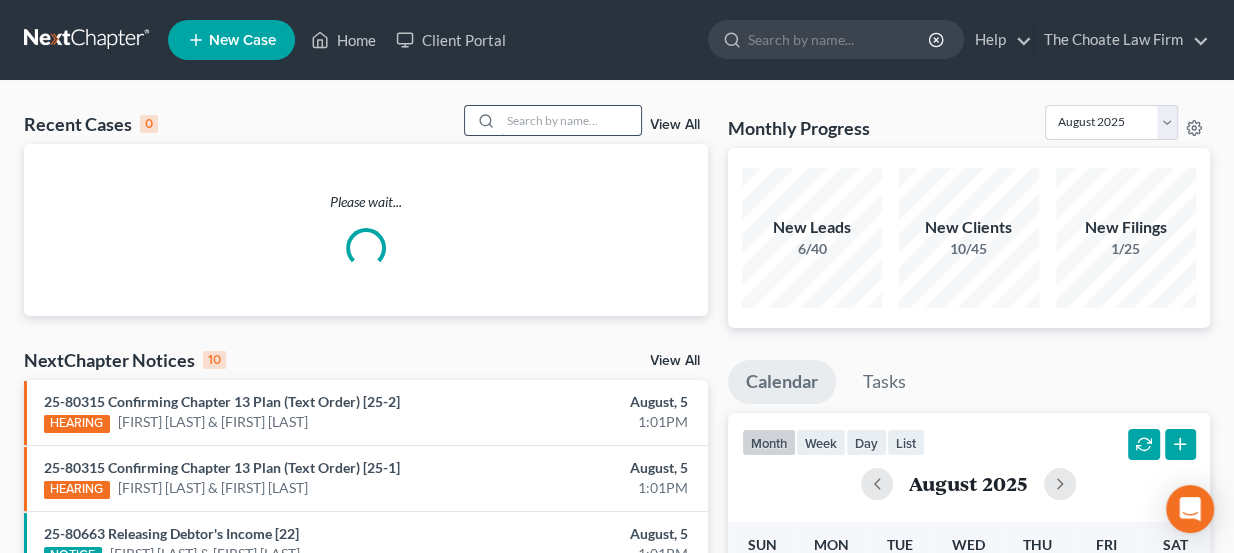 paste on "[LAST], [FIRST]" 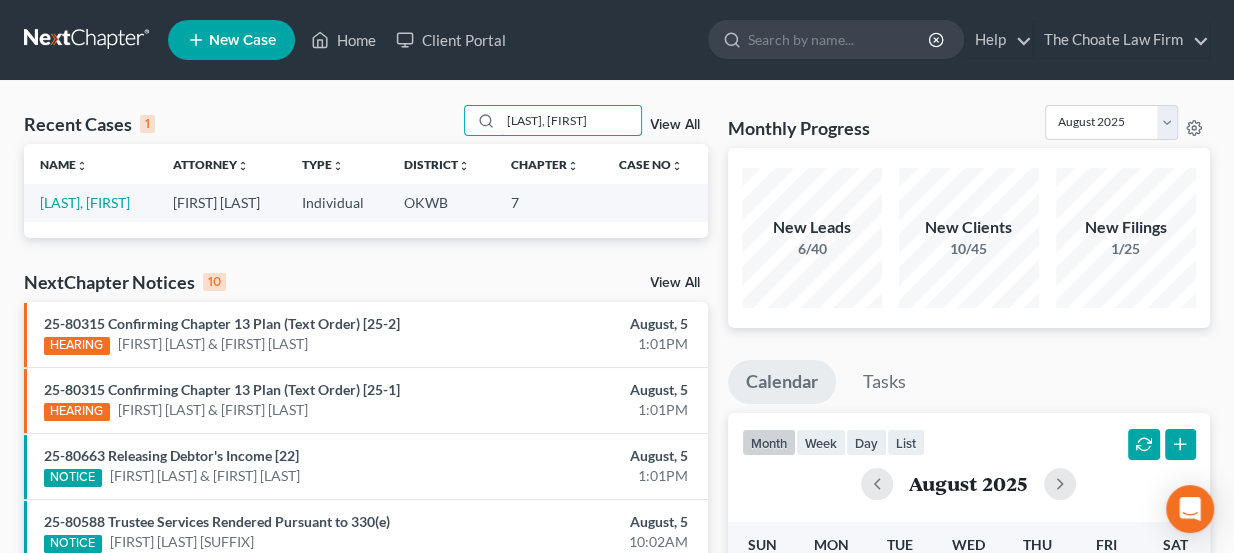 type on "[LAST], [FIRST]" 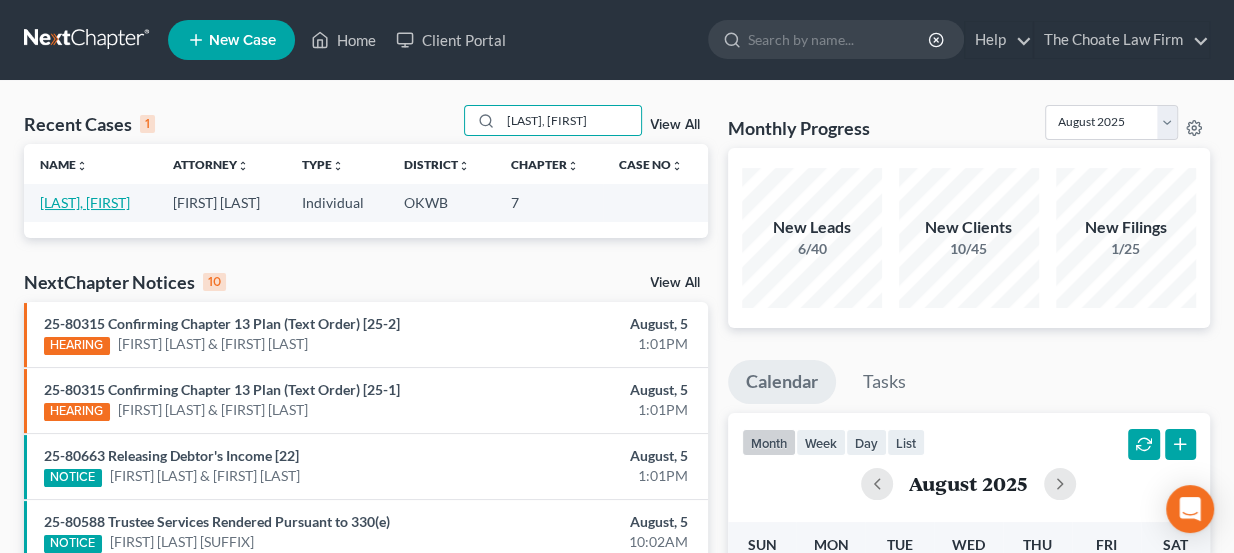 click on "[LAST], [FIRST]" at bounding box center [85, 202] 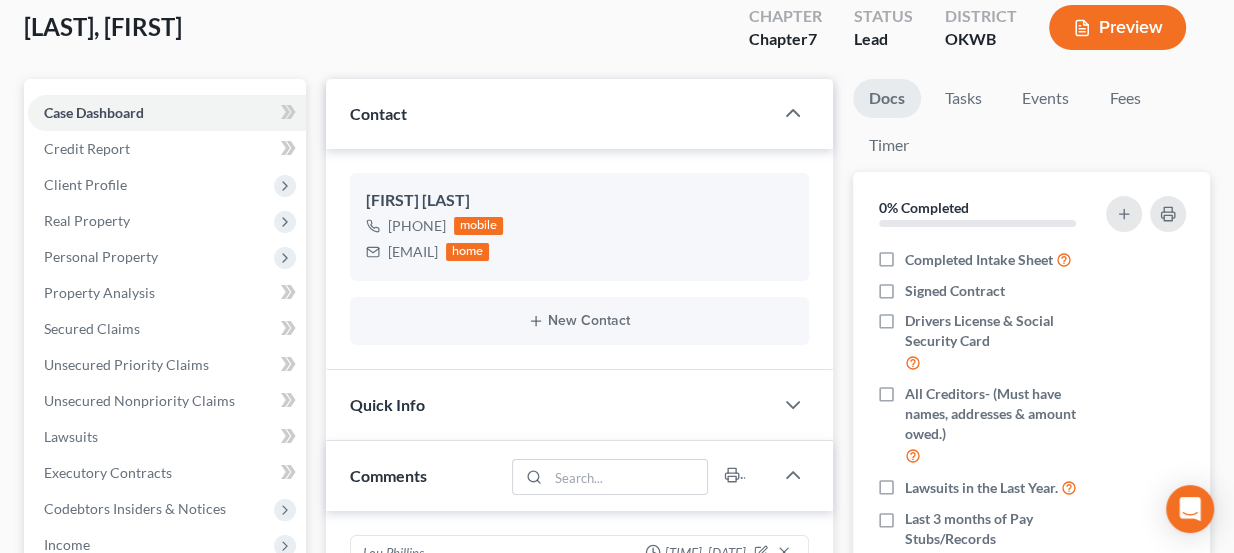 scroll, scrollTop: 51, scrollLeft: 0, axis: vertical 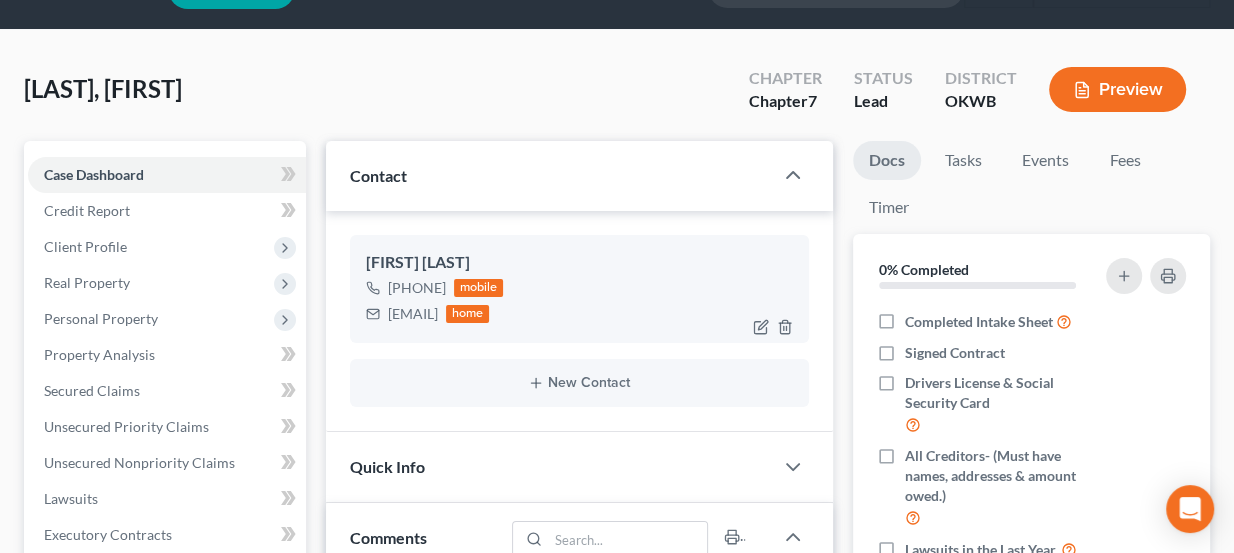 click on "+1 (405) 226-5833" at bounding box center [417, 288] 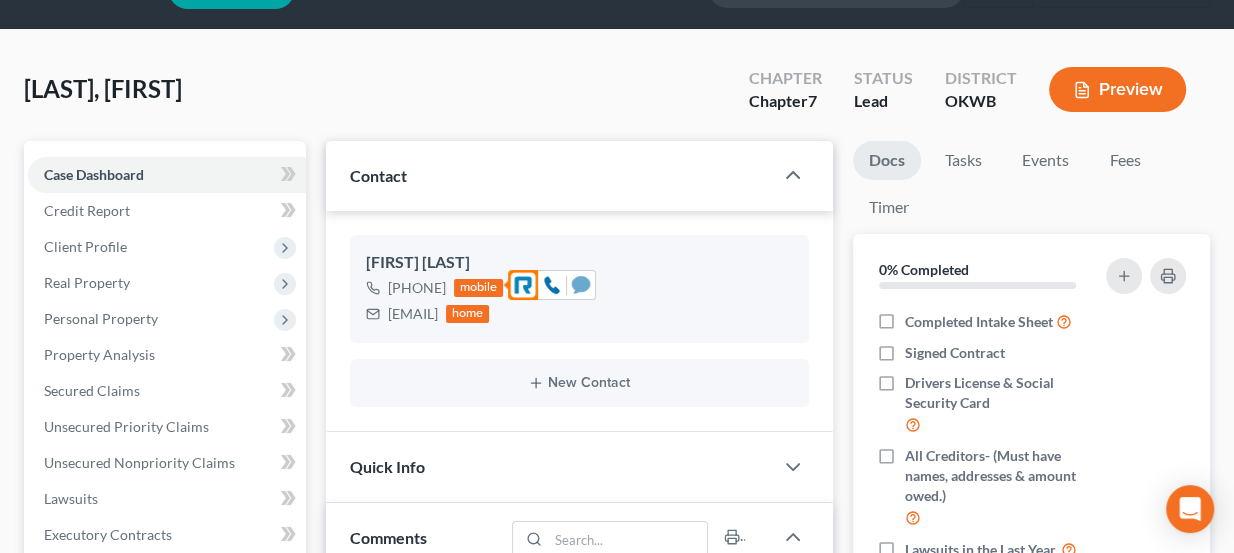click 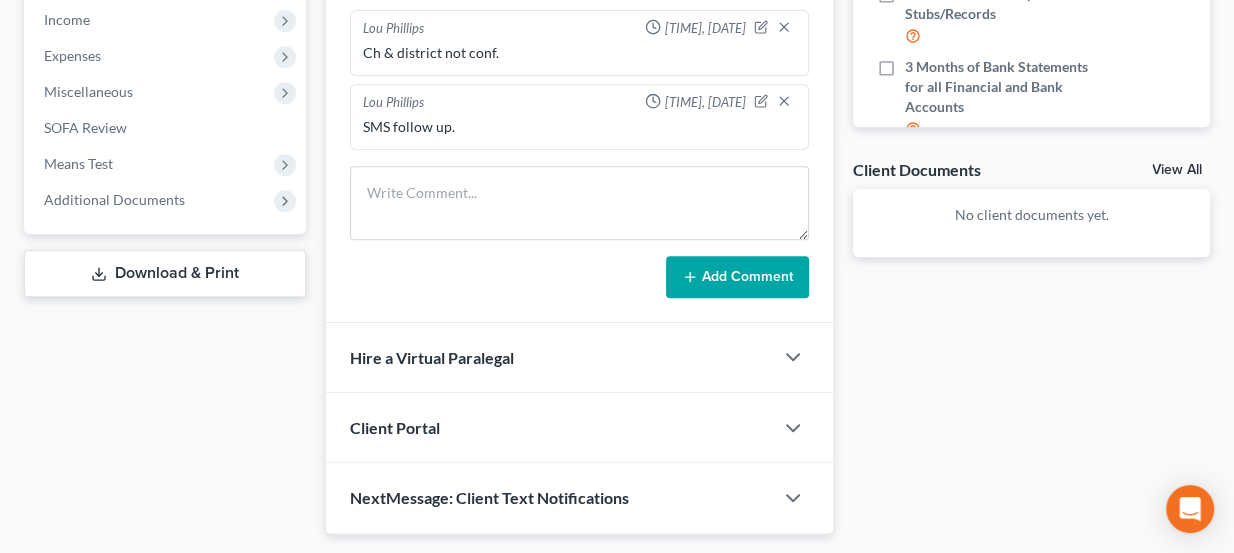 scroll, scrollTop: 688, scrollLeft: 0, axis: vertical 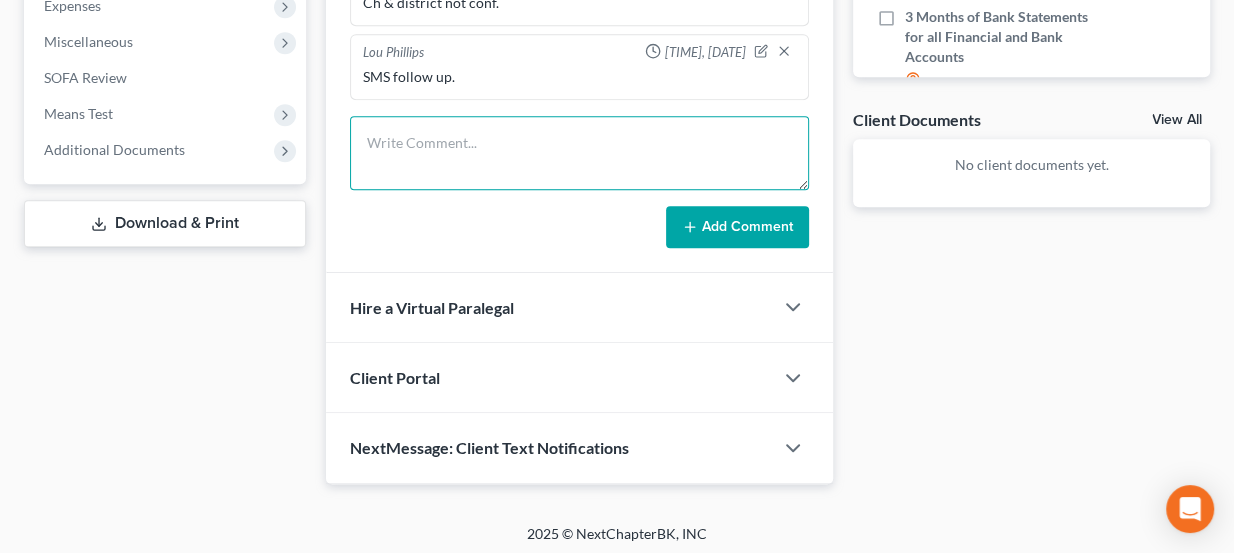click at bounding box center (580, 153) 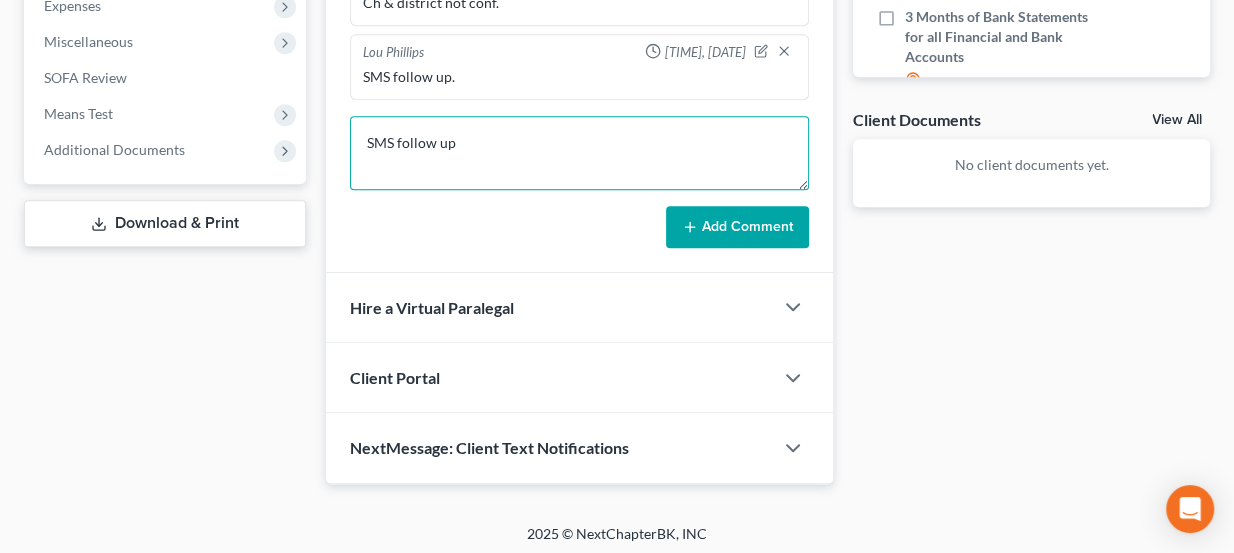 type on "SMS follow up" 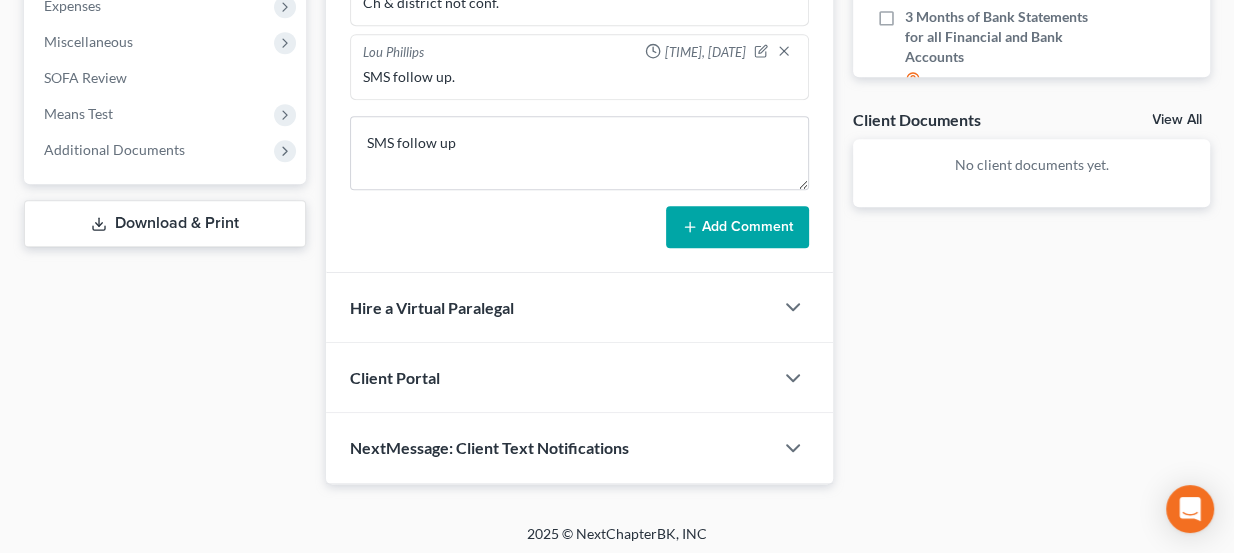 click on "Add Comment" at bounding box center (737, 227) 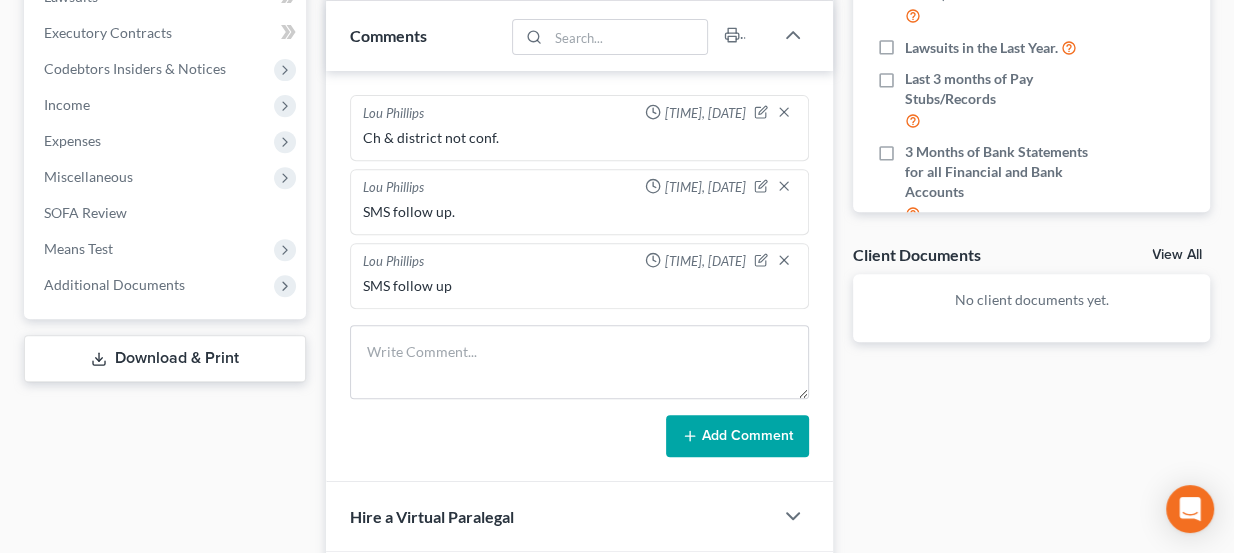scroll, scrollTop: 0, scrollLeft: 0, axis: both 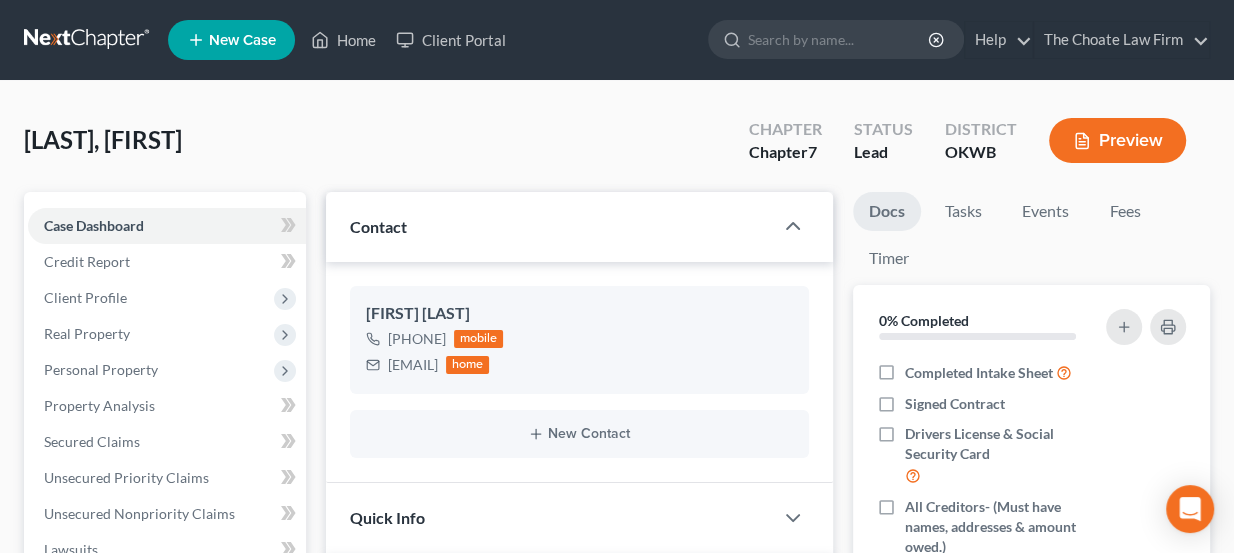 click at bounding box center [88, 40] 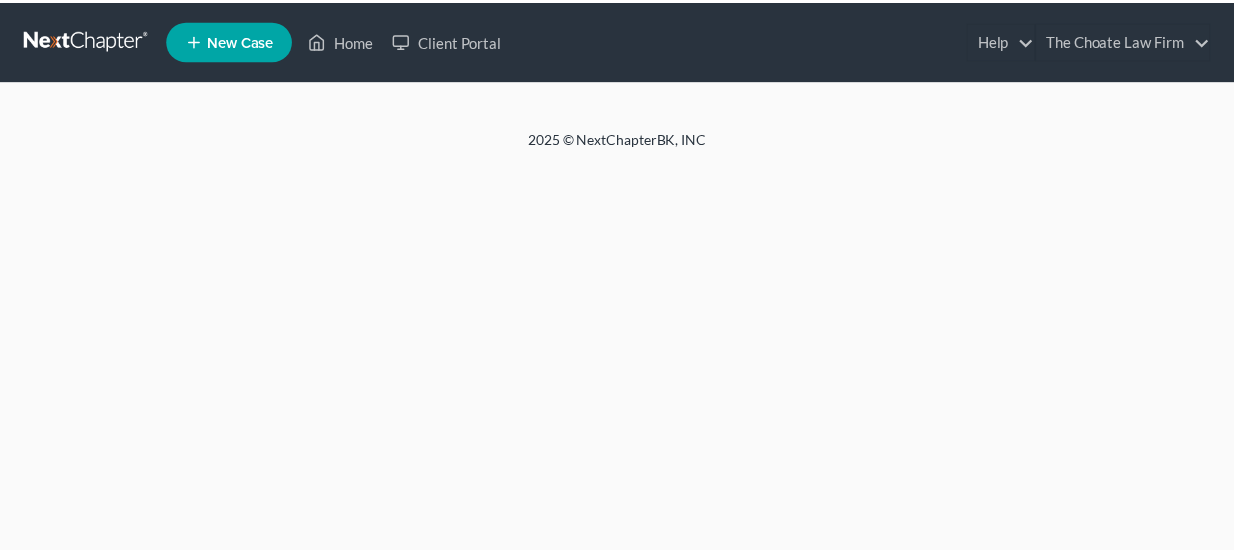 scroll, scrollTop: 0, scrollLeft: 0, axis: both 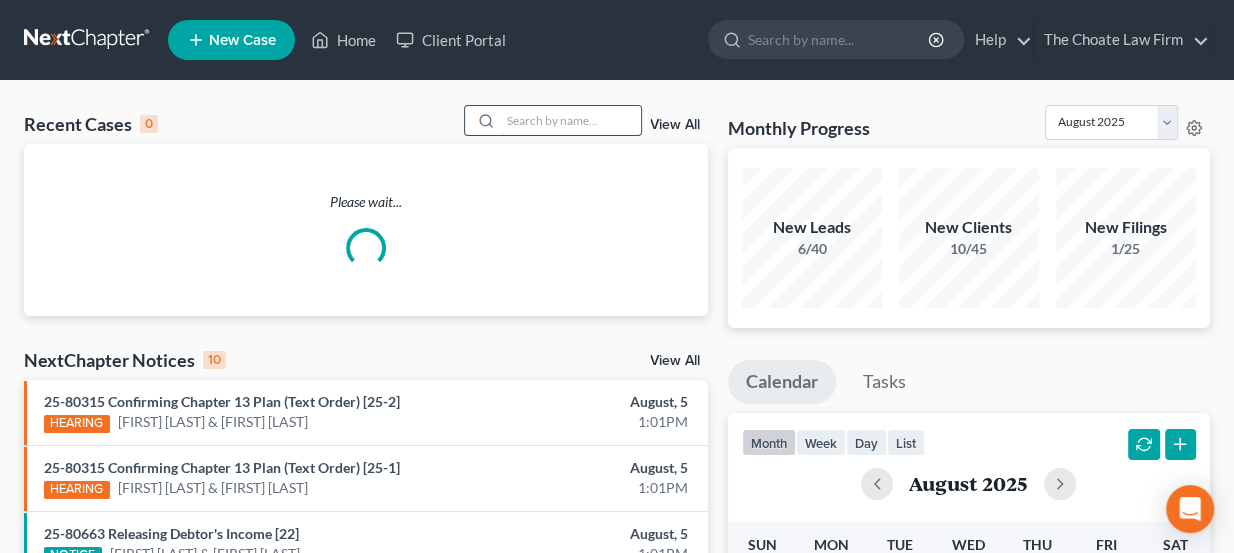 paste on "[LAST], [FIRST]" 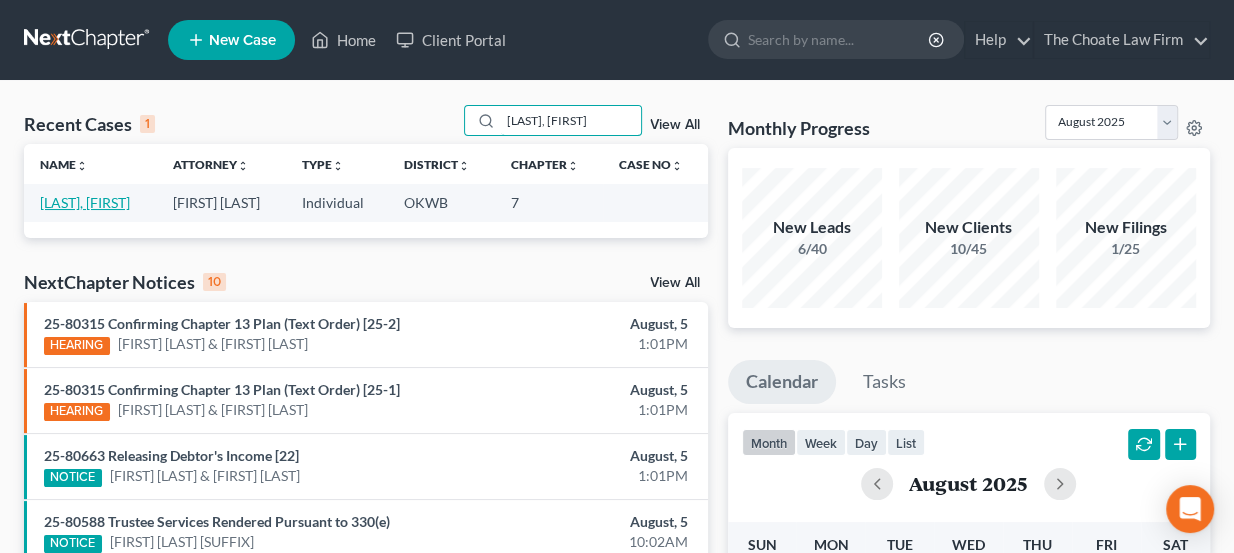 type on "Foster, Shana" 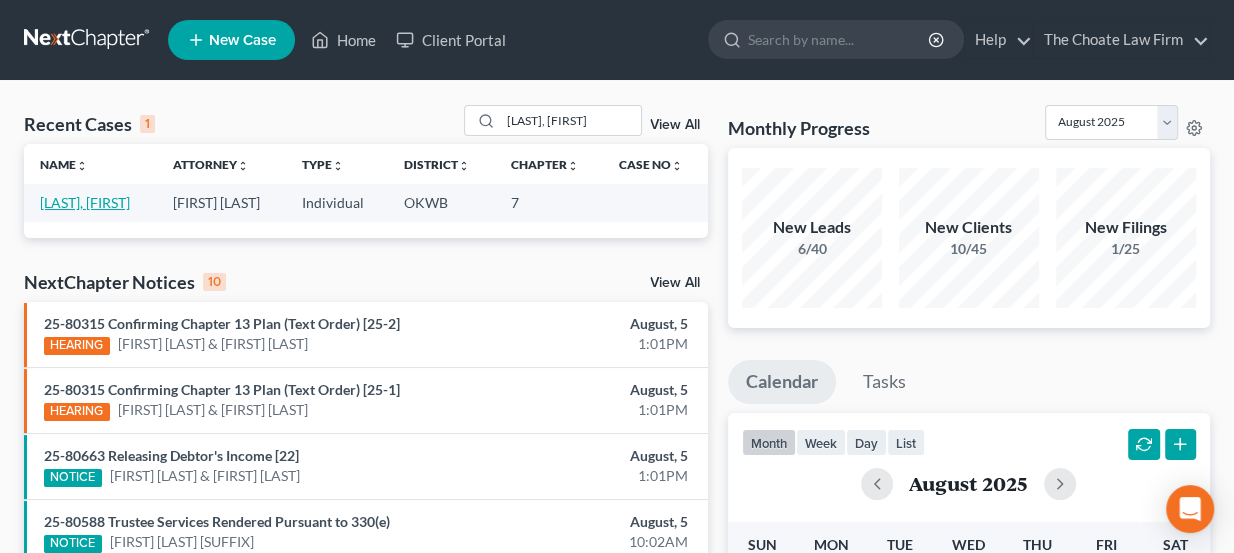 click on "Foster, Shana" at bounding box center [85, 202] 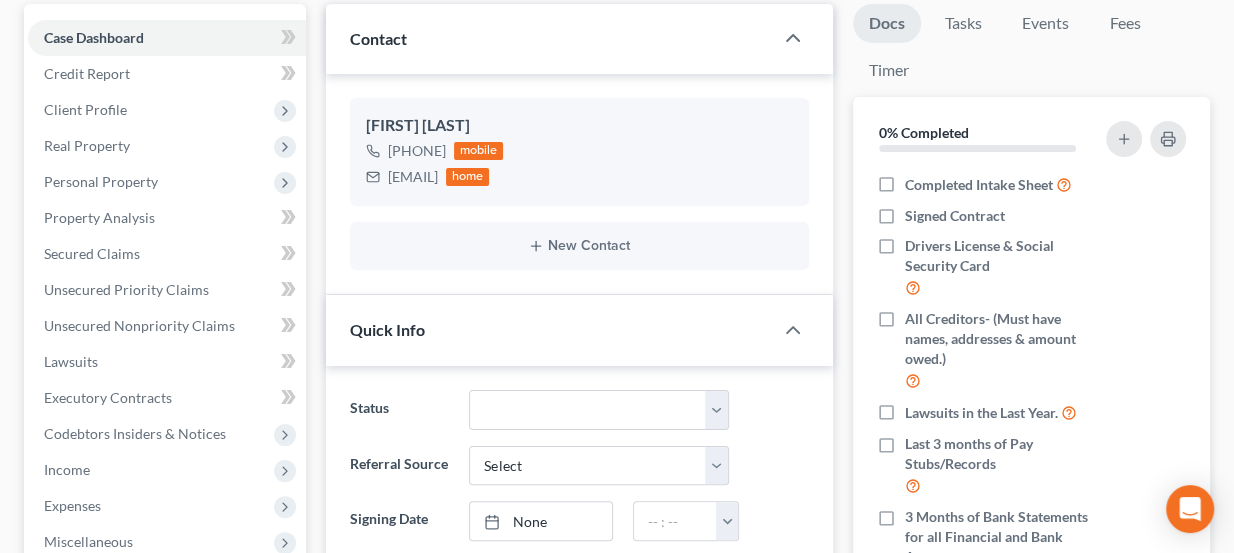 scroll, scrollTop: 532, scrollLeft: 0, axis: vertical 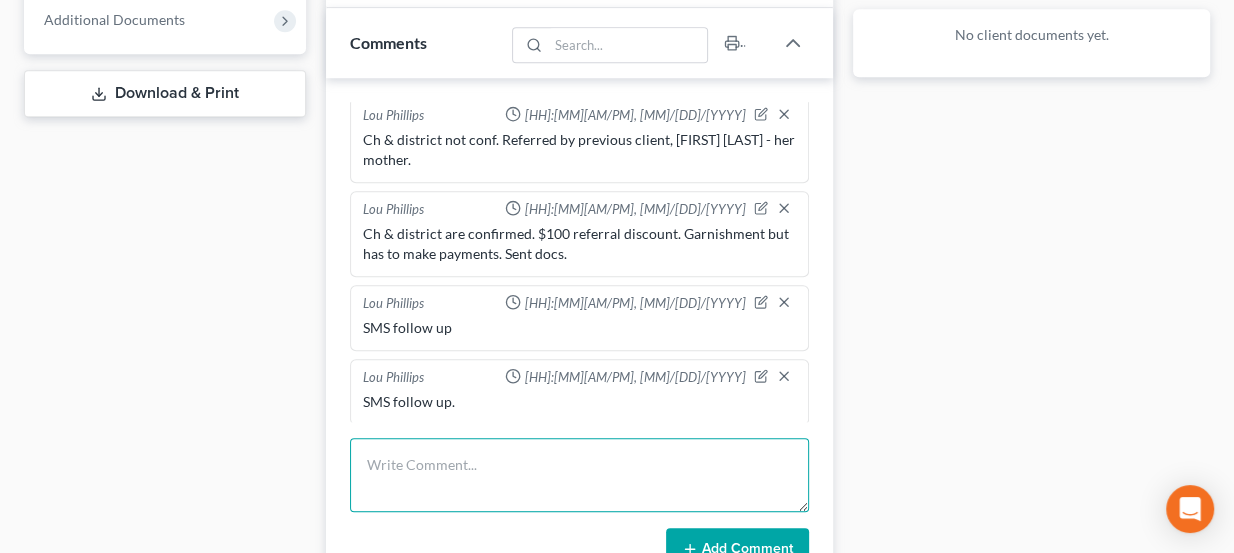 click at bounding box center (580, 475) 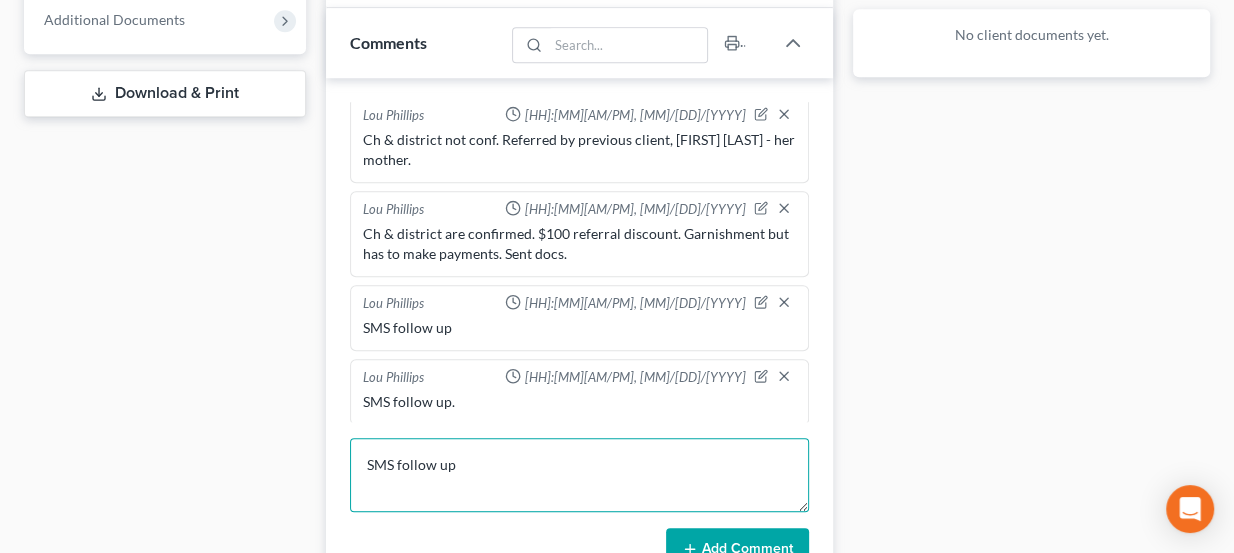 type on "SMS follow up" 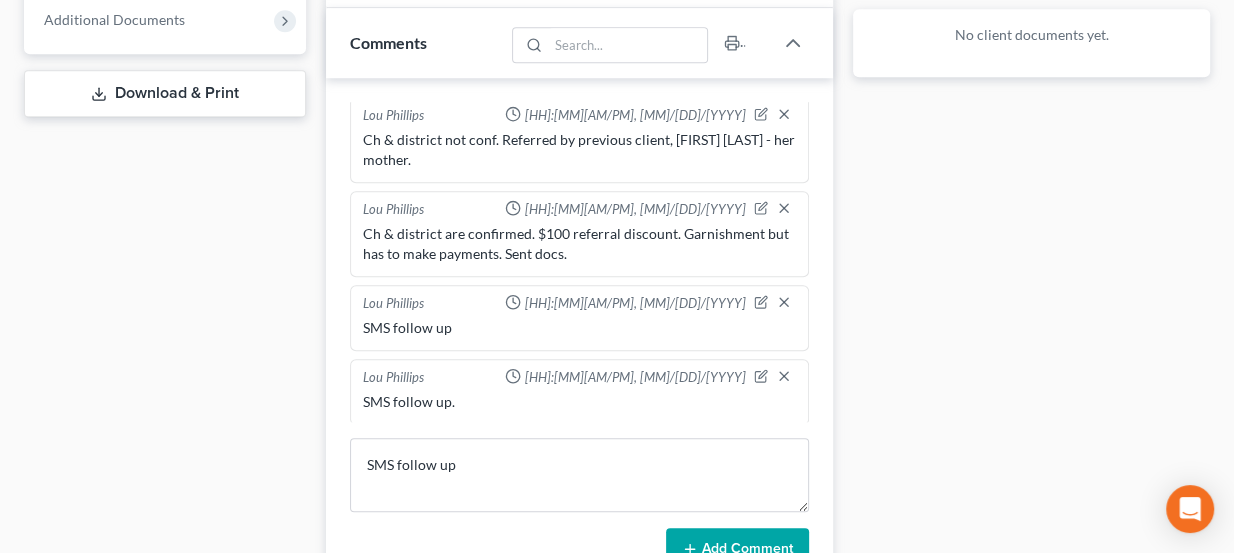 click on "Add Comment" at bounding box center (737, 549) 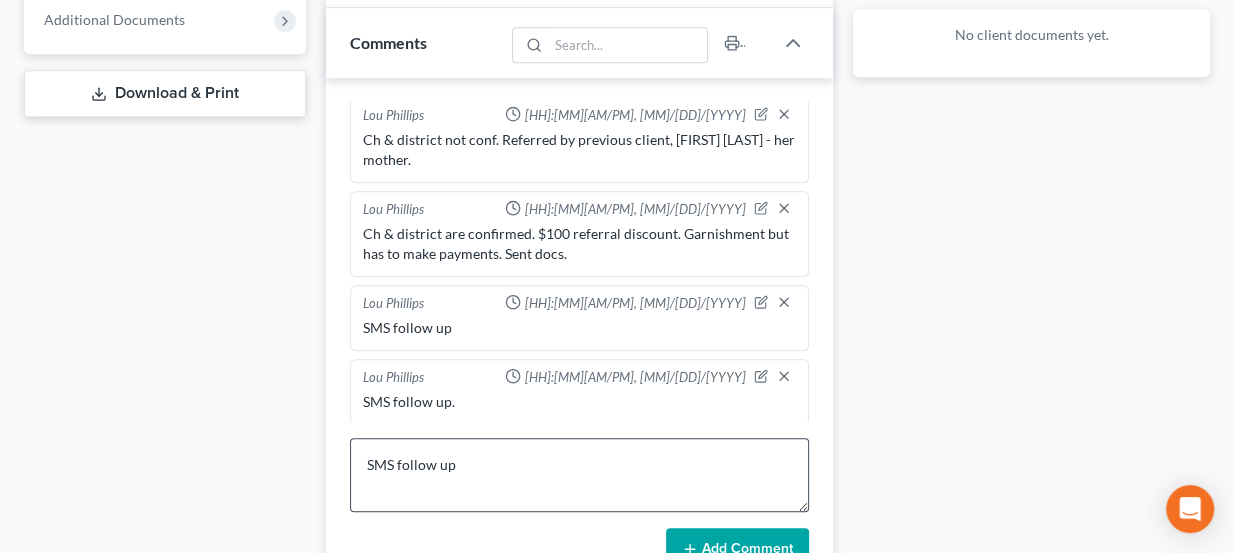 type 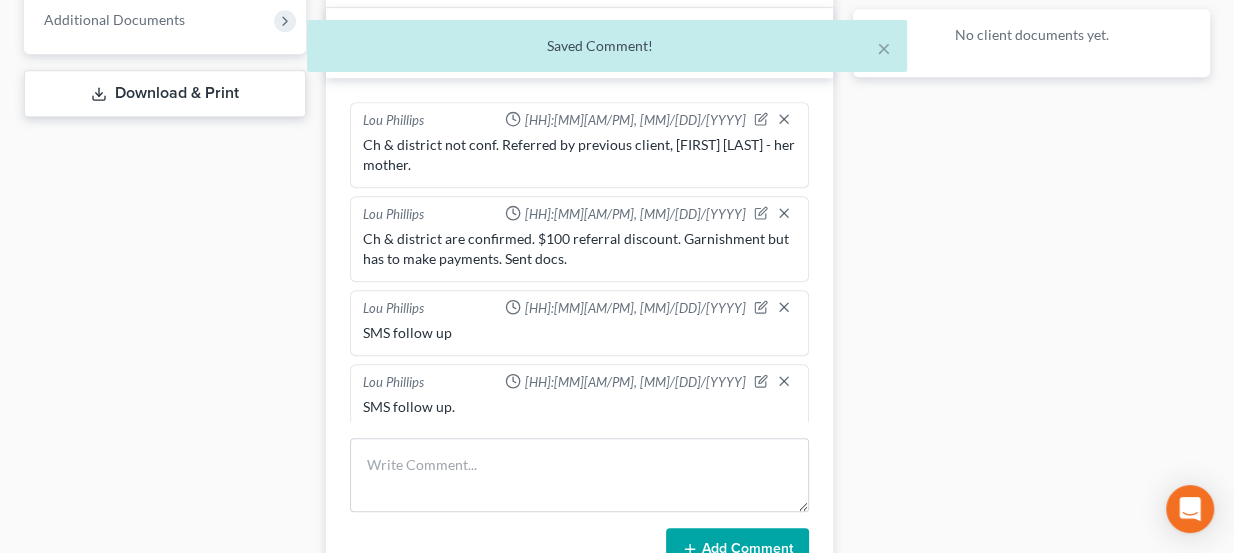 scroll, scrollTop: 0, scrollLeft: 0, axis: both 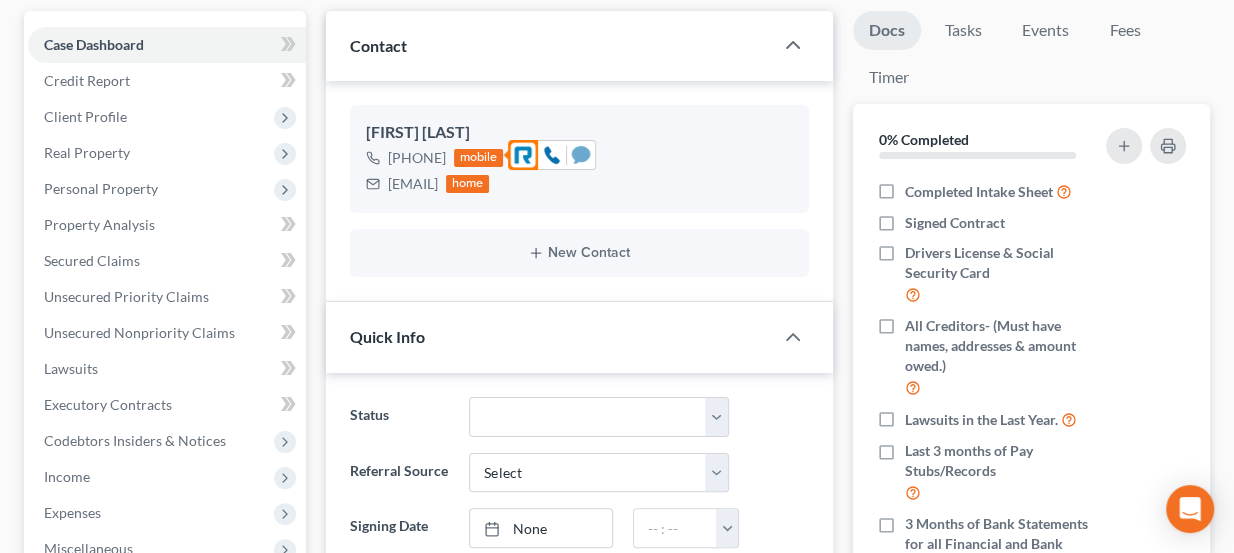 click 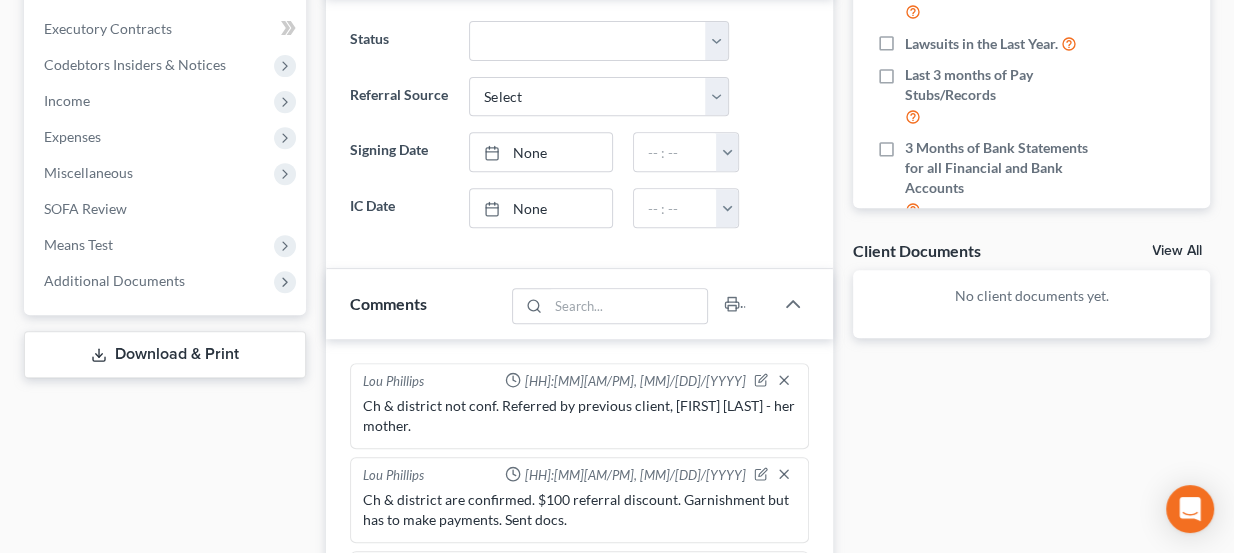 scroll, scrollTop: 727, scrollLeft: 0, axis: vertical 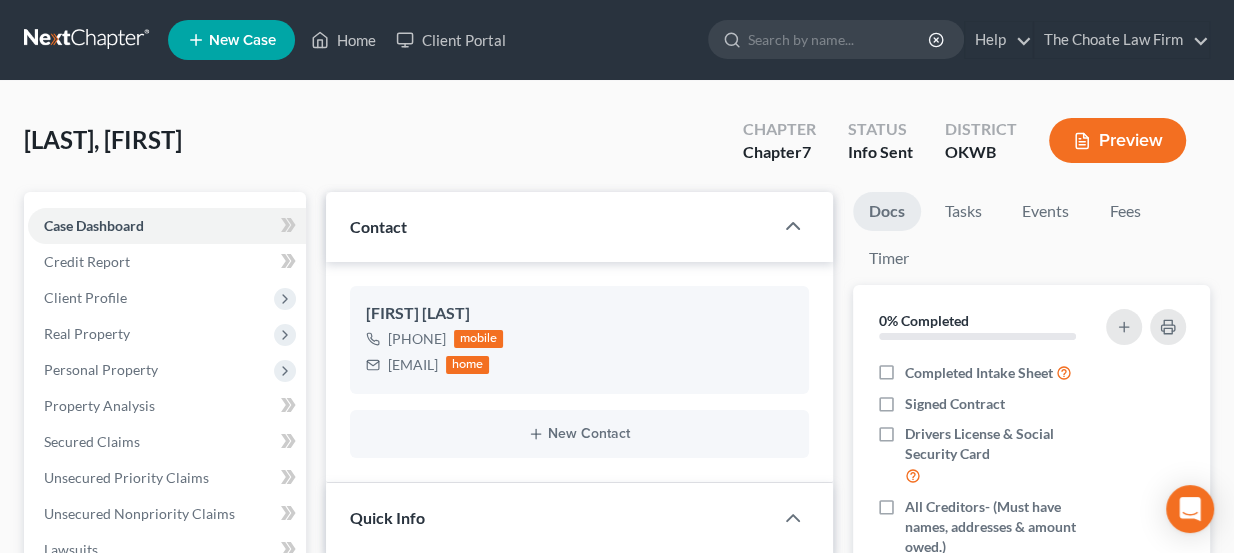 click at bounding box center (88, 40) 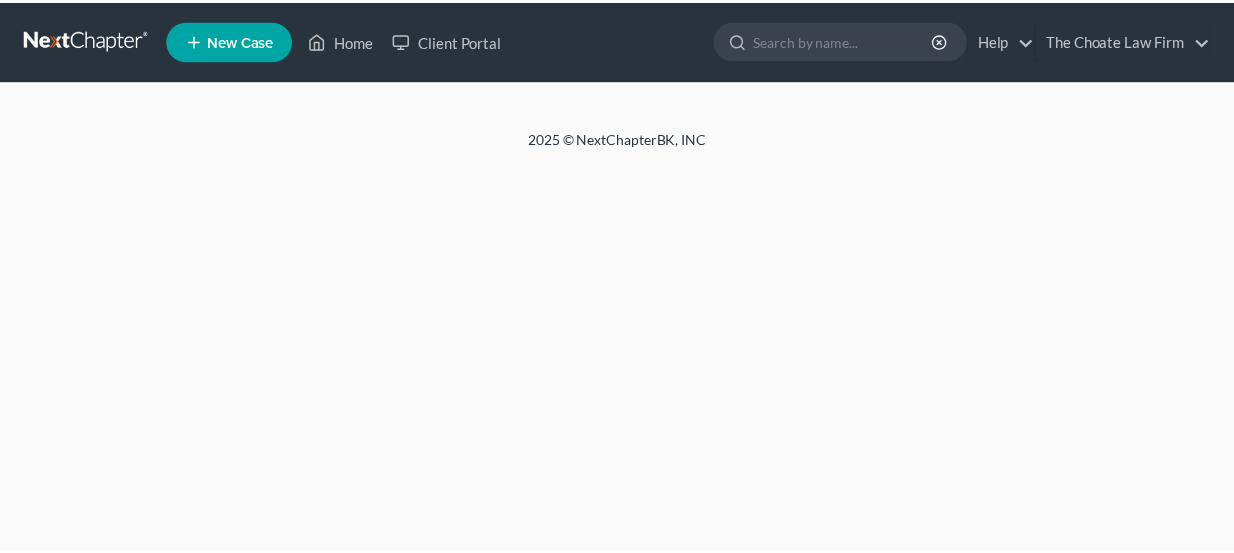 scroll, scrollTop: 0, scrollLeft: 0, axis: both 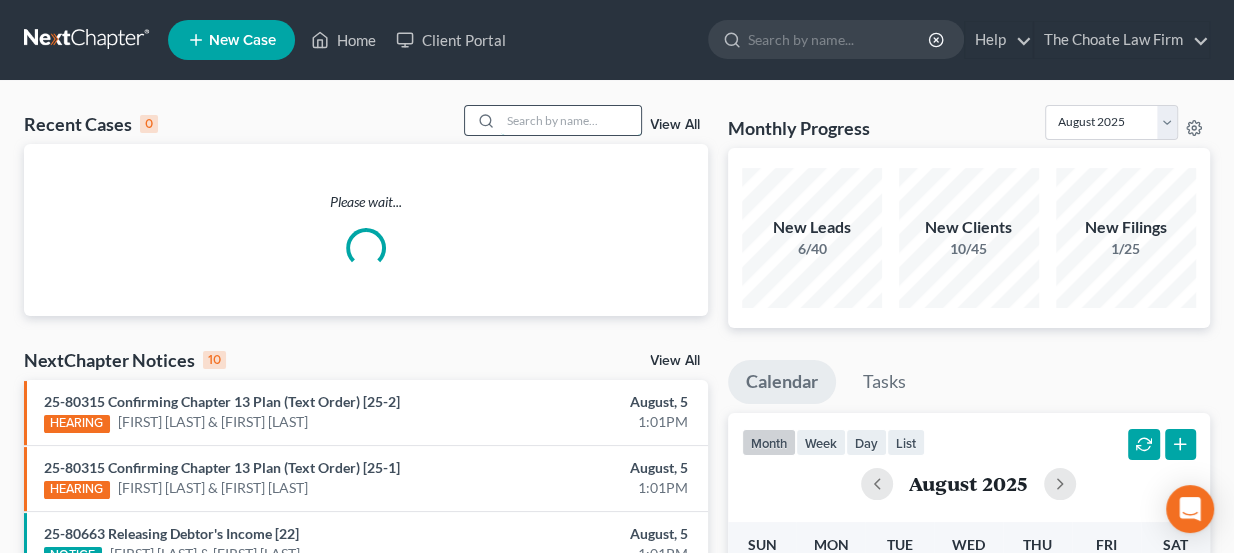 paste on "Pipkin, Aaron" 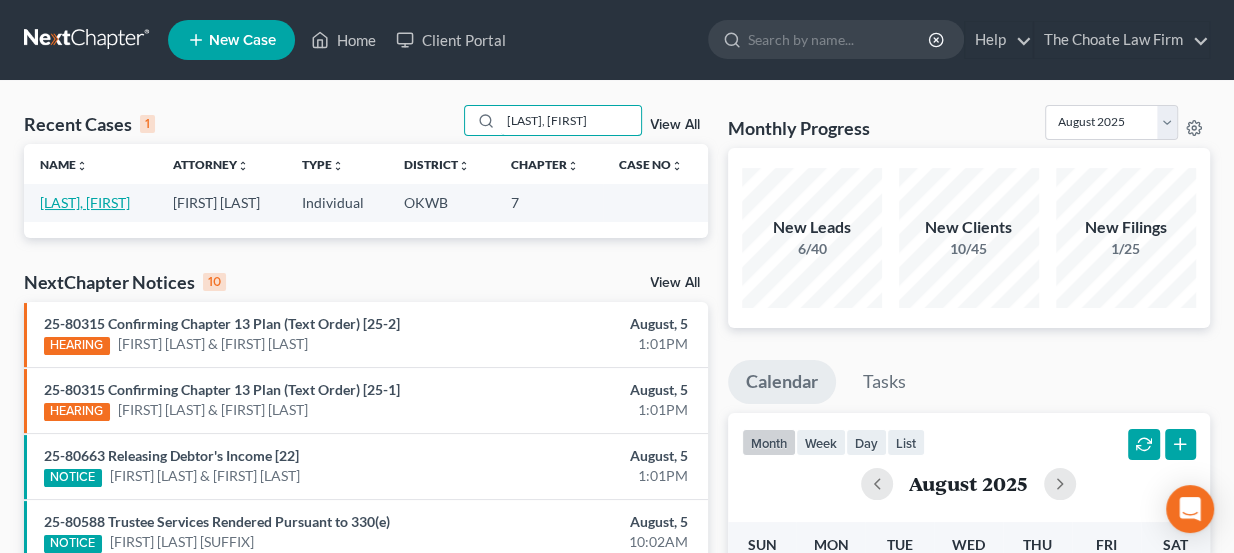 type on "Pipkin, Aaron" 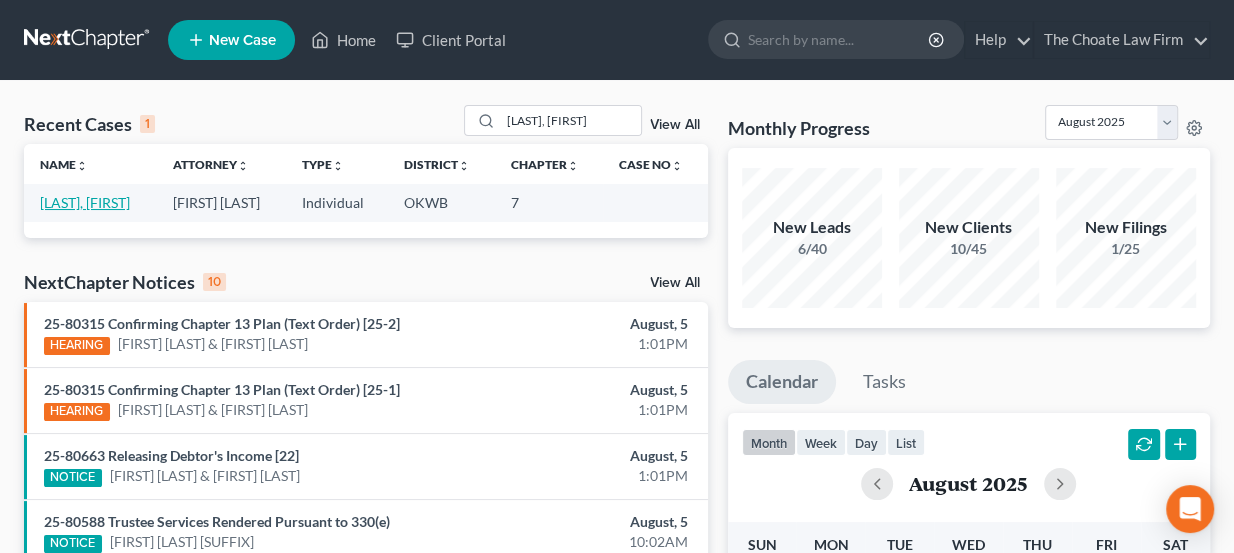 click on "Pipkin, Aaron" at bounding box center [85, 202] 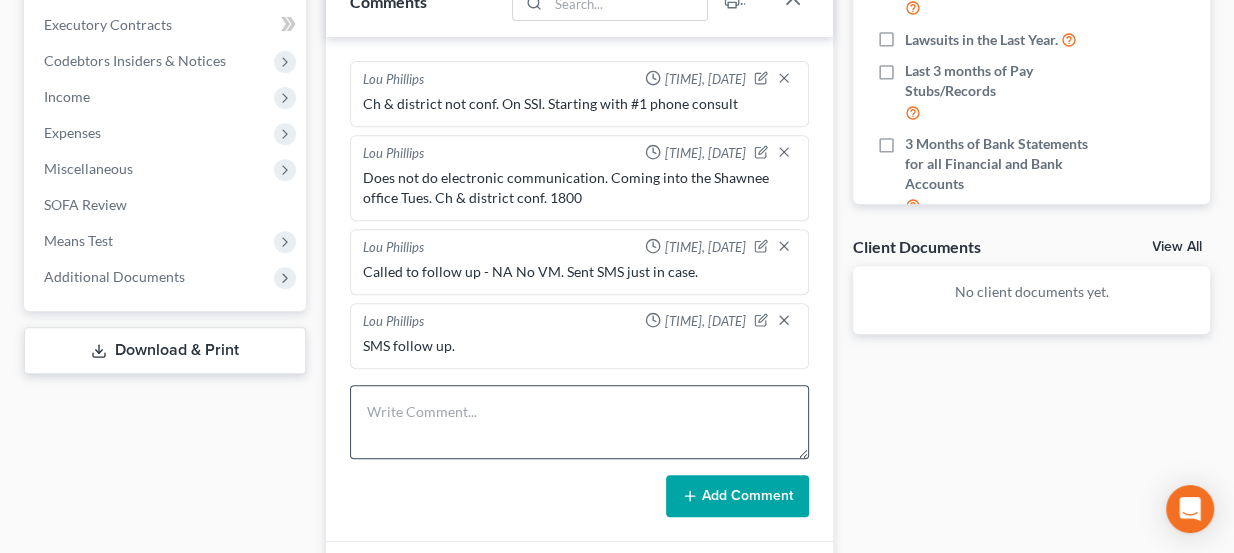 scroll, scrollTop: 727, scrollLeft: 0, axis: vertical 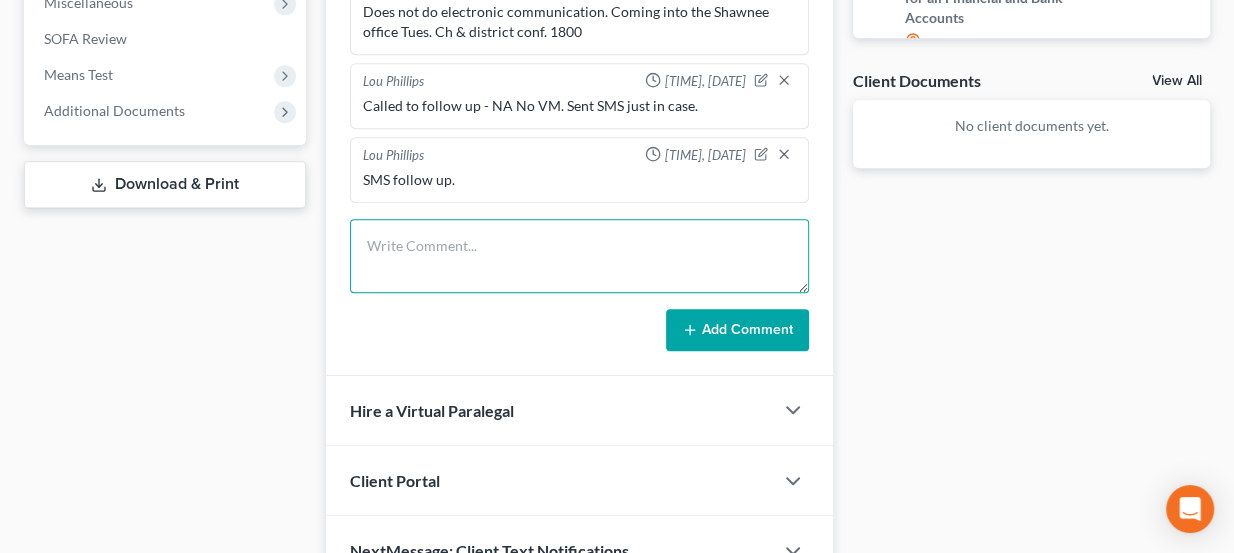 click at bounding box center (580, 256) 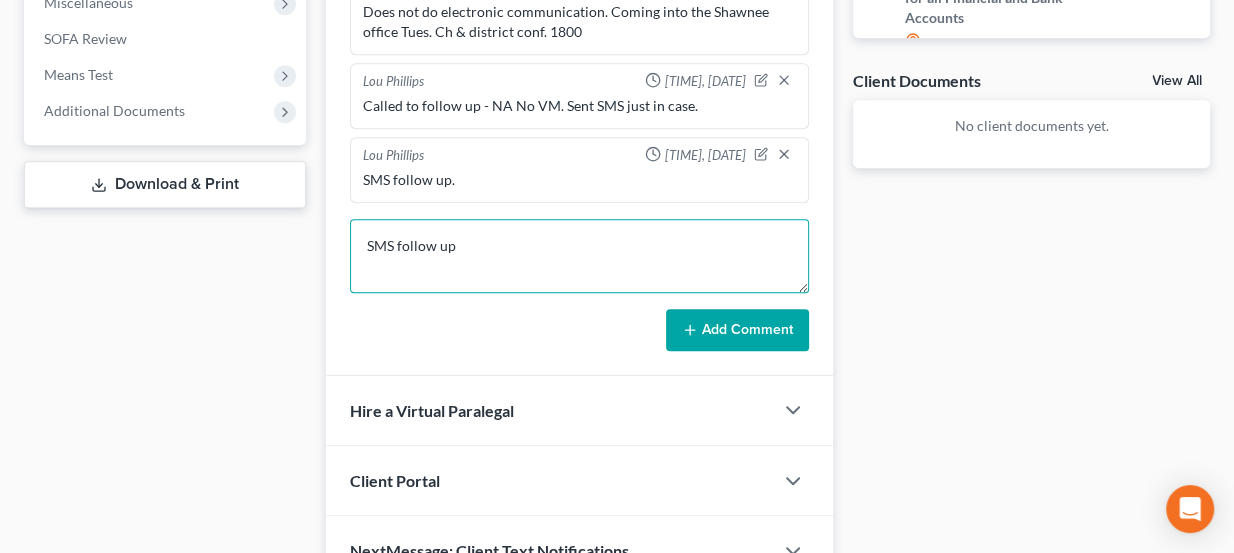 type on "SMS follow up" 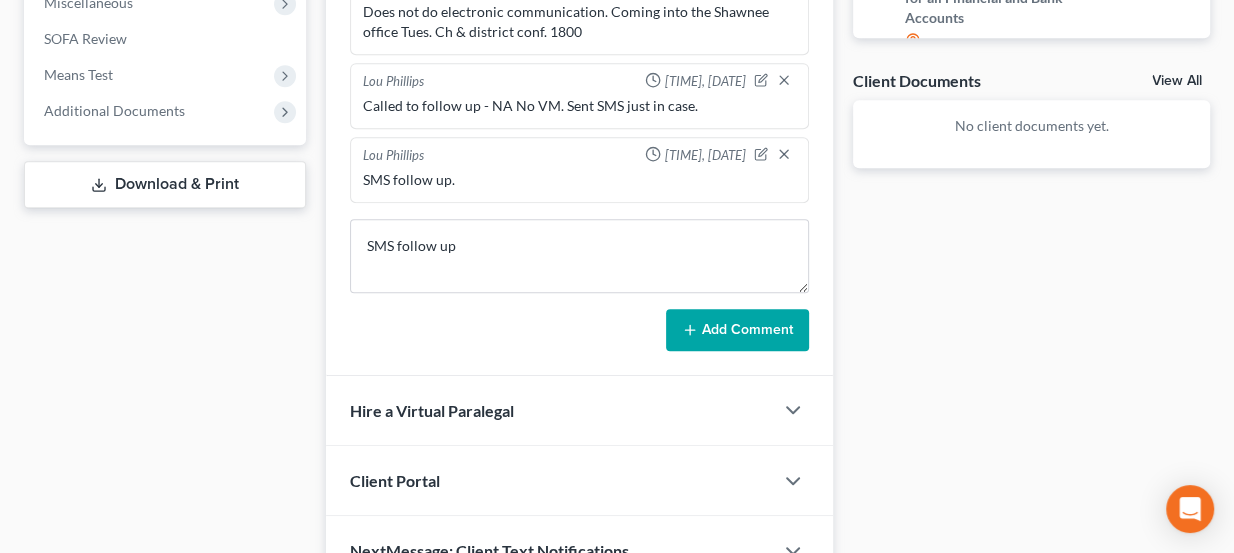 drag, startPoint x: 746, startPoint y: 318, endPoint x: 734, endPoint y: 325, distance: 13.892444 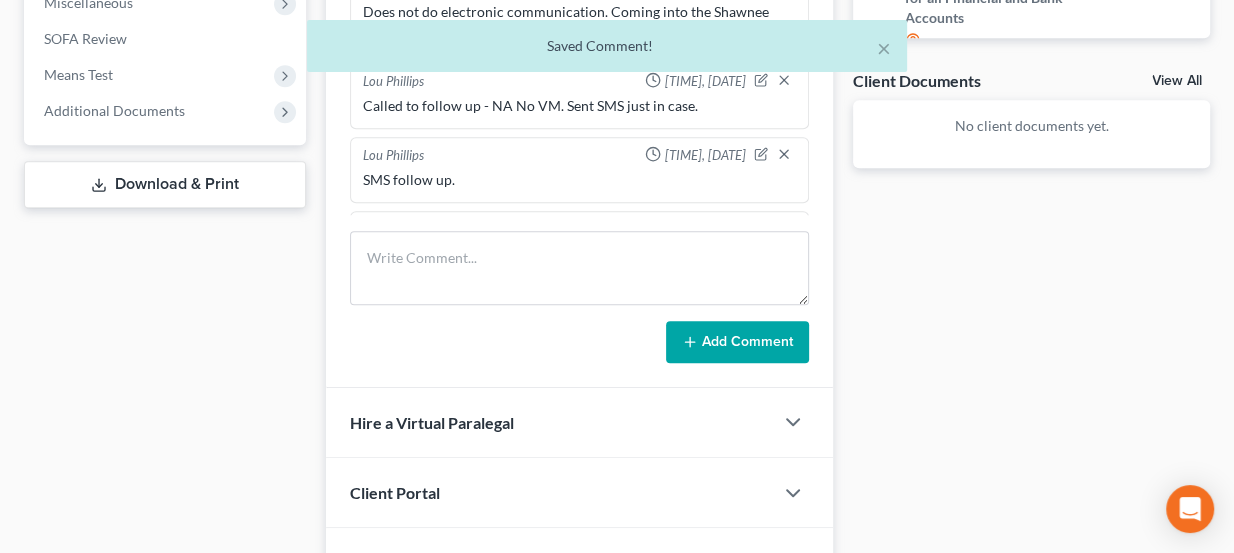 scroll, scrollTop: 58, scrollLeft: 0, axis: vertical 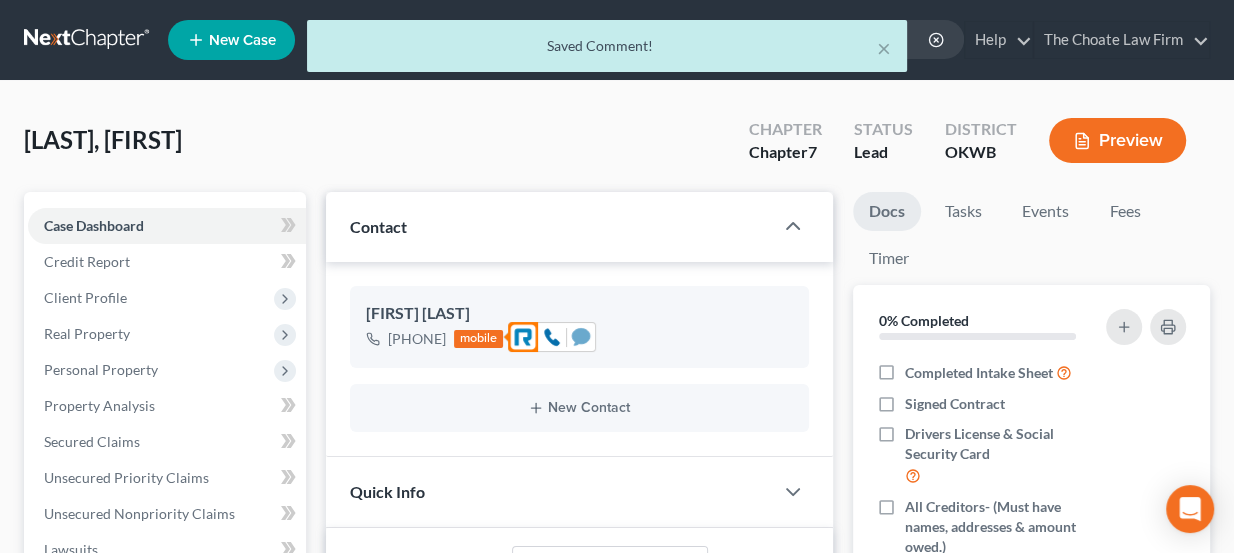 click at bounding box center [581, 337] 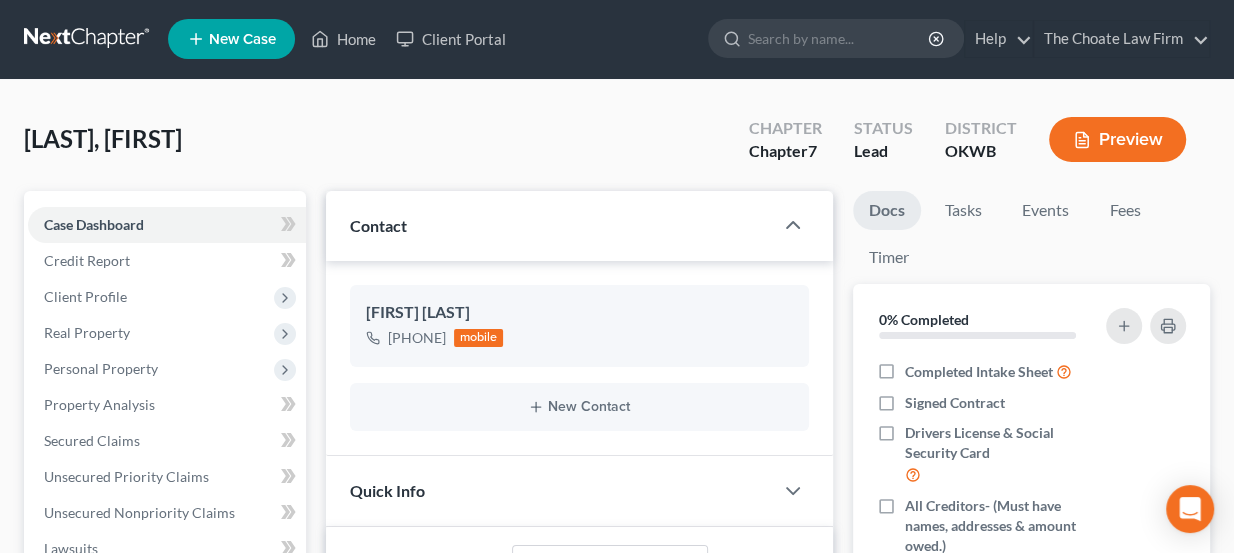 scroll, scrollTop: 0, scrollLeft: 0, axis: both 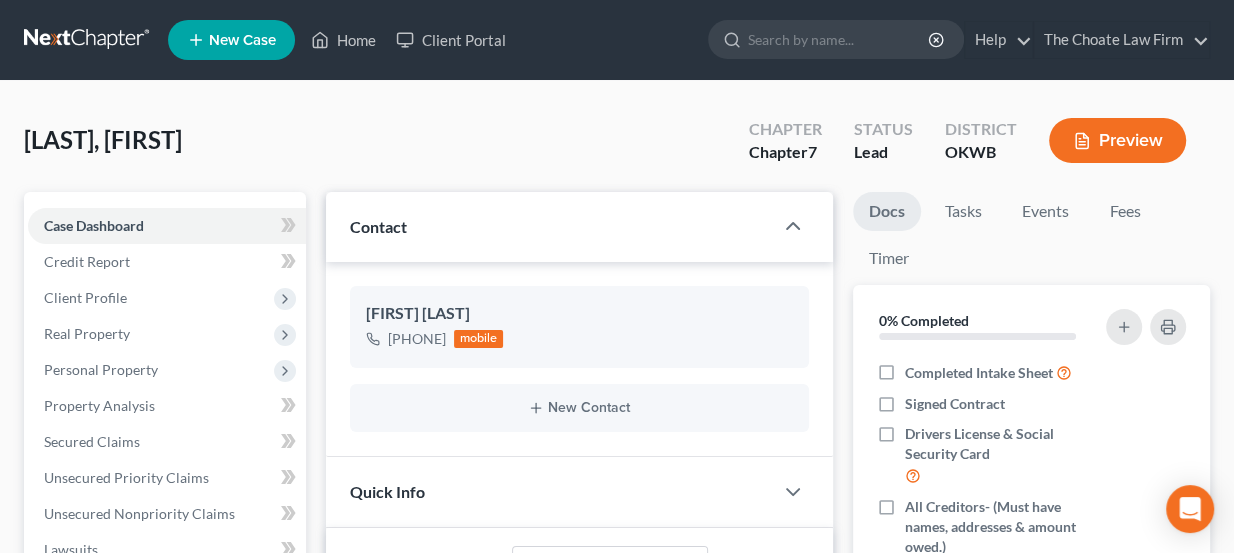 click at bounding box center (88, 40) 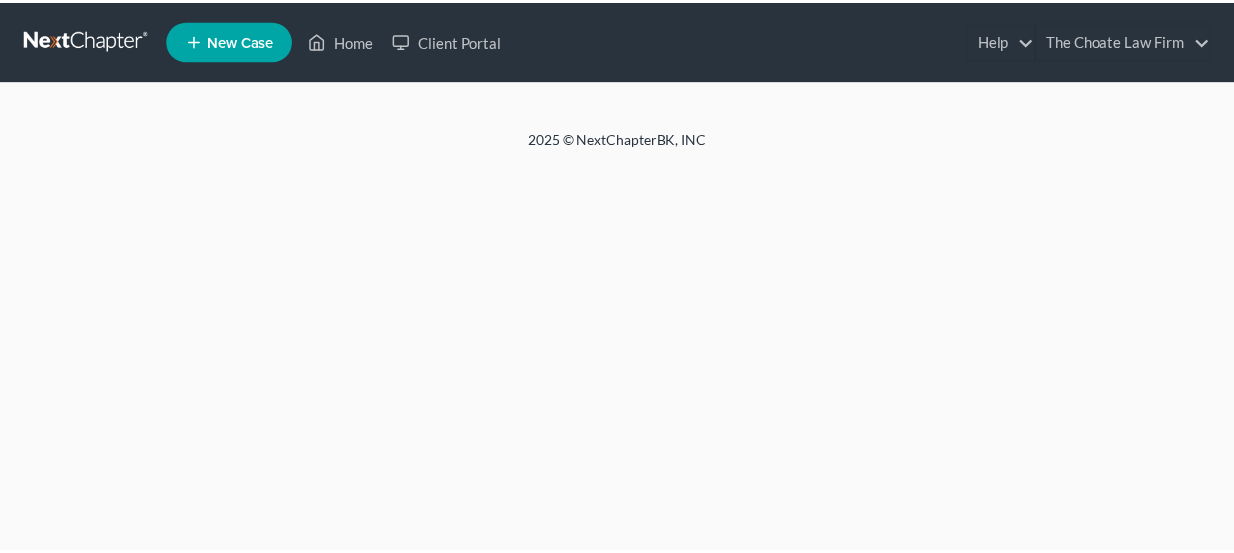 scroll, scrollTop: 0, scrollLeft: 0, axis: both 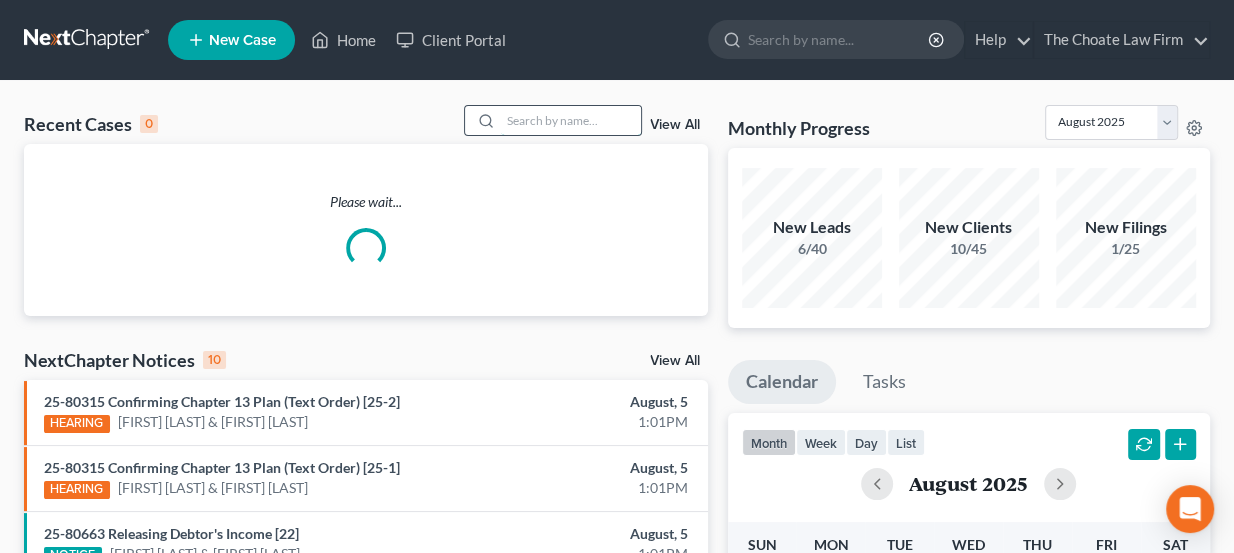 paste on "[LAST], [FIRST]" 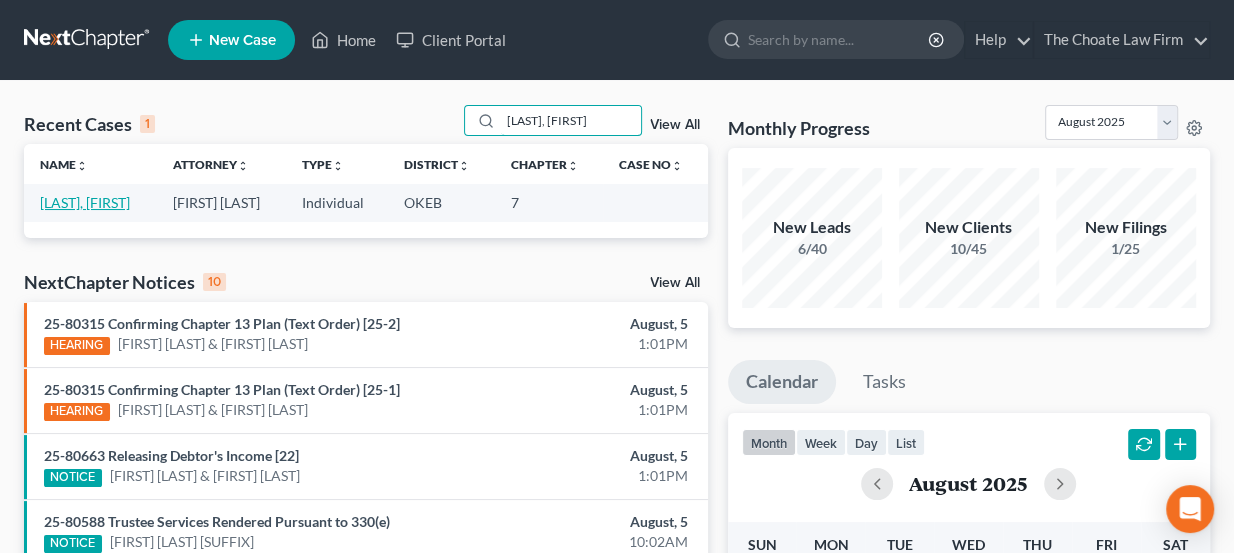 type on "[LAST], [FIRST]" 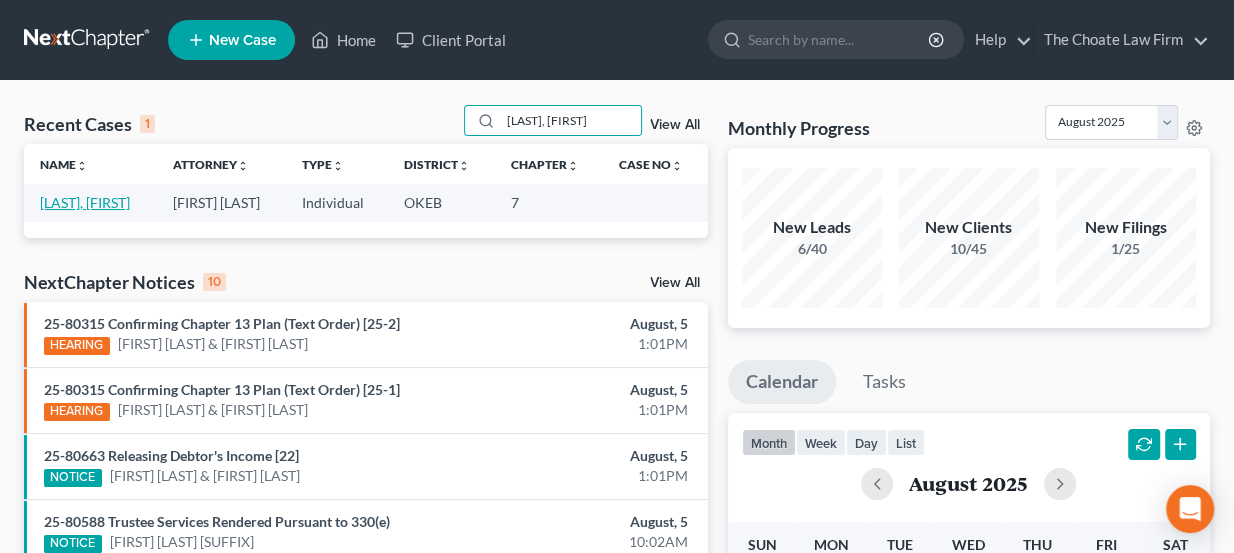 click on "[LAST], [FIRST]" at bounding box center (85, 202) 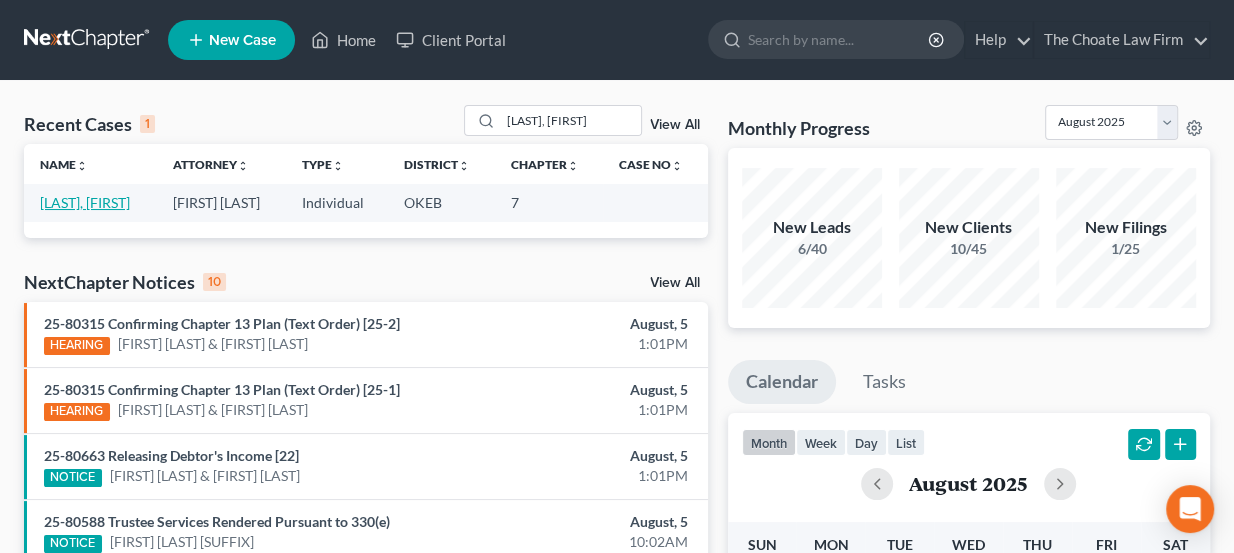 select on "3" 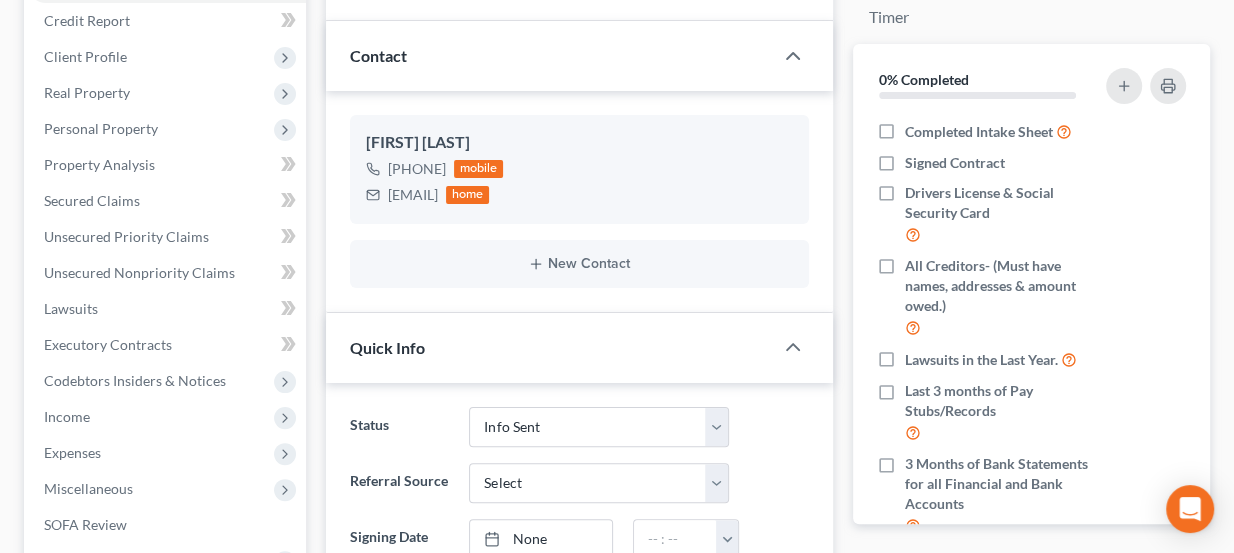 scroll, scrollTop: 181, scrollLeft: 0, axis: vertical 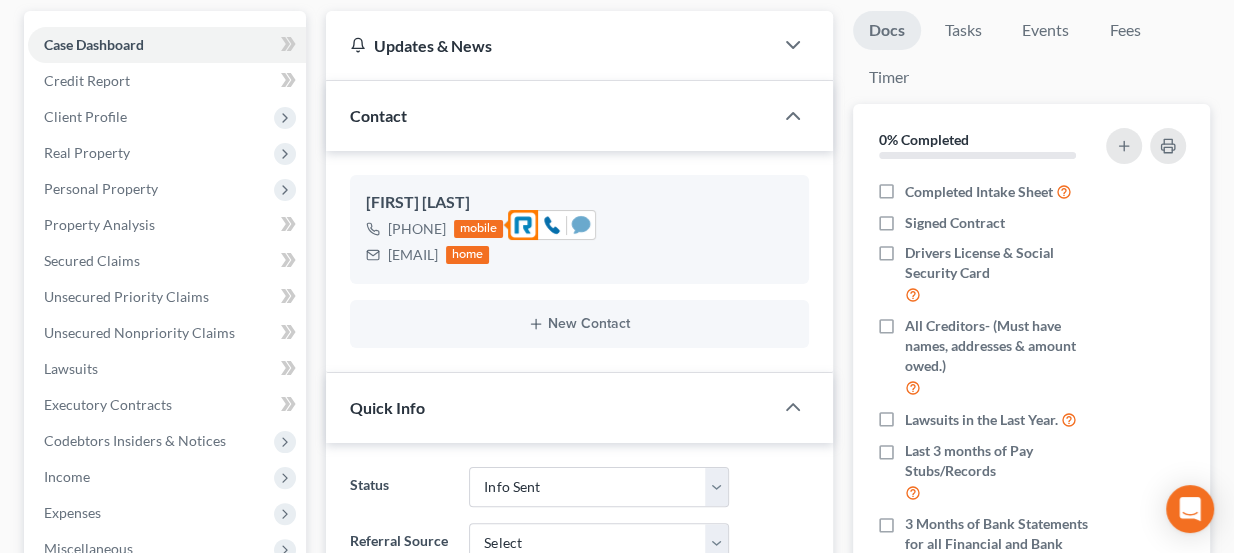click 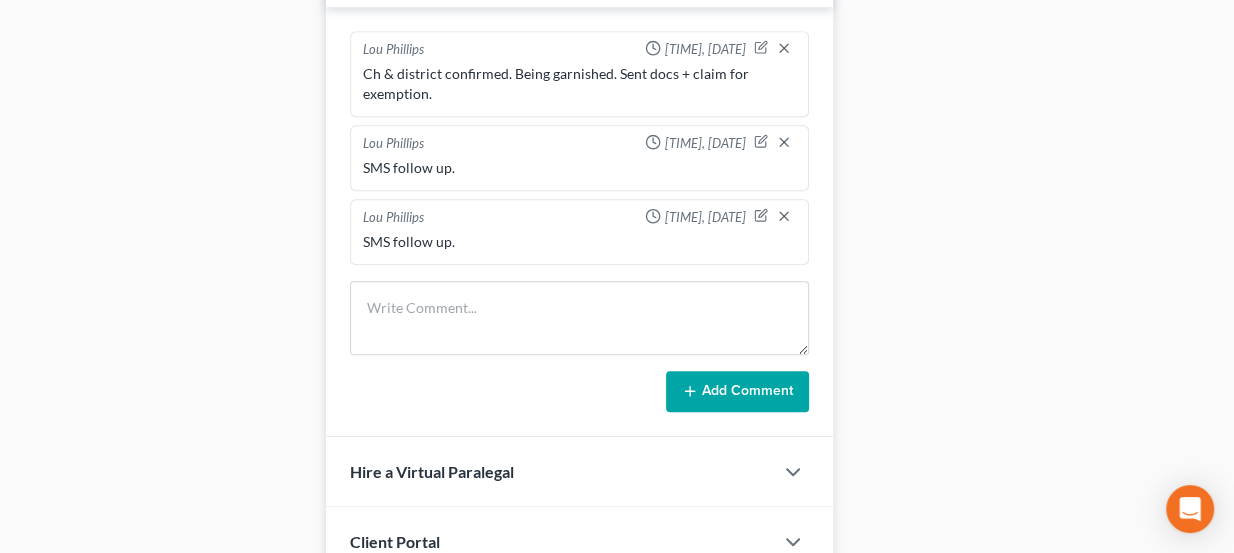 scroll, scrollTop: 1000, scrollLeft: 0, axis: vertical 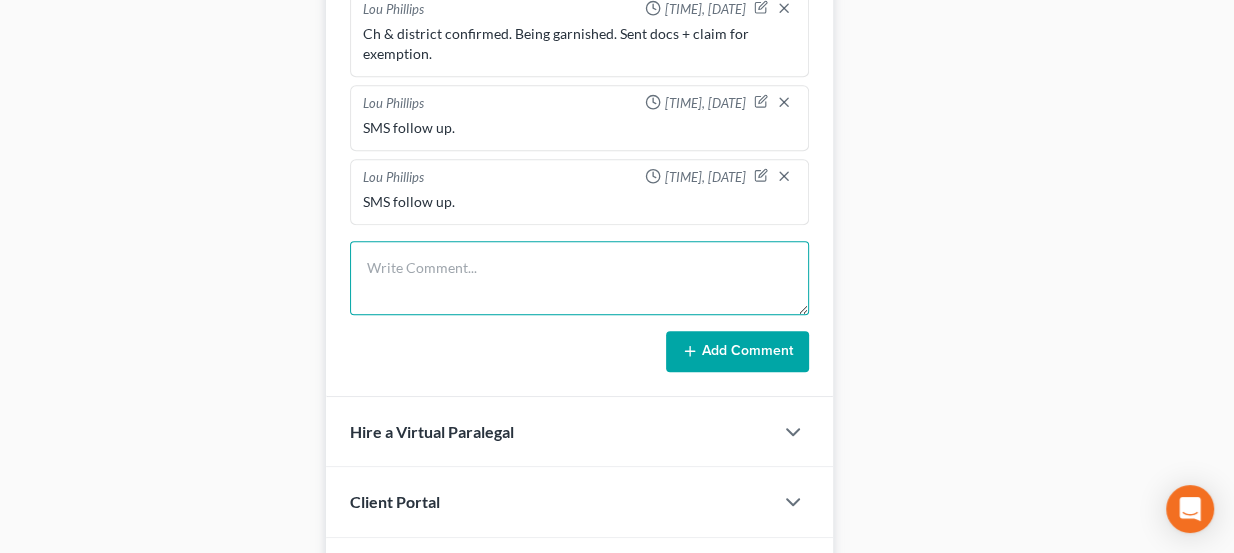 click at bounding box center (580, 278) 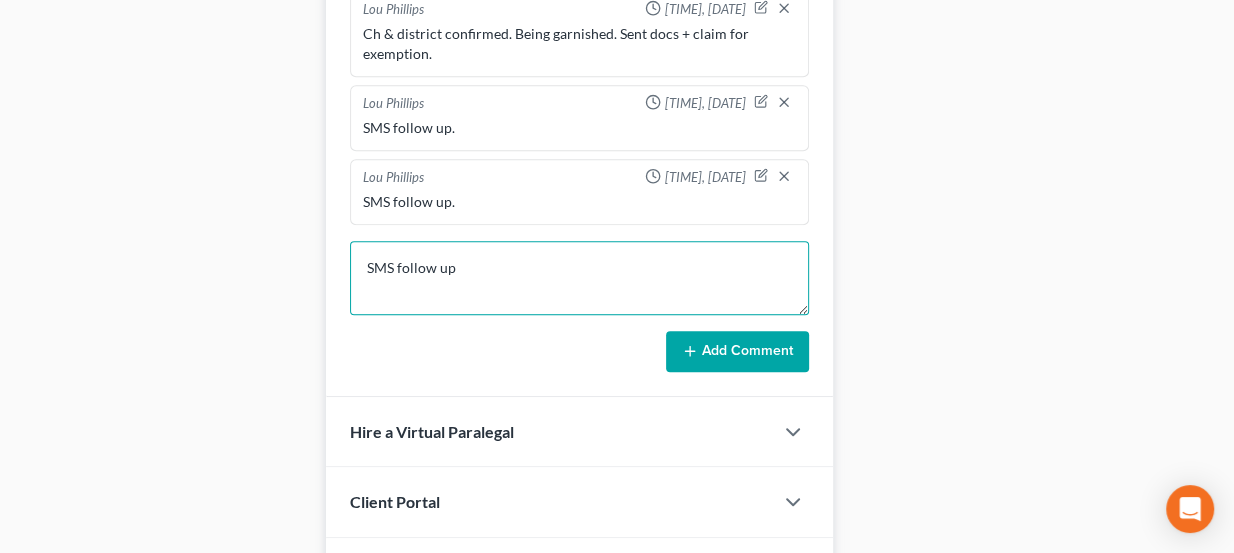 type on "SMS follow up" 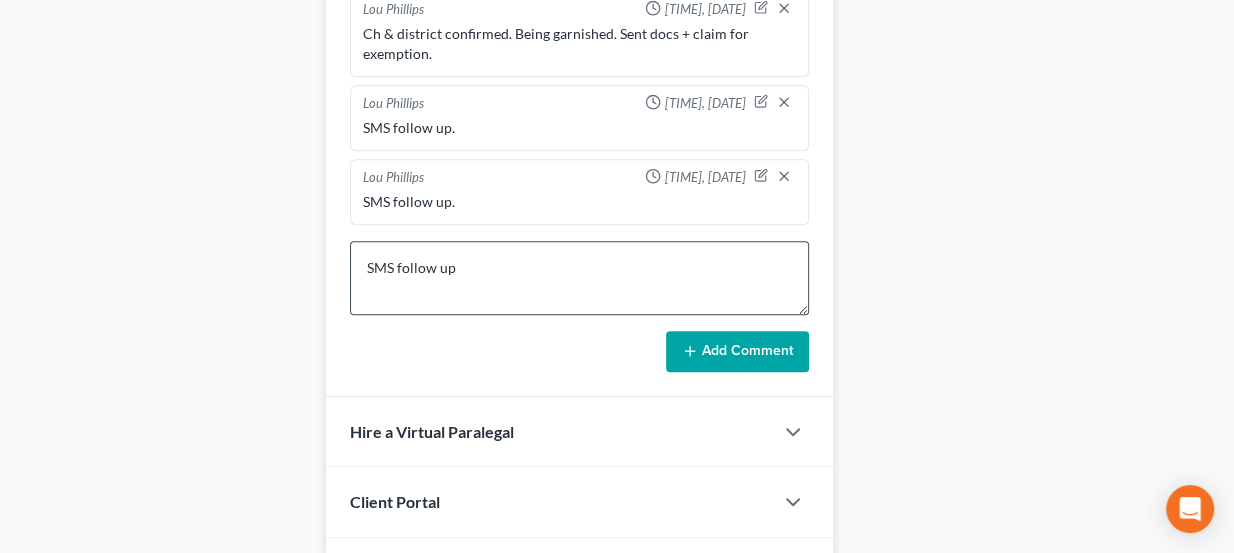 click on "Add Comment" at bounding box center [737, 352] 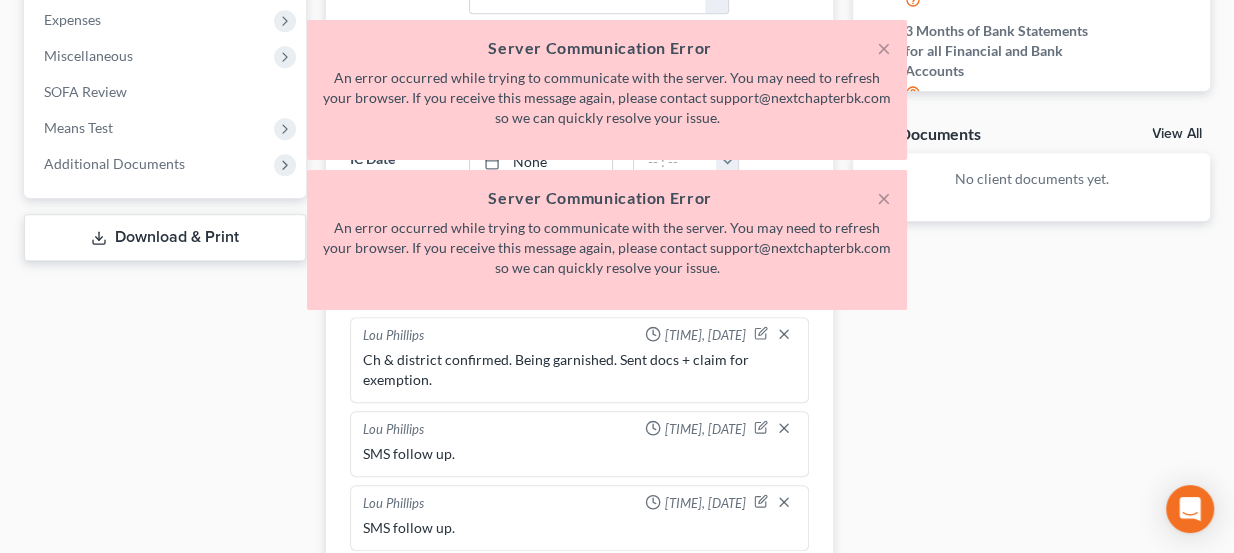 scroll, scrollTop: 545, scrollLeft: 0, axis: vertical 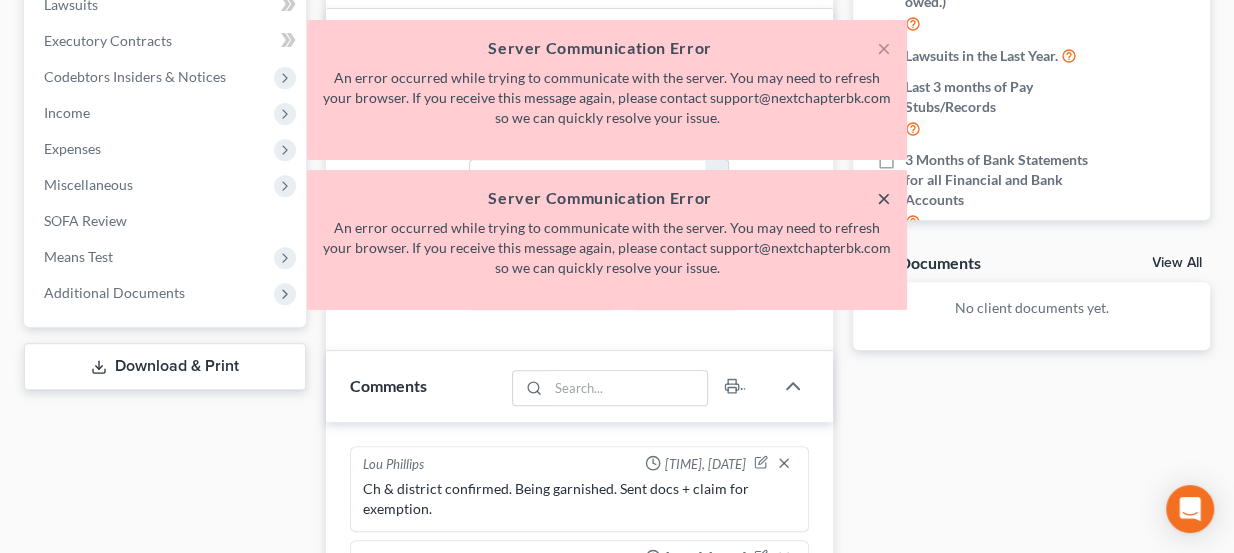 drag, startPoint x: 890, startPoint y: 192, endPoint x: 875, endPoint y: 141, distance: 53.160137 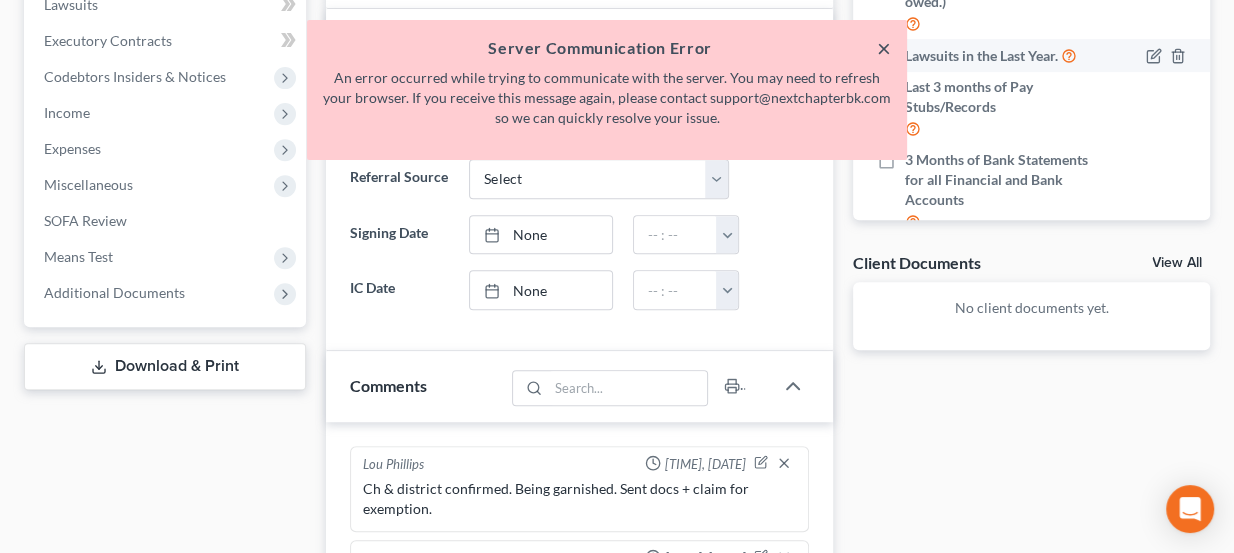 click on "×" at bounding box center [884, 48] 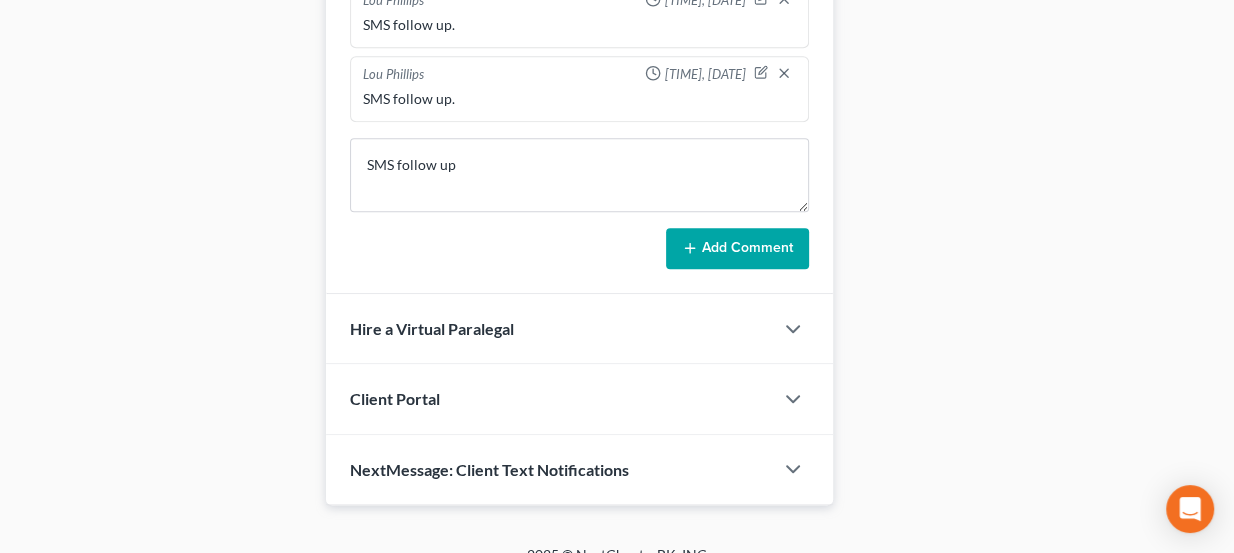 scroll, scrollTop: 1120, scrollLeft: 0, axis: vertical 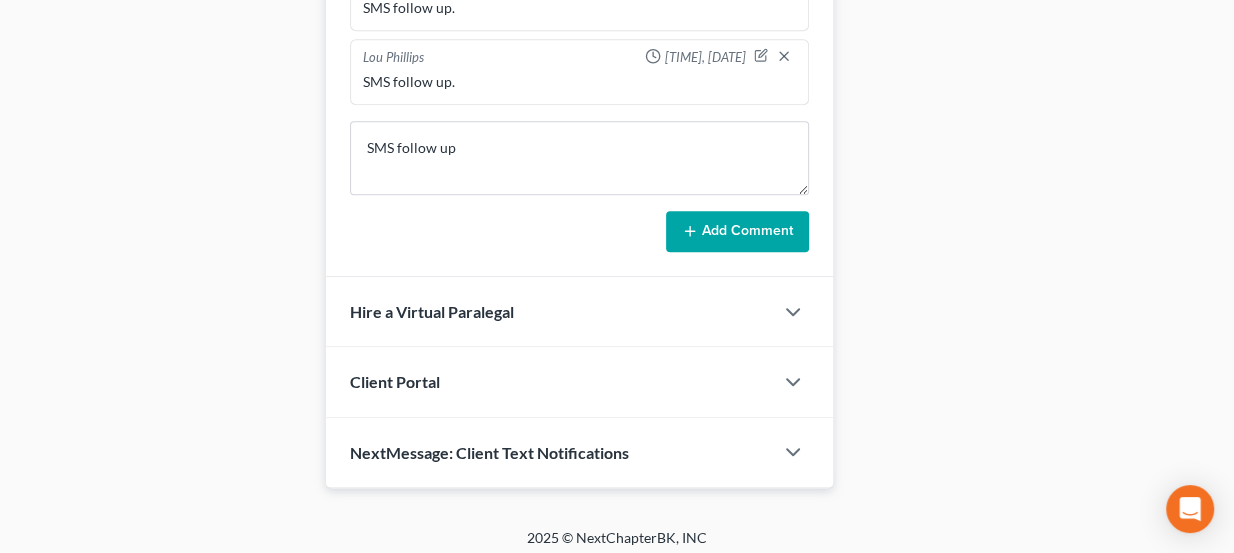 click on "Add Comment" at bounding box center (737, 232) 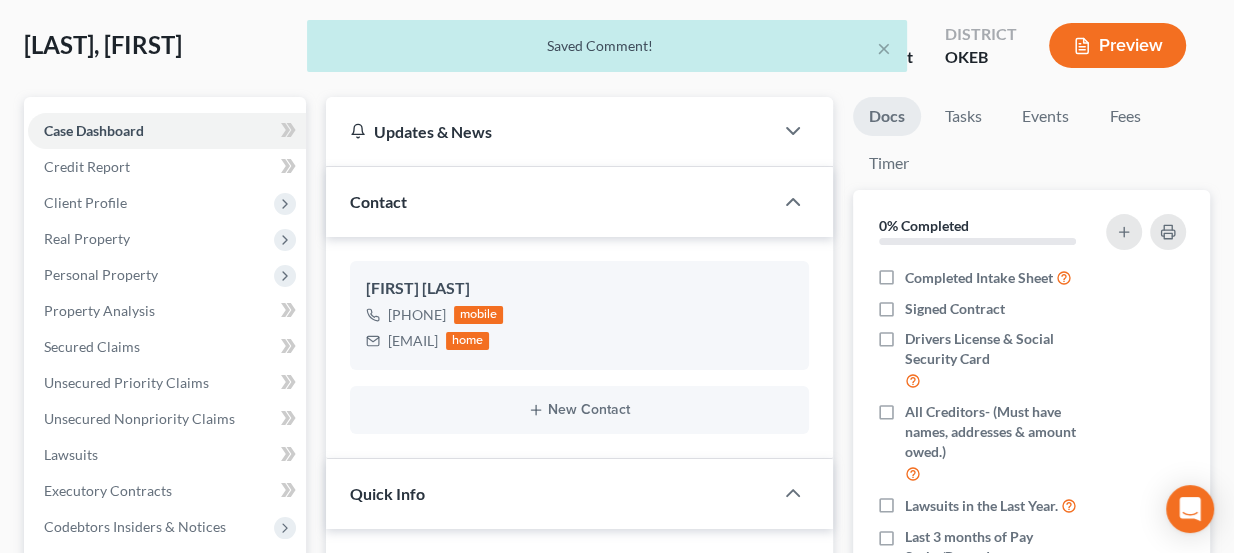 scroll, scrollTop: 0, scrollLeft: 0, axis: both 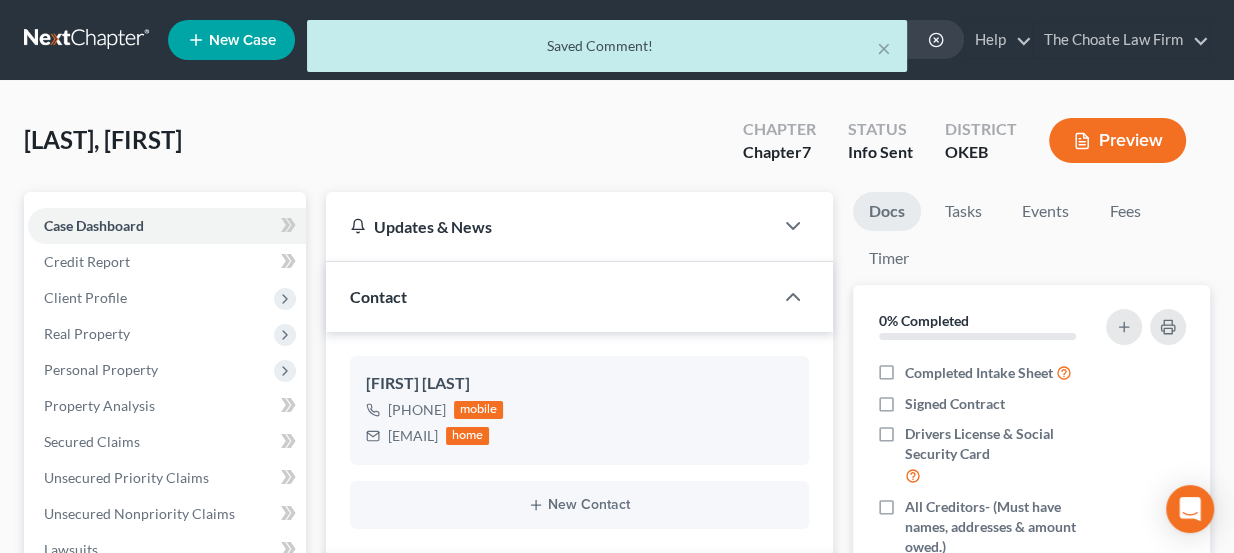click on "×                     Saved Comment!" at bounding box center (607, 51) 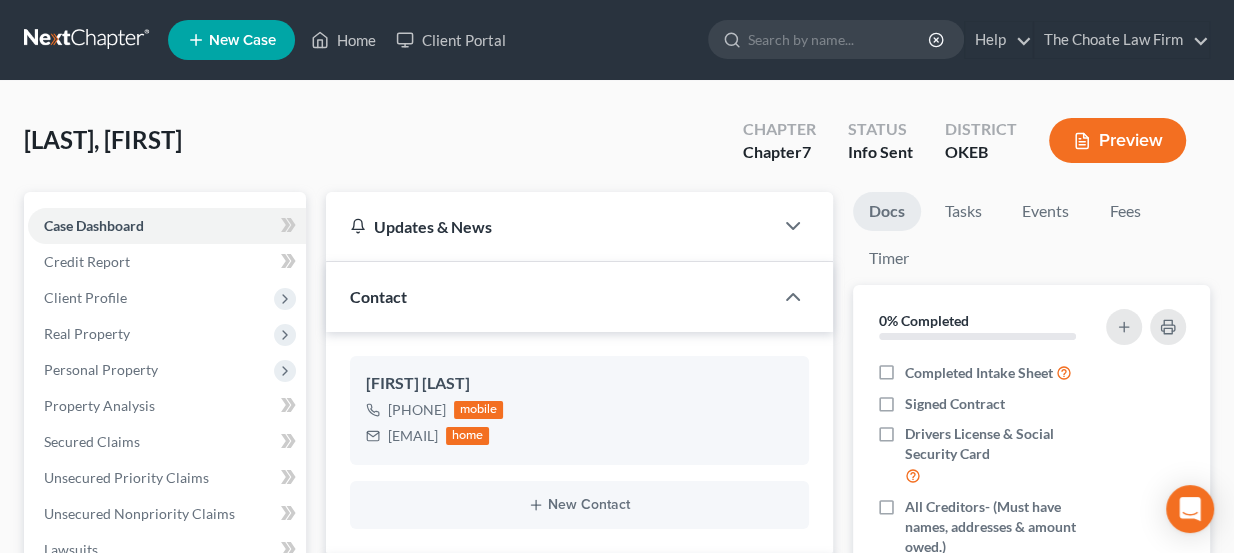 click at bounding box center [88, 40] 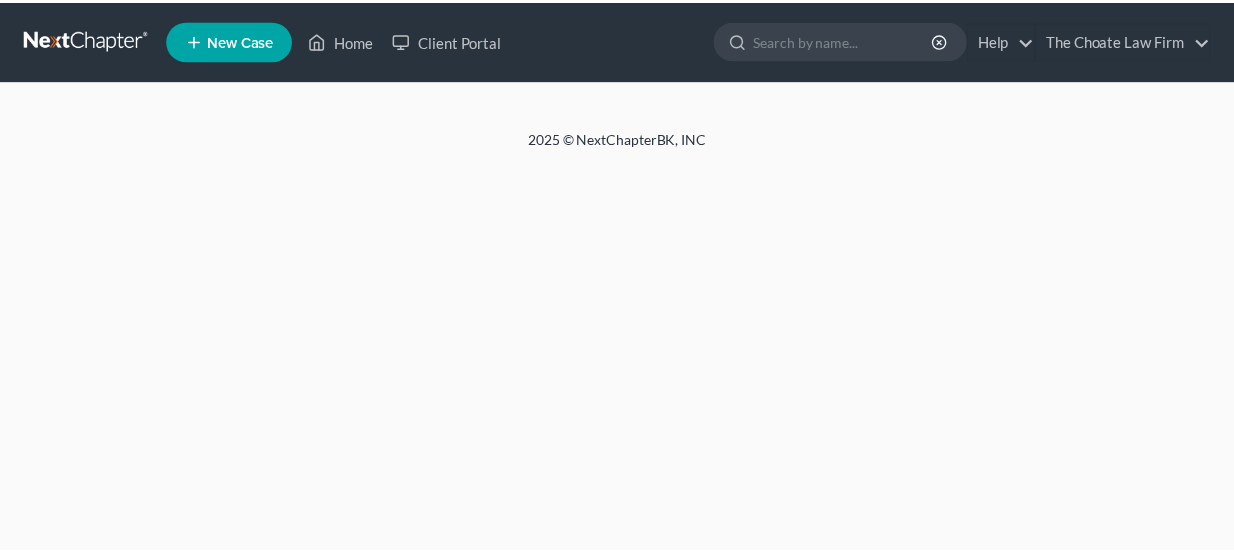 scroll, scrollTop: 0, scrollLeft: 0, axis: both 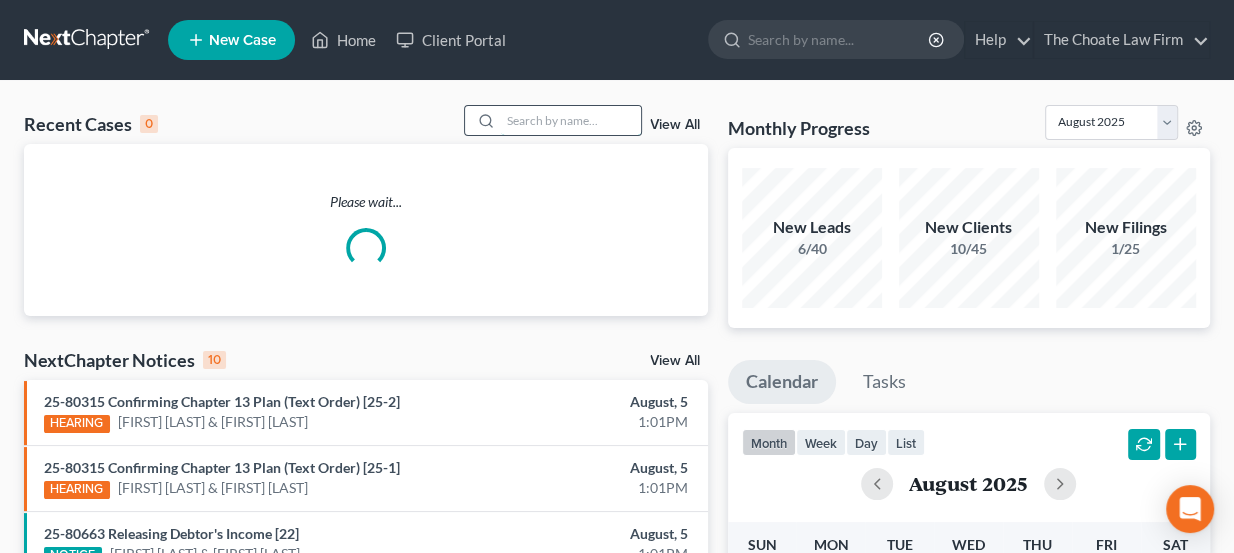 drag, startPoint x: 533, startPoint y: 108, endPoint x: 527, endPoint y: 121, distance: 14.3178215 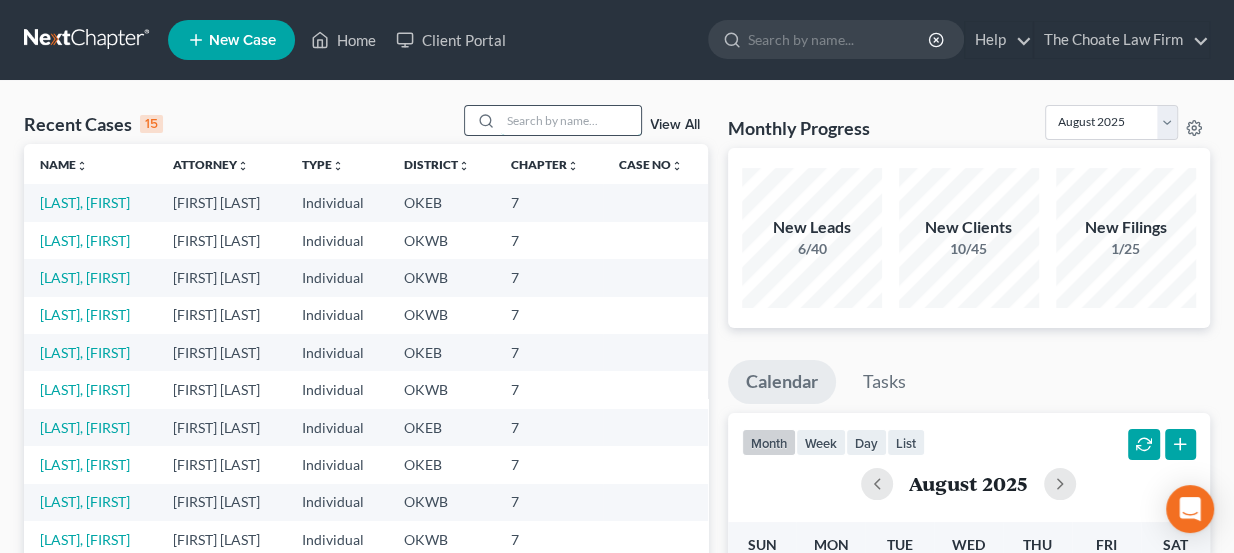 paste on "[LAST], [FIRST]" 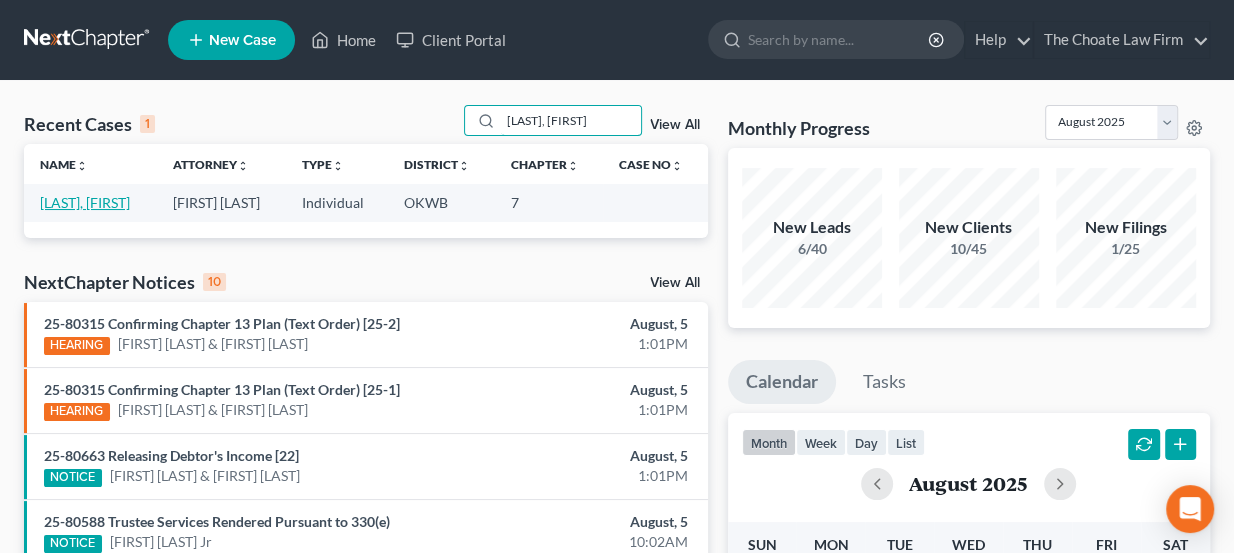 type on "[LAST], [FIRST]" 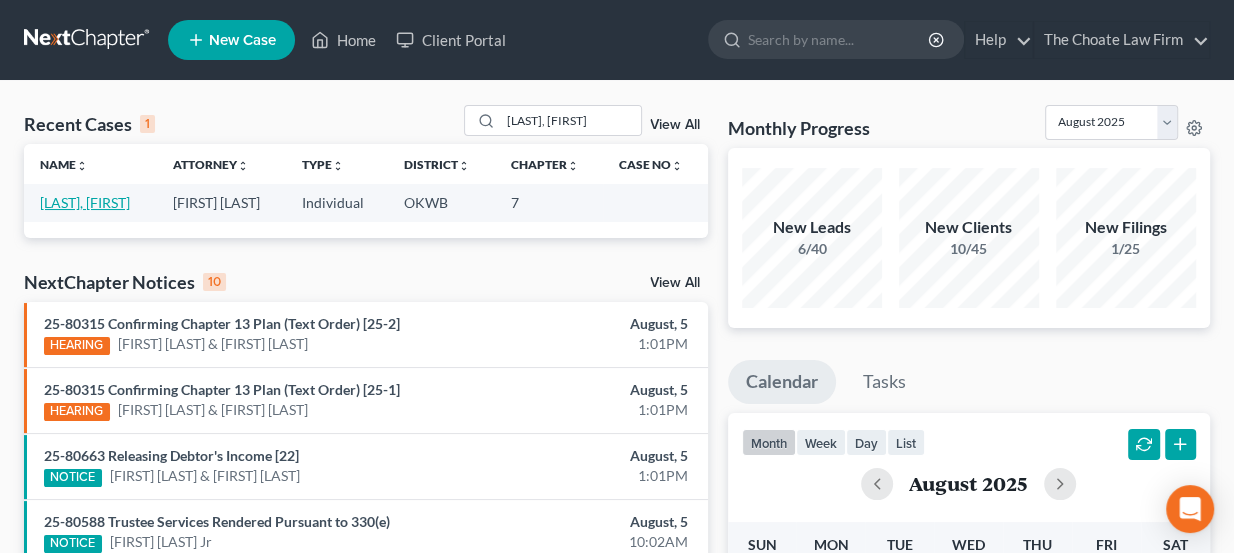 click on "[LAST], [FIRST]" at bounding box center [85, 202] 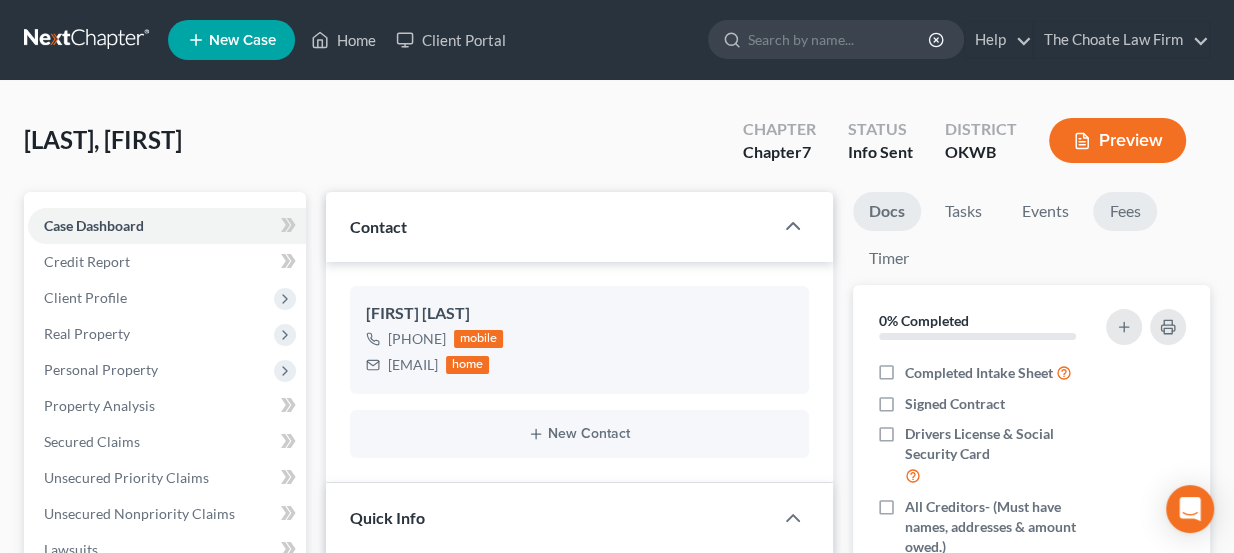 click on "Fees" at bounding box center (1125, 211) 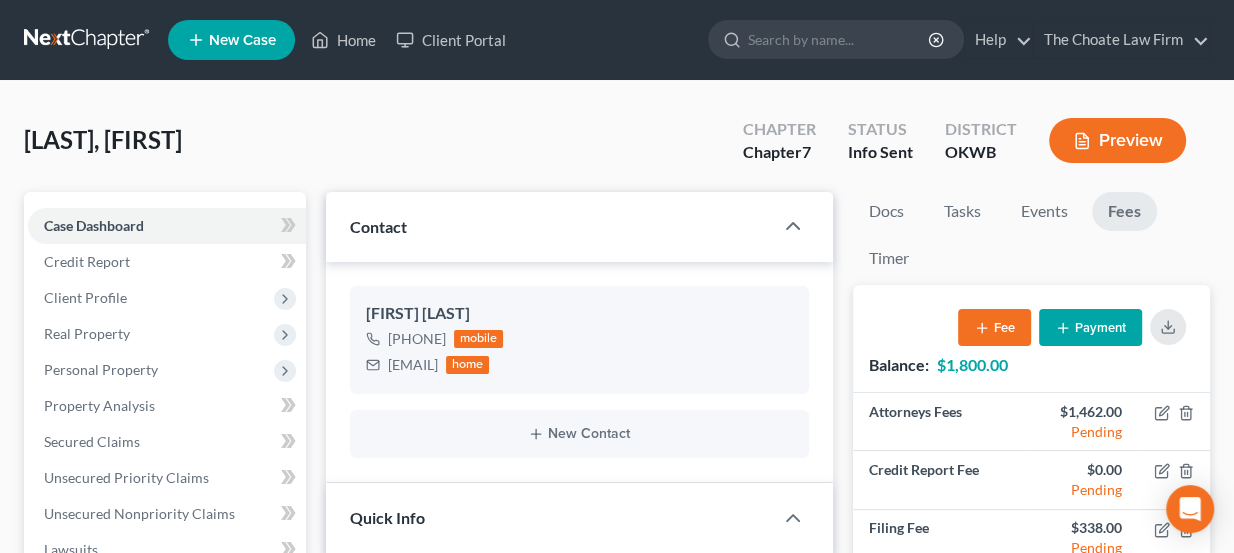 scroll, scrollTop: 3, scrollLeft: 0, axis: vertical 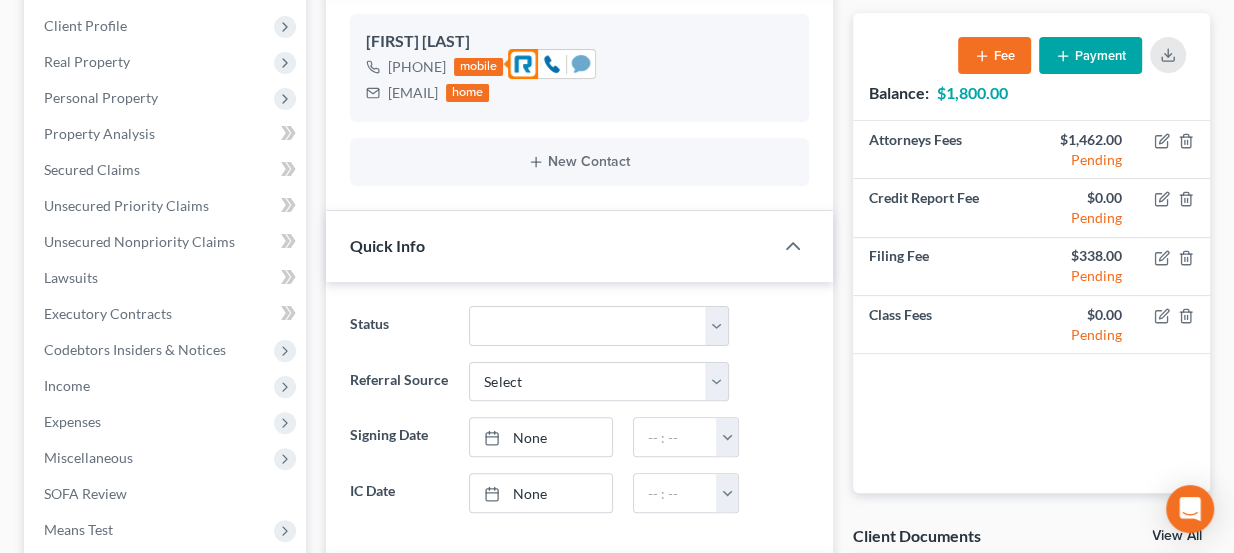 click 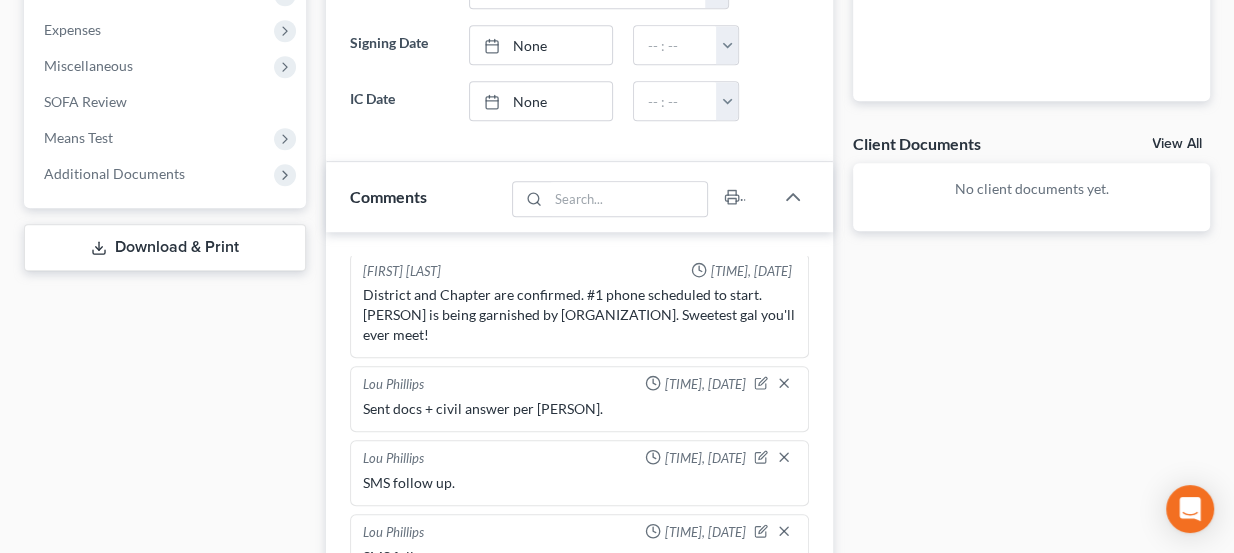 scroll, scrollTop: 1000, scrollLeft: 0, axis: vertical 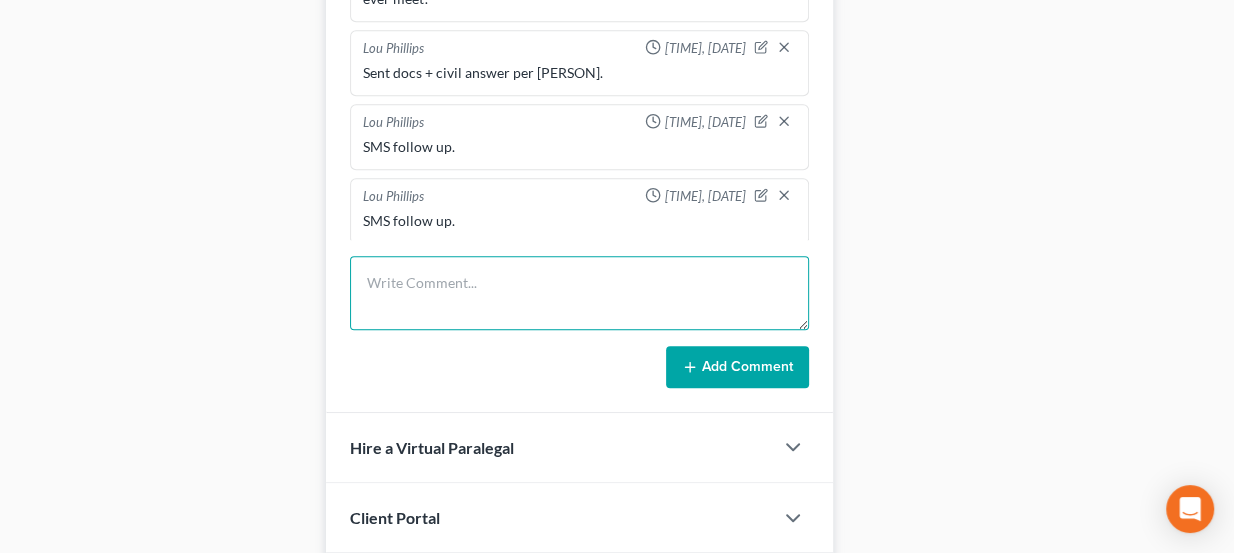 click at bounding box center [580, 293] 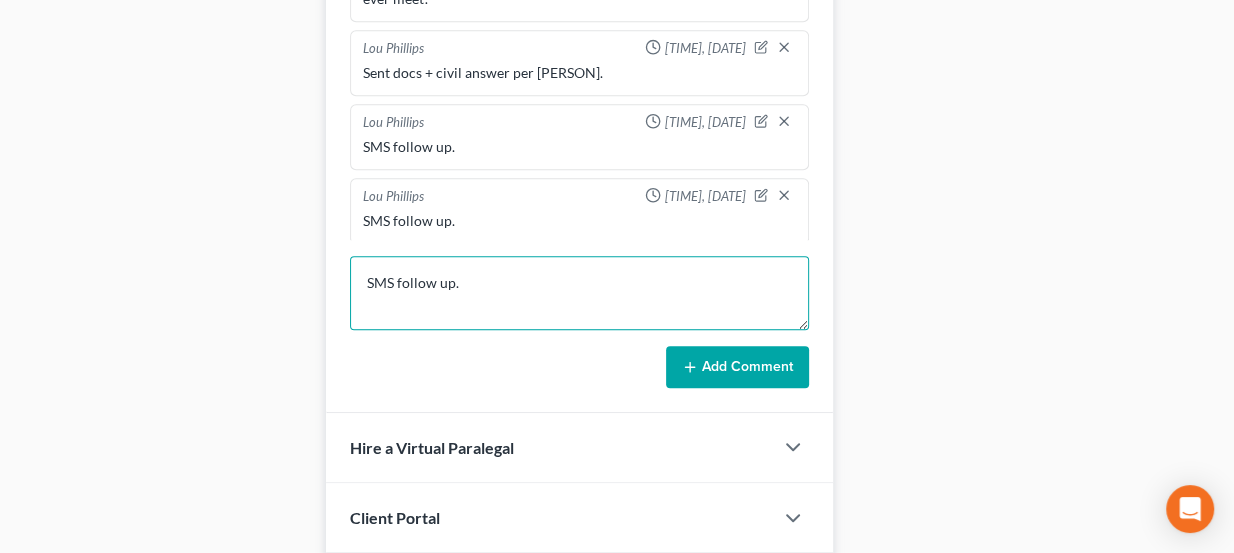 type on "SMS follow up." 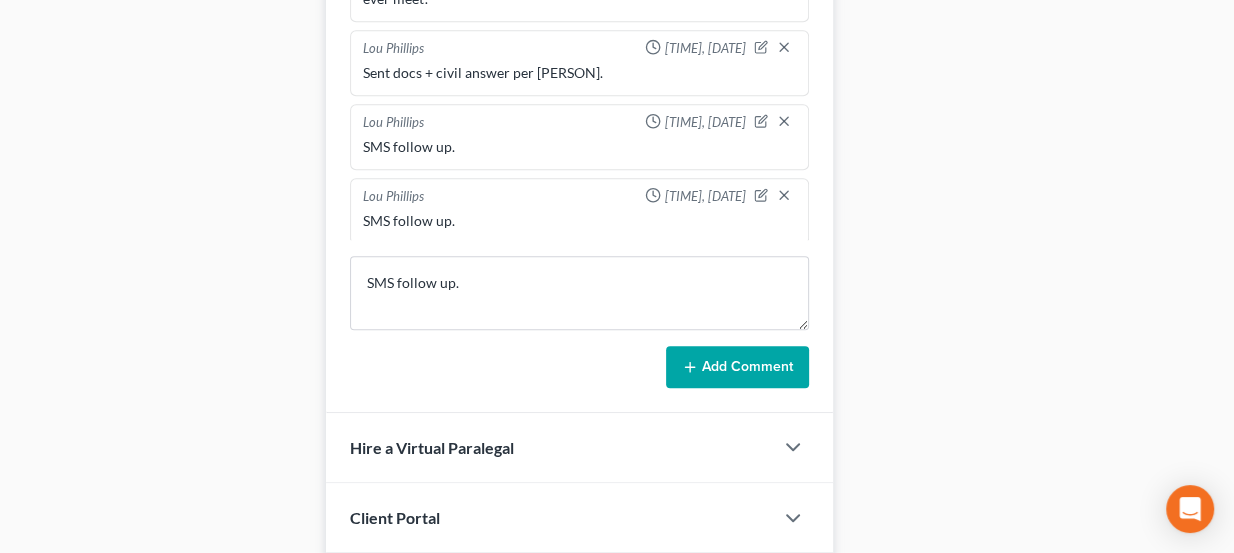 click on "Add Comment" at bounding box center (737, 367) 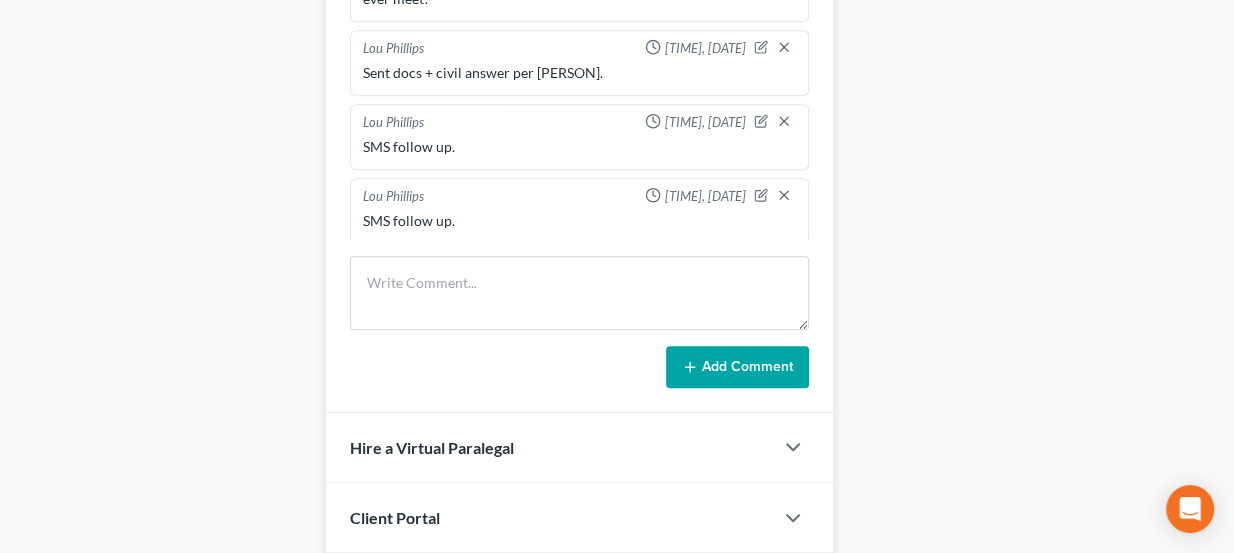 scroll, scrollTop: 0, scrollLeft: 0, axis: both 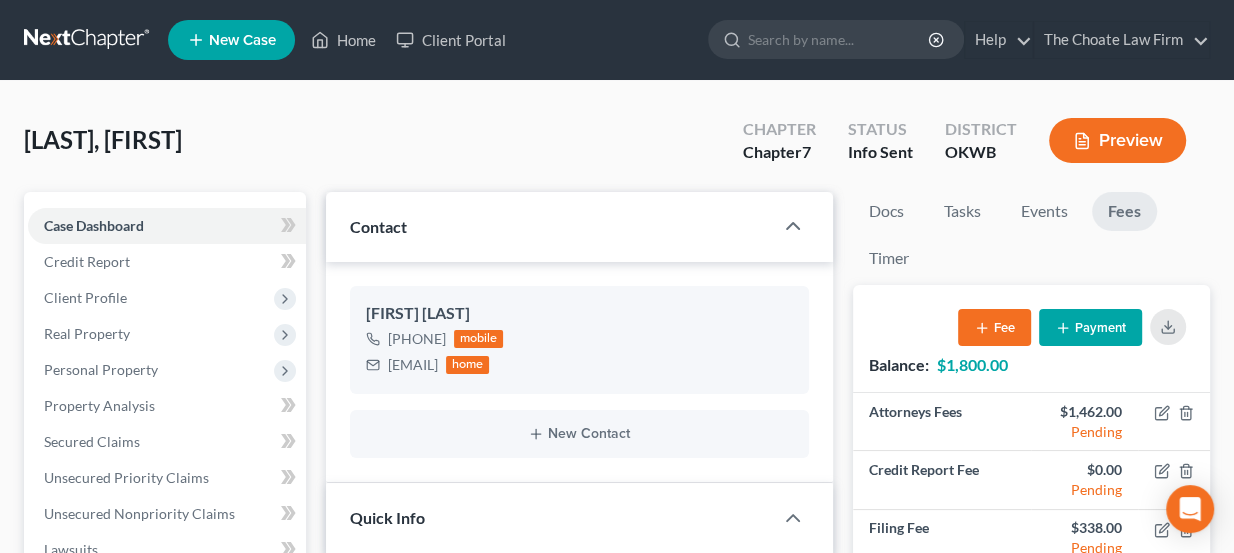 click at bounding box center [88, 40] 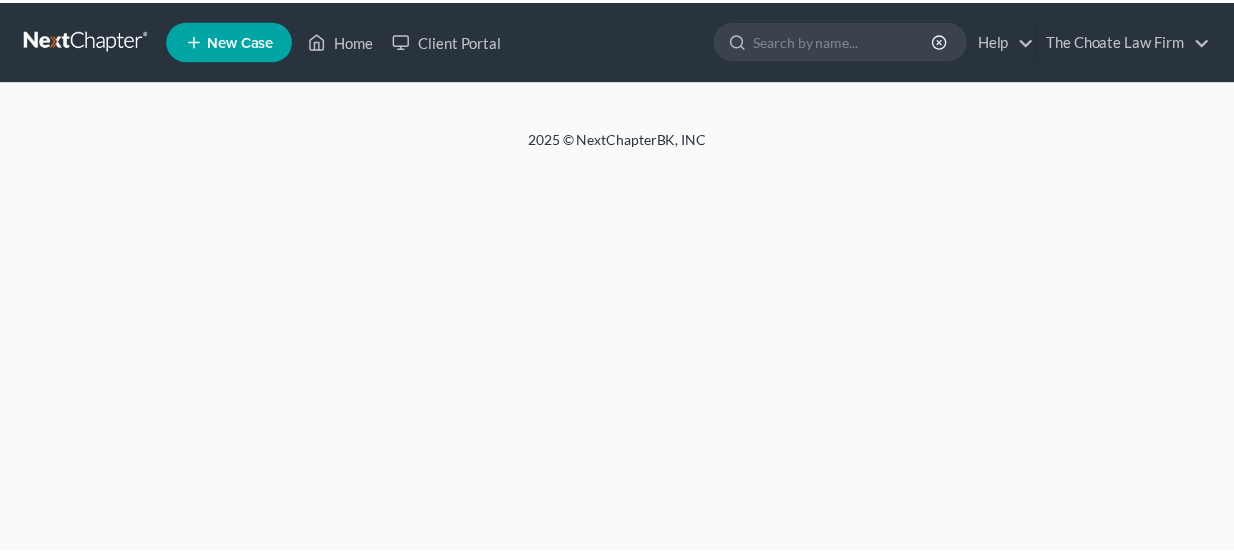 scroll, scrollTop: 0, scrollLeft: 0, axis: both 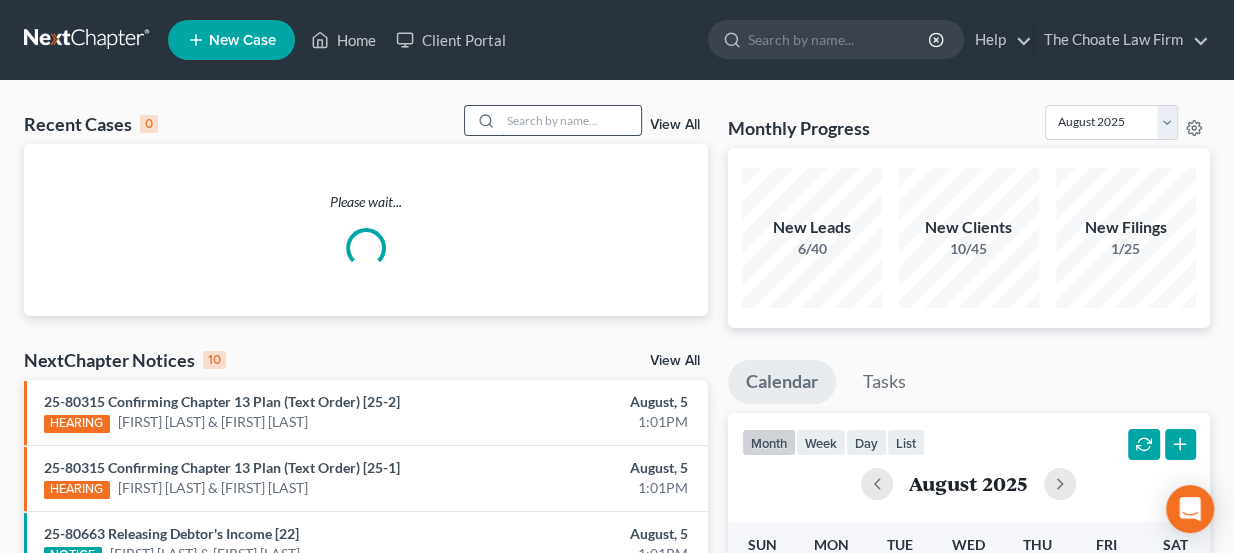 paste on "[LAST], [FIRST] & [FIRST]" 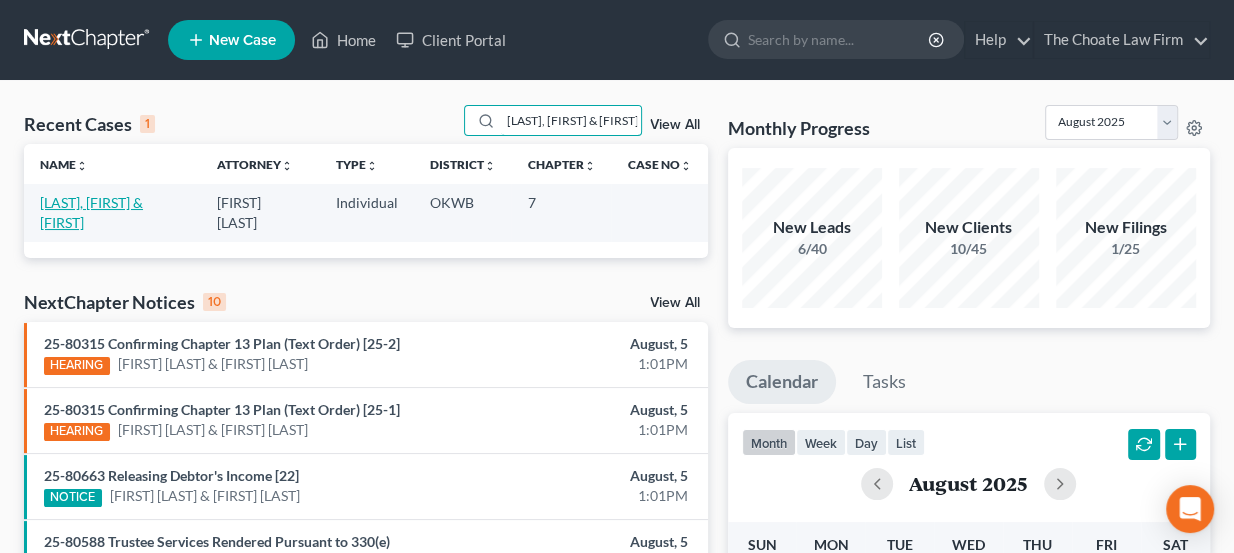 type on "[LAST], [FIRST] & [FIRST]" 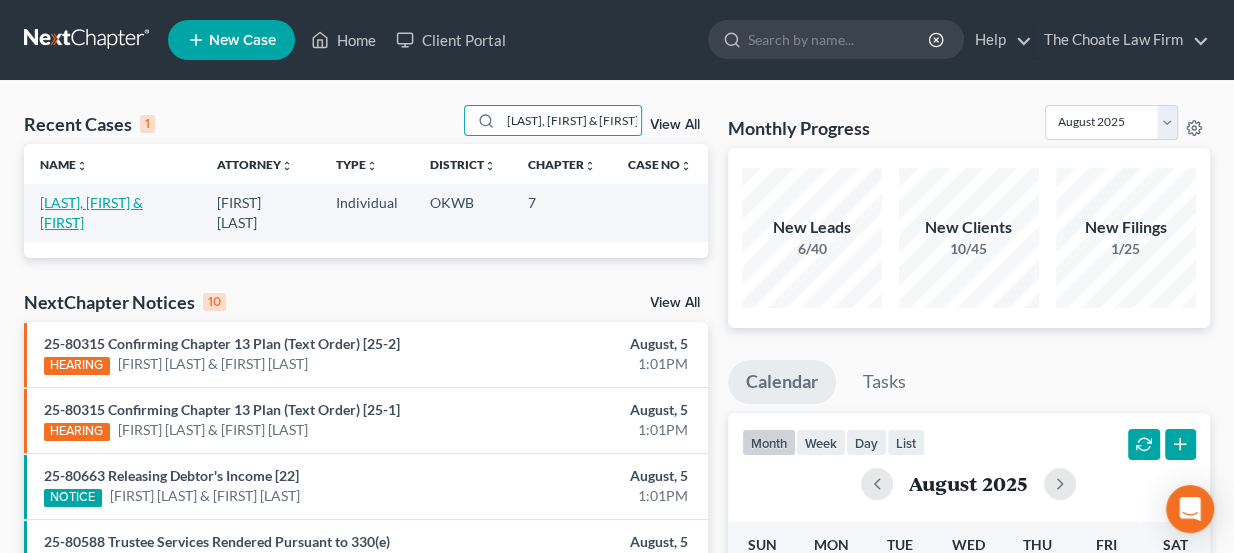 click on "[LAST], [FIRST] & [FIRST]" at bounding box center [91, 212] 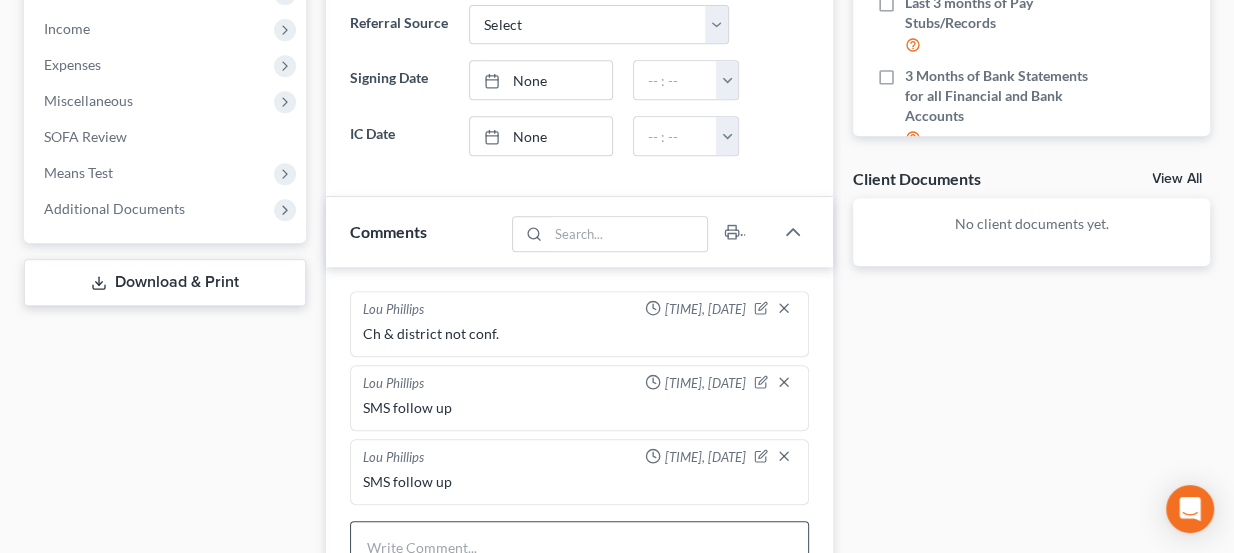 scroll, scrollTop: 909, scrollLeft: 0, axis: vertical 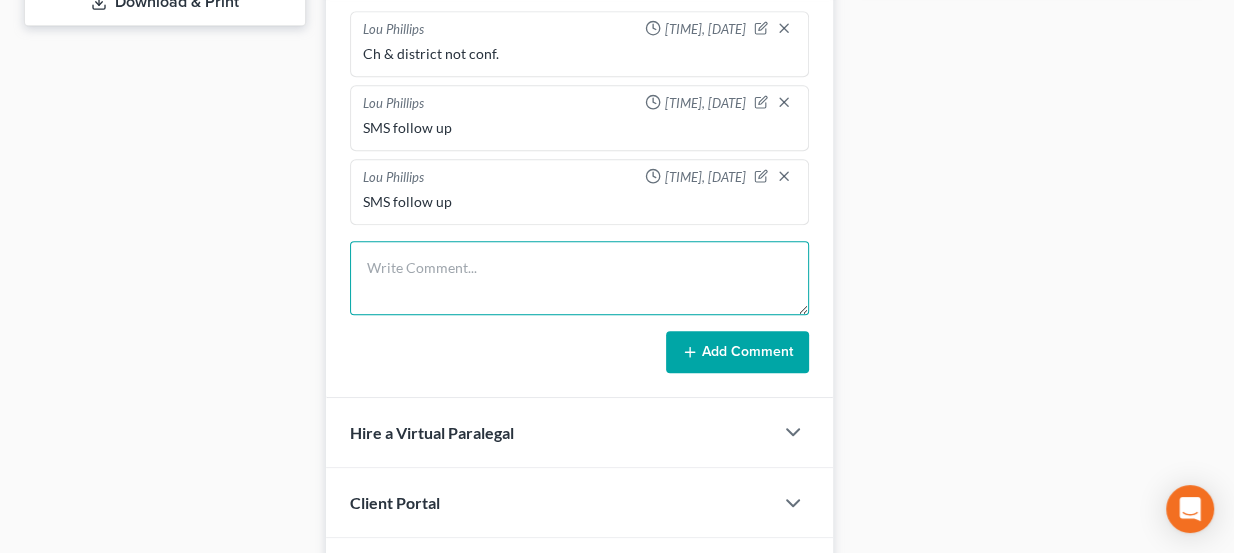 click at bounding box center [580, 278] 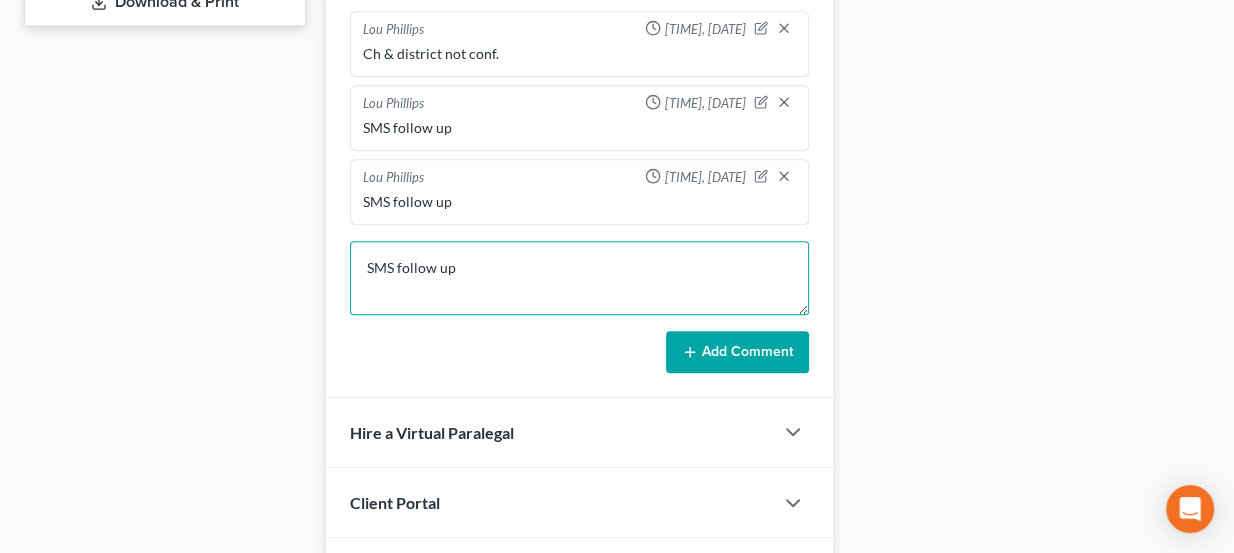 type on "SMS follow up" 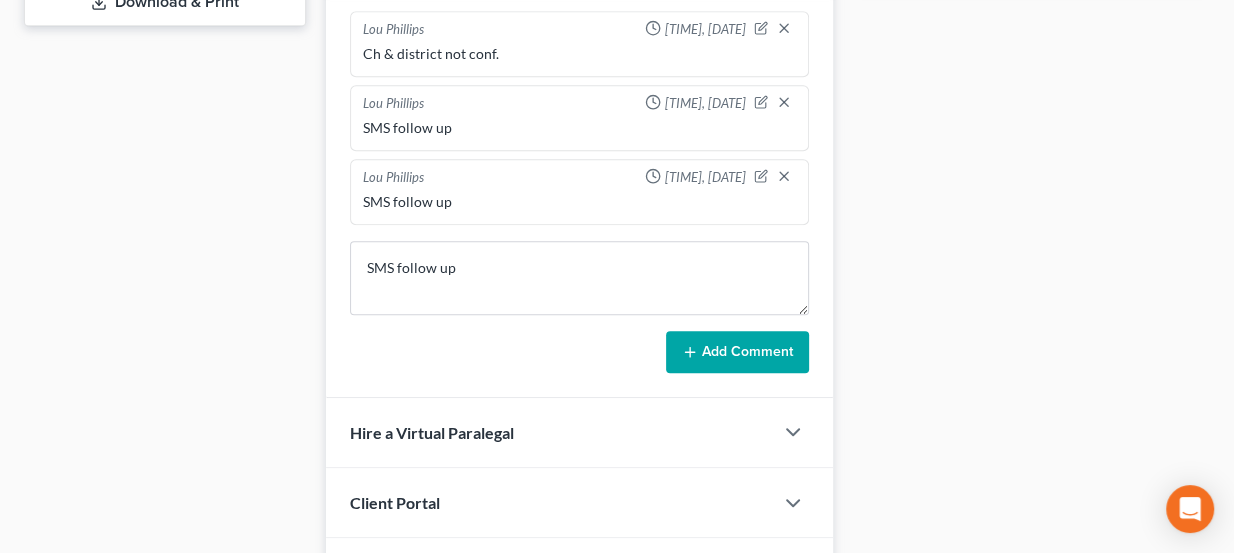 click on "Add Comment" at bounding box center (737, 352) 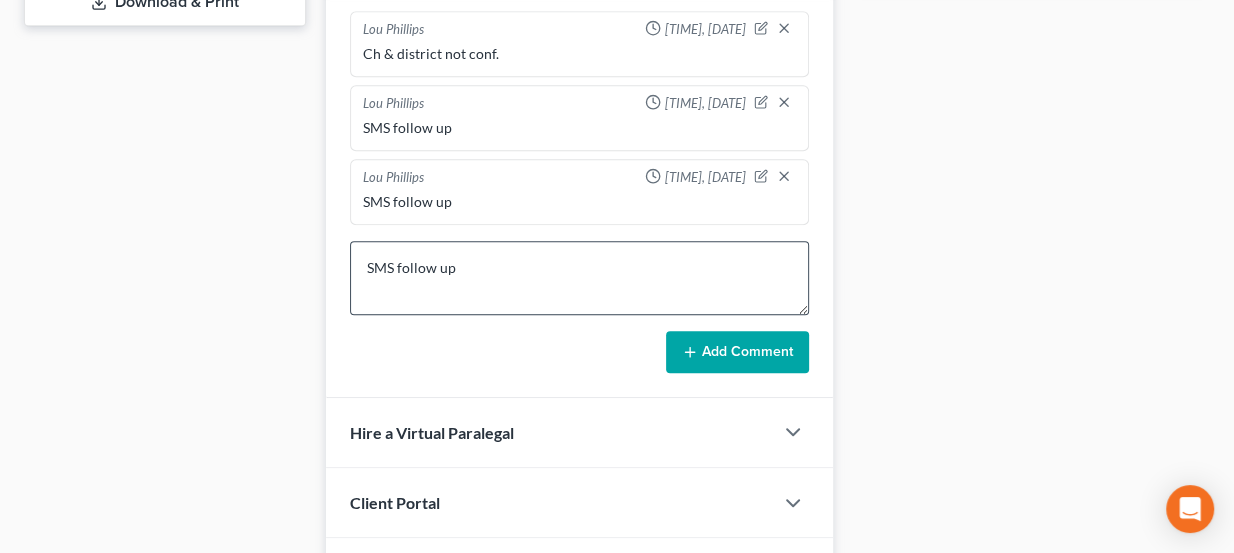 type 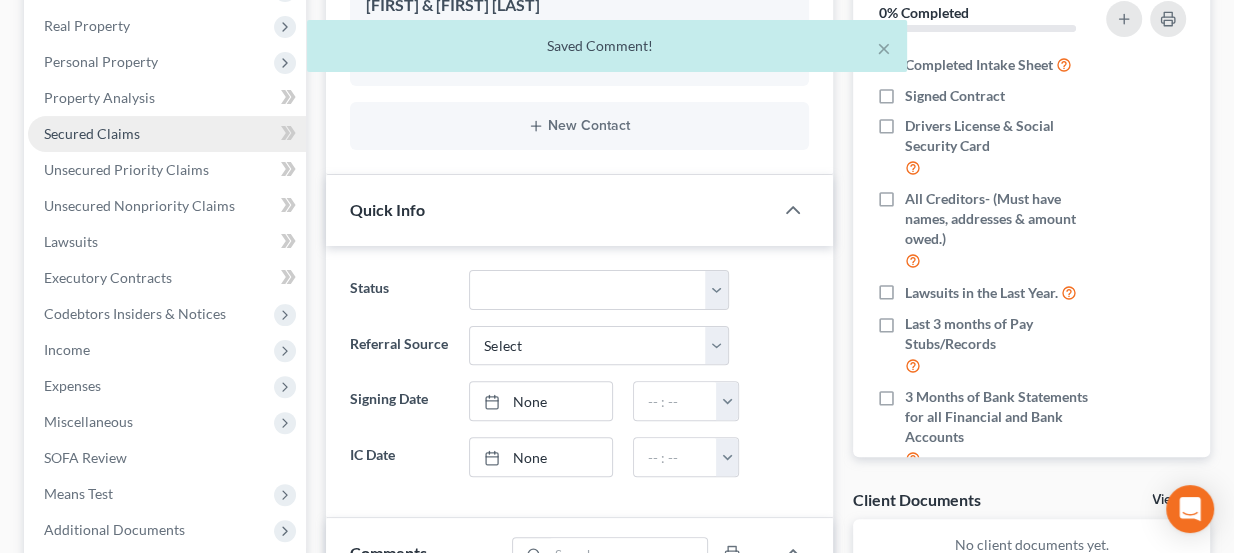 scroll, scrollTop: 181, scrollLeft: 0, axis: vertical 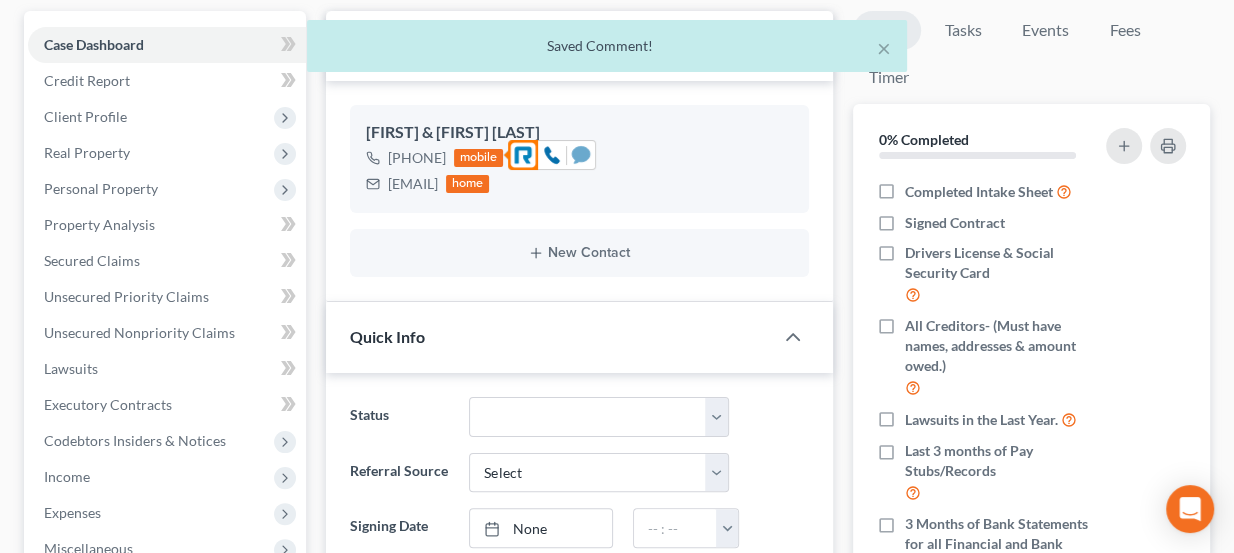 click 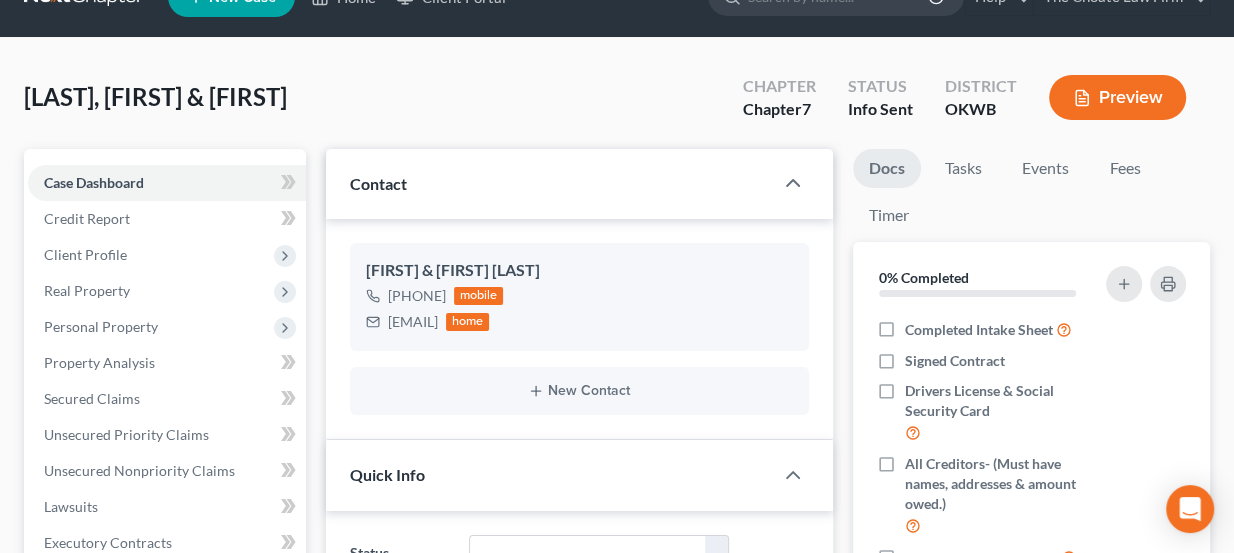 scroll, scrollTop: 0, scrollLeft: 0, axis: both 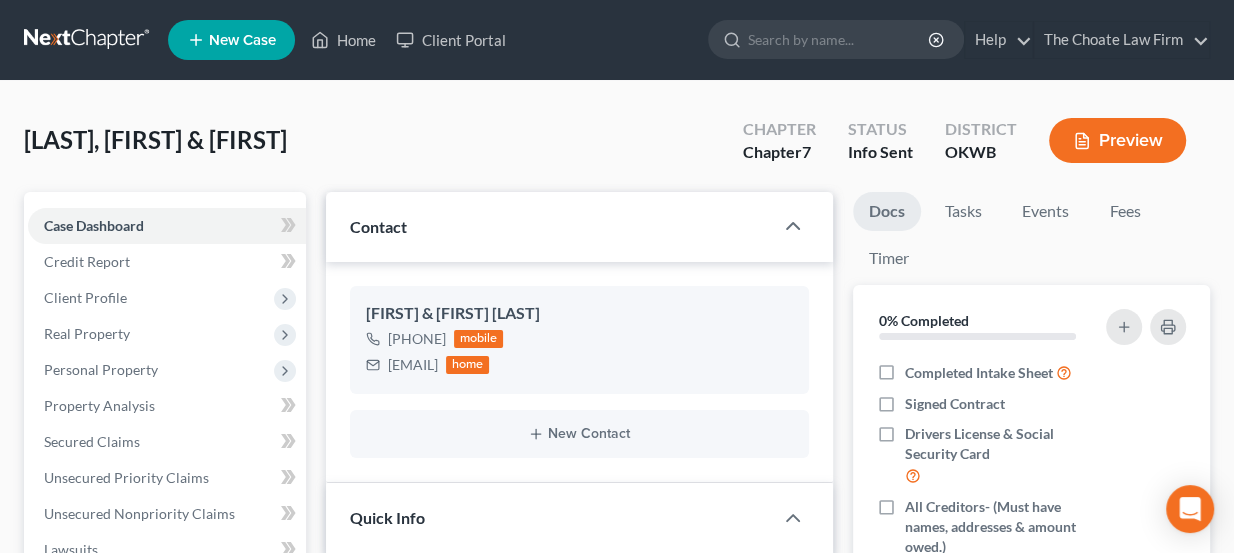 click at bounding box center [88, 40] 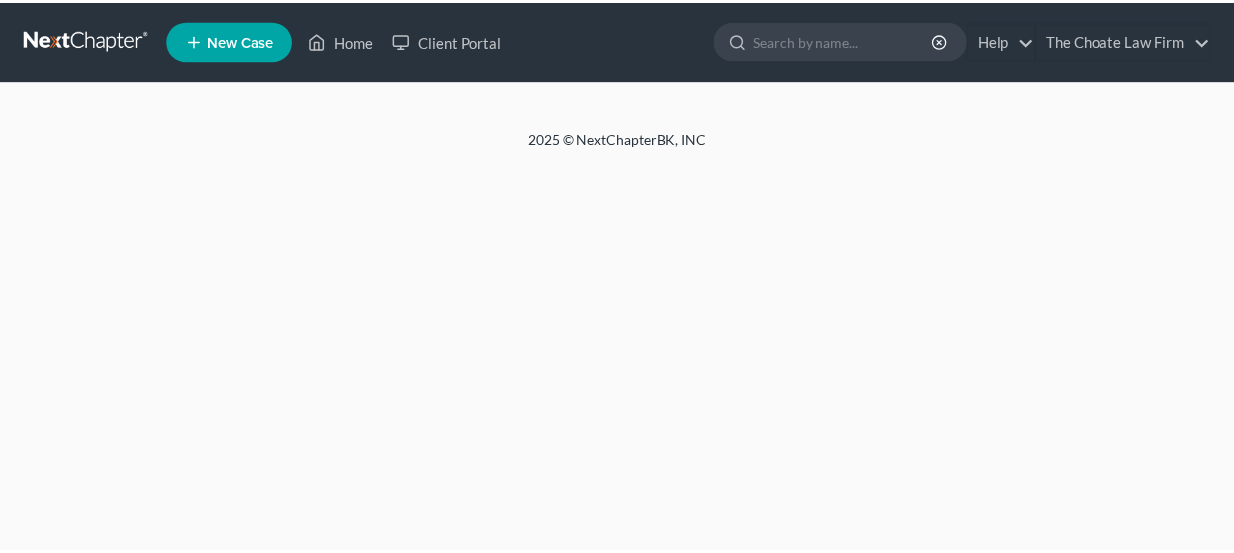 scroll, scrollTop: 0, scrollLeft: 0, axis: both 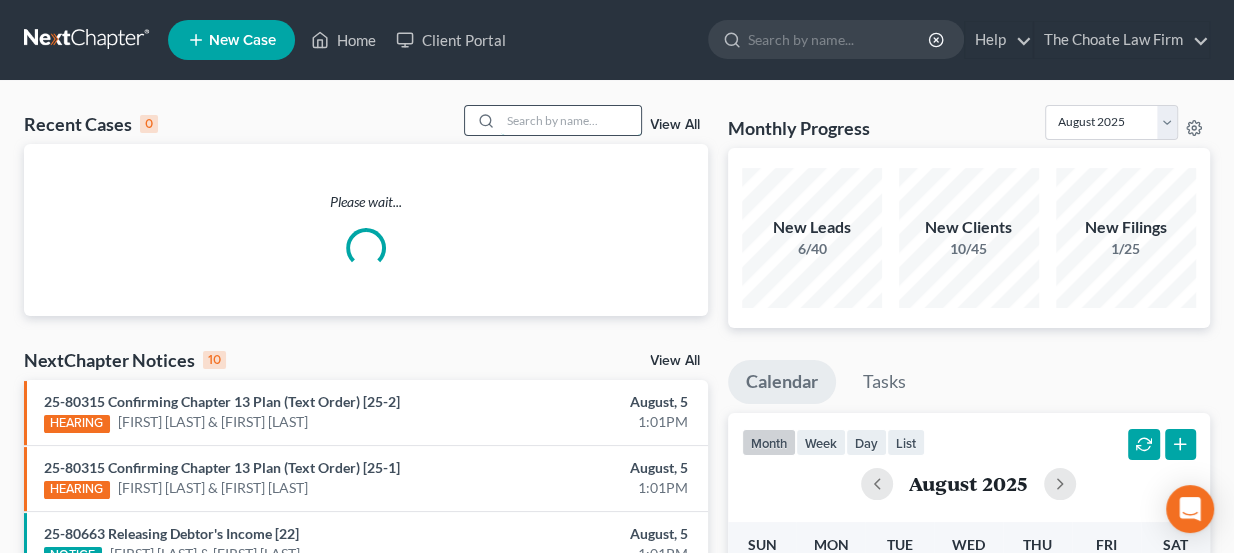 paste on "[LAST], [FIRST]" 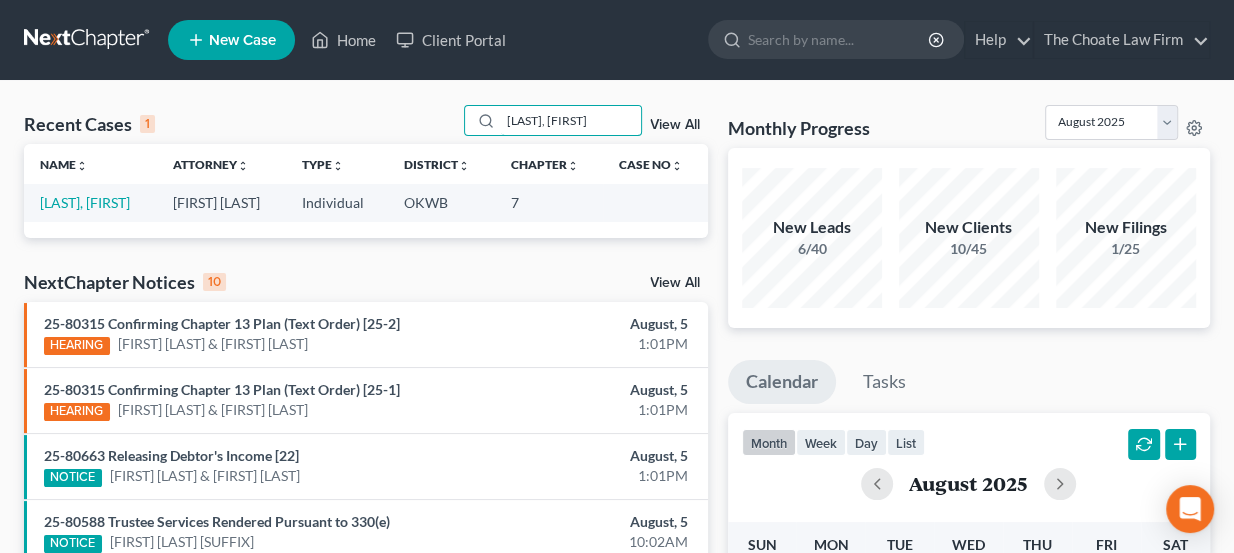 type on "[LAST], [FIRST]" 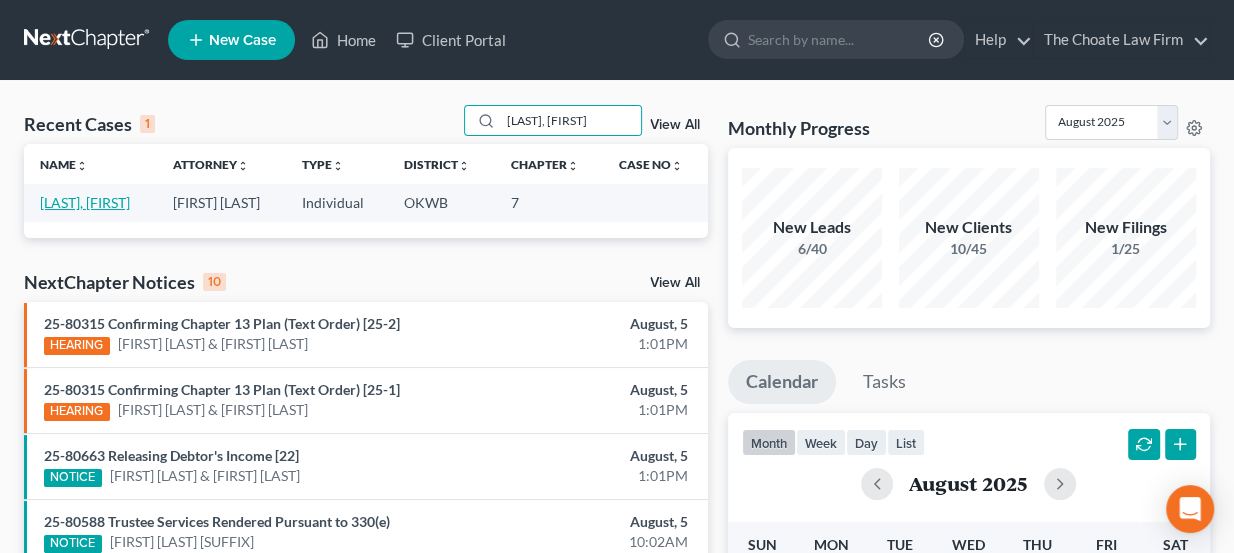 click on "[LAST], [FIRST]" at bounding box center (85, 202) 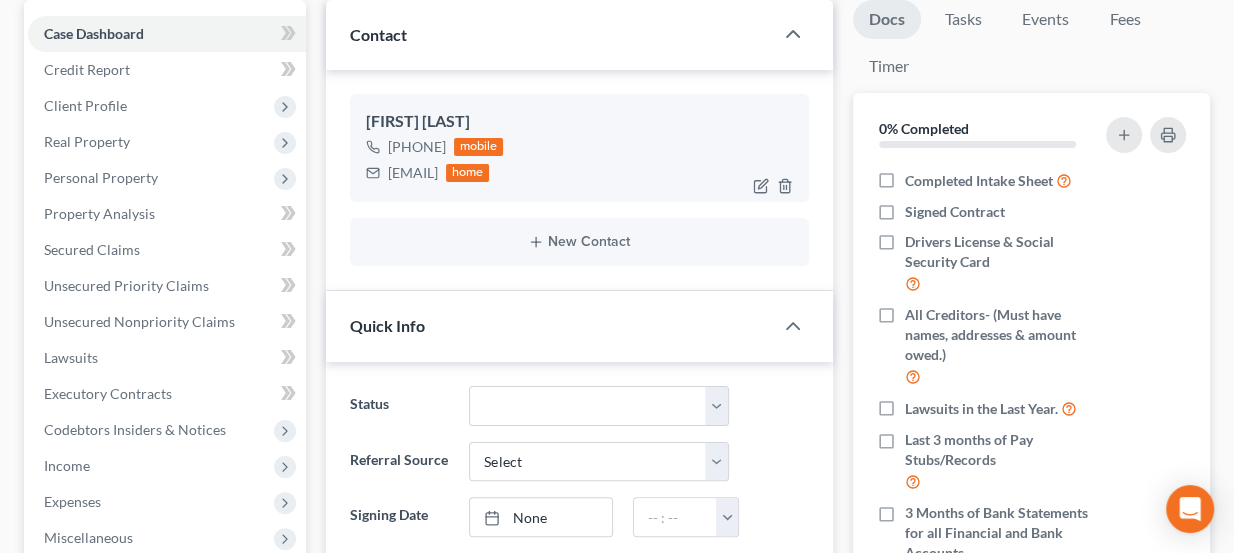 scroll, scrollTop: 181, scrollLeft: 0, axis: vertical 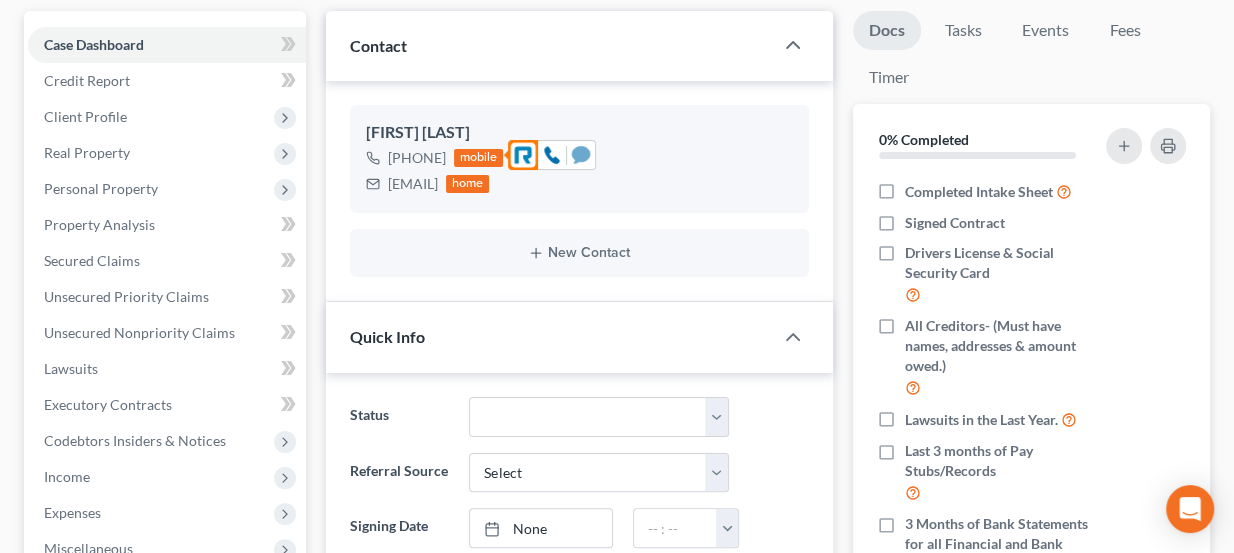 click 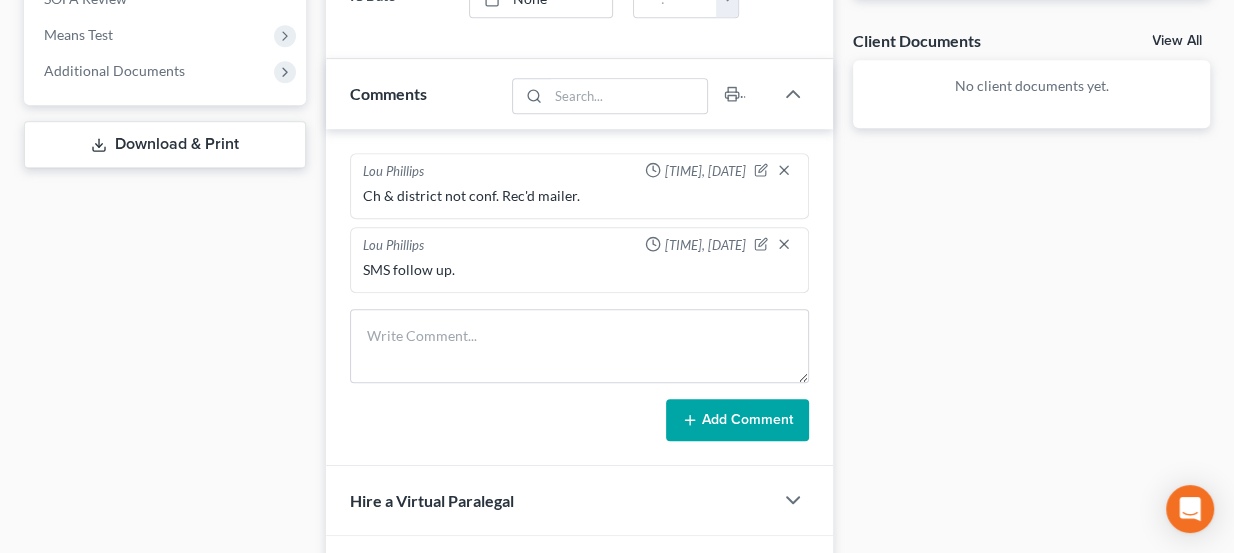 scroll, scrollTop: 957, scrollLeft: 0, axis: vertical 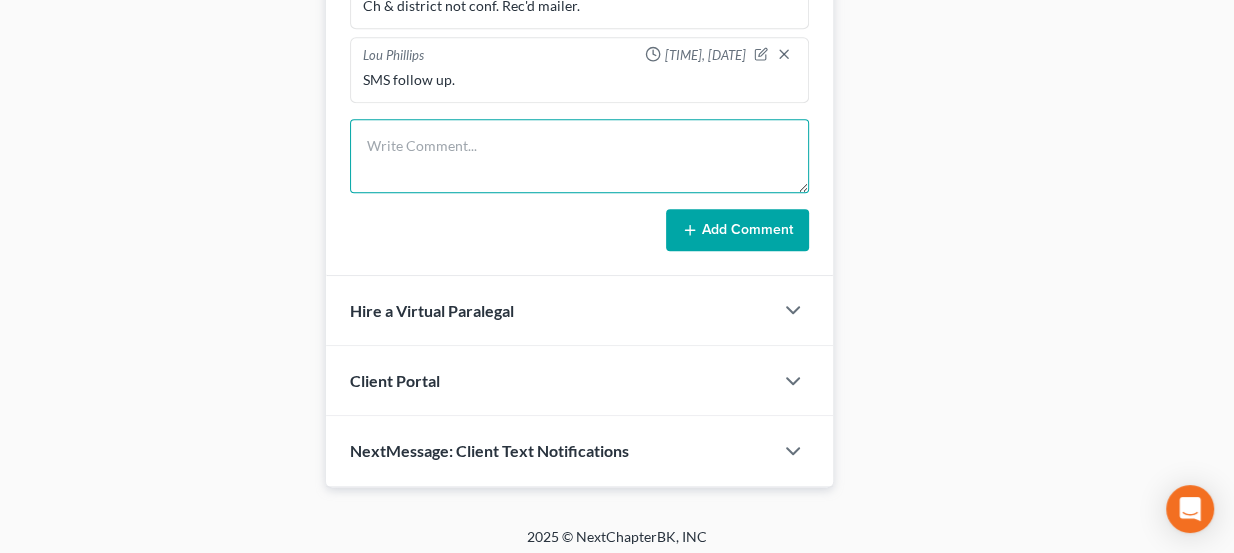 click at bounding box center (580, 156) 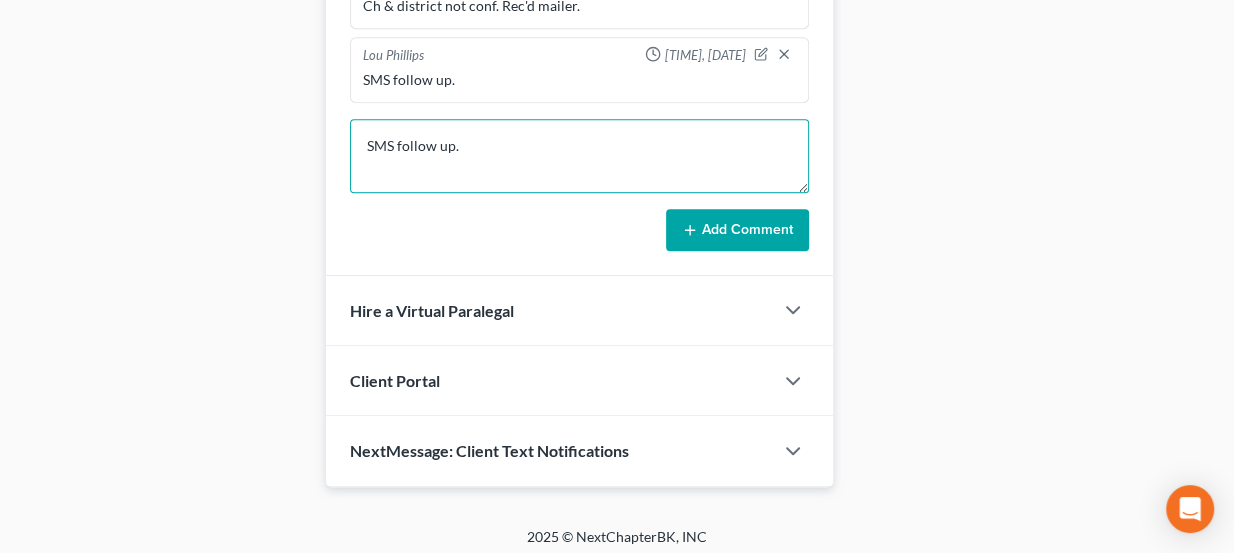 type on "SMS follow up." 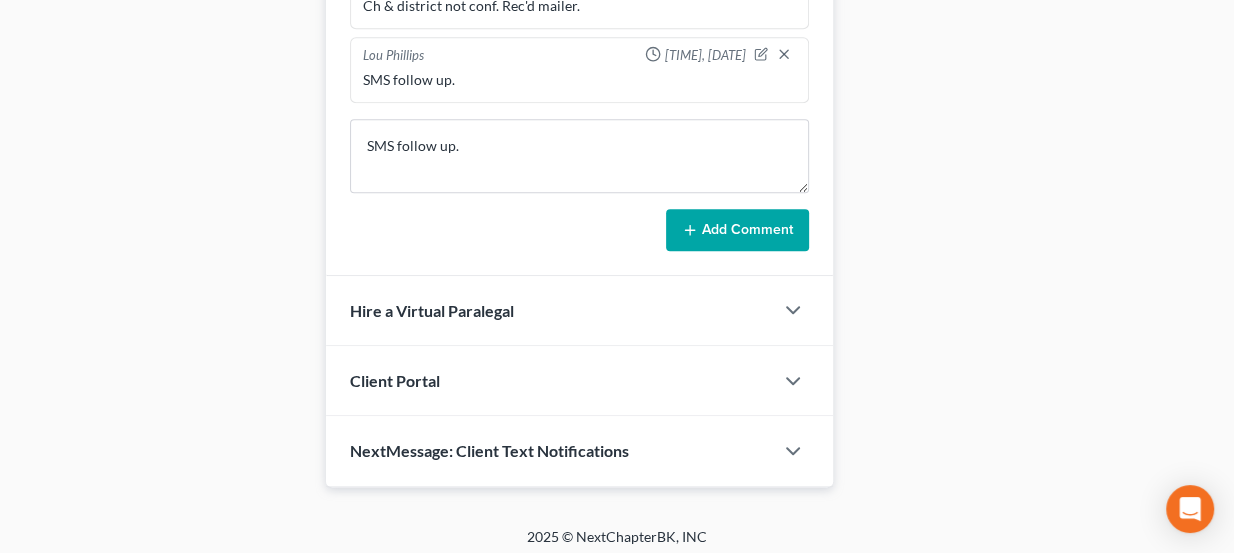 click on "Add Comment" at bounding box center (737, 230) 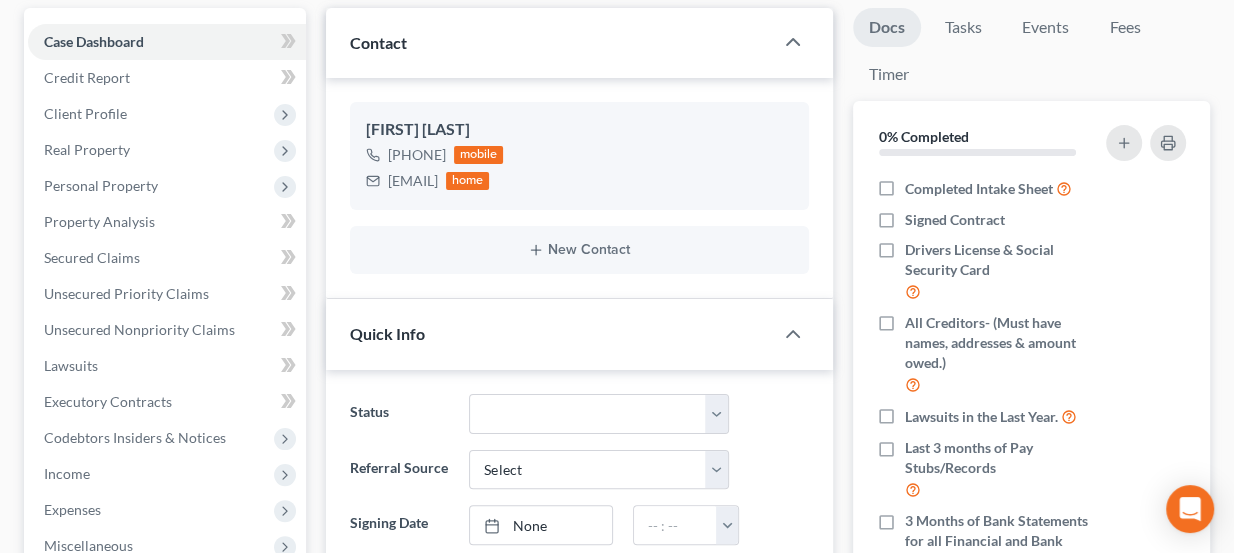 scroll, scrollTop: 0, scrollLeft: 0, axis: both 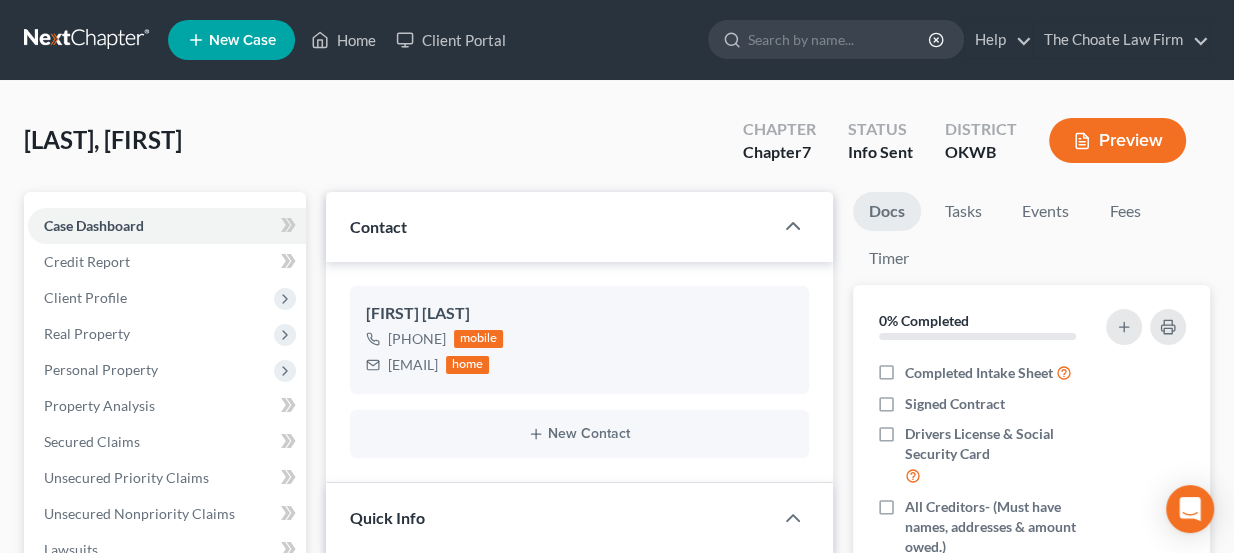 click at bounding box center [88, 40] 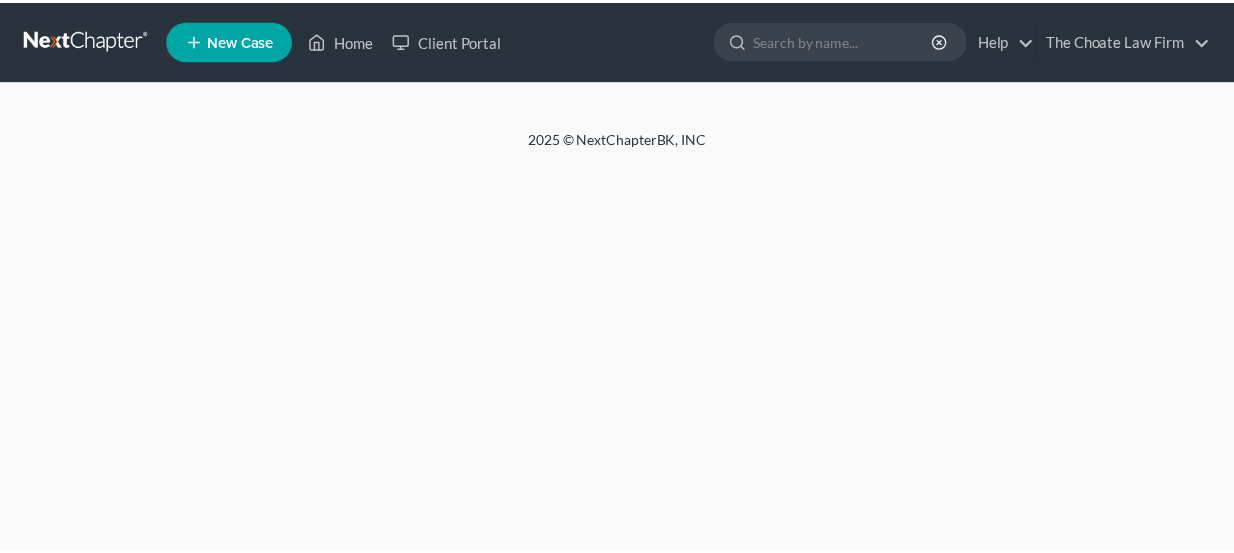 scroll, scrollTop: 0, scrollLeft: 0, axis: both 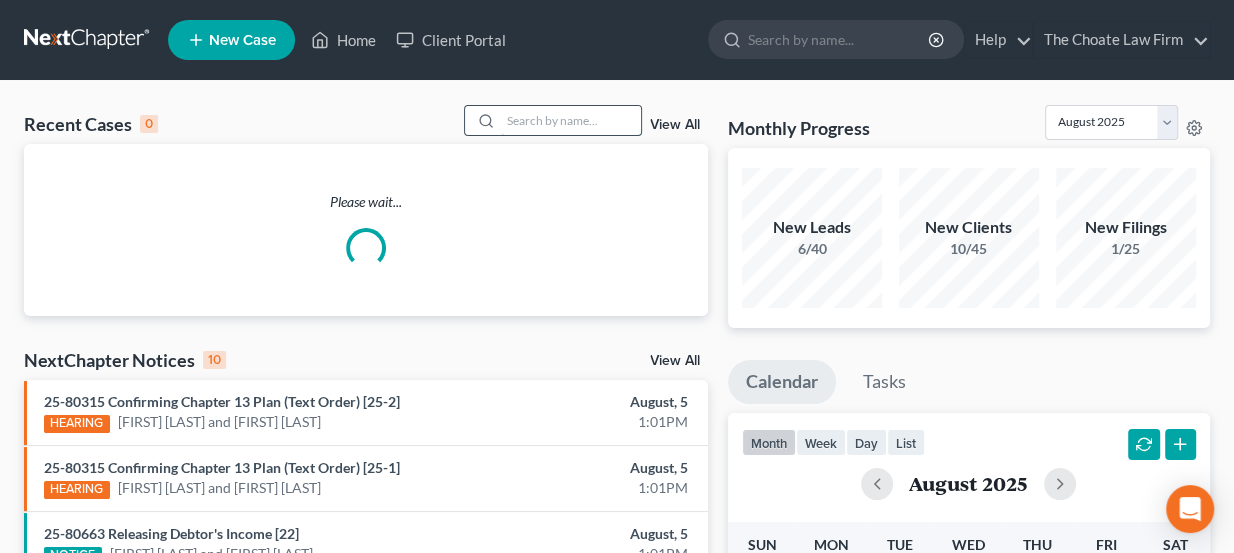 paste on "[LAST], [FIRST]" 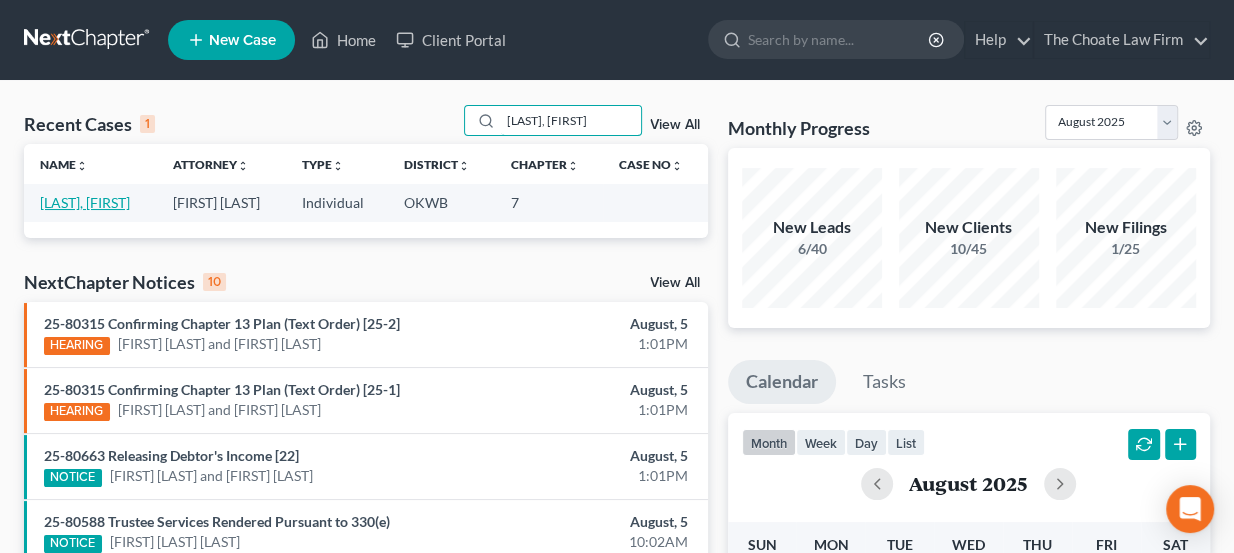 type on "[LAST], [FIRST]" 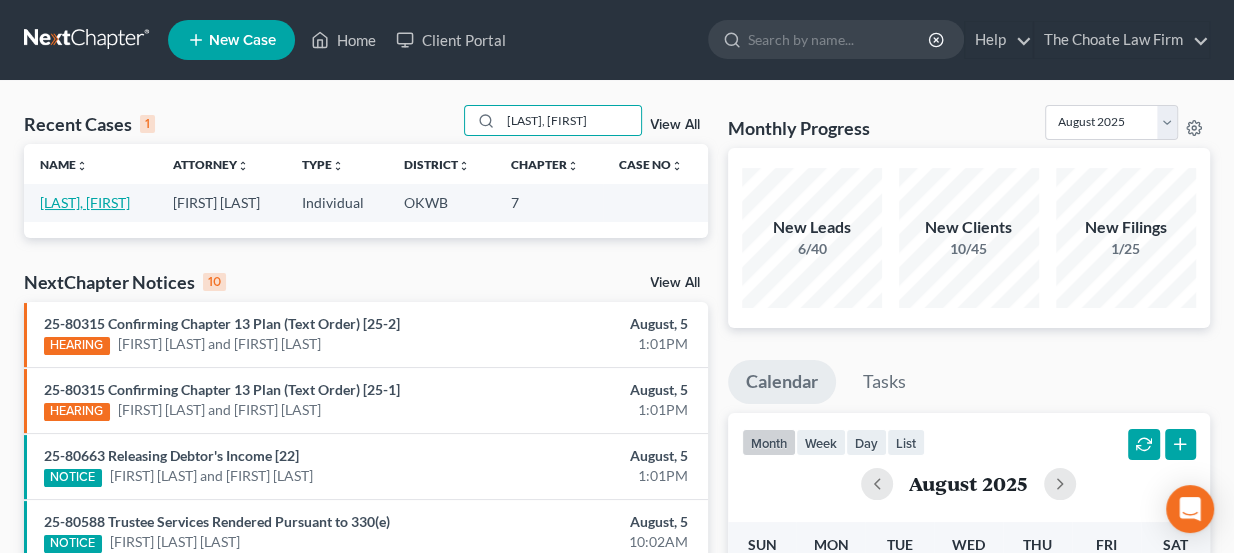 click on "[LAST], [FIRST]" at bounding box center [85, 202] 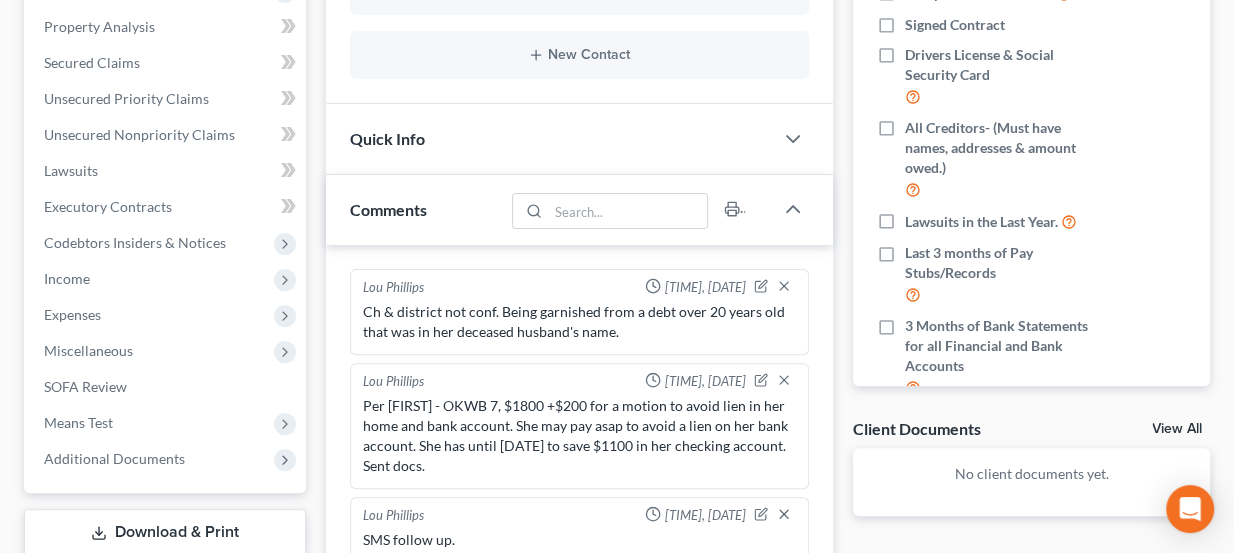 scroll, scrollTop: 454, scrollLeft: 0, axis: vertical 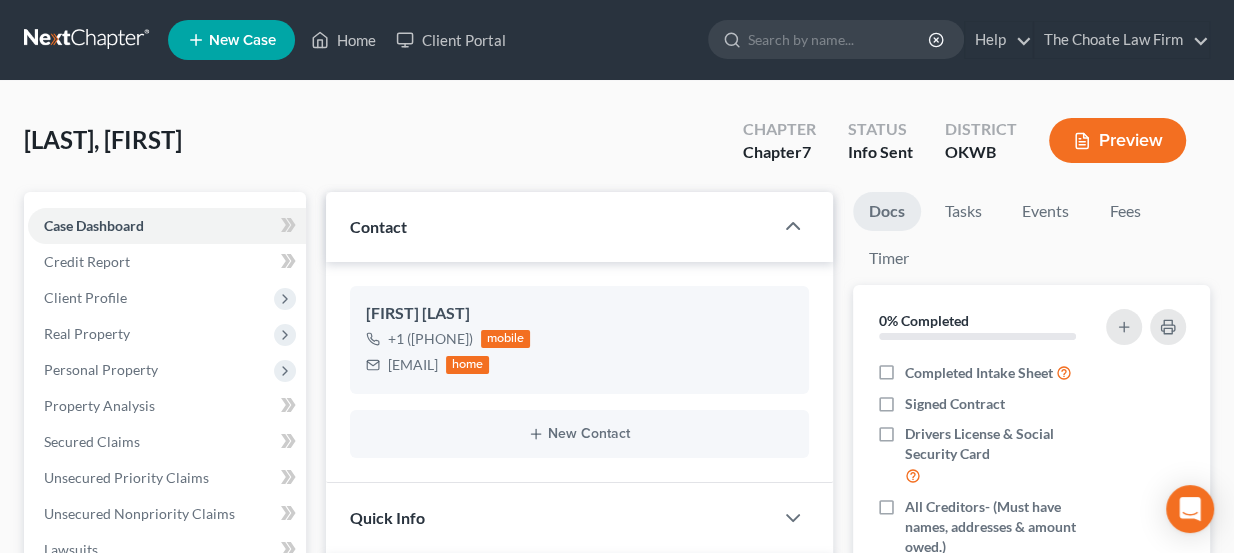 click at bounding box center [88, 40] 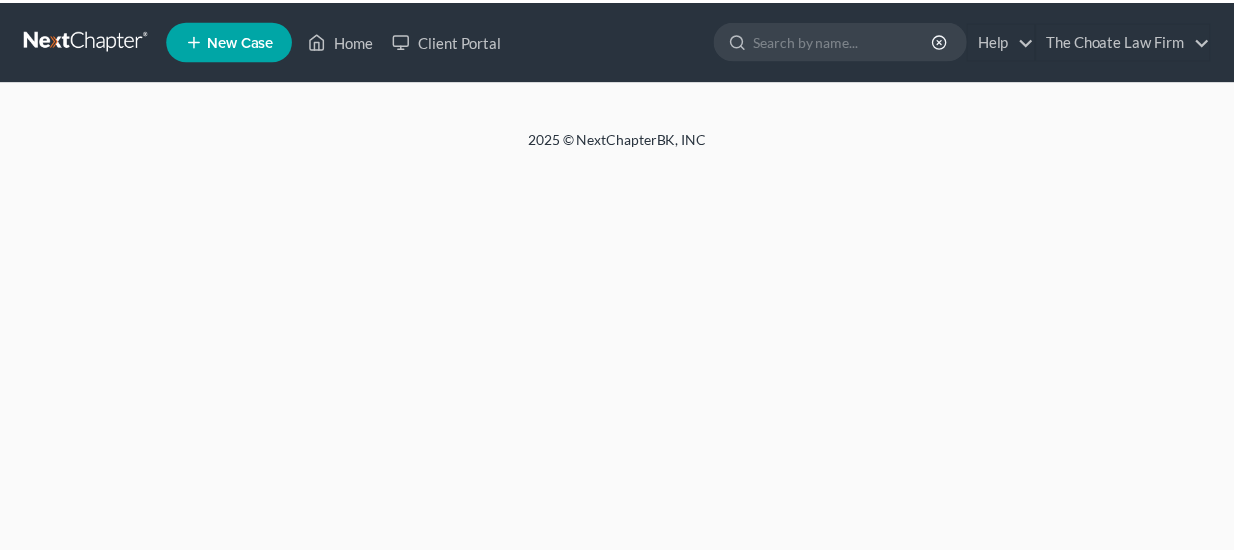 scroll, scrollTop: 0, scrollLeft: 0, axis: both 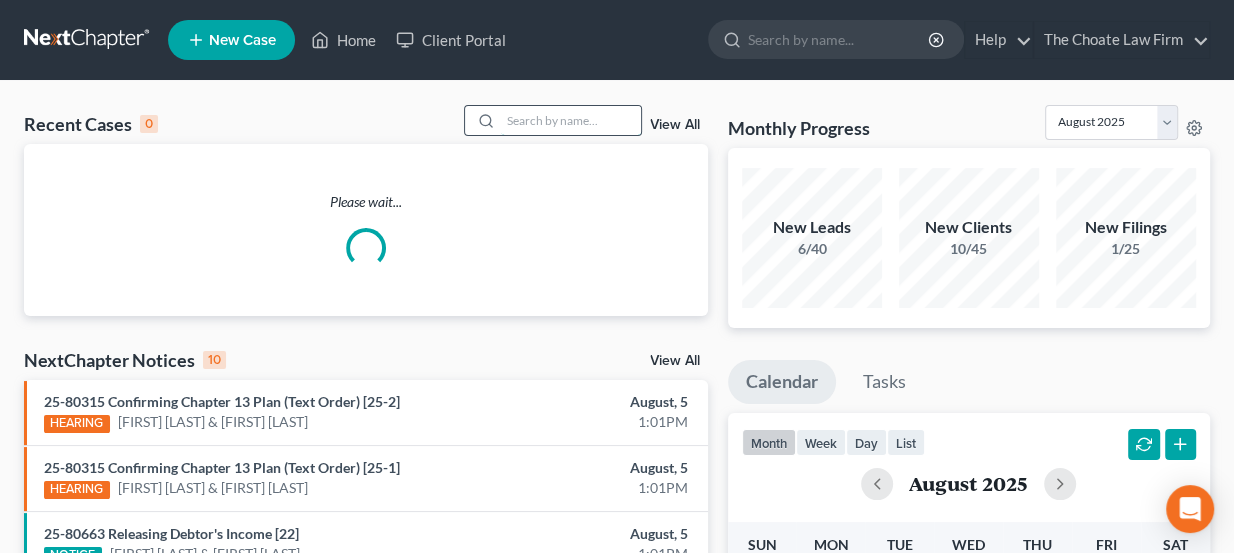 paste on "[LAST], [FIRST] & [FIRST]" 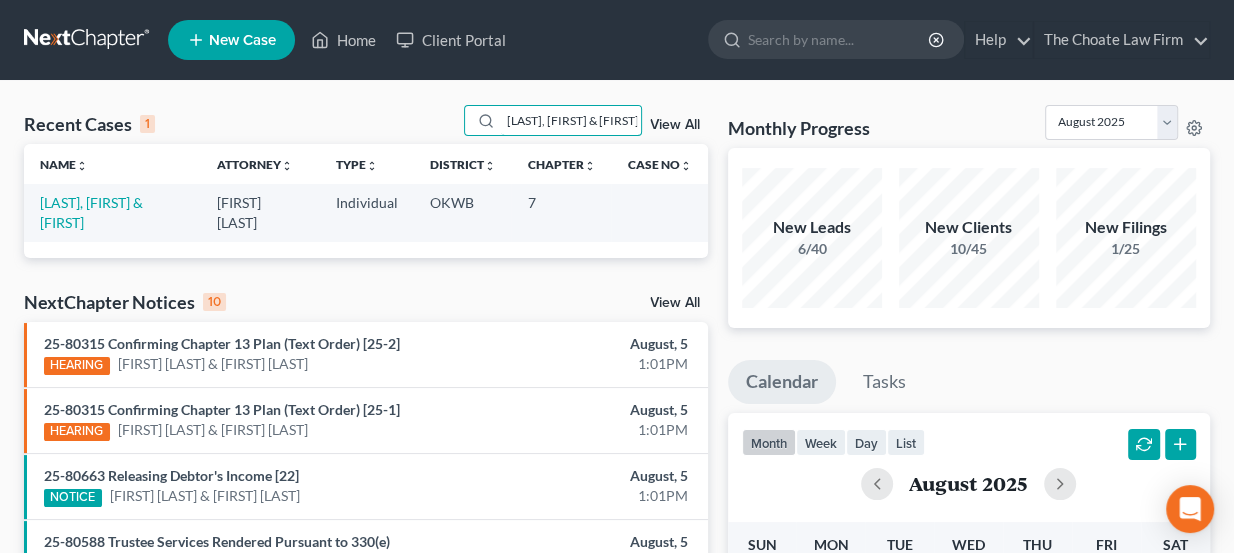 type on "[LAST], [FIRST] & [FIRST]" 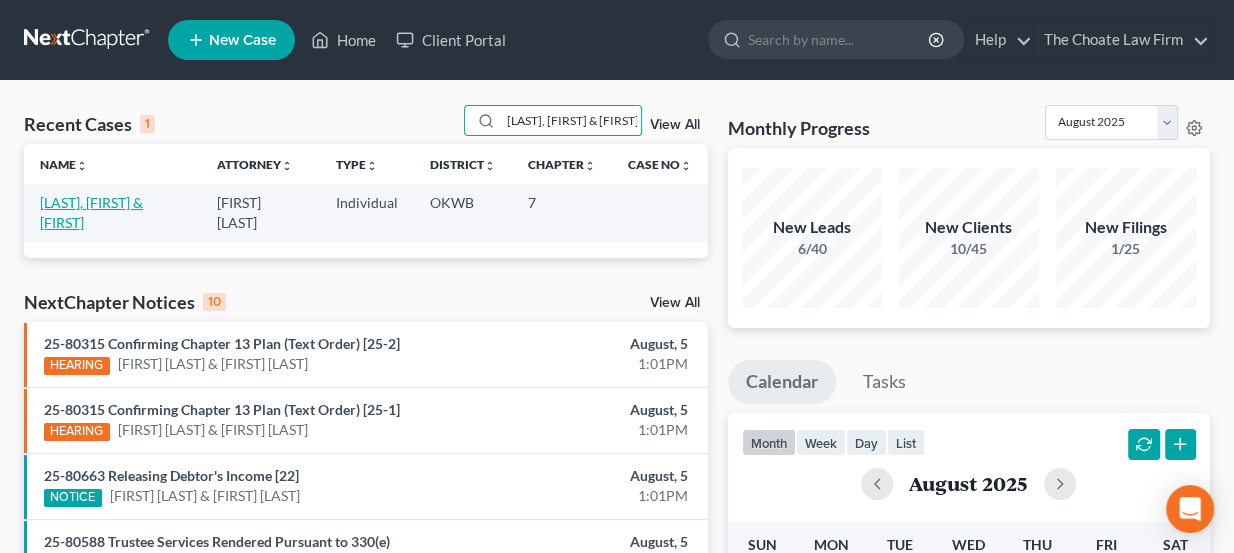 click on "[LAST], [FIRST] & [FIRST]" at bounding box center [91, 212] 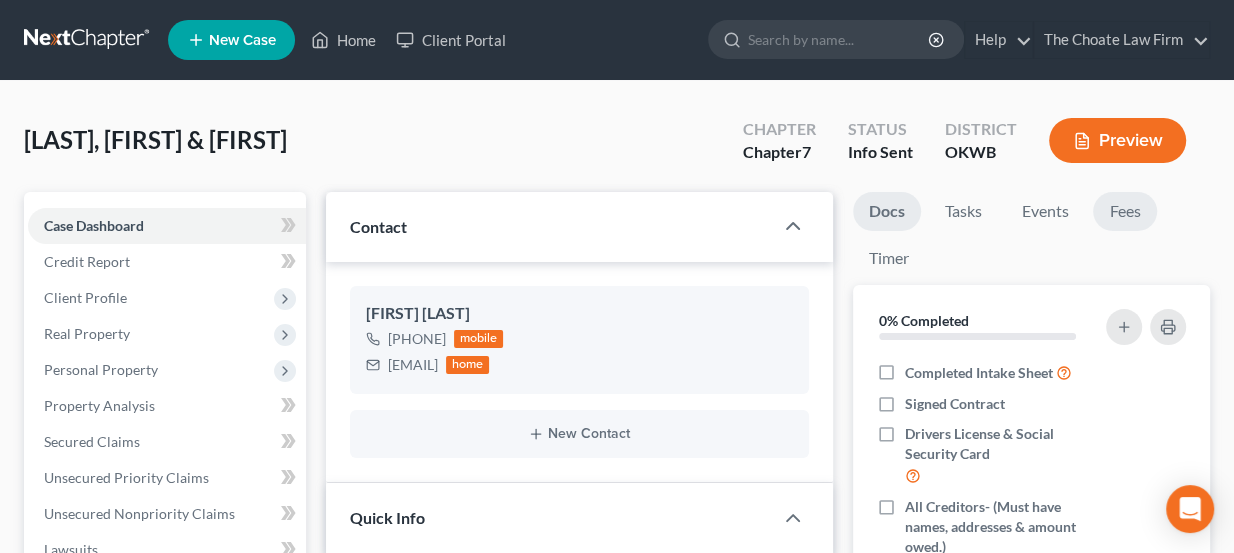 scroll, scrollTop: 1, scrollLeft: 0, axis: vertical 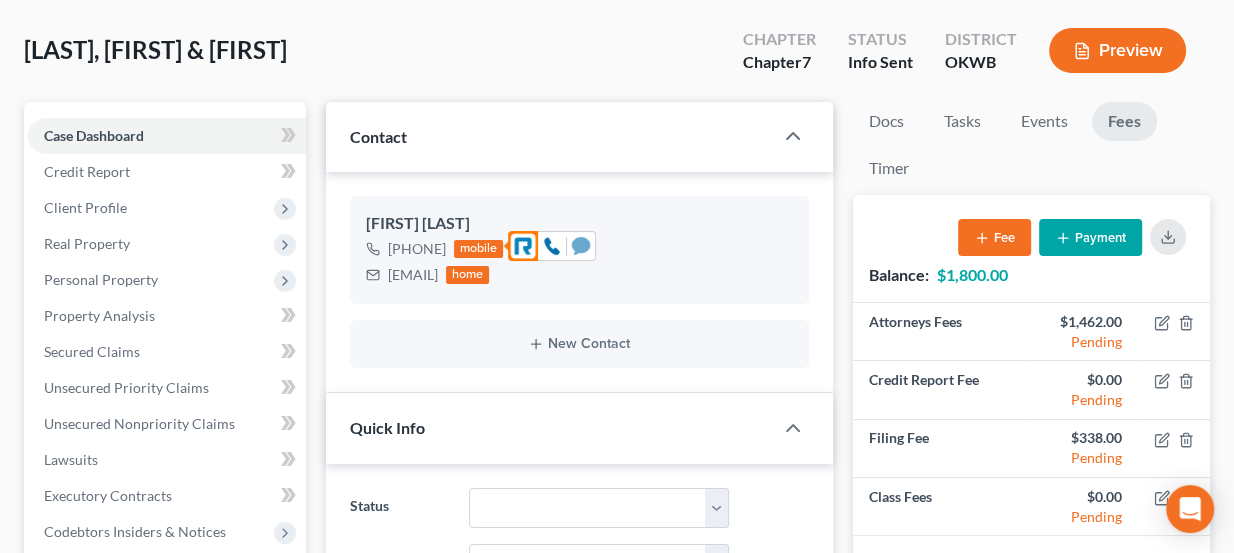 click 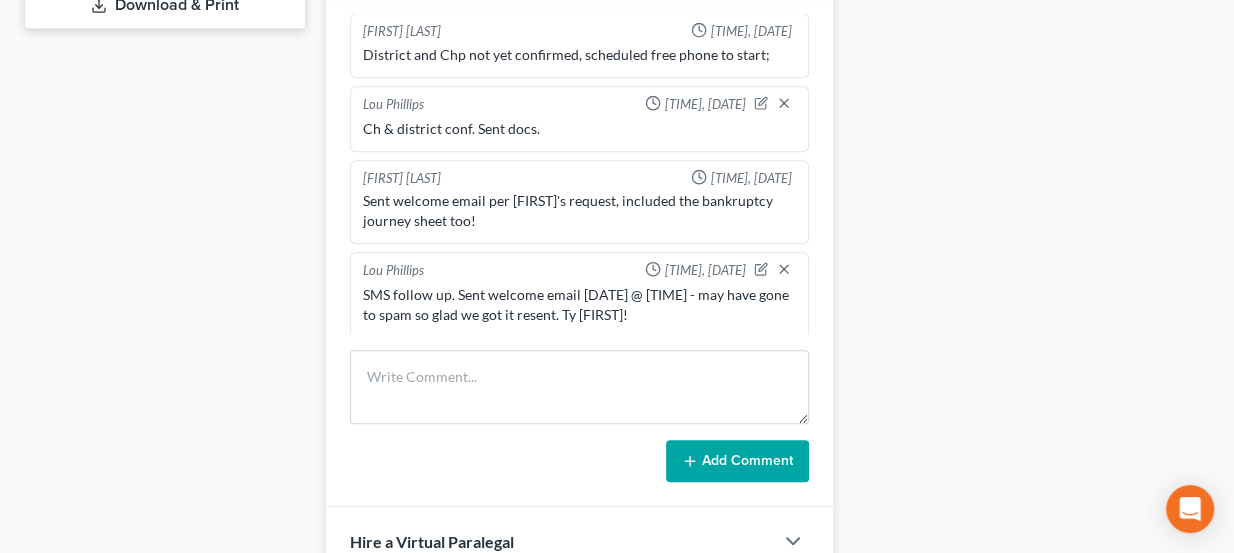 scroll, scrollTop: 909, scrollLeft: 0, axis: vertical 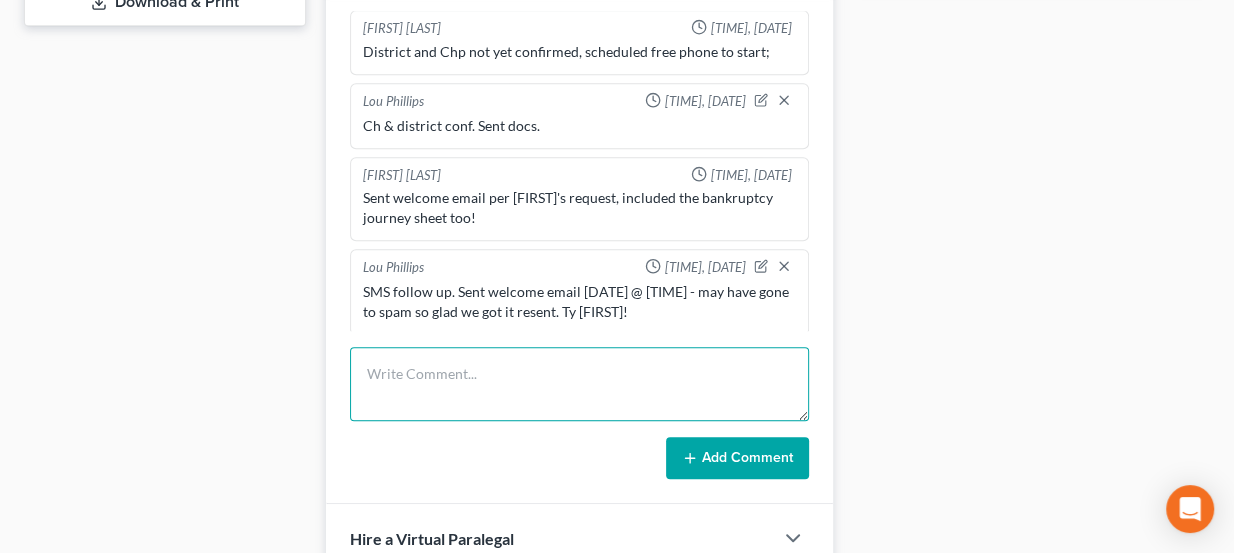 click at bounding box center (580, 384) 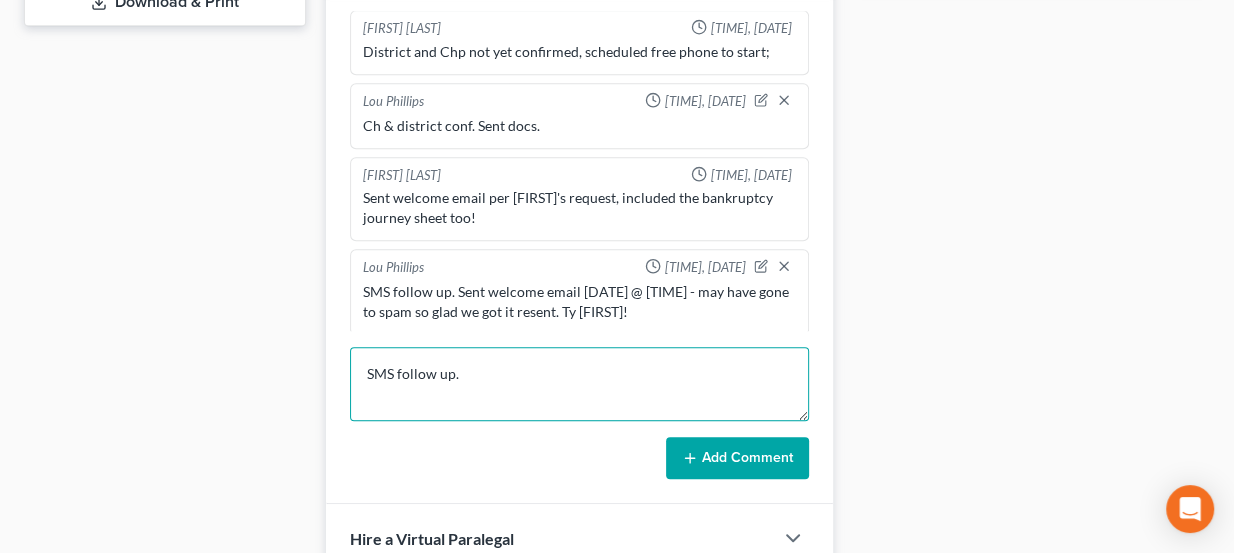 type on "SMS follow up." 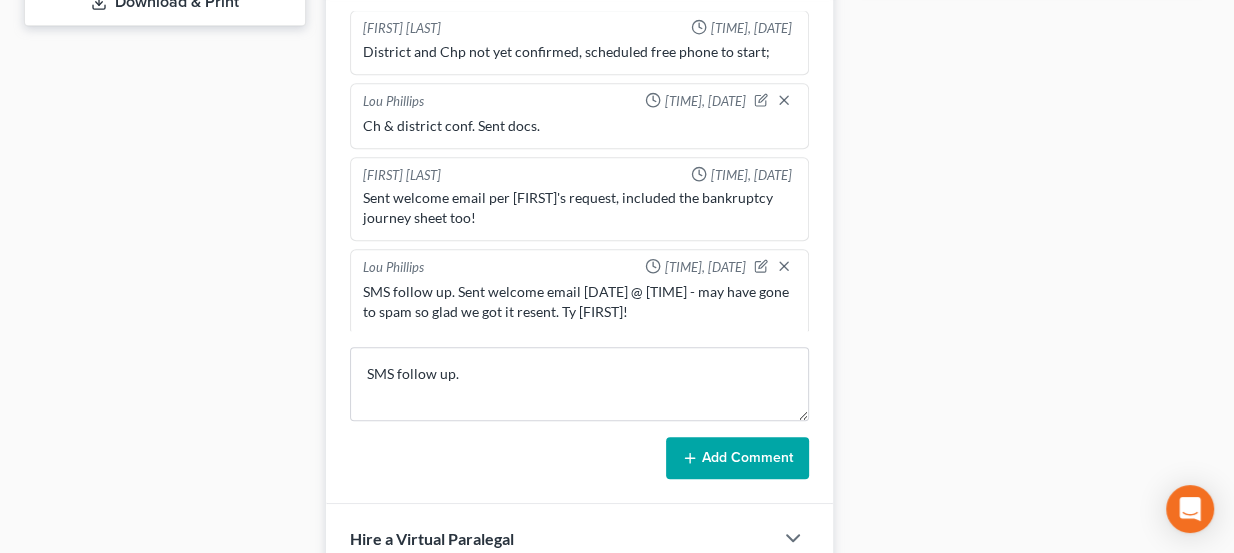 click on "Add Comment" at bounding box center (737, 458) 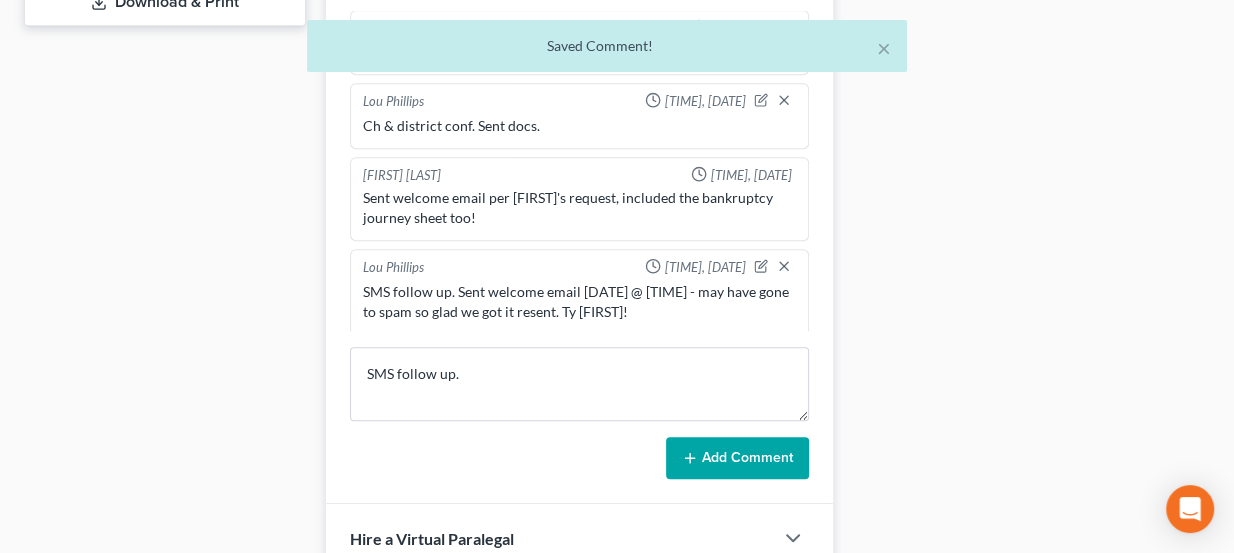 type 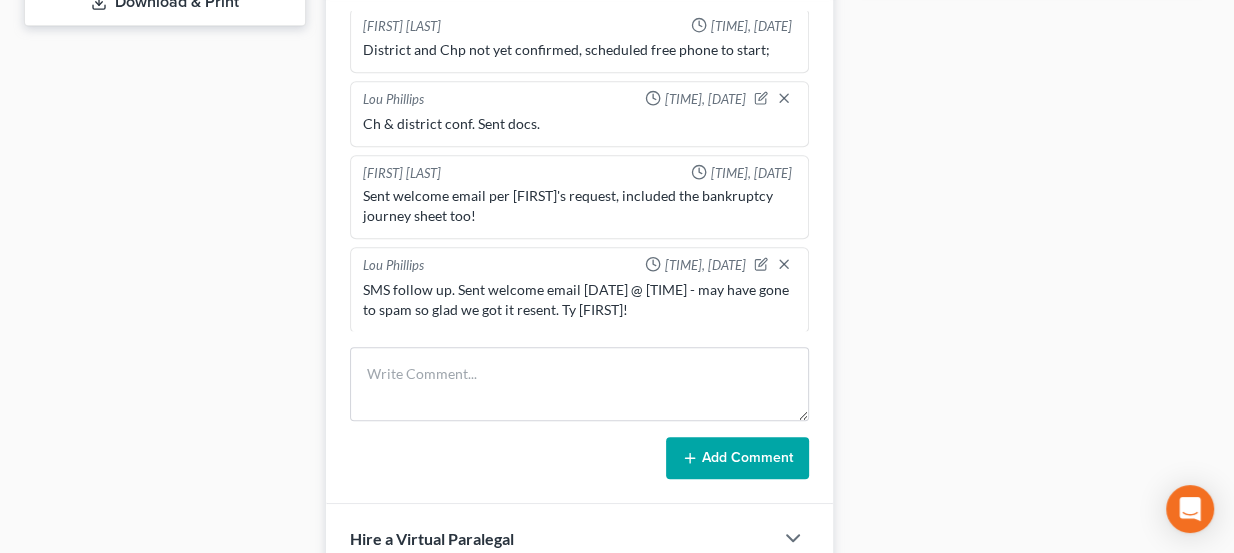 scroll, scrollTop: 0, scrollLeft: 0, axis: both 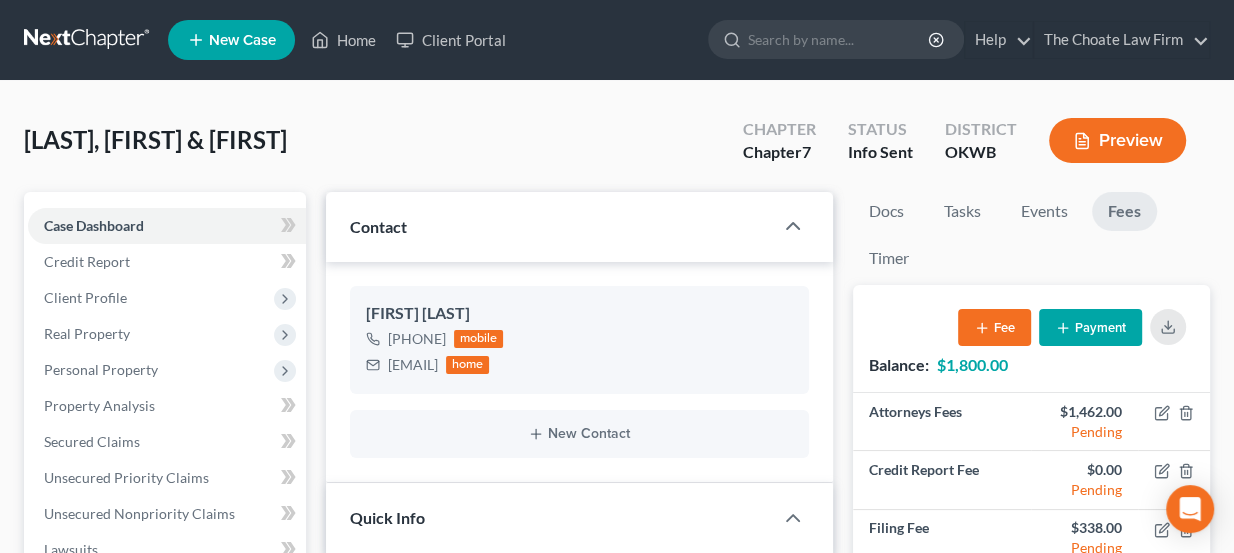 click at bounding box center (88, 40) 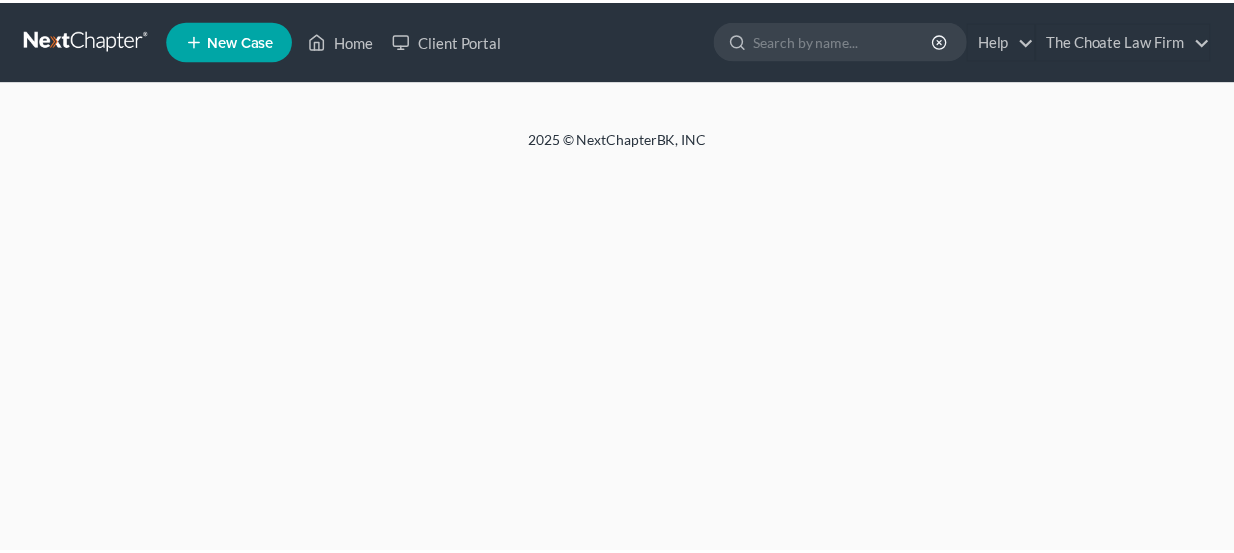 scroll, scrollTop: 0, scrollLeft: 0, axis: both 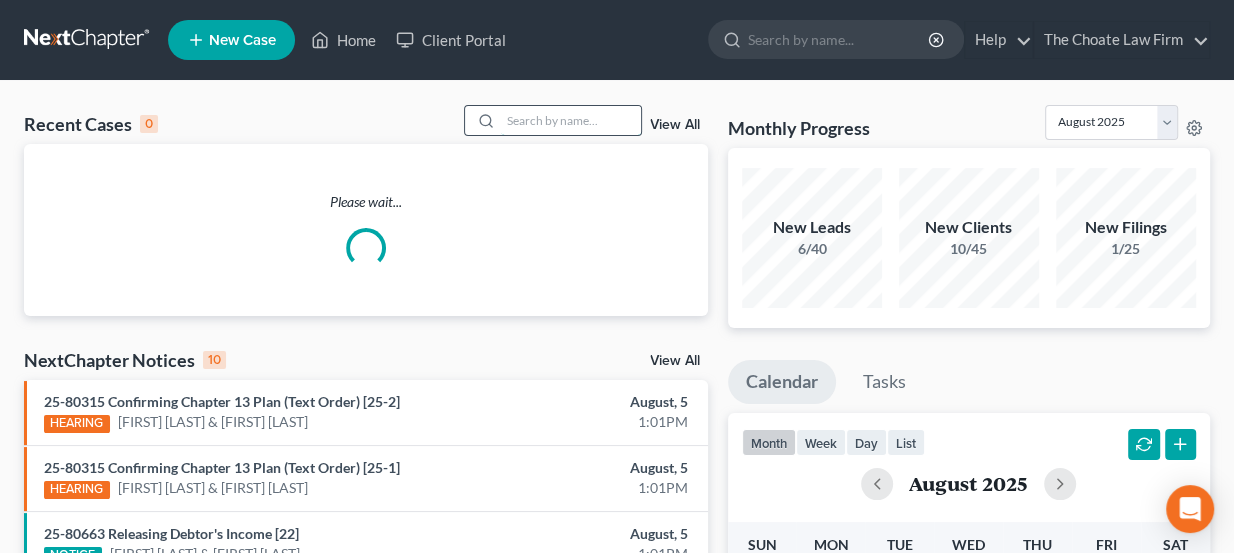 paste on "[LAST], [FIRST]" 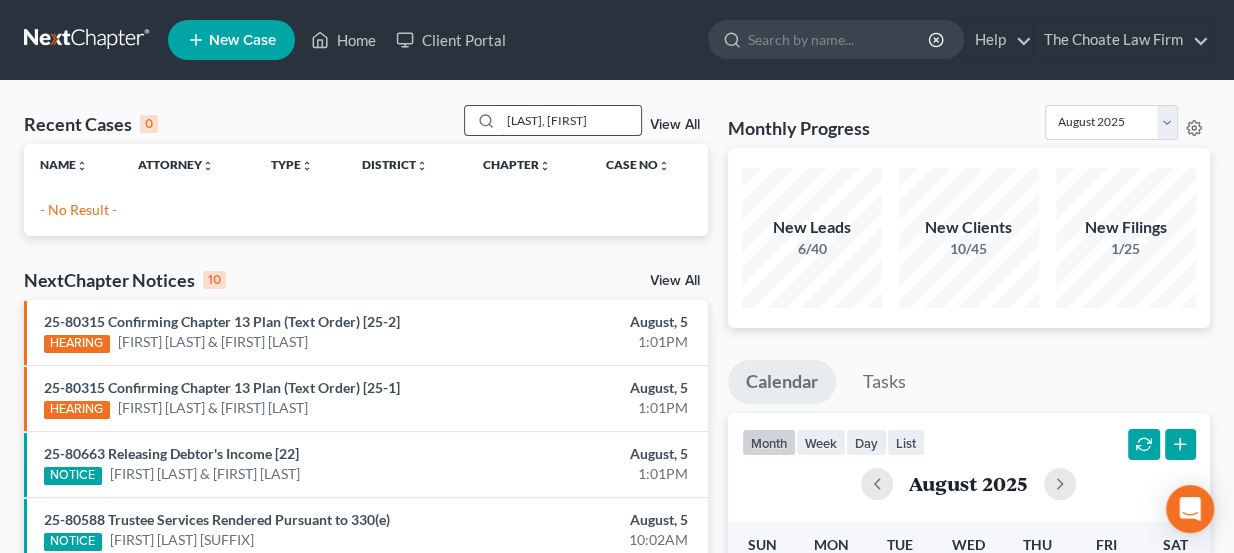 click on "[LAST], [FIRST]" at bounding box center [571, 120] 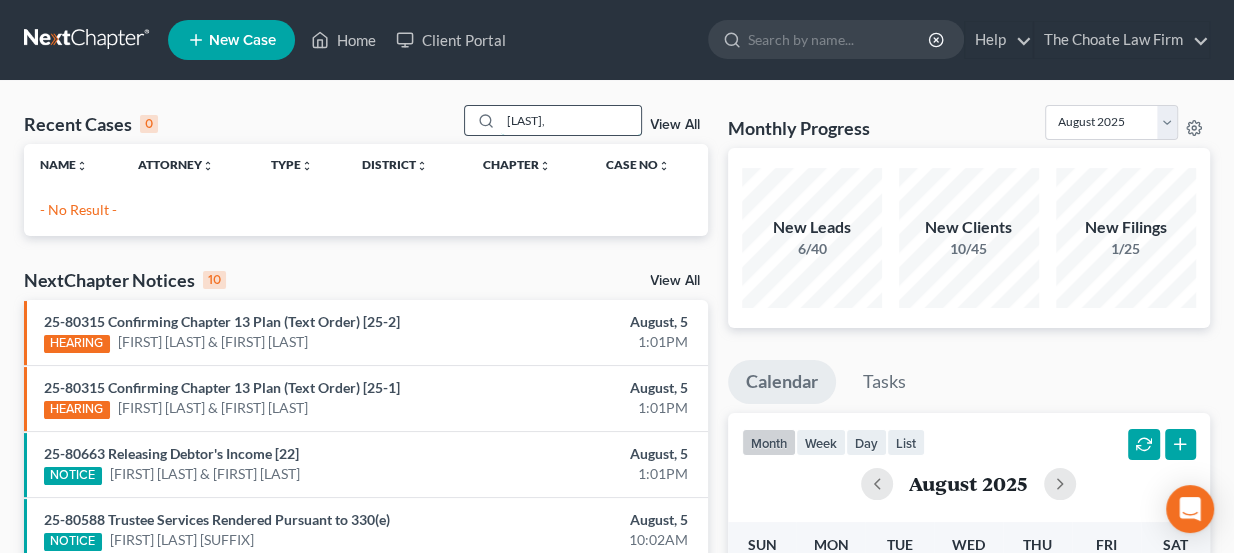 type on "Lowe," 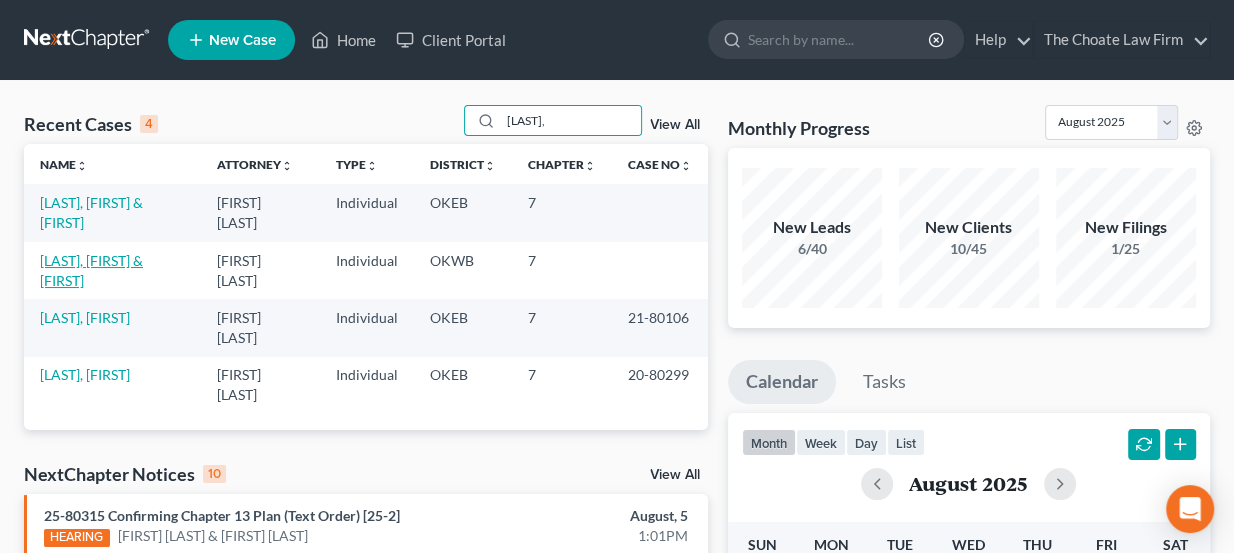 click on "[LAST], [FIRST] & [FIRST]" at bounding box center (91, 270) 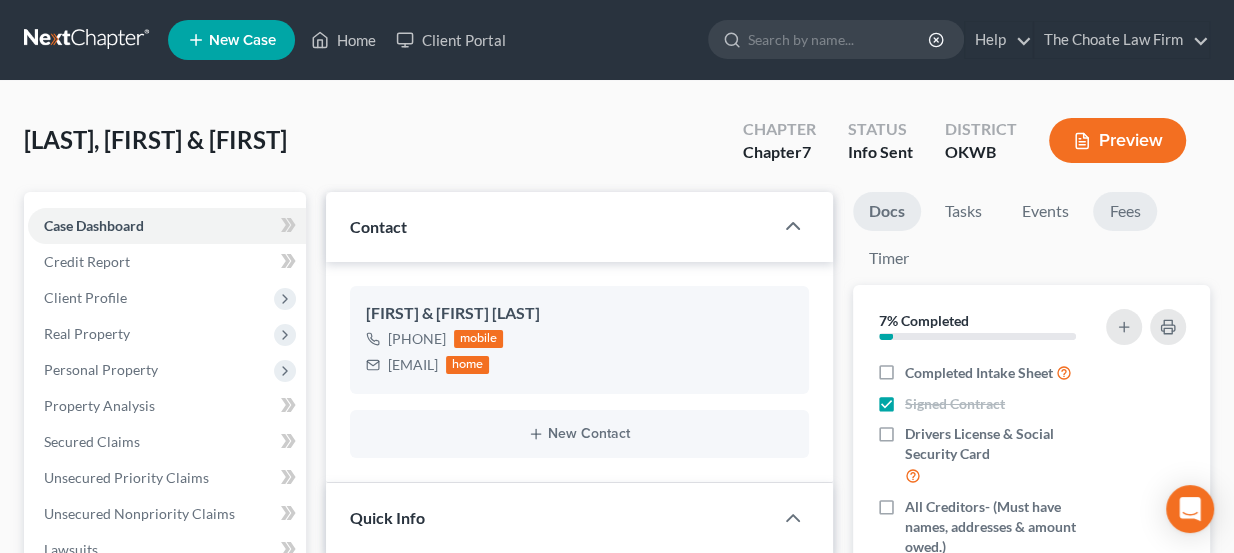 click on "Fees" at bounding box center [1125, 211] 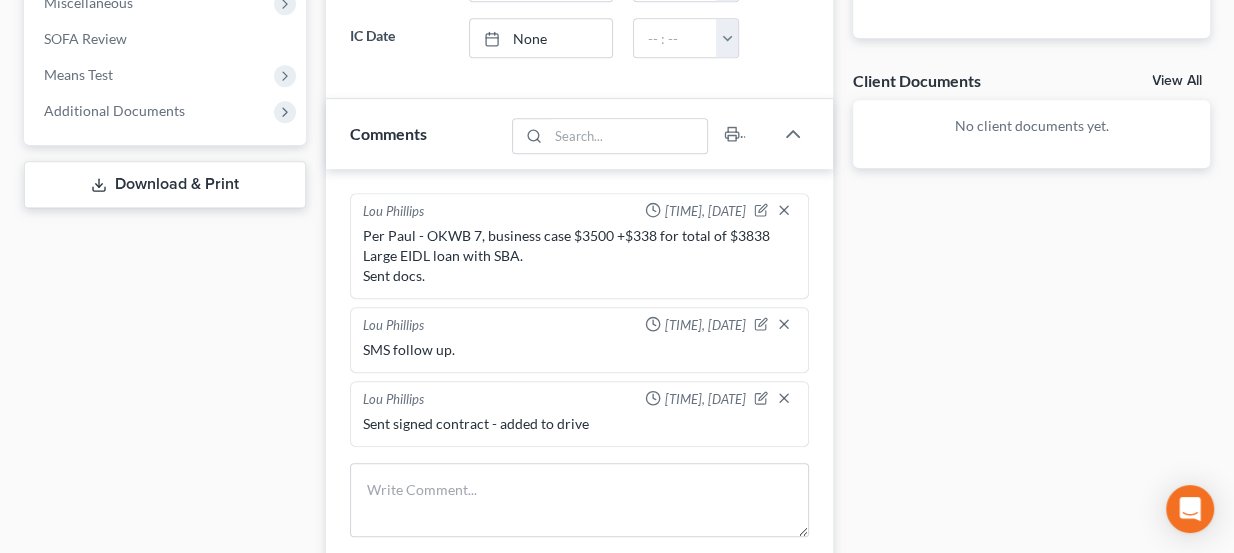 scroll, scrollTop: 818, scrollLeft: 0, axis: vertical 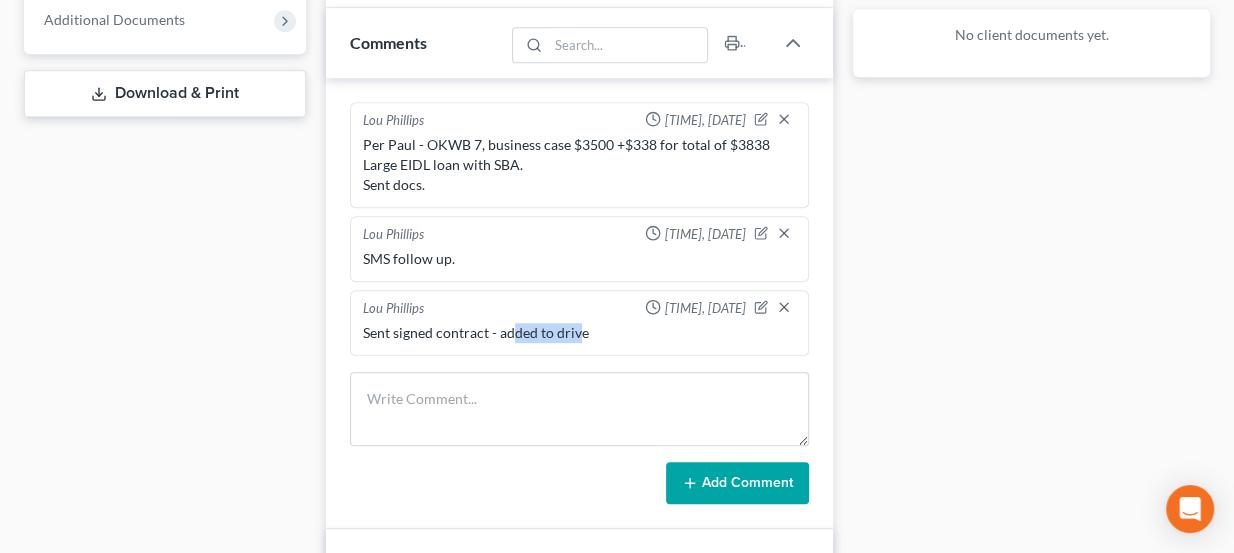 drag, startPoint x: 516, startPoint y: 328, endPoint x: 579, endPoint y: 334, distance: 63.28507 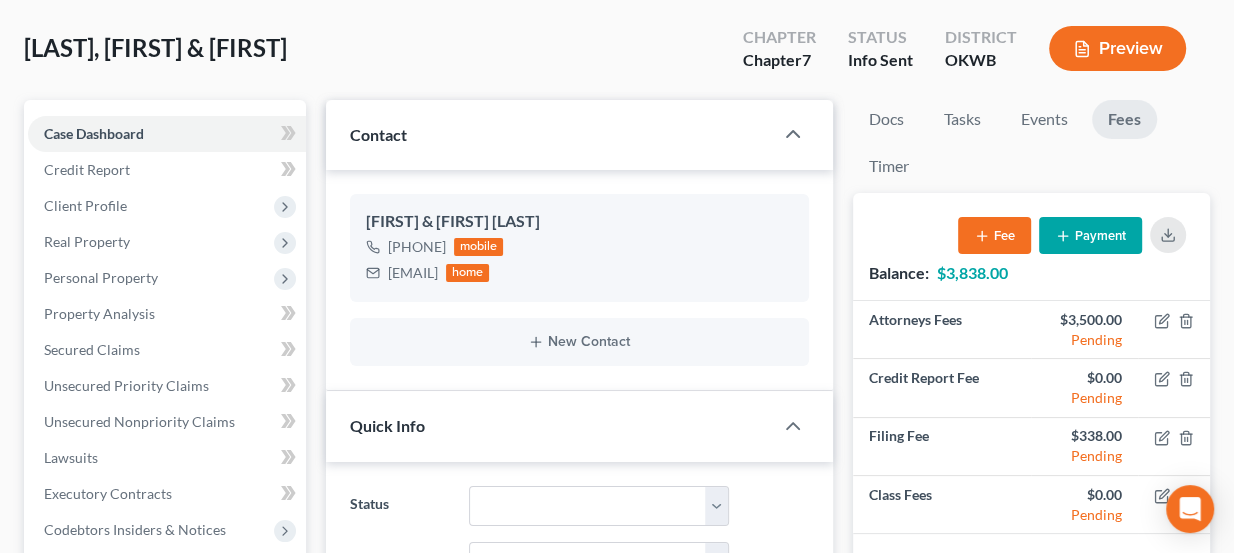 scroll, scrollTop: 0, scrollLeft: 0, axis: both 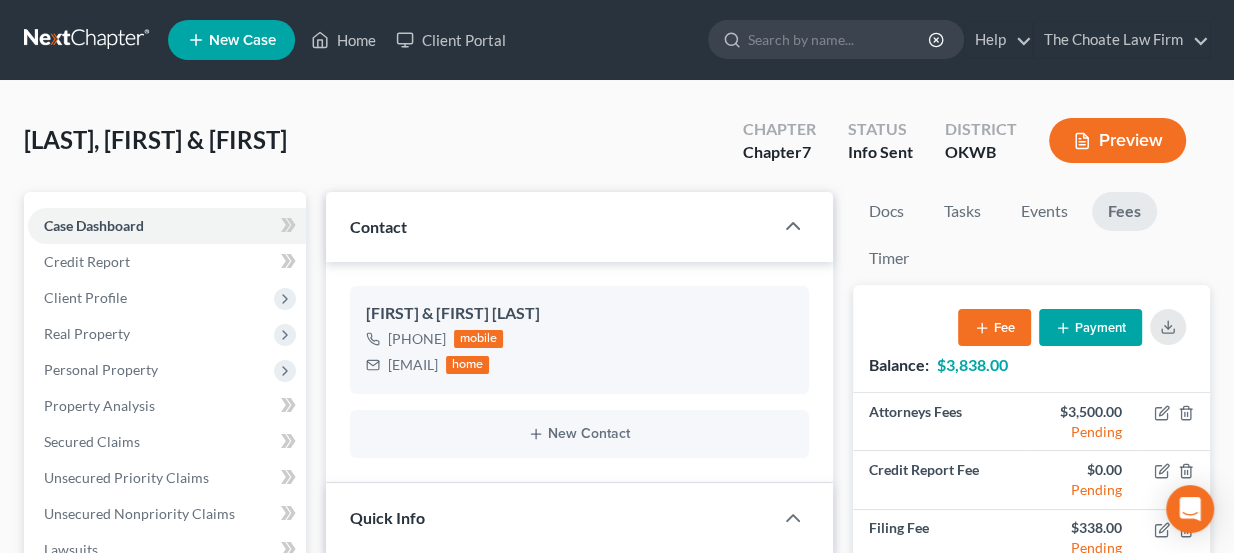 click at bounding box center (88, 40) 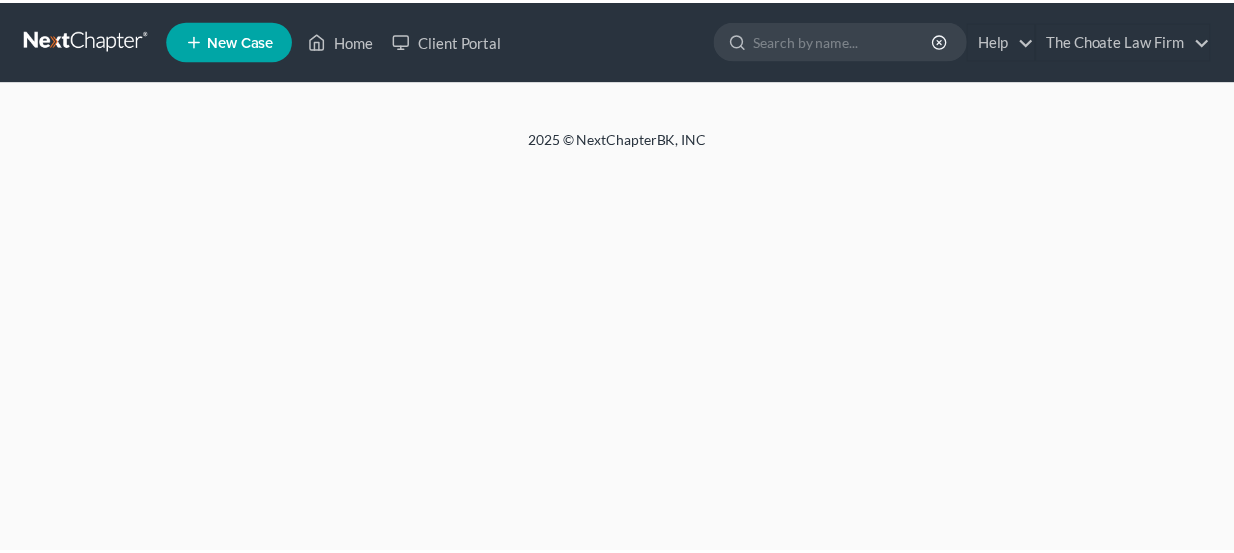 scroll, scrollTop: 0, scrollLeft: 0, axis: both 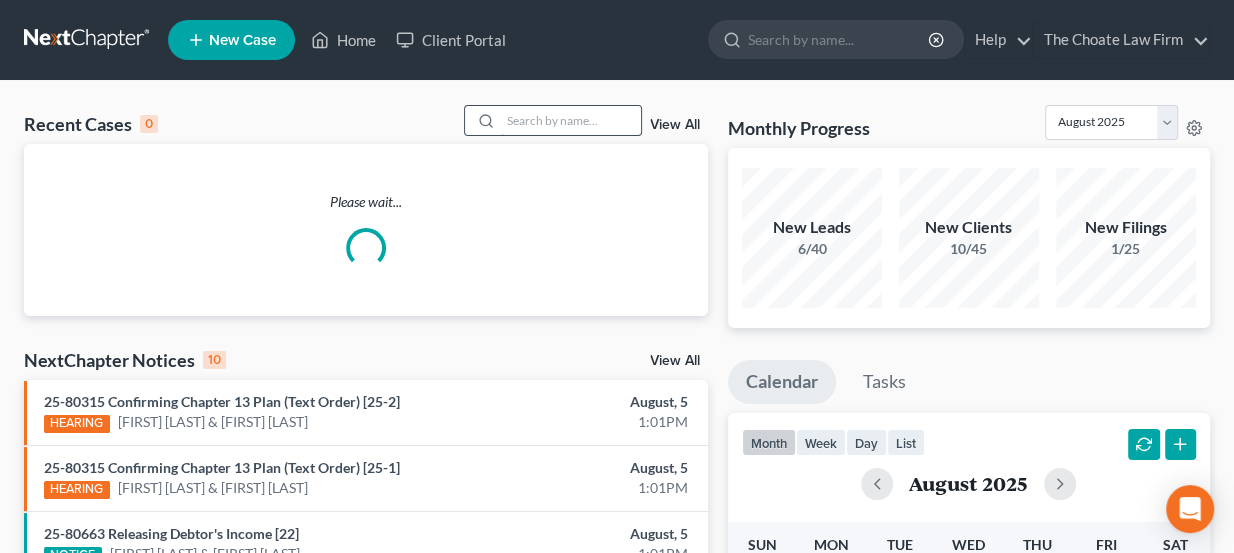 paste on "[LAST], [FIRST]" 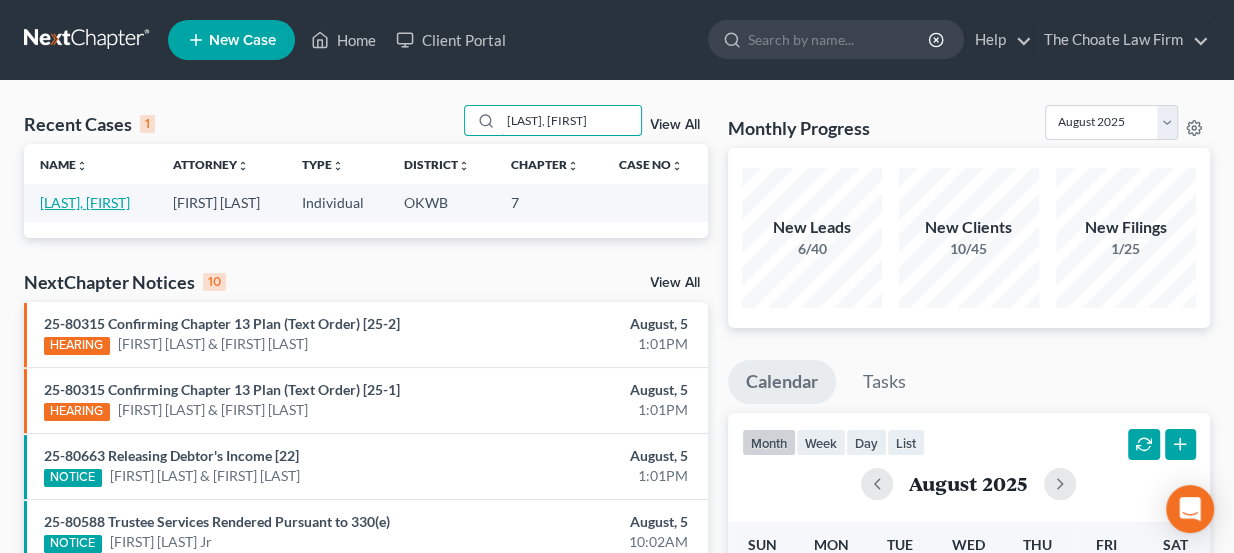 type on "Copeland, James" 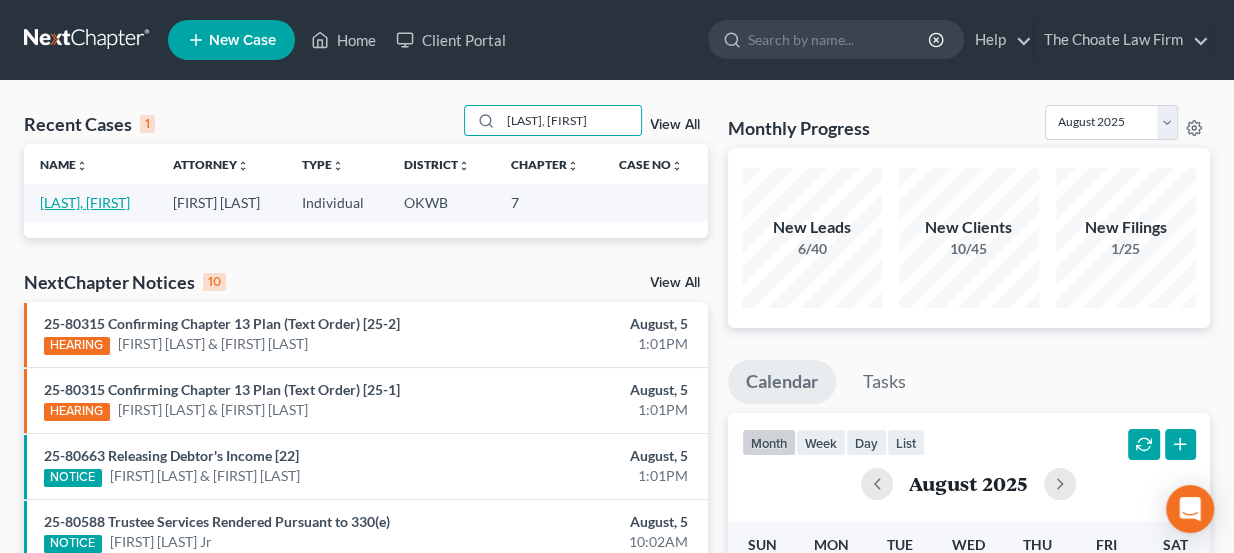 click on "Copeland, James" at bounding box center [85, 202] 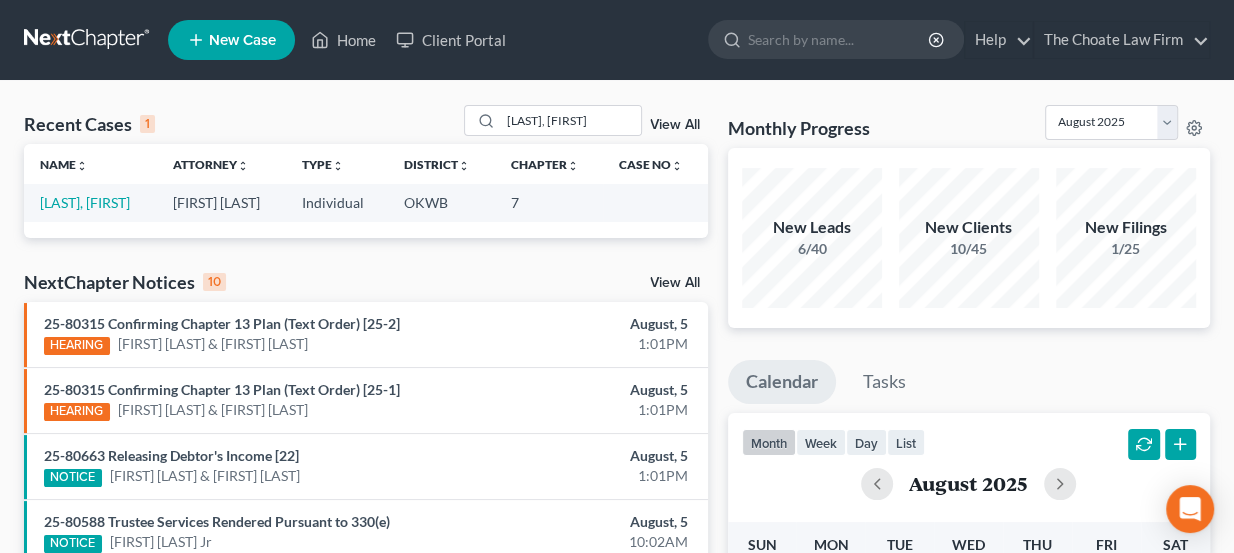 select on "5" 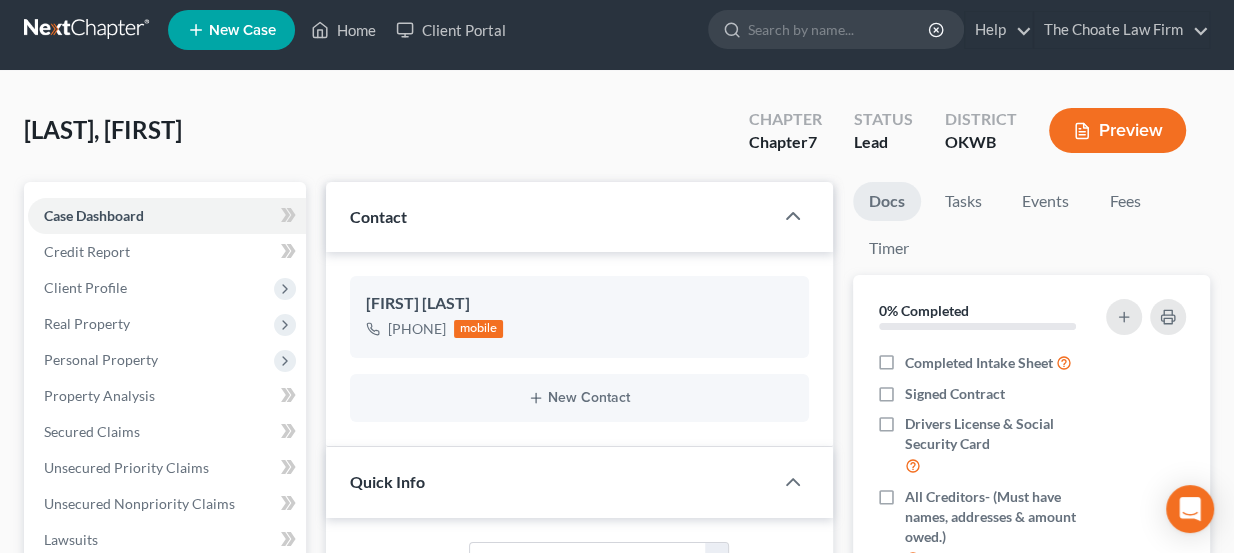 scroll, scrollTop: 0, scrollLeft: 0, axis: both 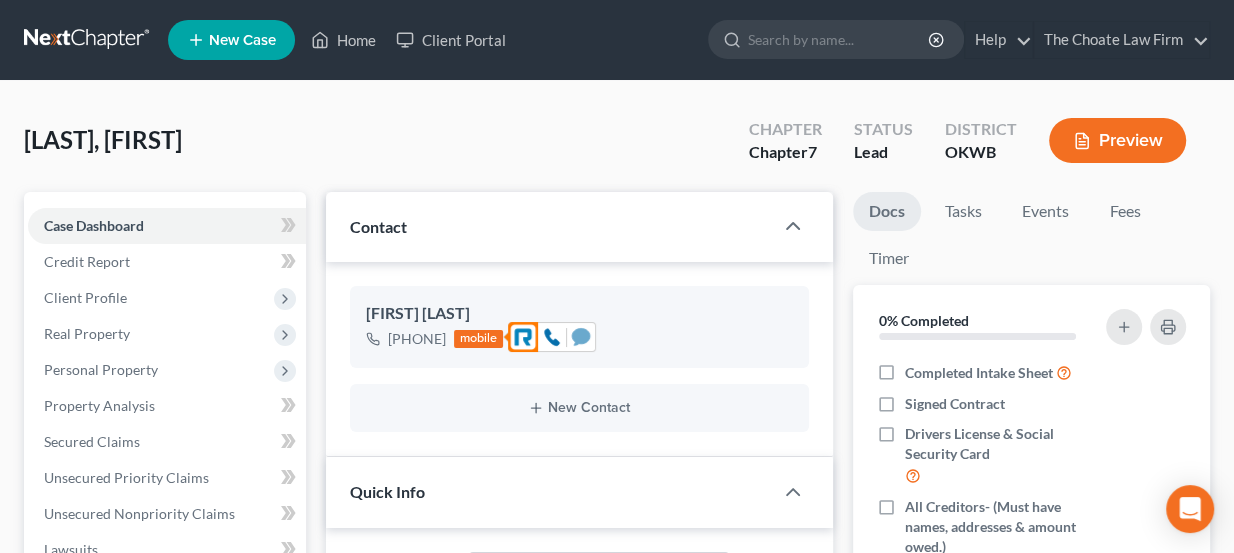click 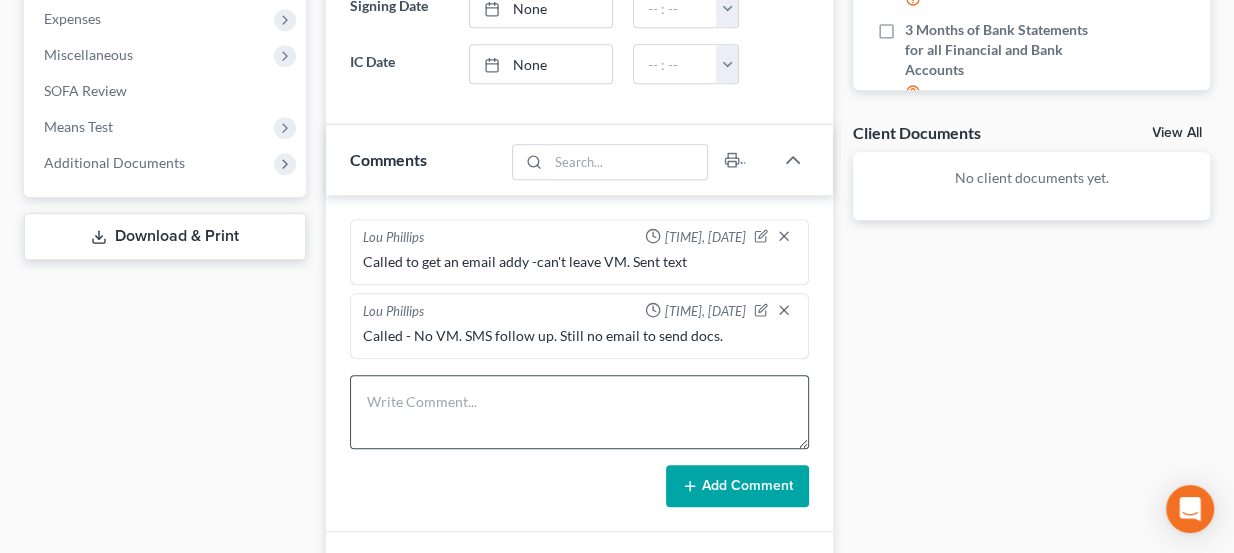 scroll, scrollTop: 818, scrollLeft: 0, axis: vertical 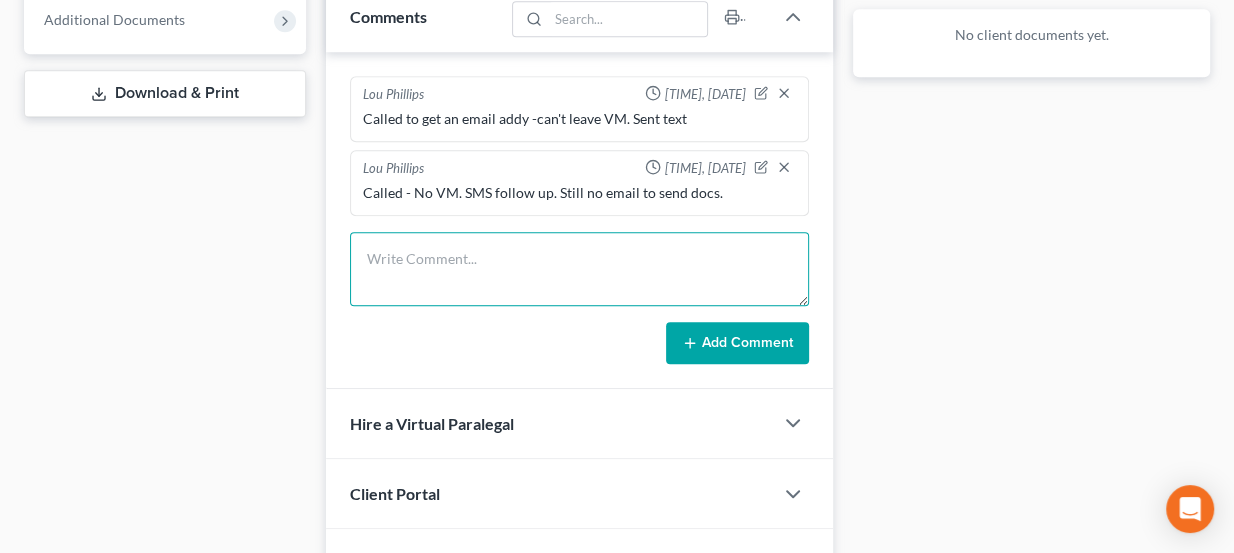click at bounding box center (580, 269) 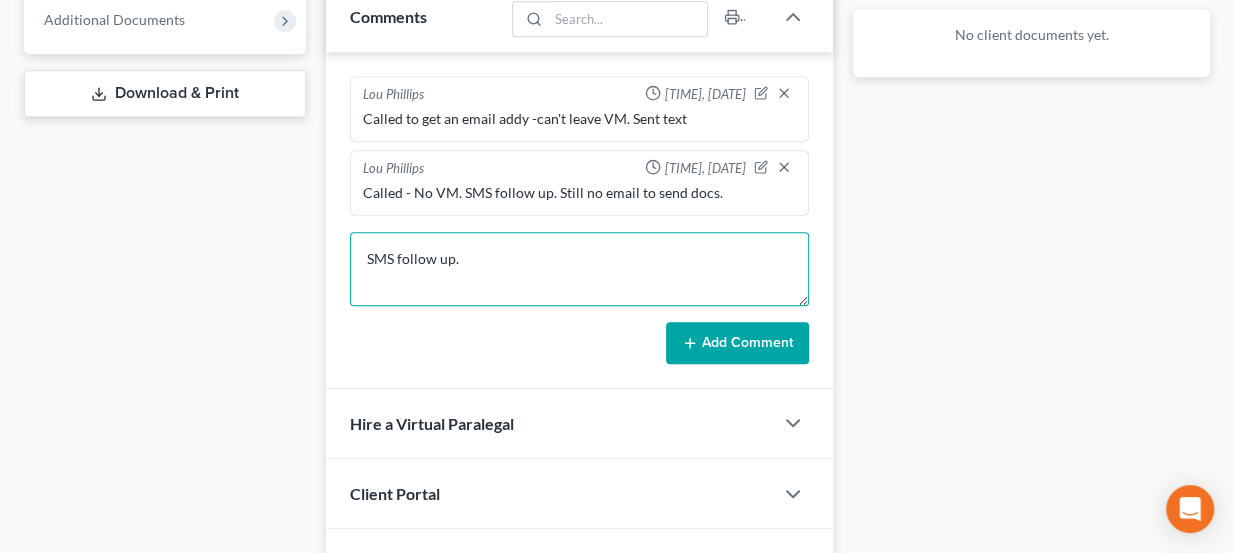 type on "SMS follow up." 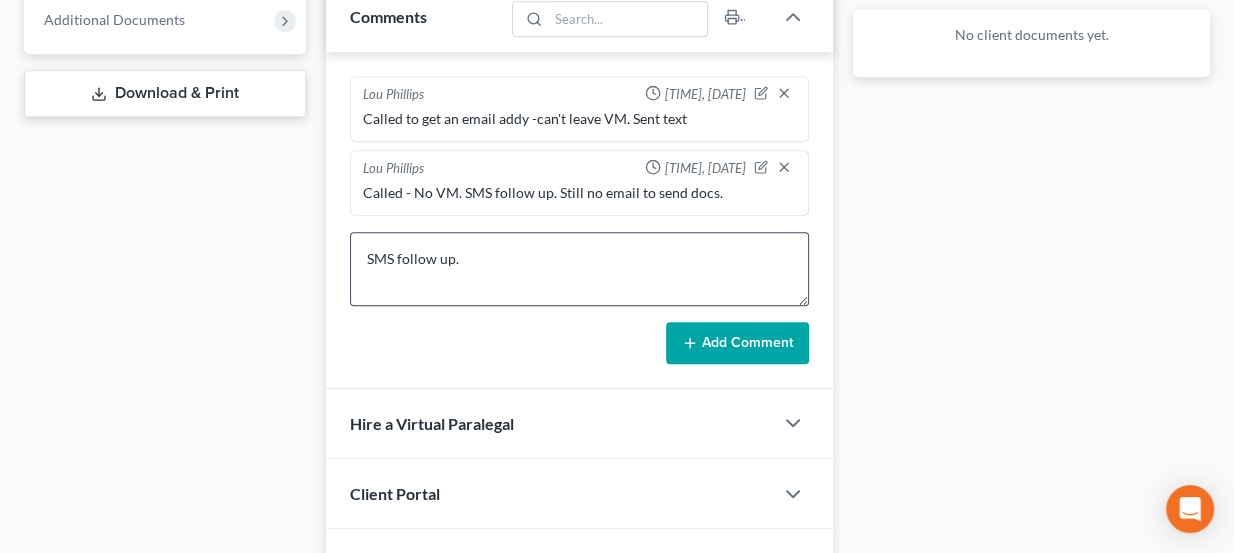 drag, startPoint x: 731, startPoint y: 343, endPoint x: 685, endPoint y: 256, distance: 98.4124 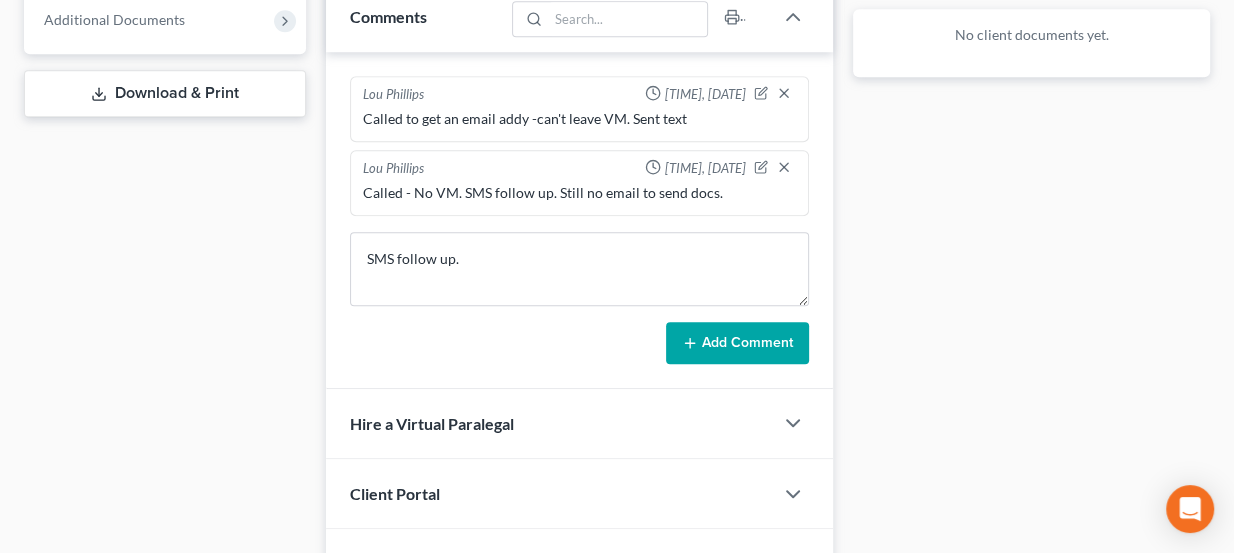 type 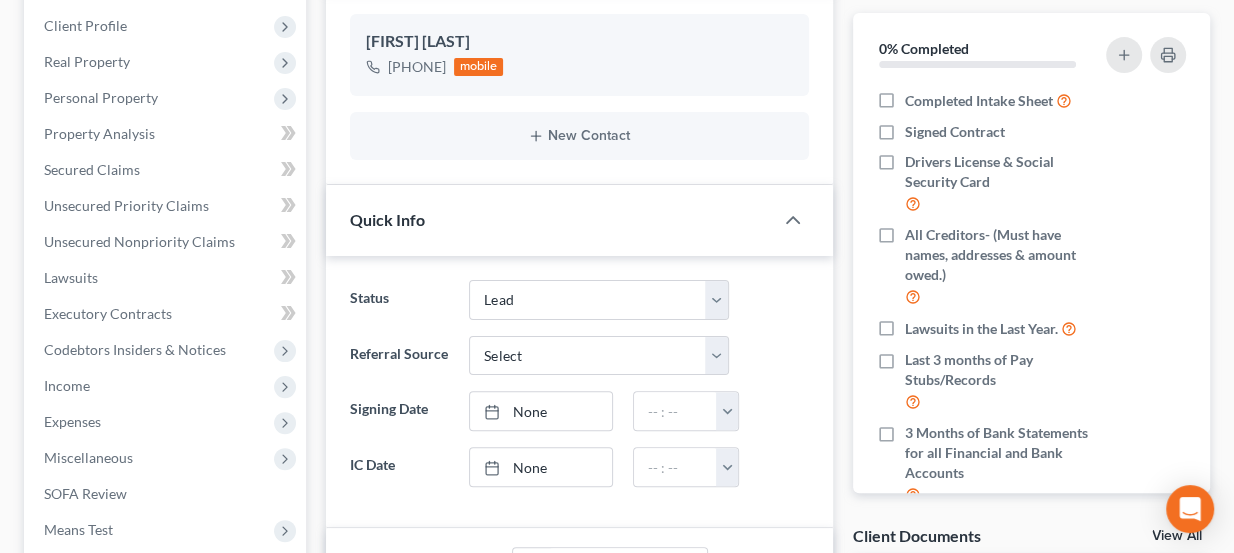 scroll, scrollTop: 0, scrollLeft: 0, axis: both 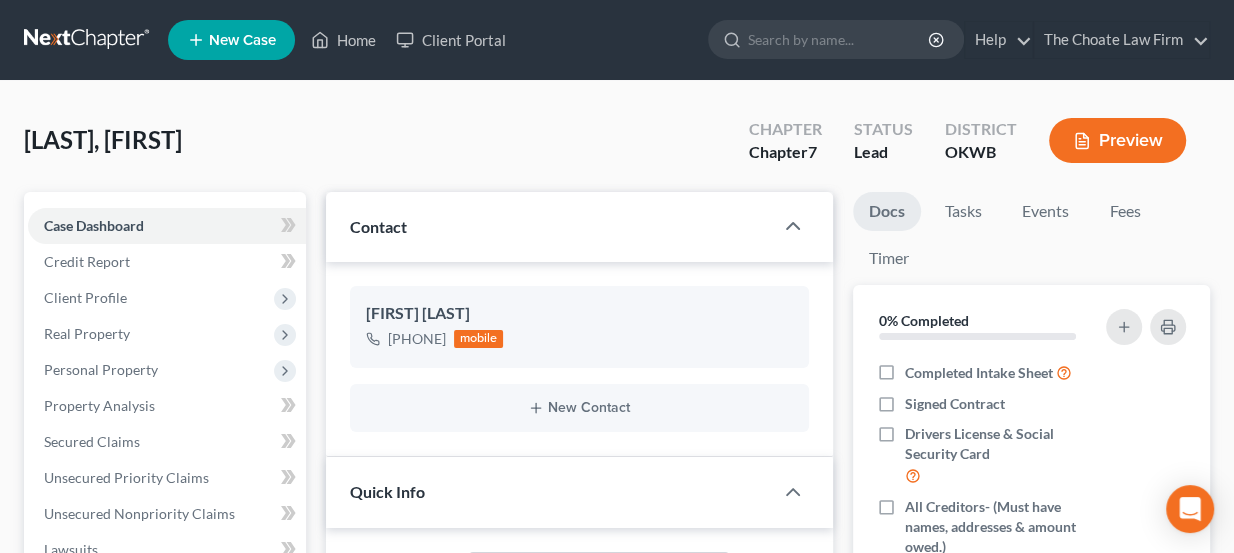 click at bounding box center (88, 40) 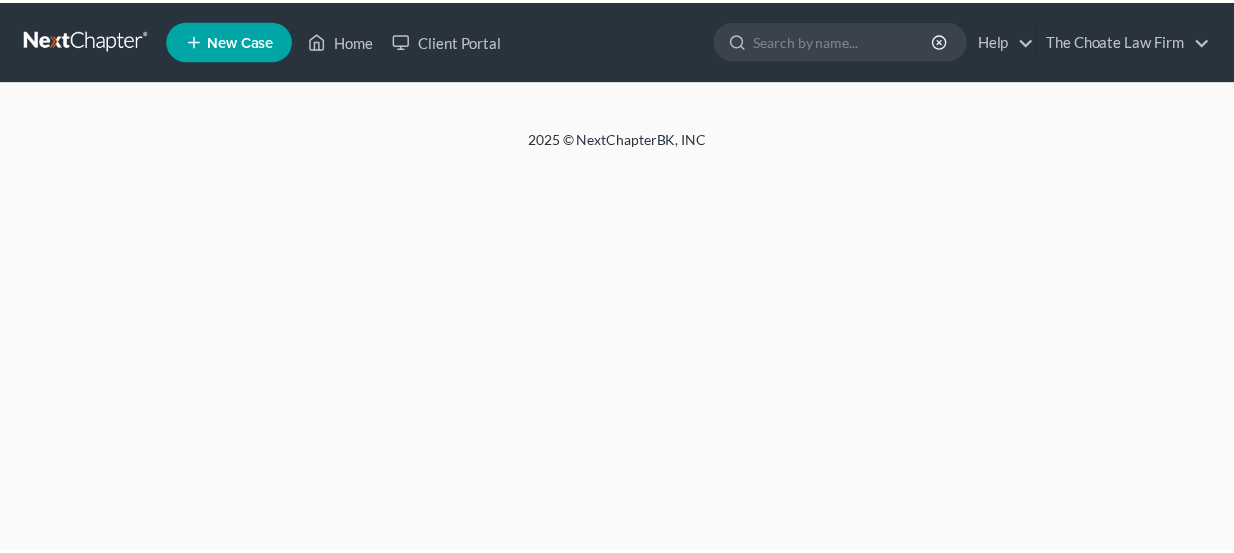 scroll, scrollTop: 0, scrollLeft: 0, axis: both 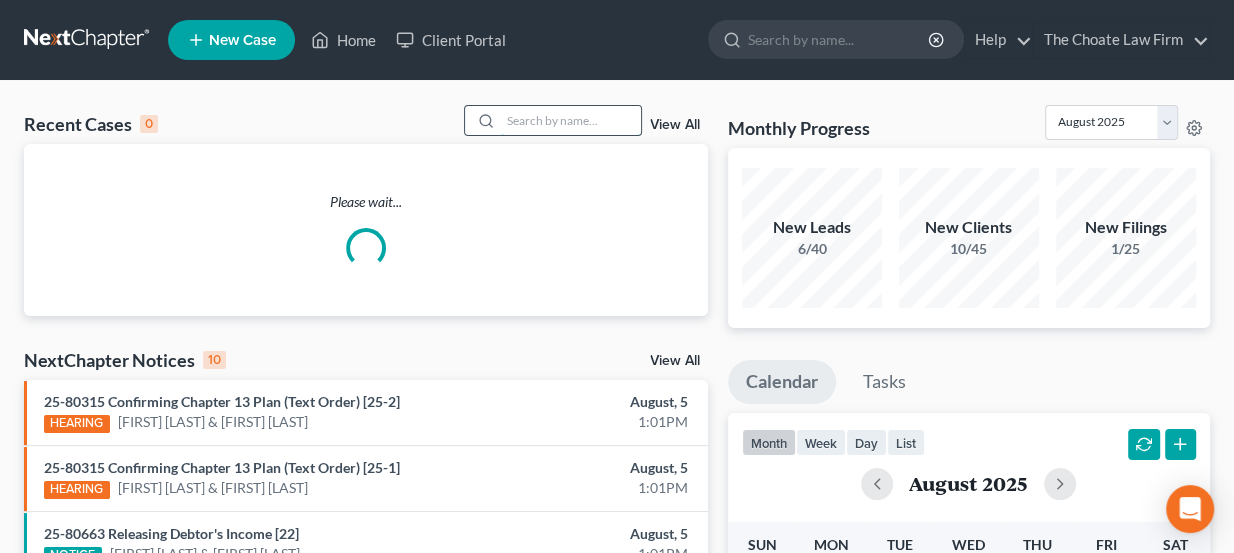 paste on "[LAST], [FIRST]" 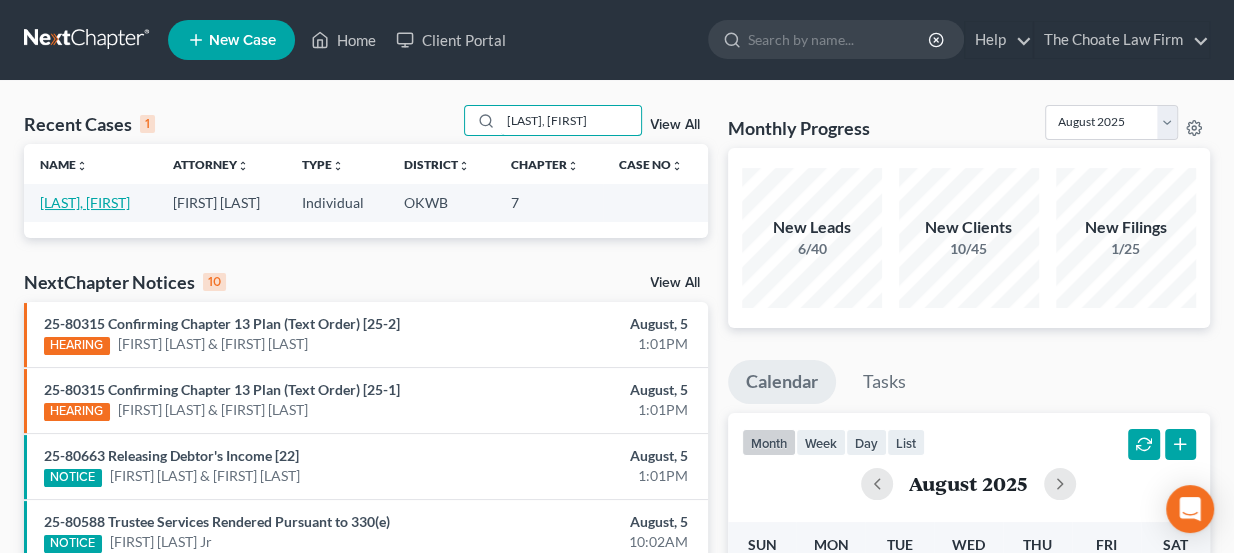 type on "[LAST], [FIRST]" 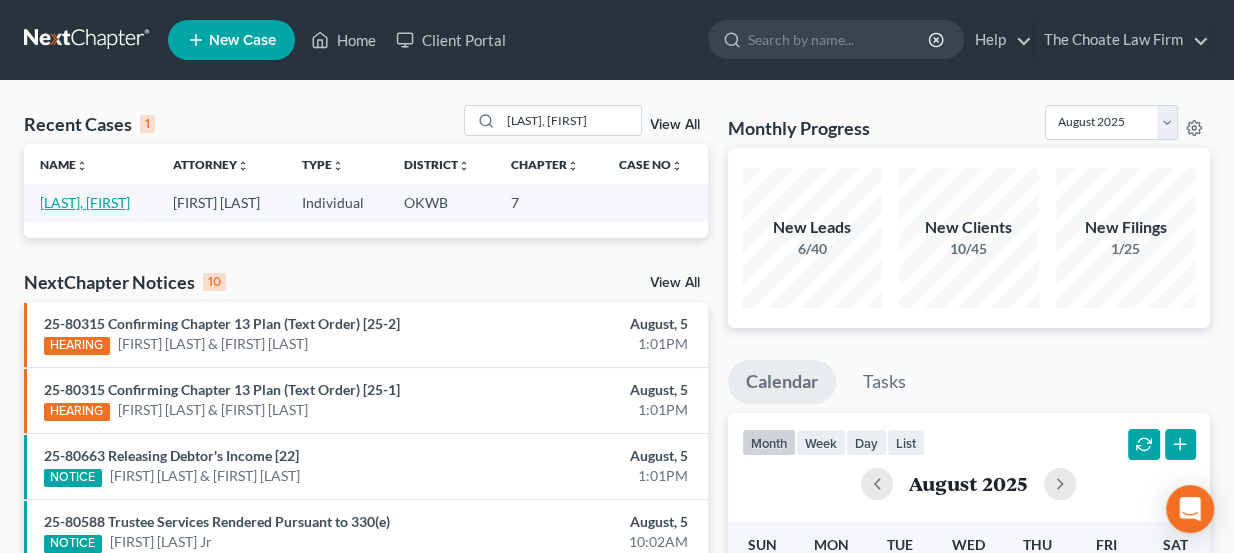 click on "[LAST], [FIRST]" at bounding box center (85, 202) 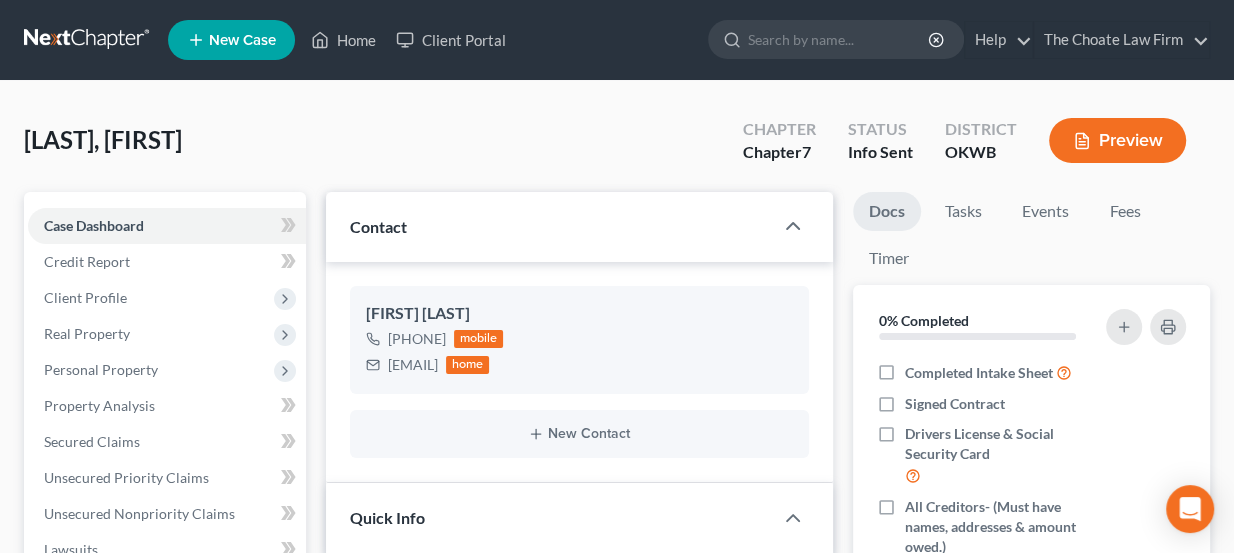 drag, startPoint x: 1173, startPoint y: 196, endPoint x: 1149, endPoint y: 206, distance: 26 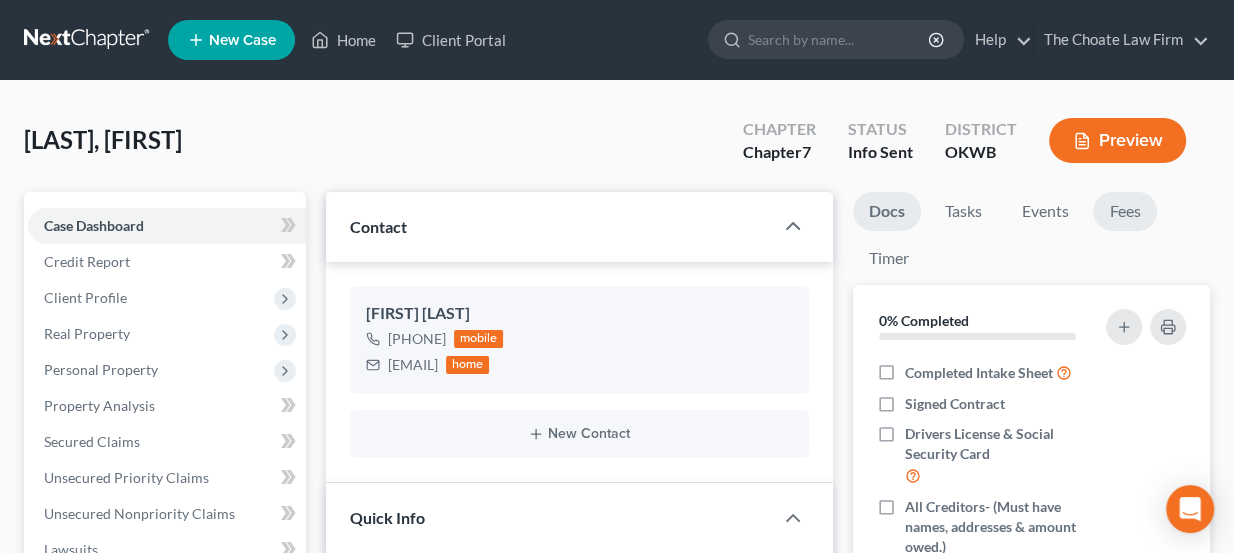 click on "Docs
Tasks
Events
Fees
Timer" at bounding box center (1031, 239) 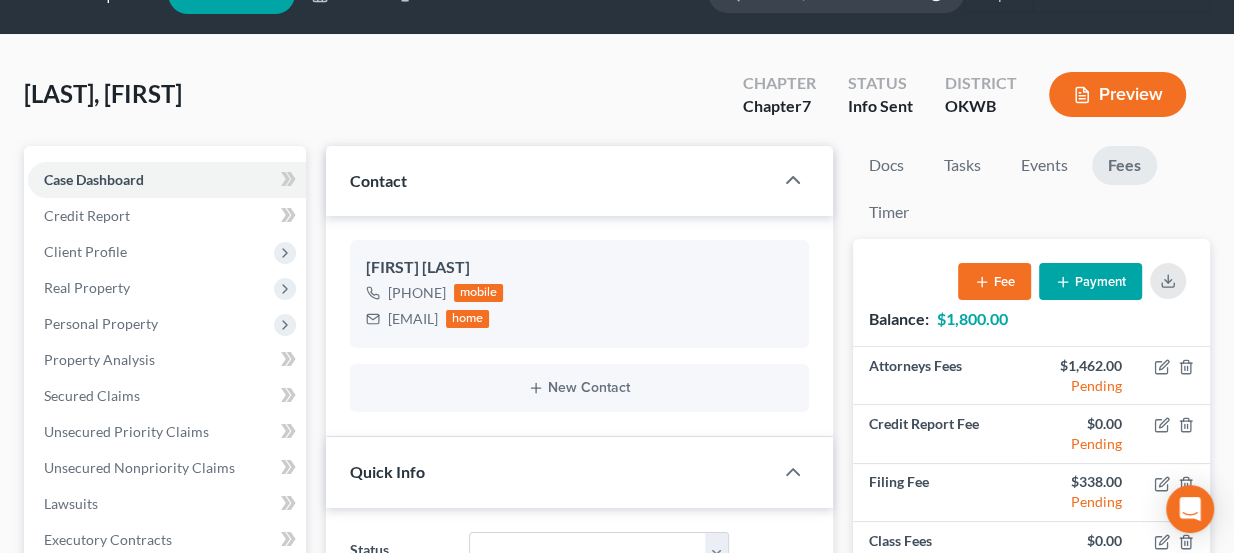 scroll, scrollTop: 0, scrollLeft: 0, axis: both 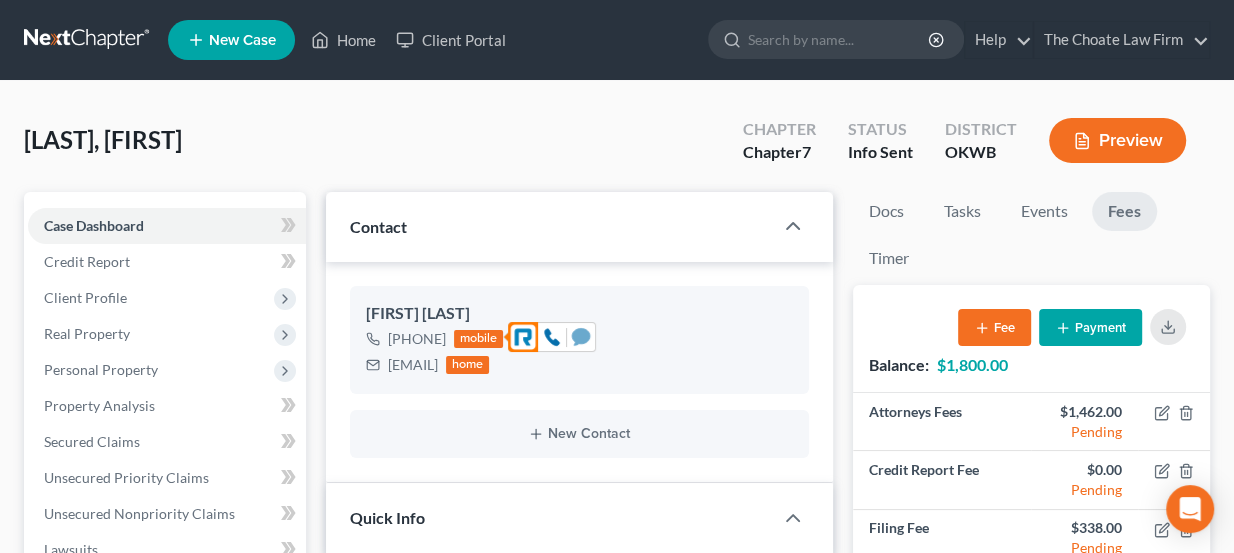 click 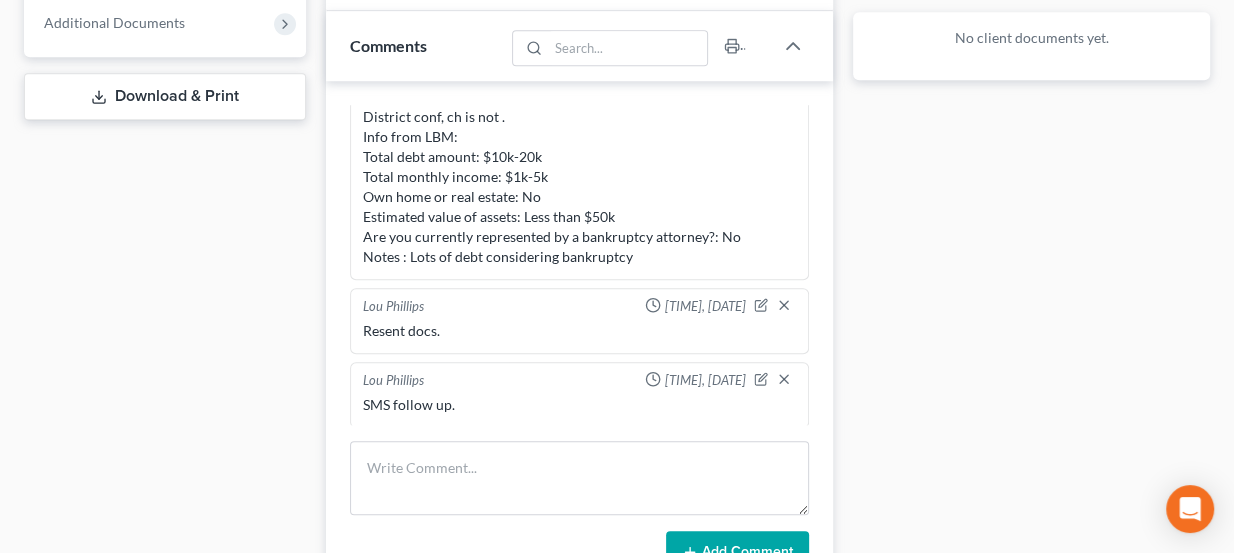 scroll, scrollTop: 818, scrollLeft: 0, axis: vertical 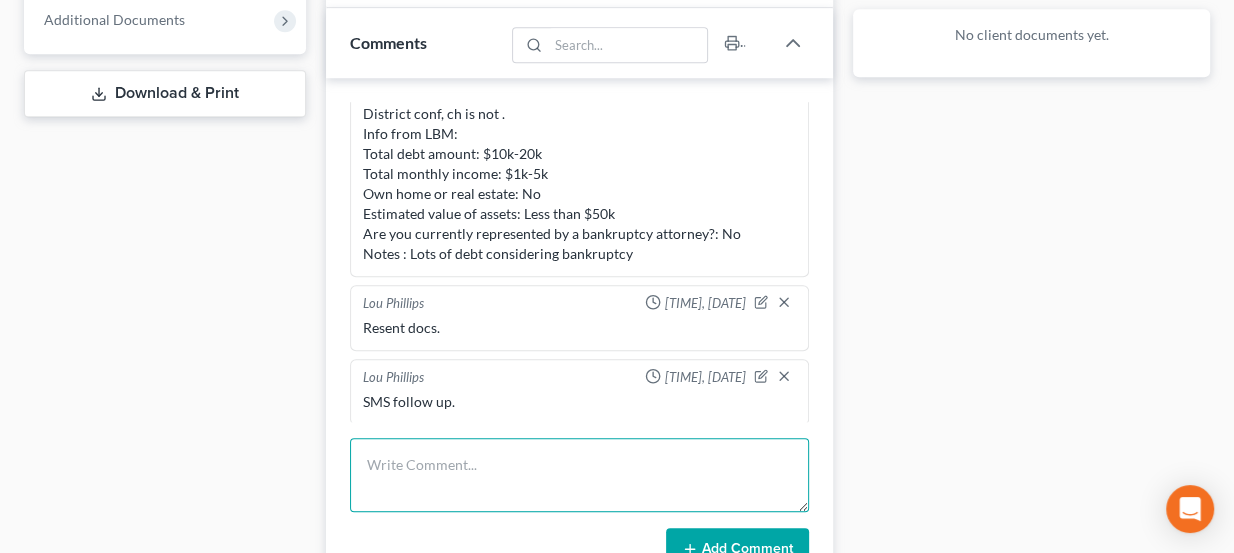 click at bounding box center (580, 475) 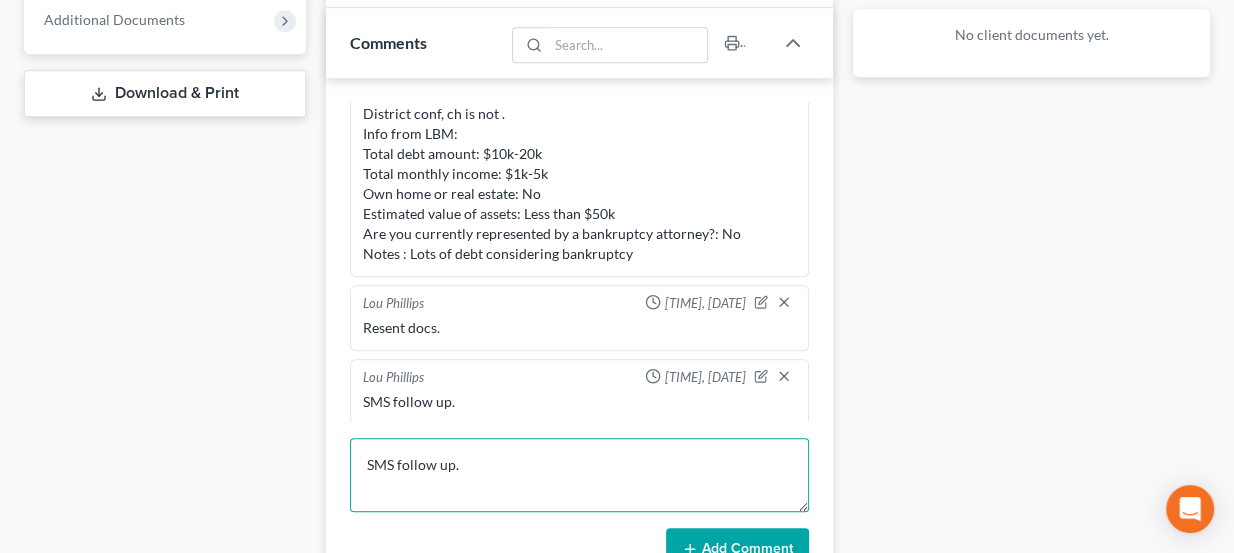 type on "SMS follow up." 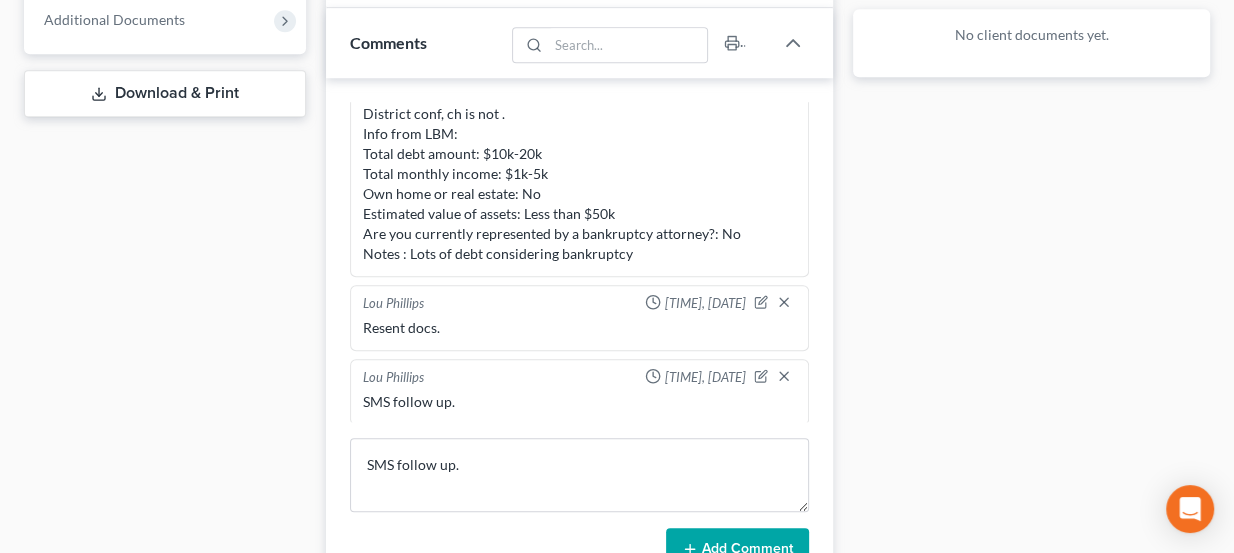 click on "Add Comment" at bounding box center (737, 549) 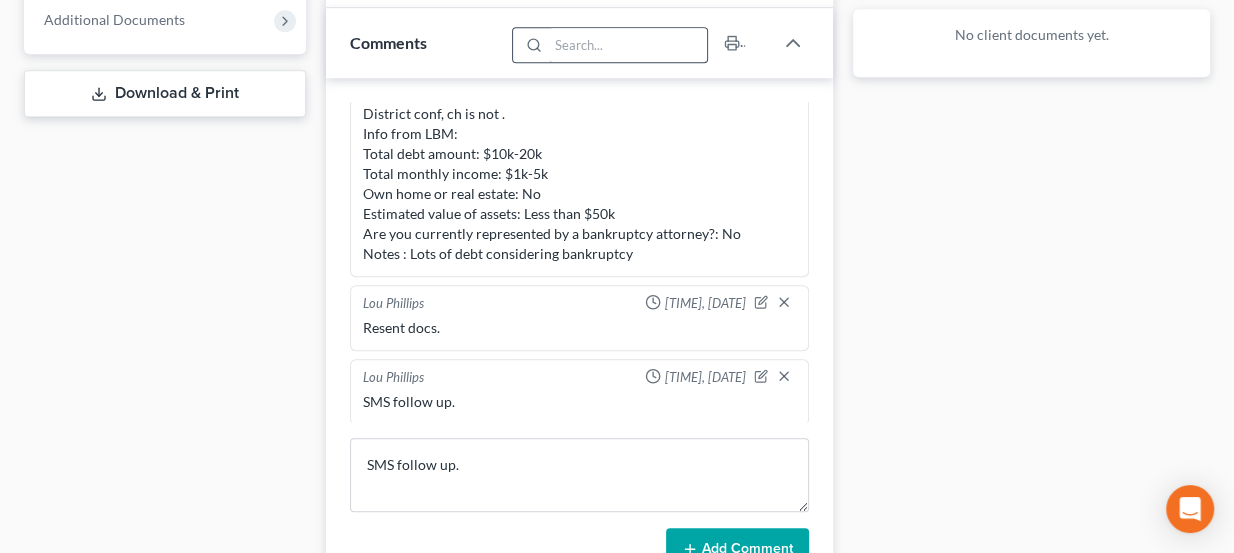 type 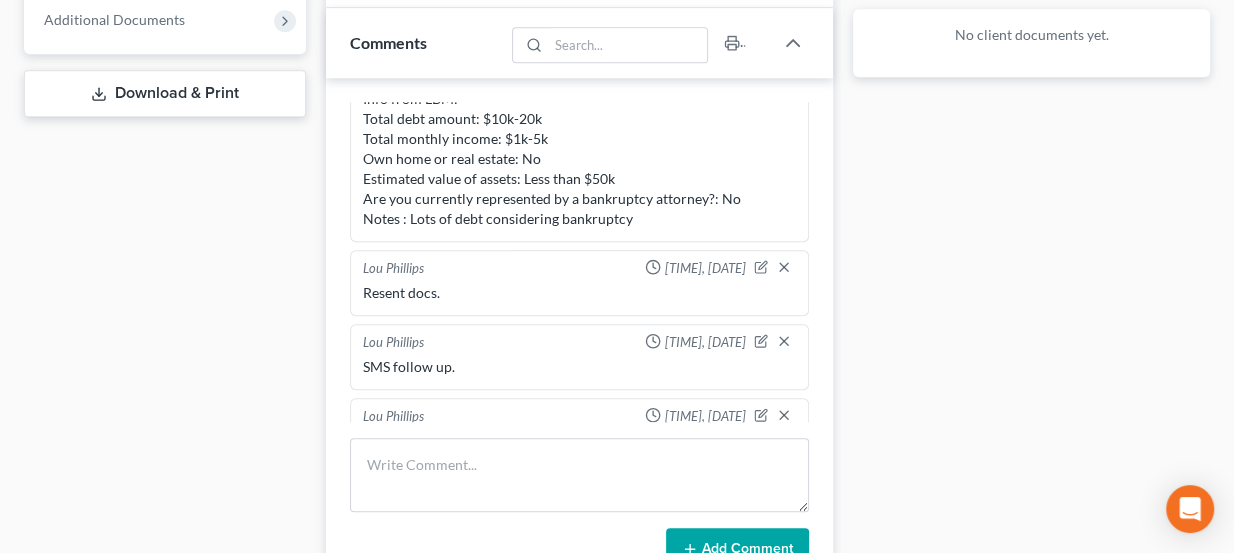 scroll, scrollTop: 0, scrollLeft: 0, axis: both 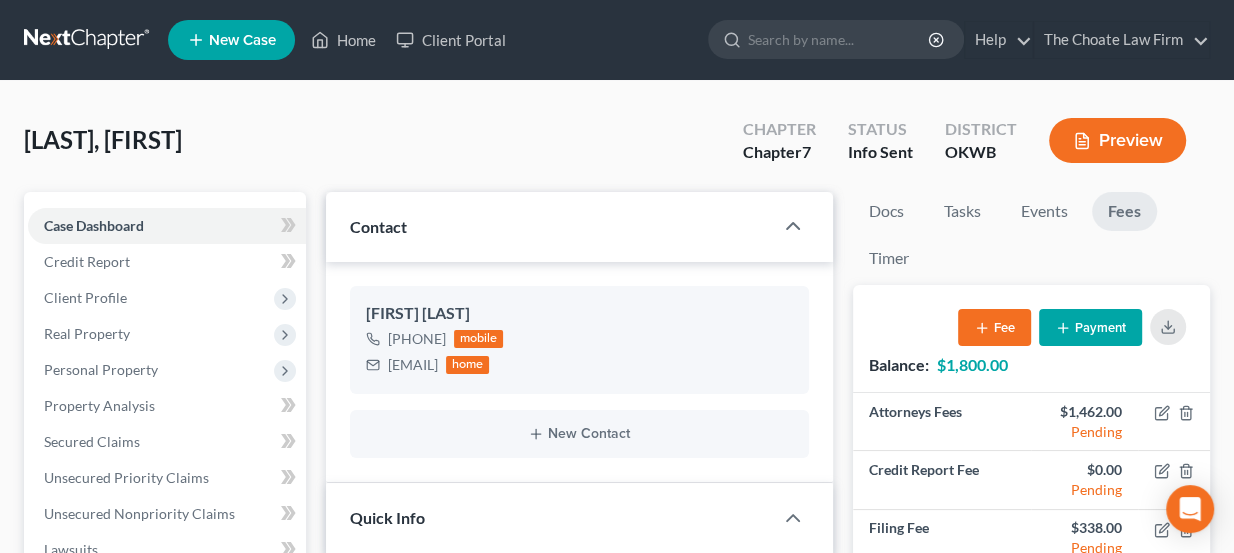 click at bounding box center (88, 40) 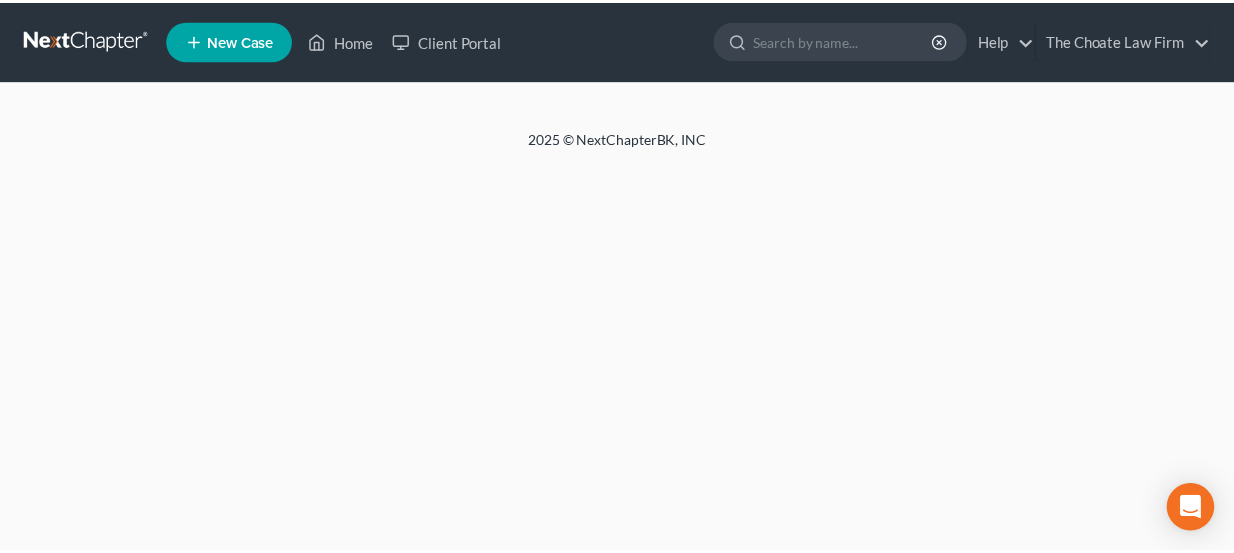 scroll, scrollTop: 0, scrollLeft: 0, axis: both 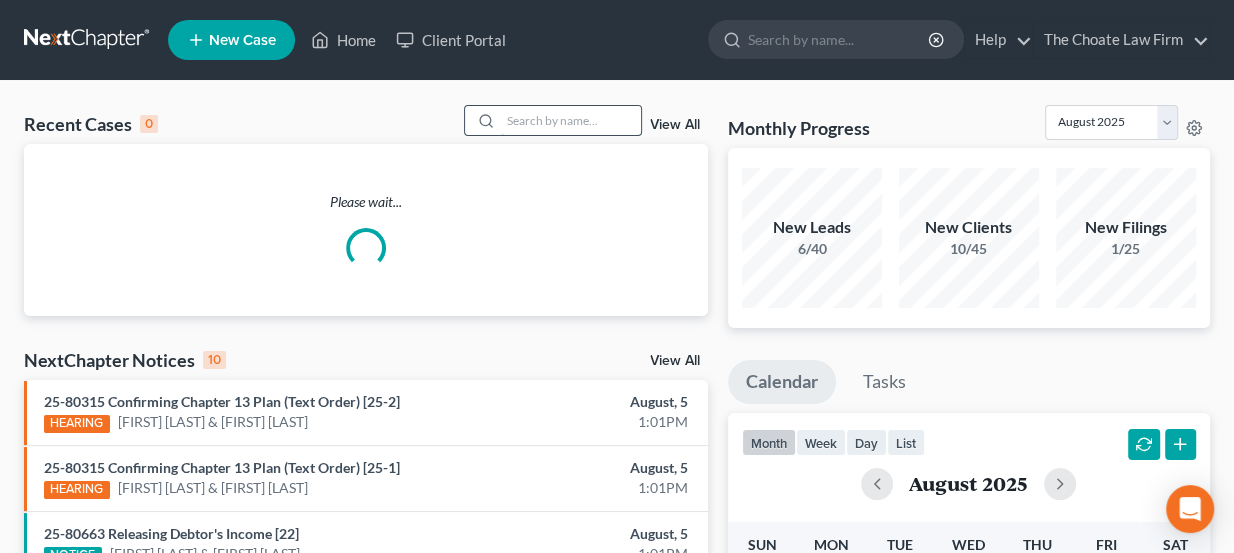 paste on "[LAST], [FIRST]" 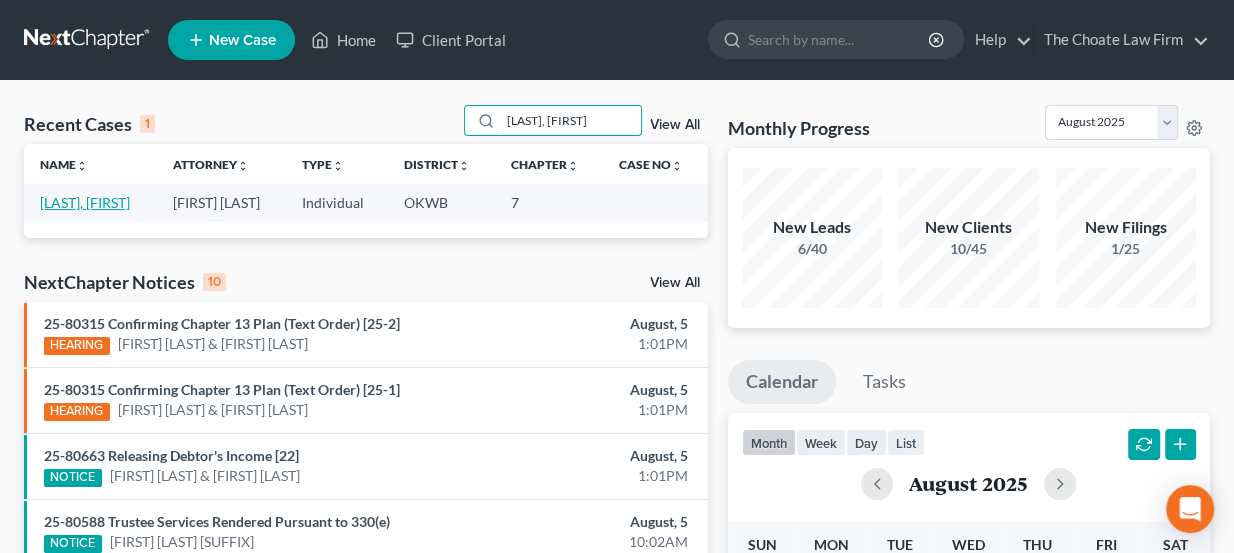 type on "[LAST], [FIRST]" 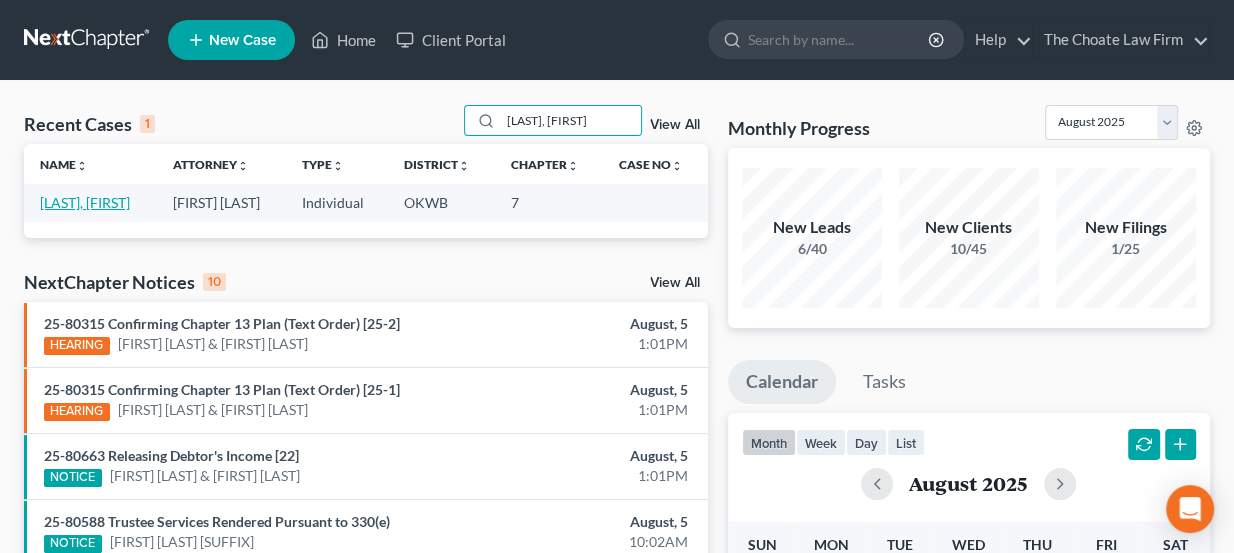 click on "[LAST], [FIRST]" at bounding box center [85, 202] 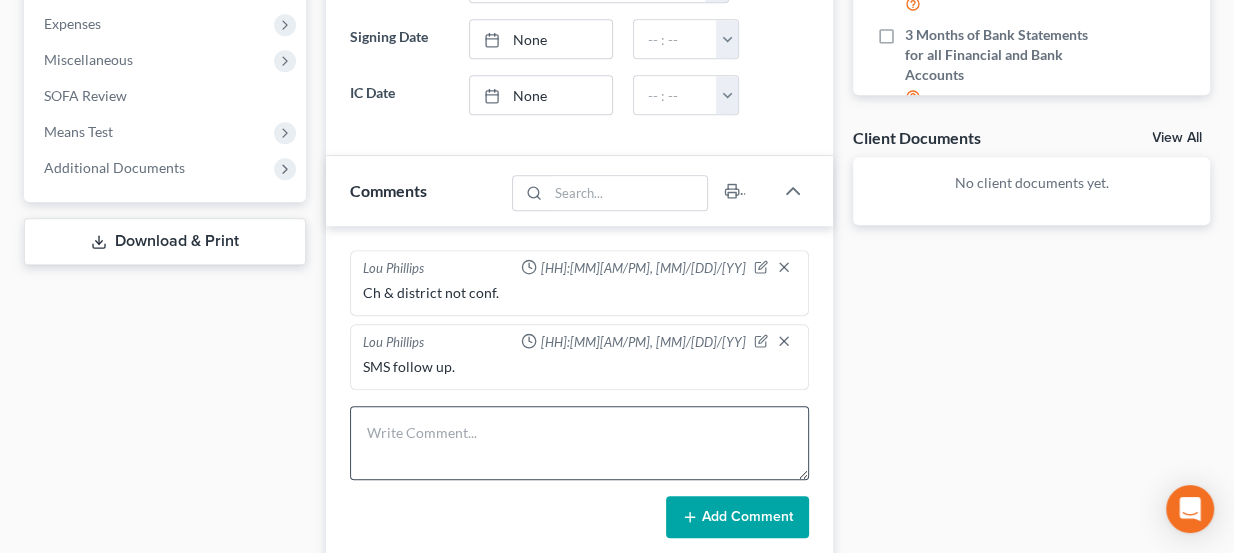scroll, scrollTop: 727, scrollLeft: 0, axis: vertical 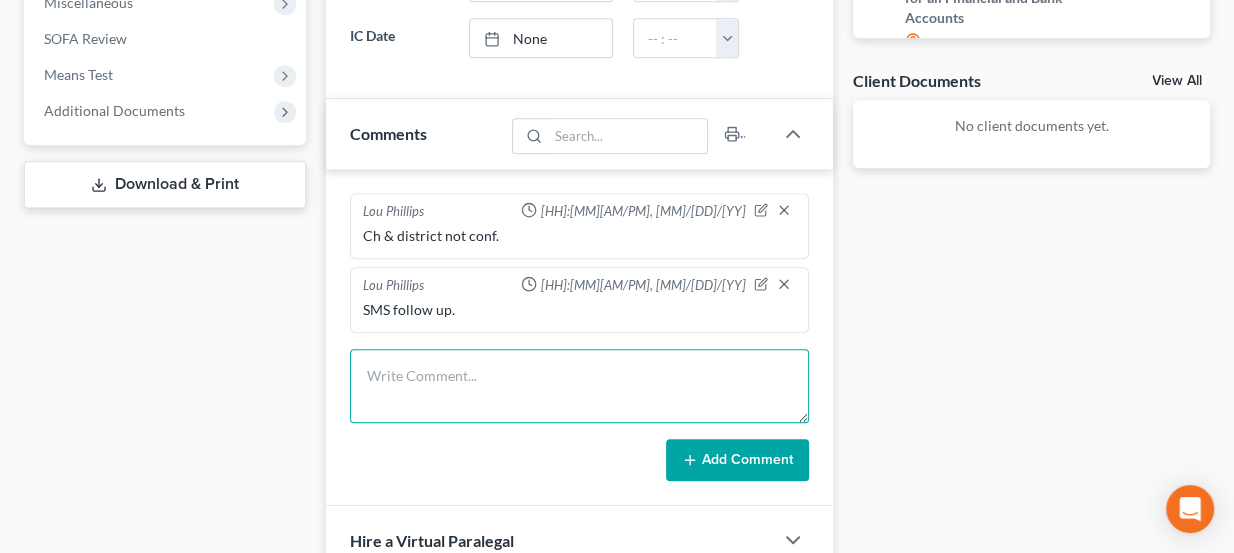 click at bounding box center (580, 386) 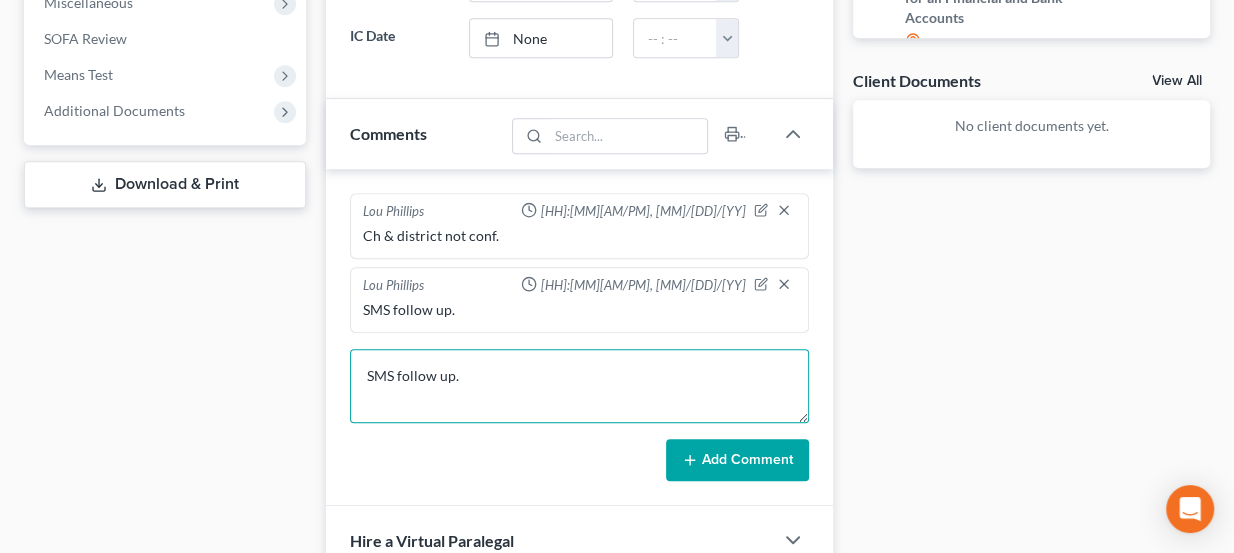 type on "SMS follow up." 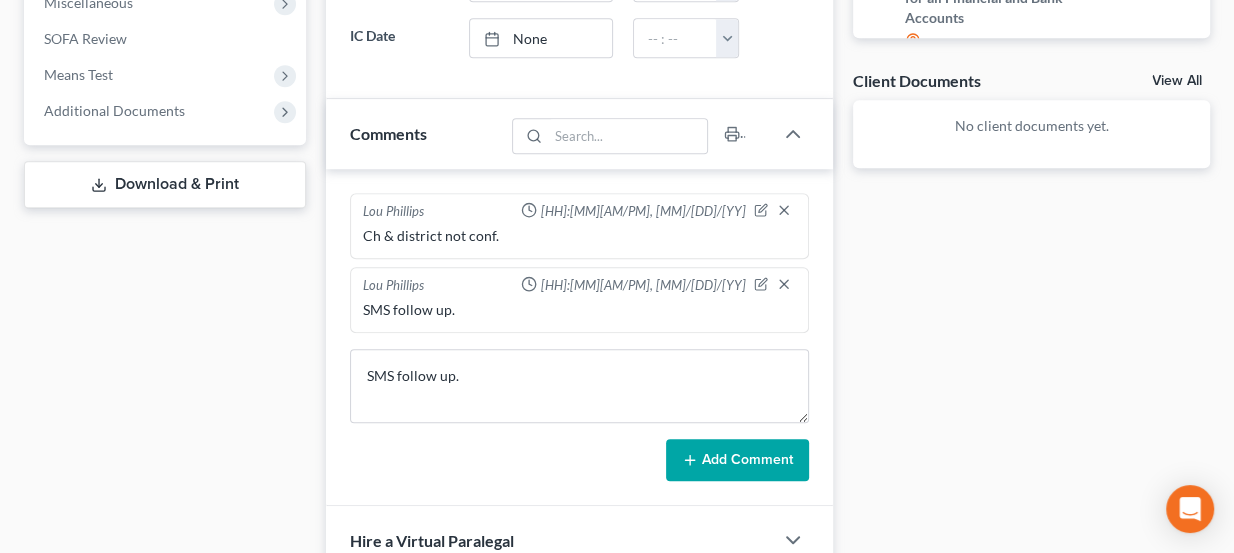 click on "Add Comment" at bounding box center (737, 460) 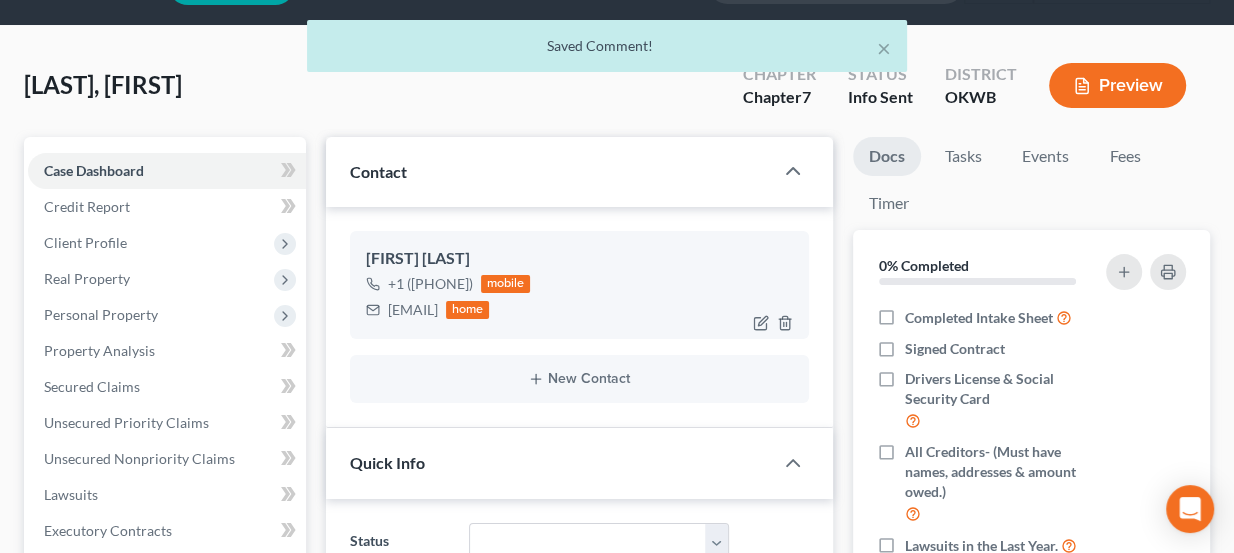 scroll, scrollTop: 0, scrollLeft: 0, axis: both 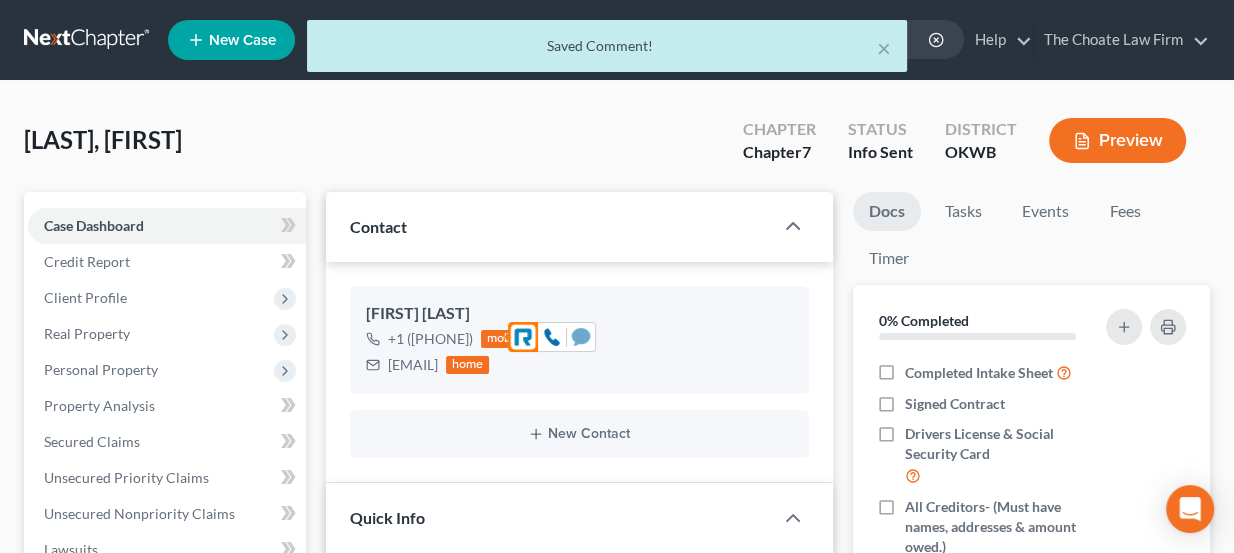 click 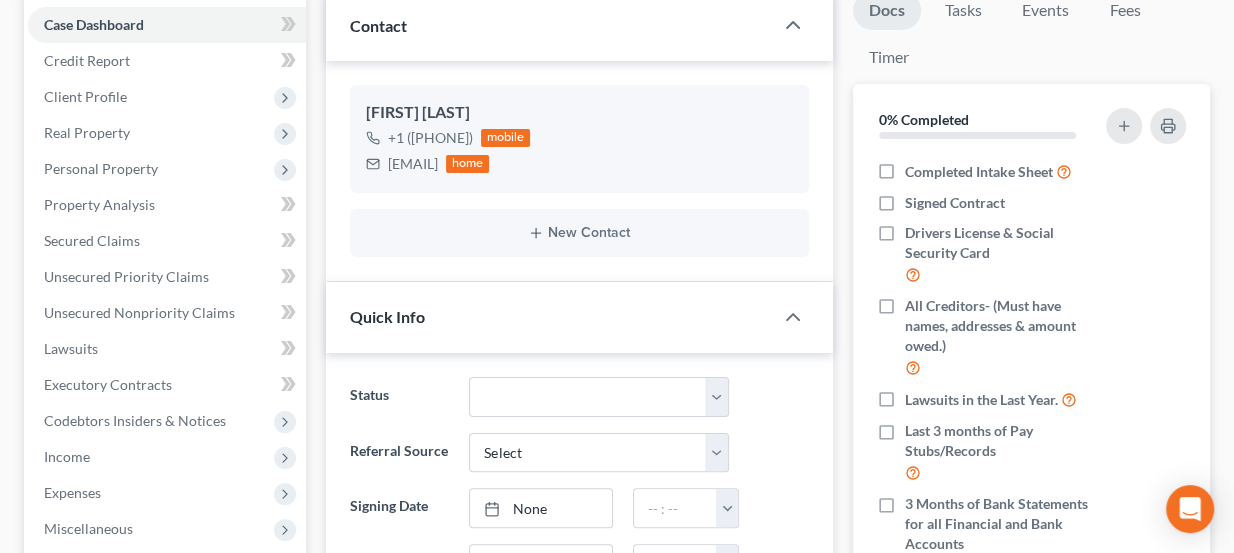 scroll, scrollTop: 0, scrollLeft: 0, axis: both 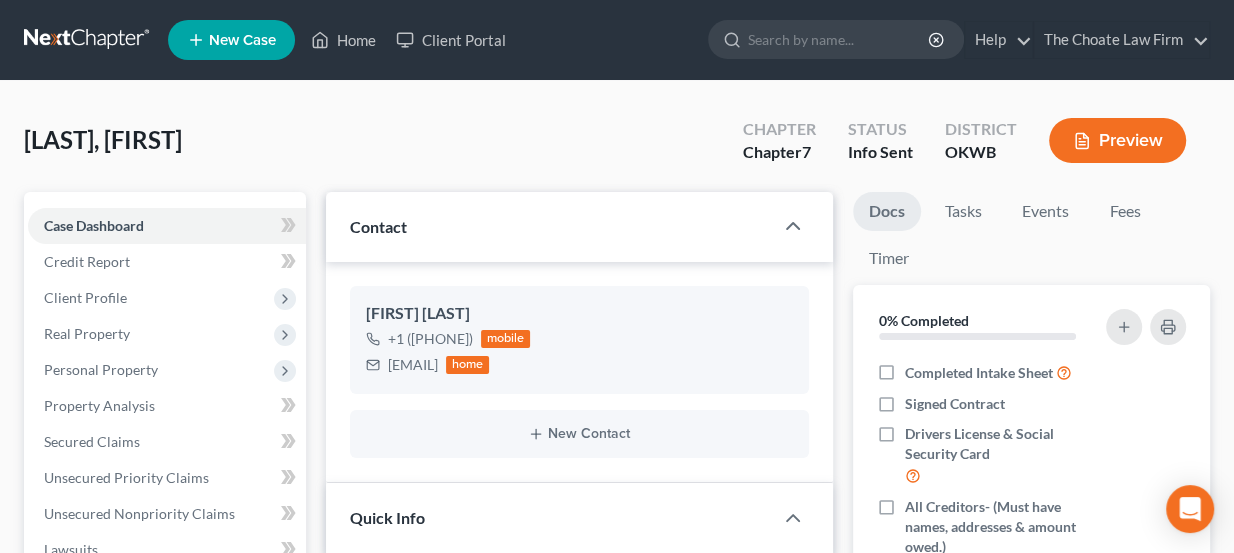 click on "Home New Case Client Portal The Choate Law Firm [EMAIL] My Account Settings Plan + Billing Account Add-Ons Upgrade to Whoa Help Center Webinars Training Videos What's new Log out New Case Home Client Portal         - No Result - See all results Or Press Enter... Help Help Center Webinars Training Videos What's new The Choate Law Firm The Choate Law Firm [EMAIL] My Account Settings Plan + Billing Account Add-Ons Upgrade to Whoa Log out" at bounding box center (617, 40) 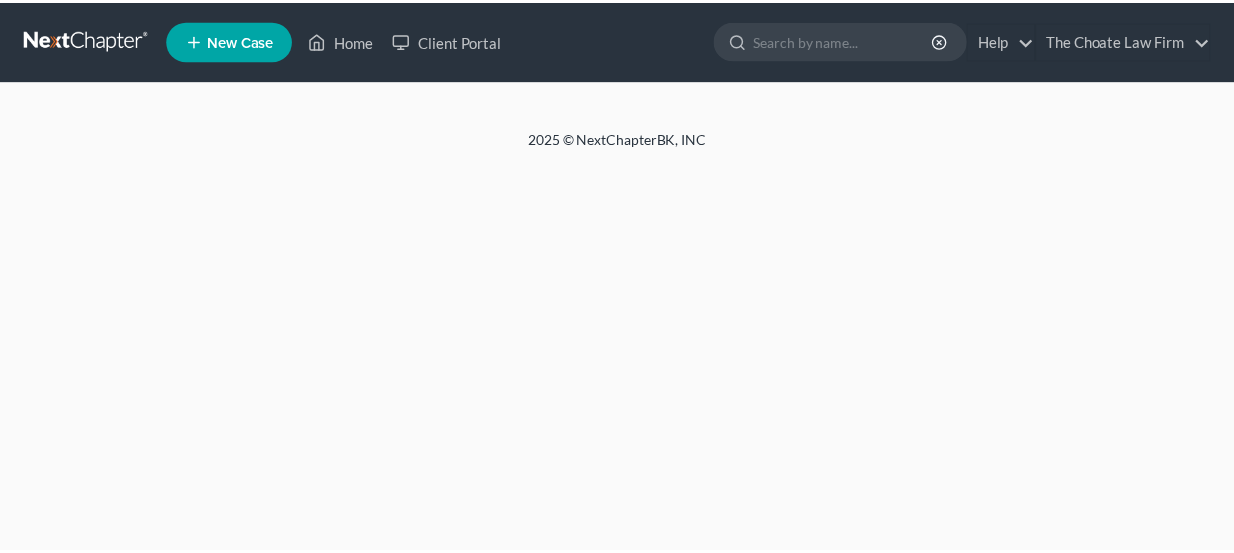 scroll, scrollTop: 0, scrollLeft: 0, axis: both 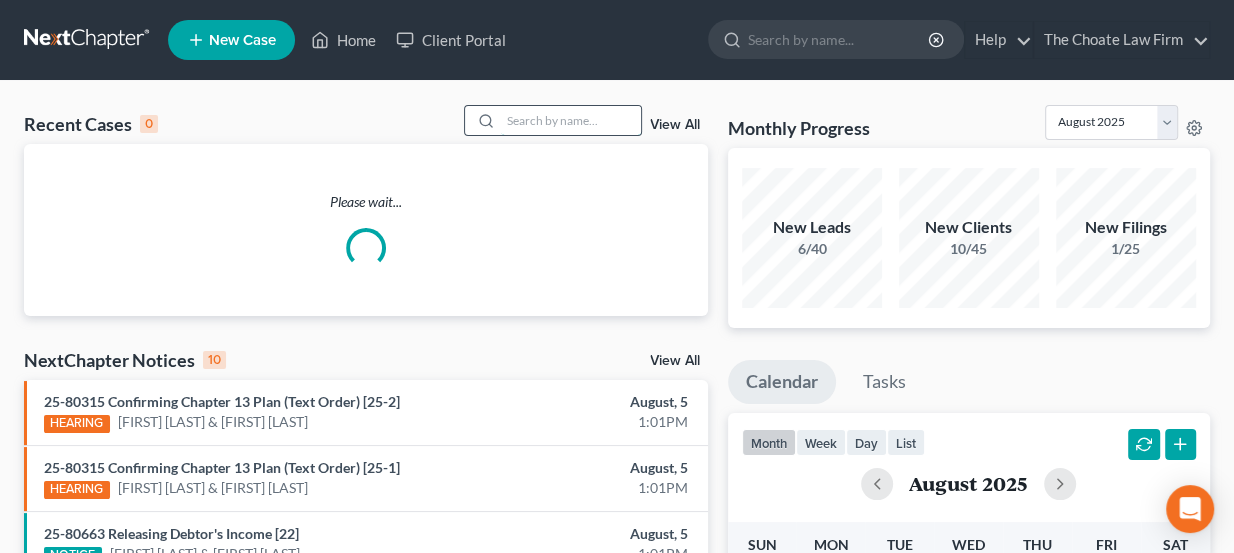 paste on "Mack, Samy" 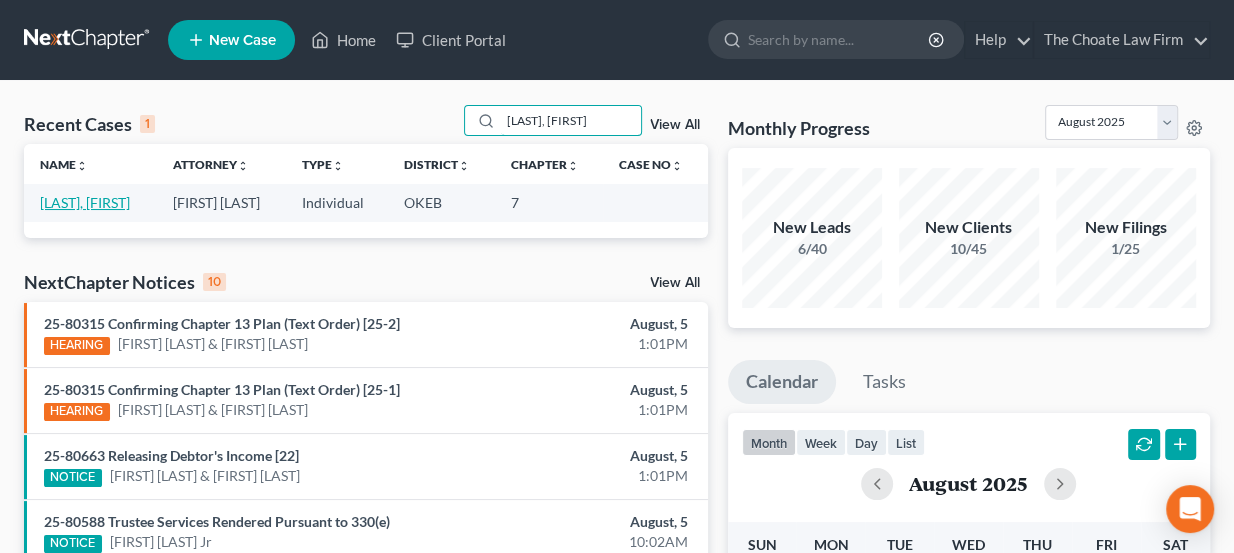 type on "Mack, Samy" 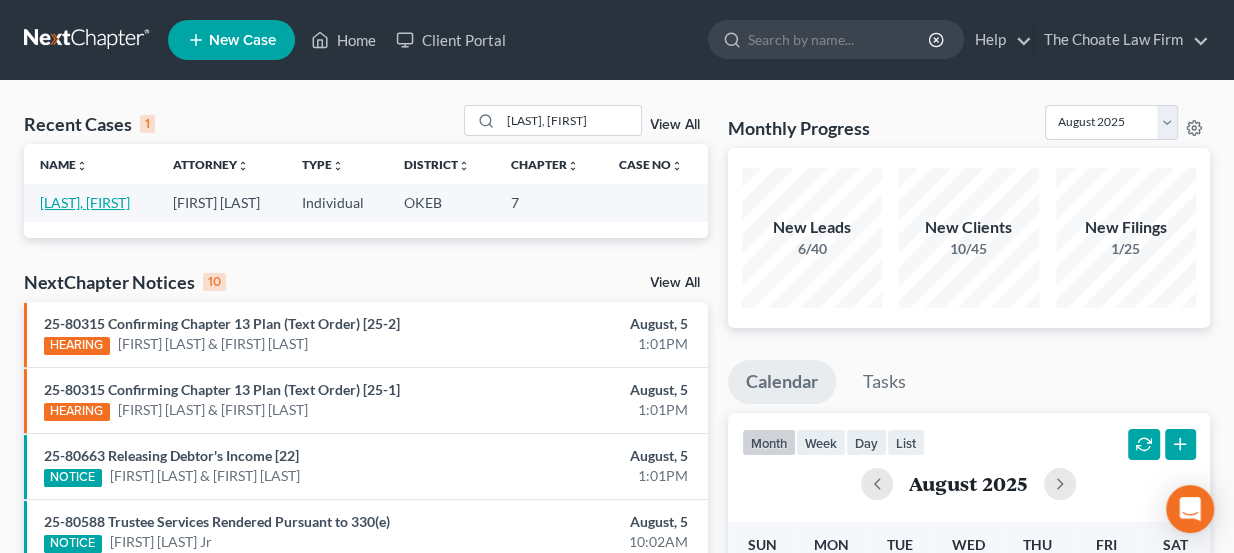 click on "Mack, Samy" at bounding box center (85, 202) 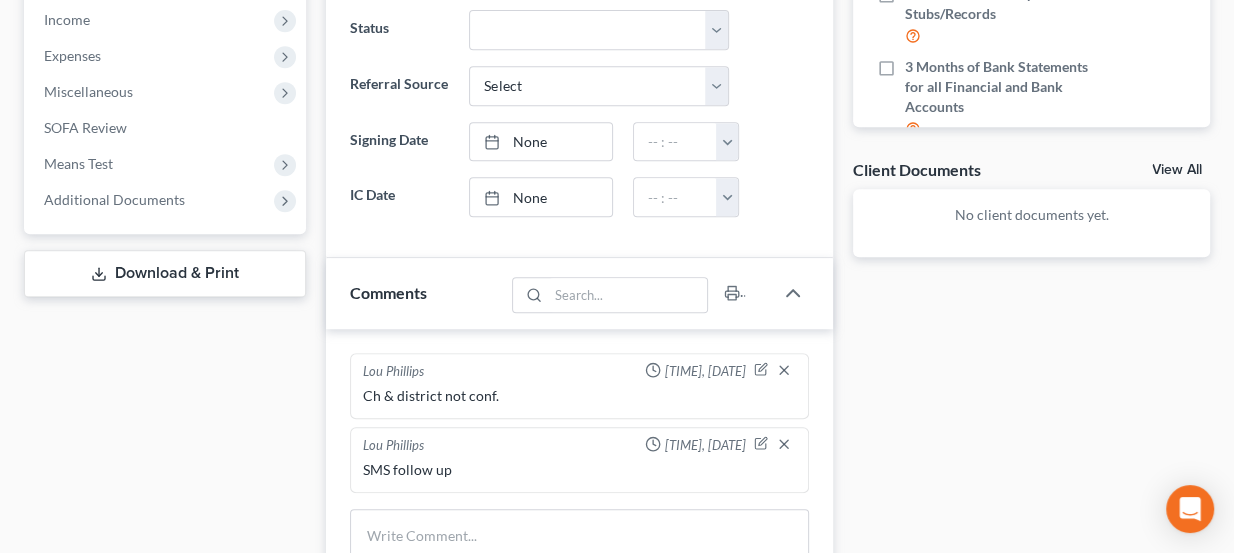 scroll, scrollTop: 818, scrollLeft: 0, axis: vertical 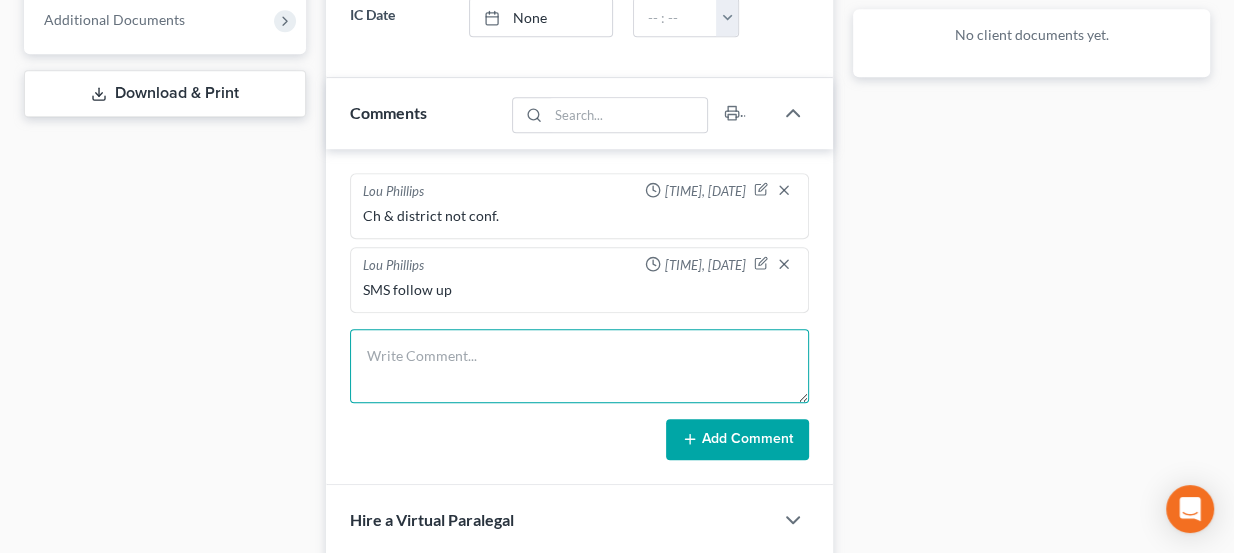 click at bounding box center (580, 366) 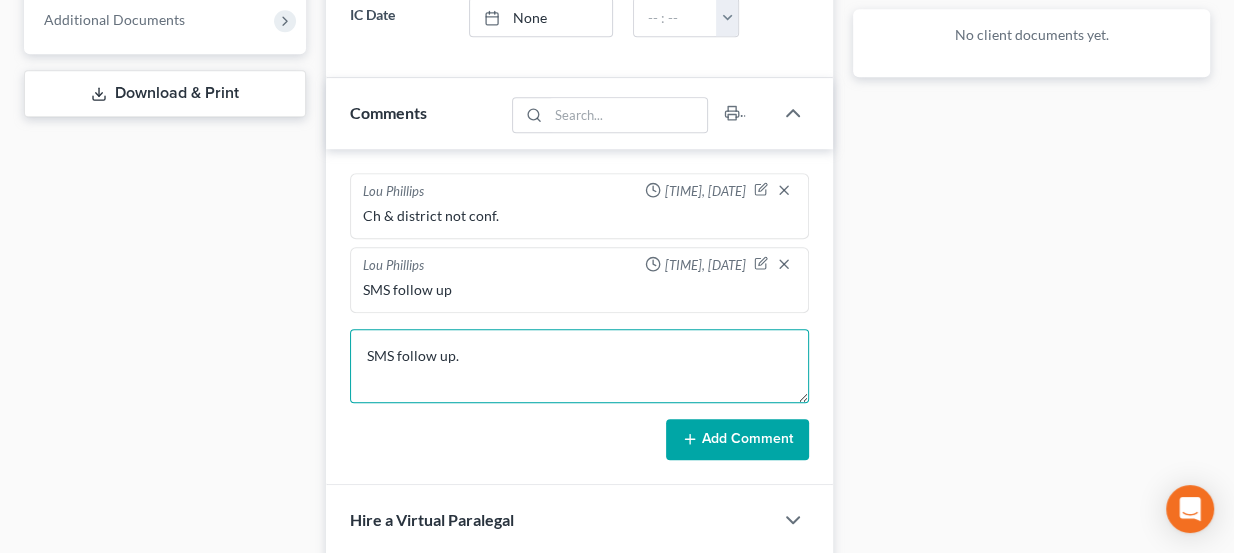 type on "SMS follow up." 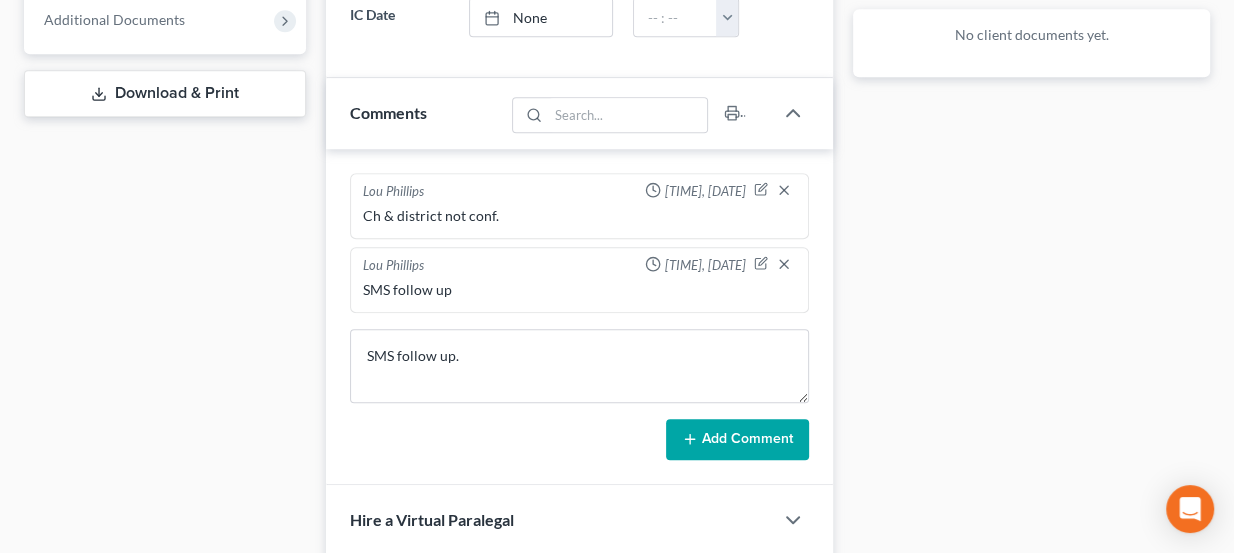 click on "Add Comment" at bounding box center [737, 440] 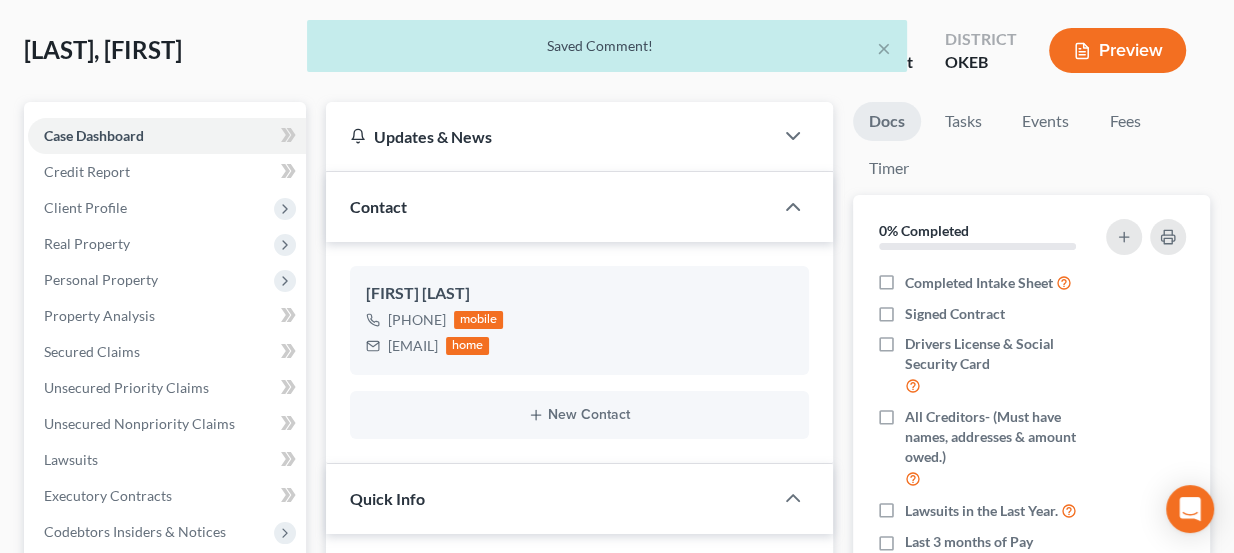 scroll, scrollTop: 0, scrollLeft: 0, axis: both 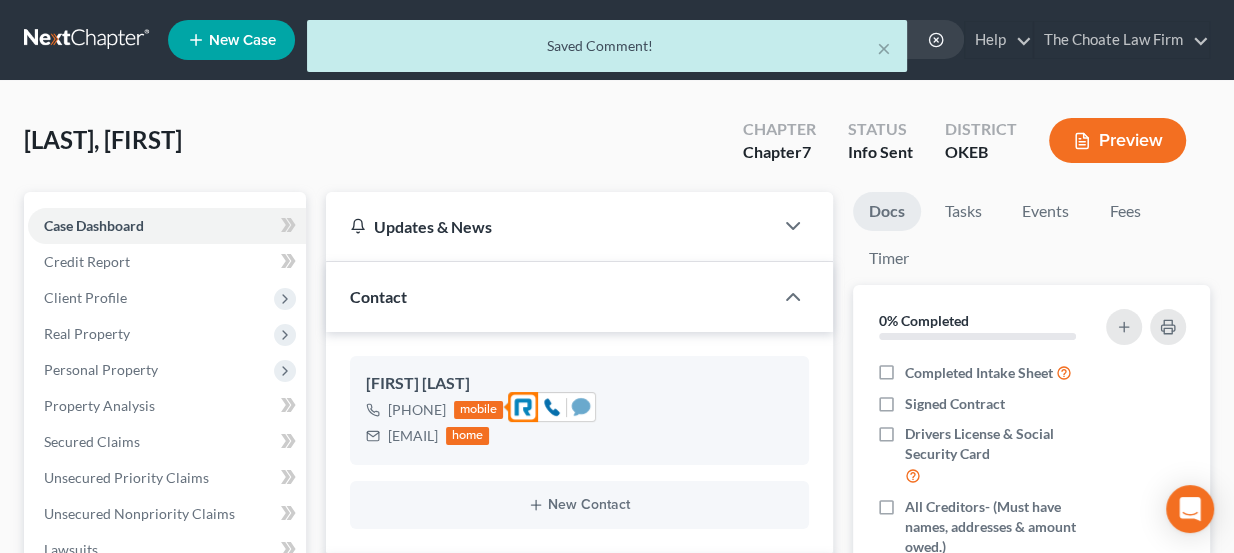click 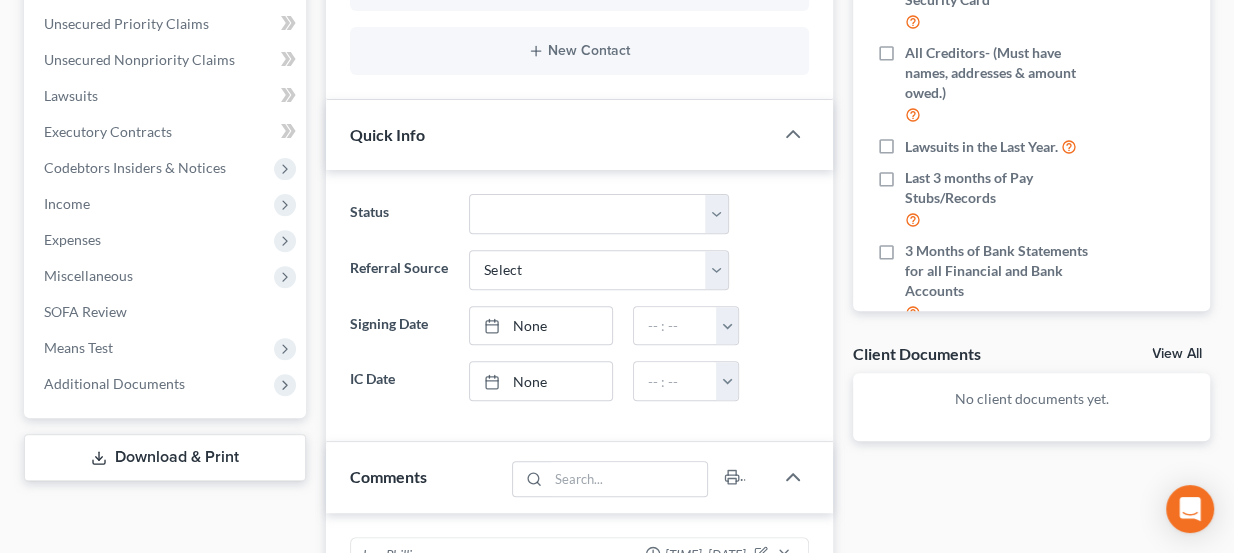 scroll, scrollTop: 0, scrollLeft: 0, axis: both 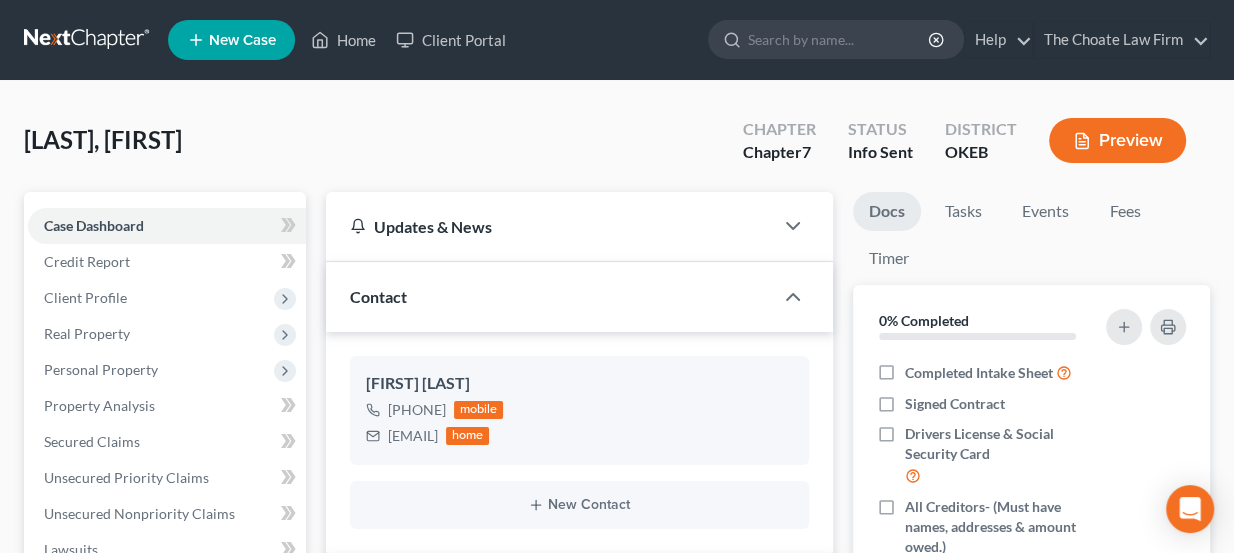 click at bounding box center (88, 40) 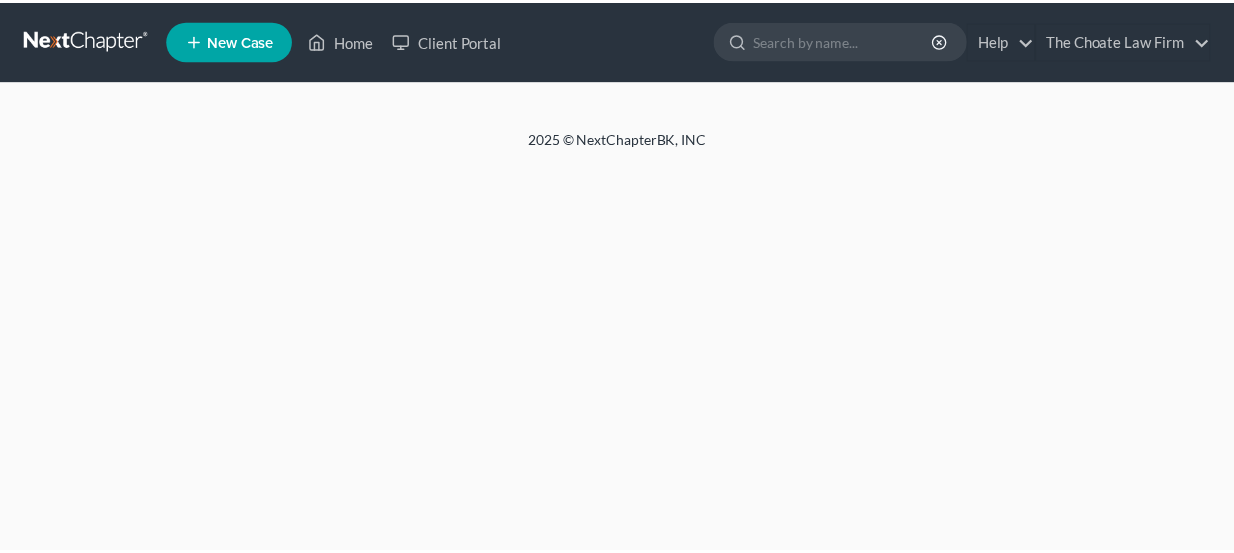 scroll, scrollTop: 0, scrollLeft: 0, axis: both 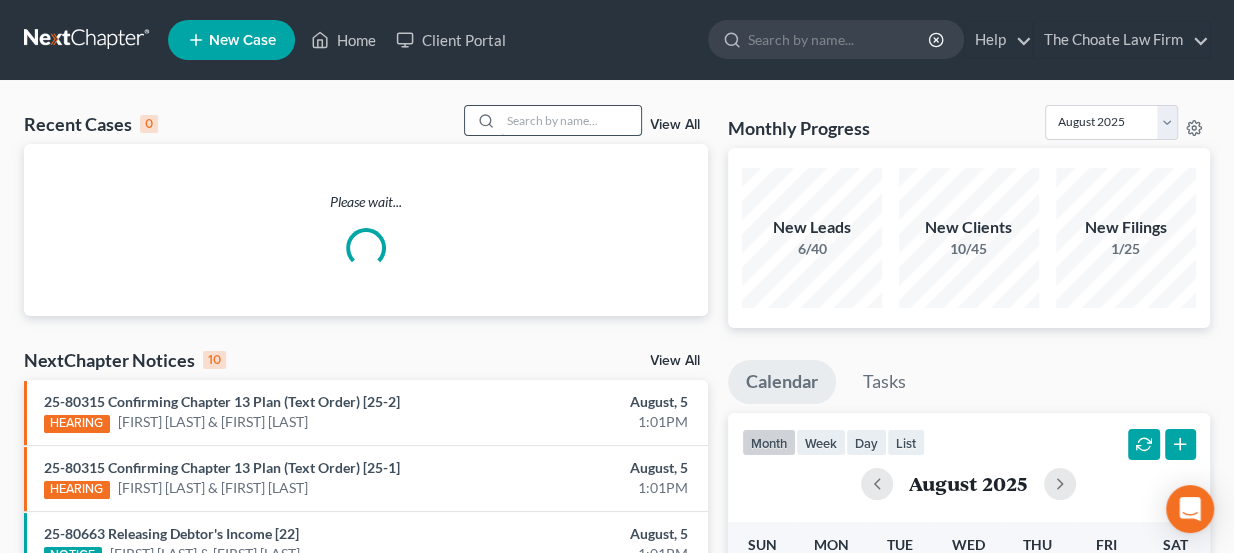 paste on "[LAST], [FIRST]" 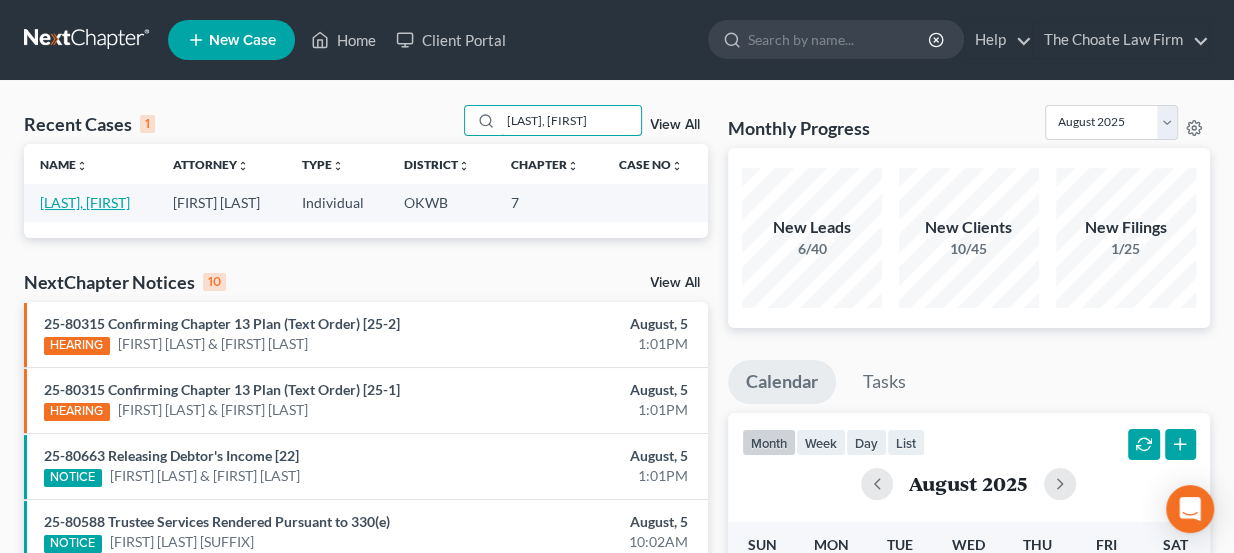 type on "[LAST], [FIRST]" 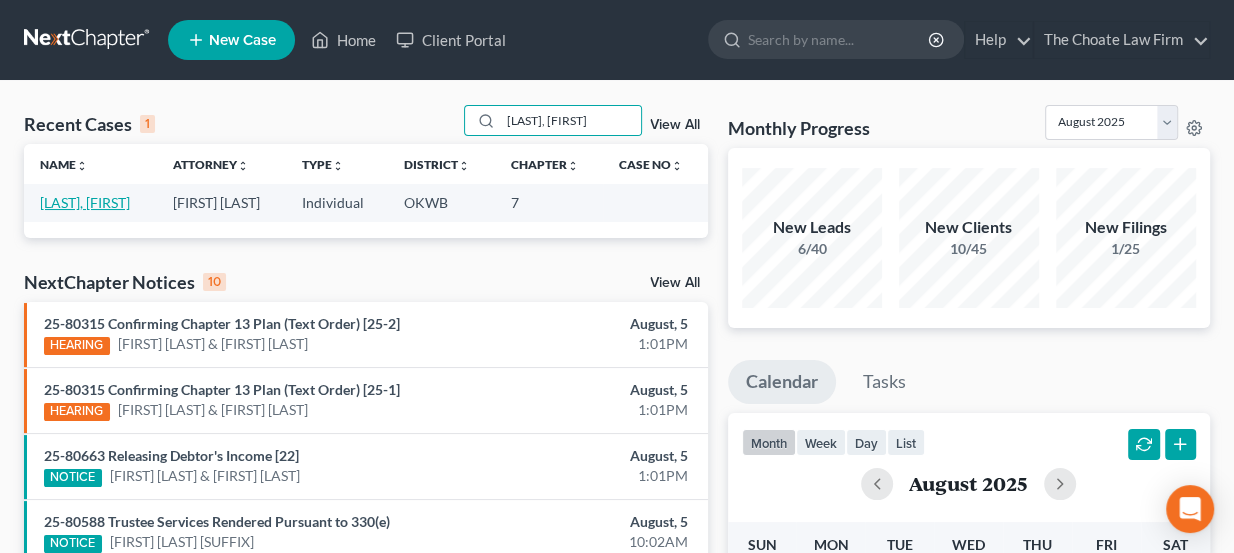 click on "[LAST], [FIRST]" at bounding box center (85, 202) 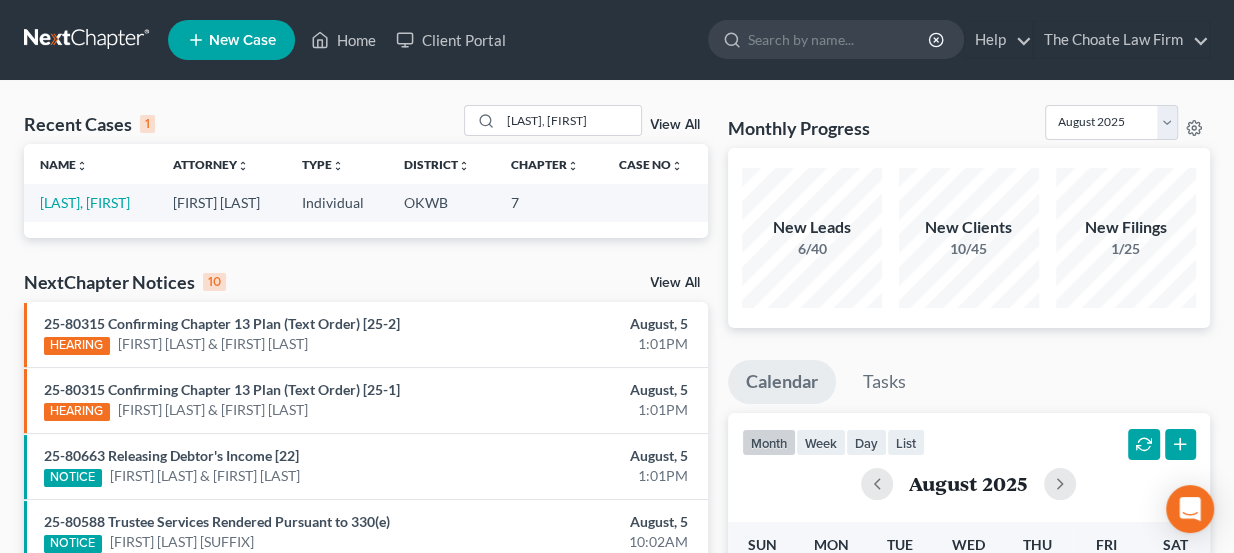select on "5" 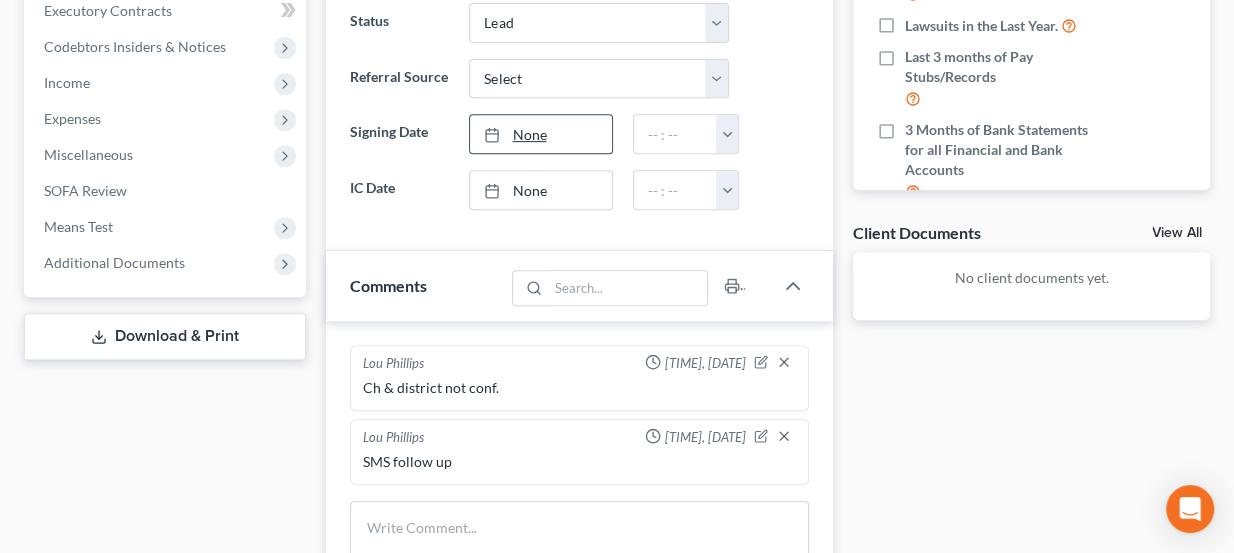 scroll, scrollTop: 636, scrollLeft: 0, axis: vertical 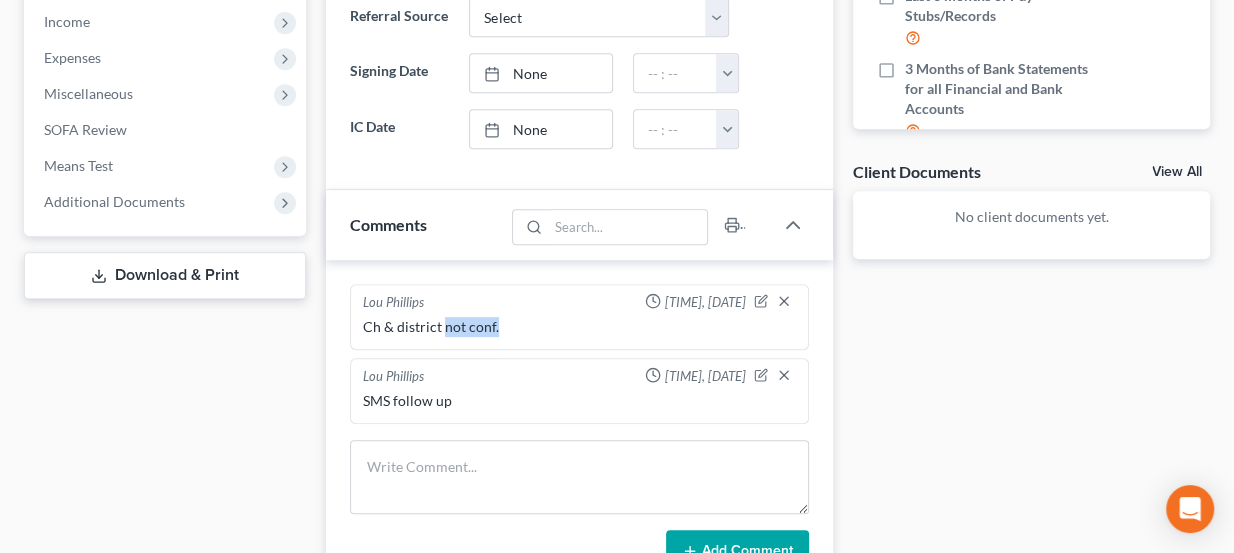 drag, startPoint x: 442, startPoint y: 315, endPoint x: 498, endPoint y: 321, distance: 56.32051 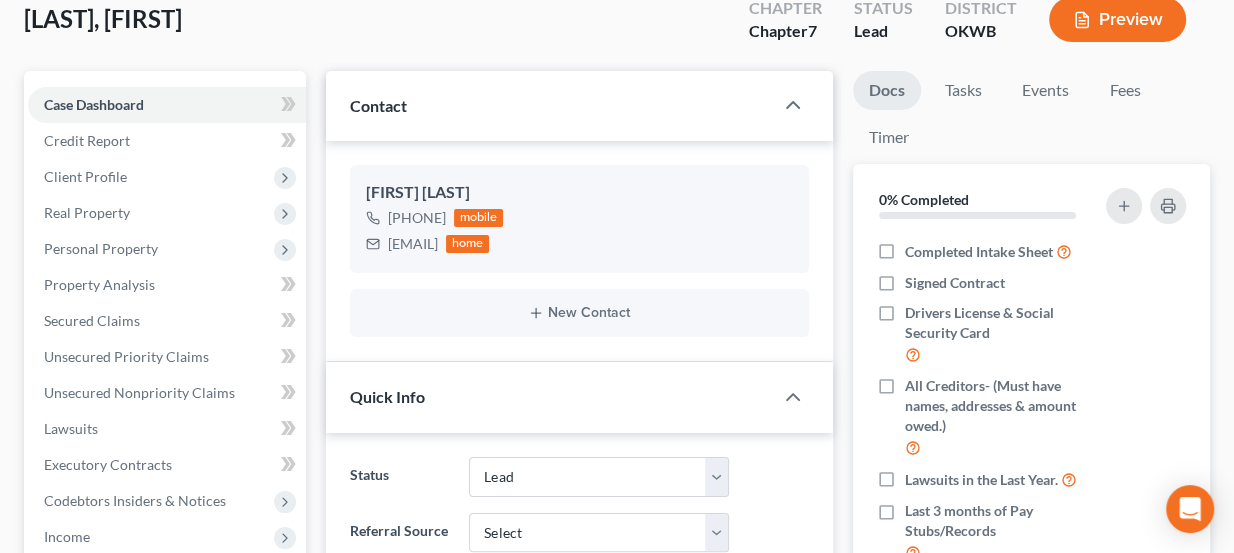 scroll, scrollTop: 90, scrollLeft: 0, axis: vertical 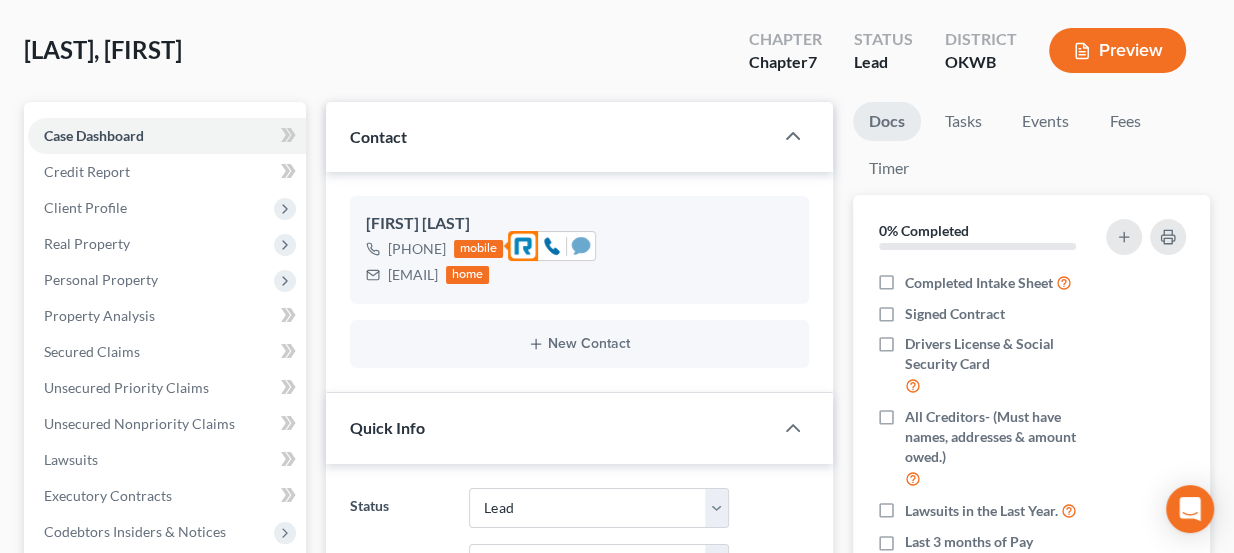 click 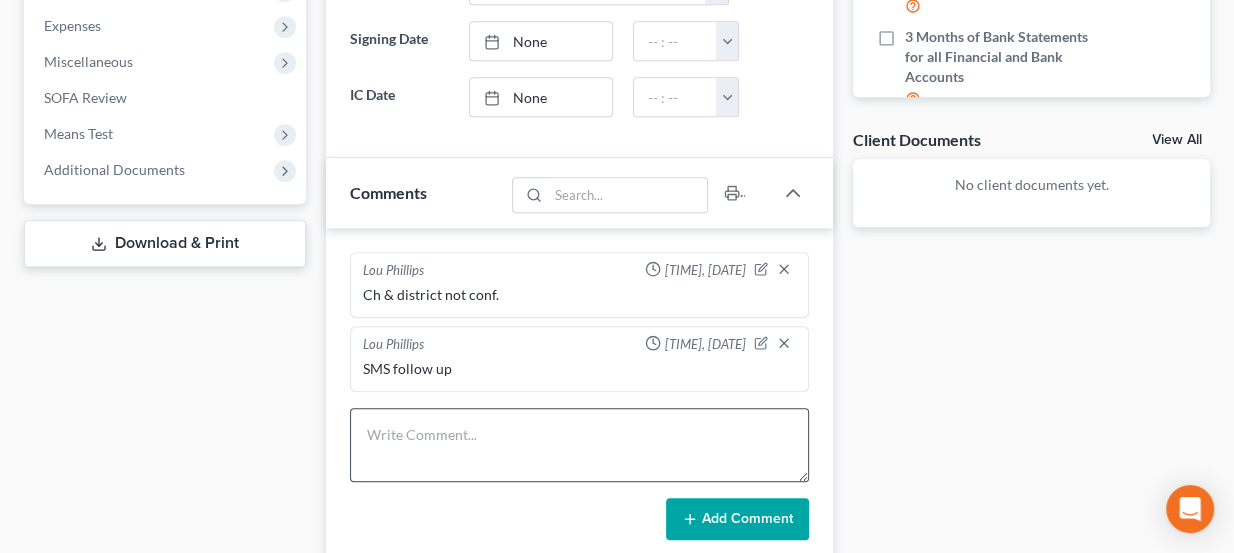 scroll, scrollTop: 727, scrollLeft: 0, axis: vertical 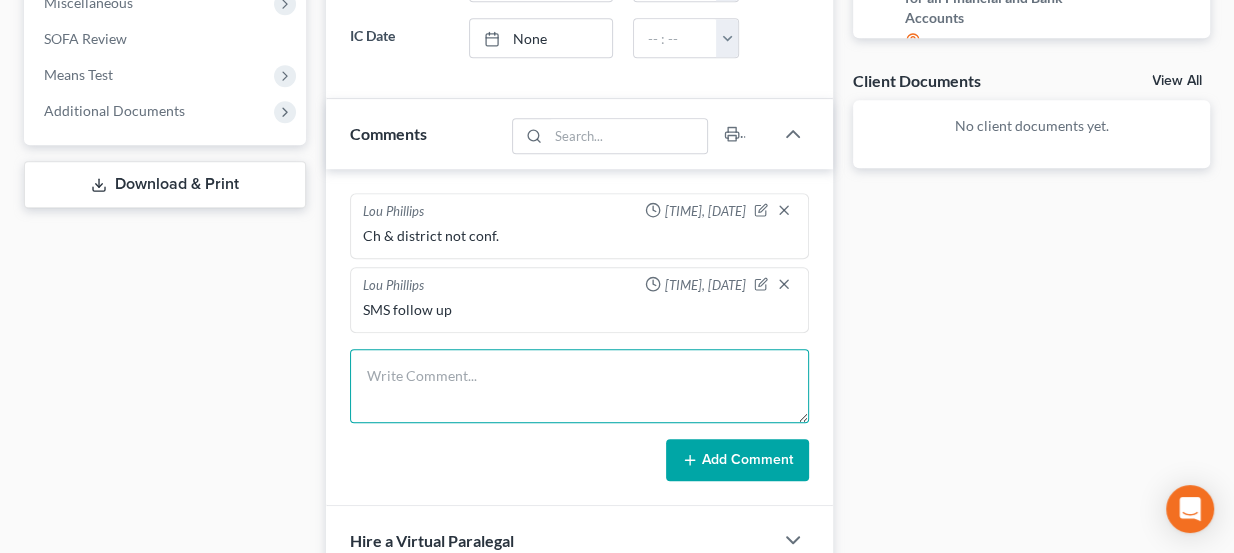 click at bounding box center (580, 386) 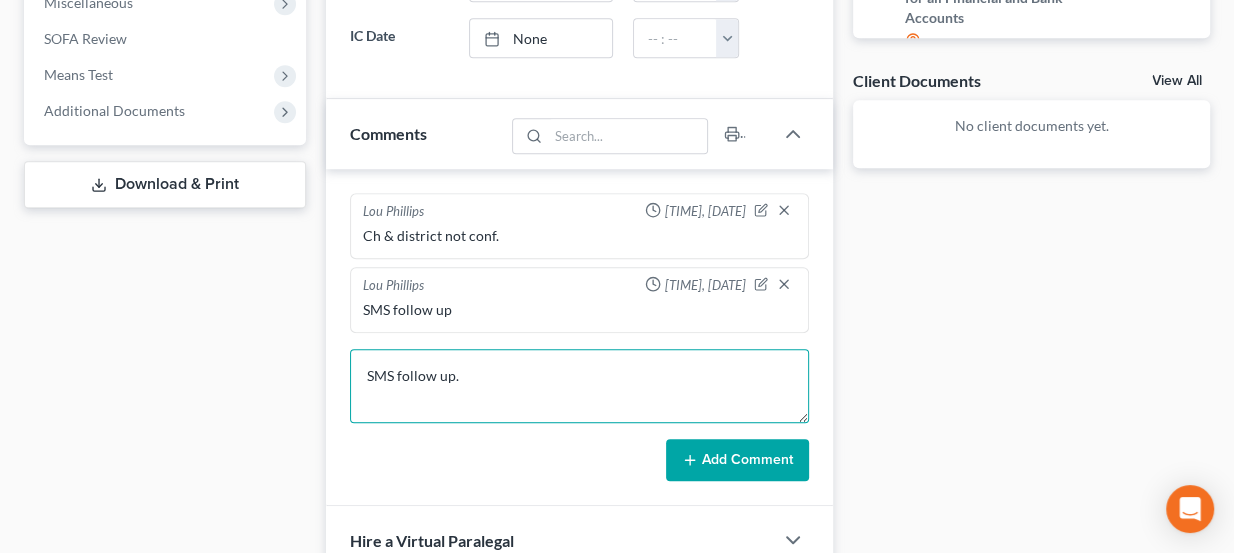 type on "SMS follow up." 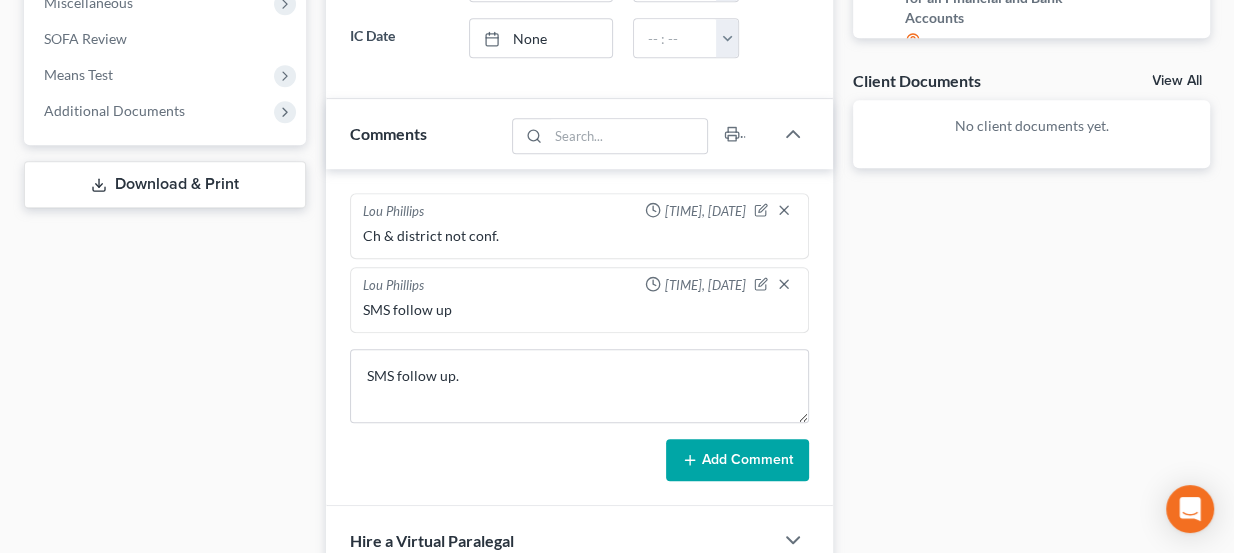 click on "Add Comment" at bounding box center [737, 460] 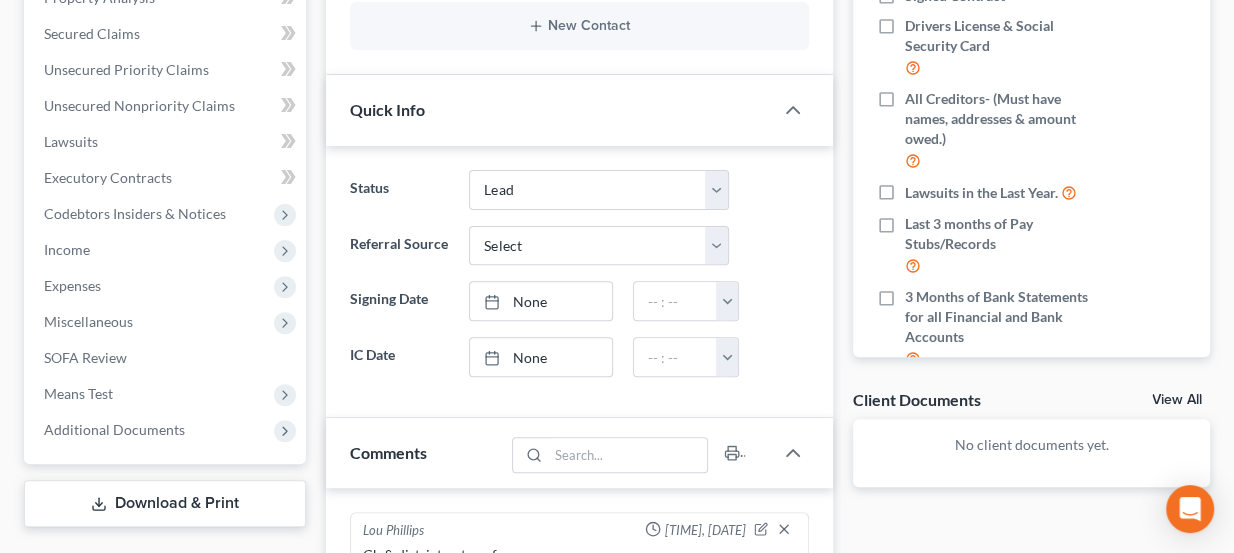 scroll, scrollTop: 0, scrollLeft: 0, axis: both 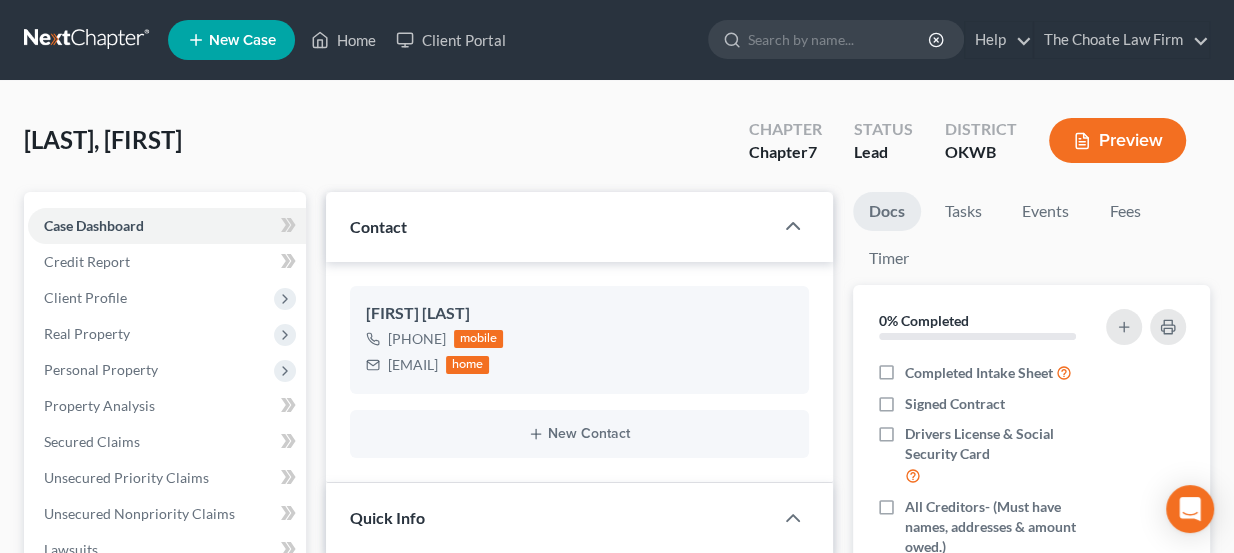 click at bounding box center [88, 40] 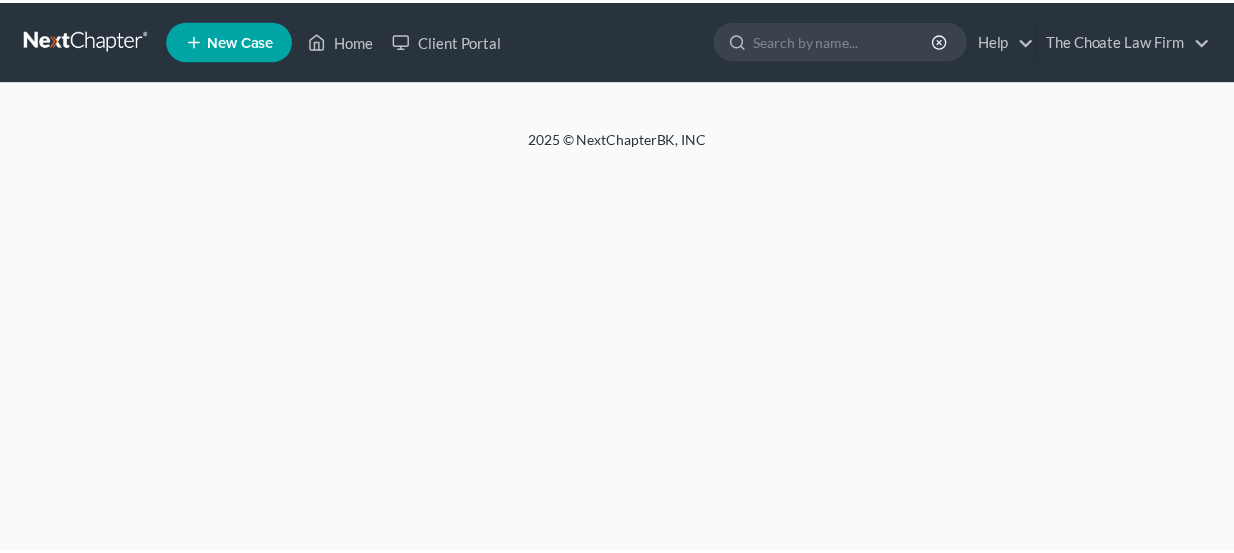 scroll, scrollTop: 0, scrollLeft: 0, axis: both 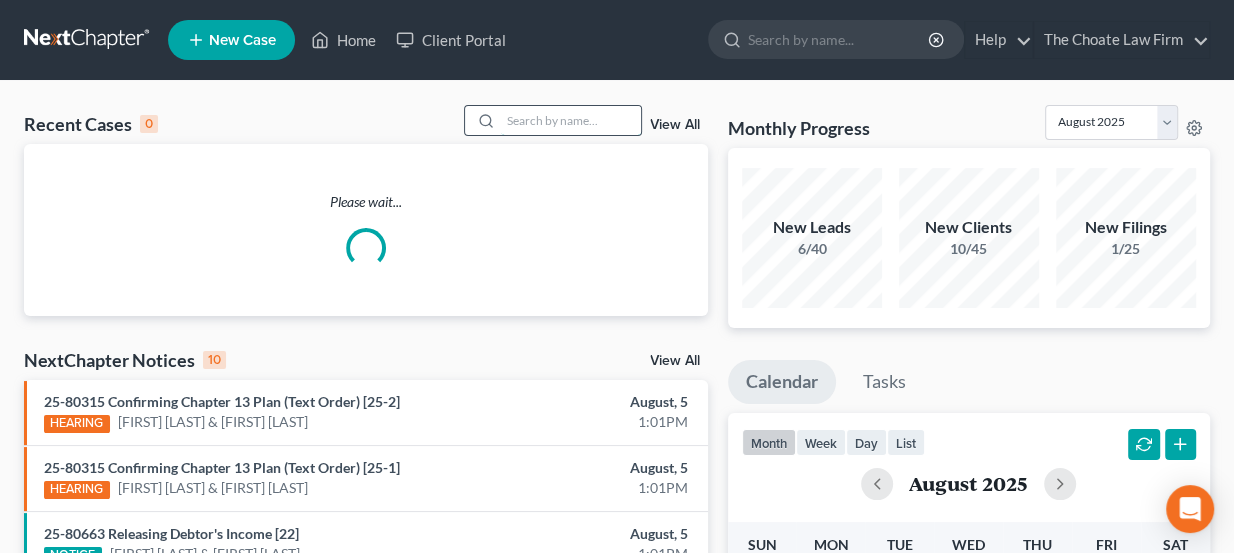 paste on "[LAST], [FIRST]" 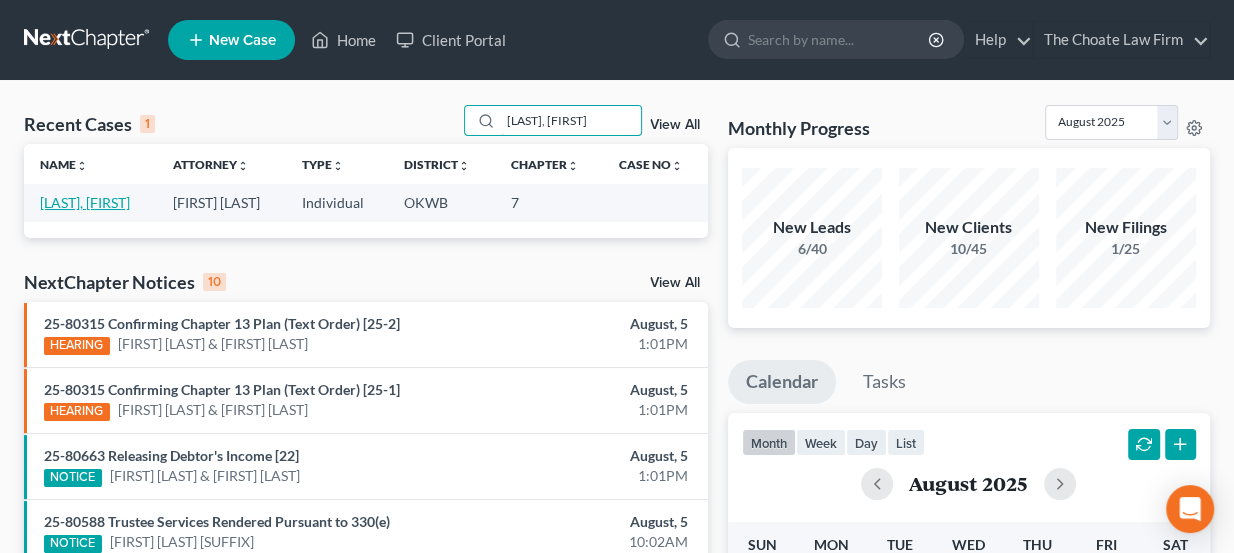type on "[LAST], [FIRST]" 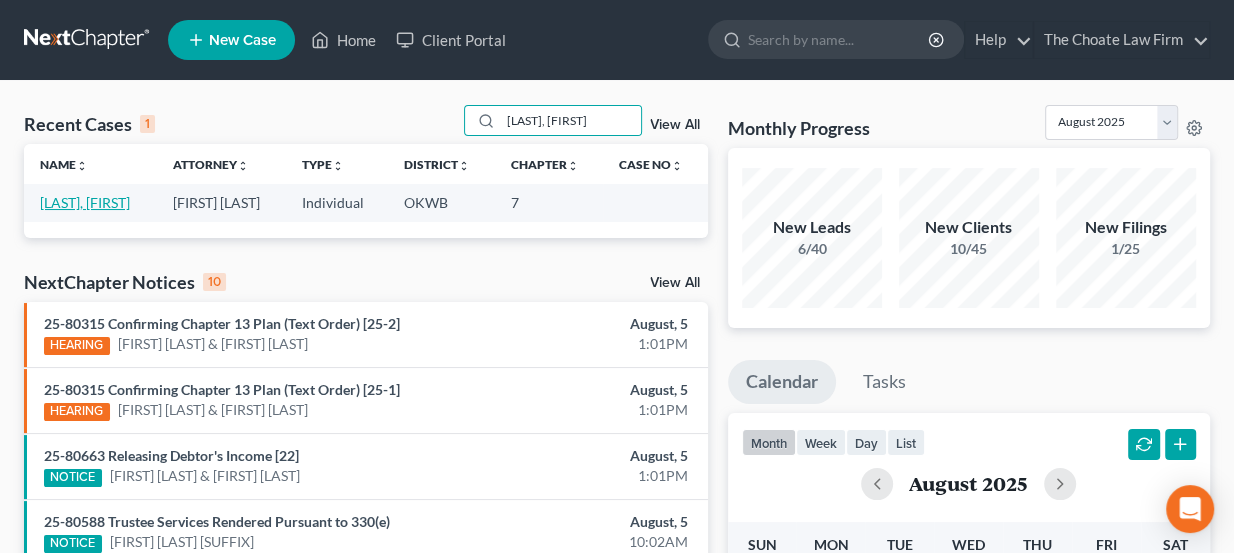 click on "[LAST], [FIRST]" at bounding box center [85, 202] 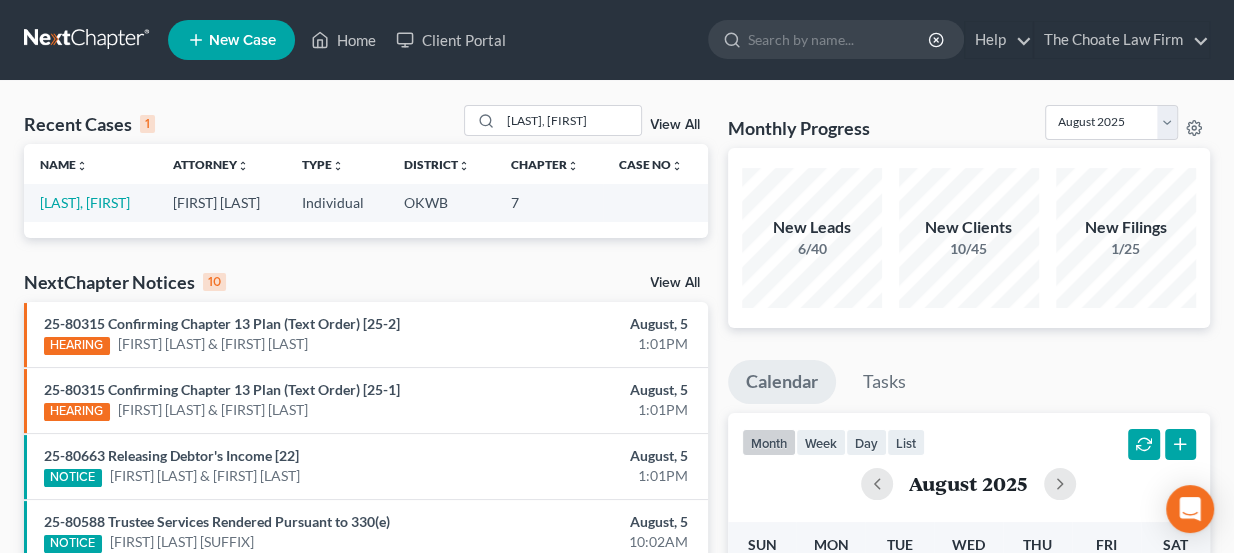 select on "6" 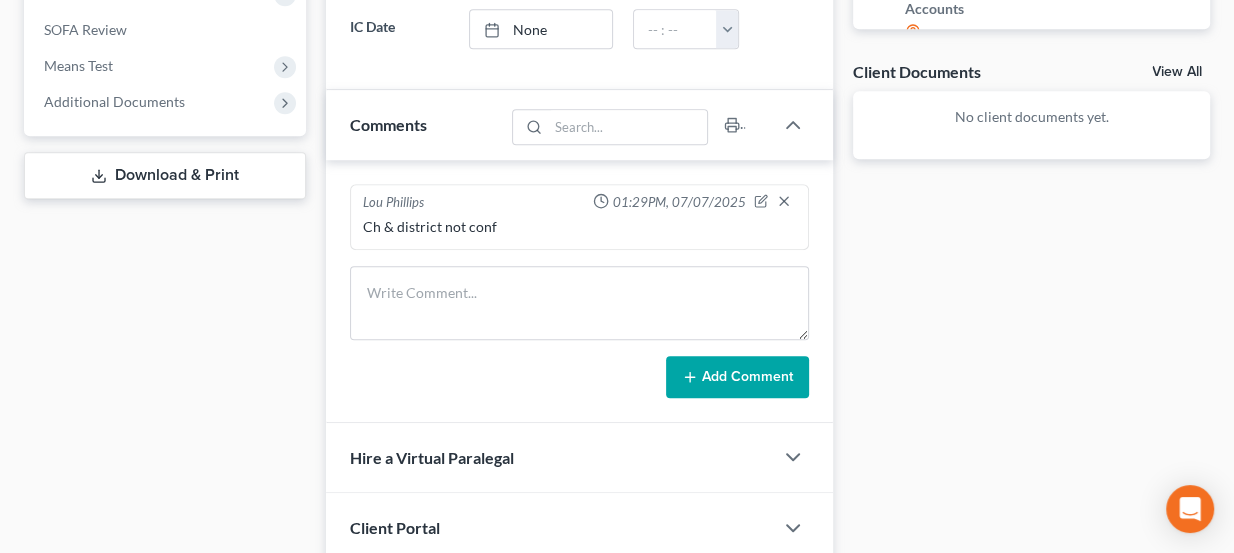 scroll, scrollTop: 792, scrollLeft: 0, axis: vertical 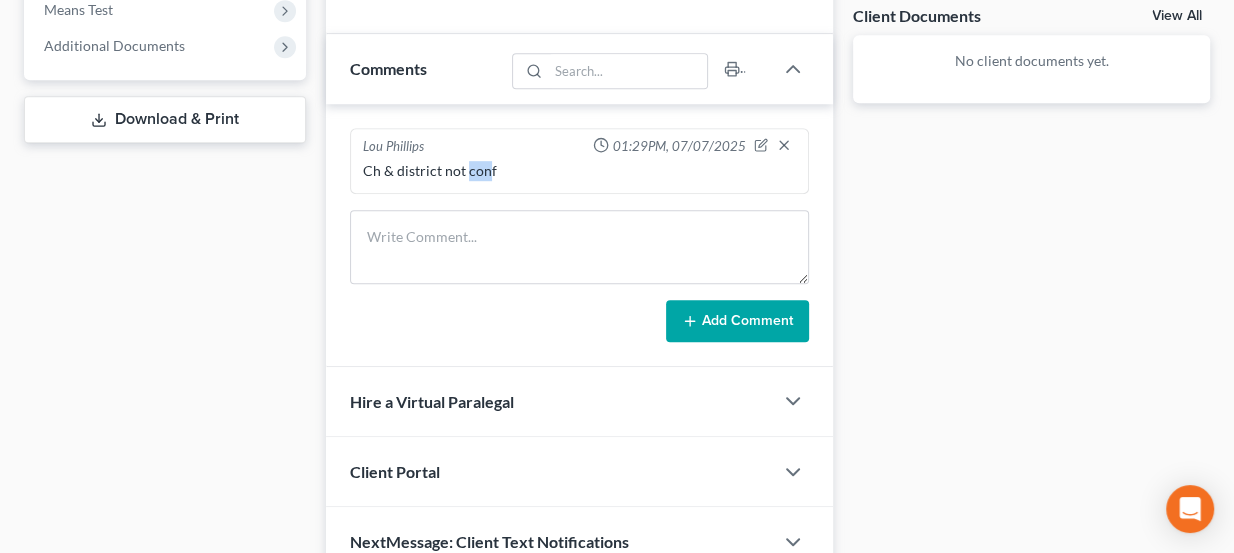 click on "Ch & district not conf" at bounding box center (580, 171) 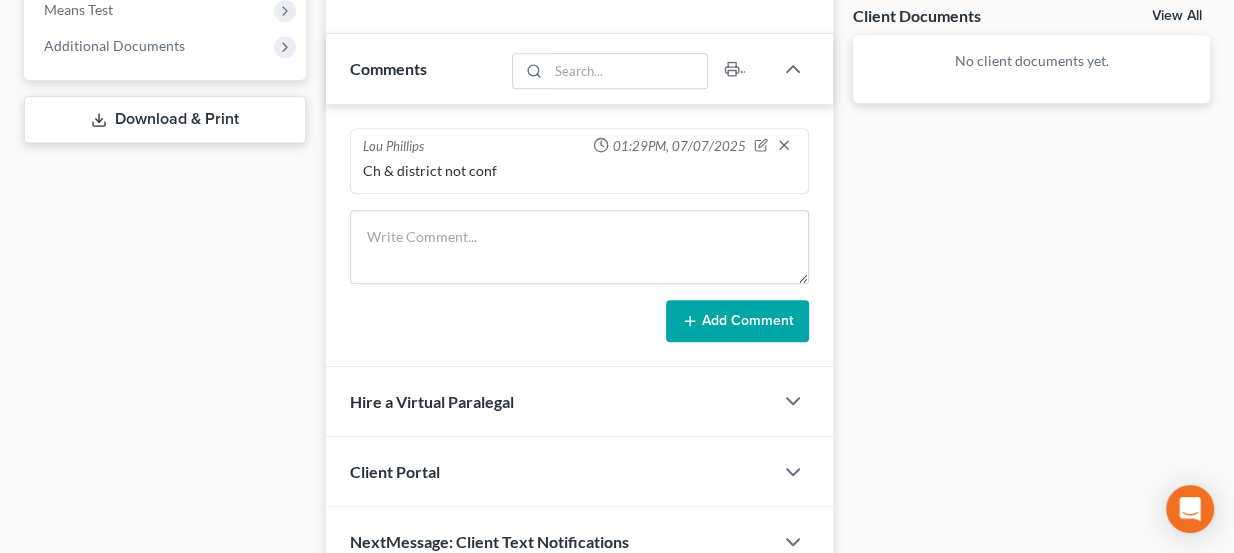 click on "Ch & district not conf" at bounding box center [580, 171] 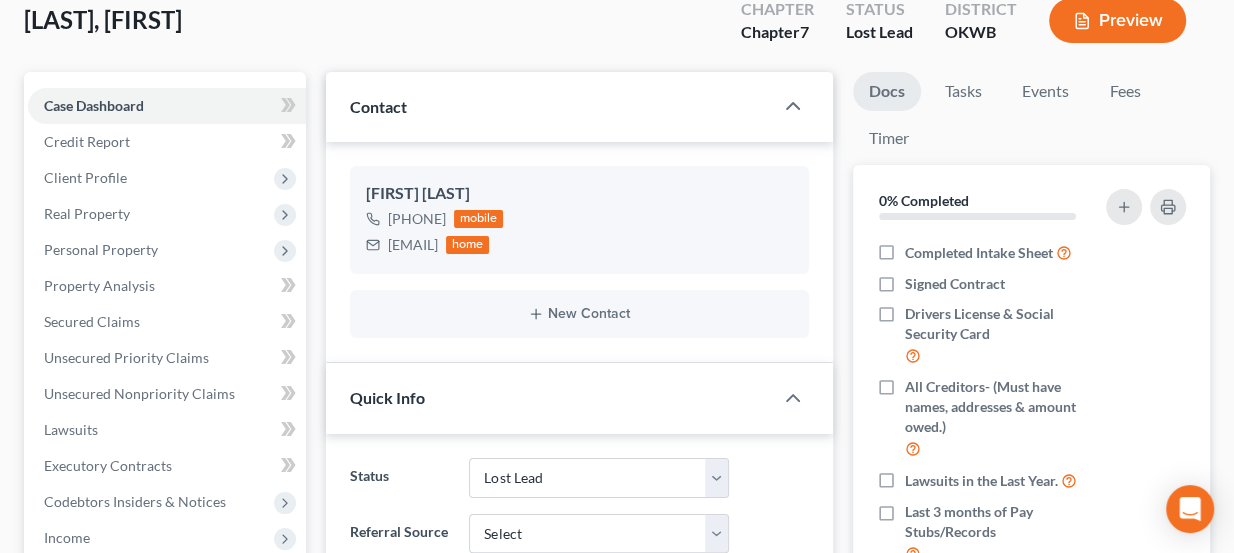 scroll, scrollTop: 65, scrollLeft: 0, axis: vertical 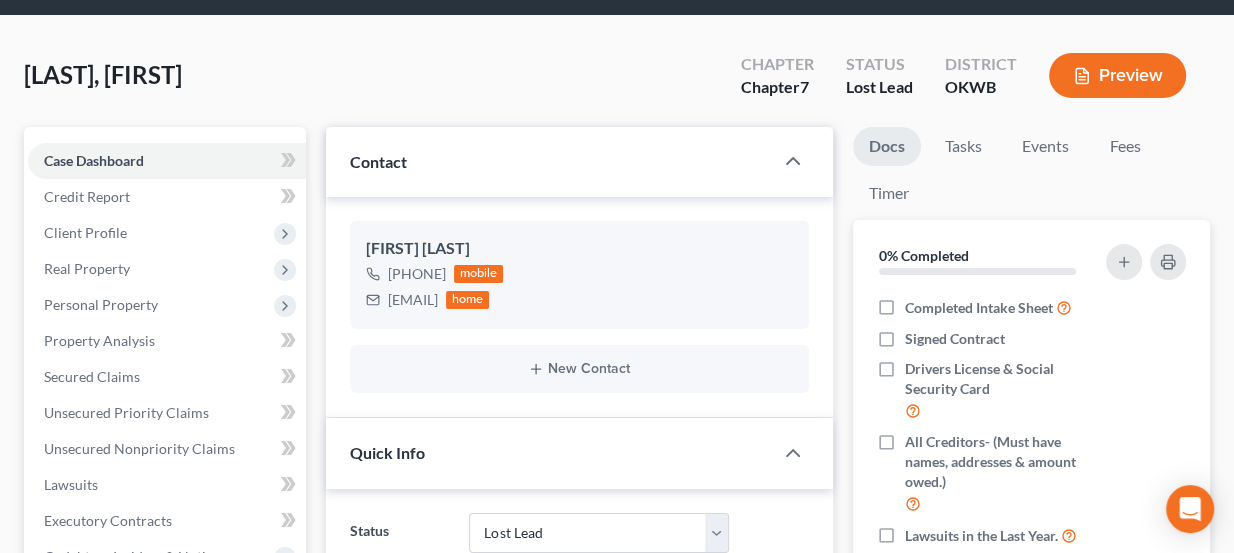 click on "Preview" at bounding box center [1117, 75] 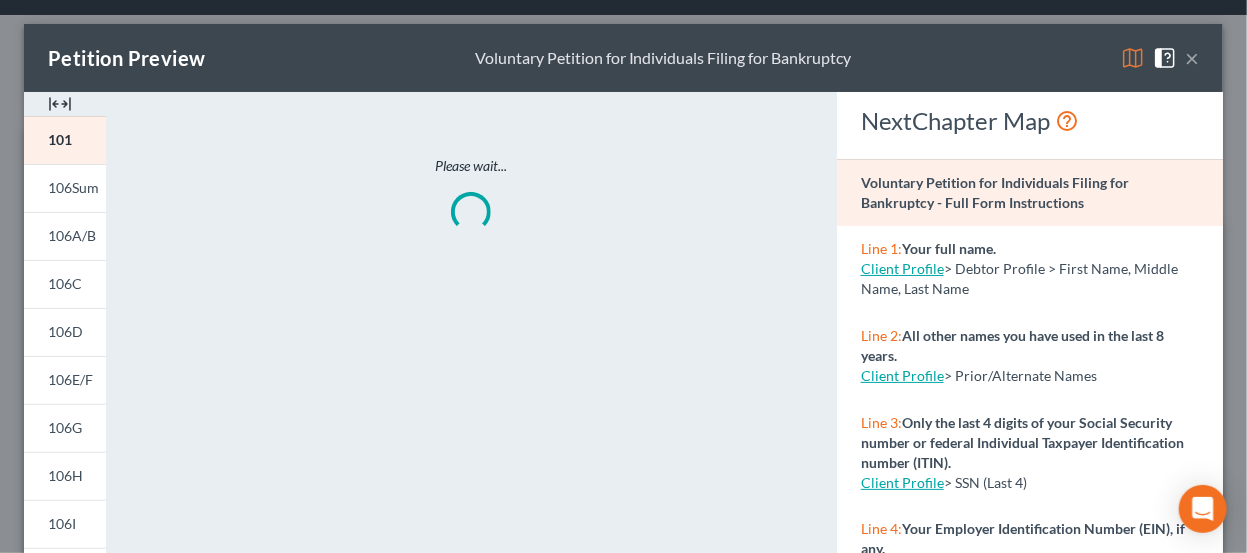 click on "×" at bounding box center (1192, 58) 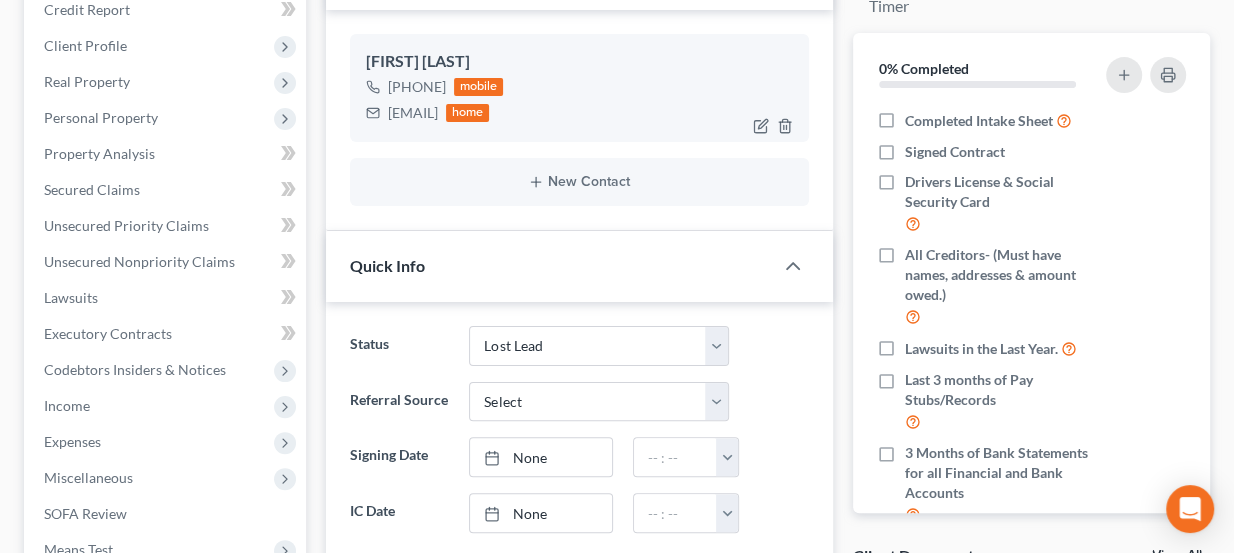 scroll, scrollTop: 0, scrollLeft: 0, axis: both 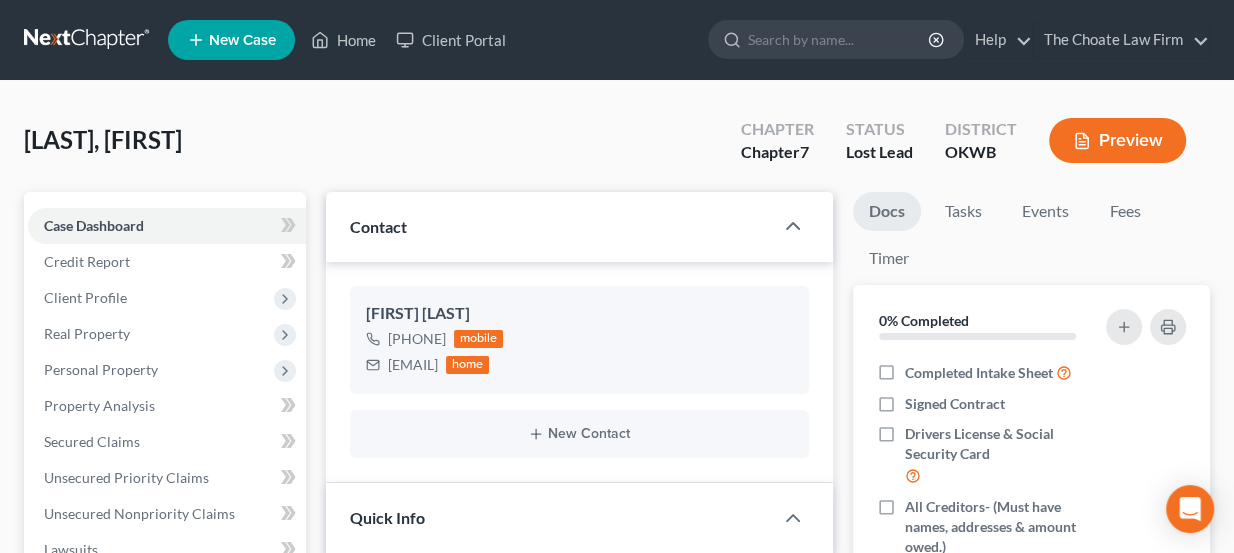 click at bounding box center (88, 40) 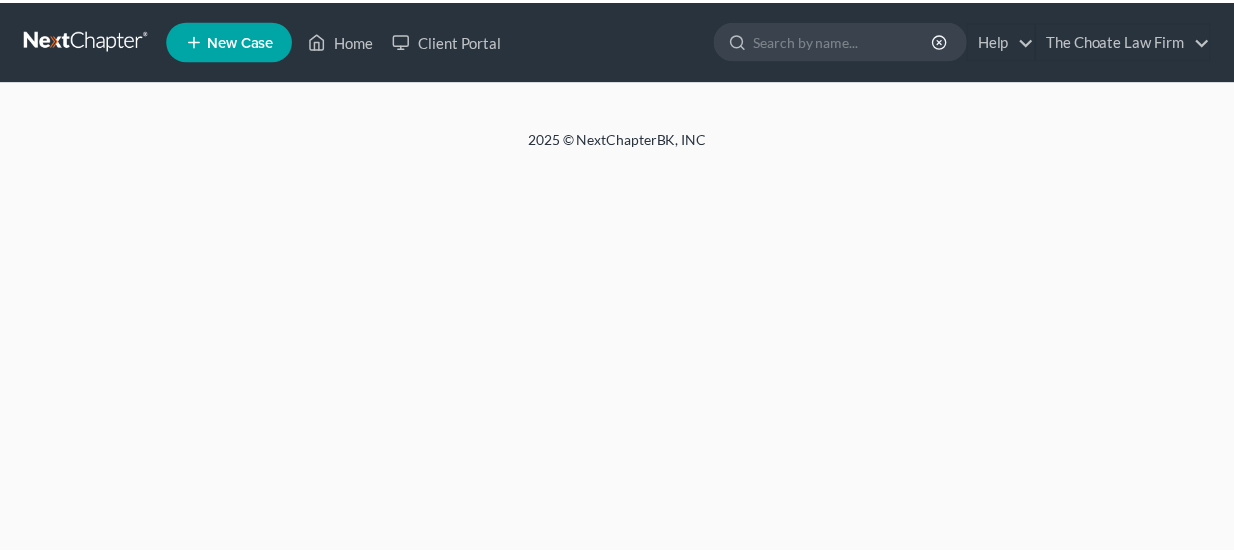 scroll, scrollTop: 0, scrollLeft: 0, axis: both 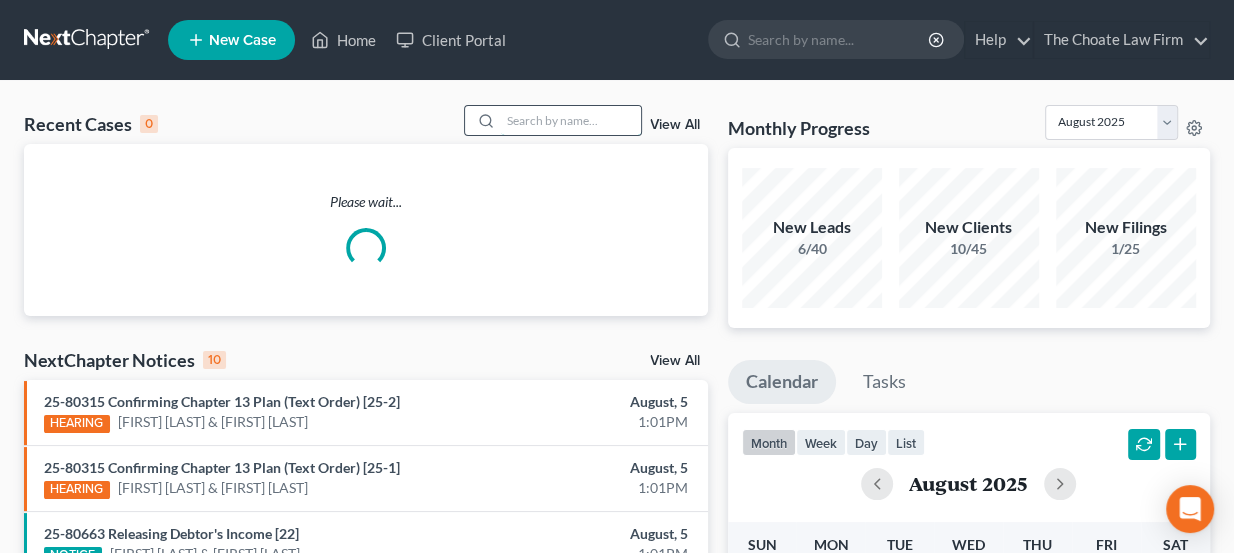 paste on "[LAST], [FIRST]" 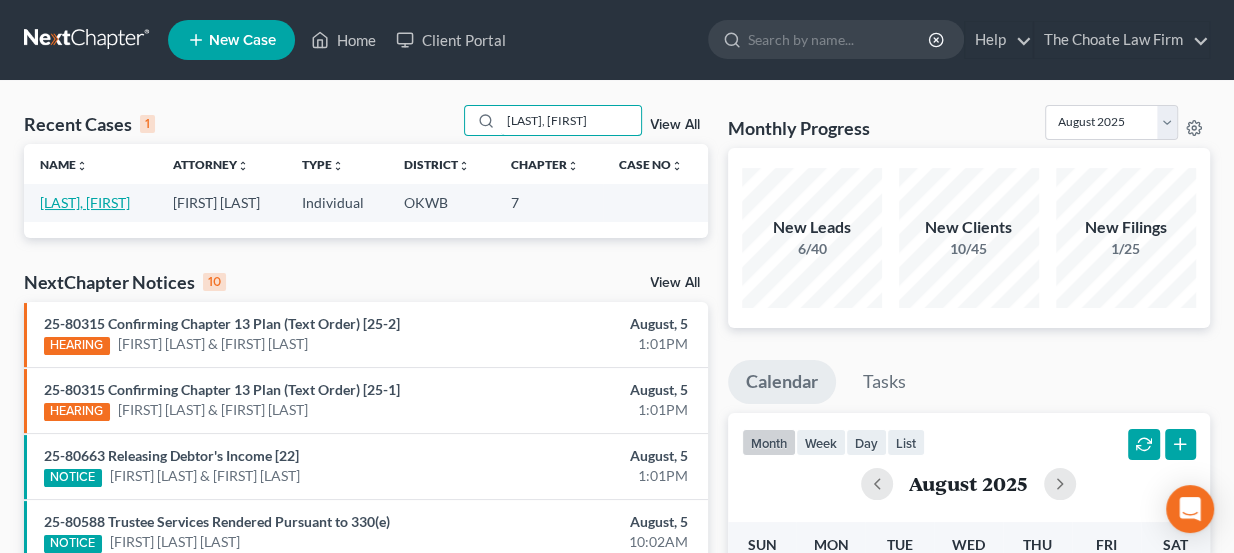 type on "[LAST], [FIRST]" 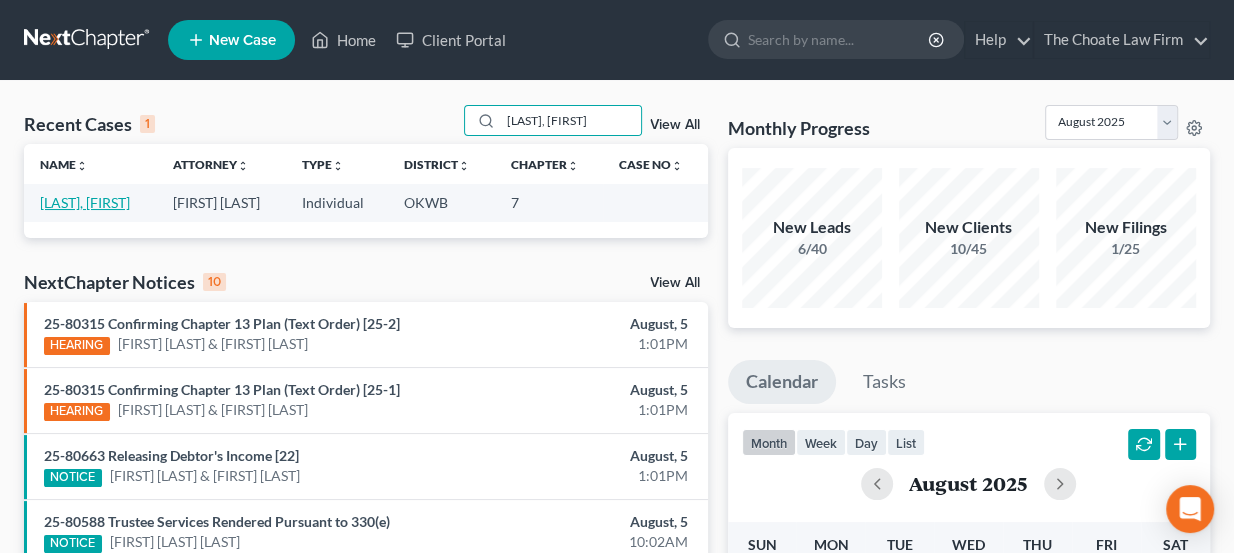 click on "[LAST], [FIRST]" at bounding box center (85, 202) 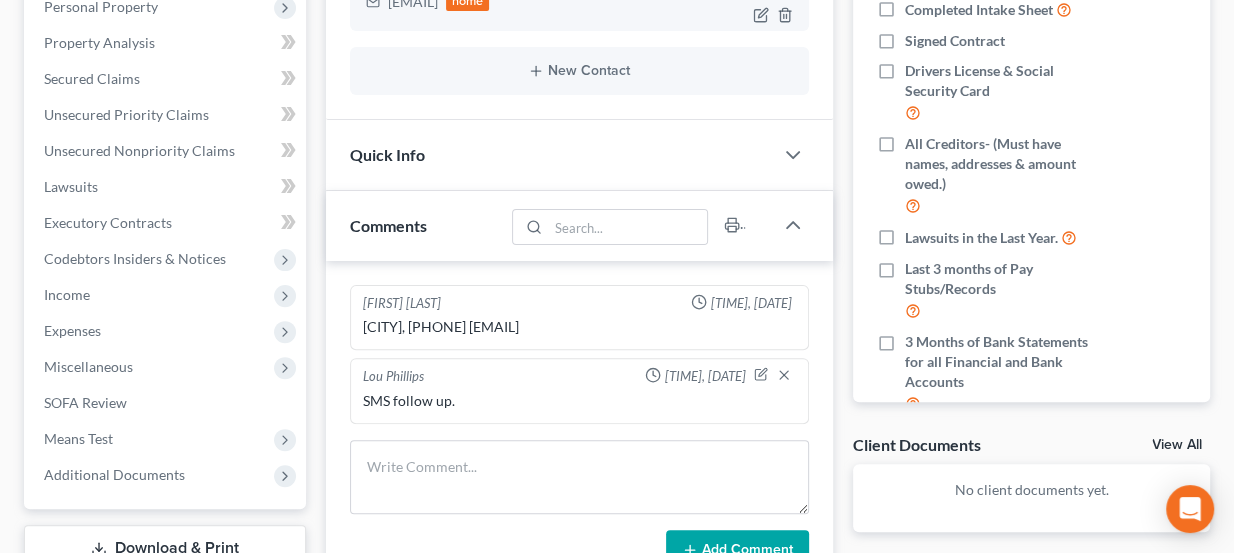 scroll, scrollTop: 454, scrollLeft: 0, axis: vertical 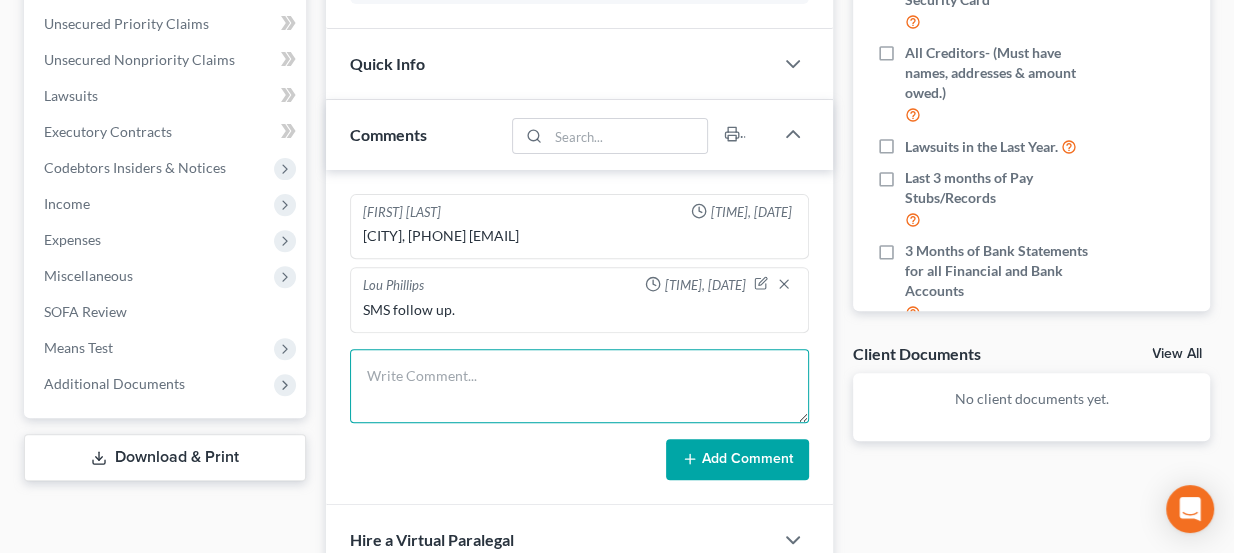 click at bounding box center (580, 386) 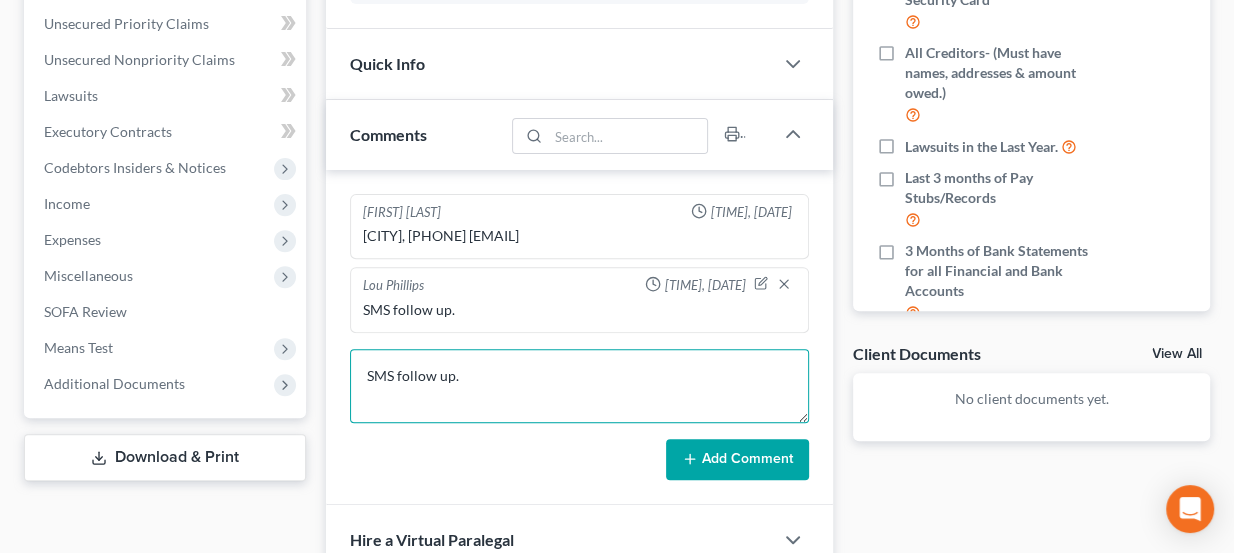 type on "SMS follow up." 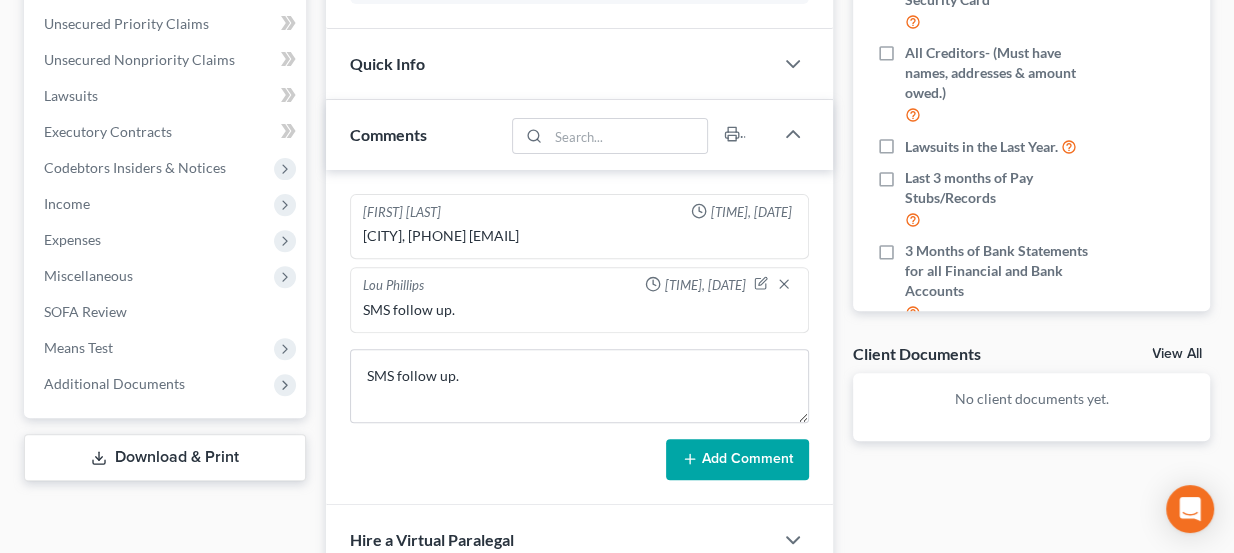 click on "Add Comment" at bounding box center [737, 460] 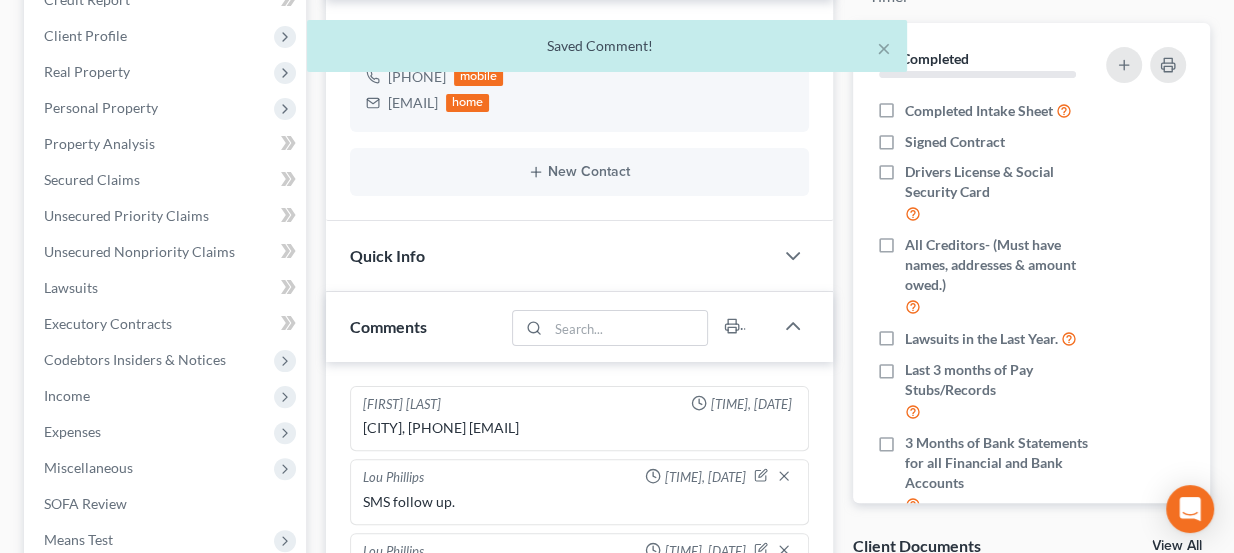 scroll, scrollTop: 0, scrollLeft: 0, axis: both 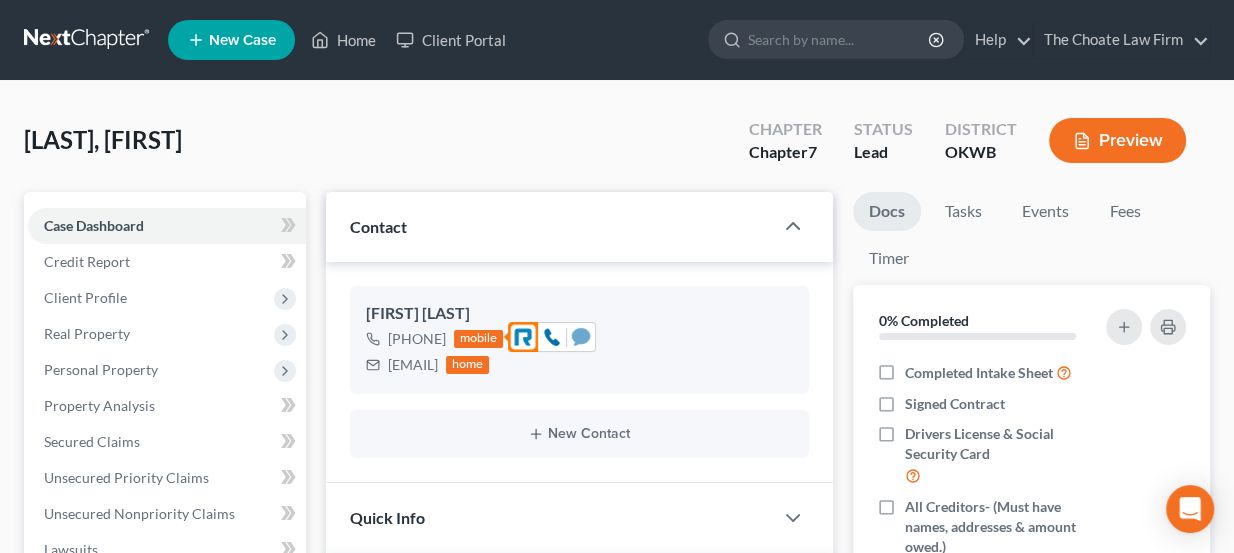 click 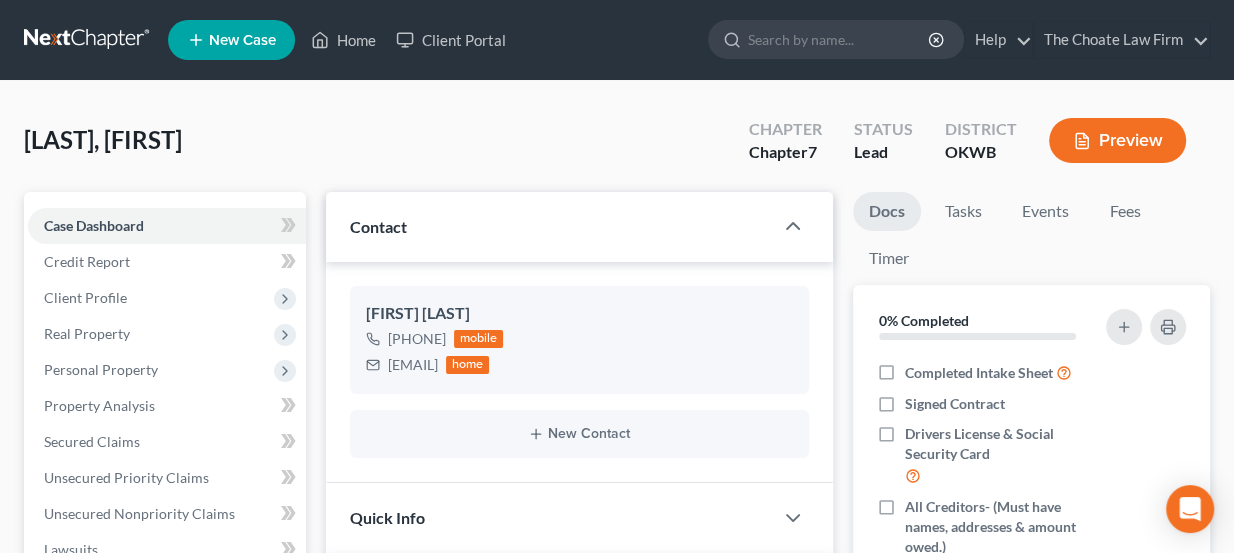 click at bounding box center (88, 40) 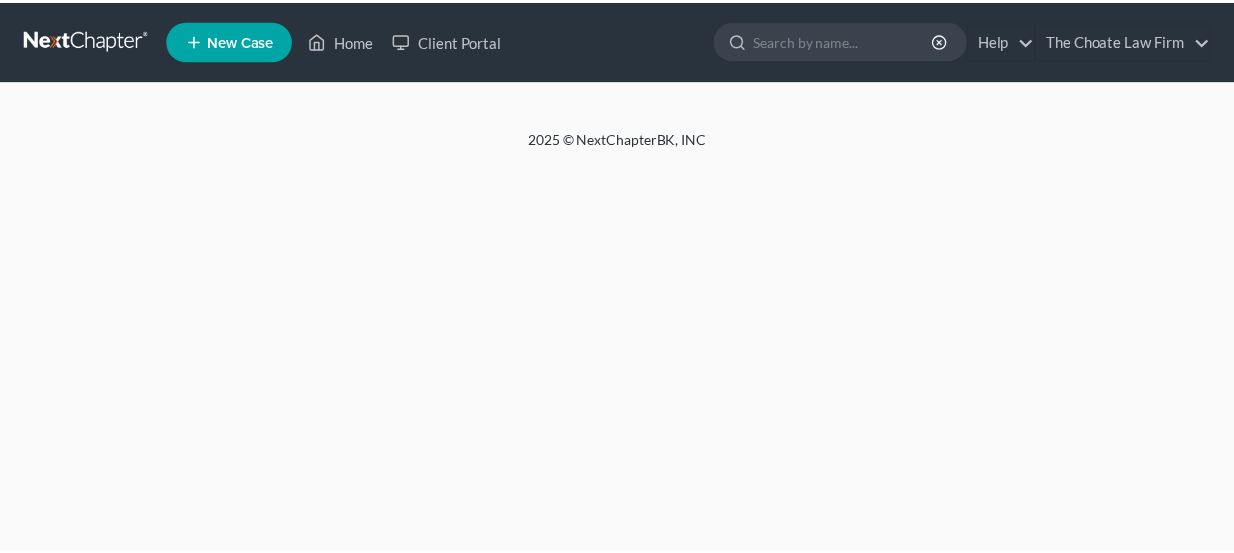 scroll, scrollTop: 0, scrollLeft: 0, axis: both 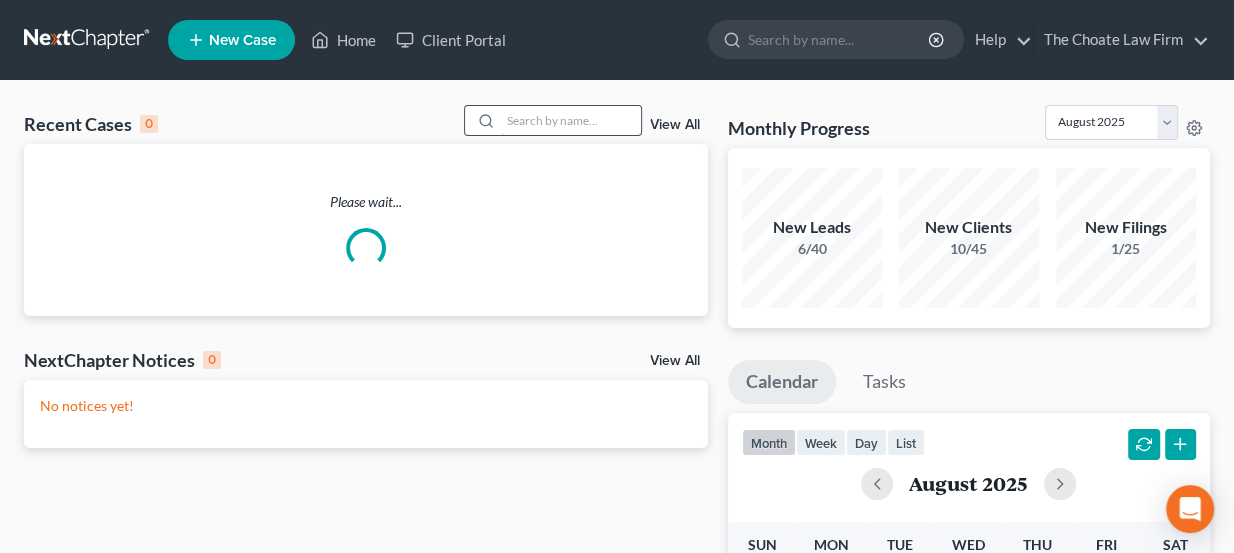 paste on "[LAST], [FIRST]" 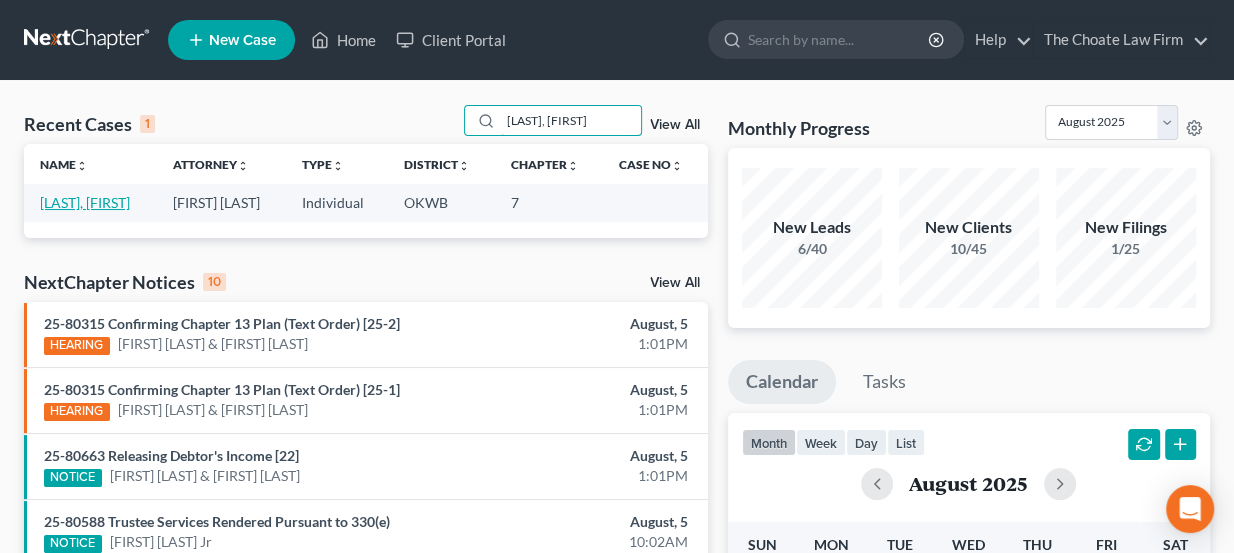 type on "[LAST], [FIRST]" 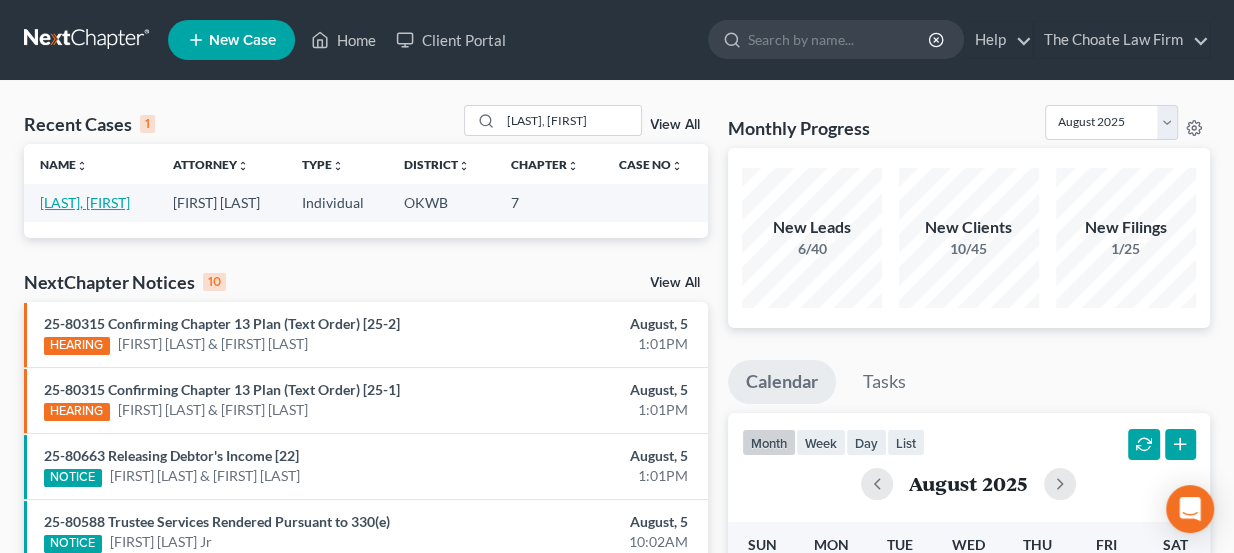 click on "[LAST], [FIRST]" at bounding box center (85, 202) 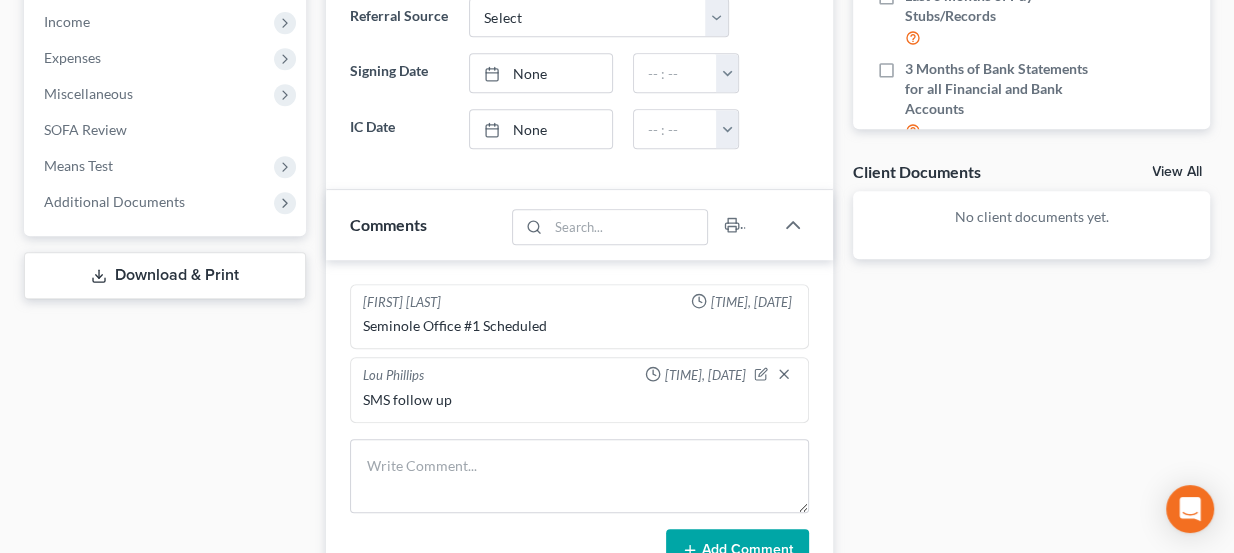 scroll, scrollTop: 181, scrollLeft: 0, axis: vertical 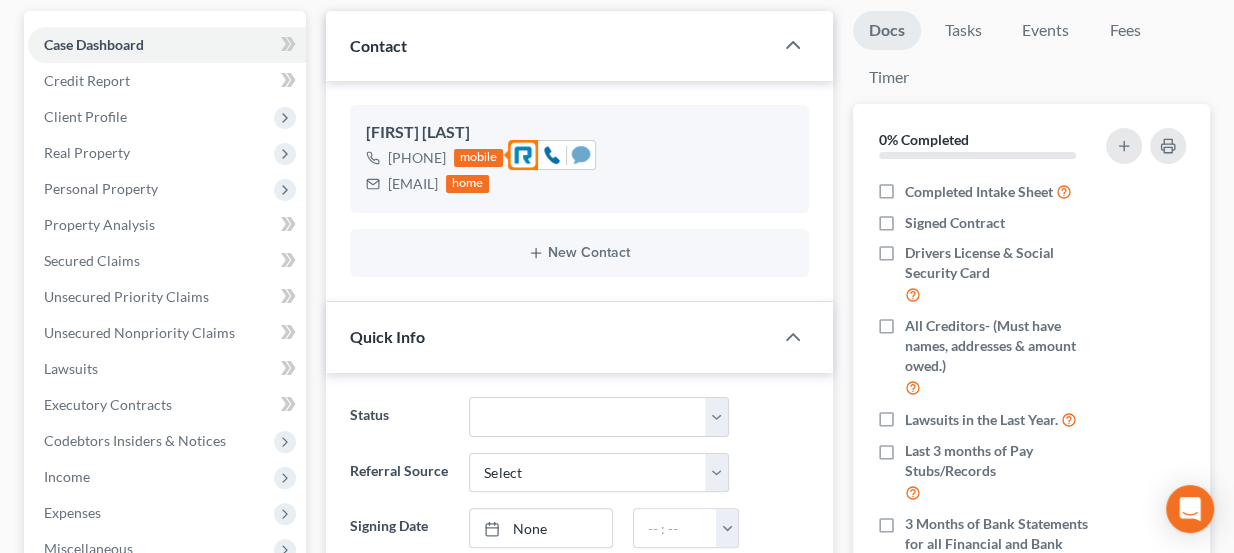 click 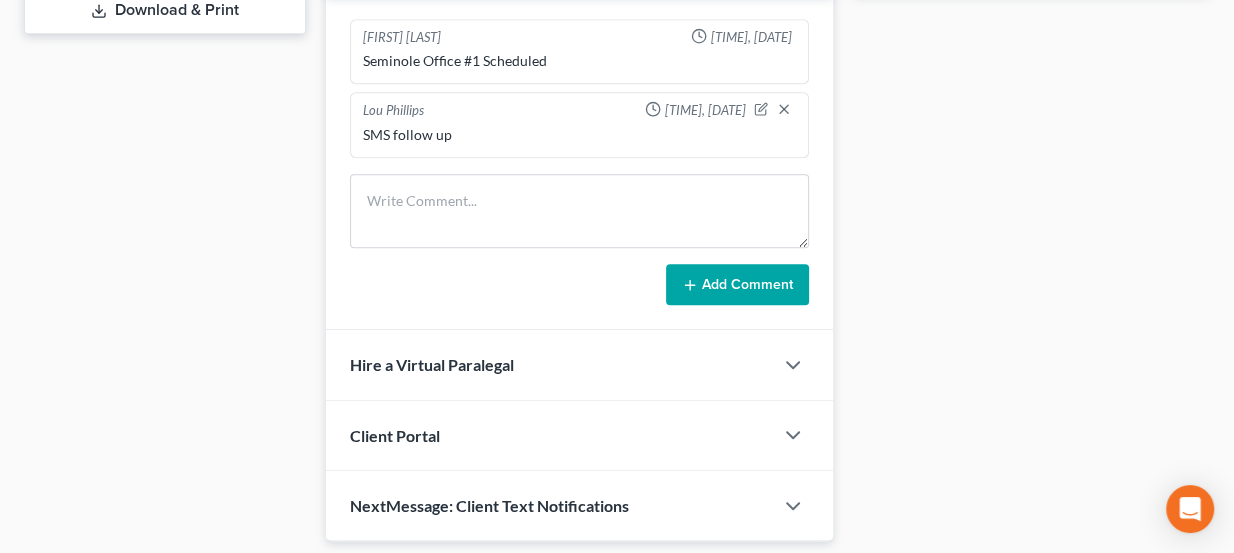 scroll, scrollTop: 909, scrollLeft: 0, axis: vertical 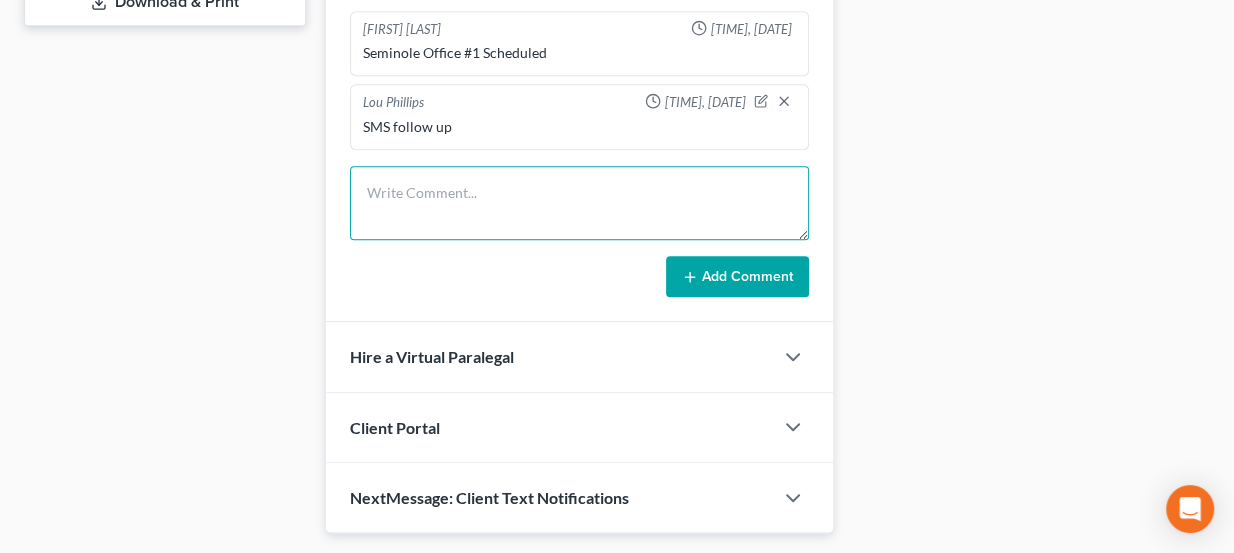 click at bounding box center (580, 203) 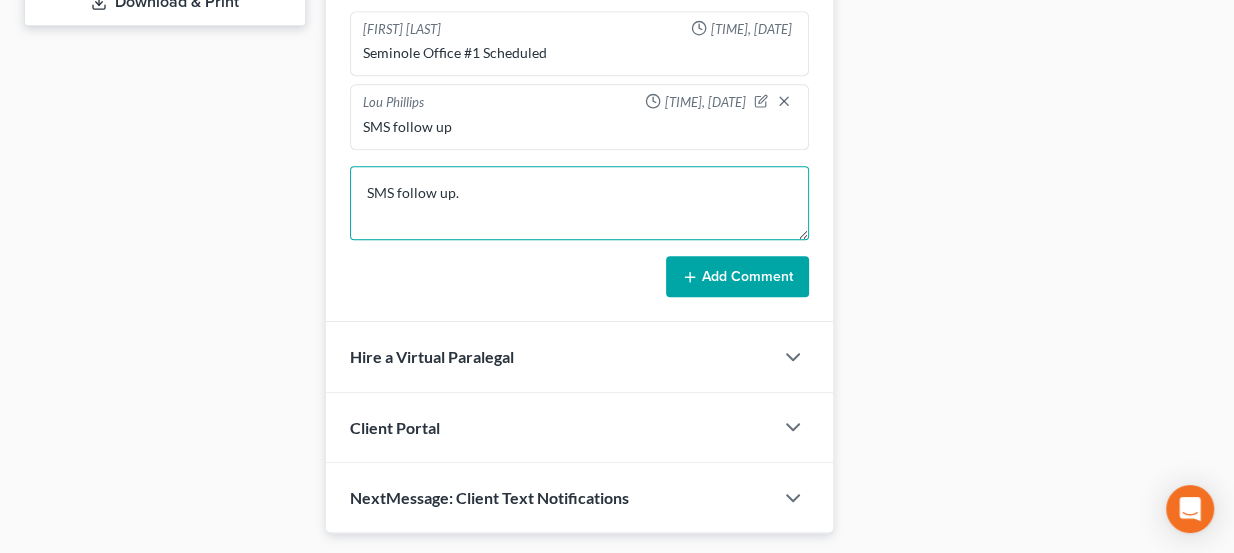 type on "SMS follow up." 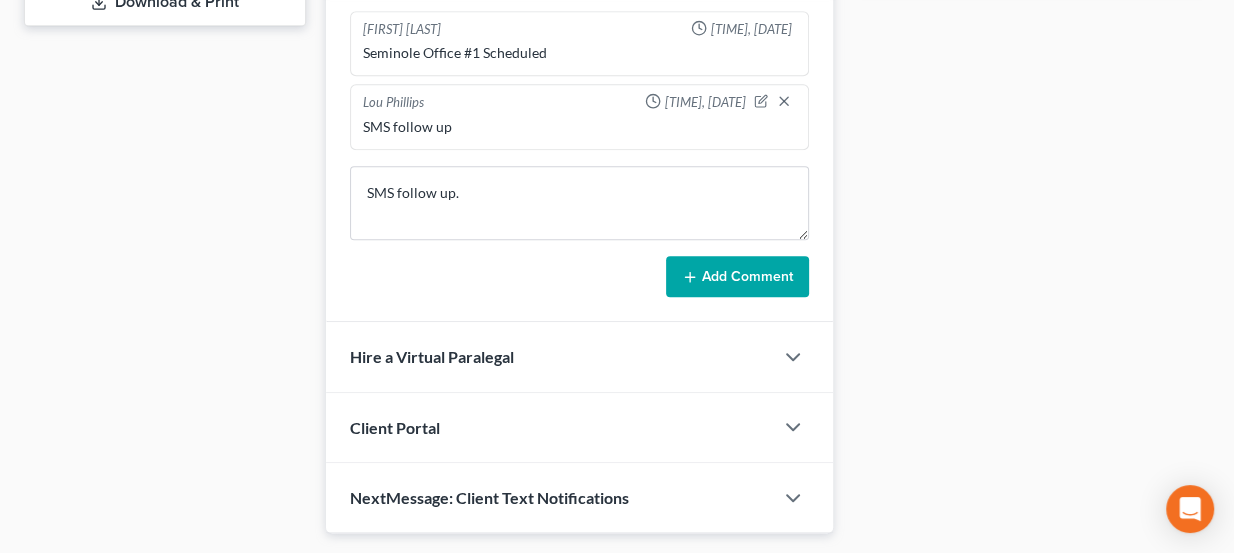 click on "Add Comment" at bounding box center (737, 277) 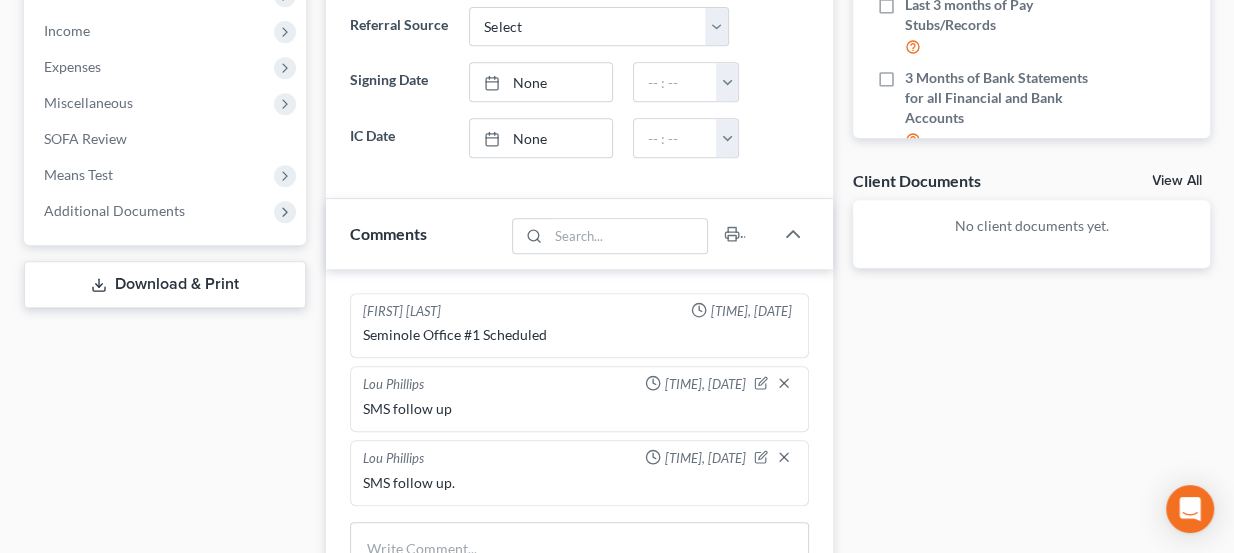 scroll, scrollTop: 0, scrollLeft: 0, axis: both 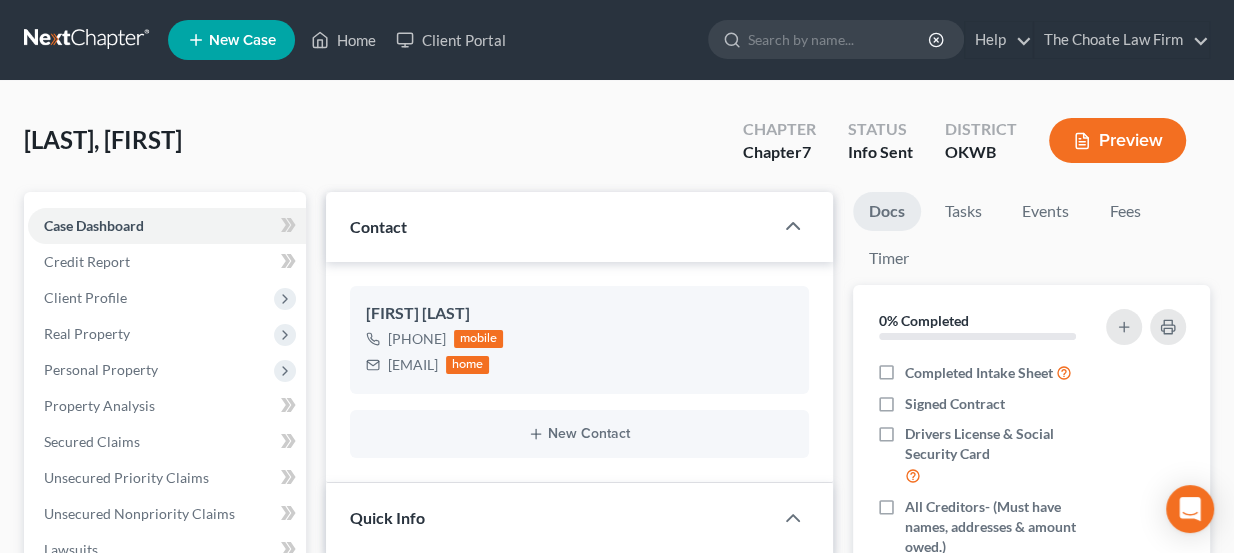 click at bounding box center [88, 40] 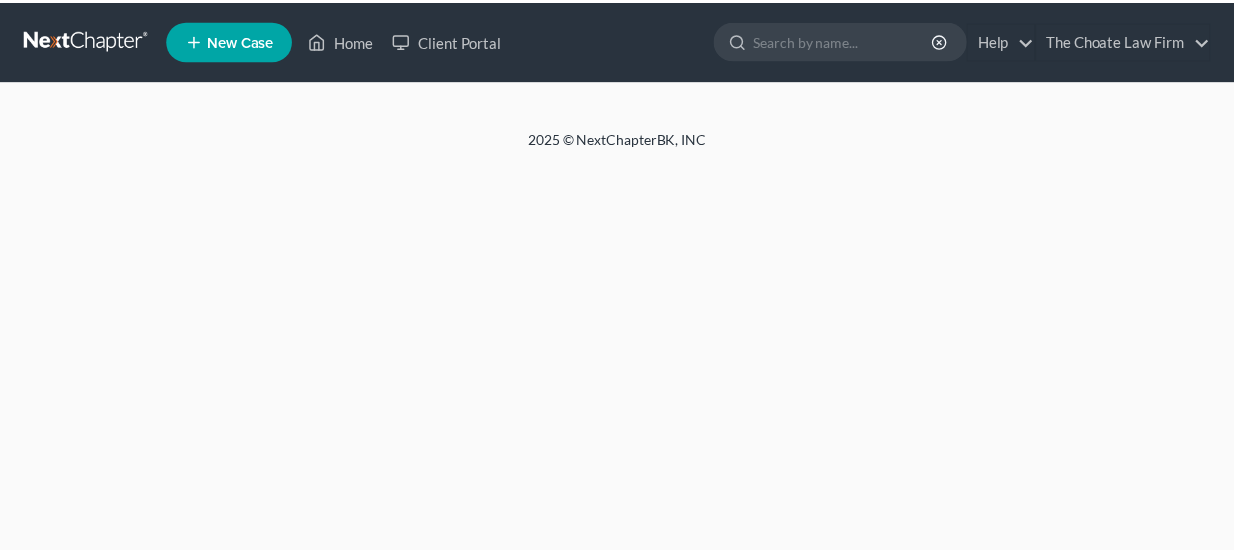 scroll, scrollTop: 0, scrollLeft: 0, axis: both 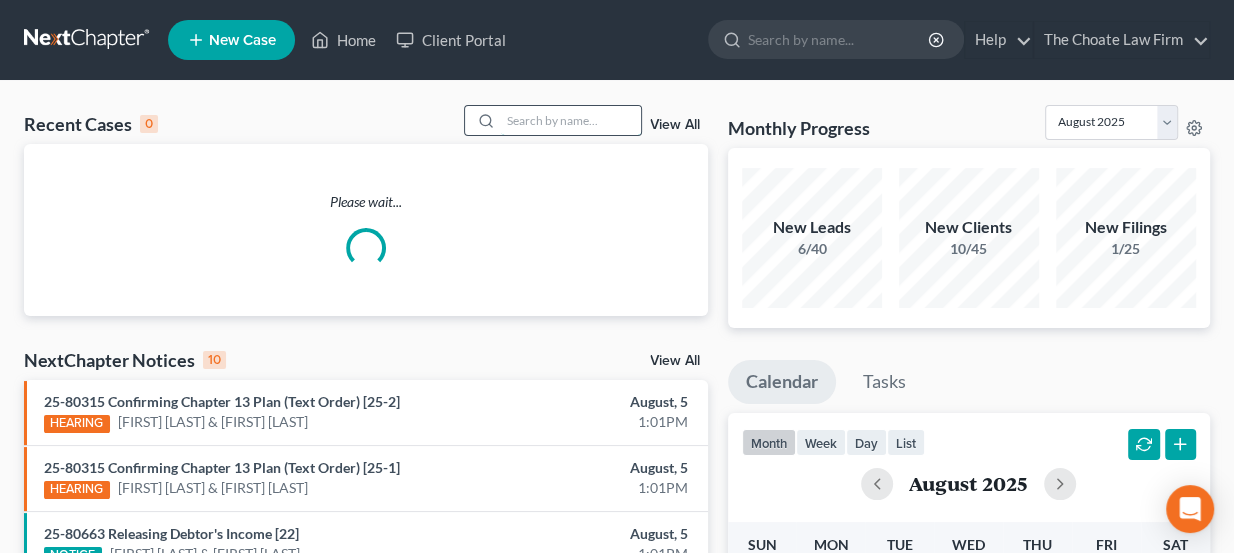 paste on "Lewis, Darren & Jenifer" 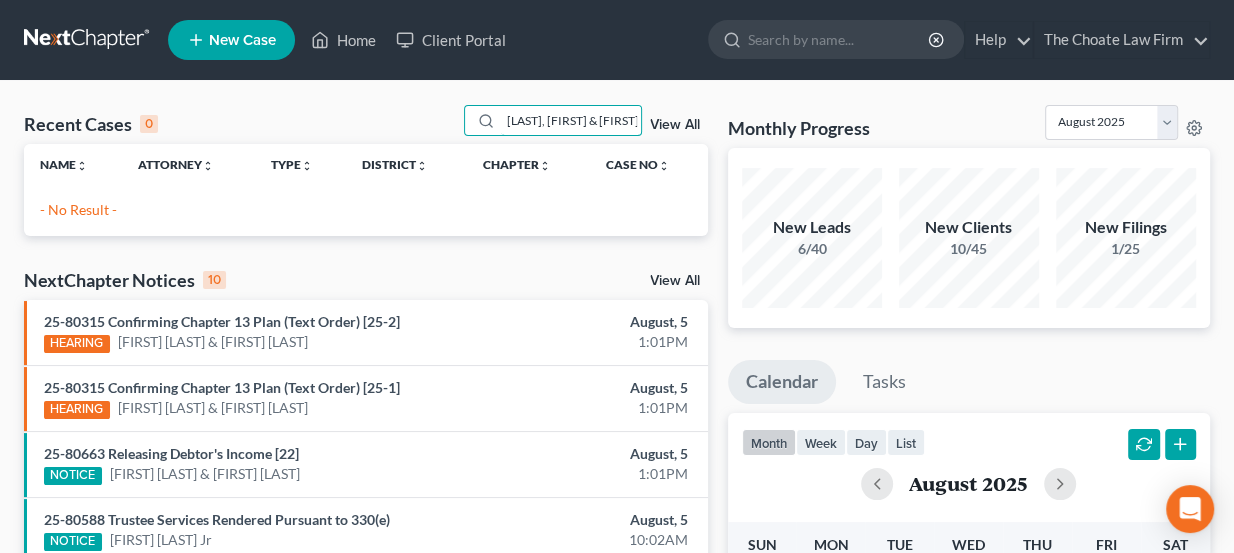 drag, startPoint x: 581, startPoint y: 117, endPoint x: 692, endPoint y: 113, distance: 111.07205 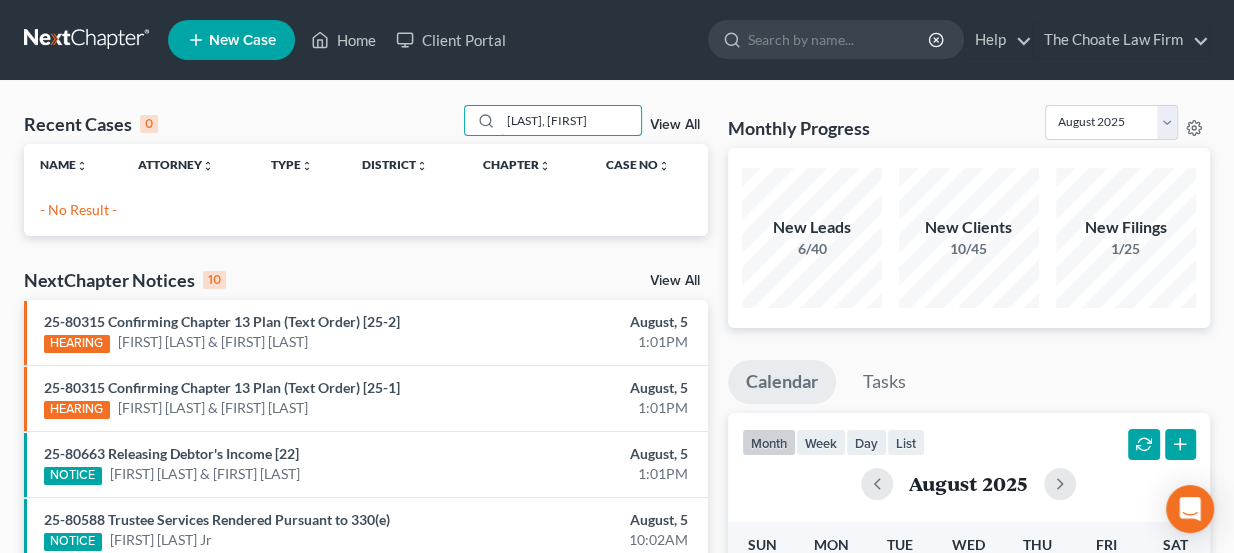 type on "Lewis, Darren" 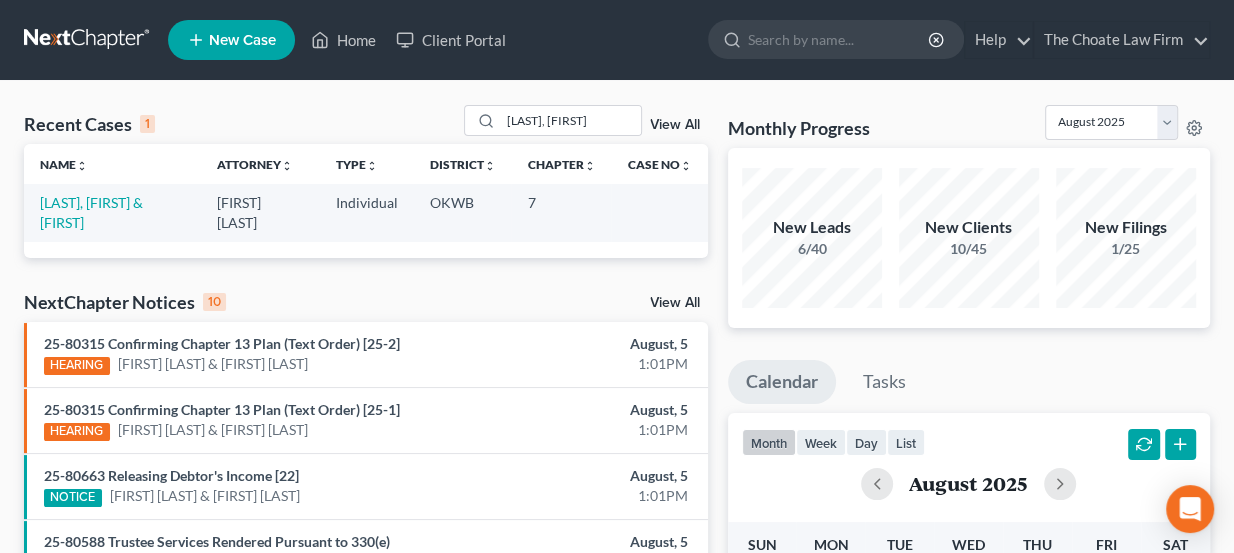 click on "[LAST], [FIRST] & [FIRST]" at bounding box center [112, 212] 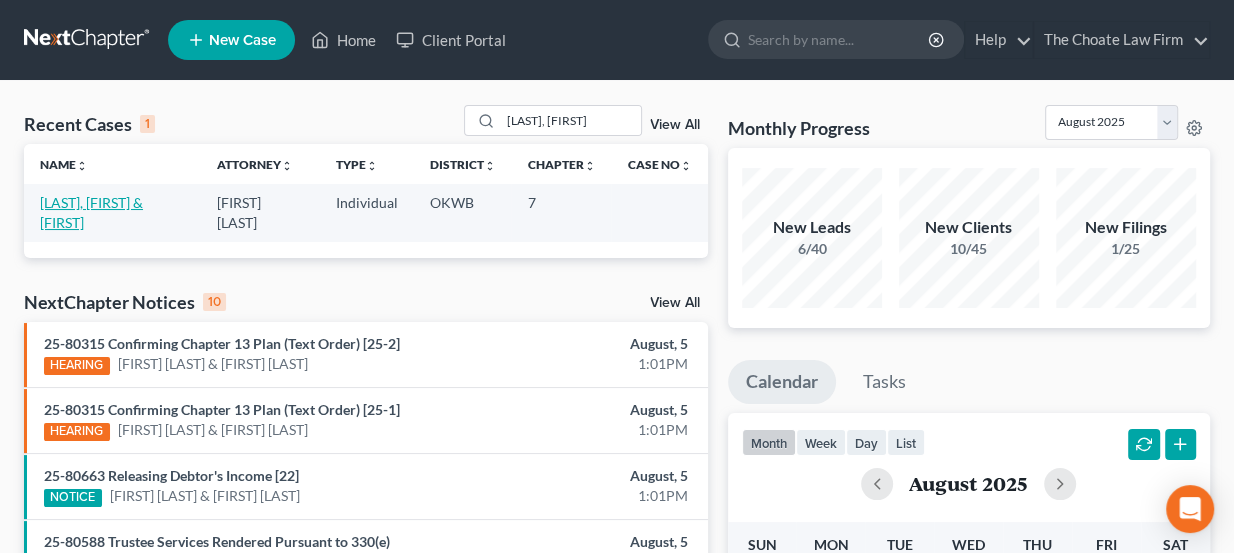 click on "[LAST], [FIRST] & [FIRST]" at bounding box center (91, 212) 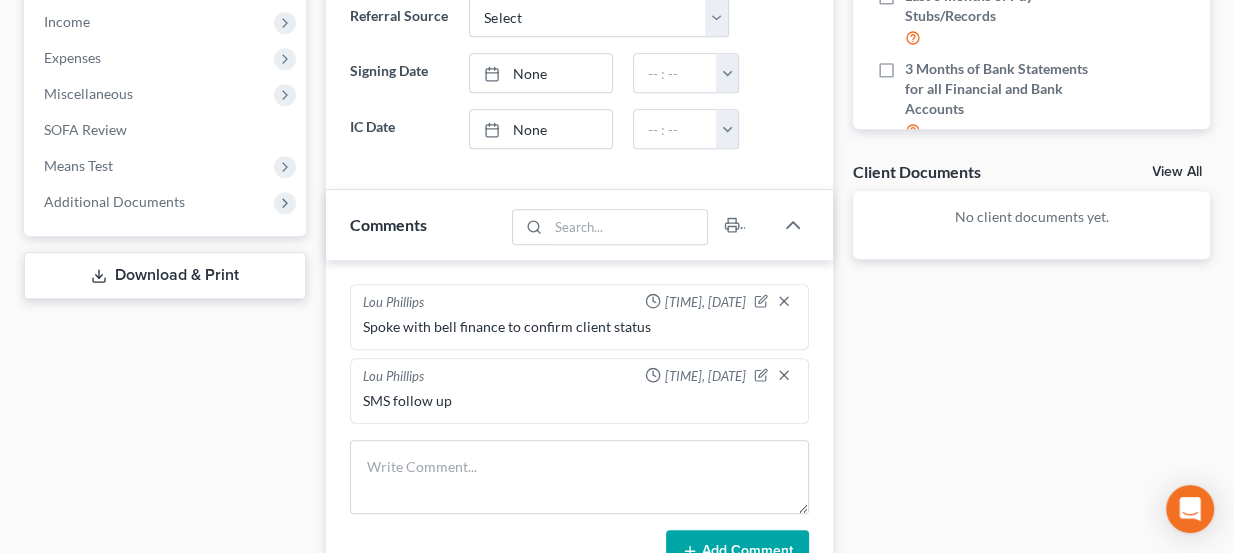 scroll, scrollTop: 727, scrollLeft: 0, axis: vertical 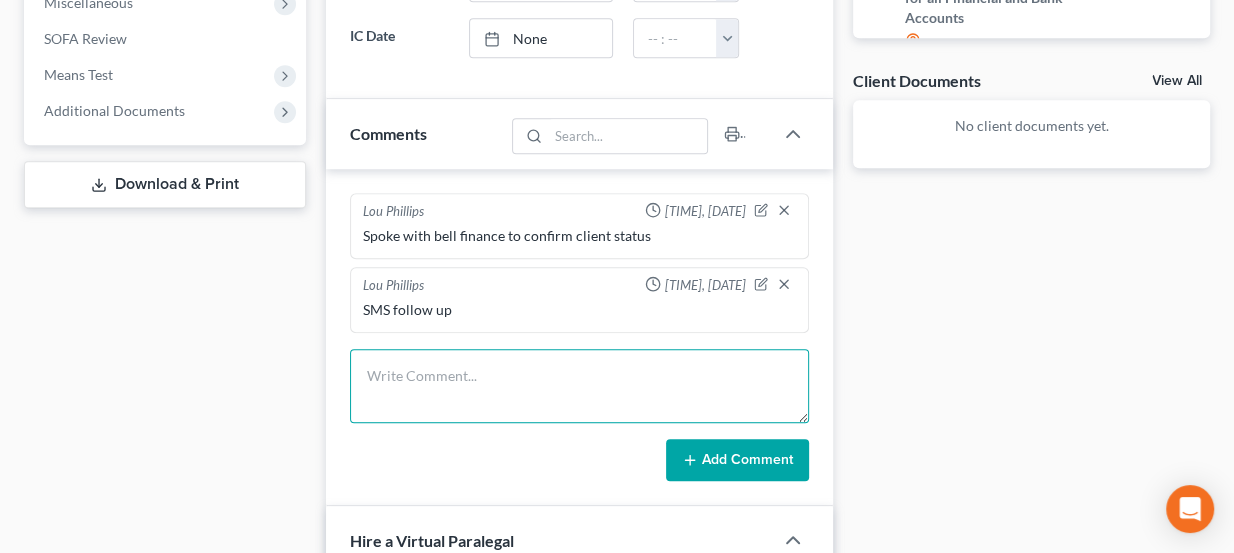 click at bounding box center [580, 386] 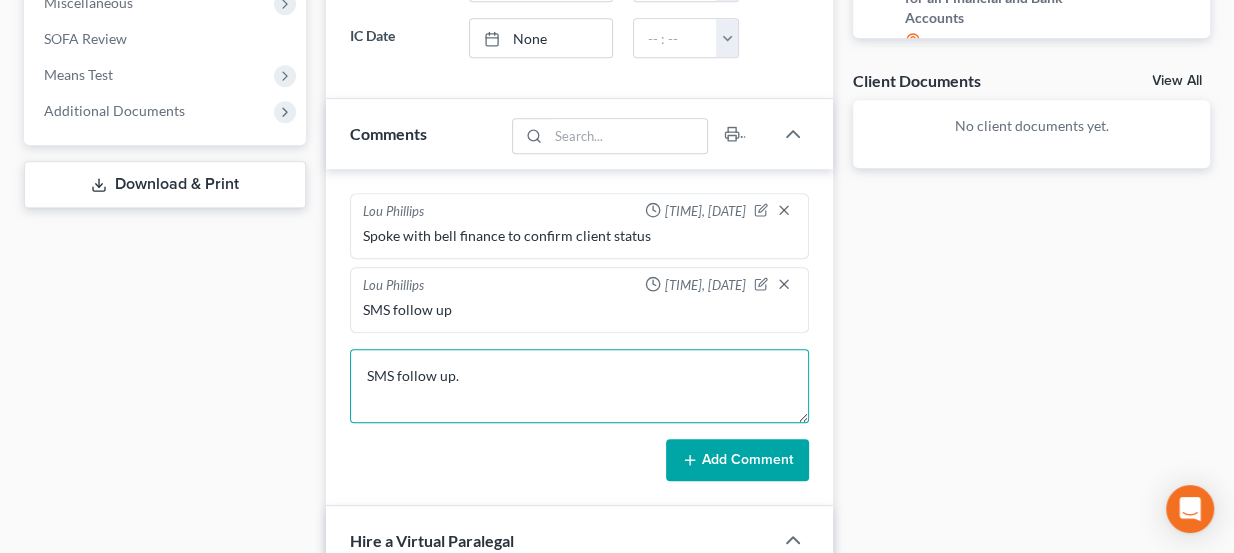 type on "SMS follow up." 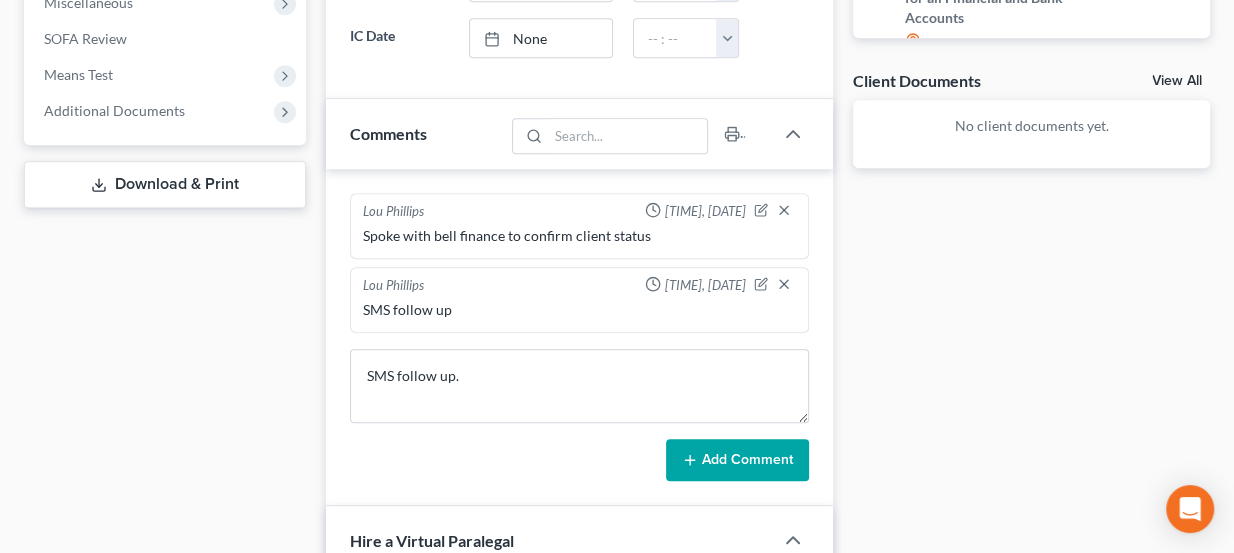 click on "Add Comment" at bounding box center (737, 460) 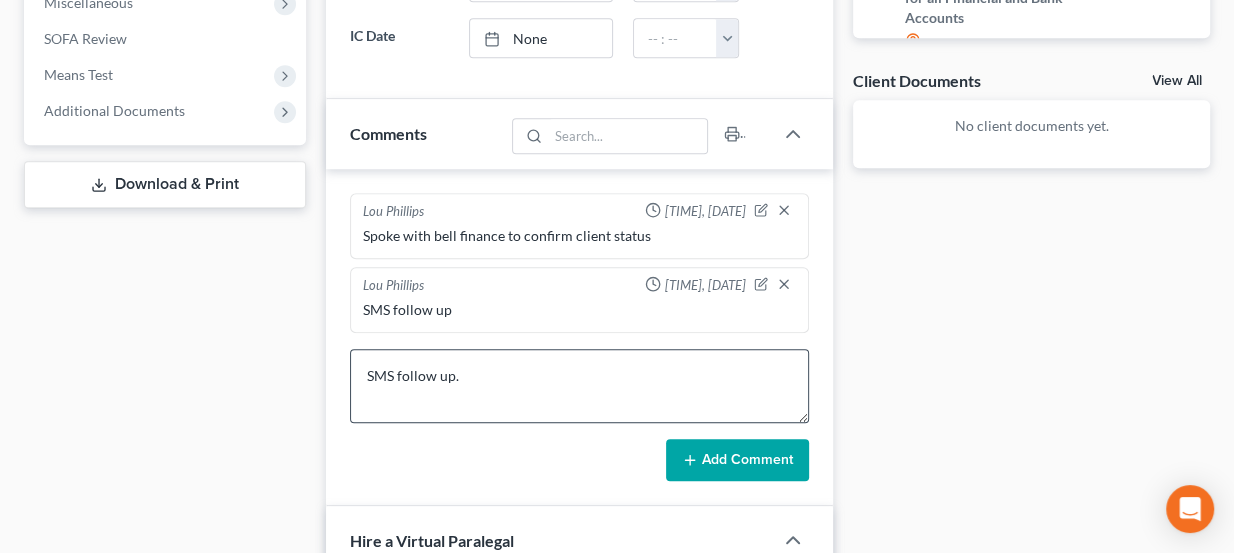 type 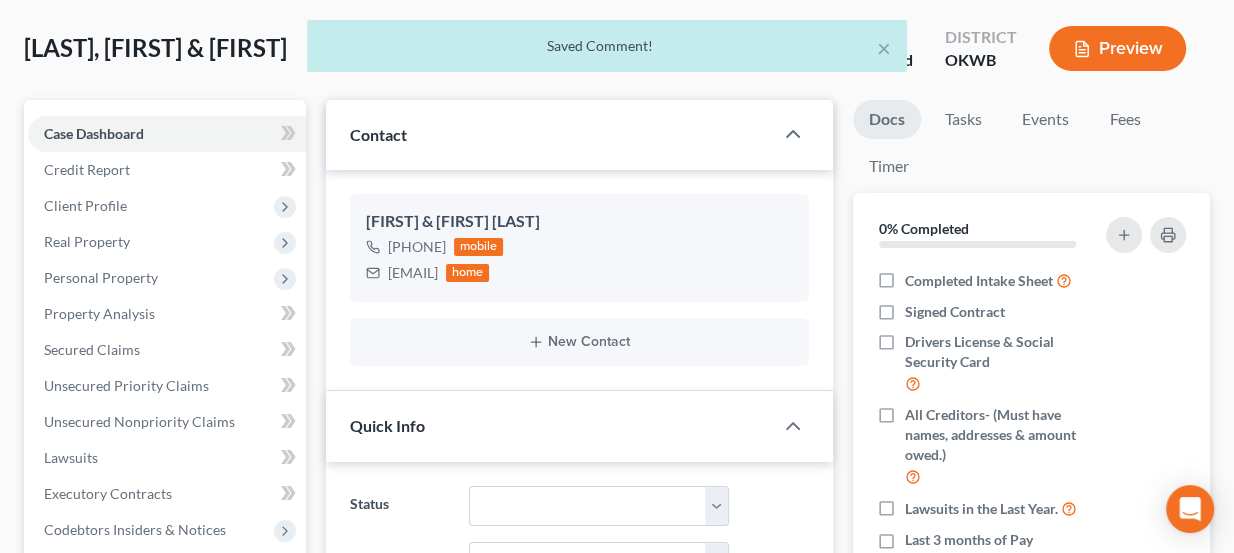 scroll, scrollTop: 90, scrollLeft: 0, axis: vertical 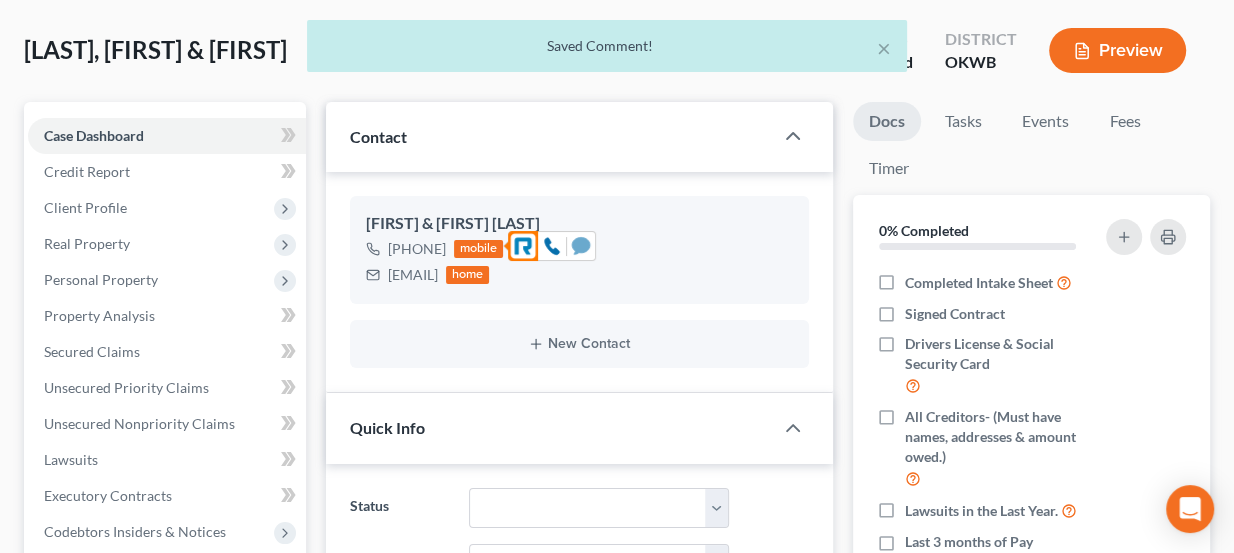 click 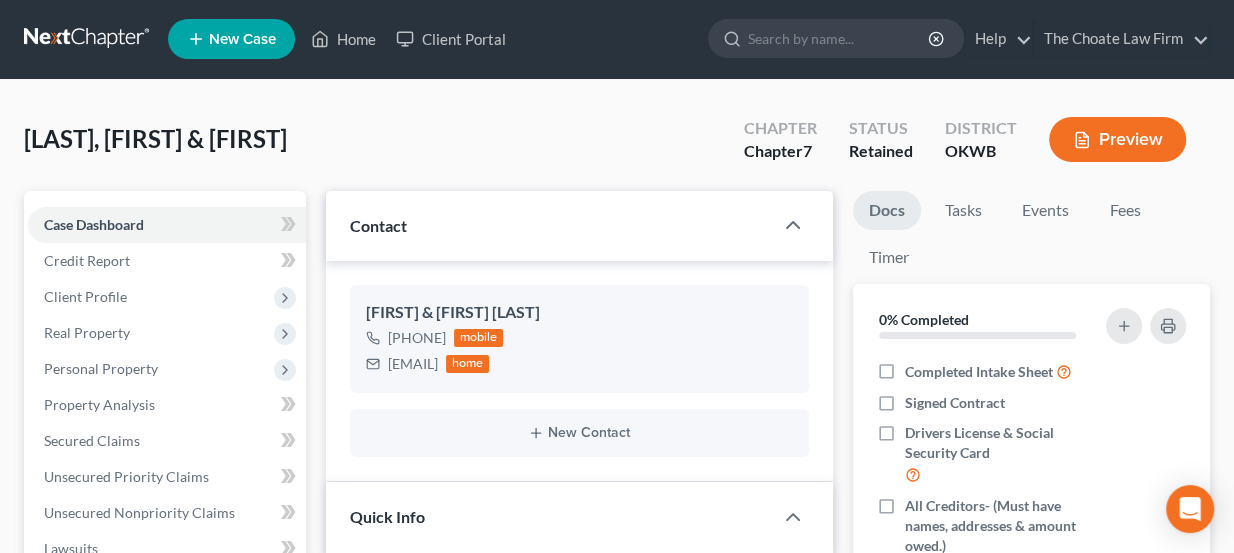scroll, scrollTop: 0, scrollLeft: 0, axis: both 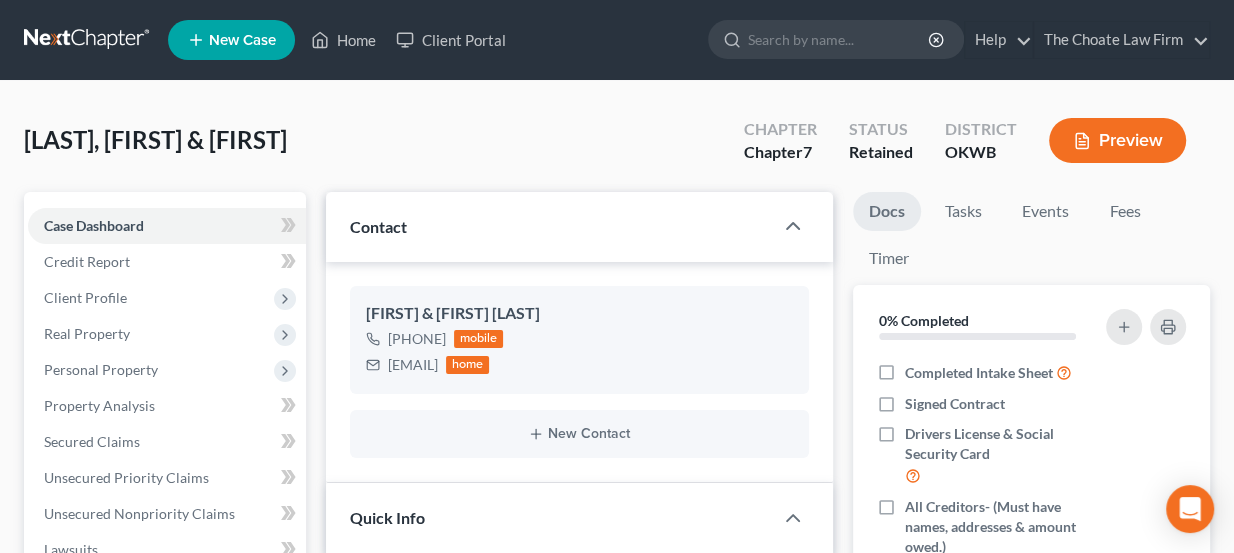 click at bounding box center (88, 40) 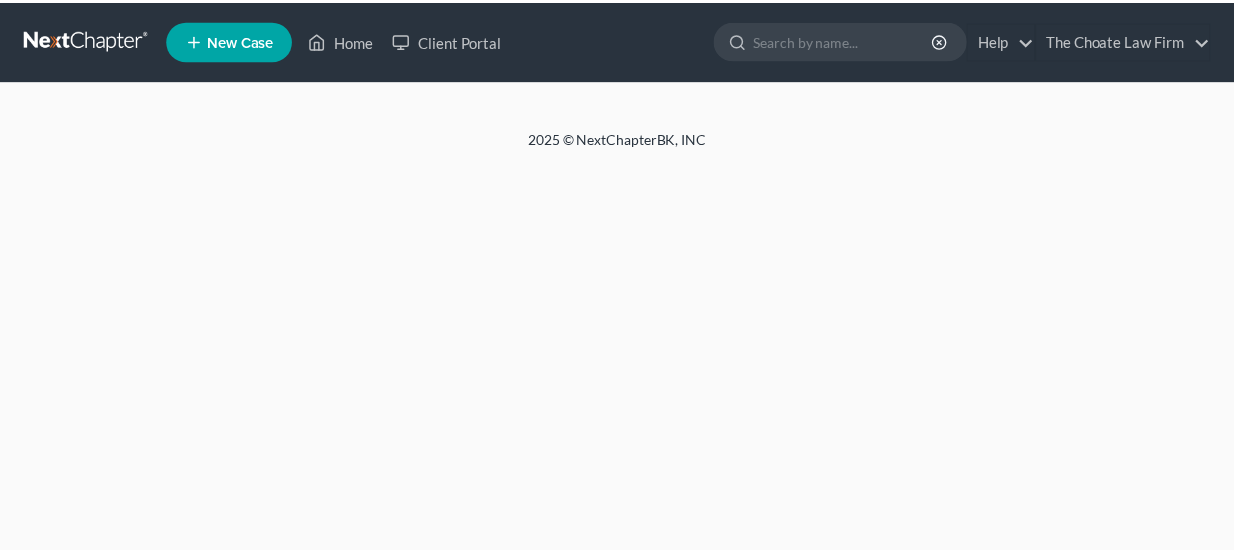 scroll, scrollTop: 0, scrollLeft: 0, axis: both 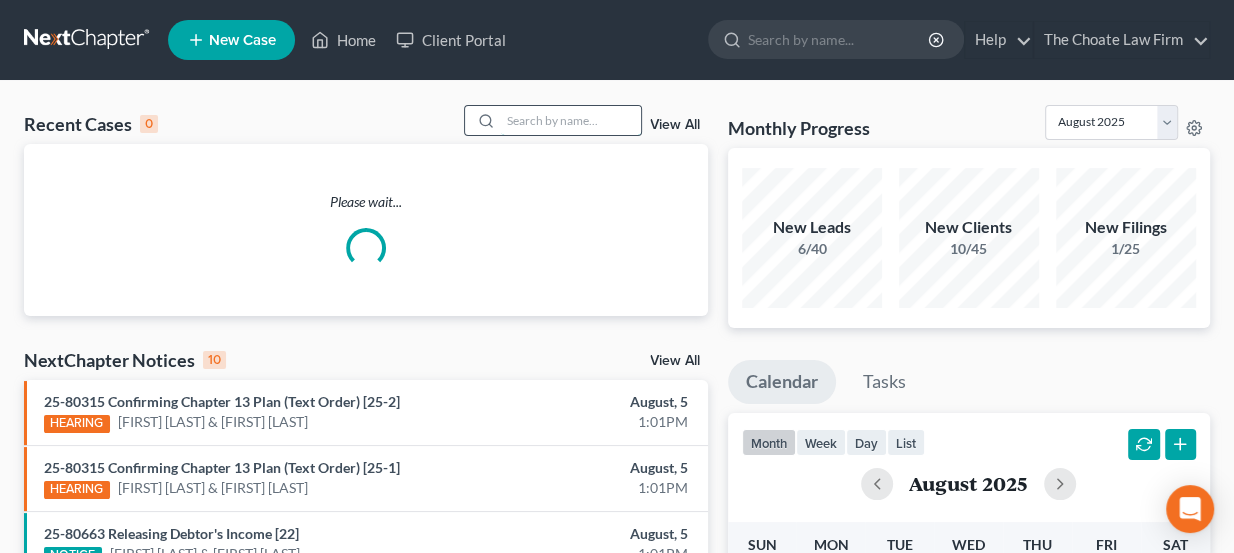 paste on "[LAST], [FIRST]" 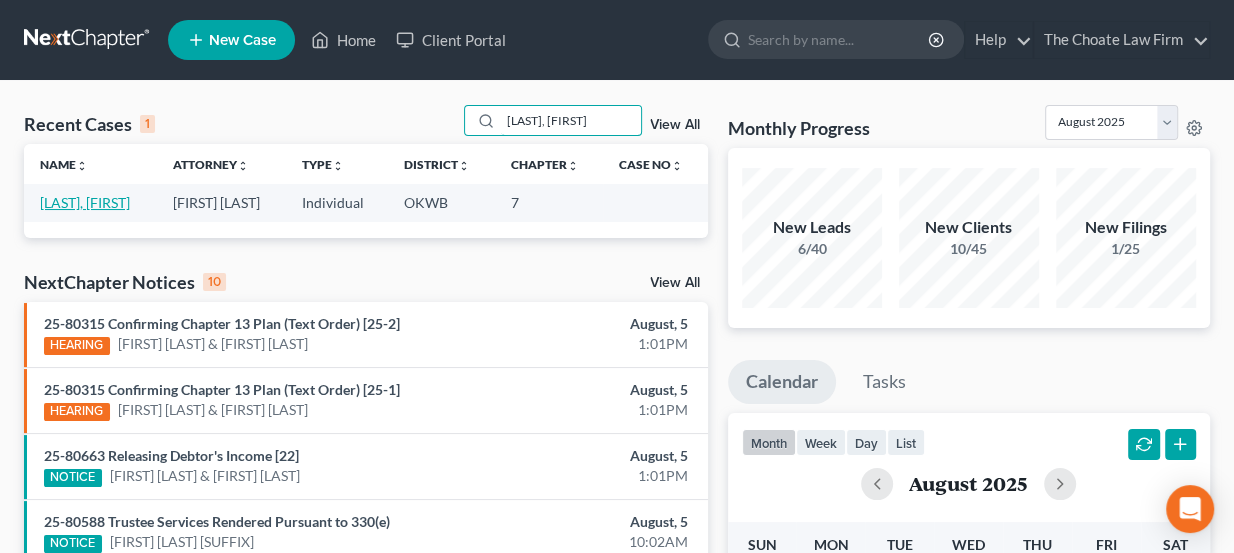 type on "[LAST], [FIRST]" 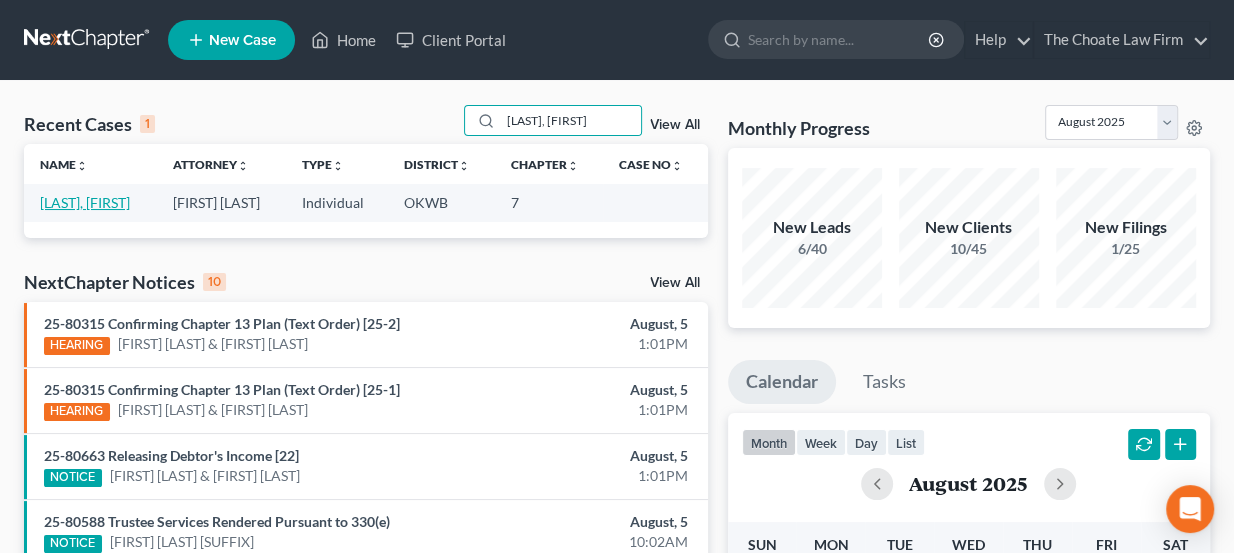 click on "[LAST], [FIRST]" at bounding box center [85, 202] 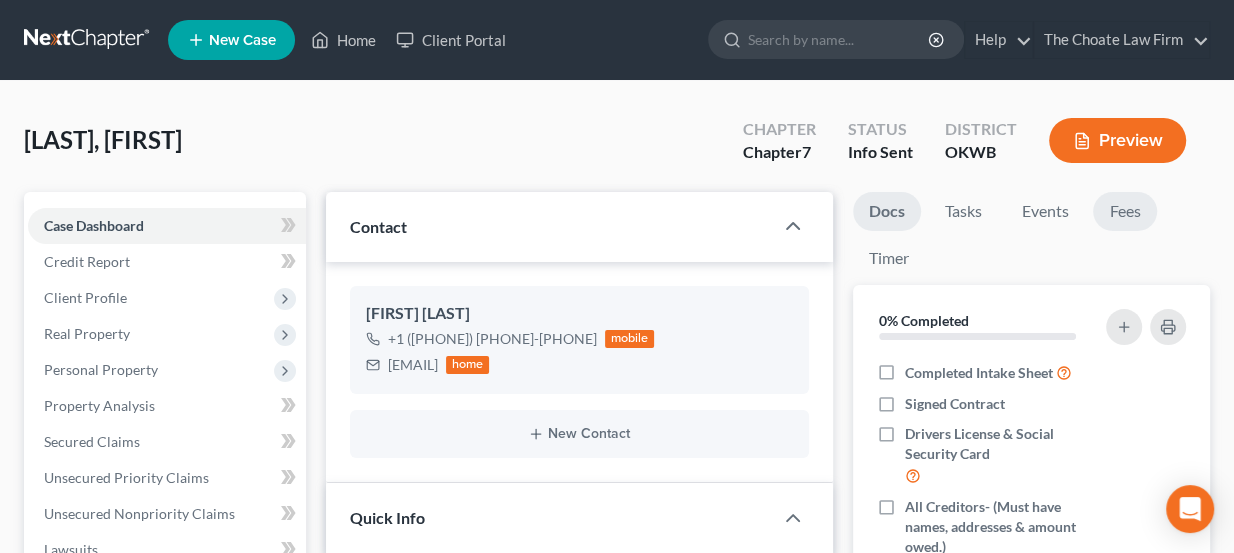 click on "Fees" at bounding box center (1125, 211) 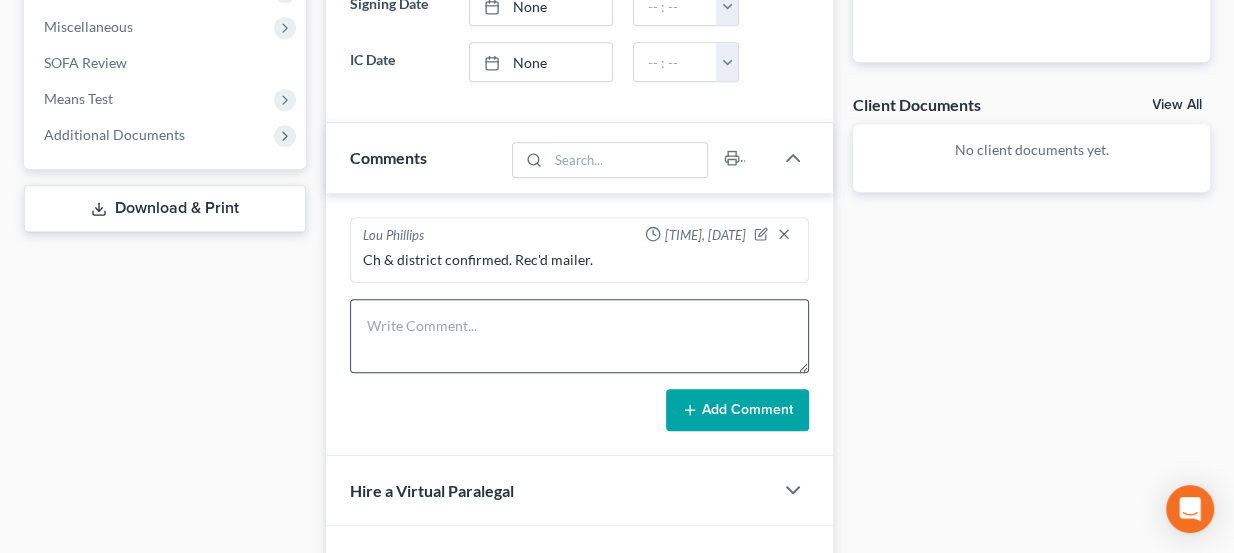 scroll, scrollTop: 727, scrollLeft: 0, axis: vertical 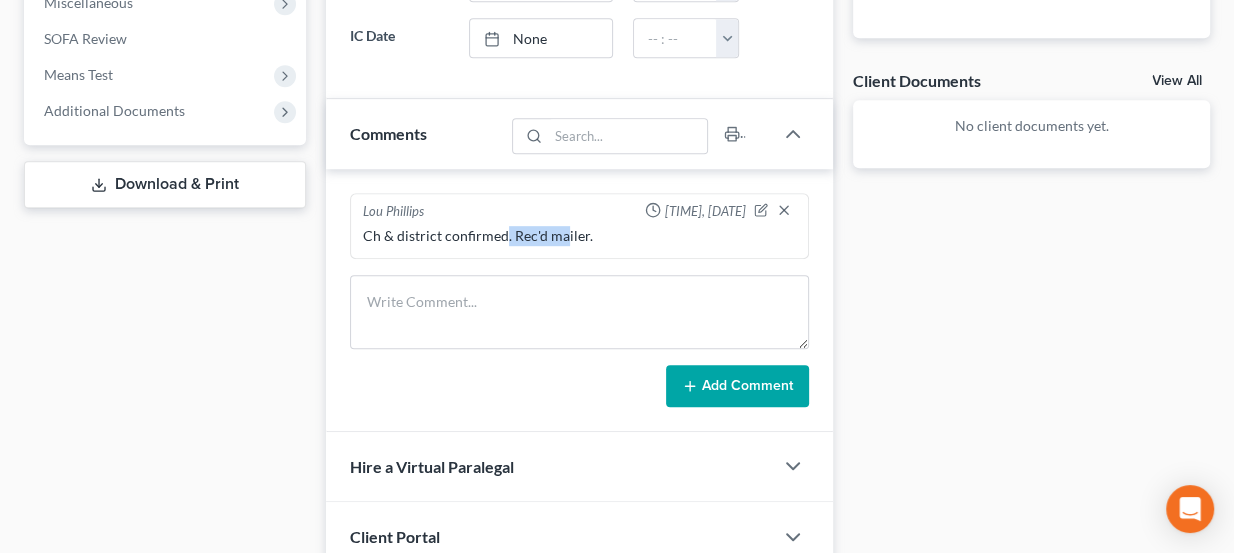 drag, startPoint x: 509, startPoint y: 236, endPoint x: 564, endPoint y: 242, distance: 55.326305 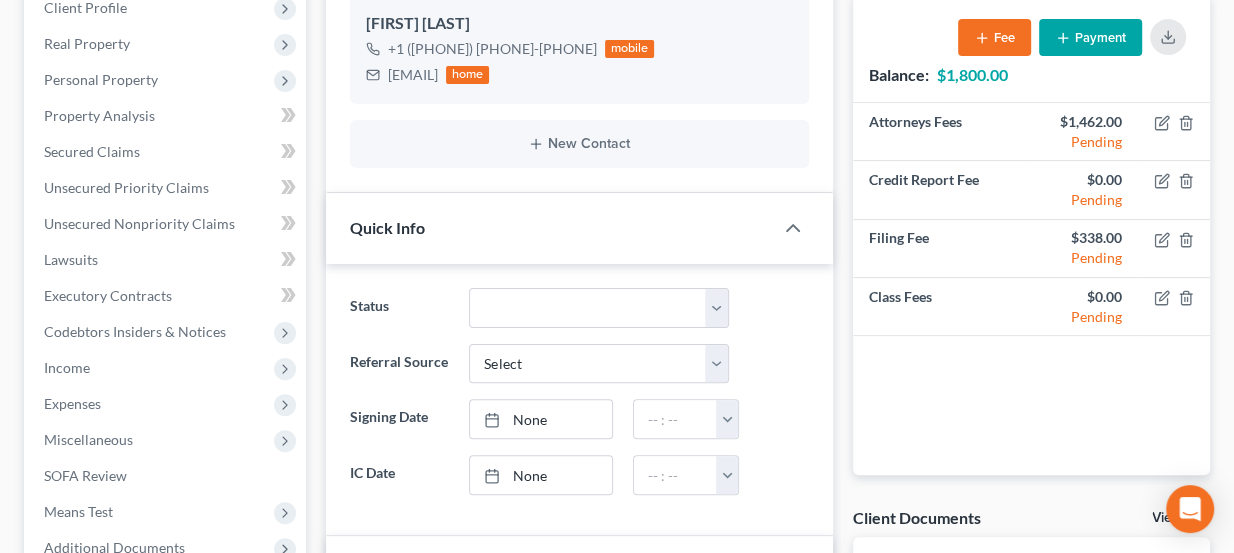 scroll, scrollTop: 90, scrollLeft: 0, axis: vertical 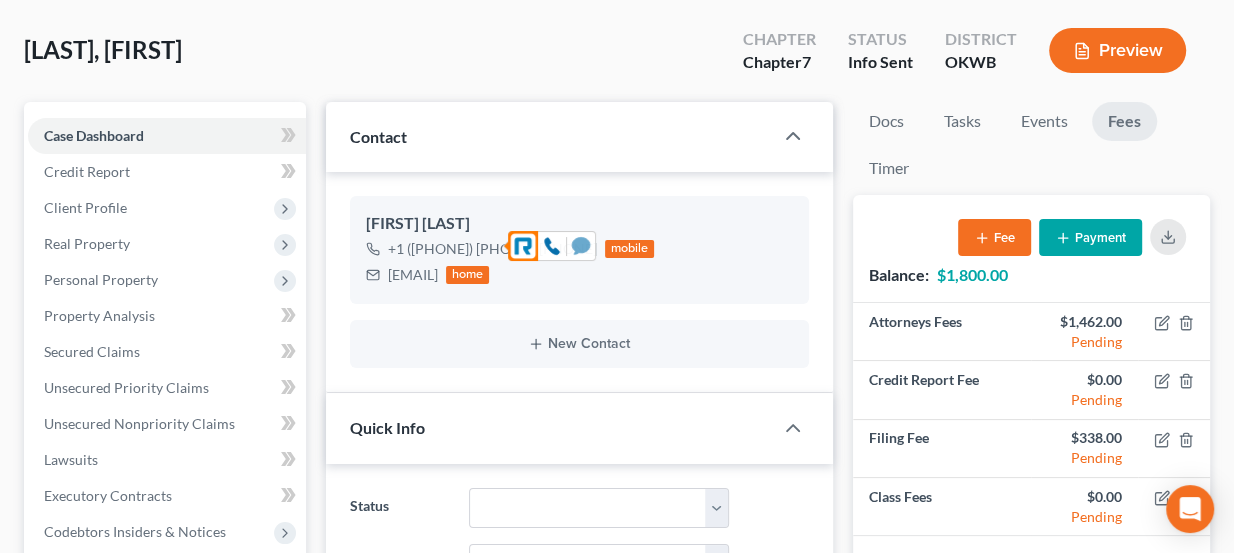 click 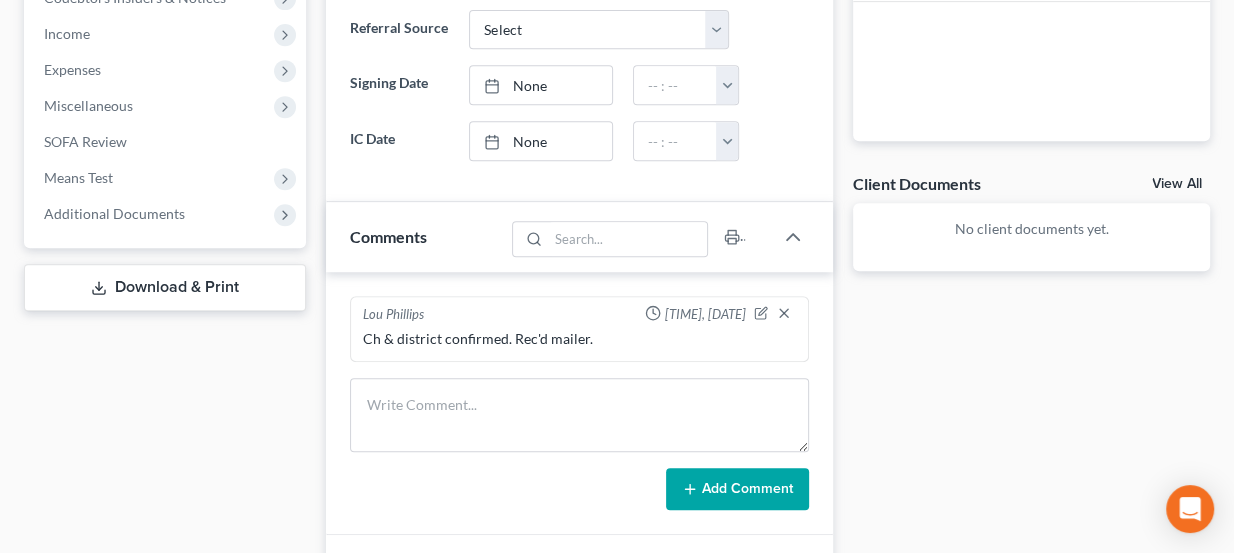 scroll, scrollTop: 636, scrollLeft: 0, axis: vertical 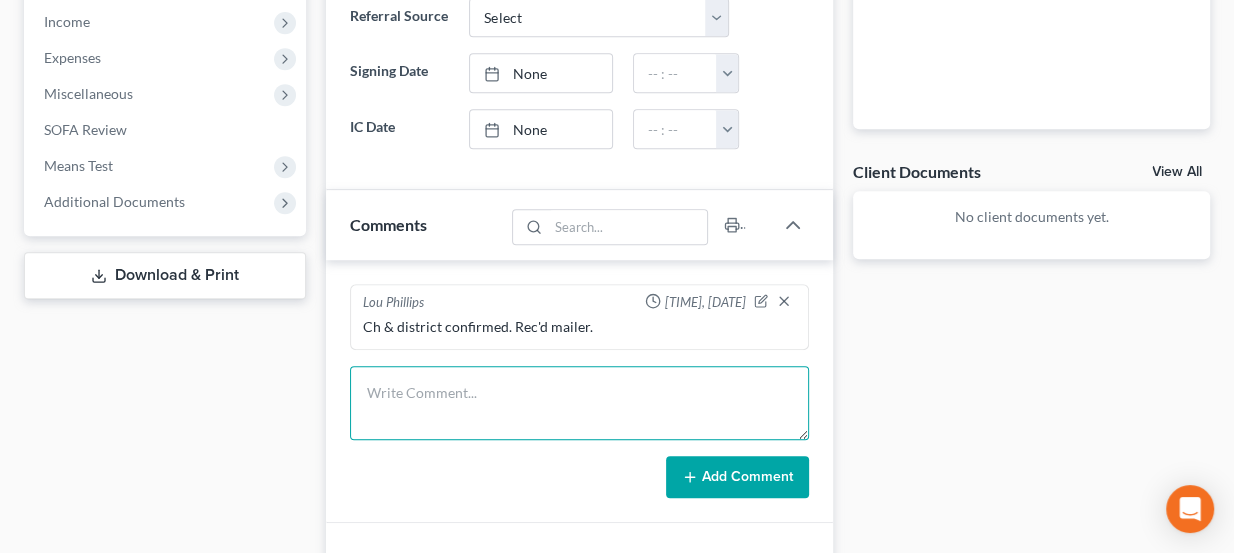 click at bounding box center [580, 403] 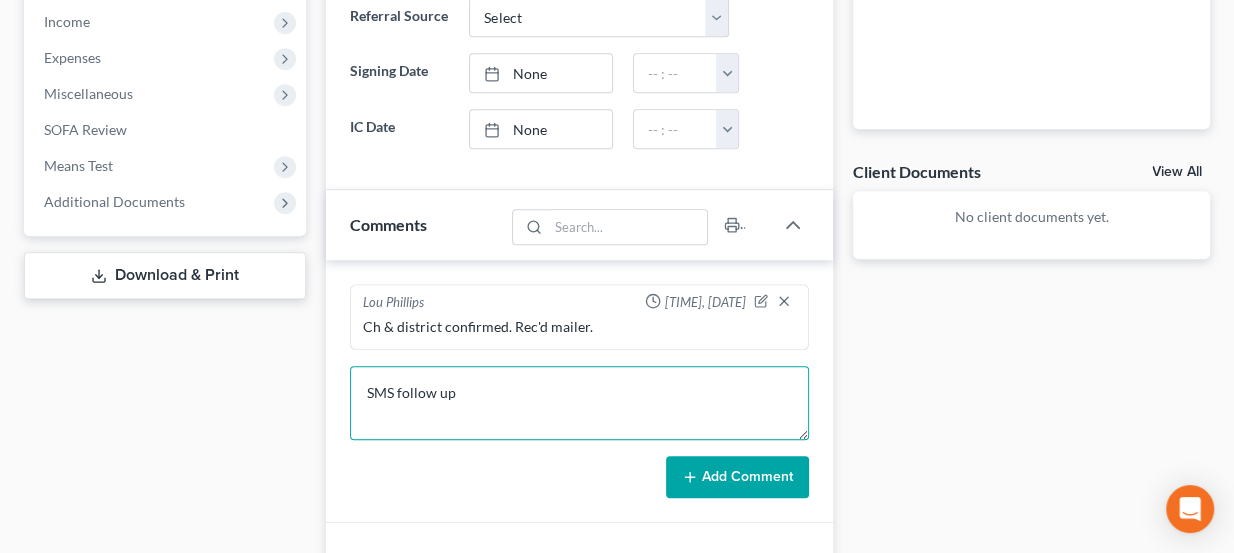 type on "SMS follow up" 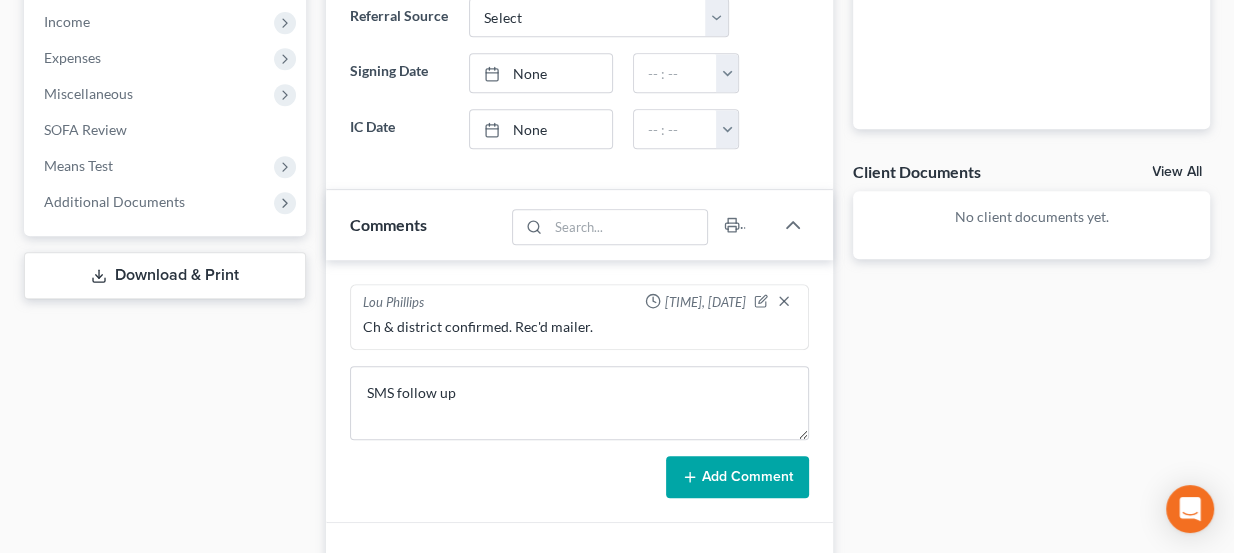 click on "Add Comment" at bounding box center [737, 477] 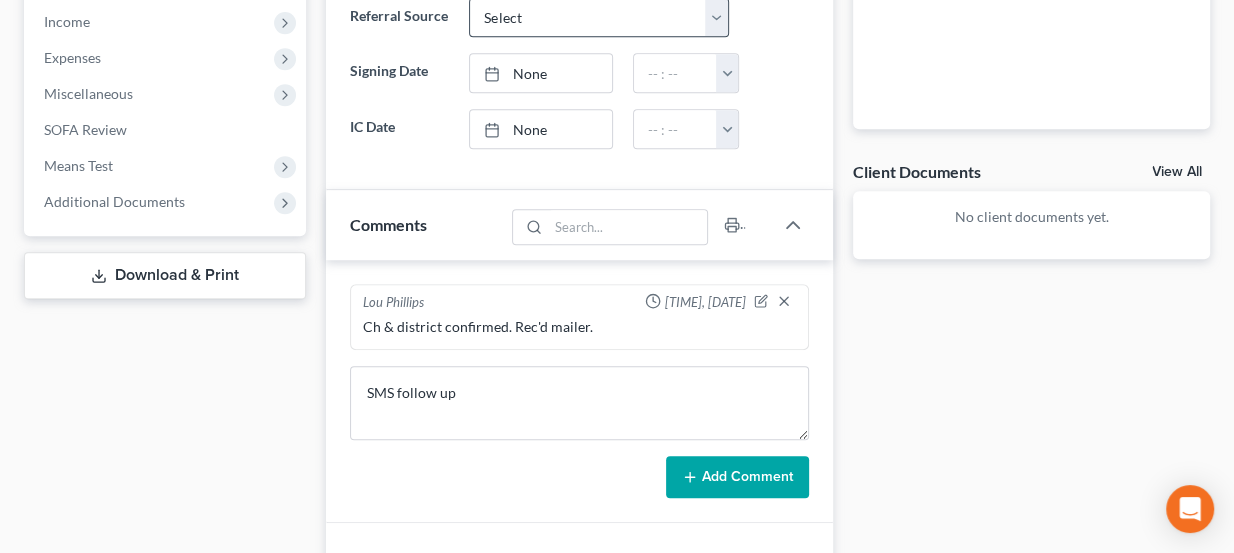 type 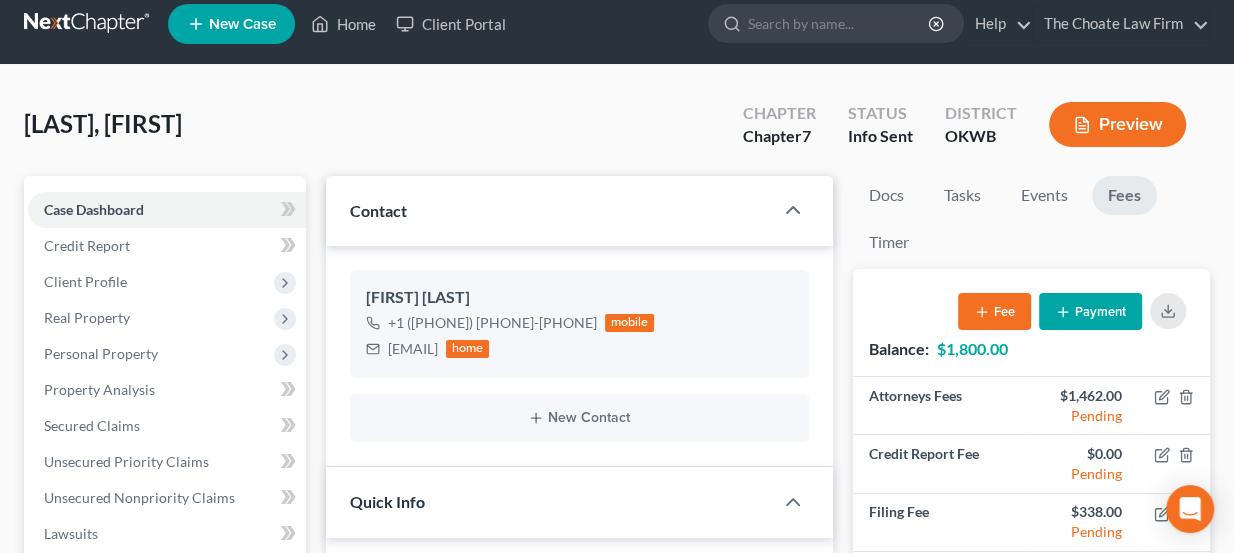 scroll, scrollTop: 0, scrollLeft: 0, axis: both 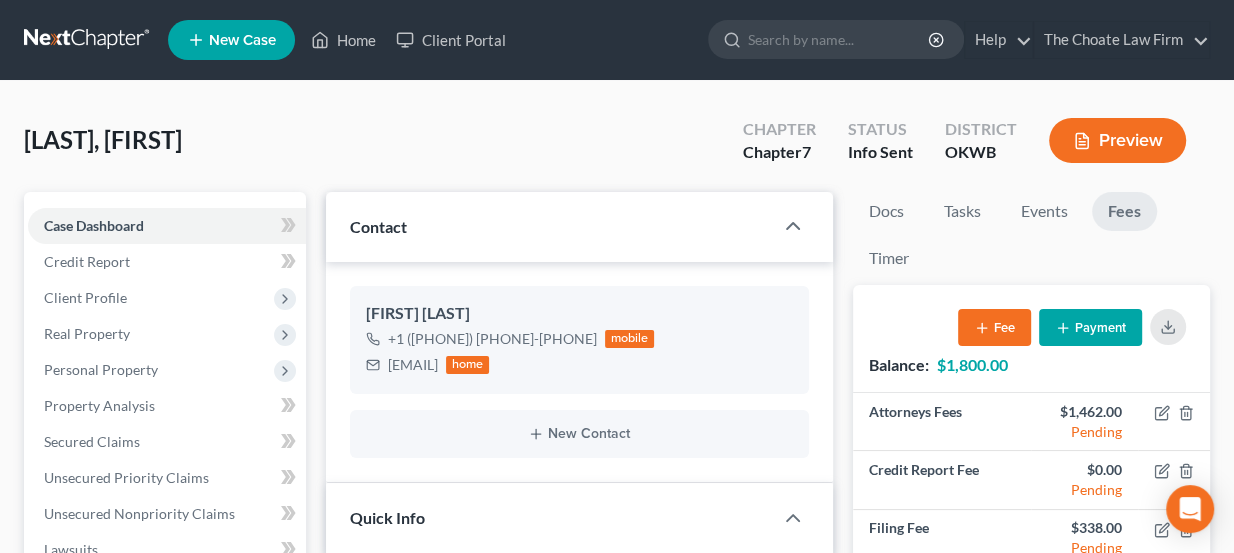 click at bounding box center [88, 40] 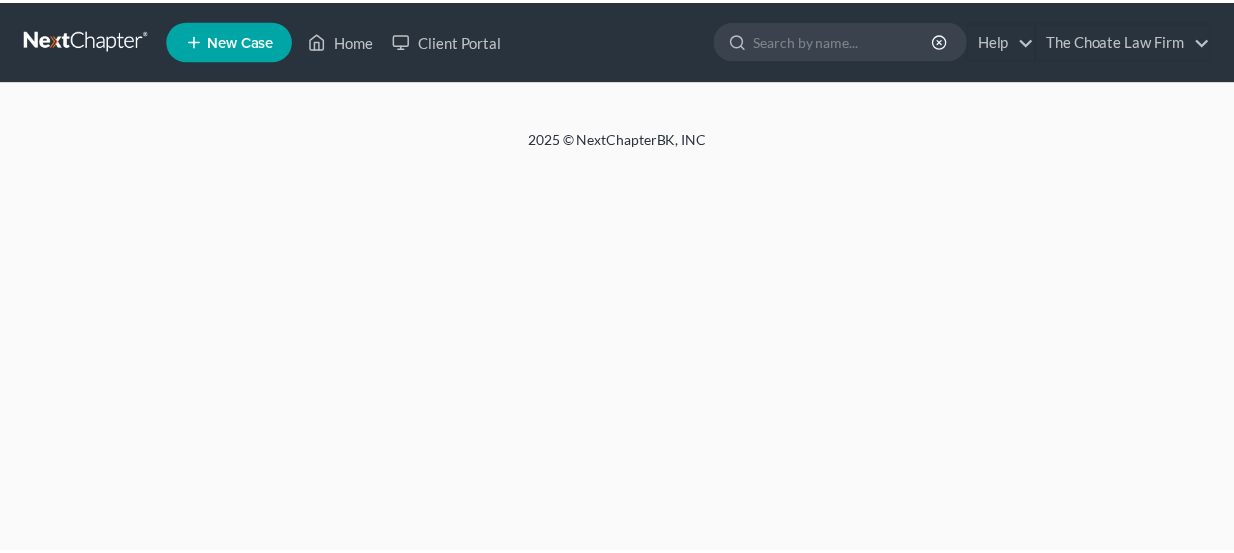 scroll, scrollTop: 0, scrollLeft: 0, axis: both 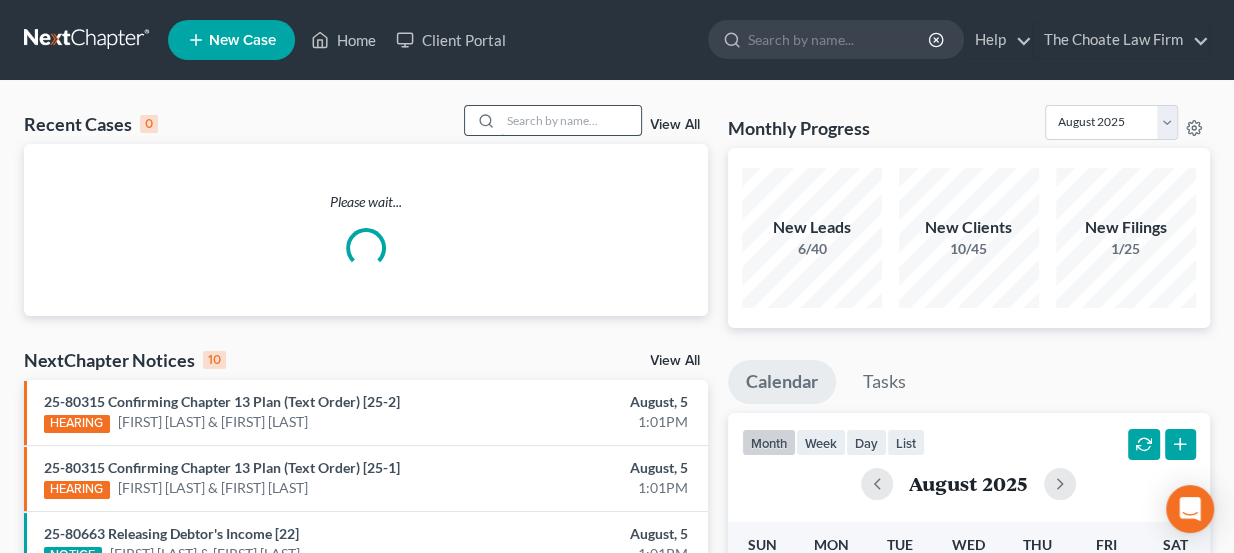 paste on "[LAST], [FIRST]" 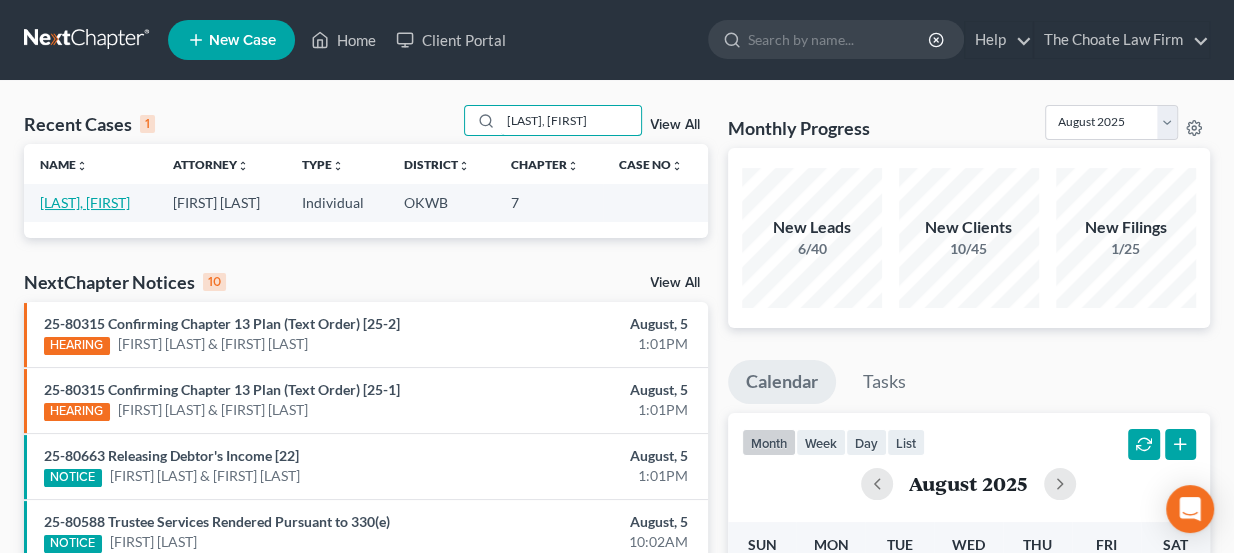 type on "[LAST], [FIRST]" 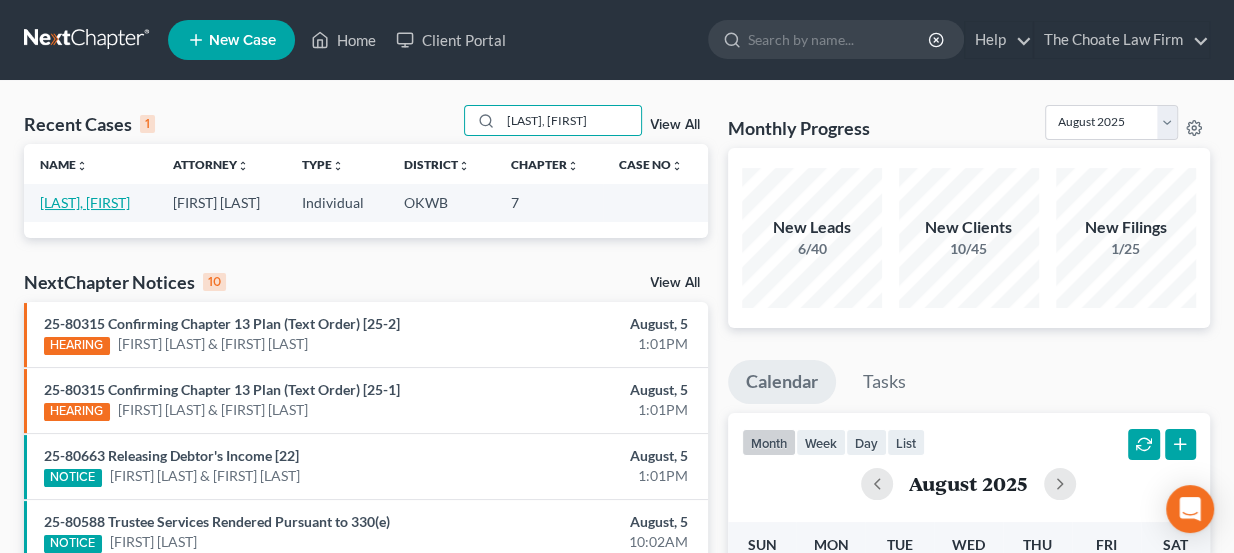 click on "[LAST], [FIRST]" at bounding box center [85, 202] 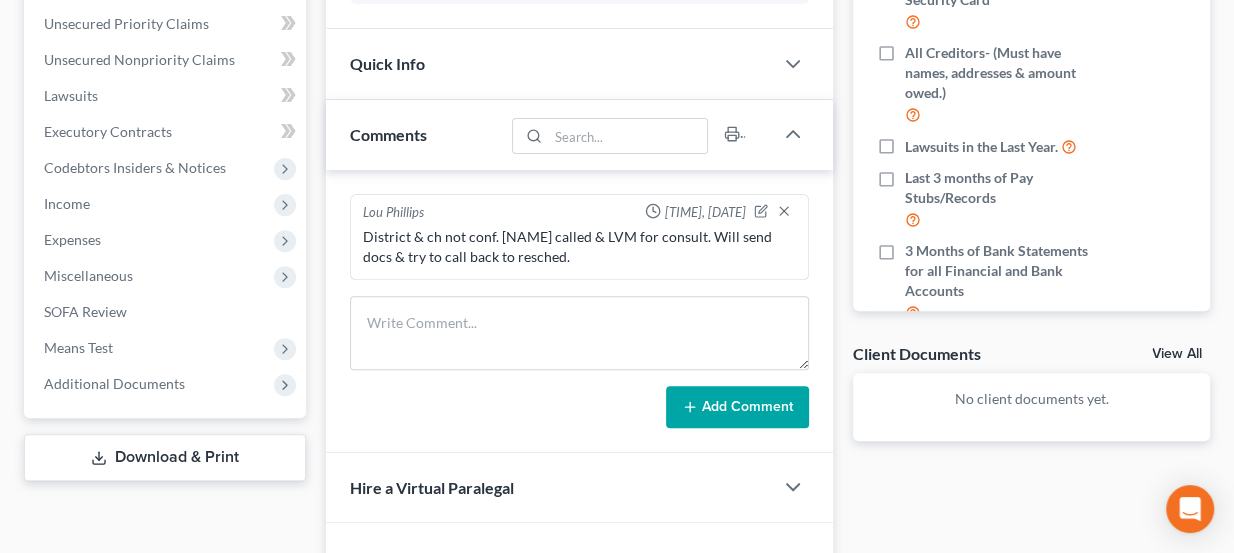 scroll, scrollTop: 181, scrollLeft: 0, axis: vertical 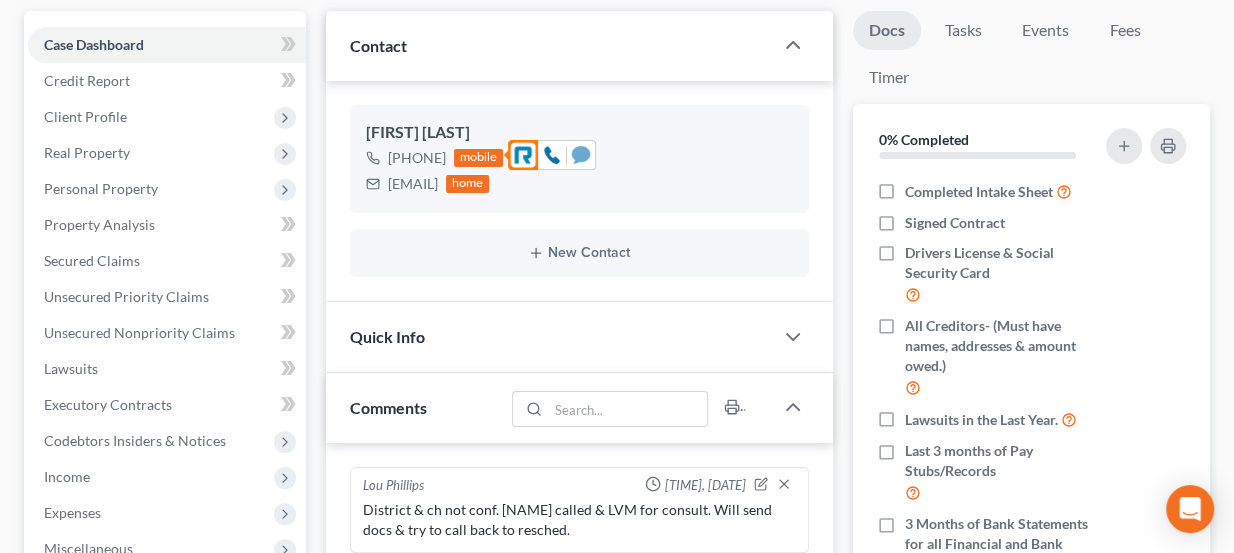 click at bounding box center [581, 155] 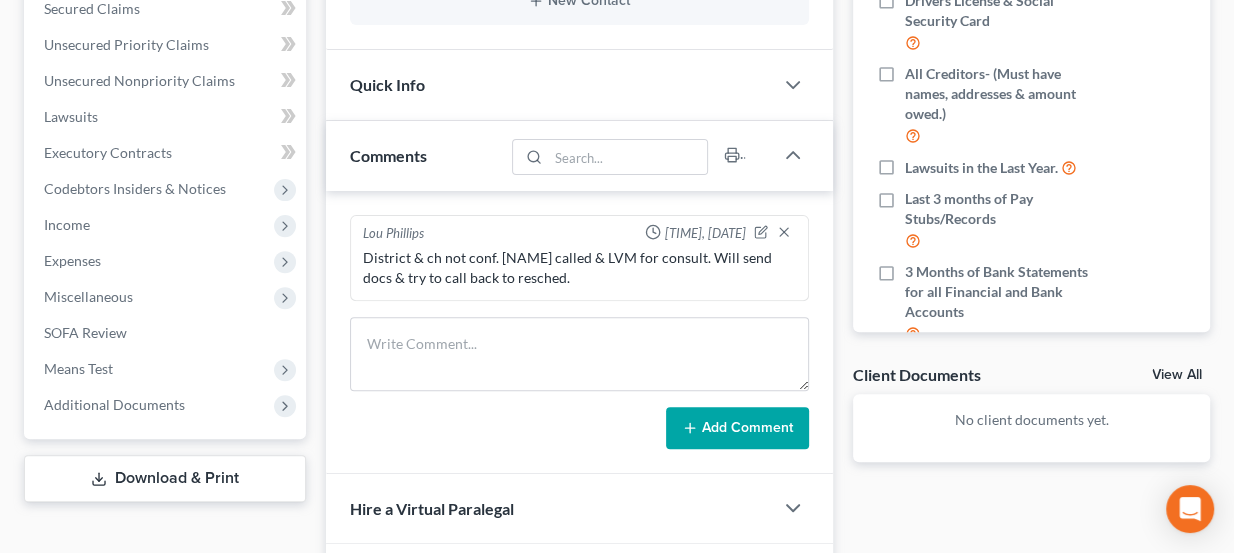 scroll, scrollTop: 635, scrollLeft: 0, axis: vertical 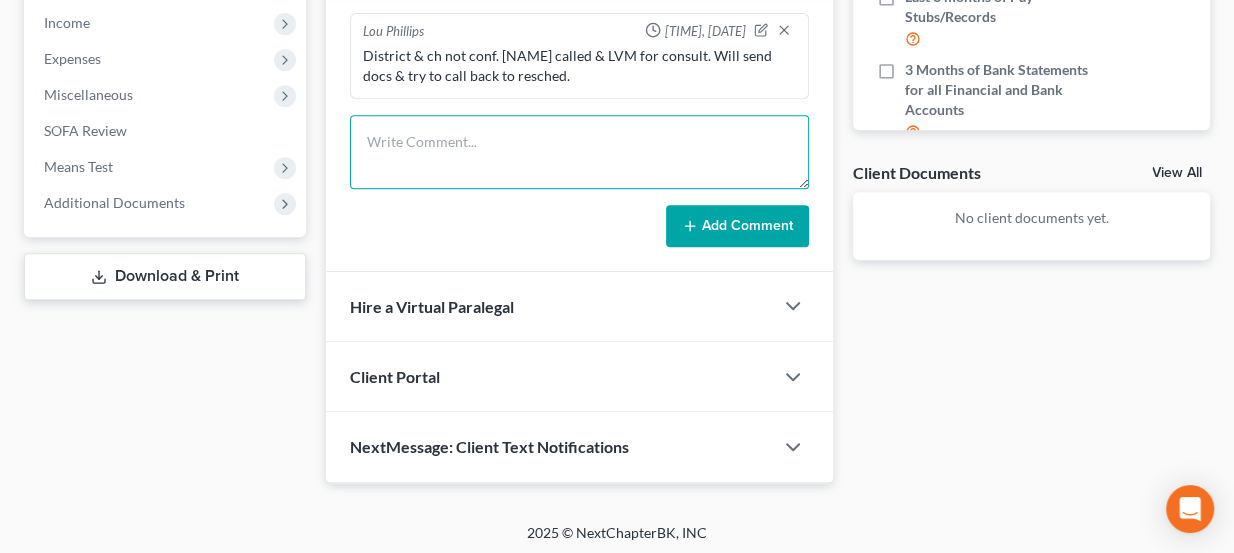 click at bounding box center (580, 152) 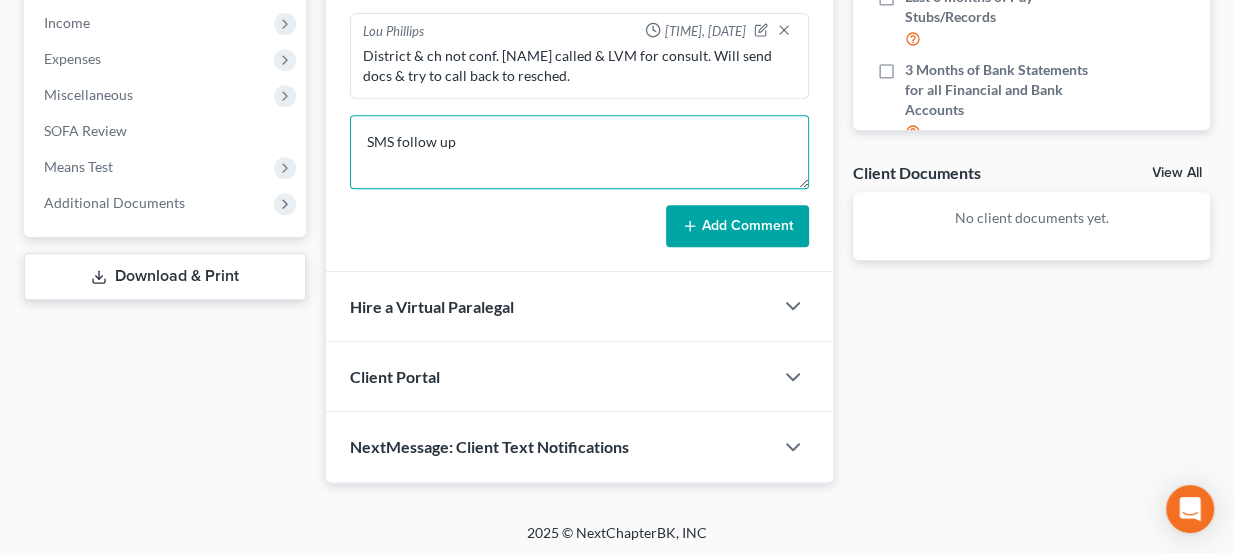 type on "SMS follow up" 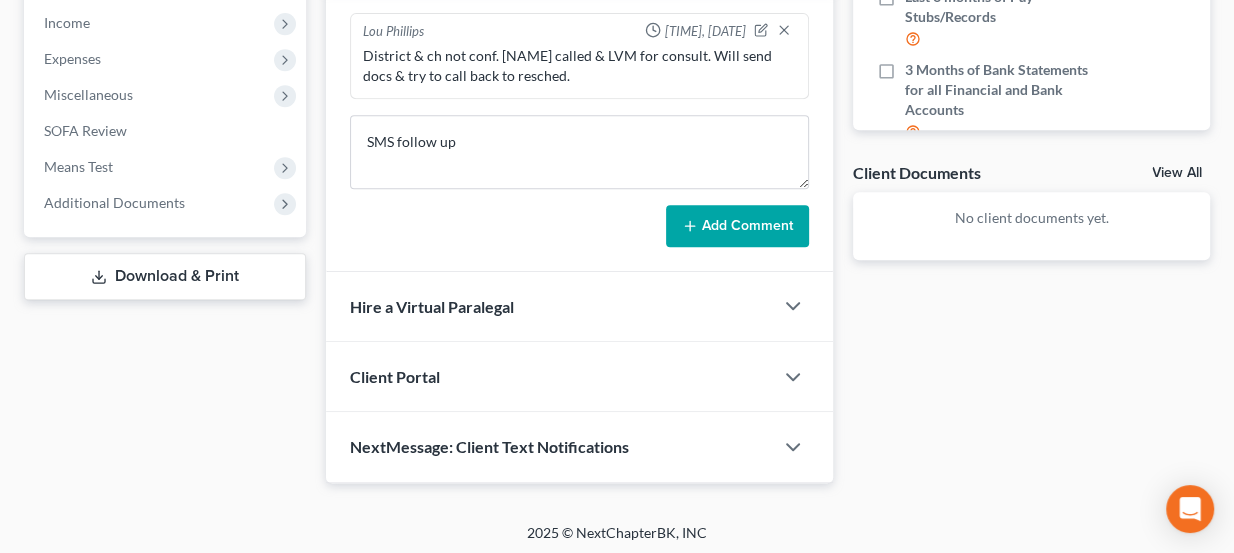 click on "Add Comment" at bounding box center [737, 226] 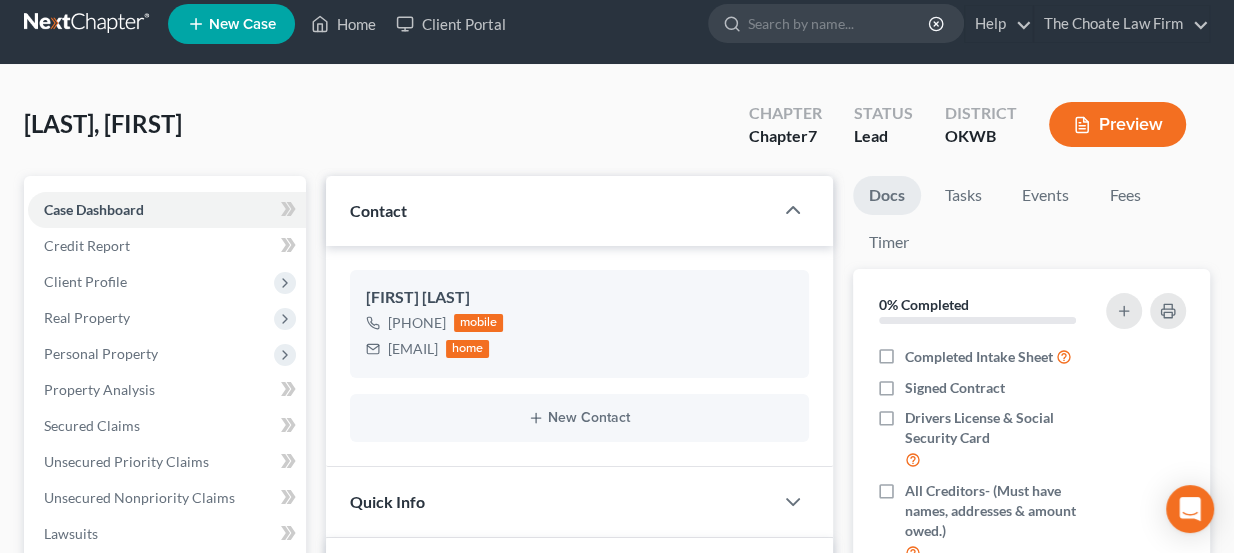 scroll, scrollTop: 0, scrollLeft: 0, axis: both 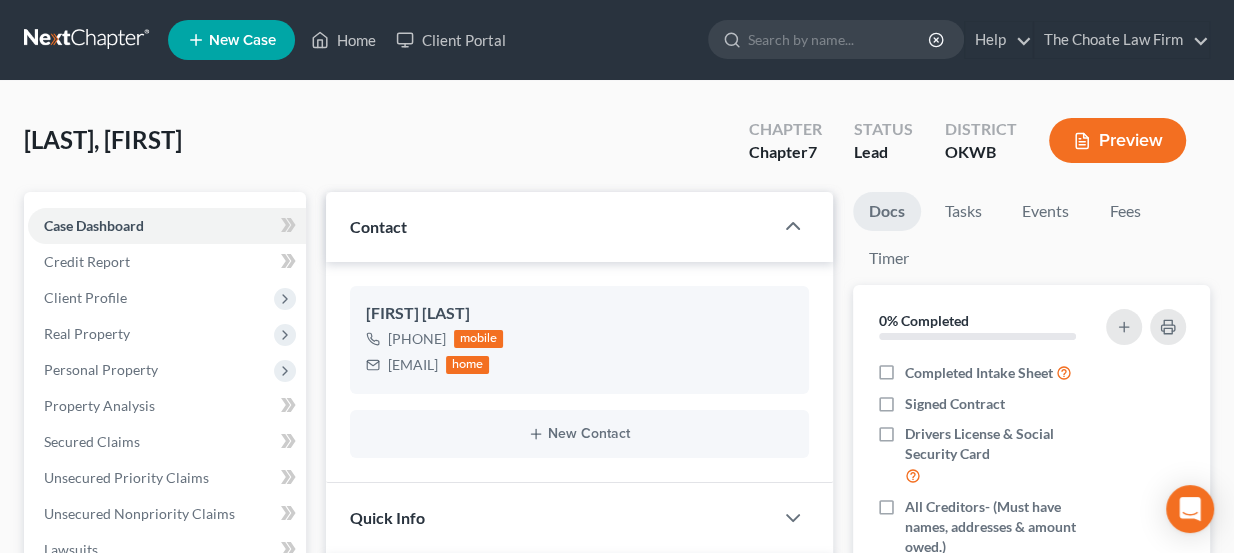 click at bounding box center [88, 40] 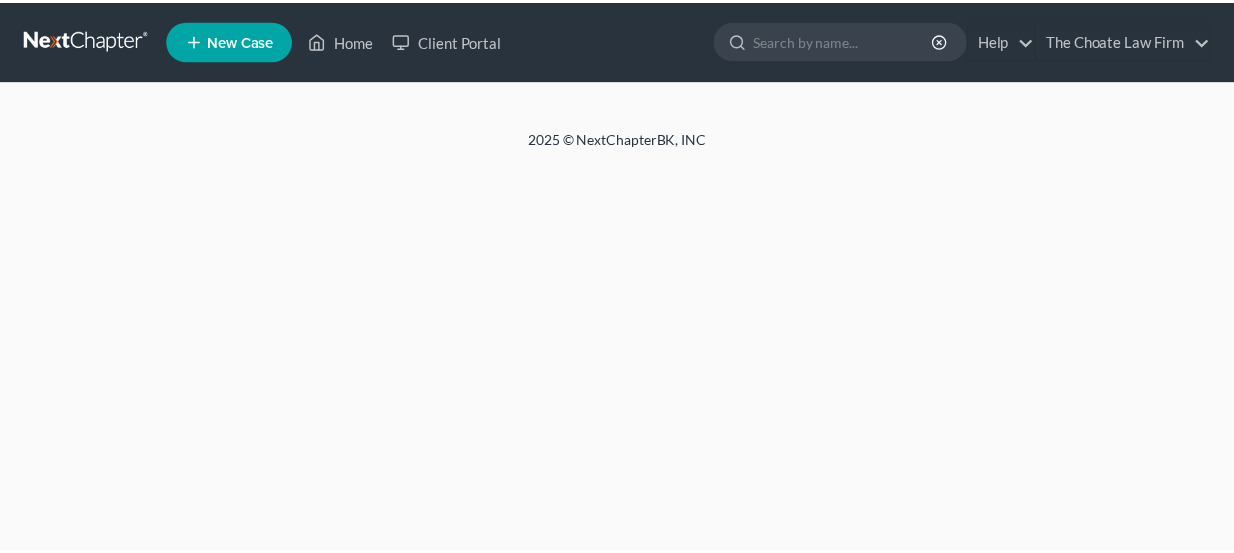 scroll, scrollTop: 0, scrollLeft: 0, axis: both 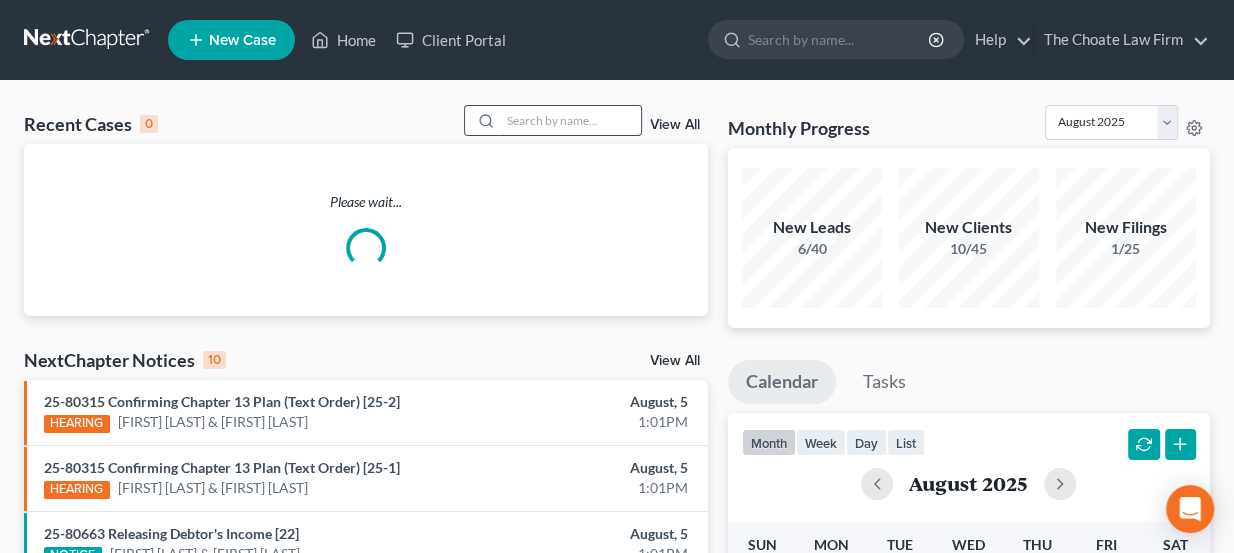 paste on "[LAST], [FIRST]" 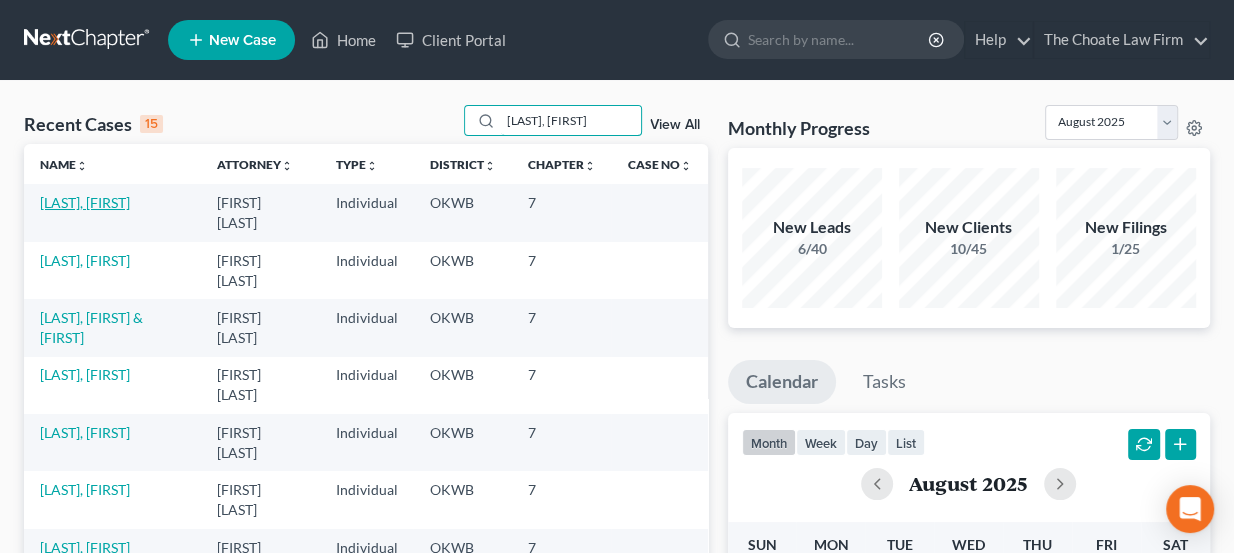 type on "[LAST], [FIRST]" 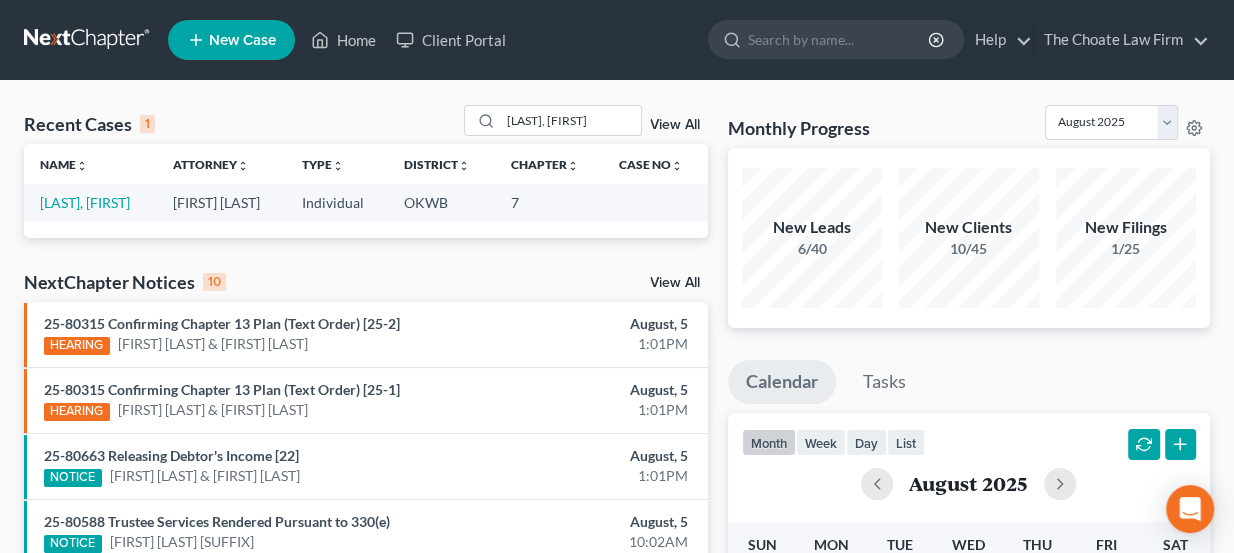 click on "[LAST], [FIRST]" at bounding box center [85, 202] 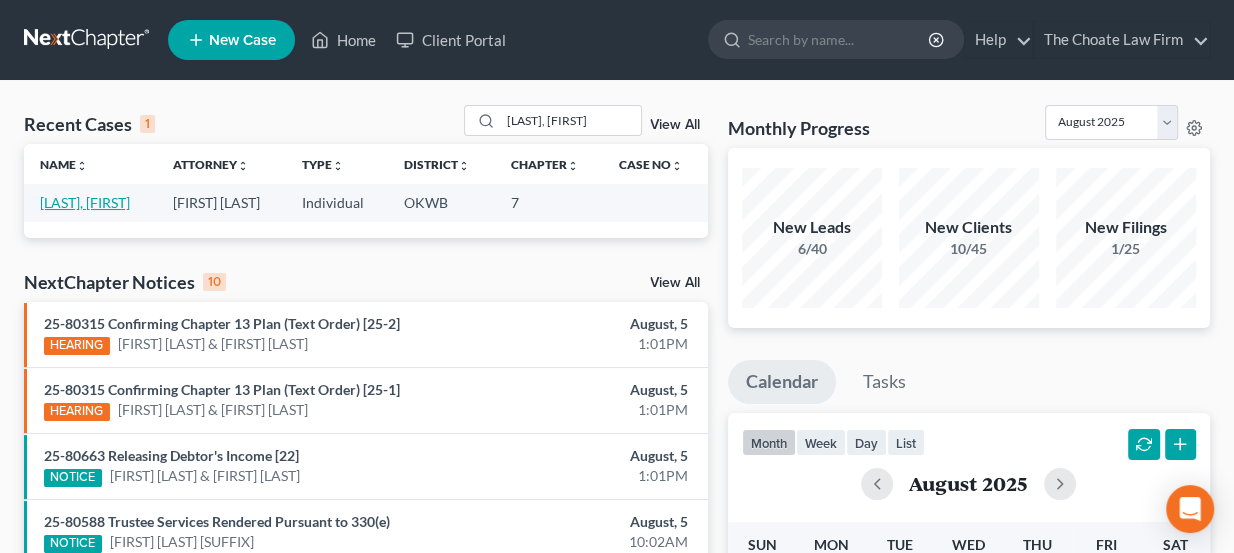 click on "[LAST], [FIRST]" at bounding box center (85, 202) 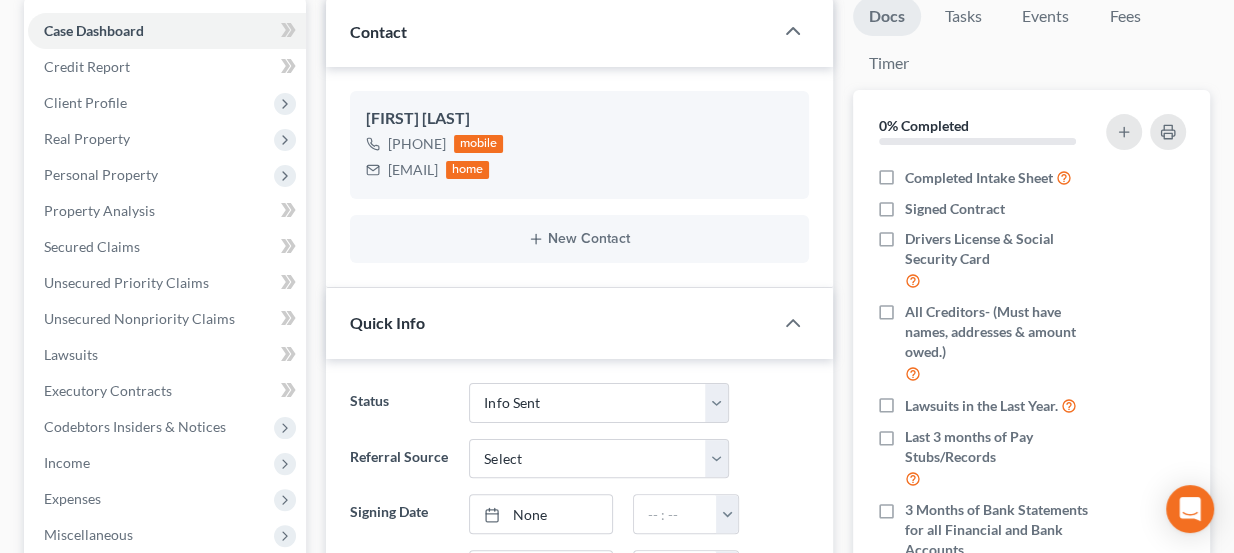 scroll, scrollTop: 90, scrollLeft: 0, axis: vertical 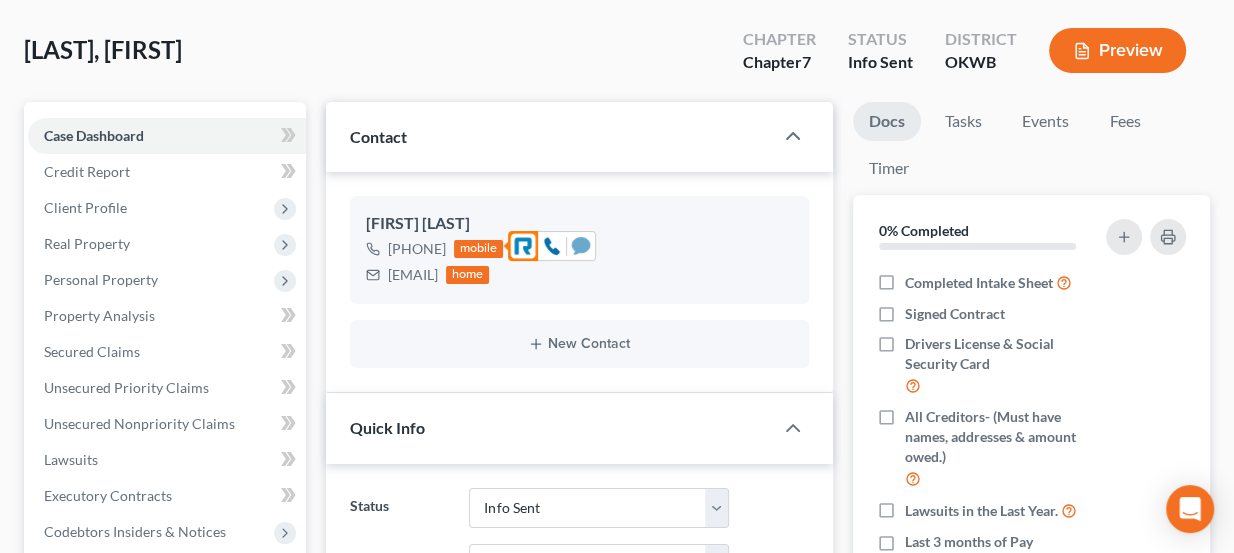 click at bounding box center (581, 246) 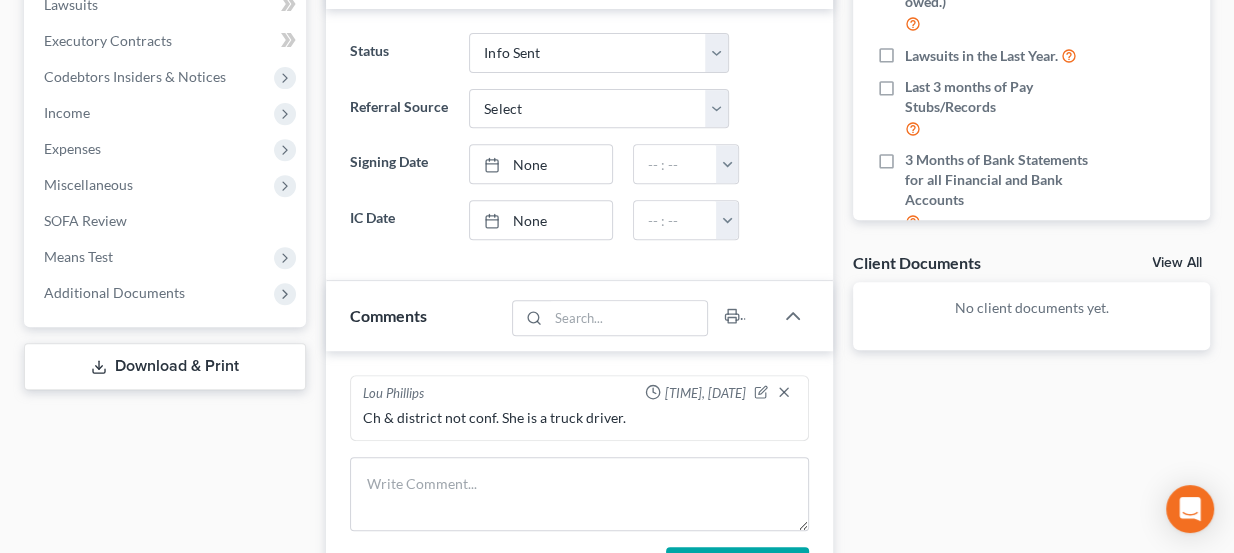 scroll, scrollTop: 636, scrollLeft: 0, axis: vertical 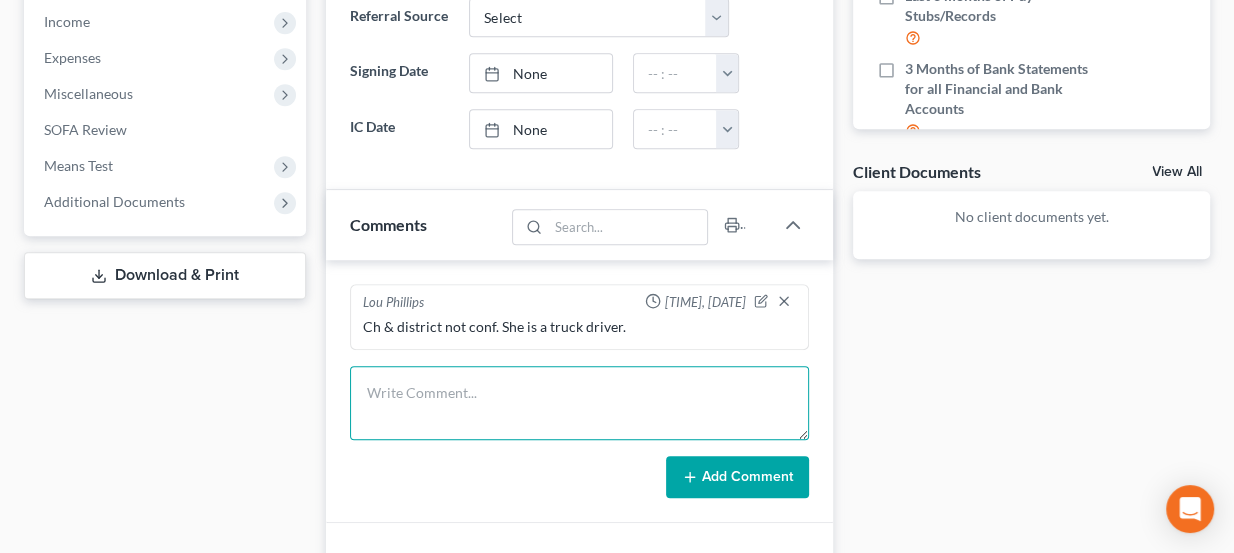 click at bounding box center (580, 403) 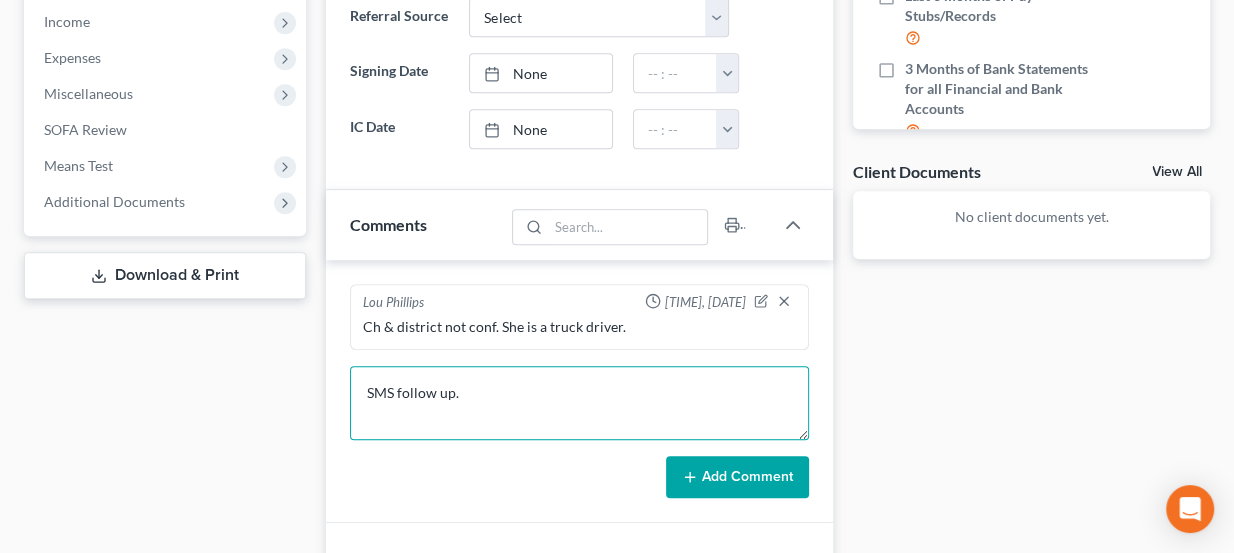 type on "SMS follow up." 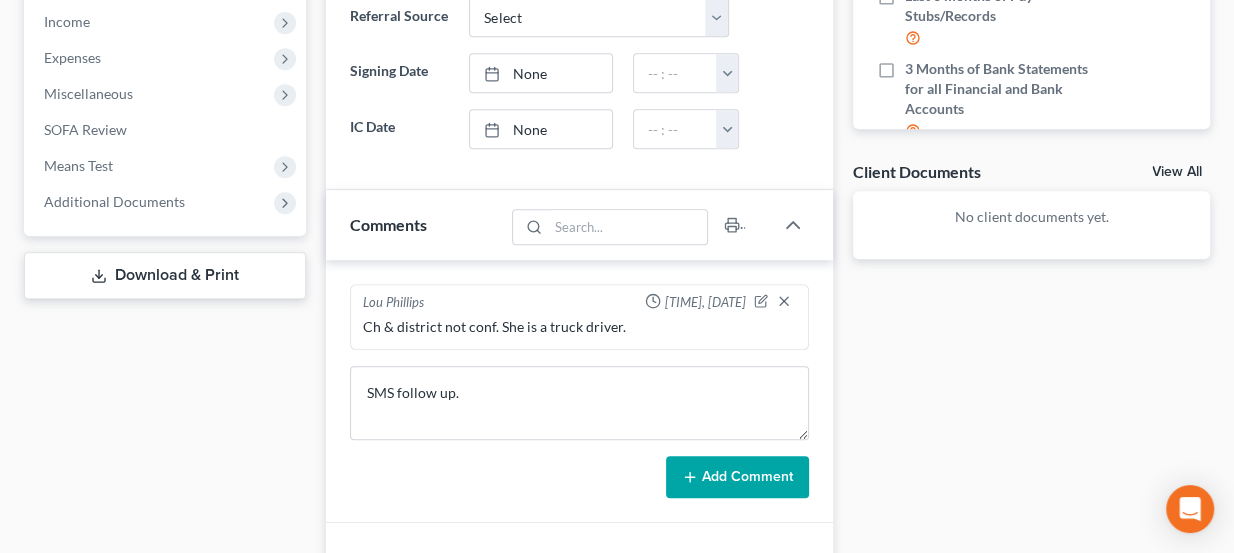 click on "Add Comment" at bounding box center [737, 477] 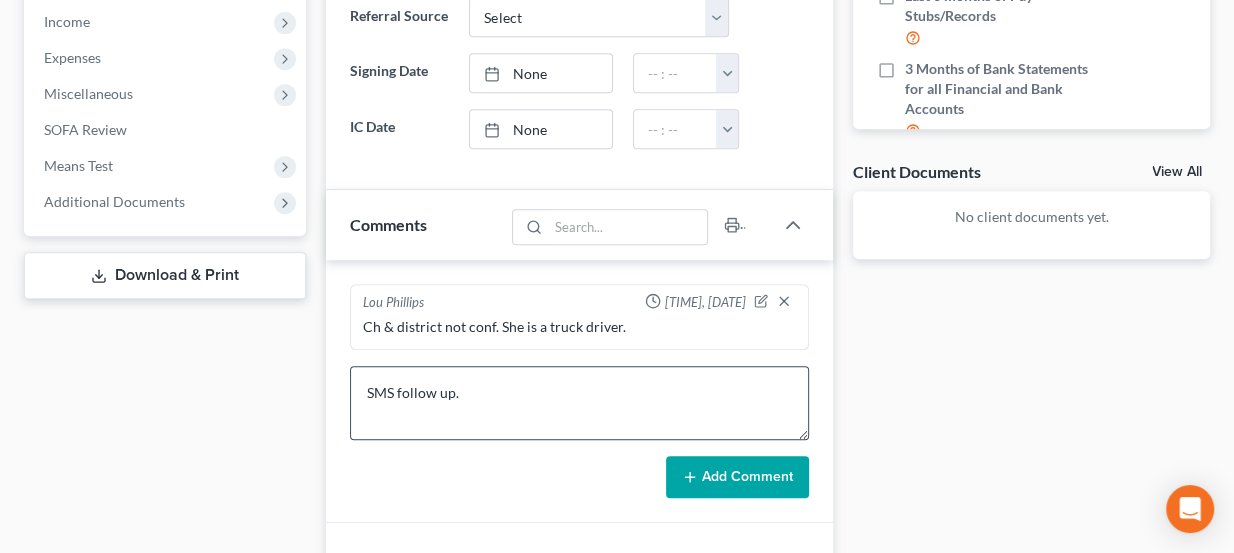 type 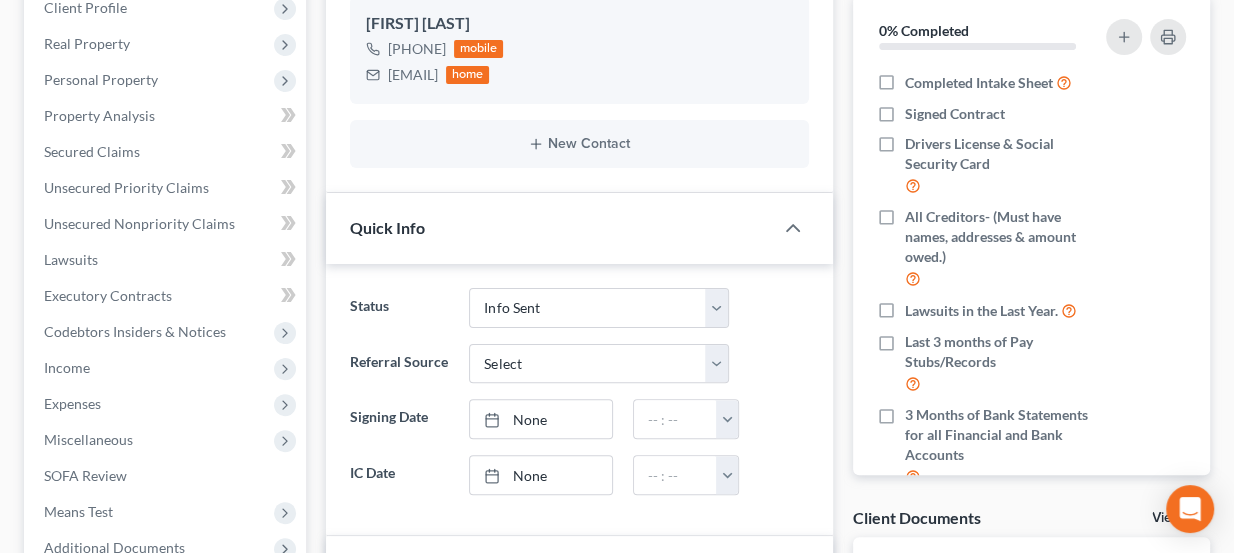 scroll, scrollTop: 0, scrollLeft: 0, axis: both 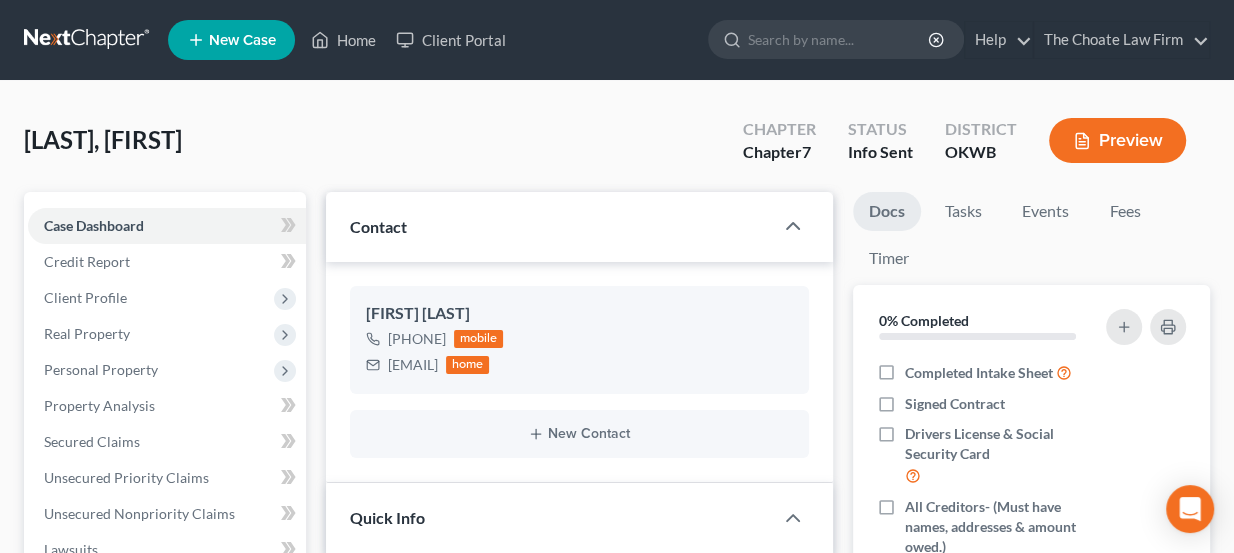 click at bounding box center [88, 40] 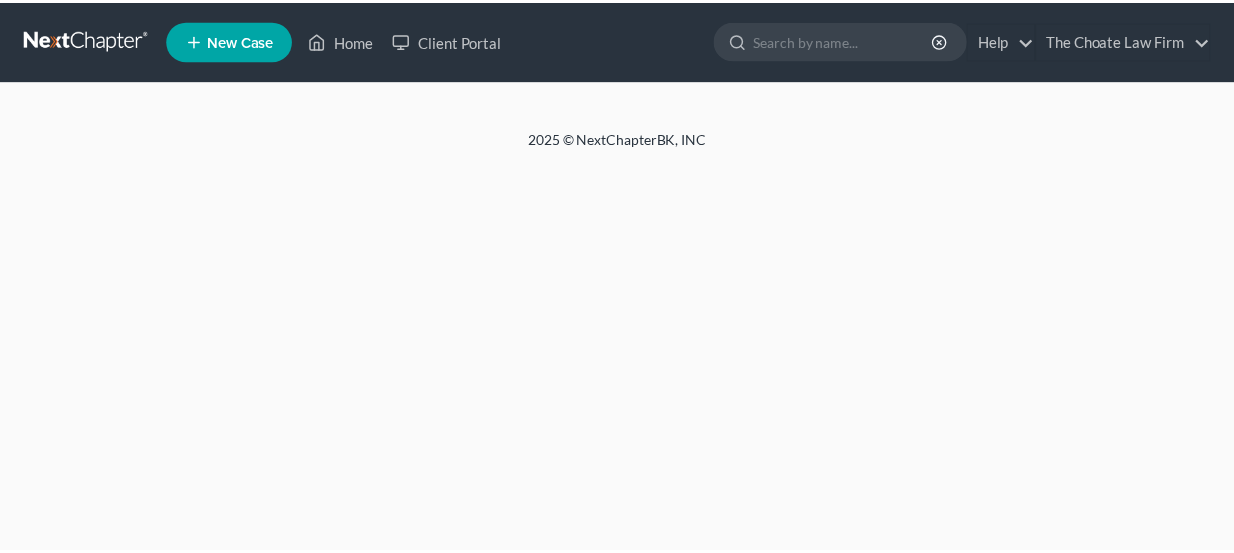 scroll, scrollTop: 0, scrollLeft: 0, axis: both 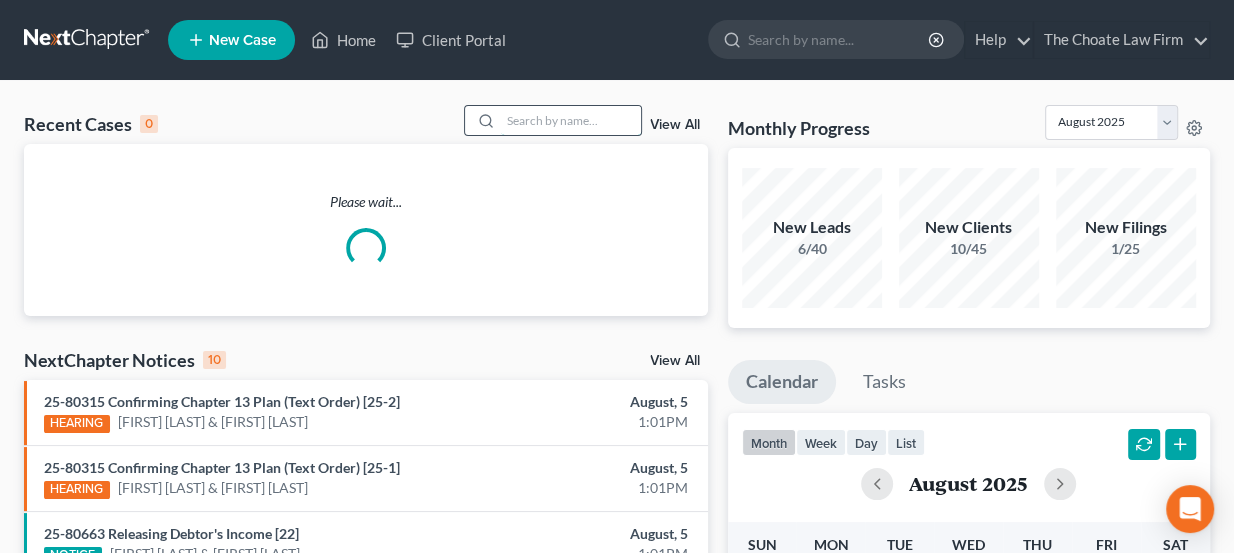 paste on "[LAST], [FIRST]" 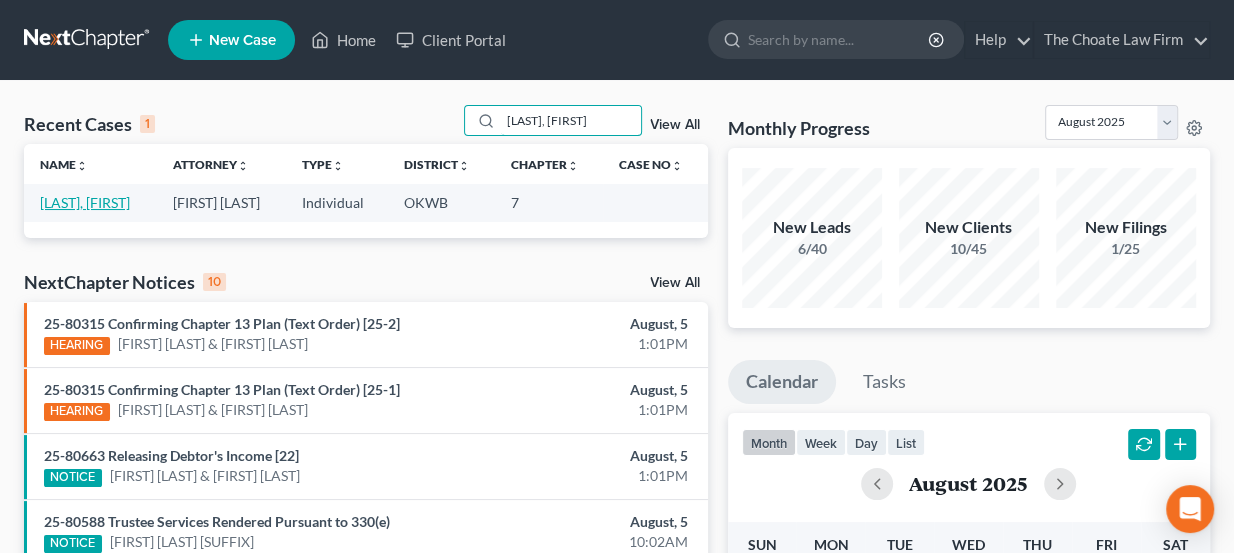 type on "[LAST], [FIRST]" 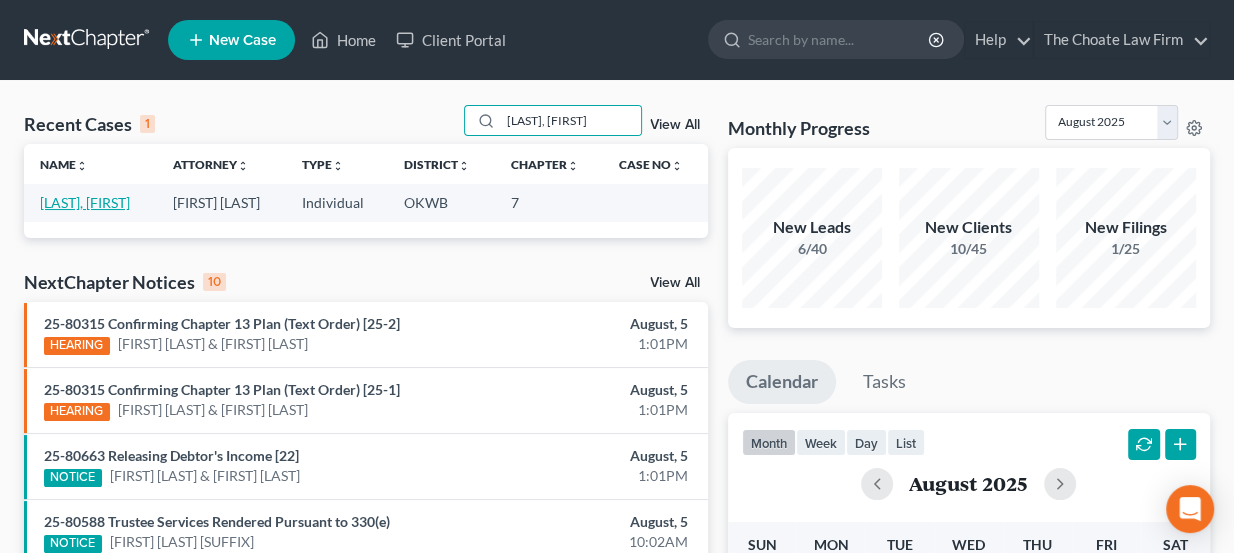 click on "[LAST], [FIRST]" at bounding box center [85, 202] 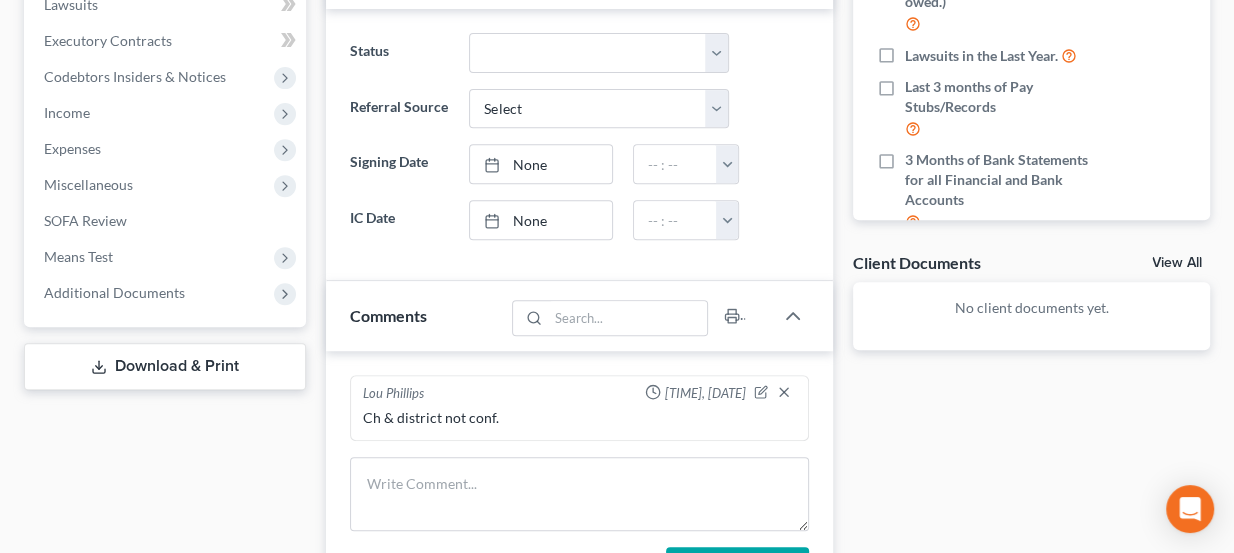 scroll, scrollTop: 0, scrollLeft: 0, axis: both 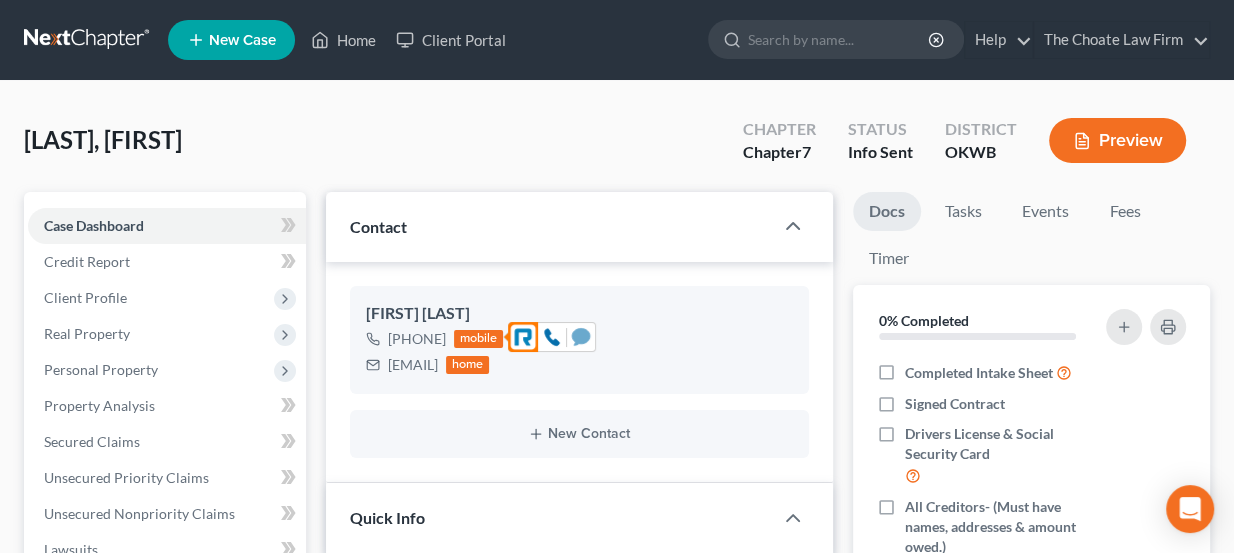 click 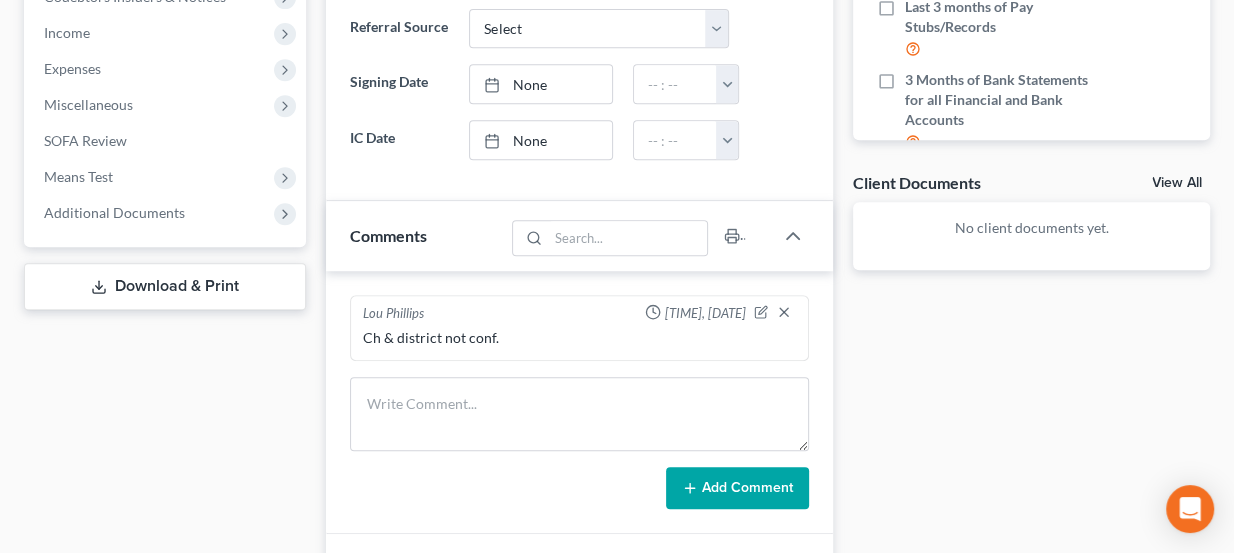 scroll, scrollTop: 636, scrollLeft: 0, axis: vertical 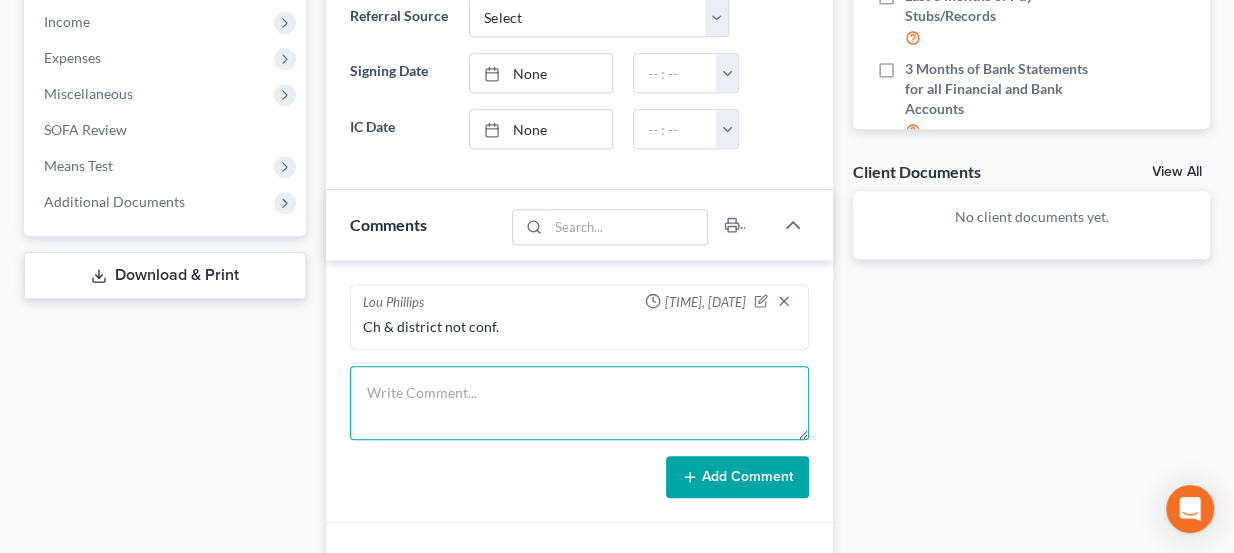 click at bounding box center (580, 403) 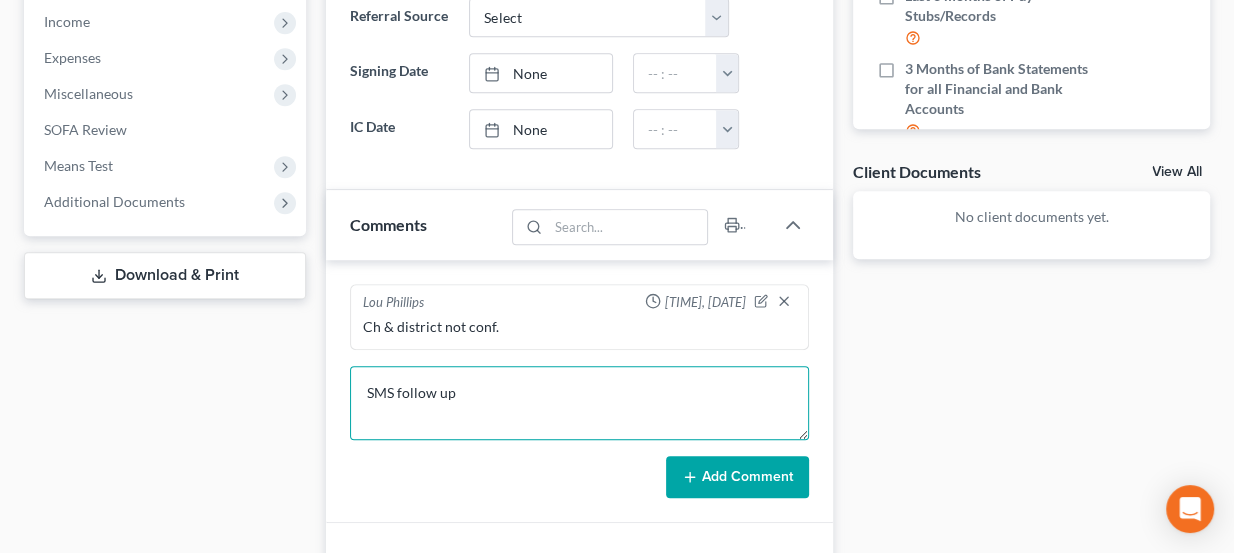 type on "SMS follow up" 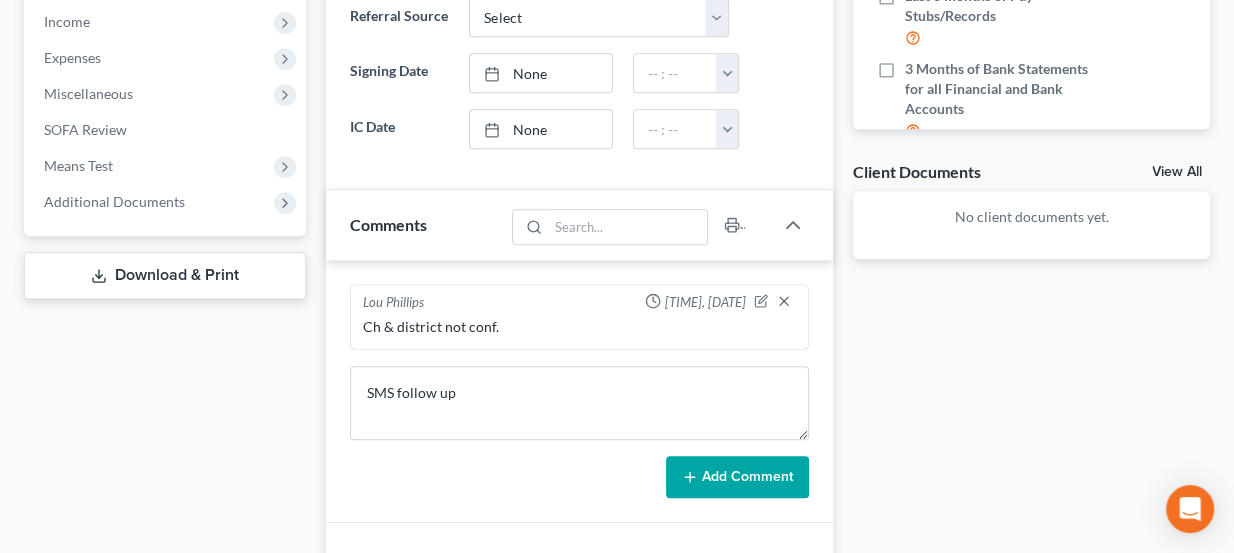 click on "Add Comment" at bounding box center [737, 477] 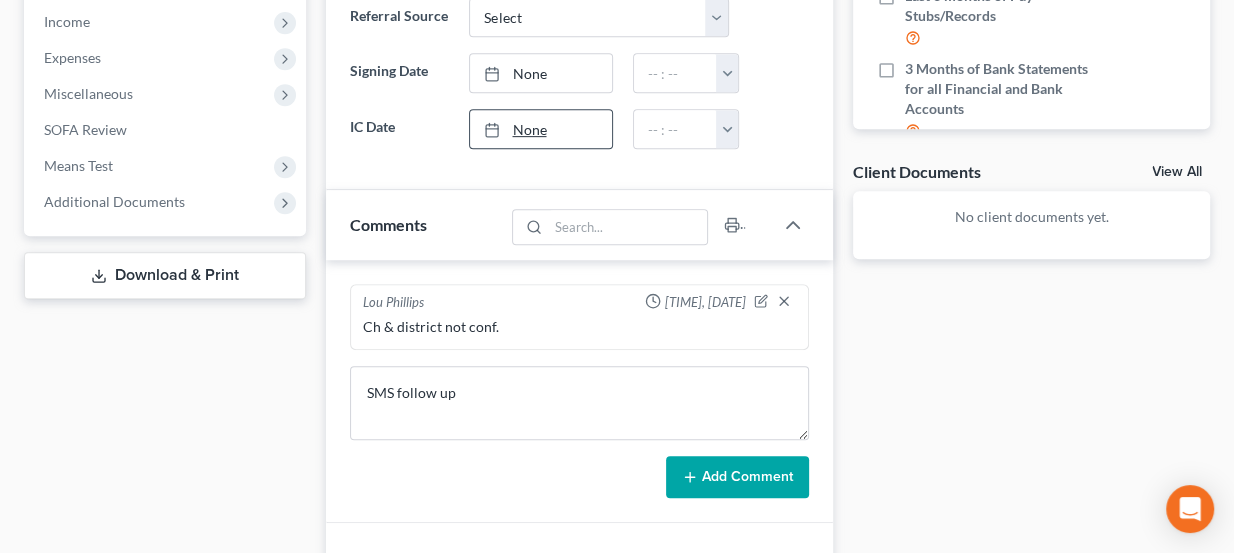 type 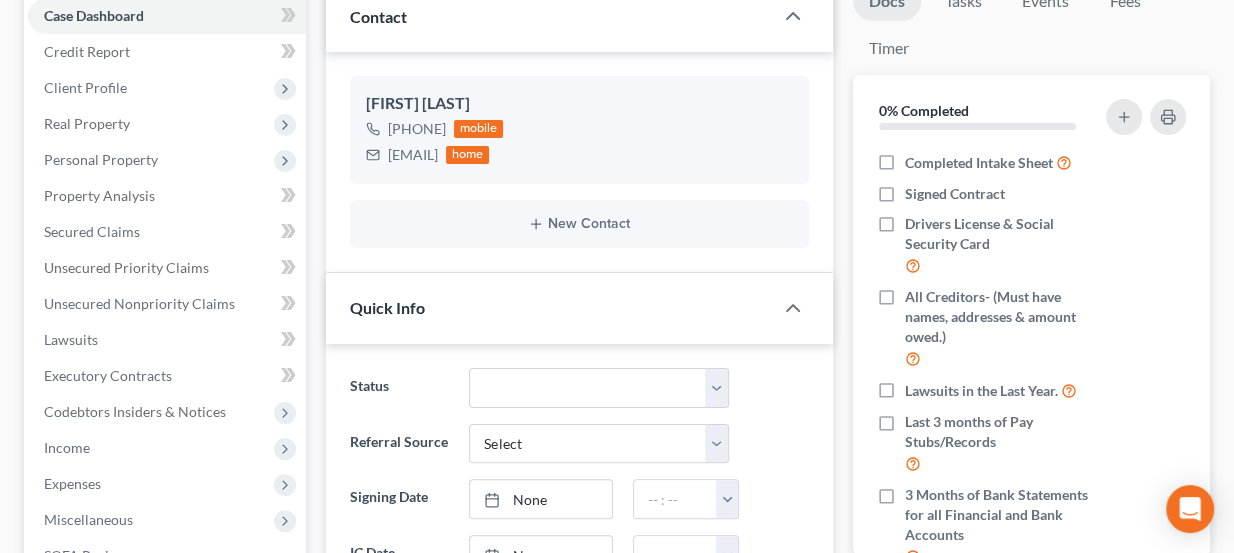 scroll, scrollTop: 0, scrollLeft: 0, axis: both 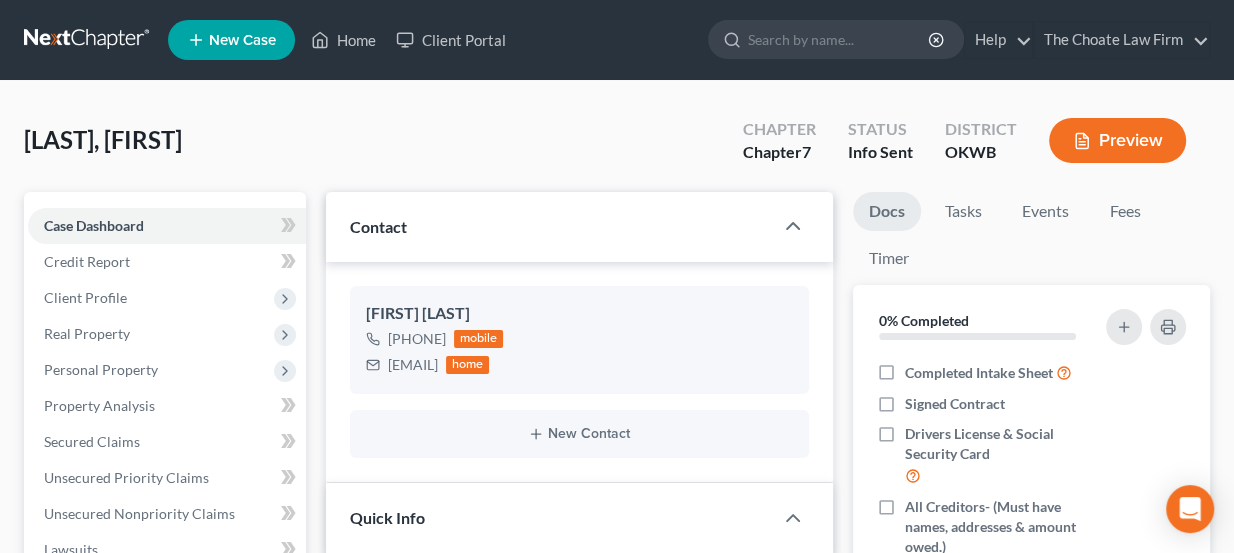 click at bounding box center [88, 40] 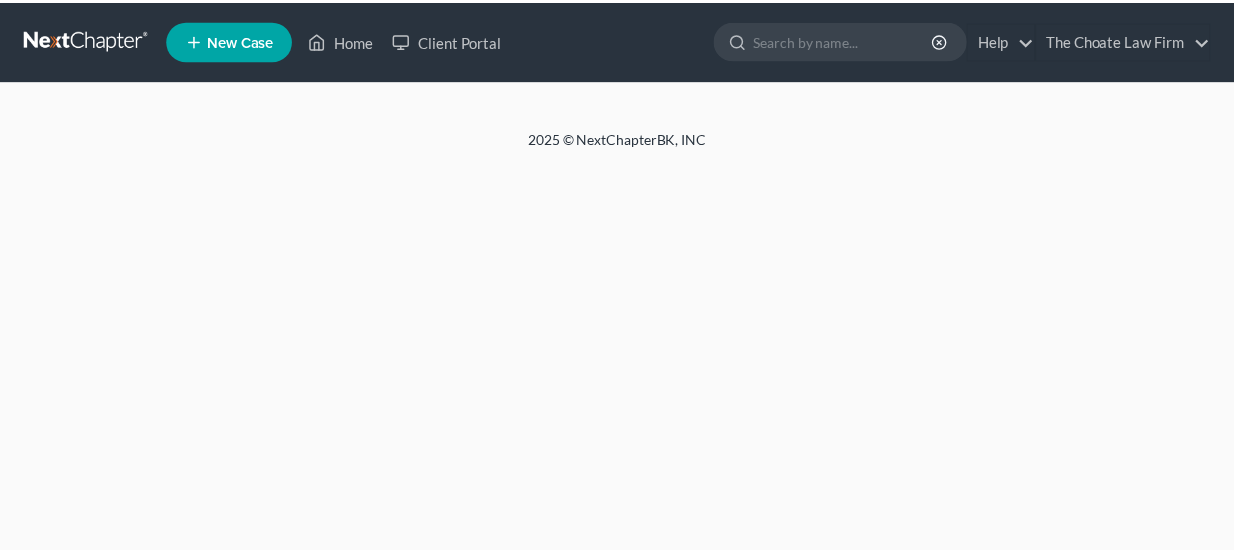 scroll, scrollTop: 0, scrollLeft: 0, axis: both 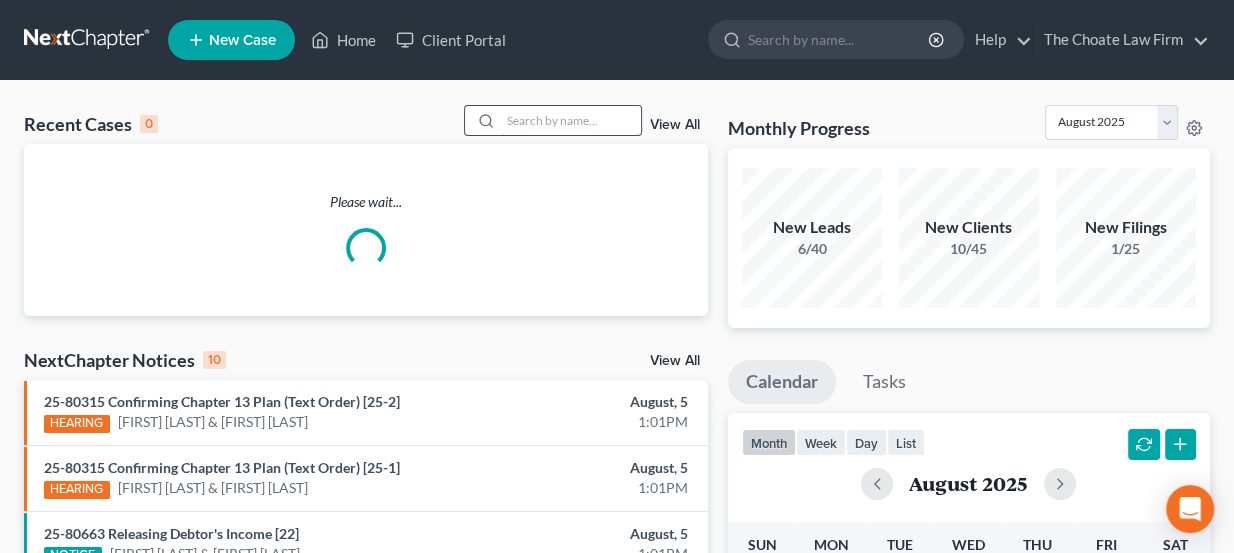 paste on "[LAST], [FIRST]" 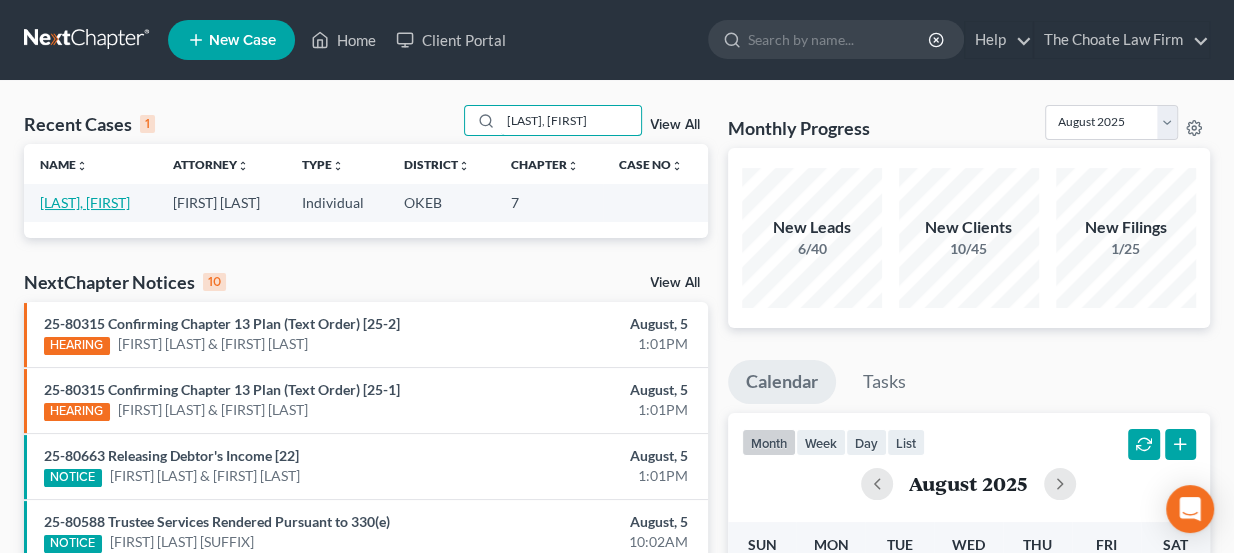 type on "[LAST], [FIRST]" 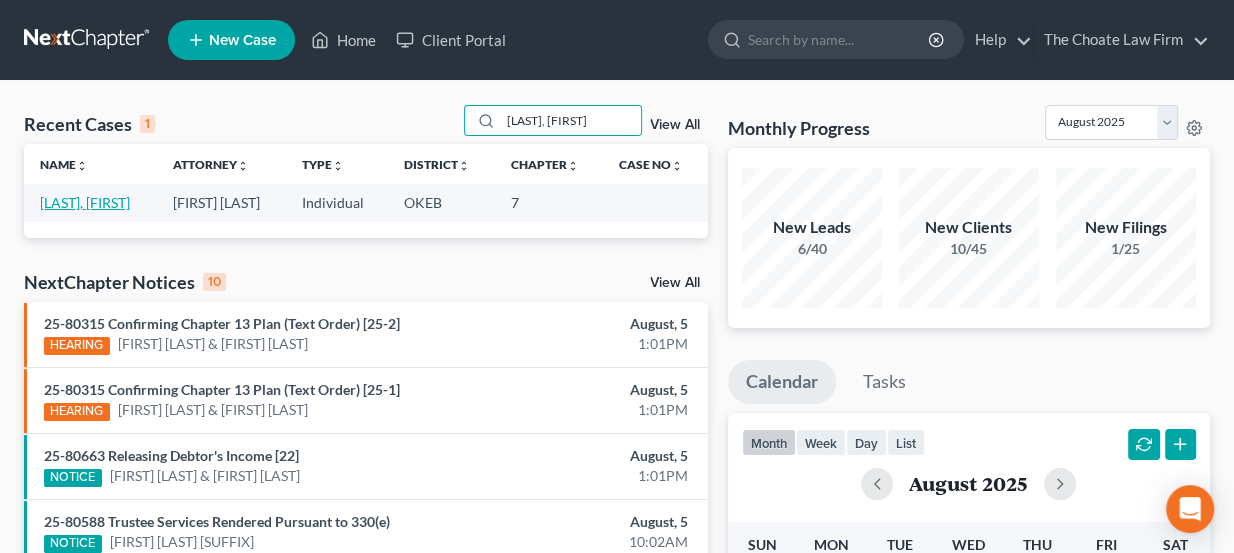 click on "[LAST], [FIRST]" at bounding box center (85, 202) 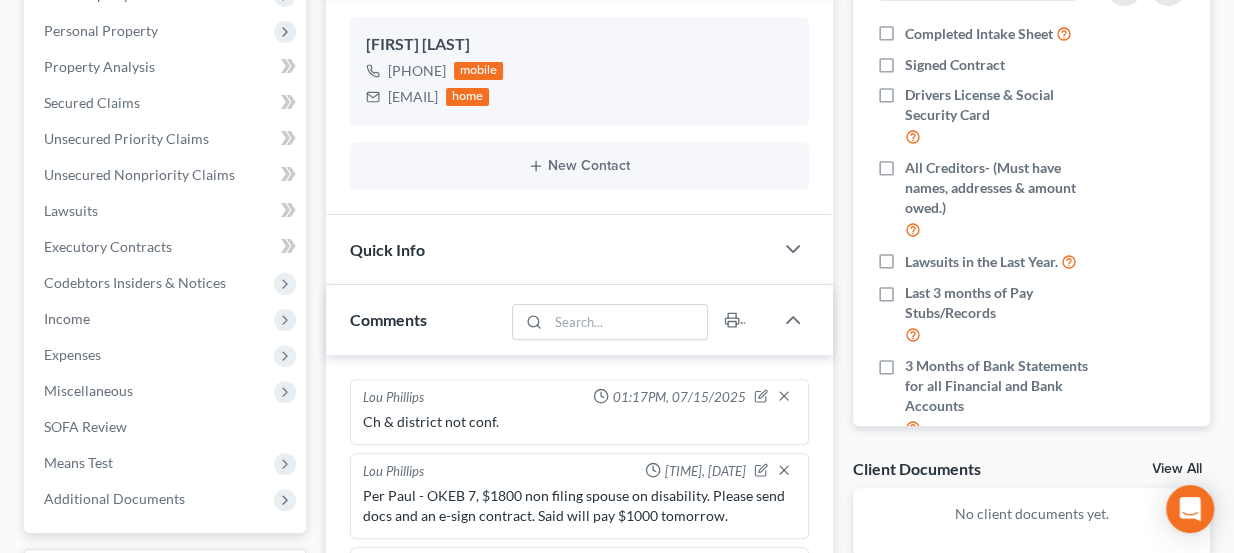 scroll, scrollTop: 272, scrollLeft: 0, axis: vertical 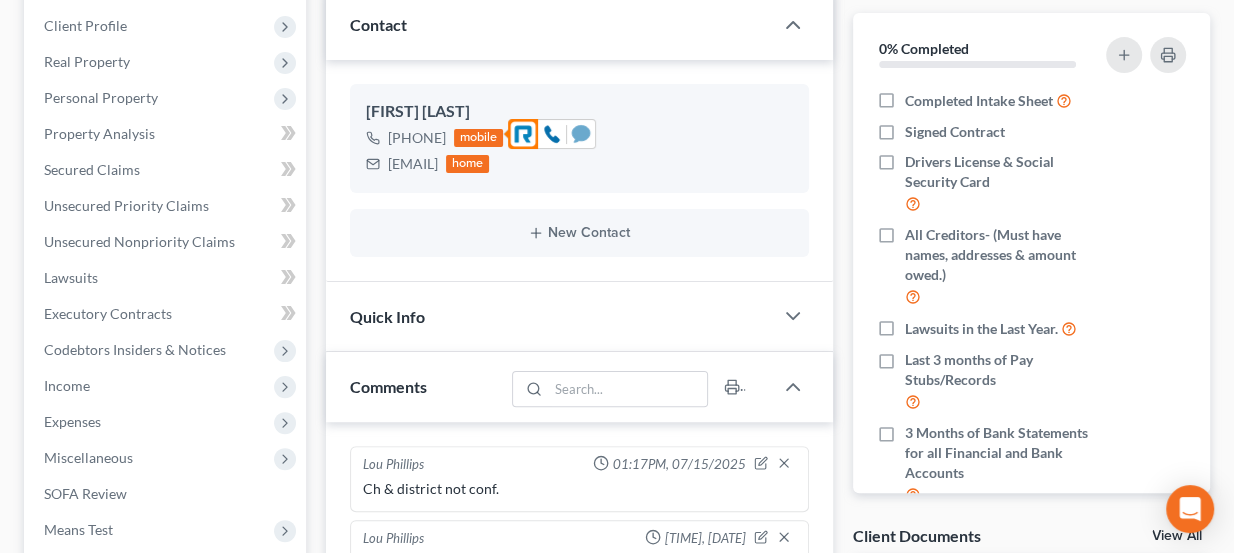 click 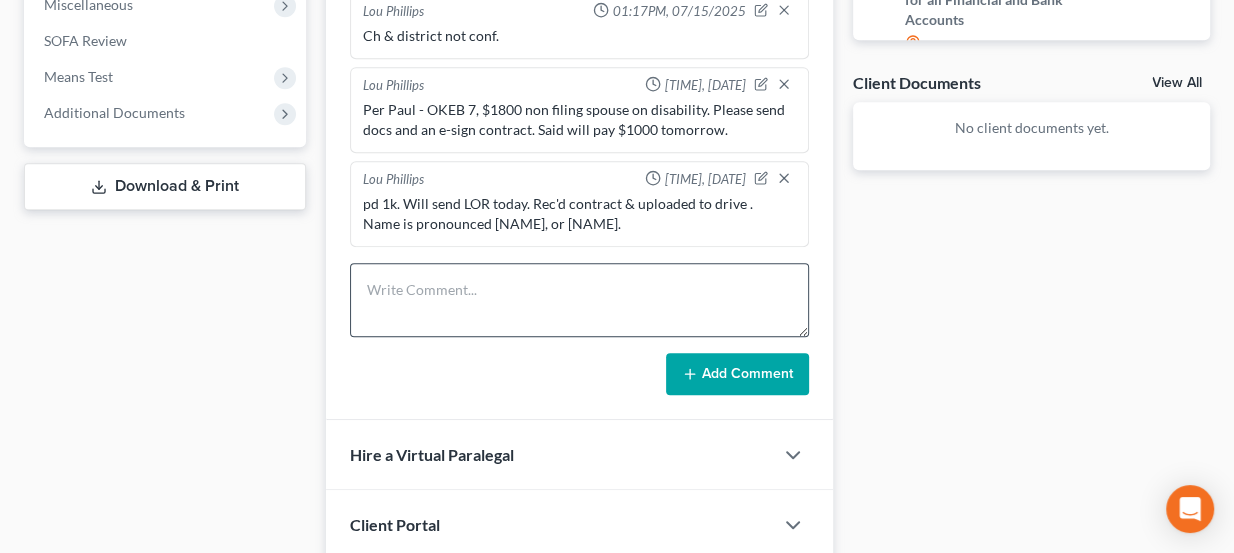 scroll, scrollTop: 727, scrollLeft: 0, axis: vertical 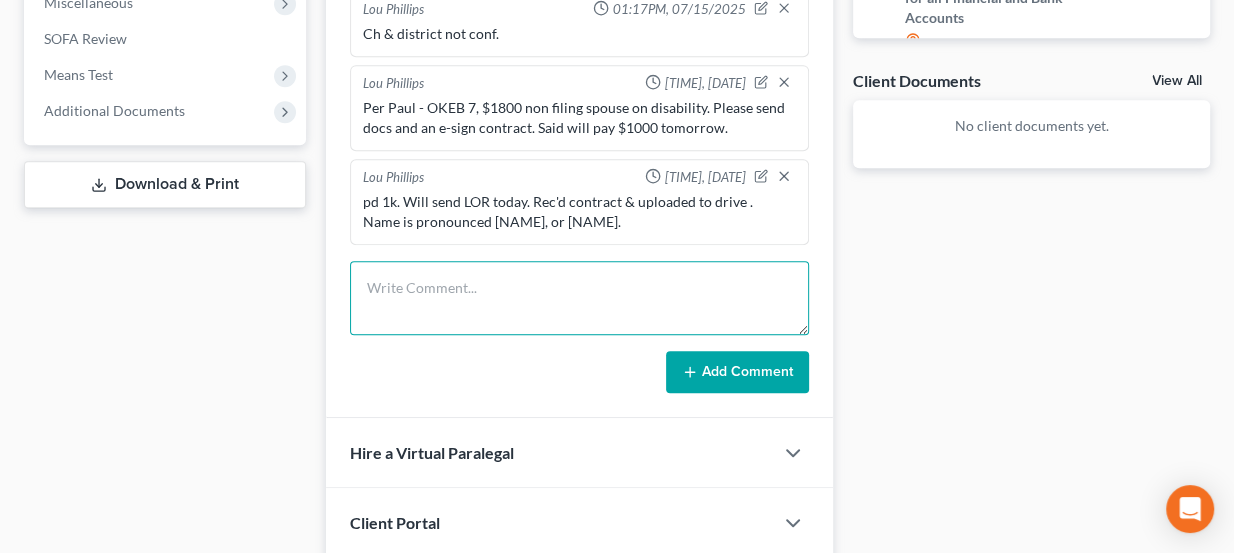 click at bounding box center (580, 298) 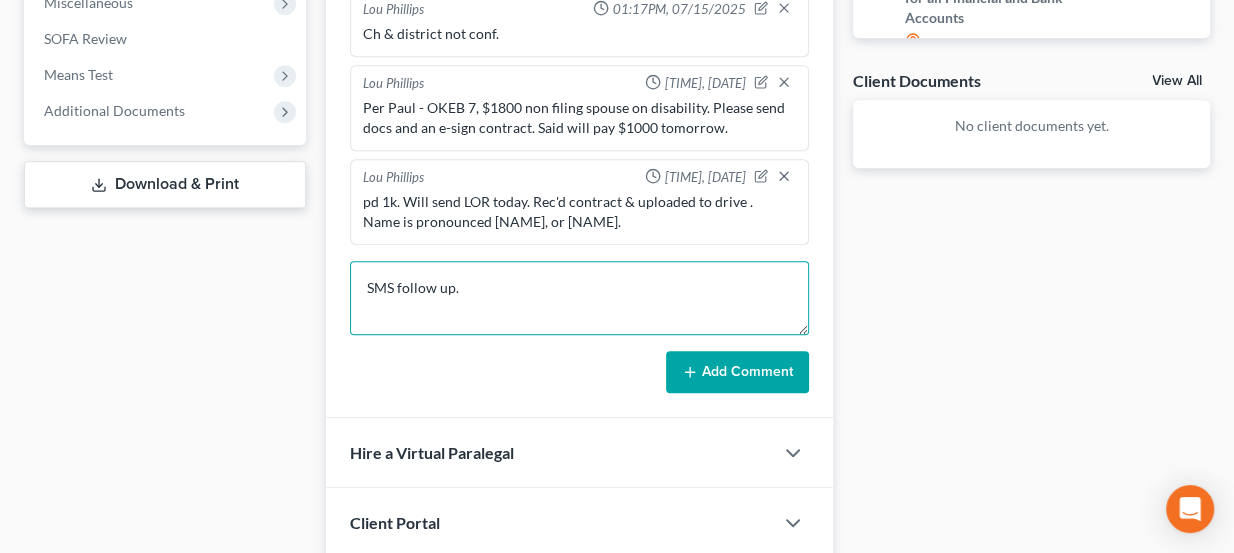 type on "SMS follow up." 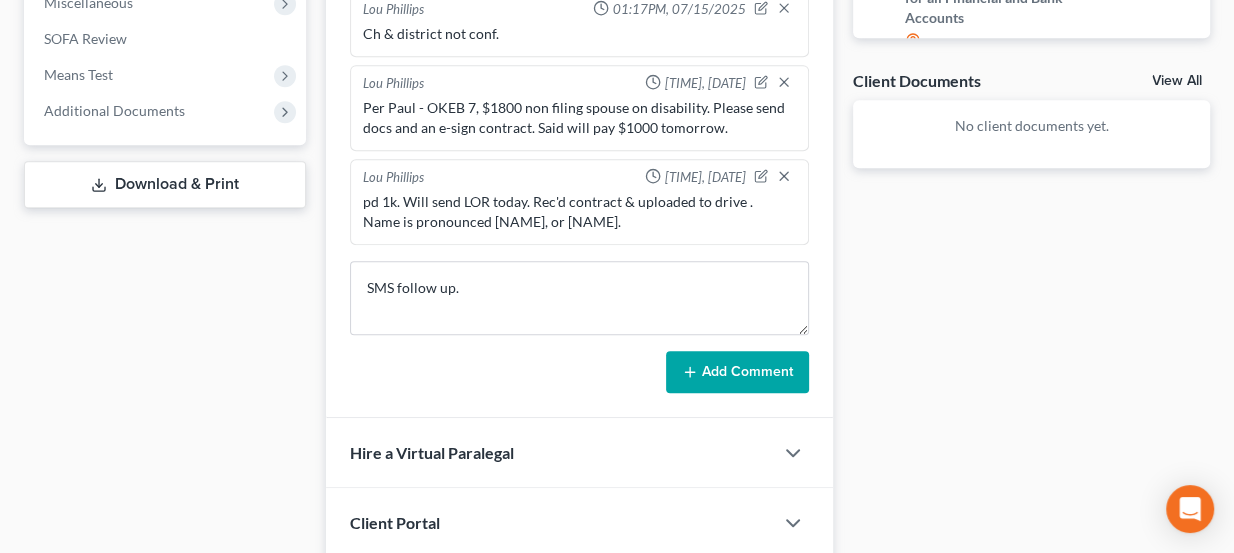 click on "Add Comment" at bounding box center (737, 372) 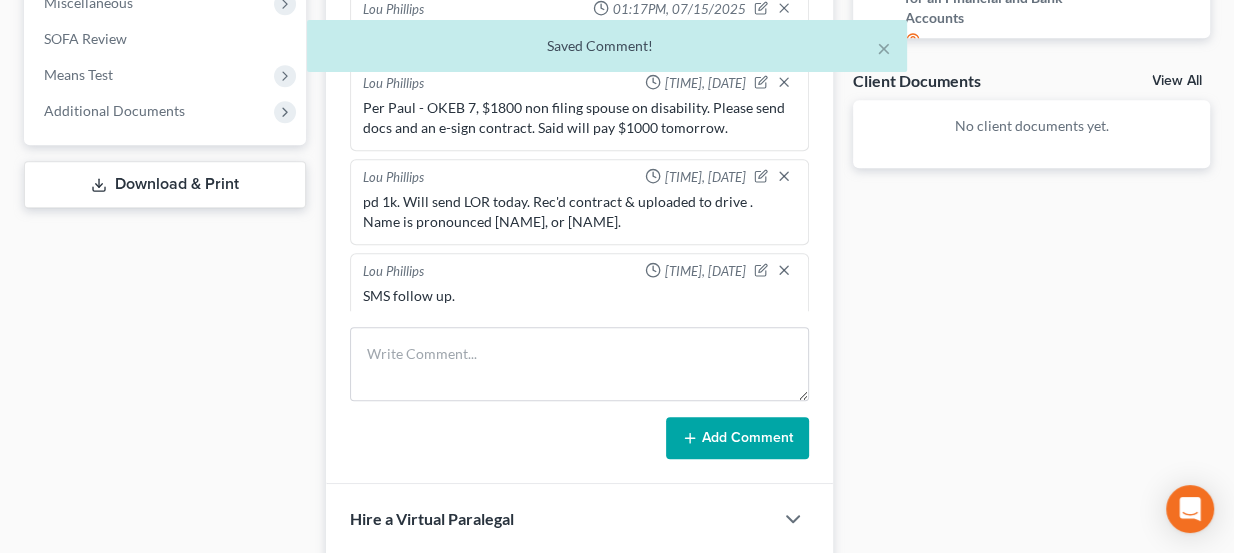 scroll, scrollTop: 0, scrollLeft: 0, axis: both 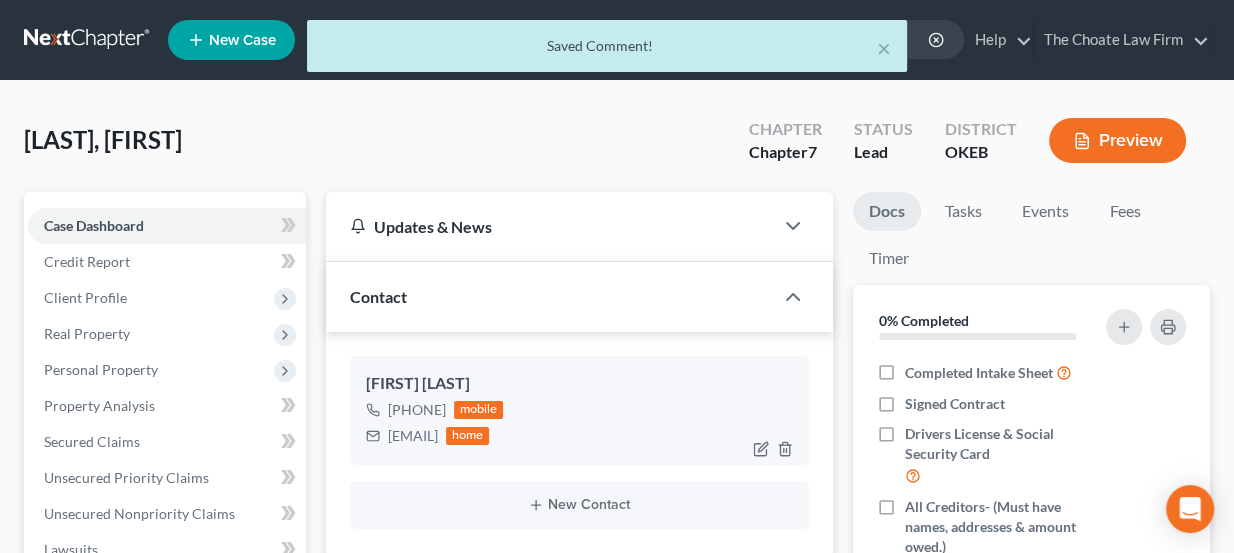 click on "[EMAIL]" at bounding box center [413, 436] 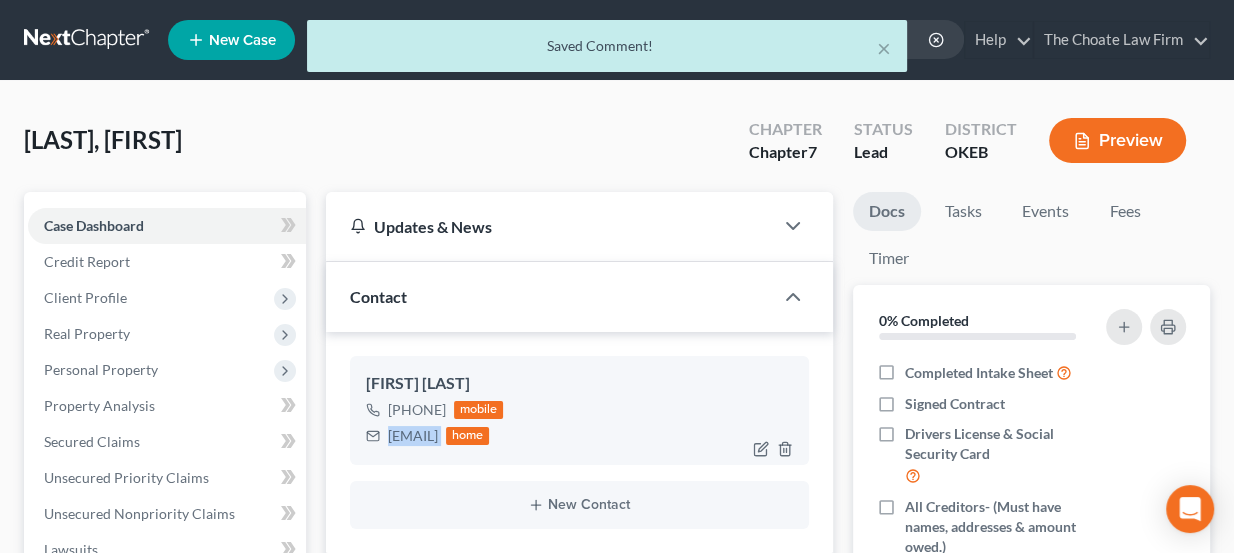 click on "[EMAIL]" at bounding box center [413, 436] 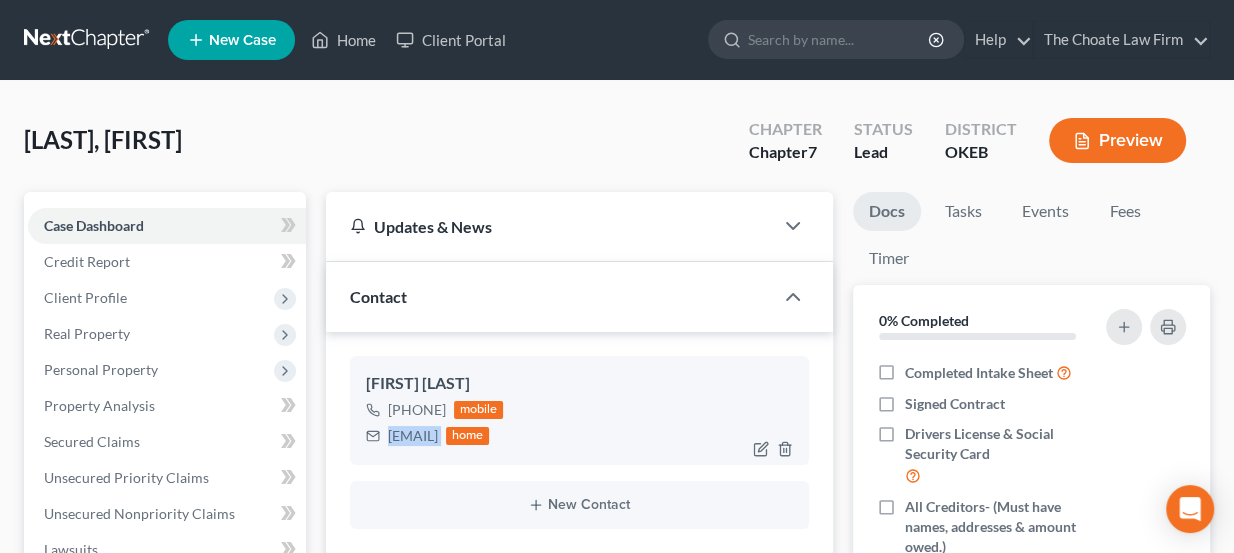 copy on "[EMAIL]" 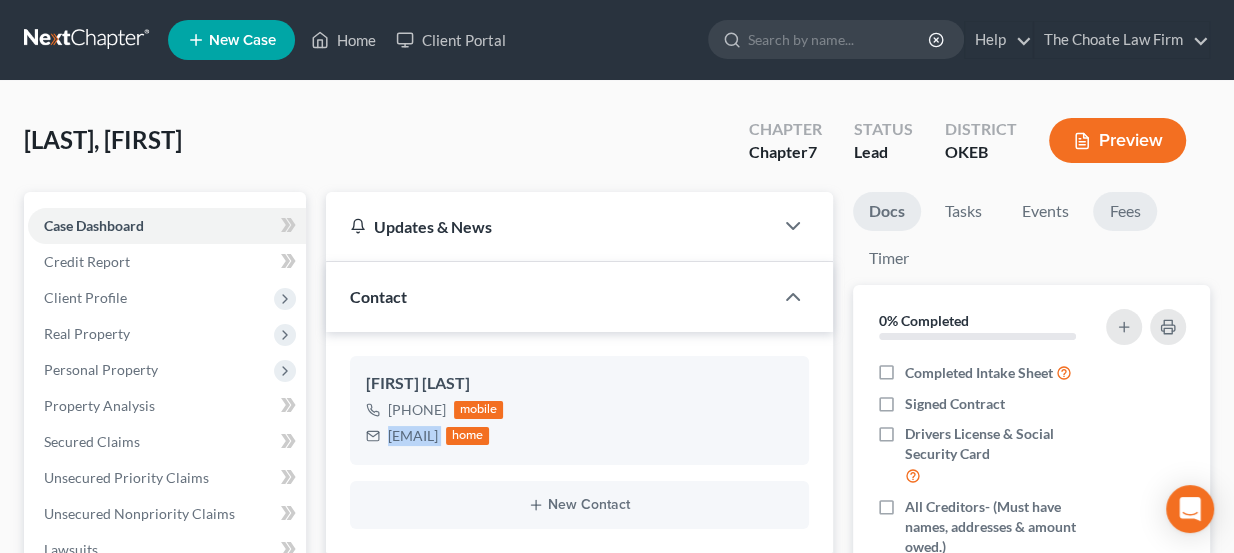 click on "Fees" at bounding box center [1125, 211] 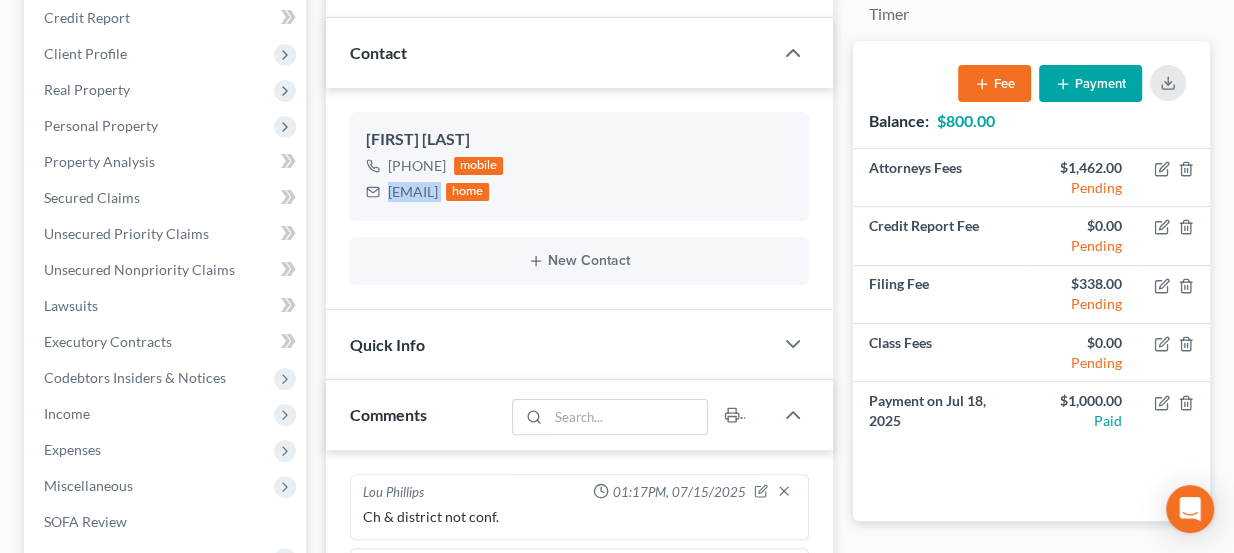 scroll, scrollTop: 454, scrollLeft: 0, axis: vertical 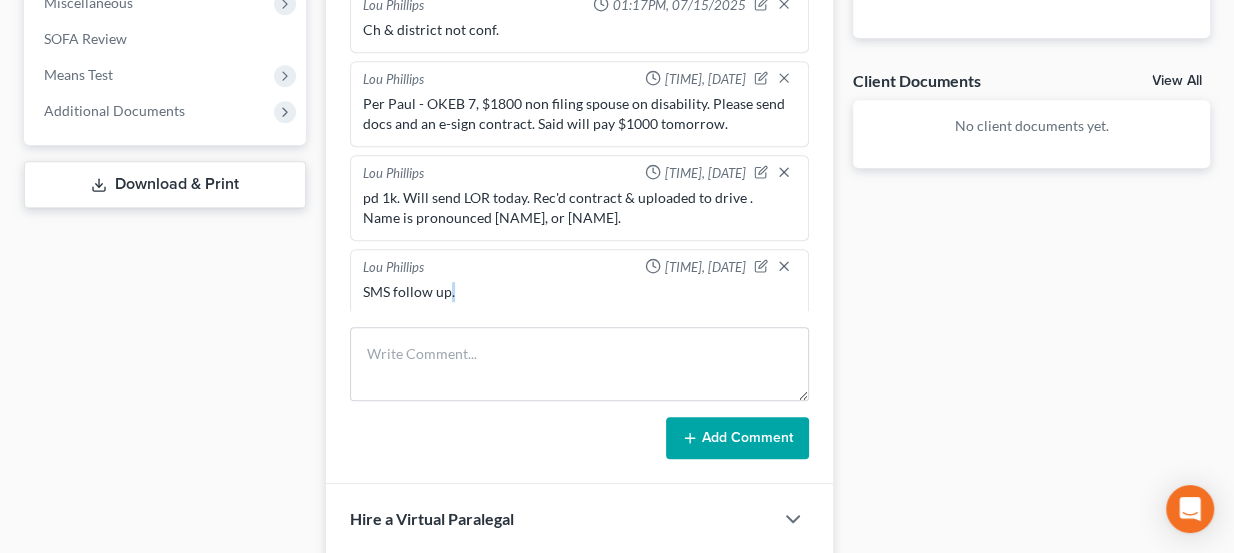 drag, startPoint x: 445, startPoint y: 280, endPoint x: 470, endPoint y: 287, distance: 25.96151 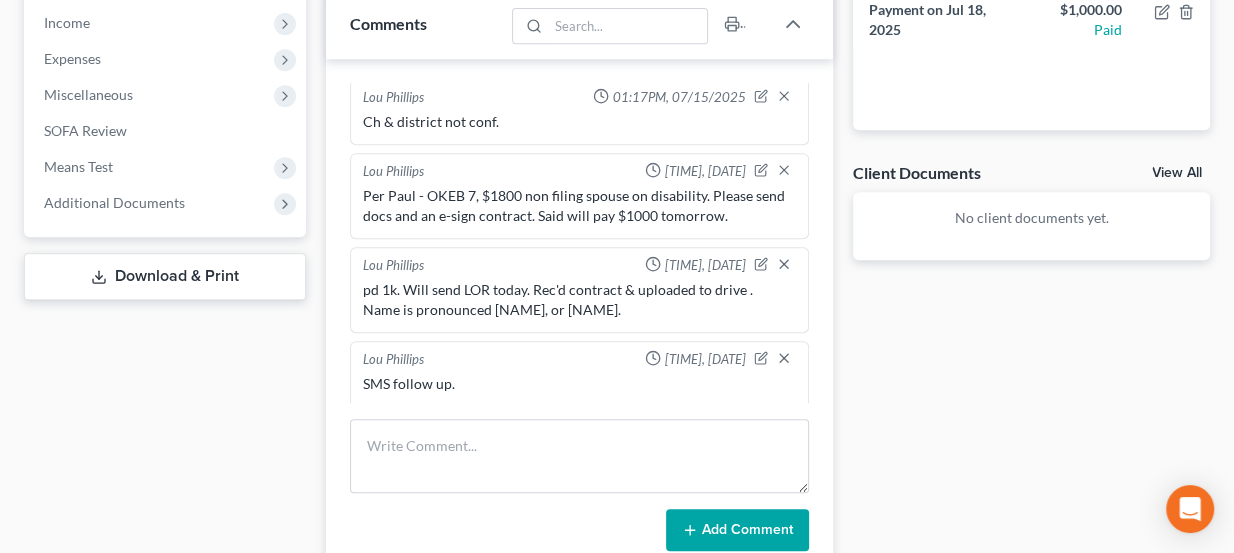 scroll, scrollTop: 636, scrollLeft: 0, axis: vertical 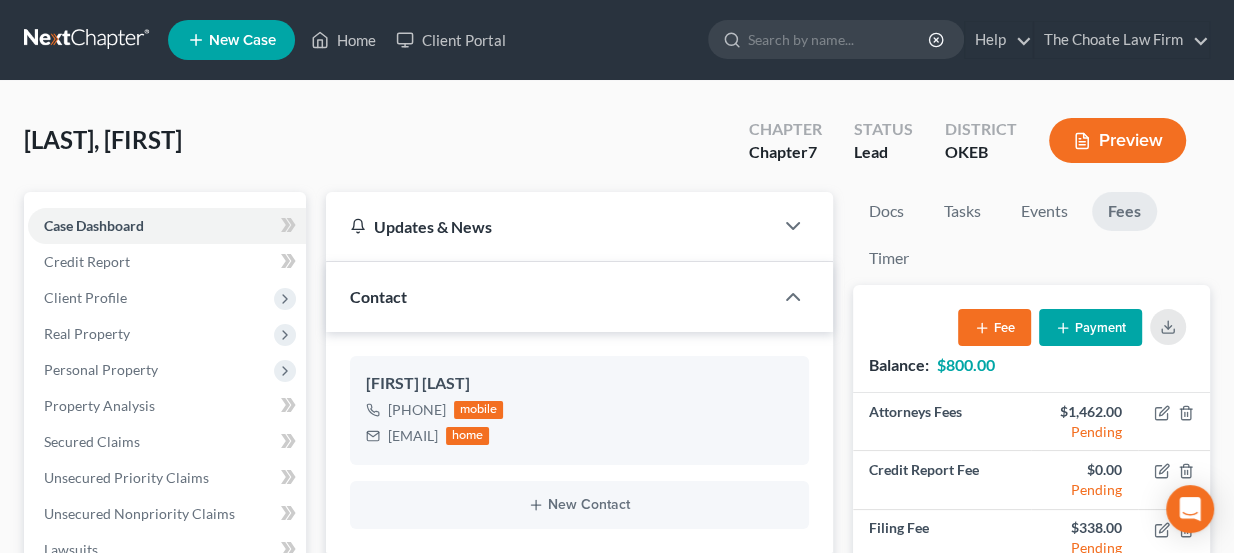 click at bounding box center (88, 40) 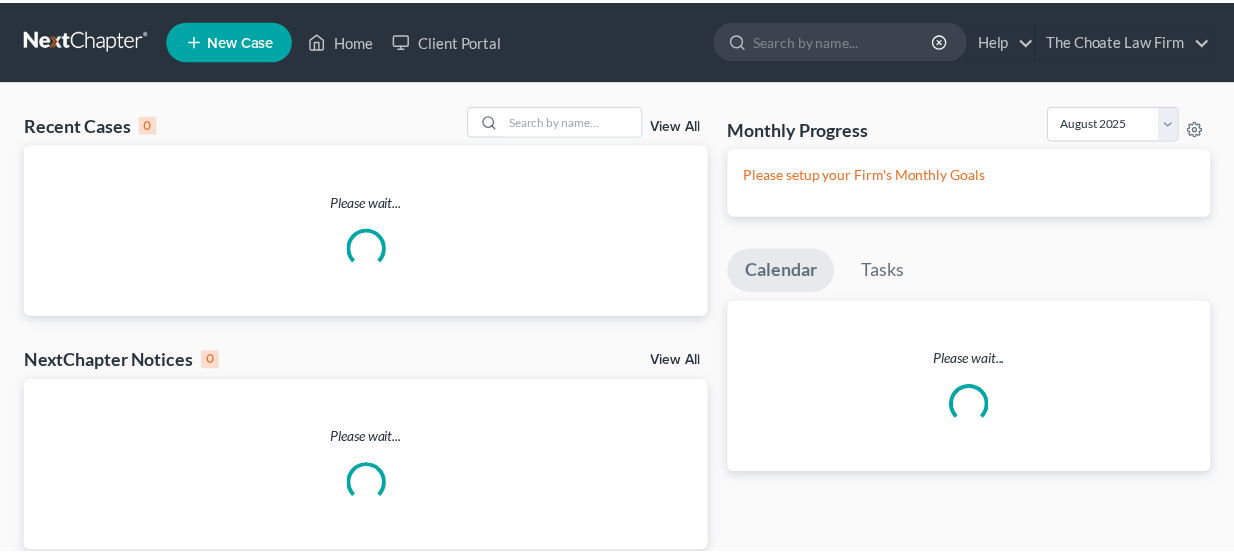 scroll, scrollTop: 0, scrollLeft: 0, axis: both 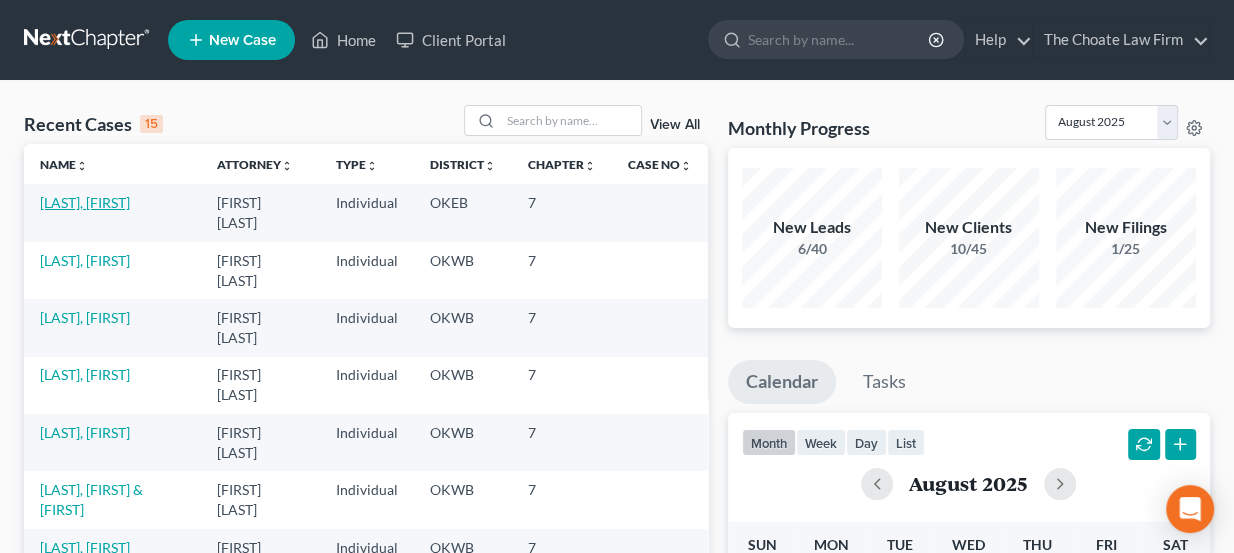 click on "[LAST], [FIRST]" at bounding box center [85, 202] 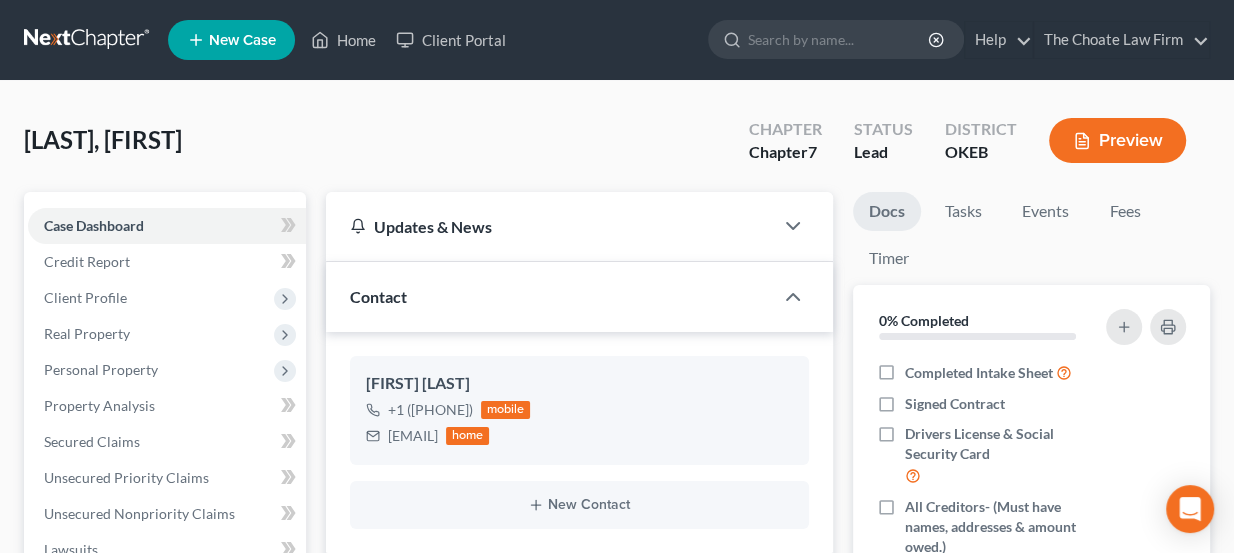 scroll, scrollTop: 363, scrollLeft: 0, axis: vertical 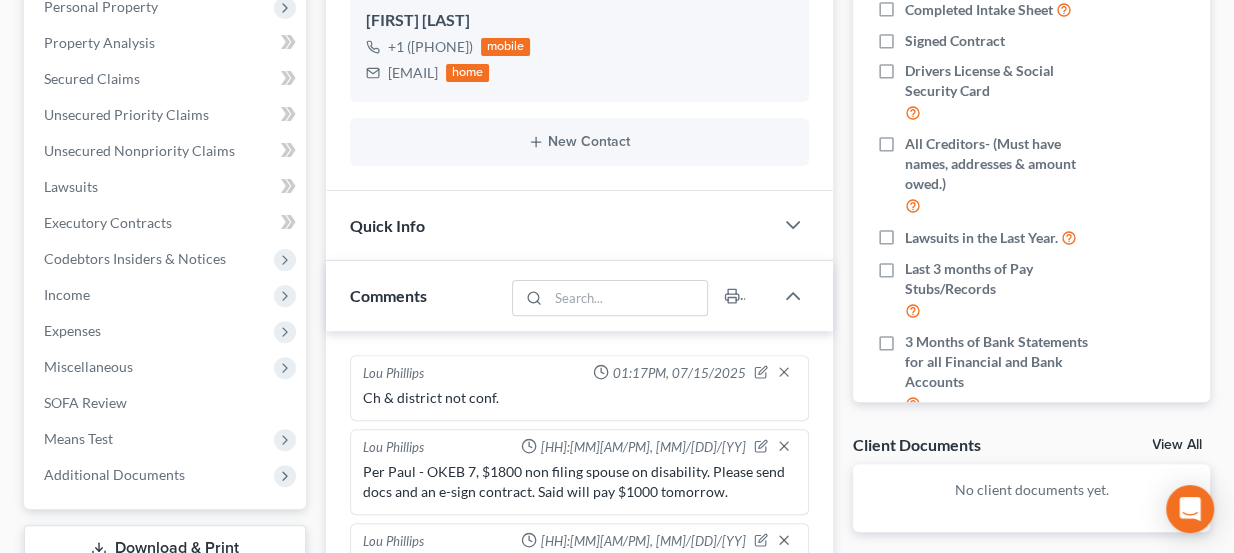click on "Quick Info" at bounding box center [550, 225] 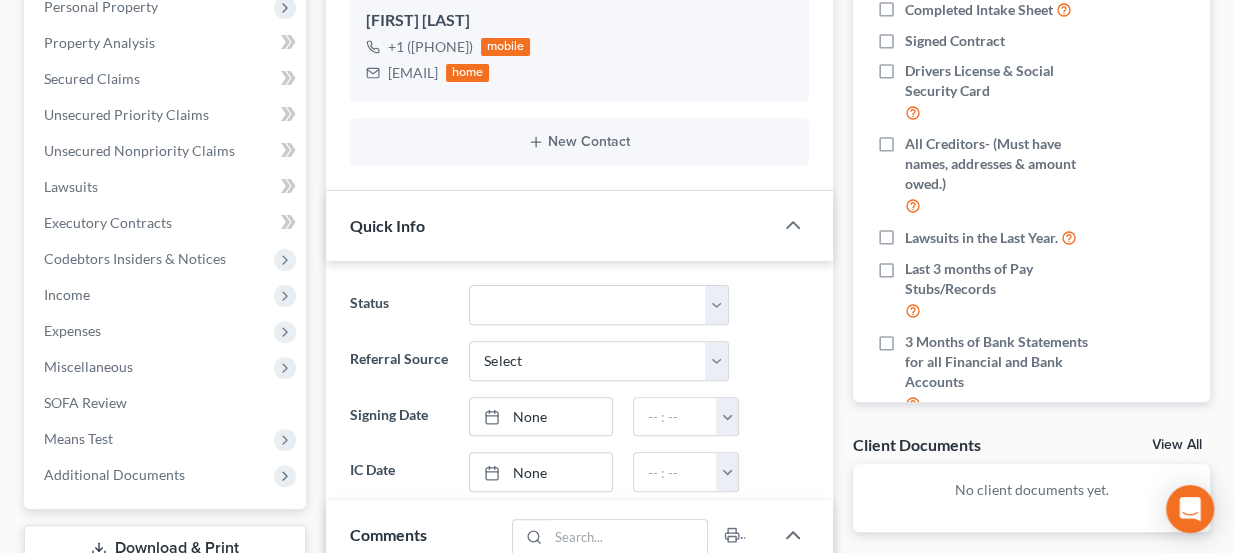 scroll, scrollTop: 5, scrollLeft: 0, axis: vertical 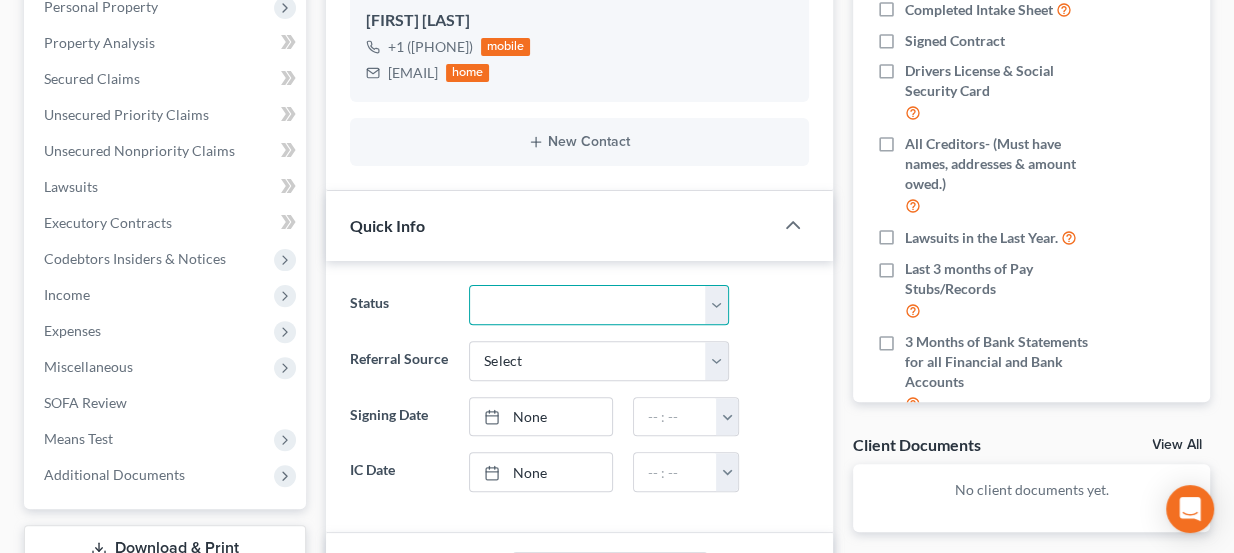 click on "Discharged Dismissed Filed Info Sent In Progress Lead Lost Lead Ready to File Retained To Review" at bounding box center (599, 305) 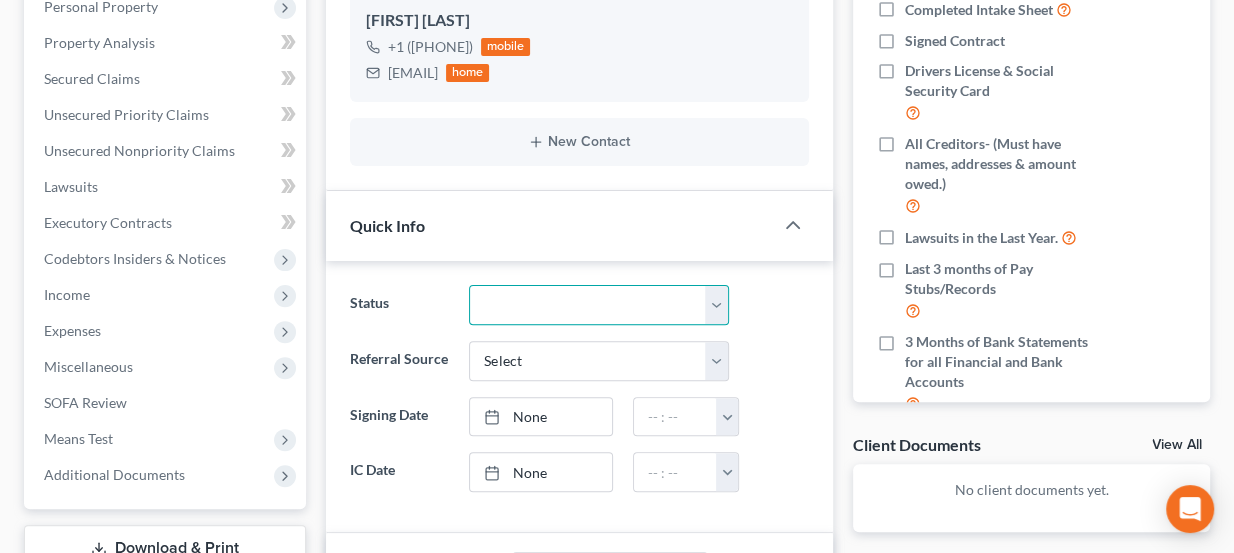 select on "8" 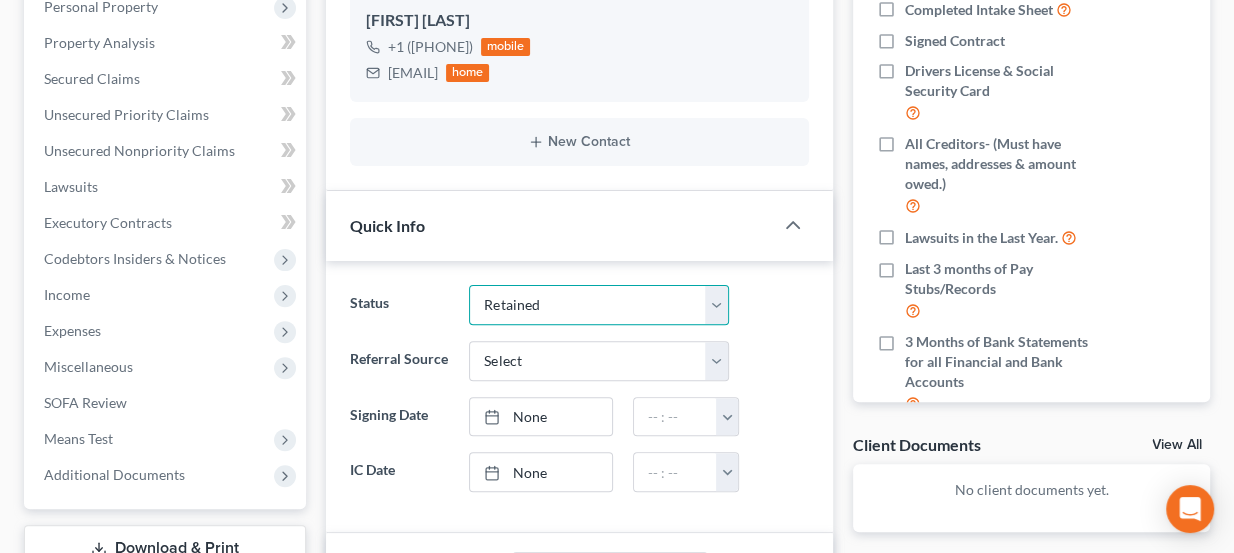 click on "Discharged Dismissed Filed Info Sent In Progress Lead Lost Lead Ready to File Retained To Review" at bounding box center [599, 305] 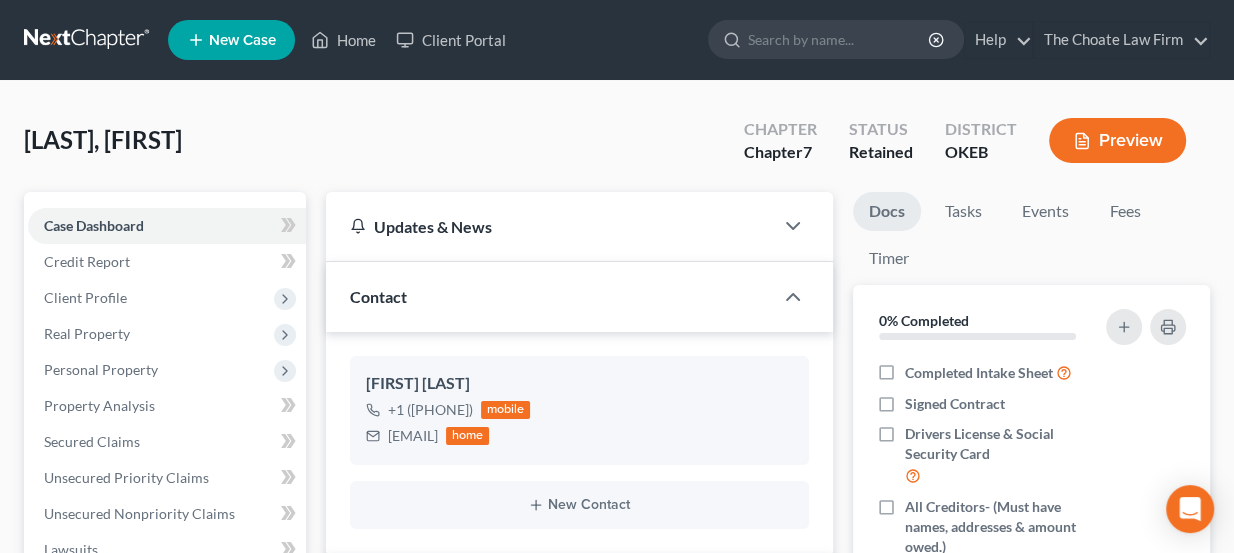 click at bounding box center (88, 40) 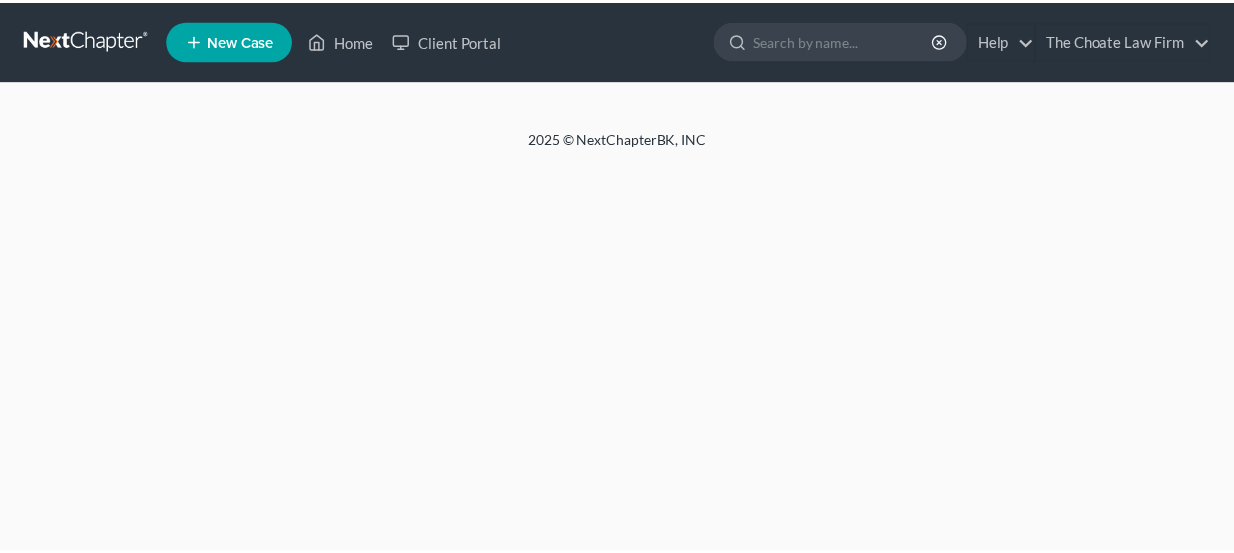 scroll, scrollTop: 0, scrollLeft: 0, axis: both 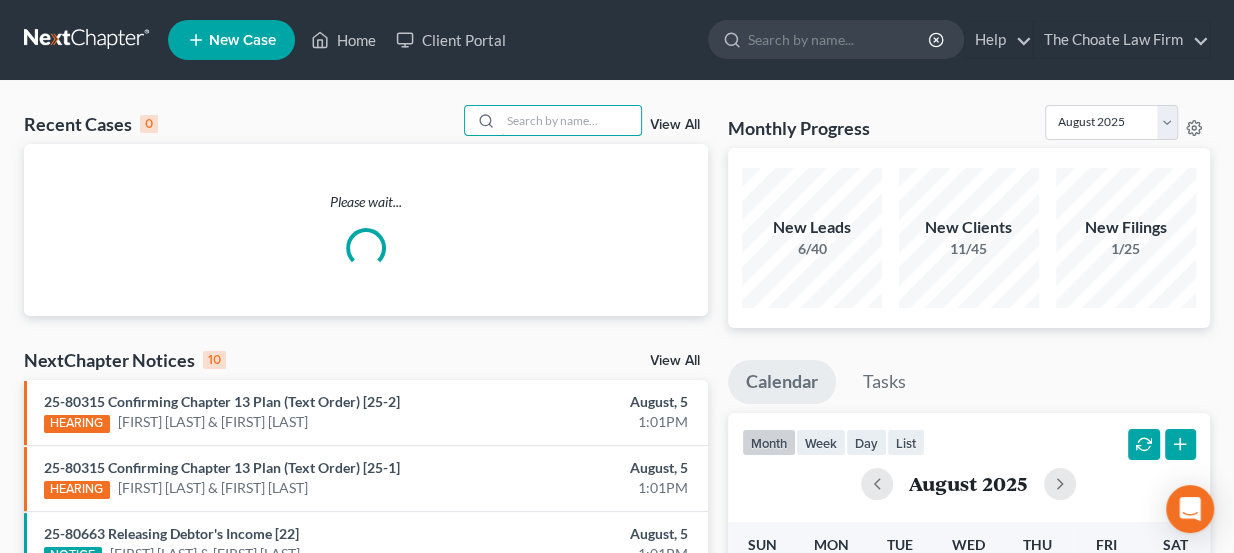 paste on "Harrison, Sarah" 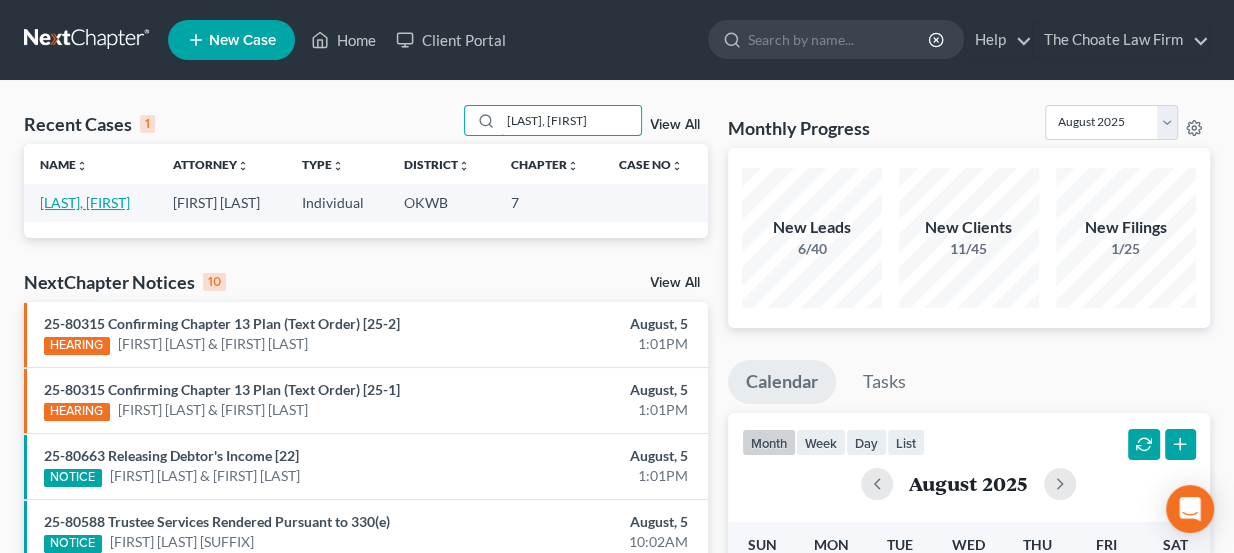 type on "Harrison, Sarah" 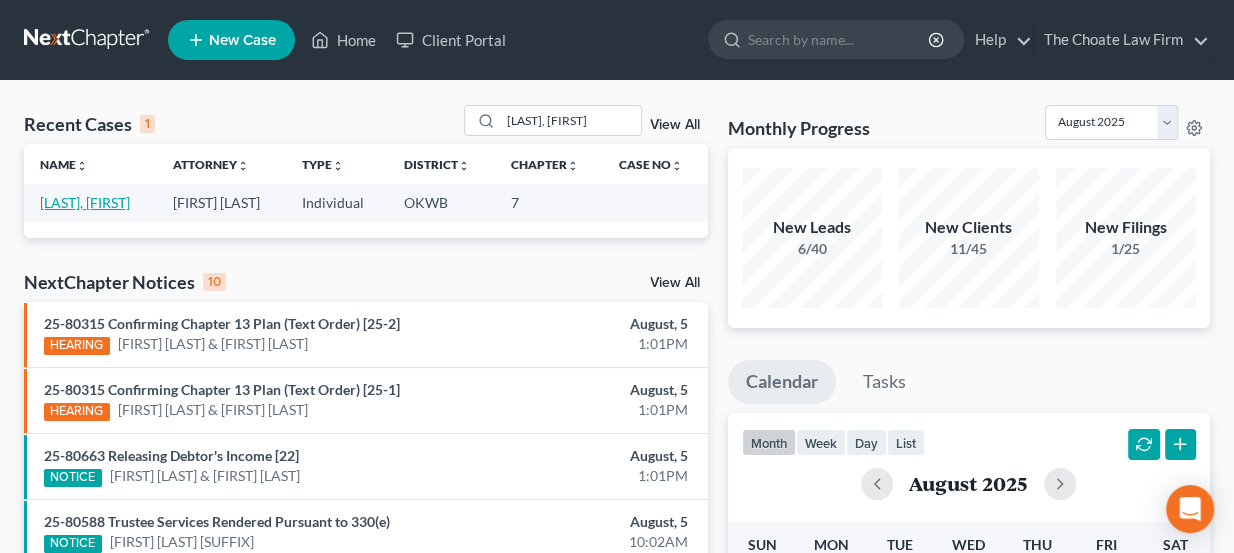click on "Harrison, Sarah" at bounding box center (85, 202) 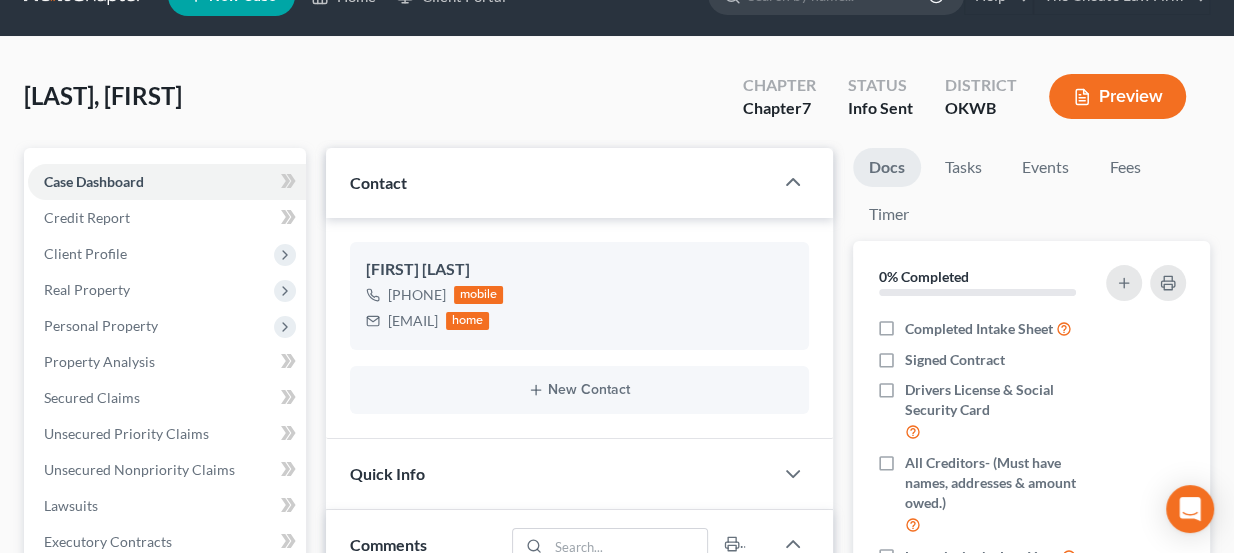 scroll, scrollTop: 0, scrollLeft: 0, axis: both 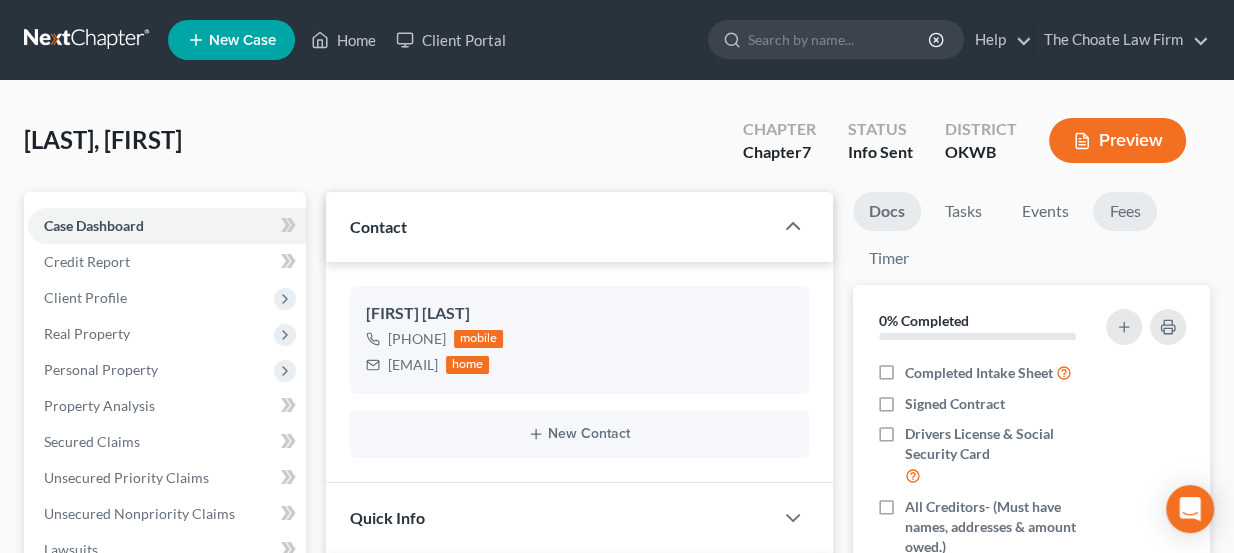 click on "Fees" at bounding box center [1125, 211] 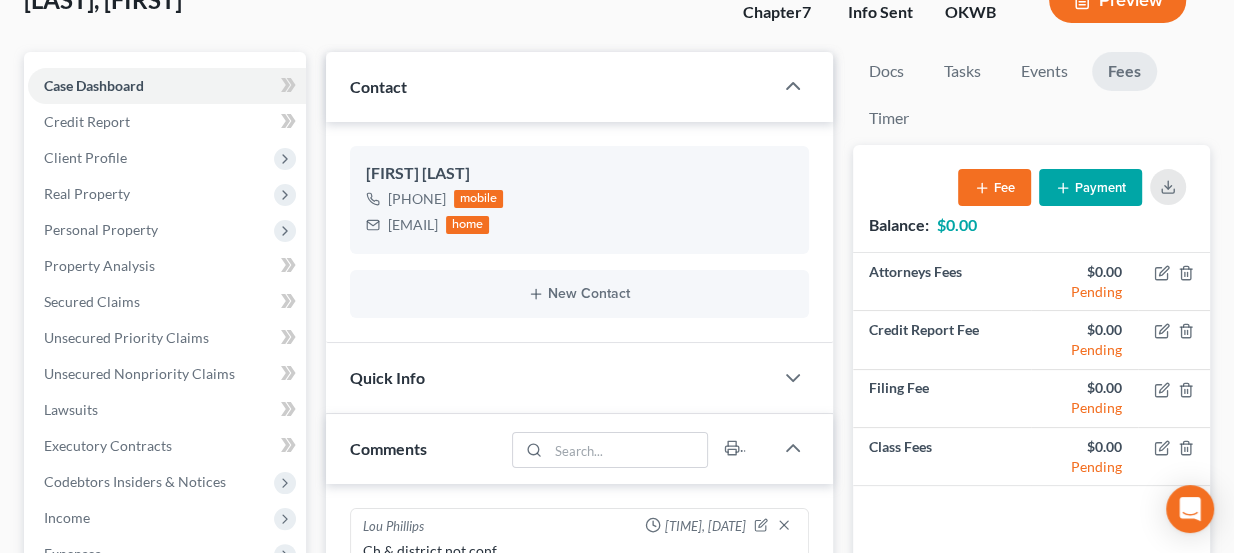 scroll, scrollTop: 181, scrollLeft: 0, axis: vertical 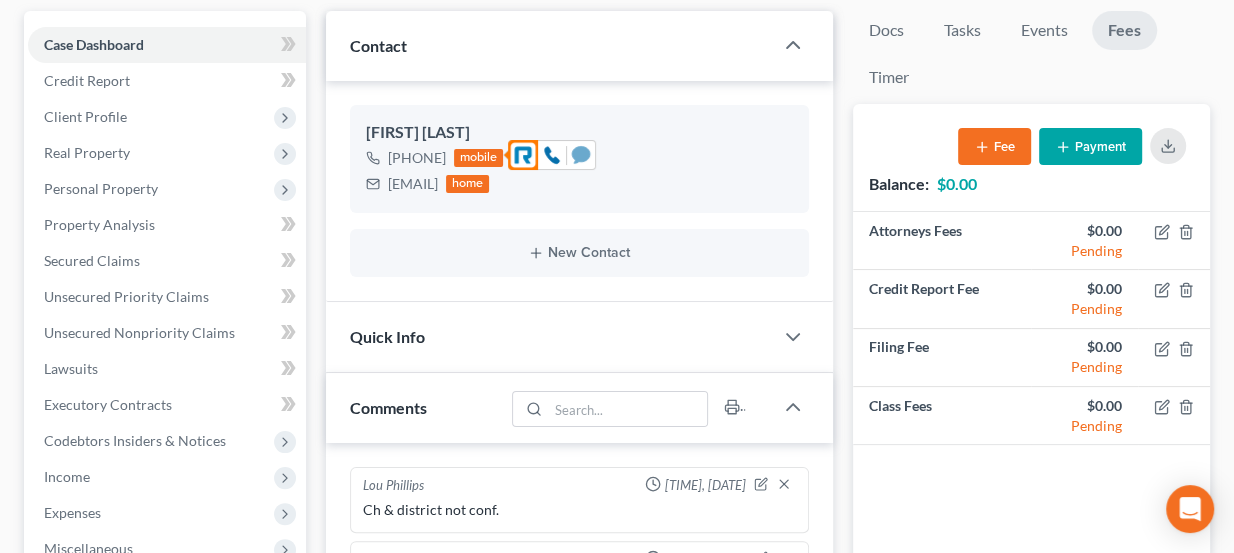 click 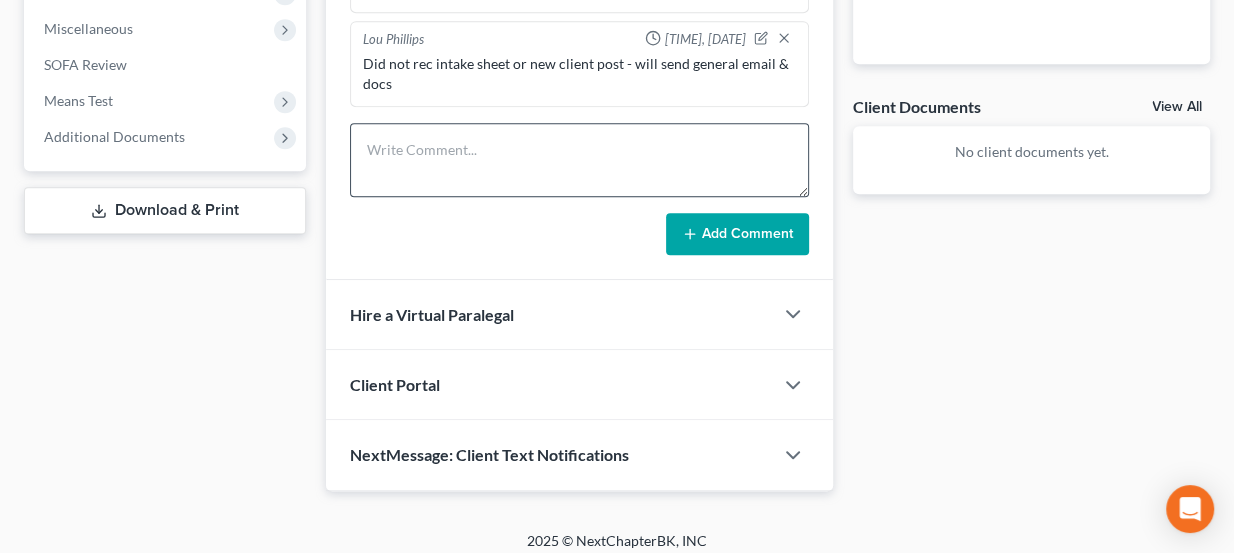 scroll, scrollTop: 707, scrollLeft: 0, axis: vertical 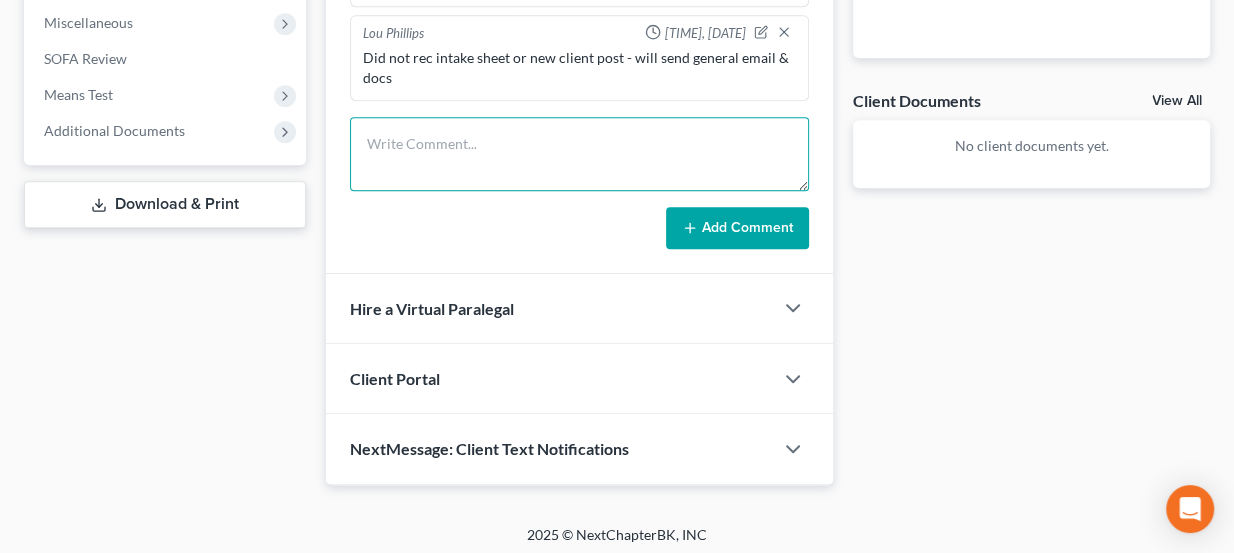 click at bounding box center (580, 154) 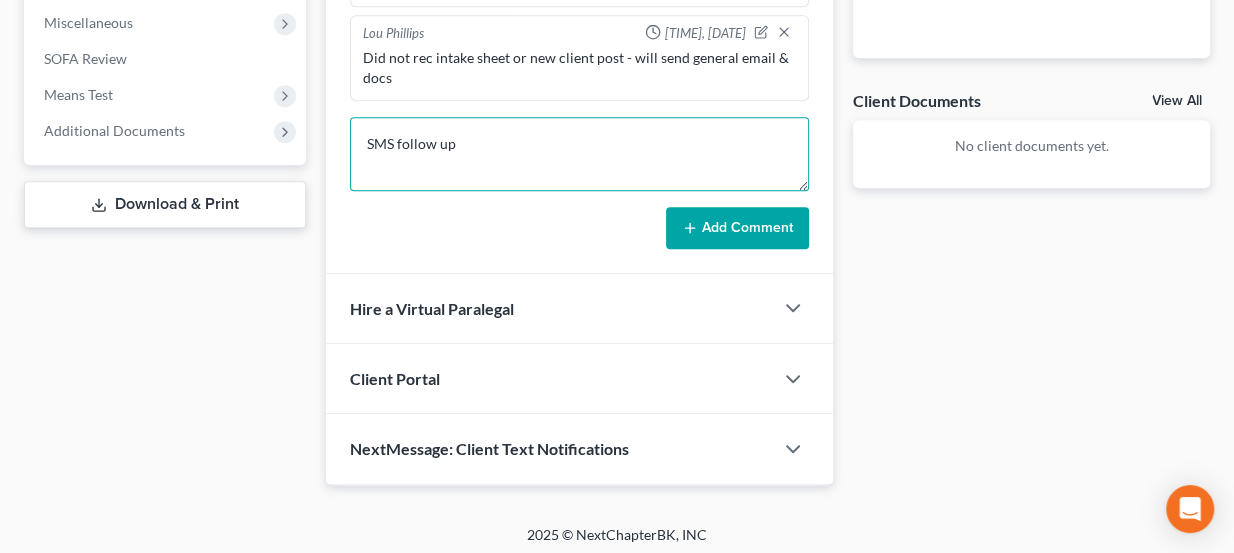 type on "SMS follow up" 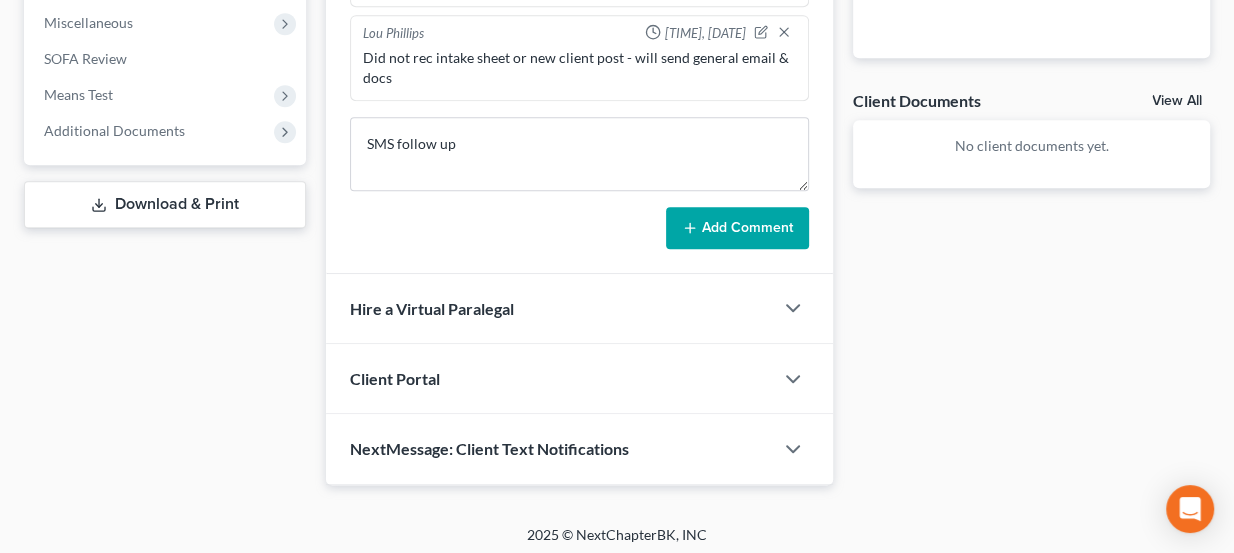 click on "Add Comment" at bounding box center [737, 228] 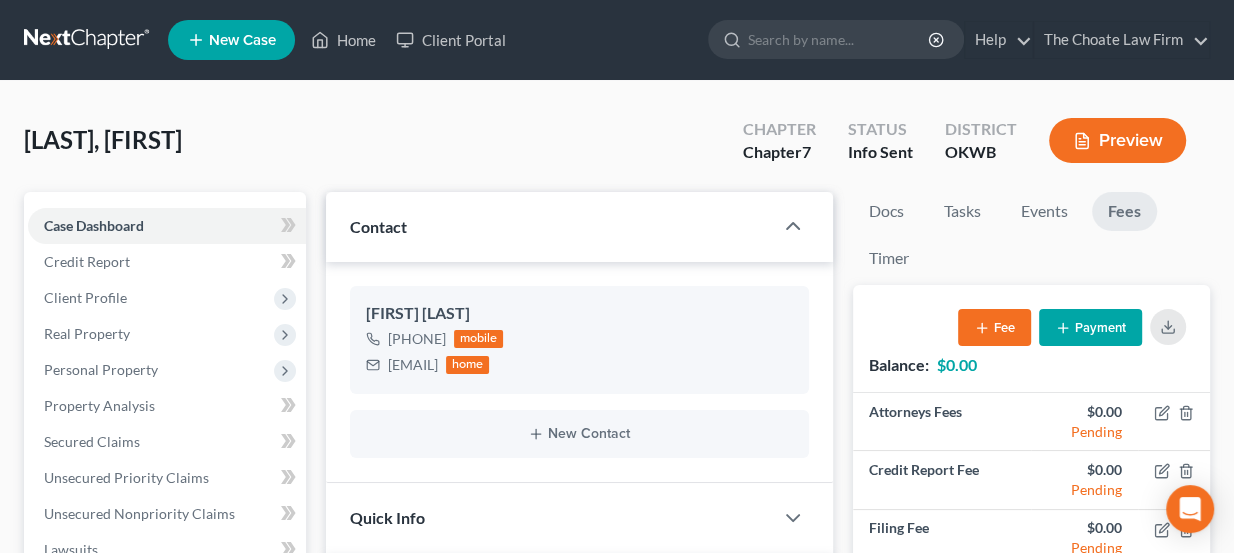 scroll, scrollTop: 0, scrollLeft: 0, axis: both 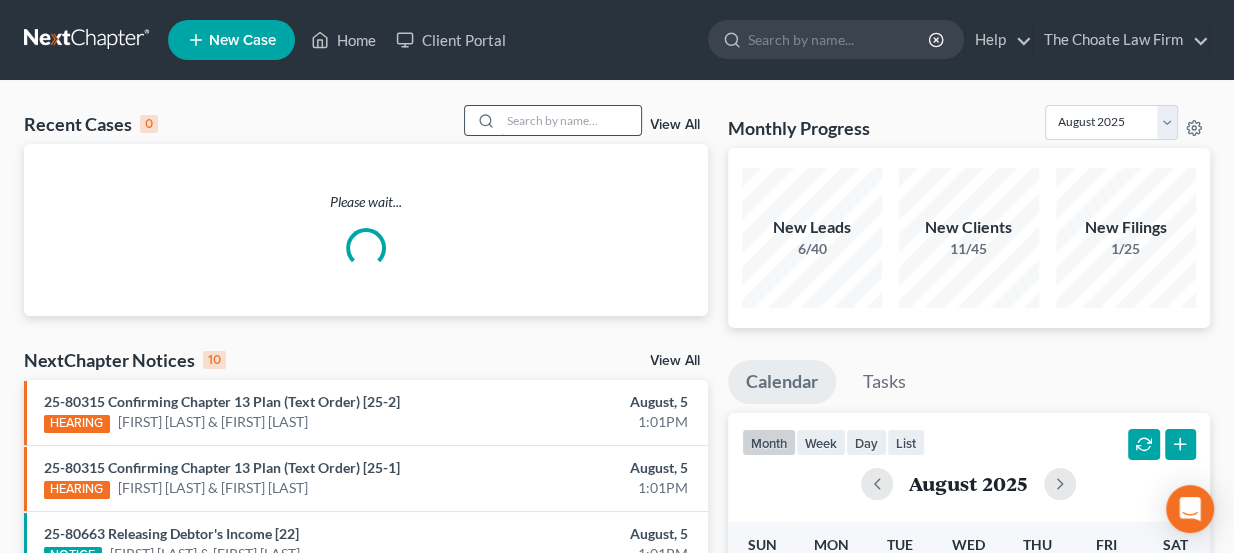 paste on "[LAST], [FIRST]" 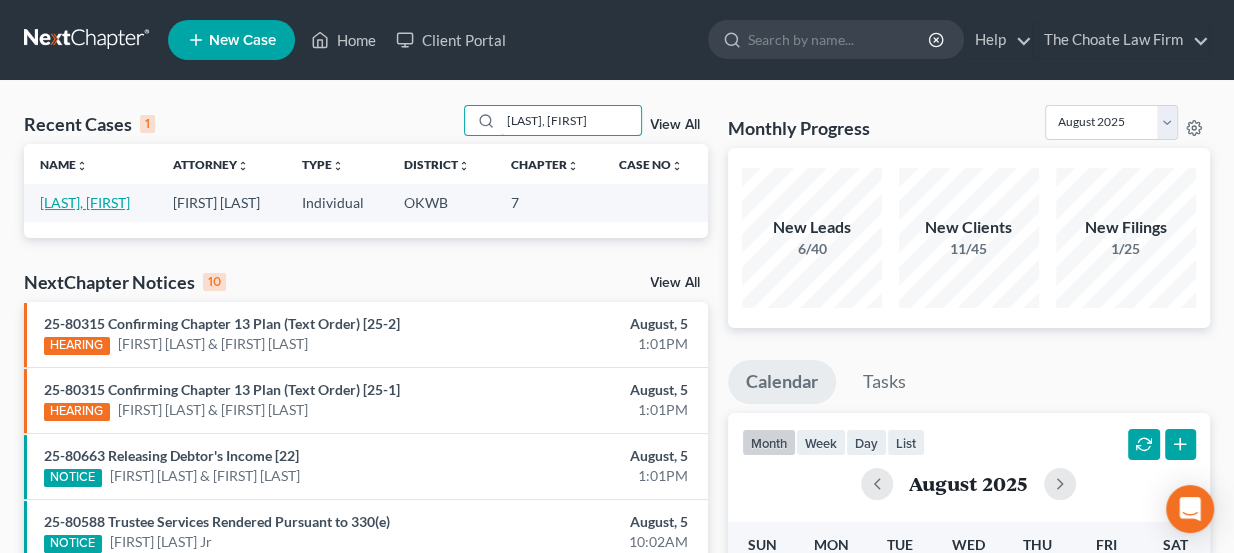 type on "[LAST], [FIRST]" 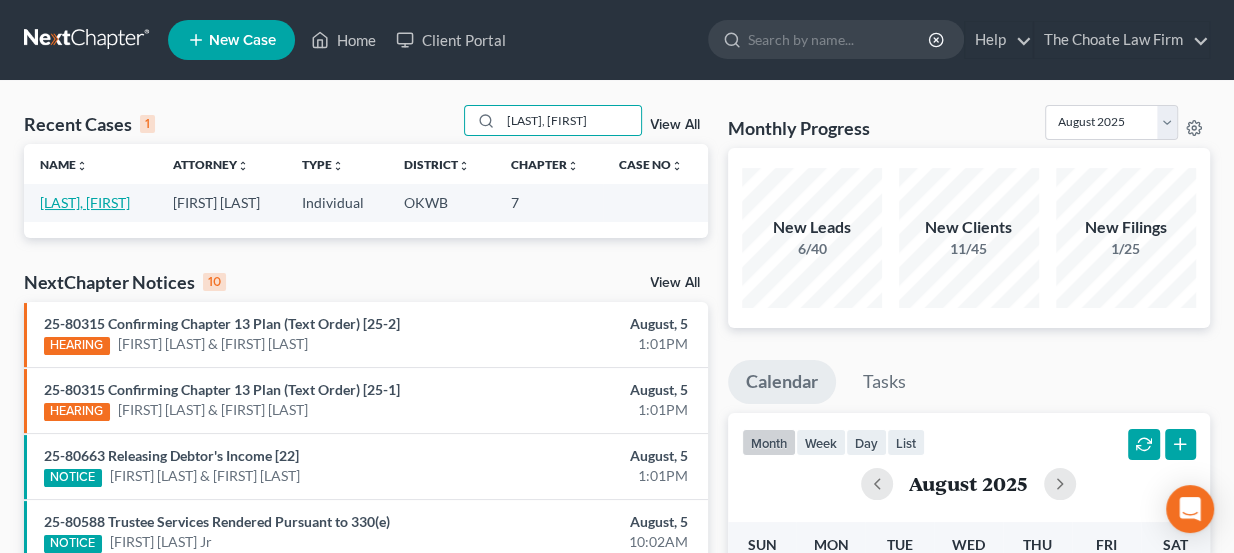 click on "Dixon, Jordan" at bounding box center (85, 202) 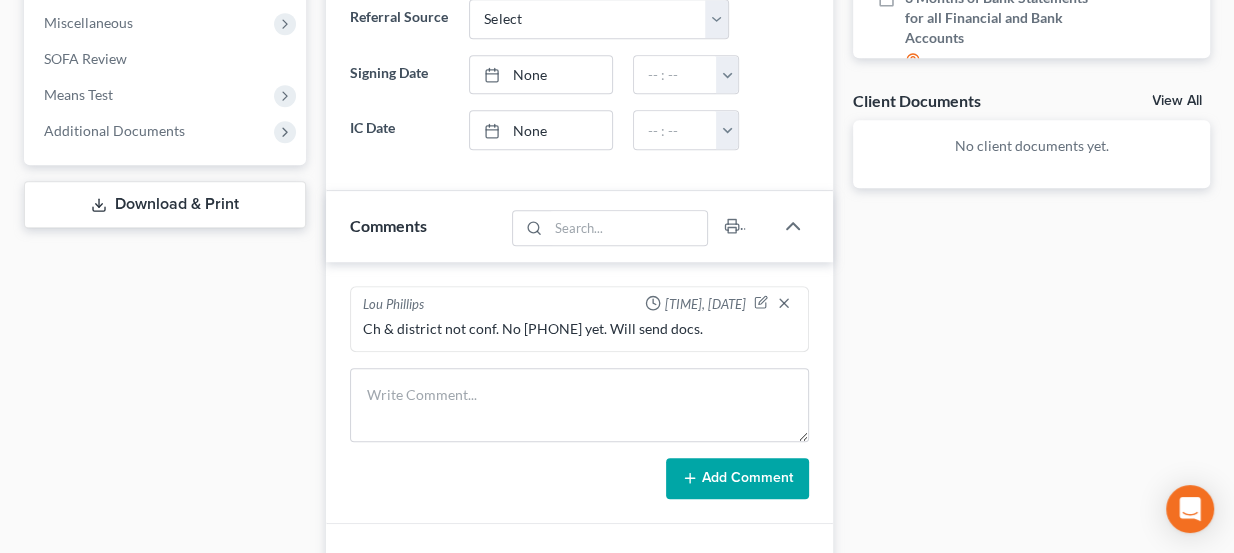 scroll, scrollTop: 727, scrollLeft: 0, axis: vertical 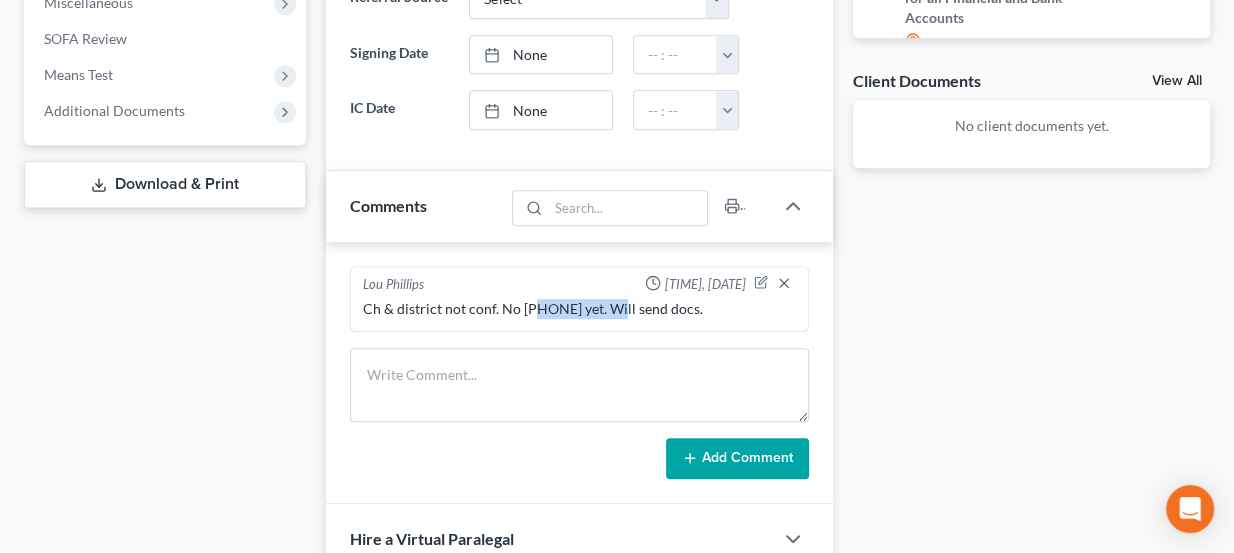 click on "Lou Phillips 10:24AM, 07/16/2025 Ch & district not conf. No phone # yet. Will send docs." at bounding box center [580, 299] 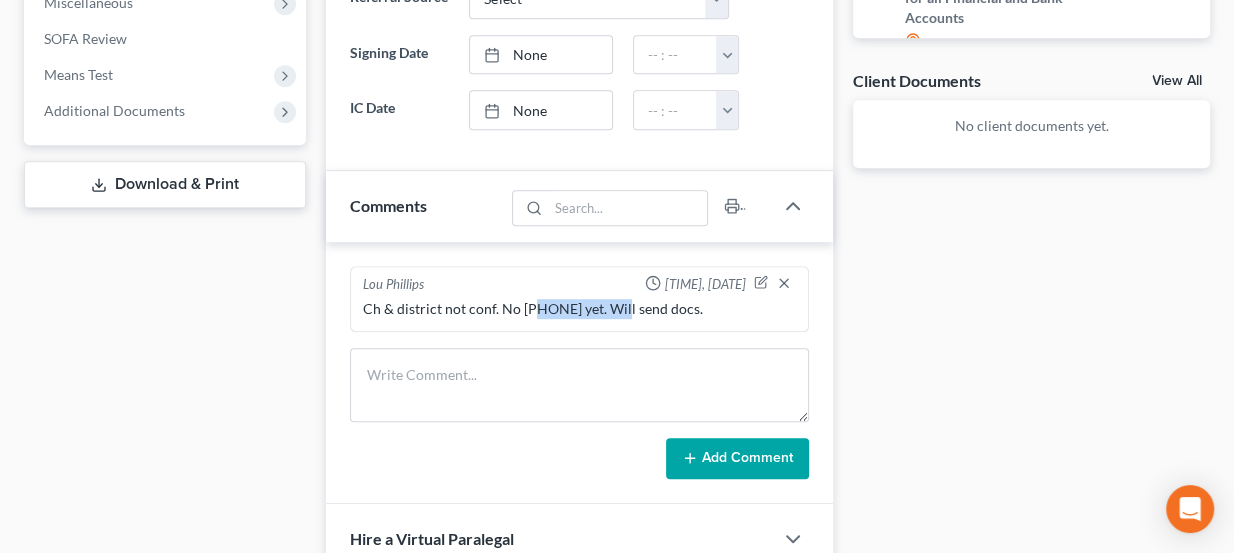 click on "Lou Phillips 10:24AM, 07/16/2025 Ch & district not conf. No phone # yet. Will send docs." at bounding box center [580, 299] 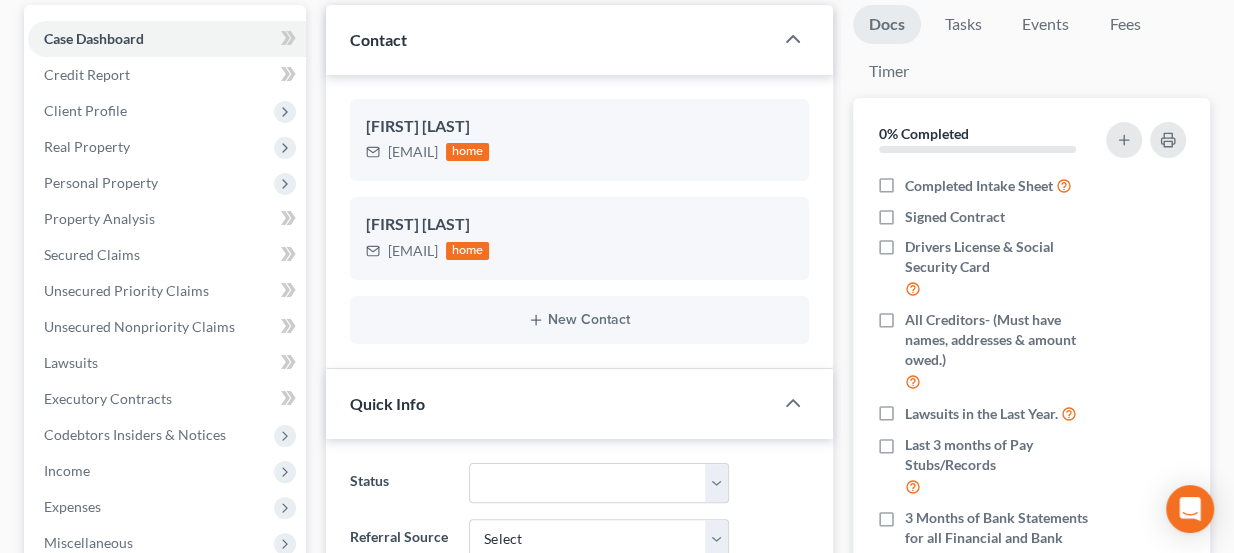 scroll, scrollTop: 181, scrollLeft: 0, axis: vertical 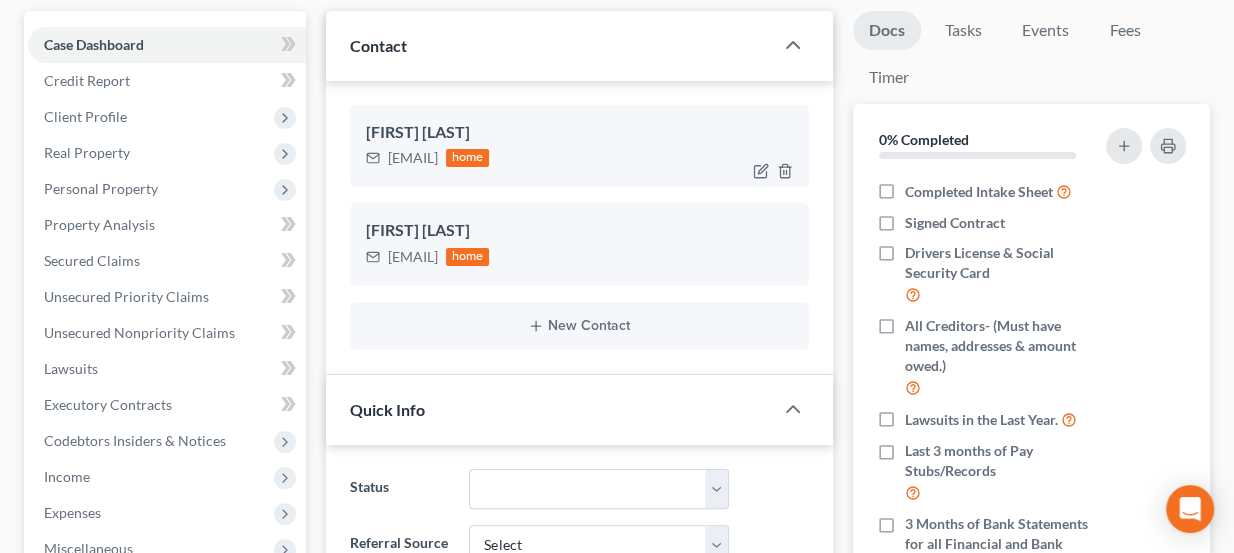 click on "jordansdixon@gmail.com" at bounding box center (413, 158) 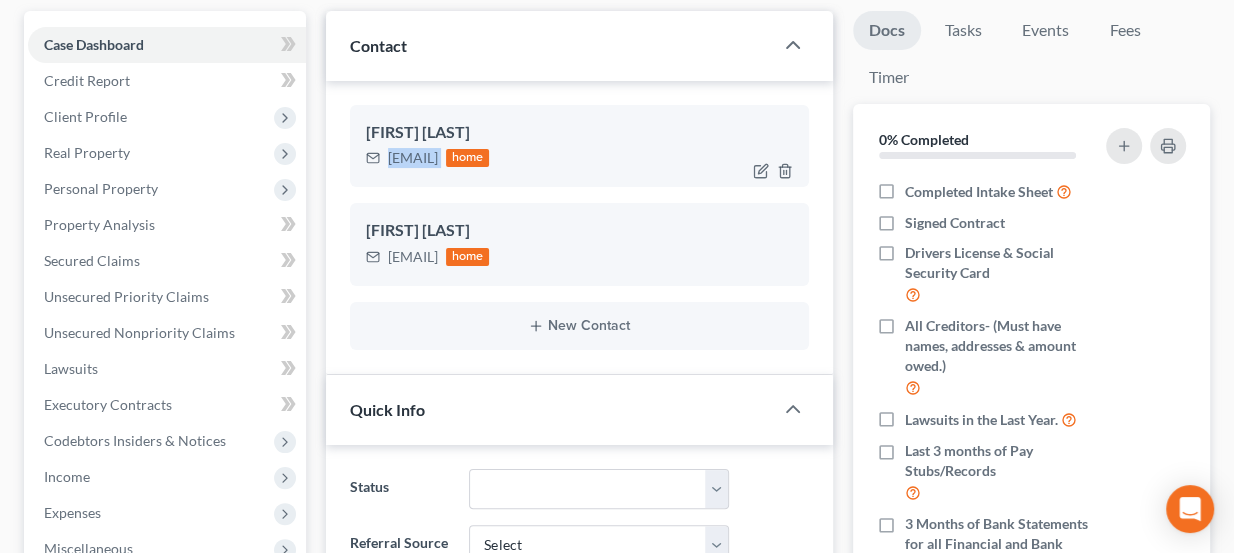 click on "jordansdixon@gmail.com" at bounding box center (413, 158) 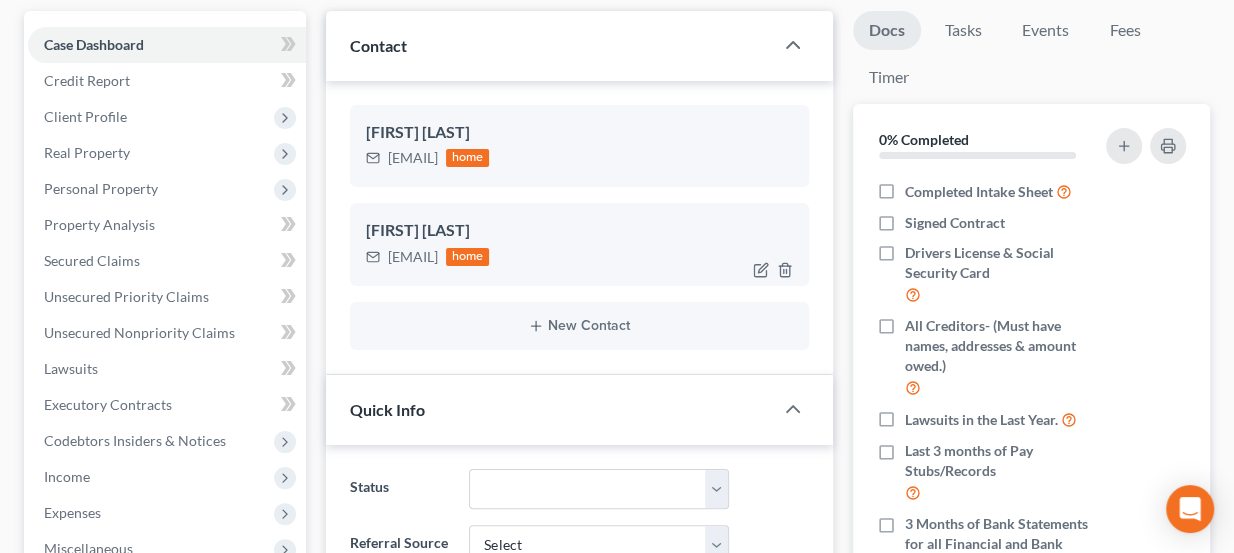 click on "carrieervin146@gmail.com" at bounding box center [413, 257] 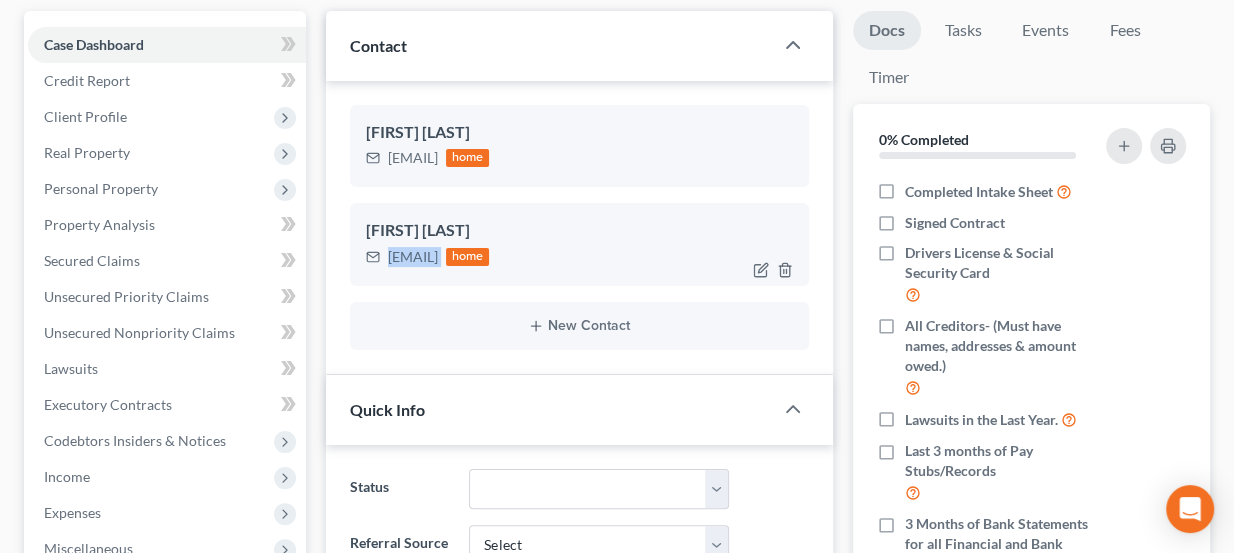 click on "carrieervin146@gmail.com" at bounding box center [413, 257] 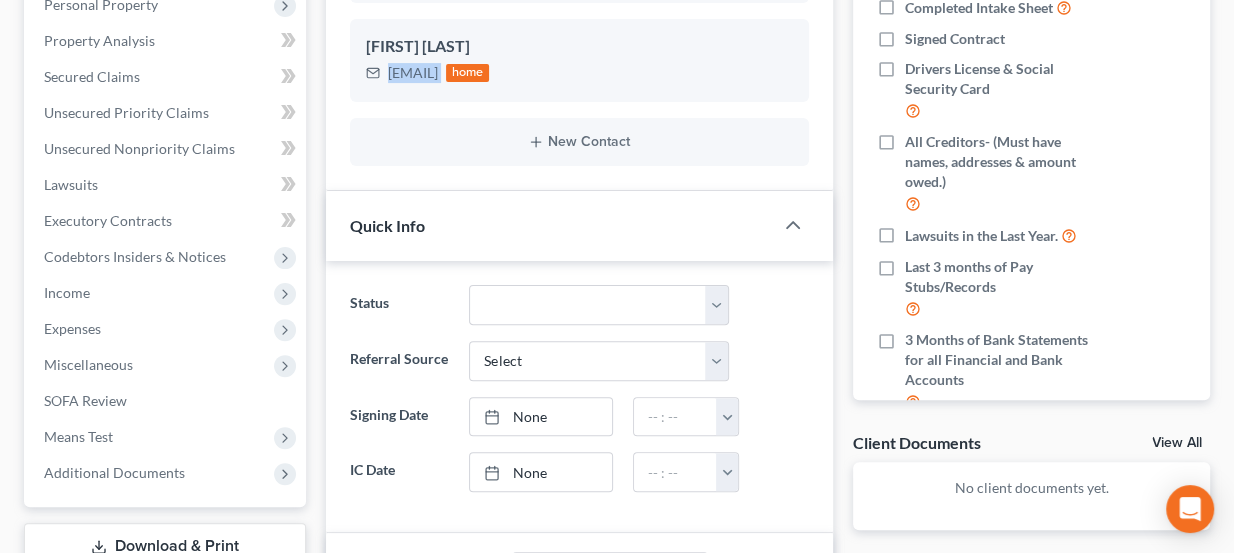 scroll, scrollTop: 727, scrollLeft: 0, axis: vertical 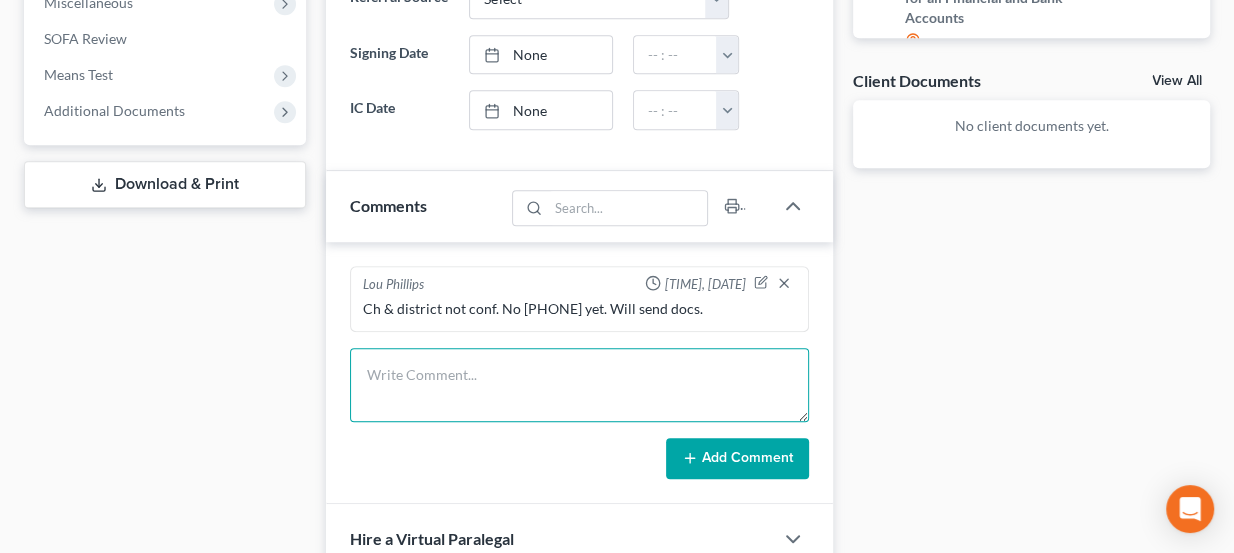 click at bounding box center [580, 385] 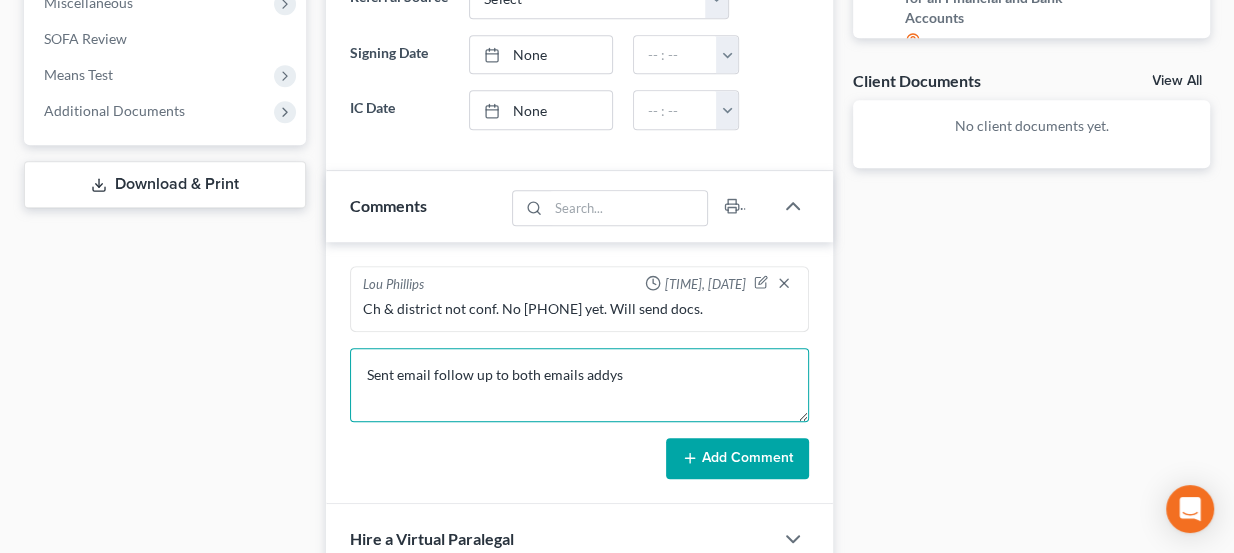 type on "Sent email follow up to both emails addys" 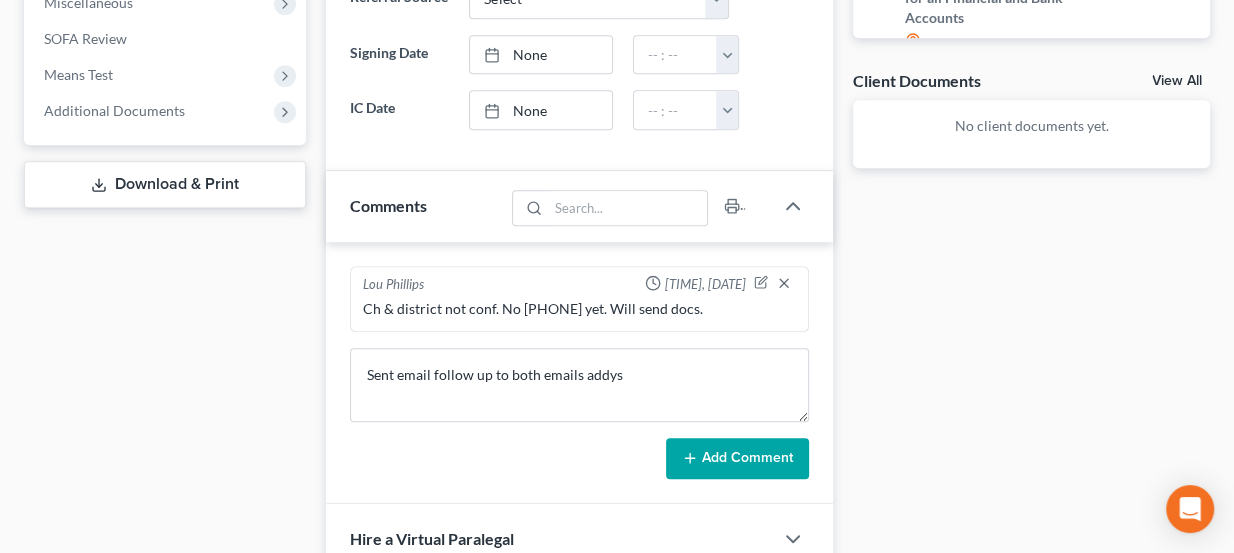 click on "Add Comment" at bounding box center (737, 459) 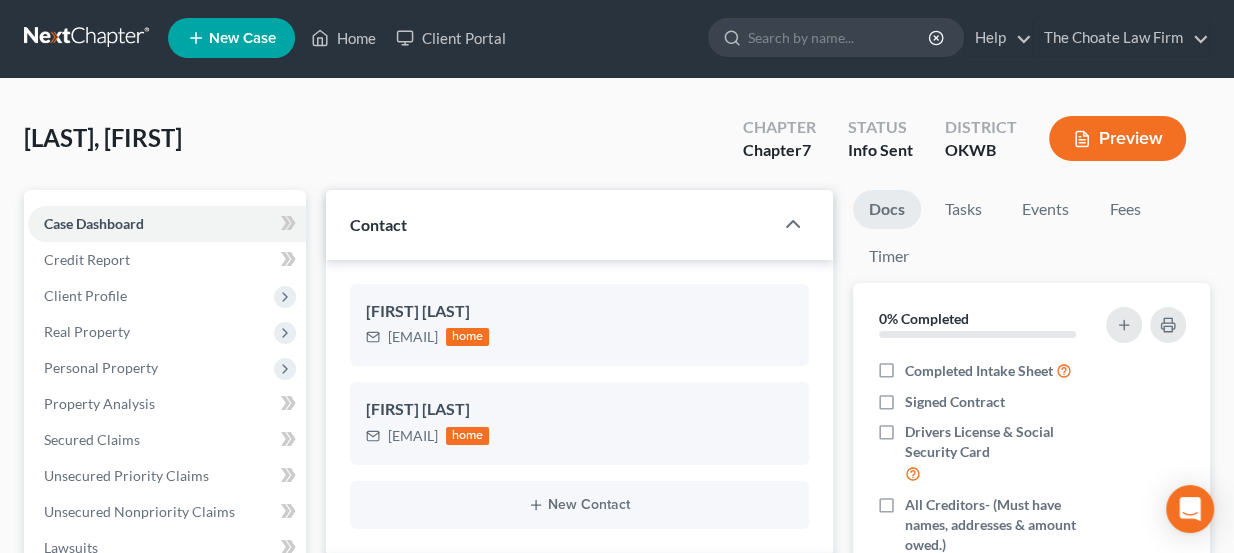 scroll, scrollTop: 0, scrollLeft: 0, axis: both 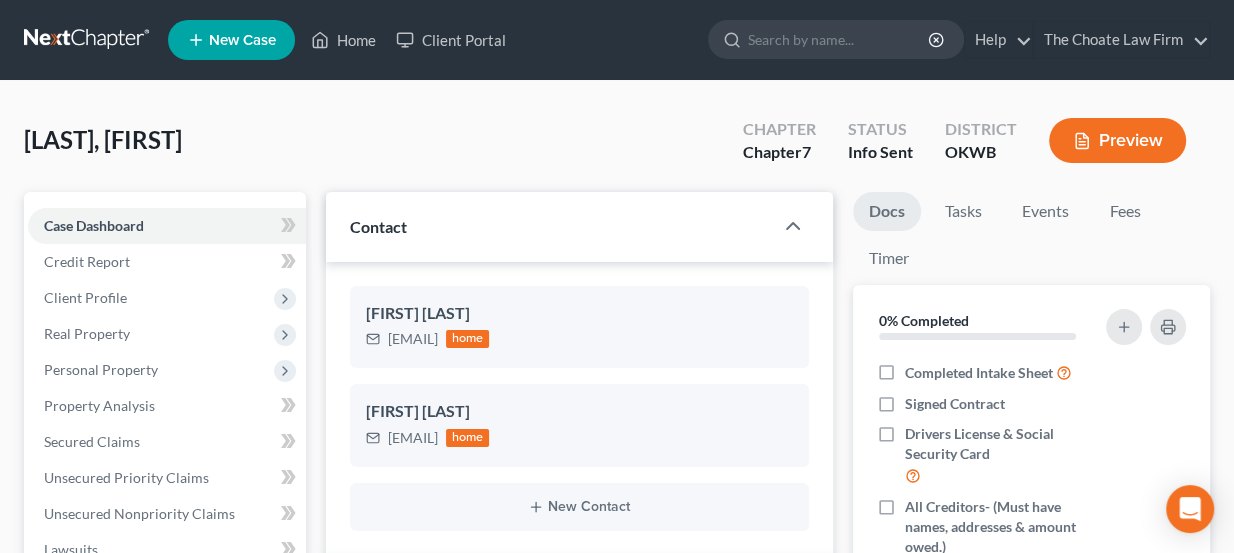 click at bounding box center (88, 40) 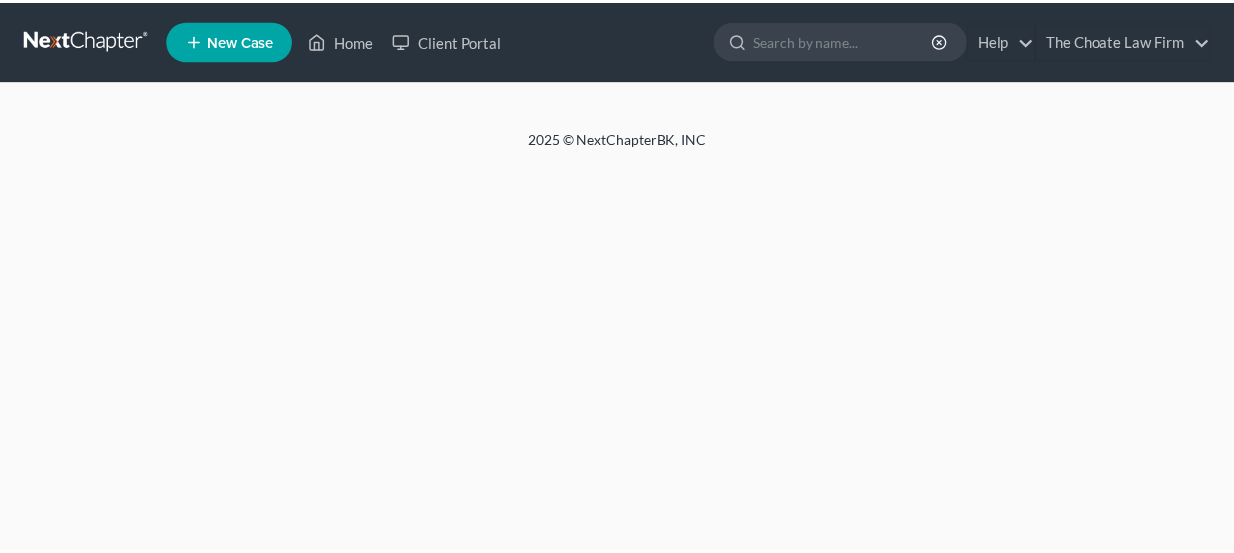 scroll, scrollTop: 0, scrollLeft: 0, axis: both 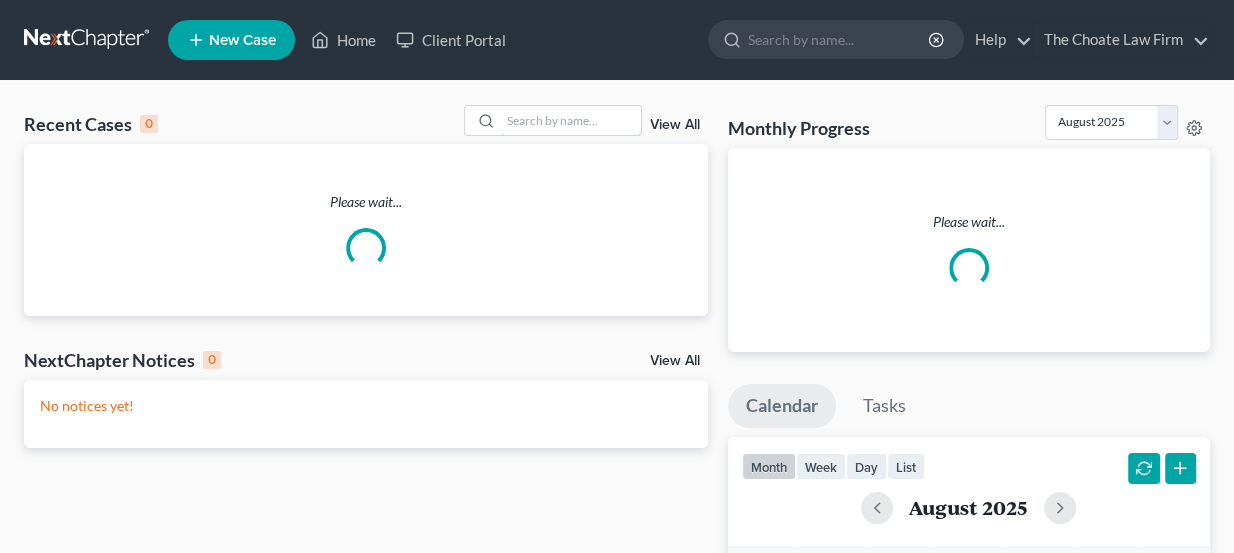 click at bounding box center [571, 120] 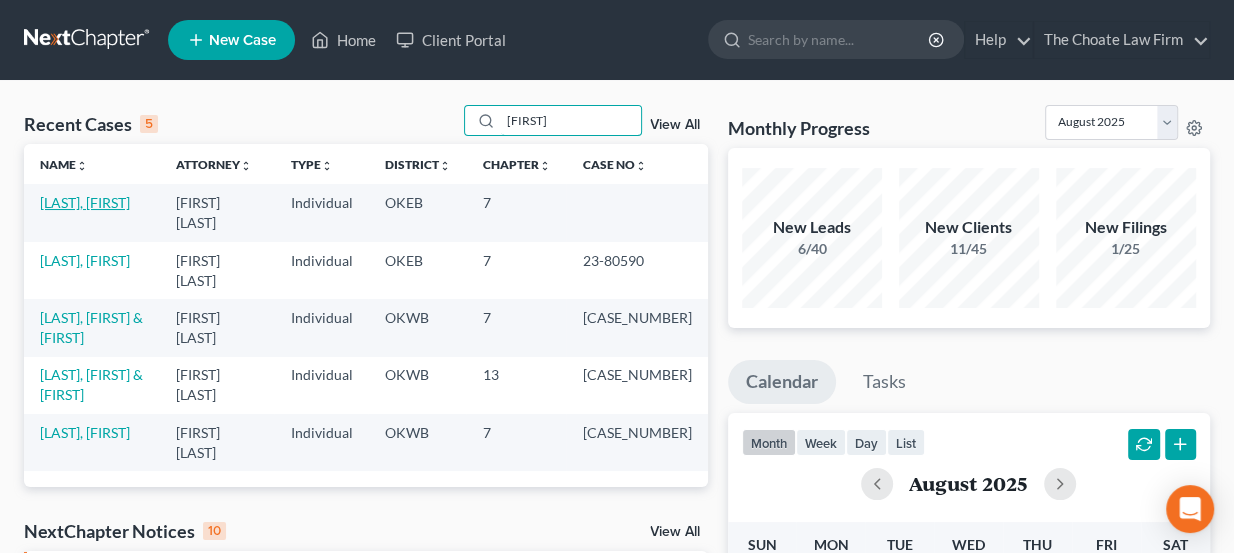 type on "[FIRST]" 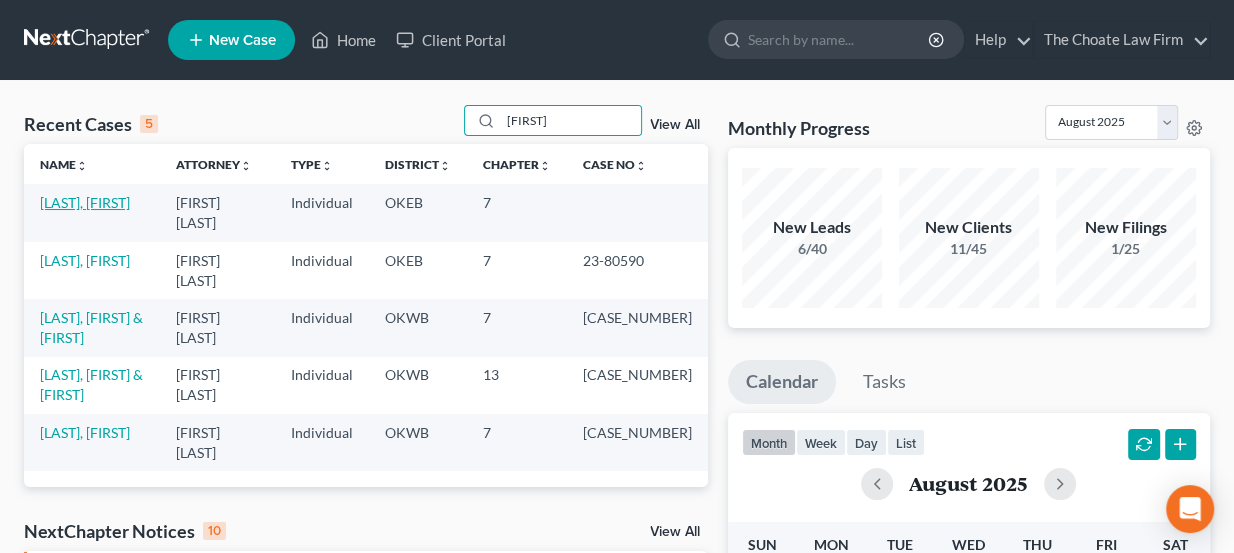 click on "[LAST], [FIRST]" at bounding box center [85, 202] 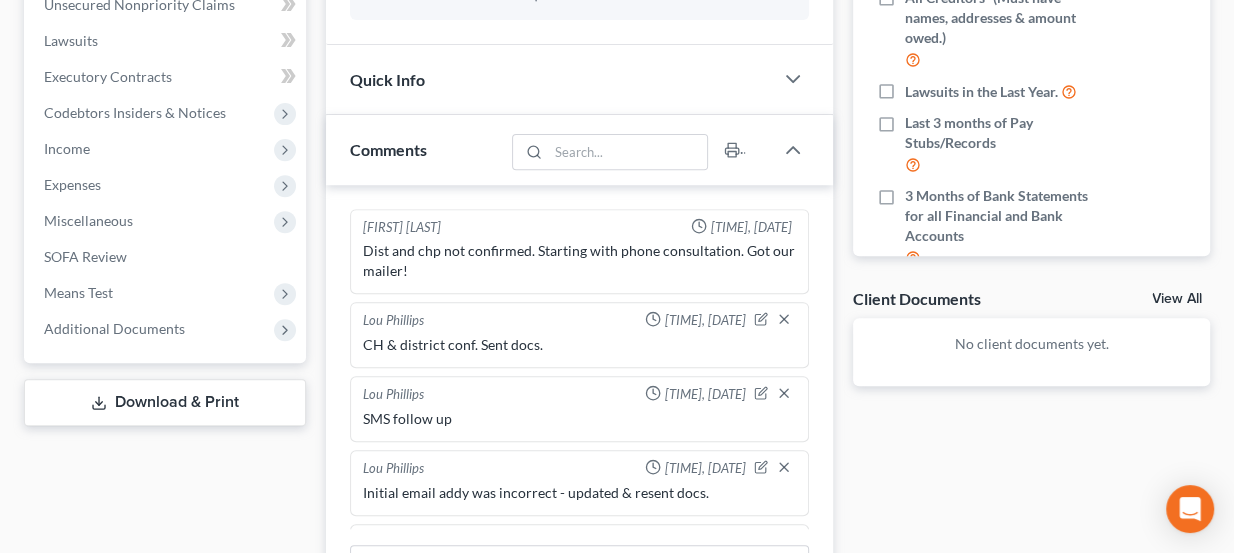 scroll, scrollTop: 545, scrollLeft: 0, axis: vertical 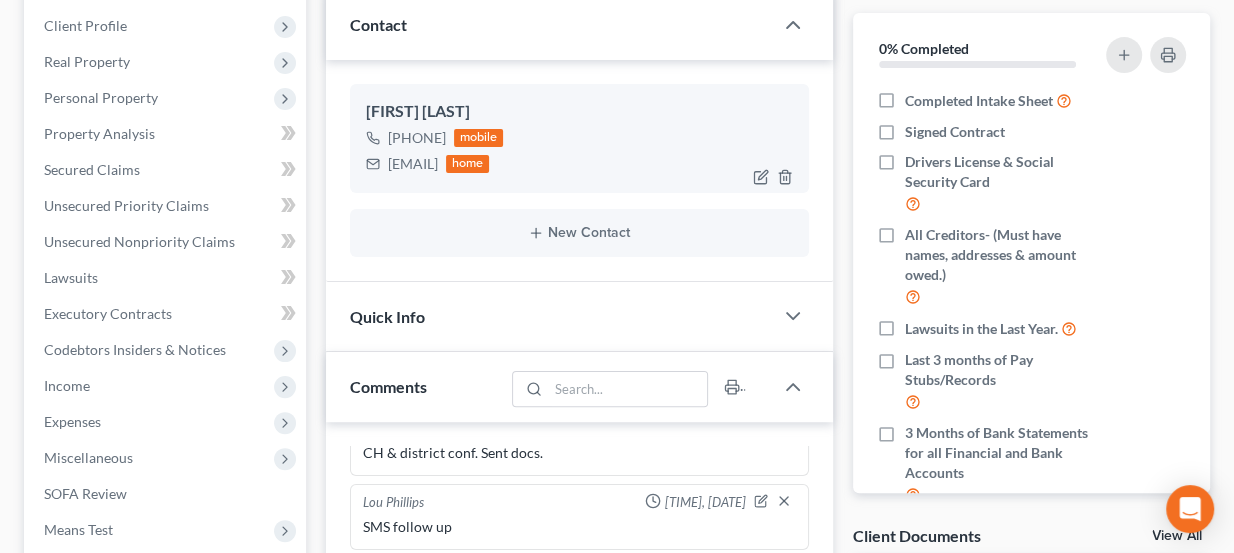 click on "Circlevgoats@gmail.com" at bounding box center [413, 164] 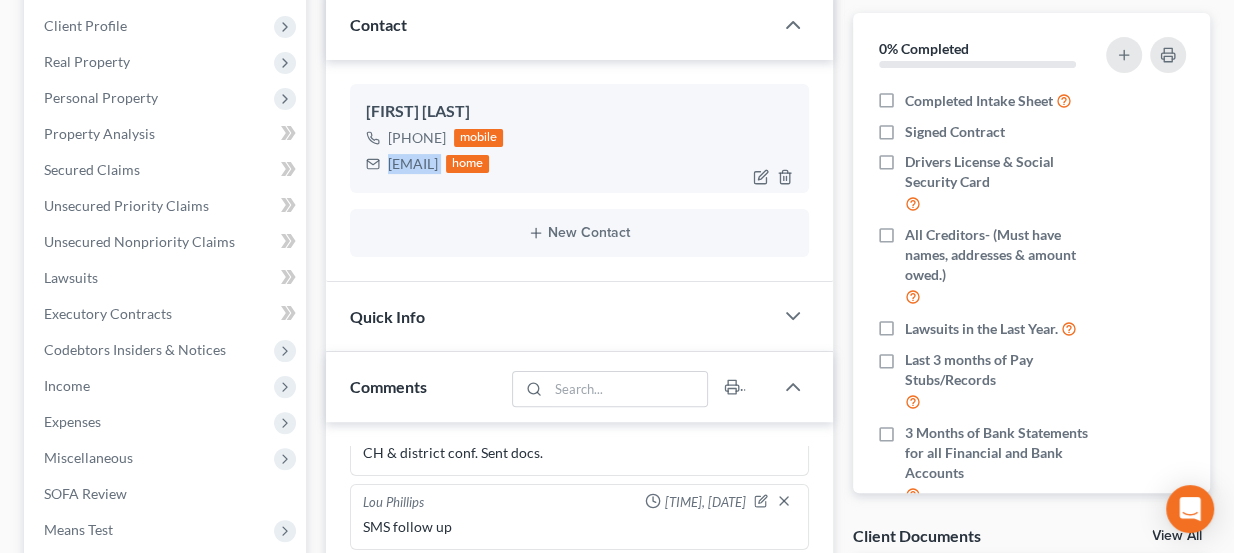 click on "Circlevgoats@gmail.com" at bounding box center [413, 164] 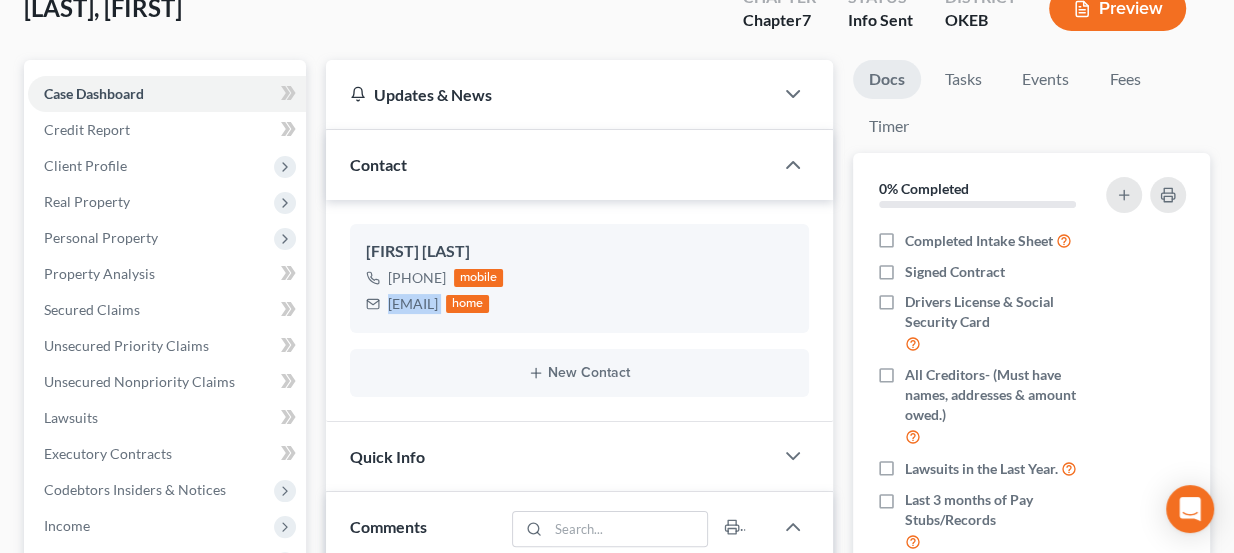 scroll, scrollTop: 0, scrollLeft: 0, axis: both 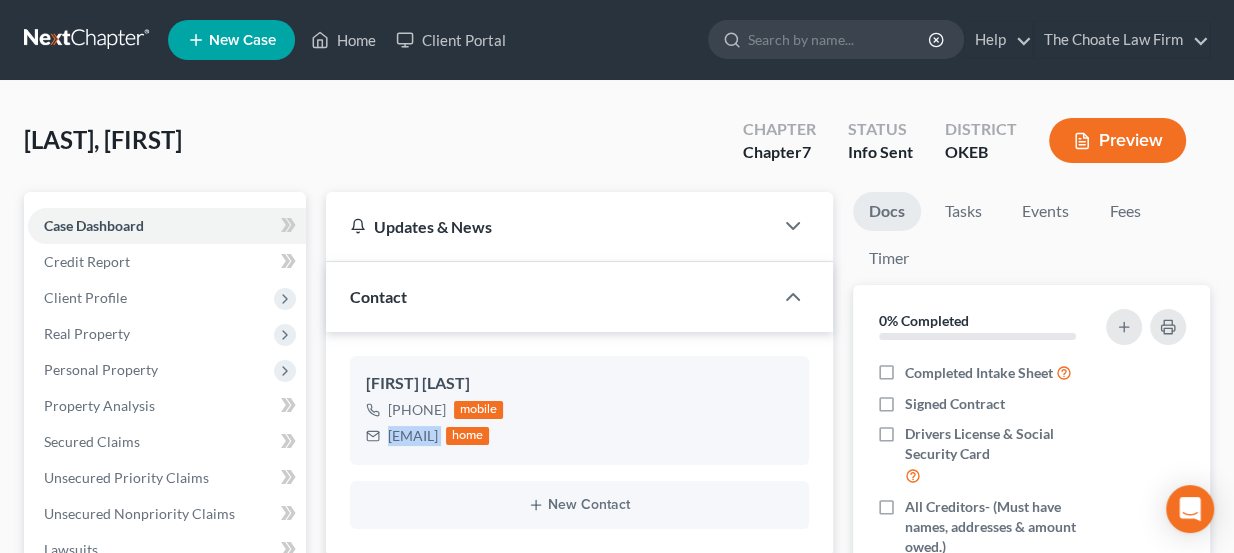 click at bounding box center [88, 40] 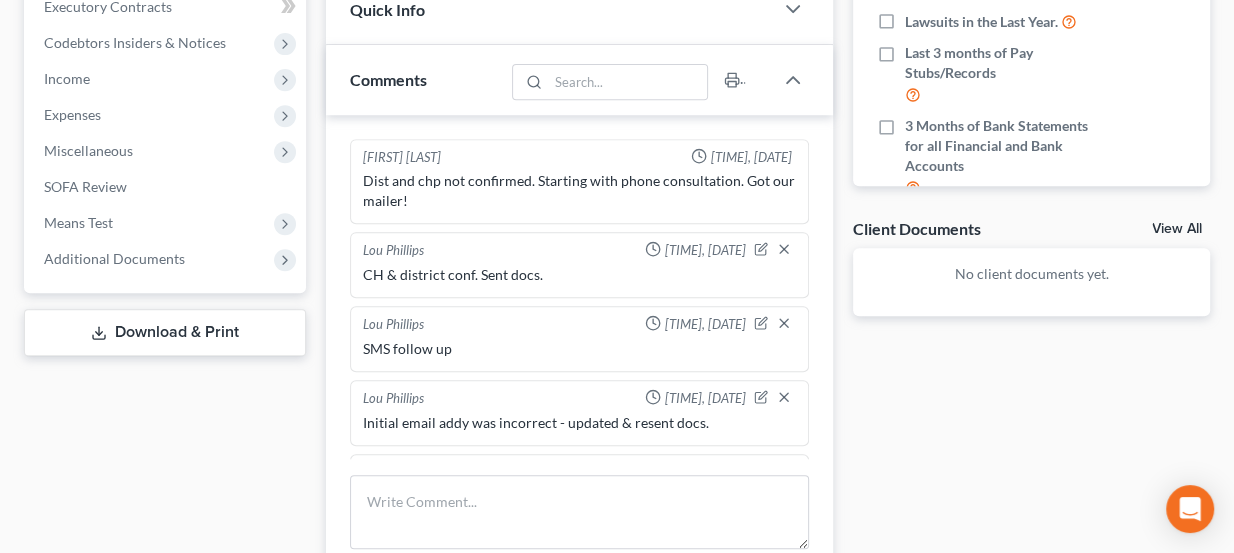 scroll, scrollTop: 636, scrollLeft: 0, axis: vertical 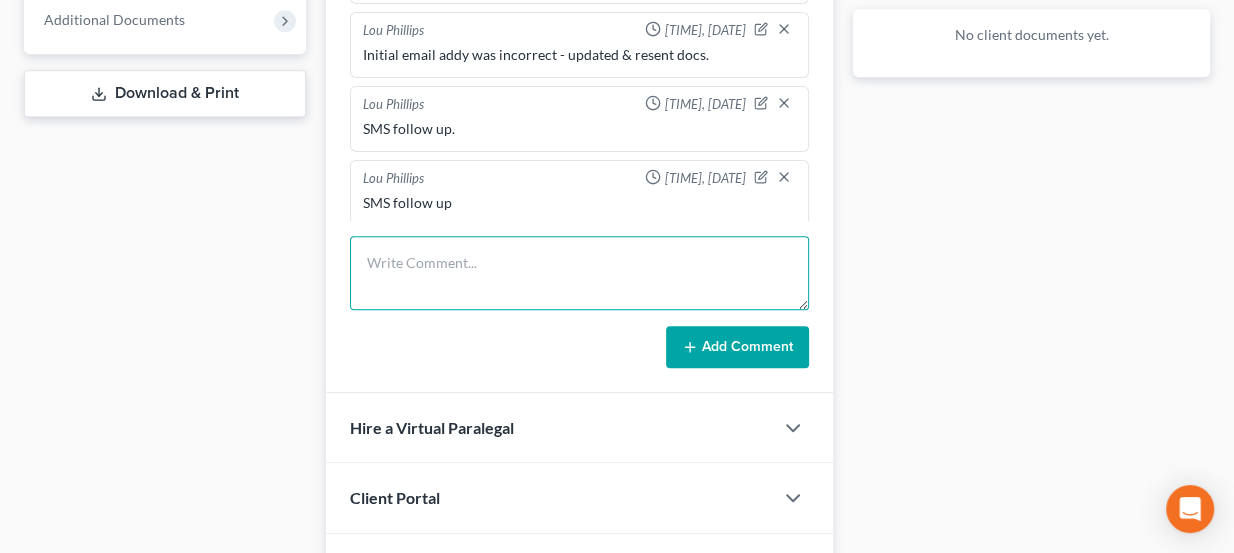 click at bounding box center (580, 273) 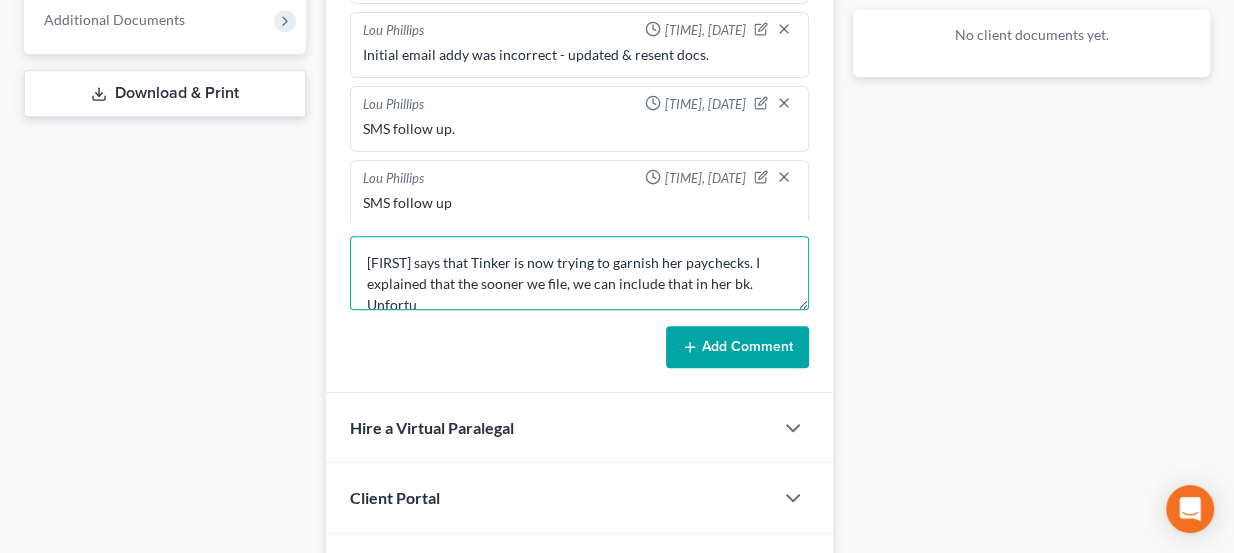 scroll, scrollTop: 3, scrollLeft: 0, axis: vertical 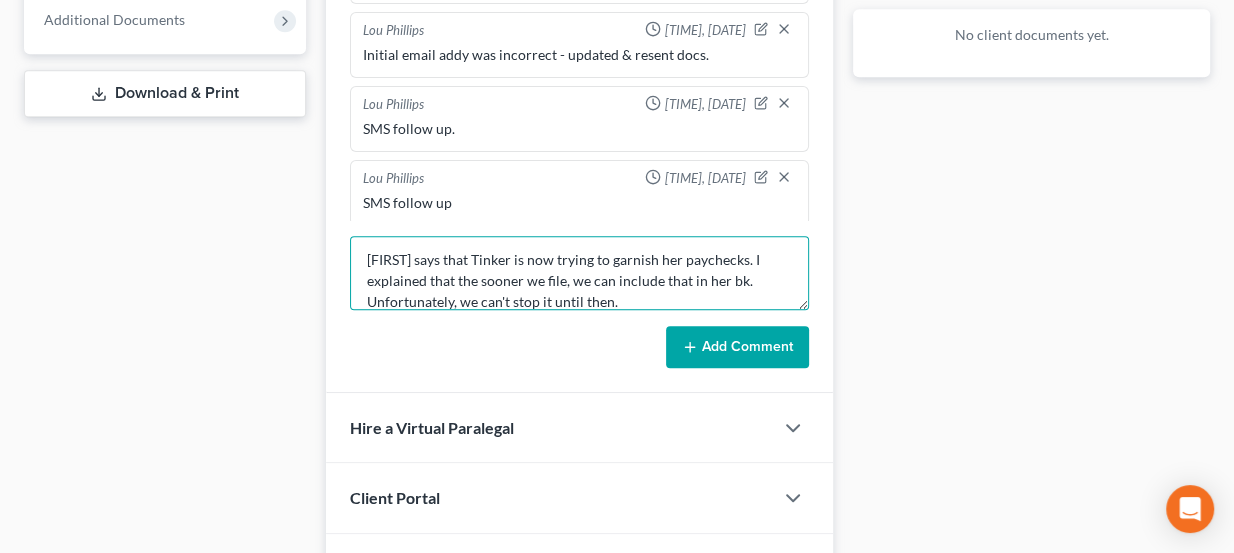 type on "[FIRST] says that Tinker is now trying to garnish her paychecks. I explained that the sooner we file, we can include that in her bk. Unfortunately, we can't stop it until then." 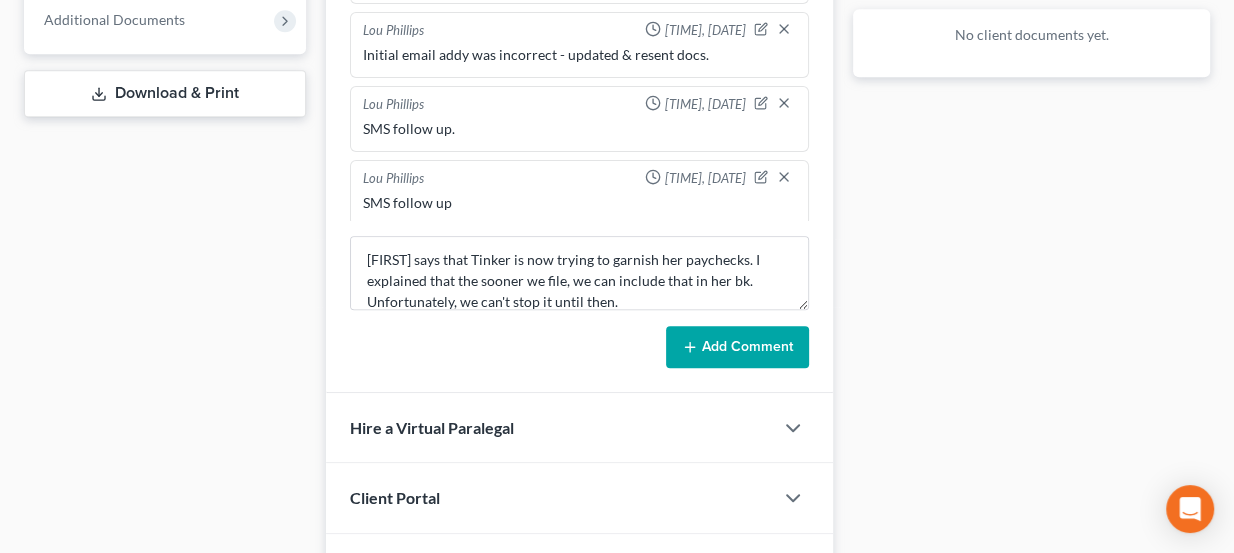 click on "Add Comment" at bounding box center [737, 347] 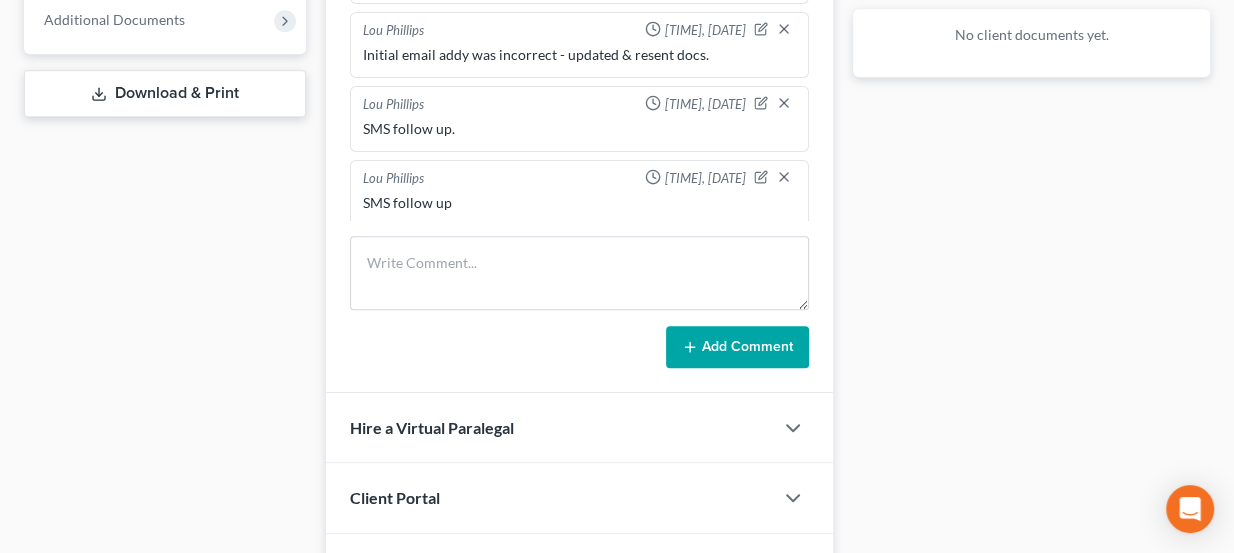 scroll, scrollTop: 0, scrollLeft: 0, axis: both 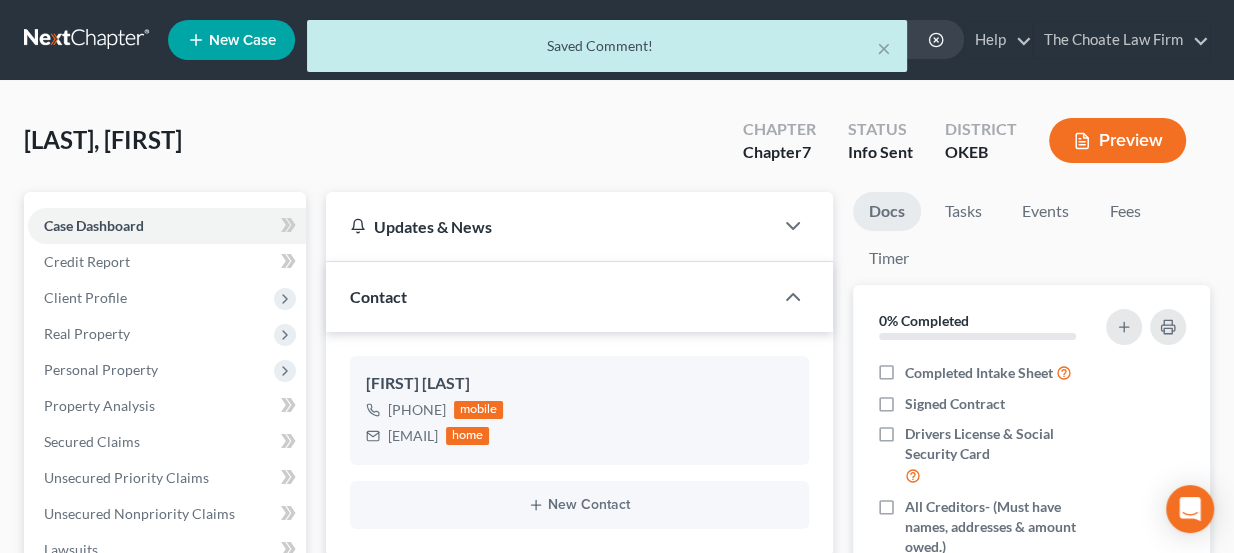 click on "×                     Saved Comment!" at bounding box center (607, 51) 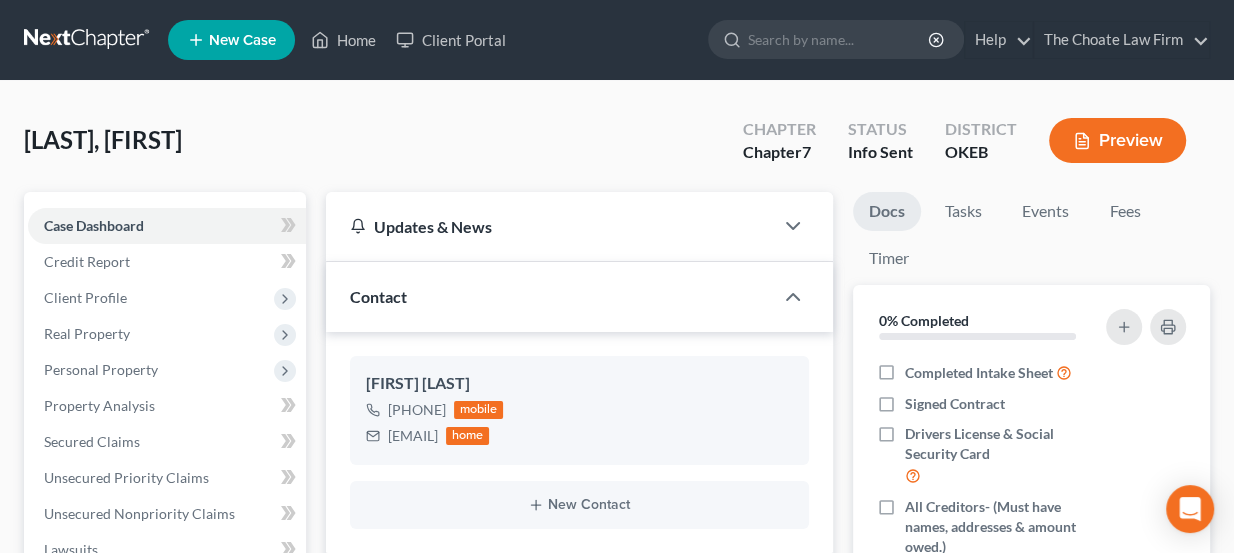 click at bounding box center (88, 40) 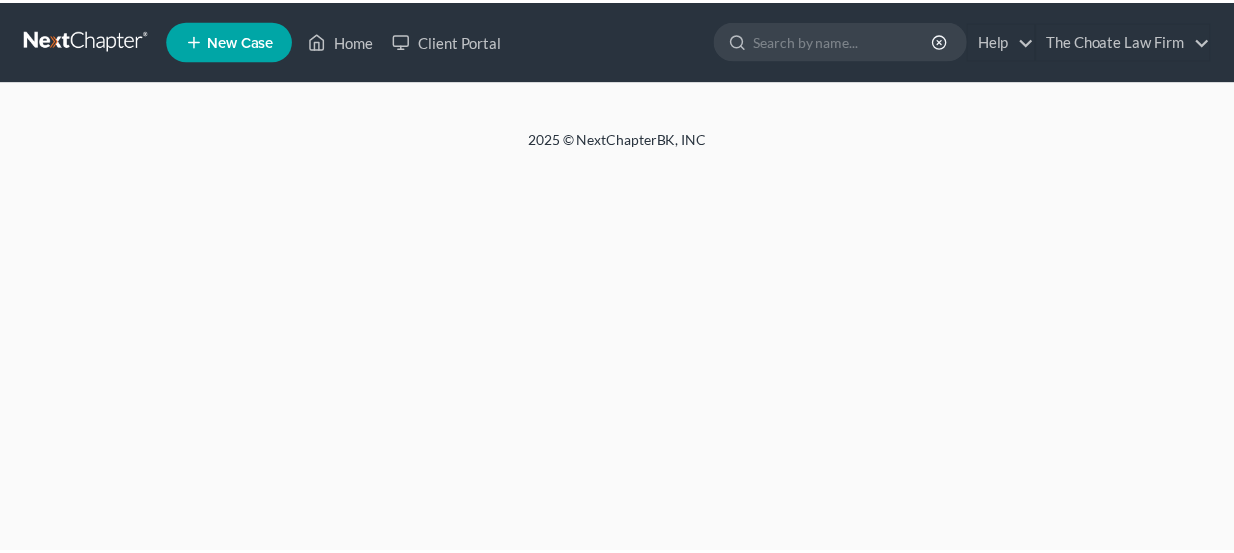 scroll, scrollTop: 0, scrollLeft: 0, axis: both 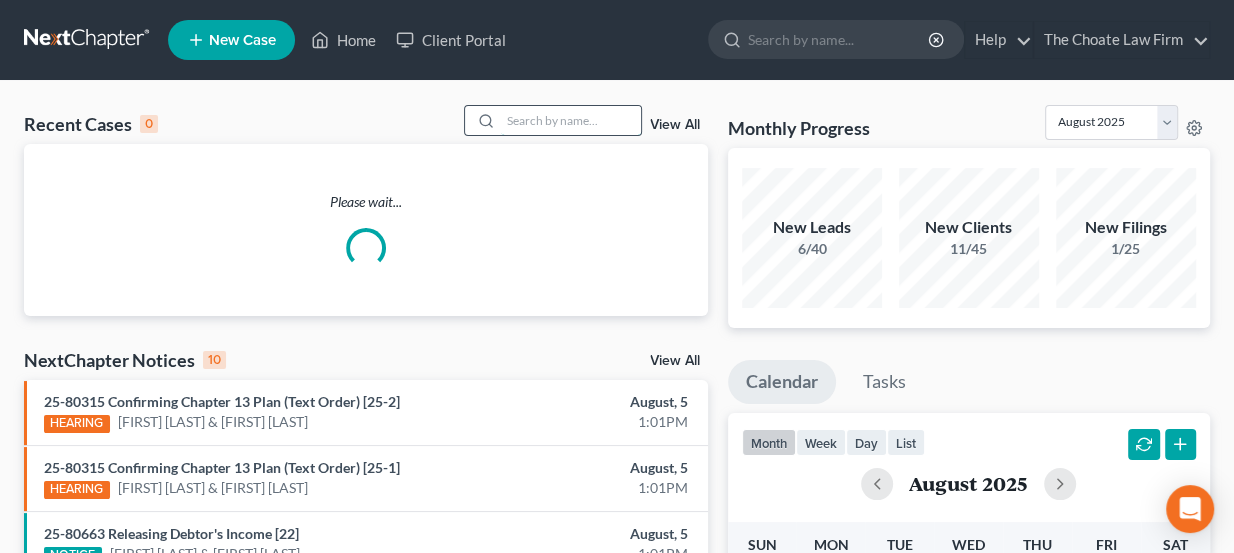 click at bounding box center (571, 120) 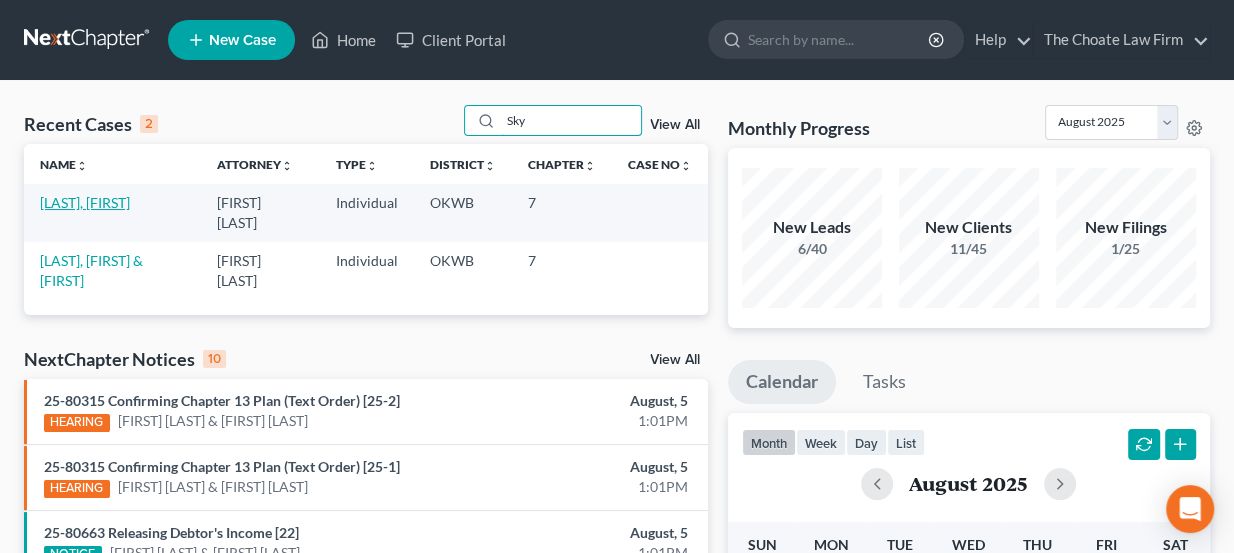 type on "Sky" 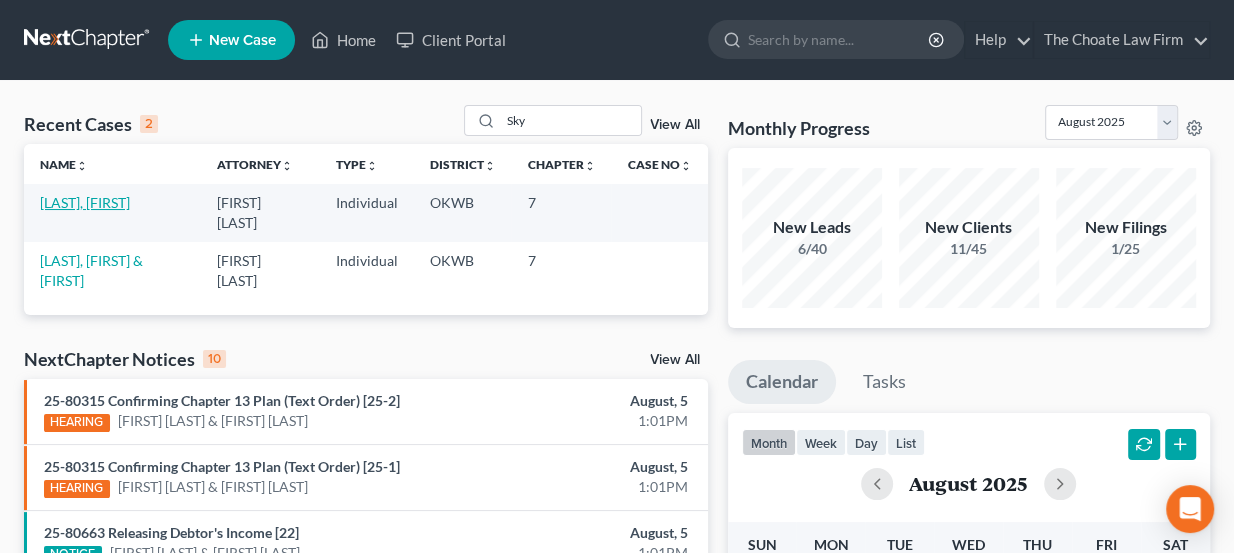 click on "Pierce, Skye" at bounding box center (85, 202) 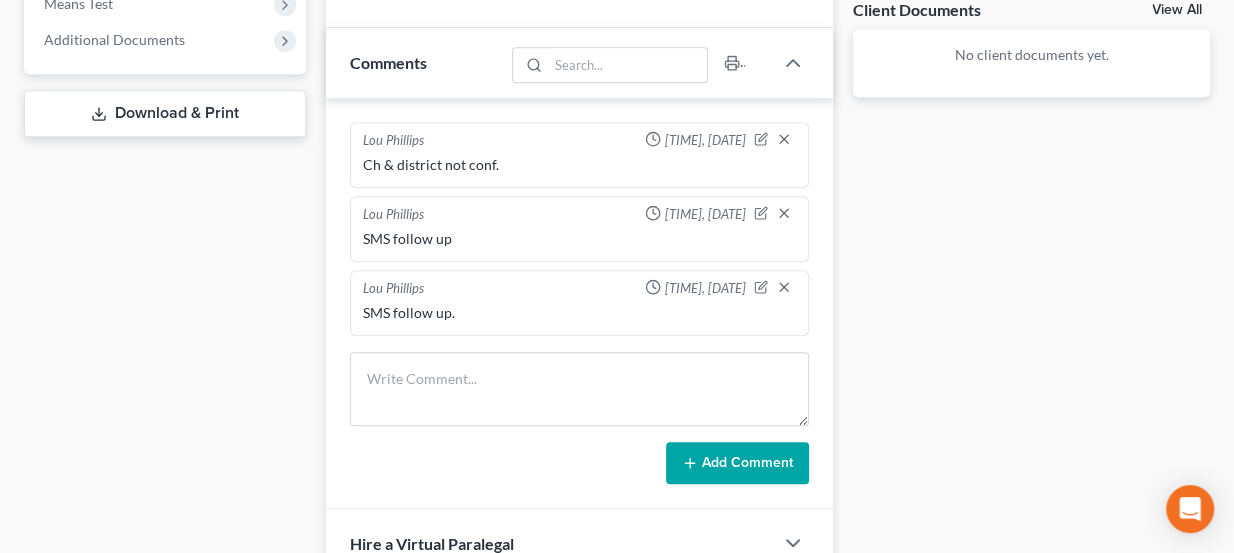 scroll, scrollTop: 818, scrollLeft: 0, axis: vertical 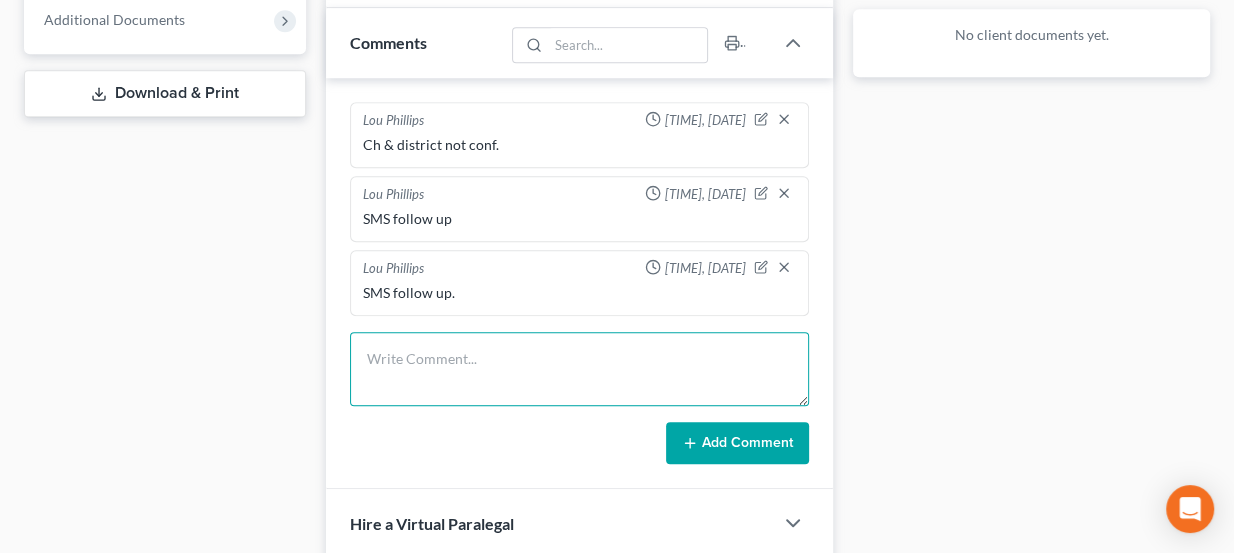 click at bounding box center (580, 369) 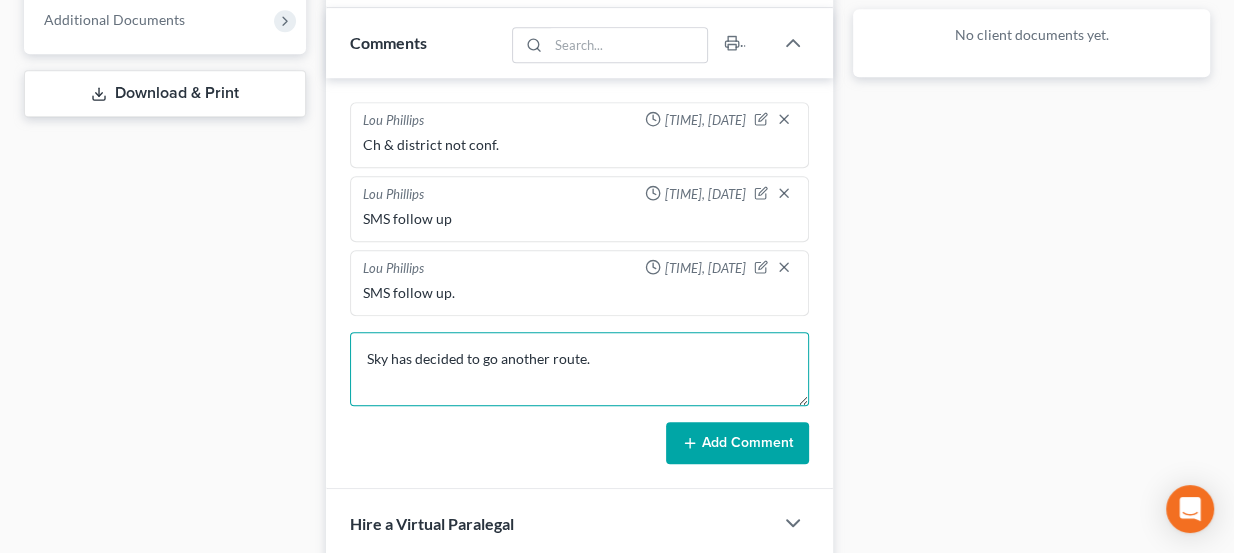 type on "Sky has decided to go another route." 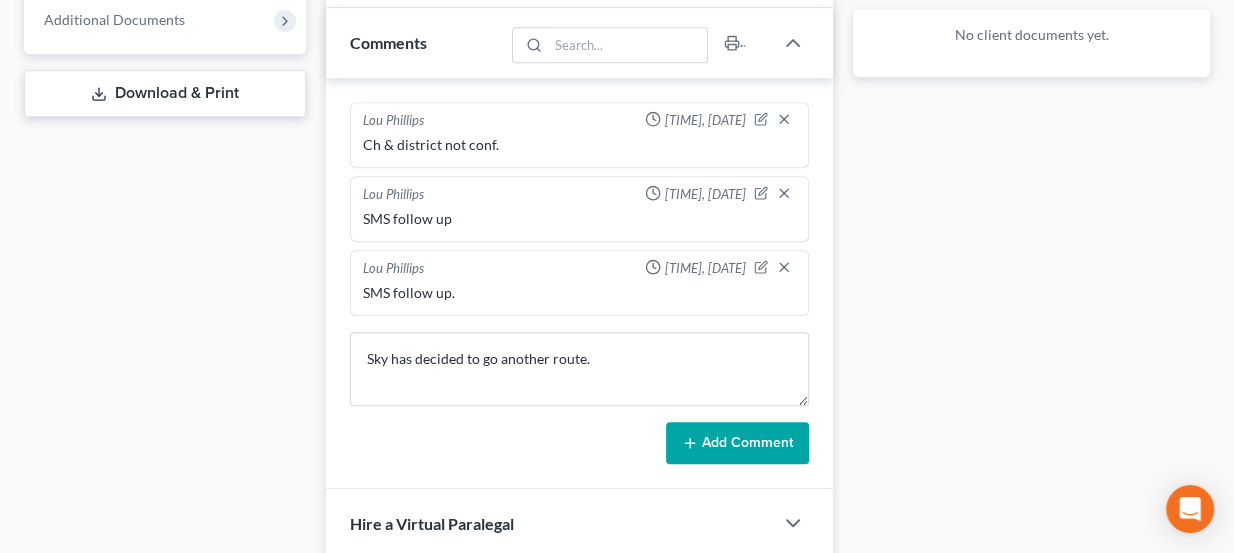 click on "Add Comment" at bounding box center [737, 443] 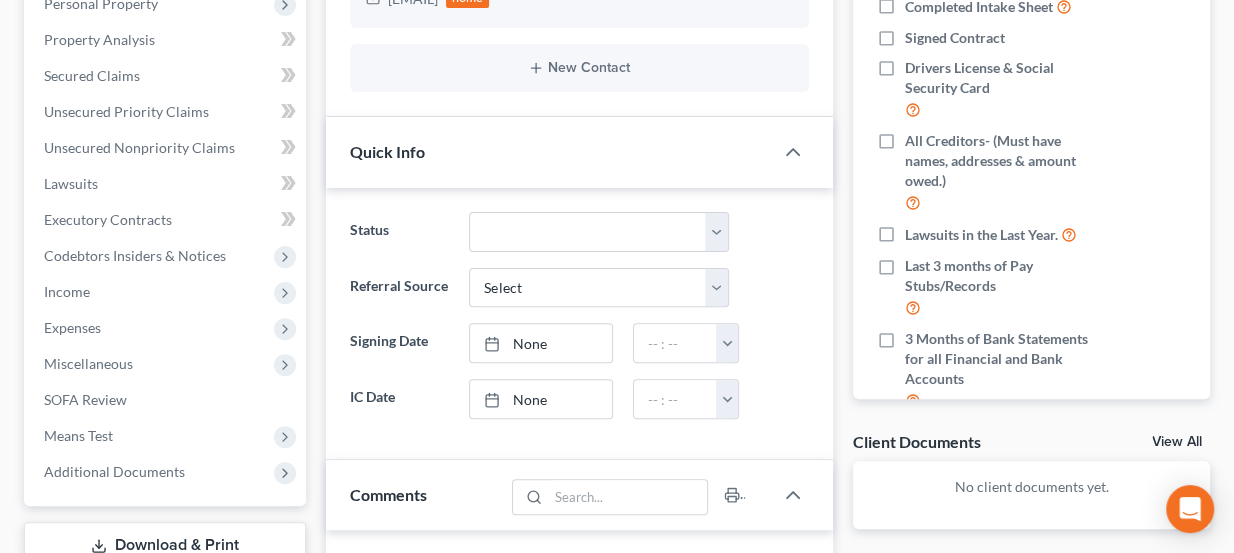 scroll, scrollTop: 363, scrollLeft: 0, axis: vertical 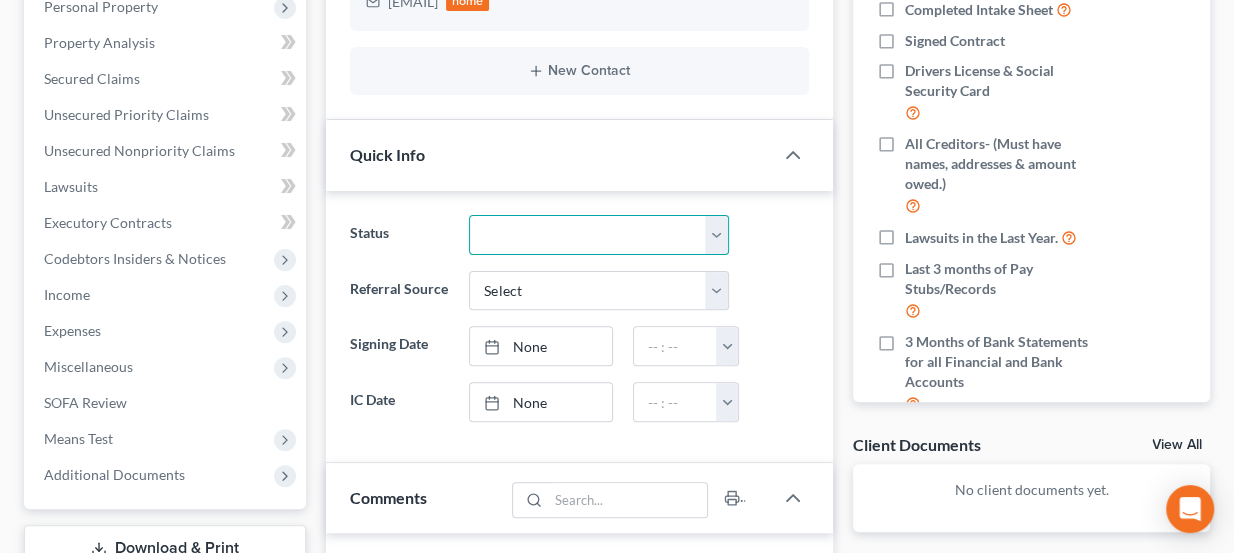 click on "Discharged Dismissed Filed Info Sent In Progress Lead Lost Lead Ready to File Retained To Review" at bounding box center (599, 235) 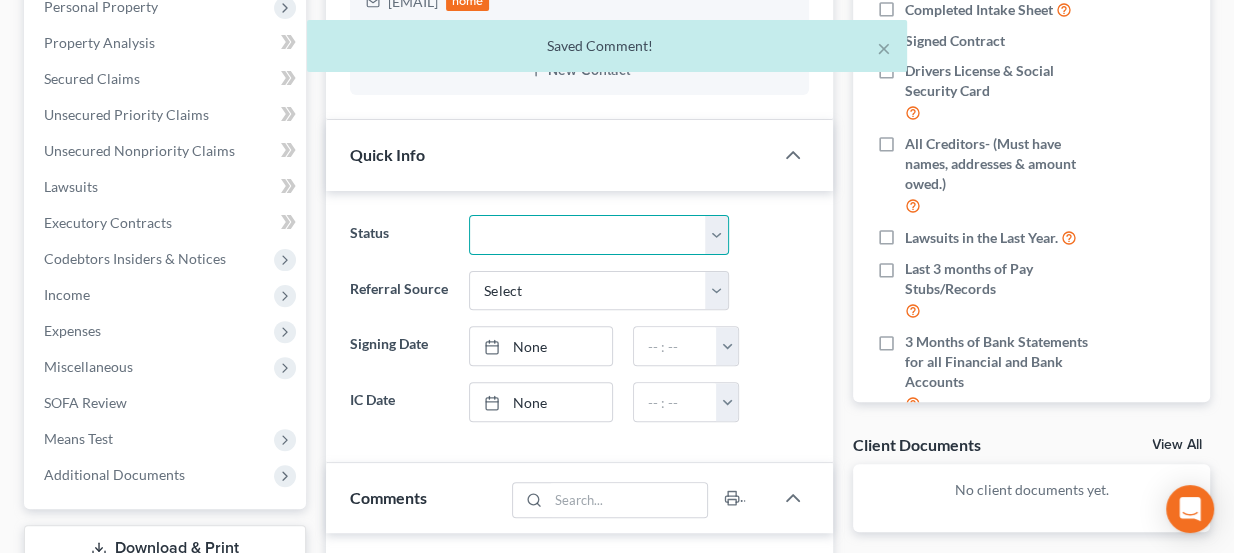 select on "6" 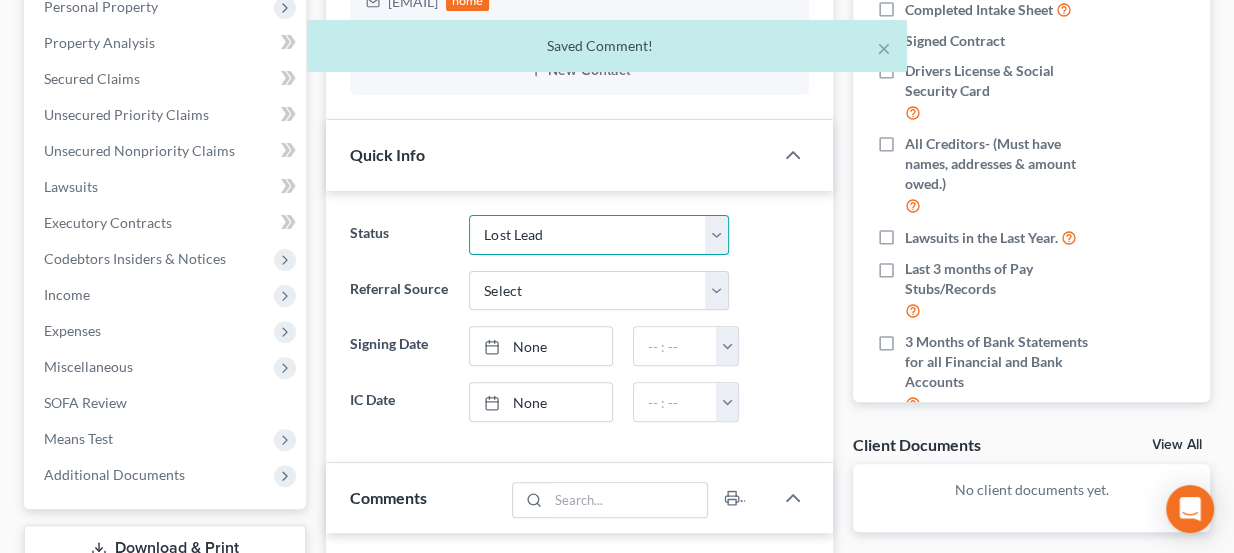 click on "Discharged Dismissed Filed Info Sent In Progress Lead Lost Lead Ready to File Retained To Review" at bounding box center (599, 235) 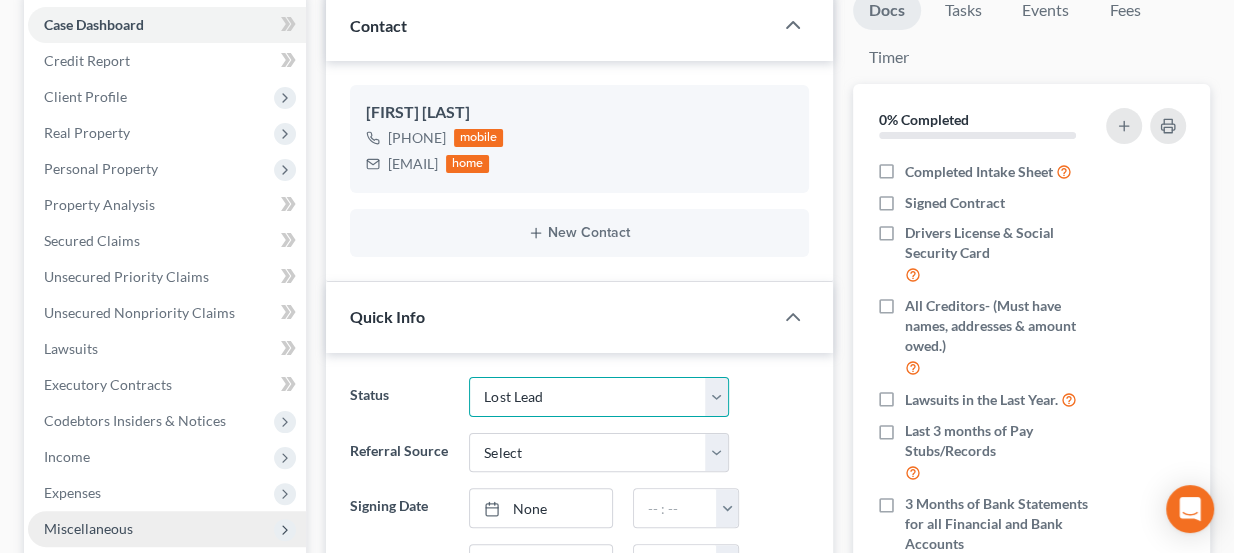 scroll, scrollTop: 0, scrollLeft: 0, axis: both 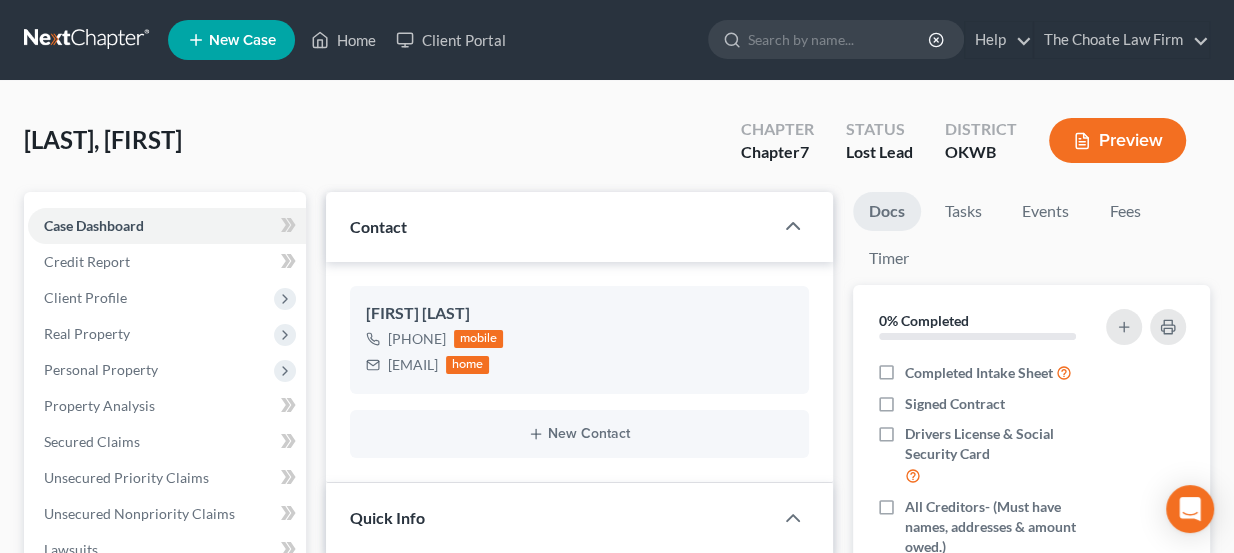click at bounding box center (88, 40) 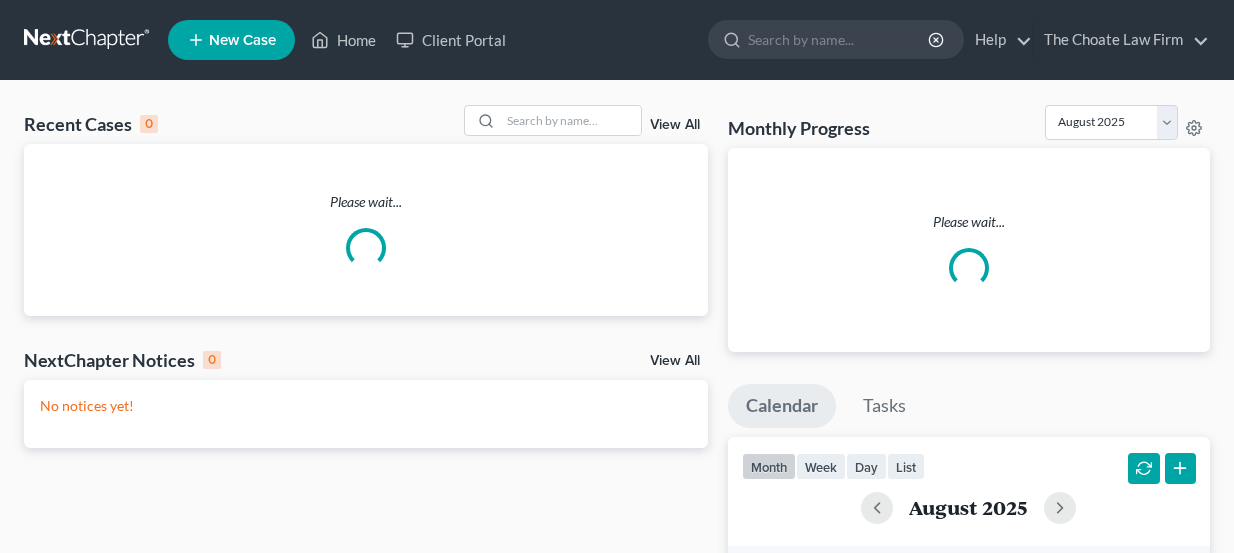 scroll, scrollTop: 0, scrollLeft: 0, axis: both 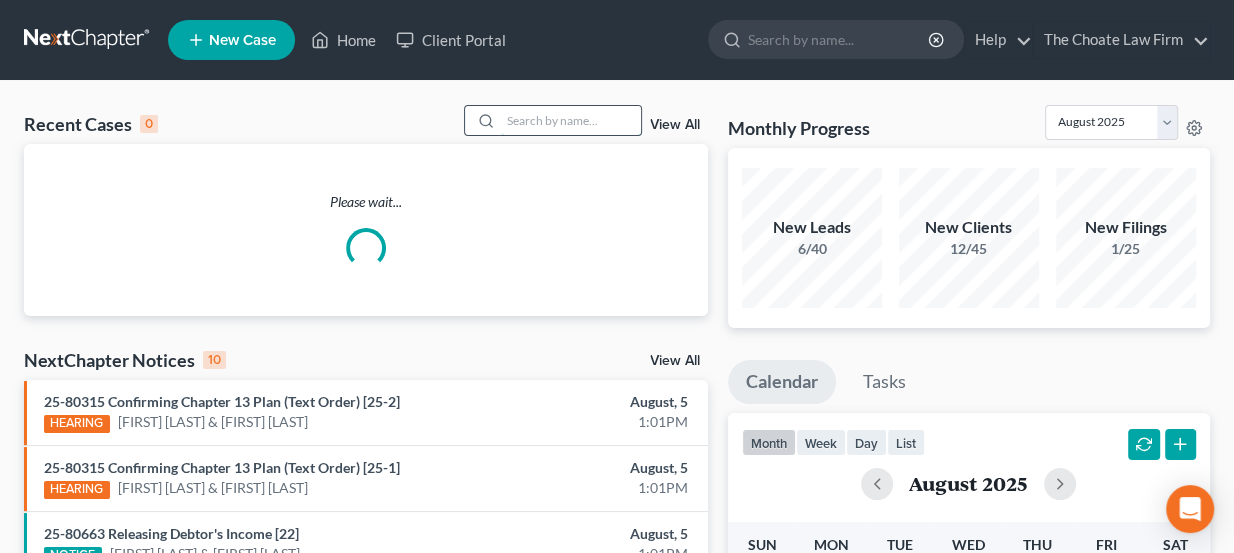 paste on "[LAST], [FIRST]" 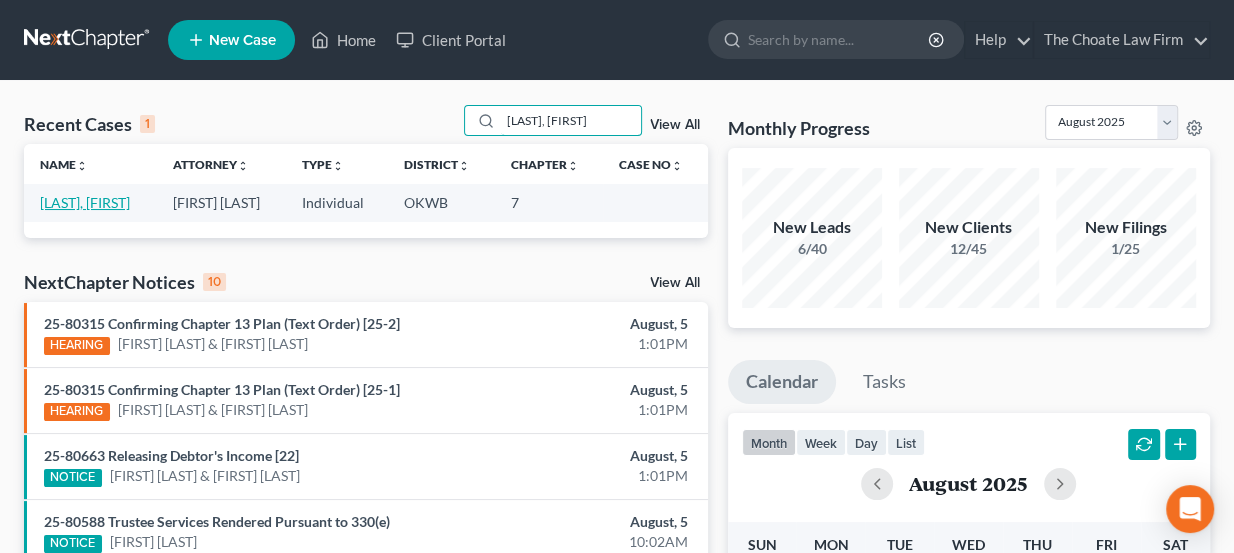 type on "[LAST], [FIRST]" 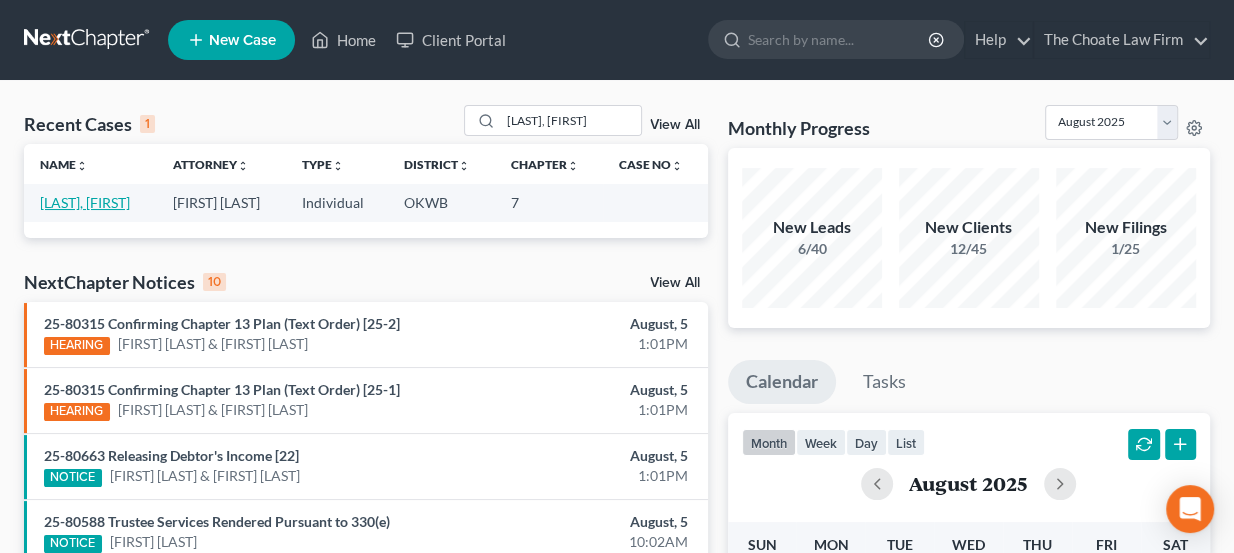click on "[LAST], [FIRST]" at bounding box center [85, 202] 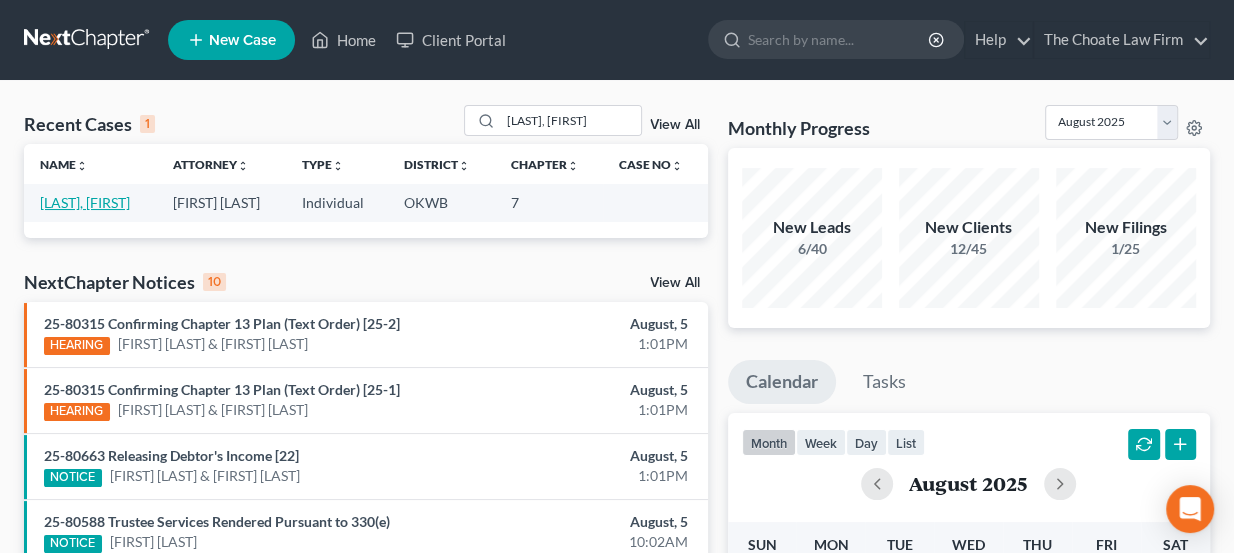 select on "6" 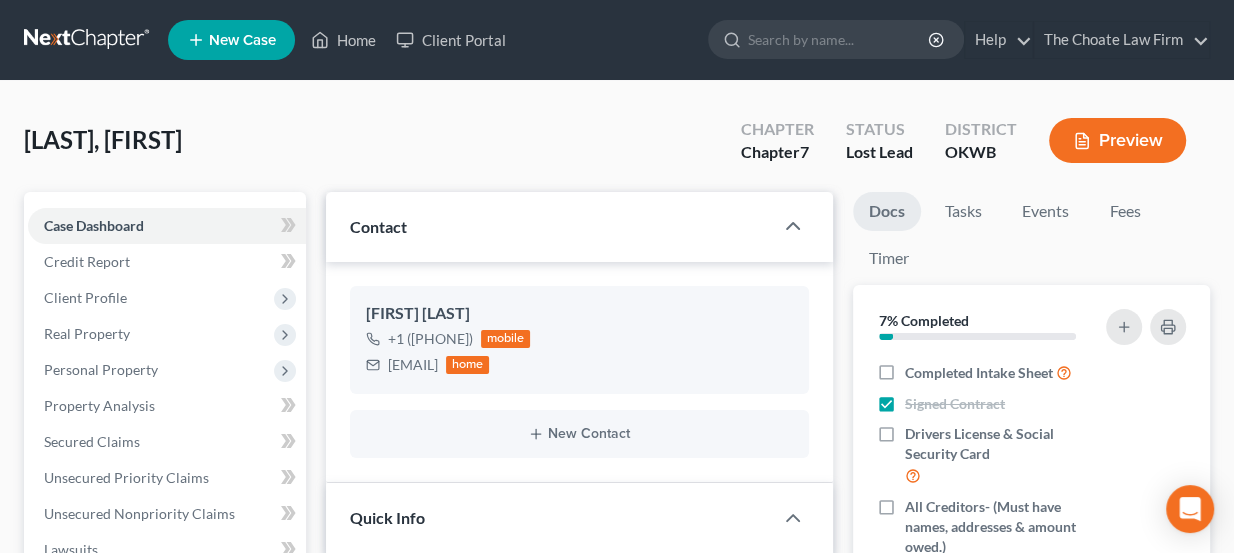 scroll, scrollTop: 636, scrollLeft: 0, axis: vertical 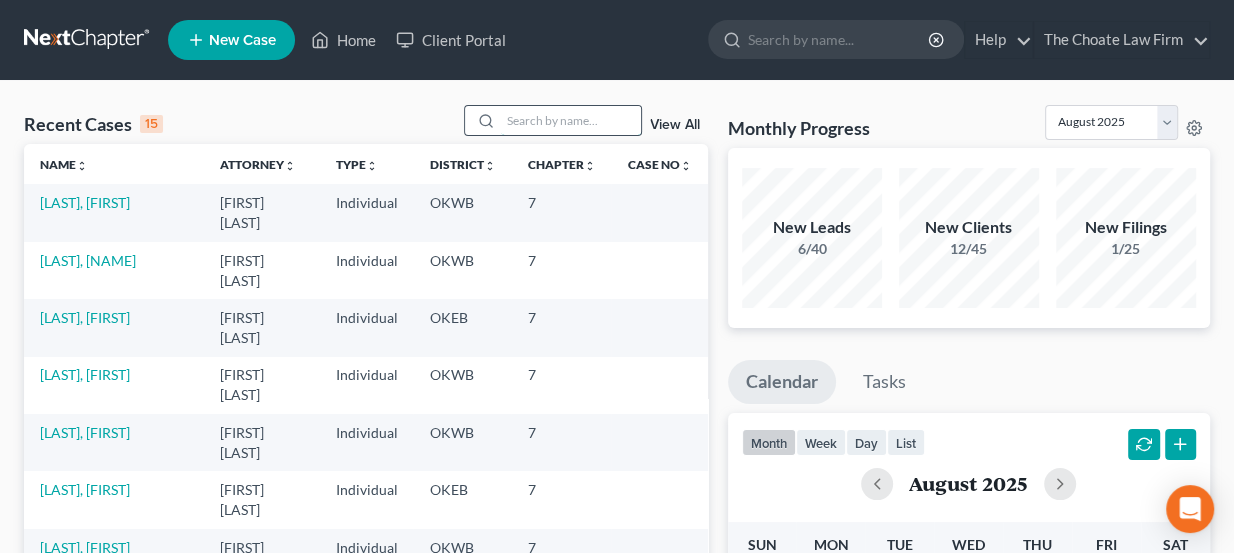 click at bounding box center [571, 120] 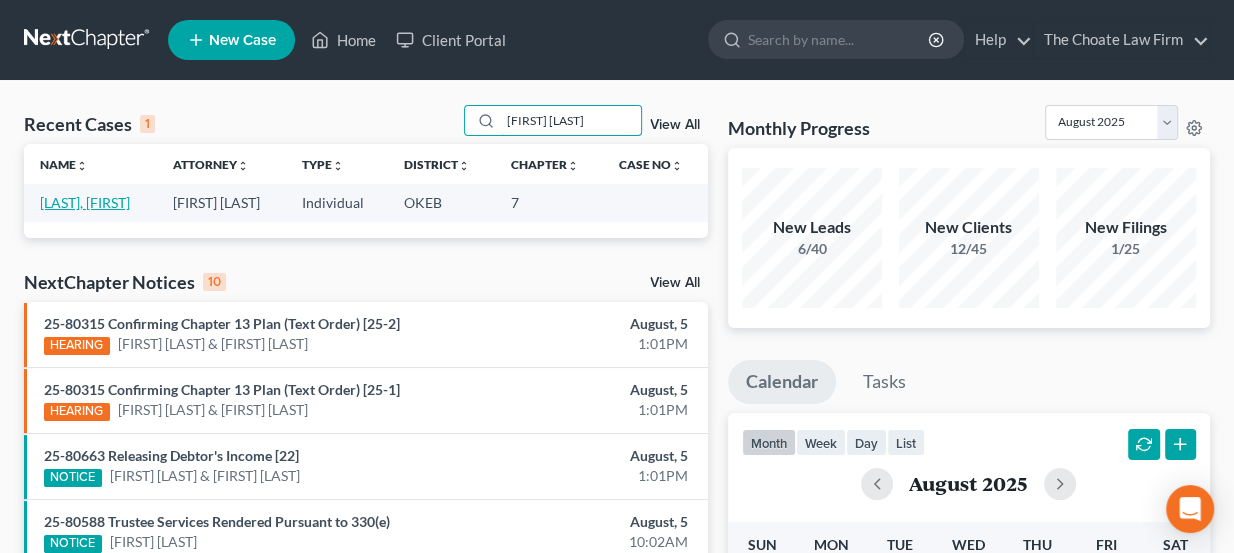 type on "Lou ann" 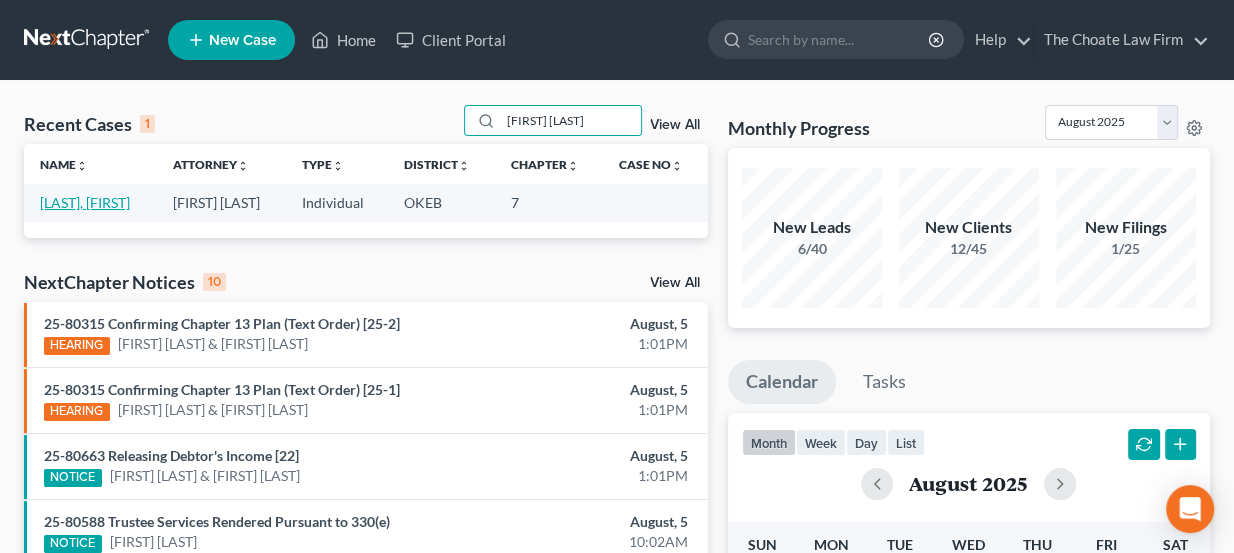 click on "[LAST], [FIRST]" at bounding box center (85, 202) 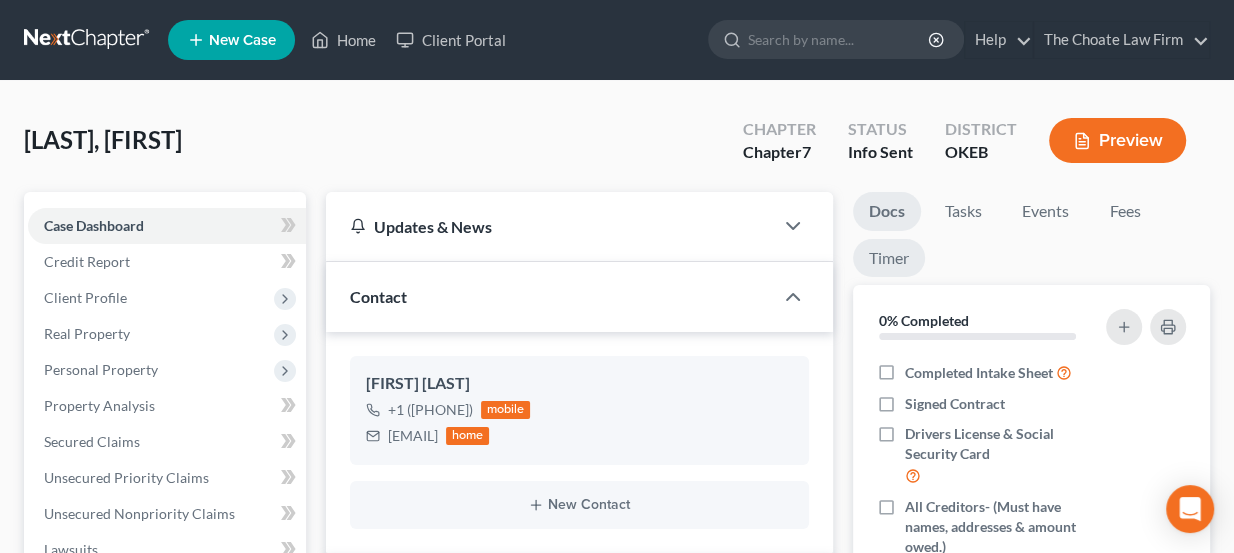 click on "Timer" at bounding box center [889, 258] 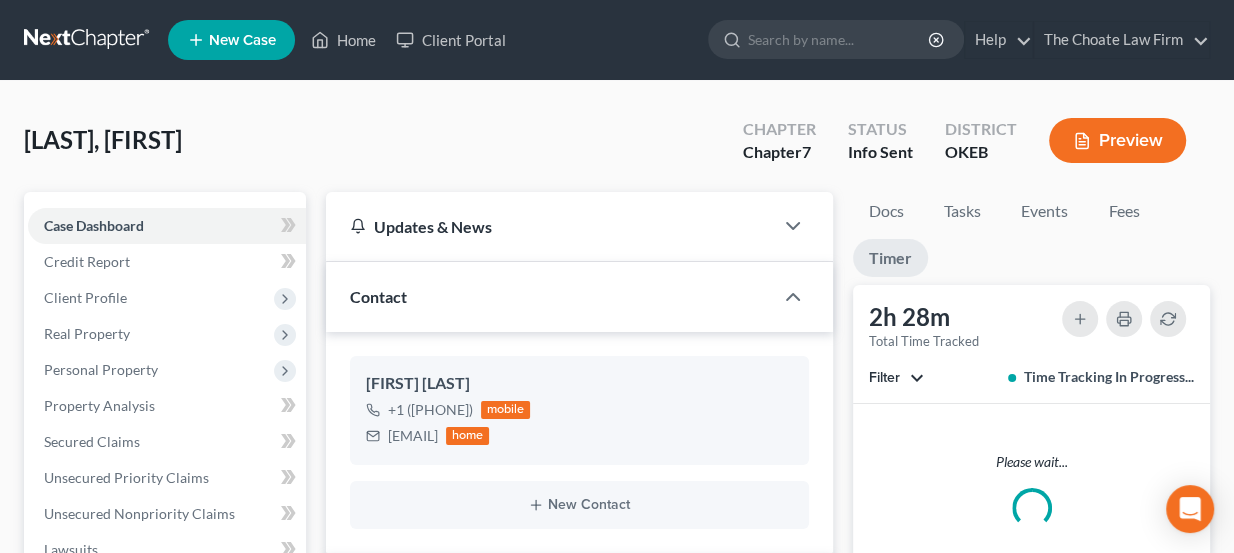 scroll, scrollTop: 456, scrollLeft: 0, axis: vertical 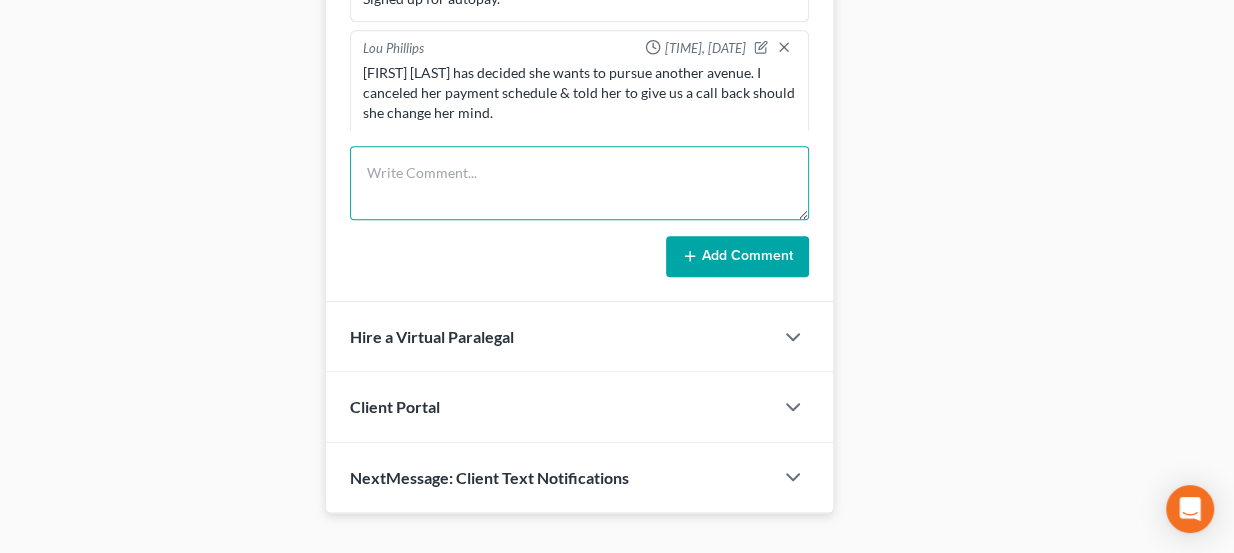 click at bounding box center [580, 183] 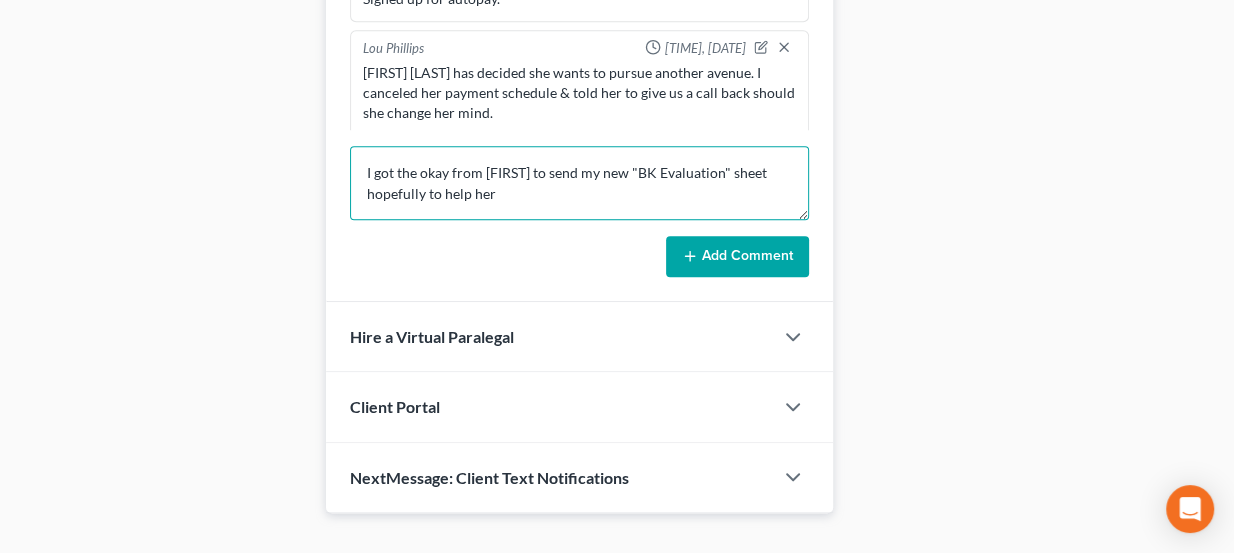 click on "I got the okay from Paul to send my new "BK Evaluation" sheet hopefully  to help her" at bounding box center (580, 183) 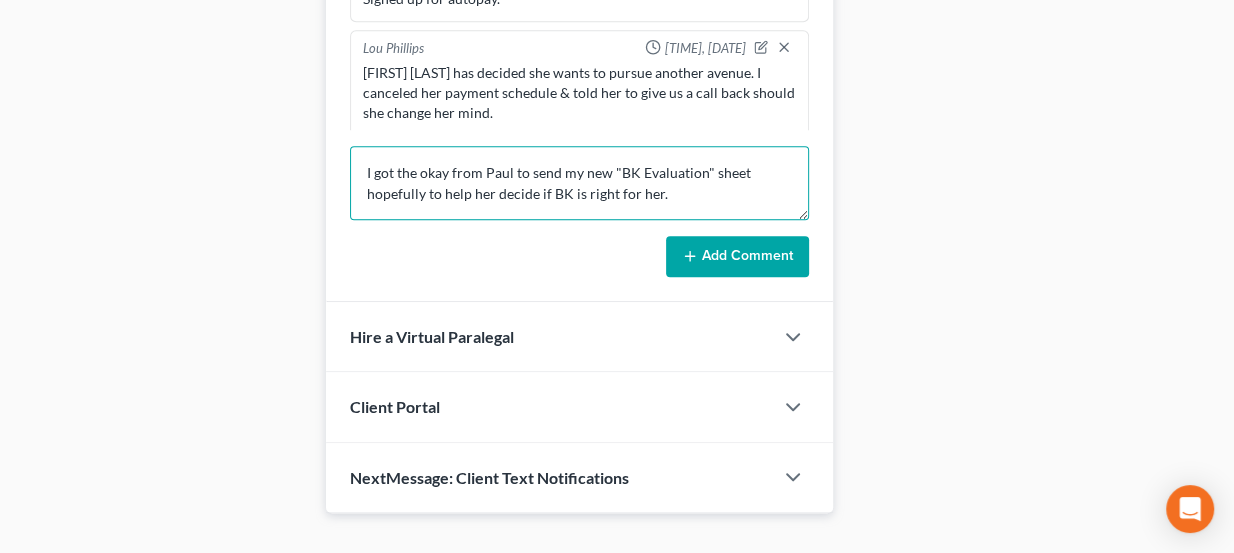 click on "I got the okay from Paul to send my new "BK Evaluation" sheet hopefully to help her decide if BK is right for her." at bounding box center (580, 183) 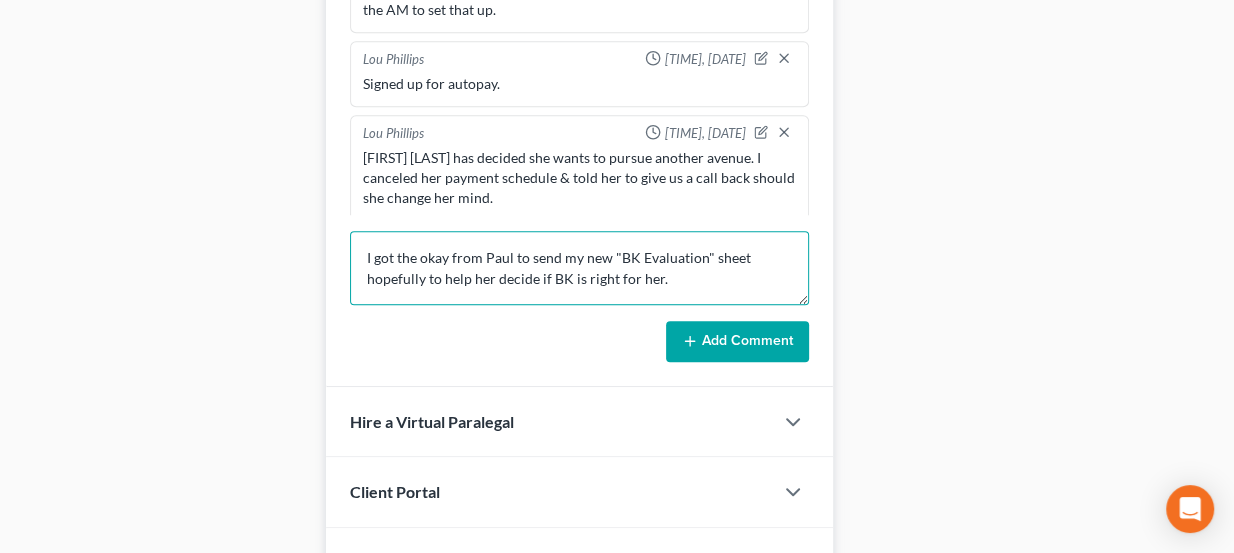 scroll, scrollTop: 1090, scrollLeft: 0, axis: vertical 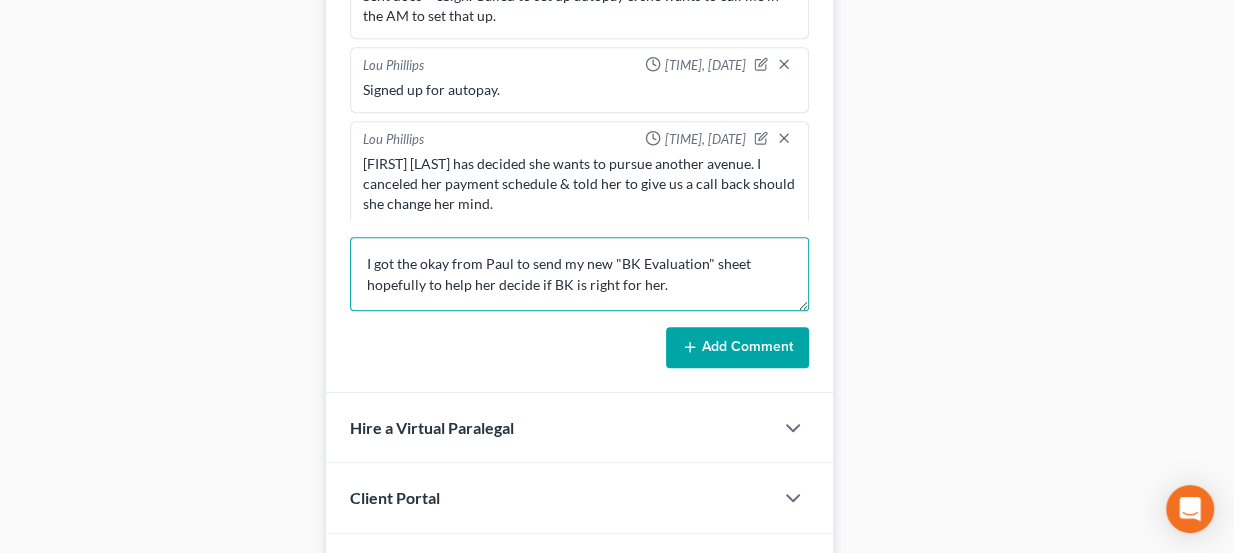 type on "I got the okay from Paul to send my new "BK Evaluation" sheet hopefully to help her decide if BK is right for her." 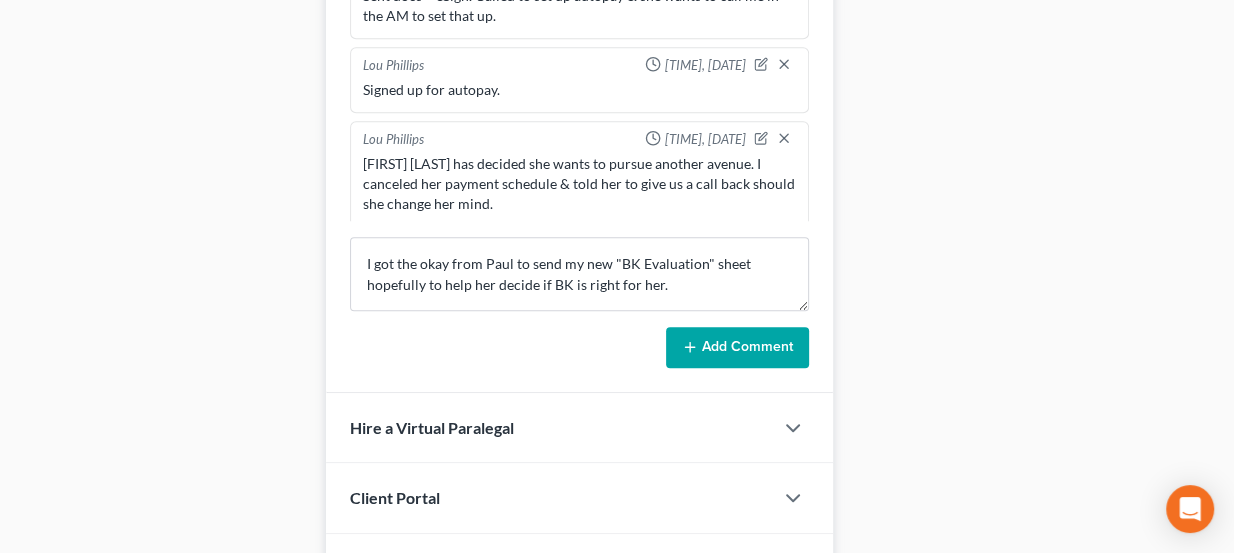 click on "Add Comment" at bounding box center (737, 348) 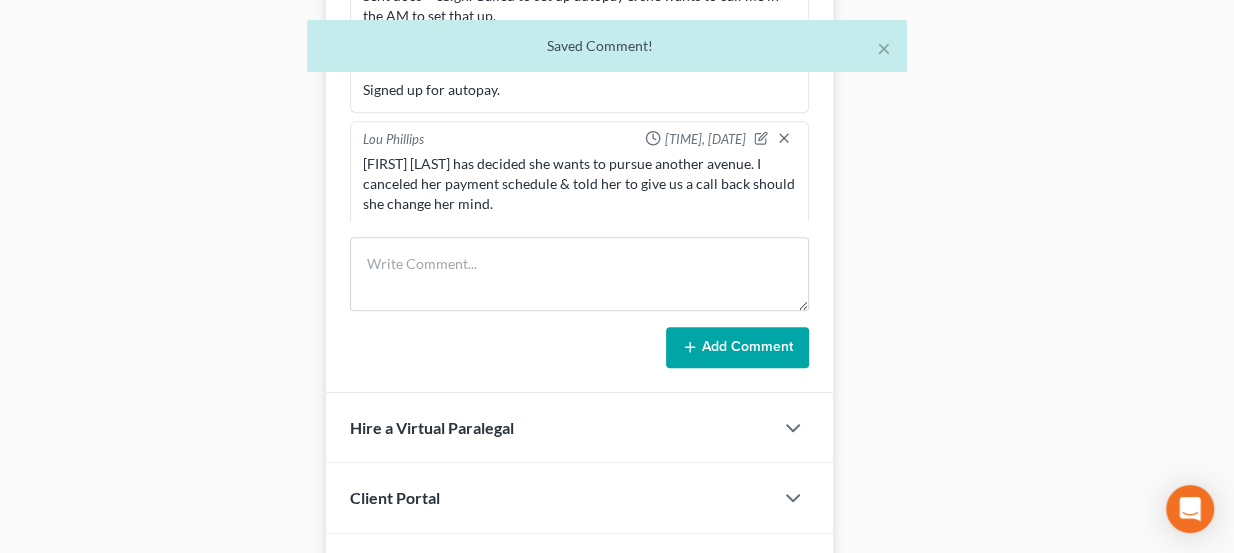 scroll, scrollTop: 921, scrollLeft: 0, axis: vertical 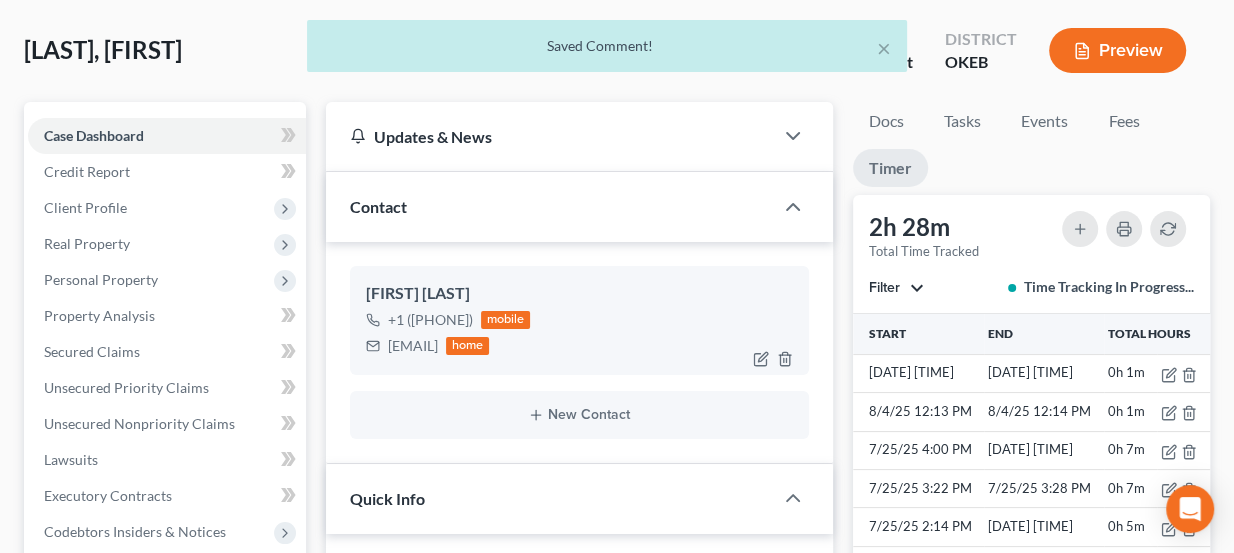 click on "louann1@ymail.com" at bounding box center [413, 346] 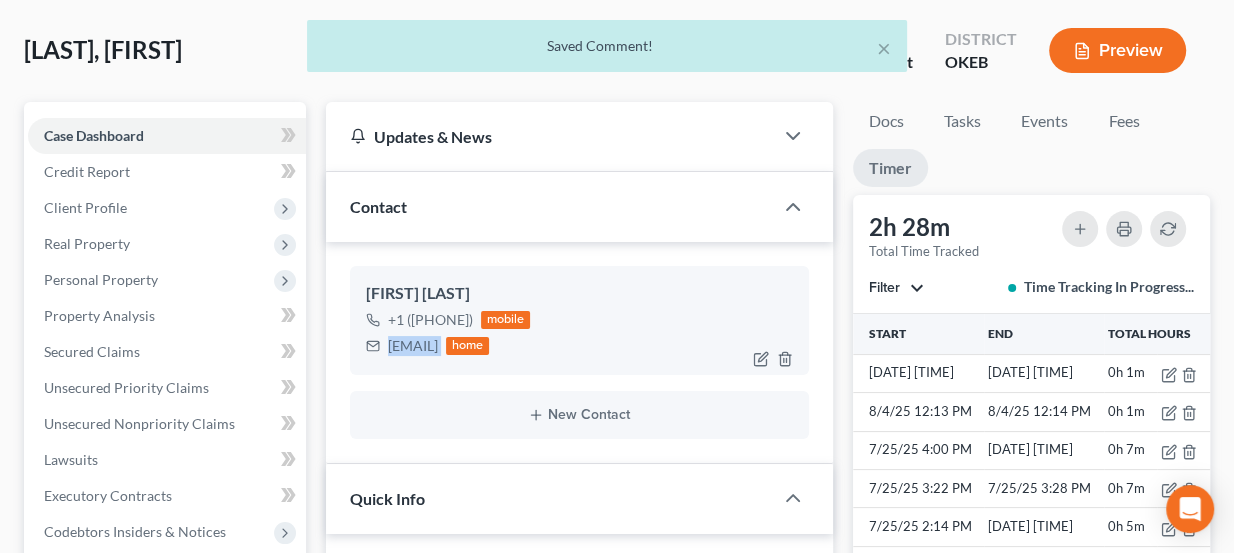 click on "louann1@ymail.com" at bounding box center [413, 346] 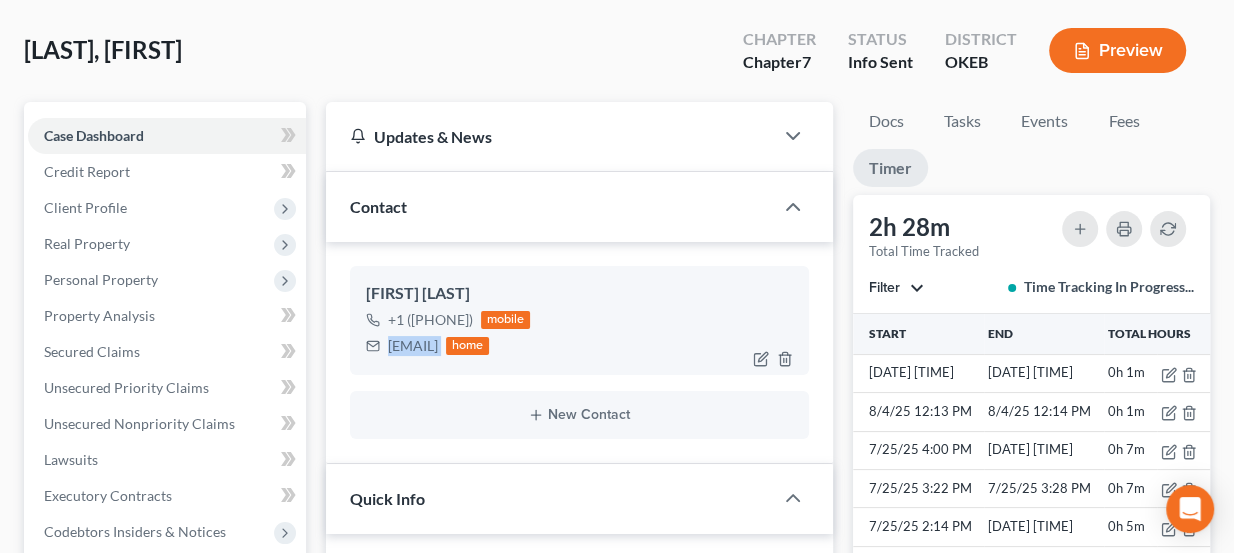 copy on "louann1@ymail.com" 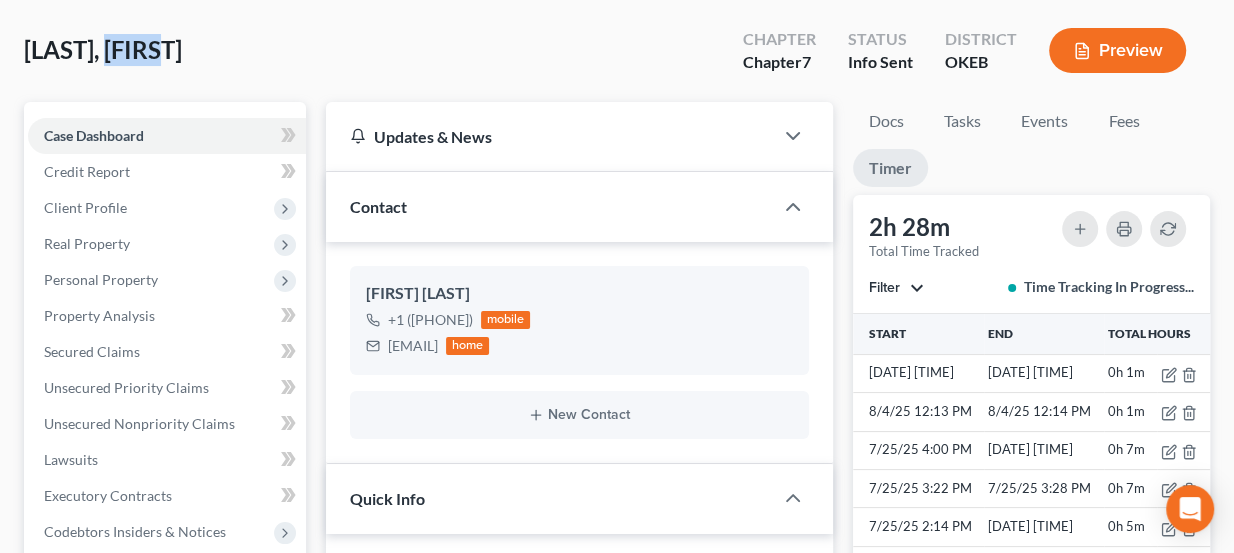 drag, startPoint x: 153, startPoint y: 56, endPoint x: 185, endPoint y: 54, distance: 32.06244 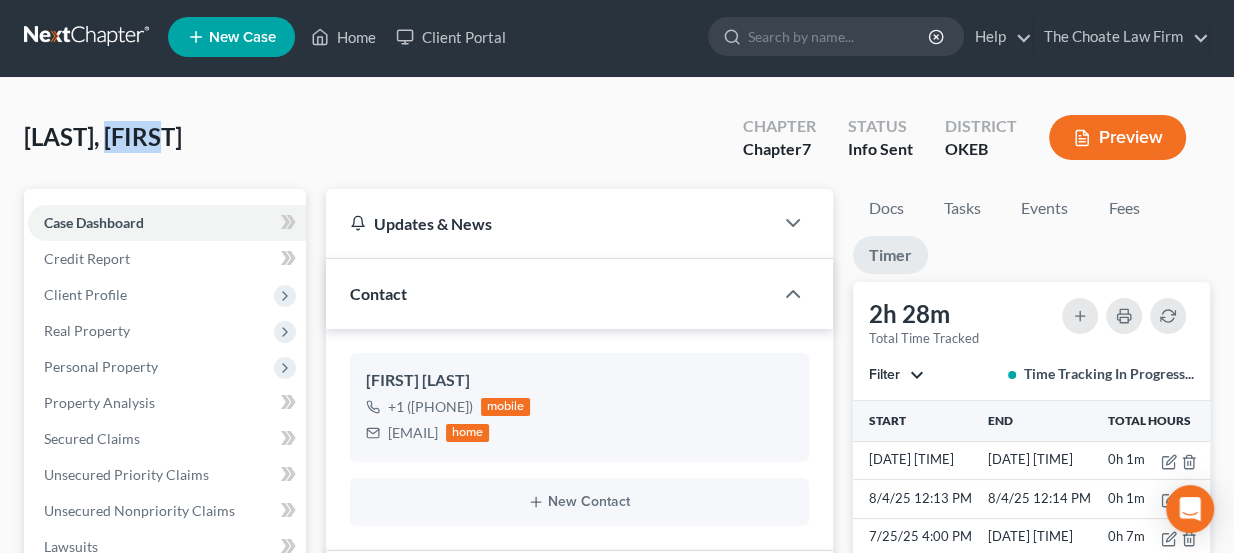 scroll, scrollTop: 0, scrollLeft: 0, axis: both 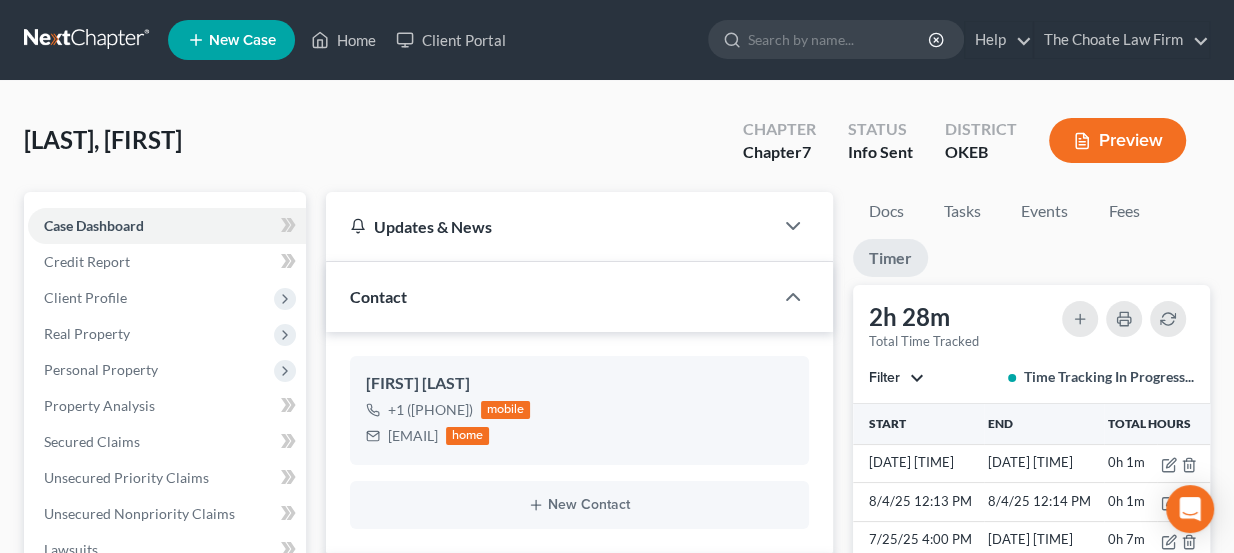 click on "Home New Case Client Portal The Choate Law Firm lou@chapter7ok.com My Account Settings Plan + Billing Account Add-Ons Upgrade to Whoa Help Center Webinars Training Videos What's new Log out New Case Home Client Portal         - No Result - See all results Or Press Enter... Help Help Center Webinars Training Videos What's new The Choate Law Firm The Choate Law Firm lou@chapter7ok.com My Account Settings Plan + Billing Account Add-Ons Upgrade to Whoa Log out" at bounding box center (617, 40) 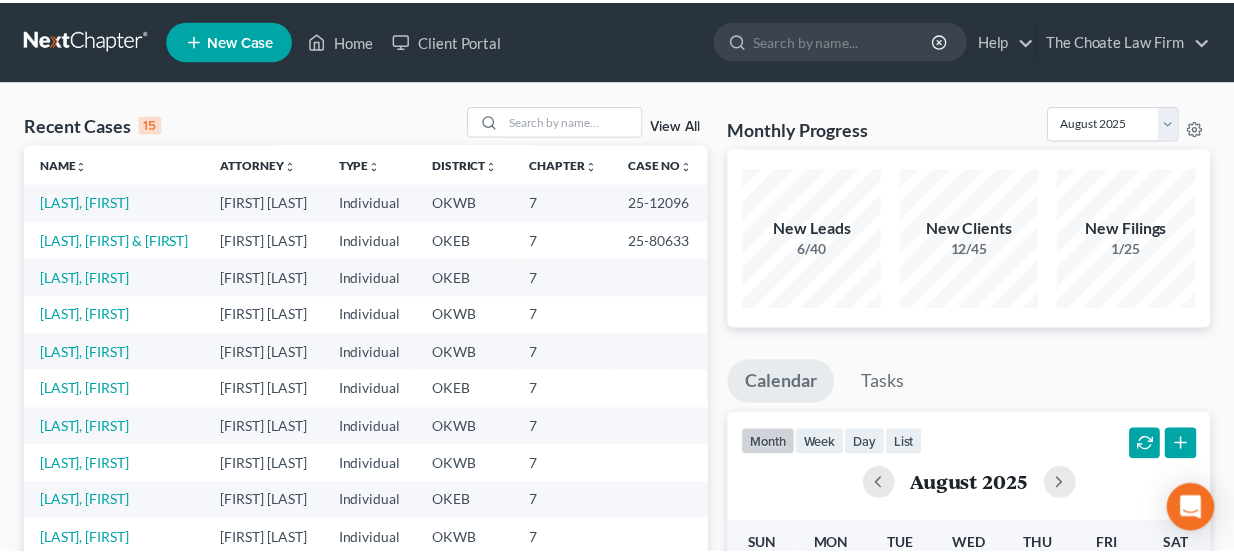 scroll, scrollTop: 0, scrollLeft: 0, axis: both 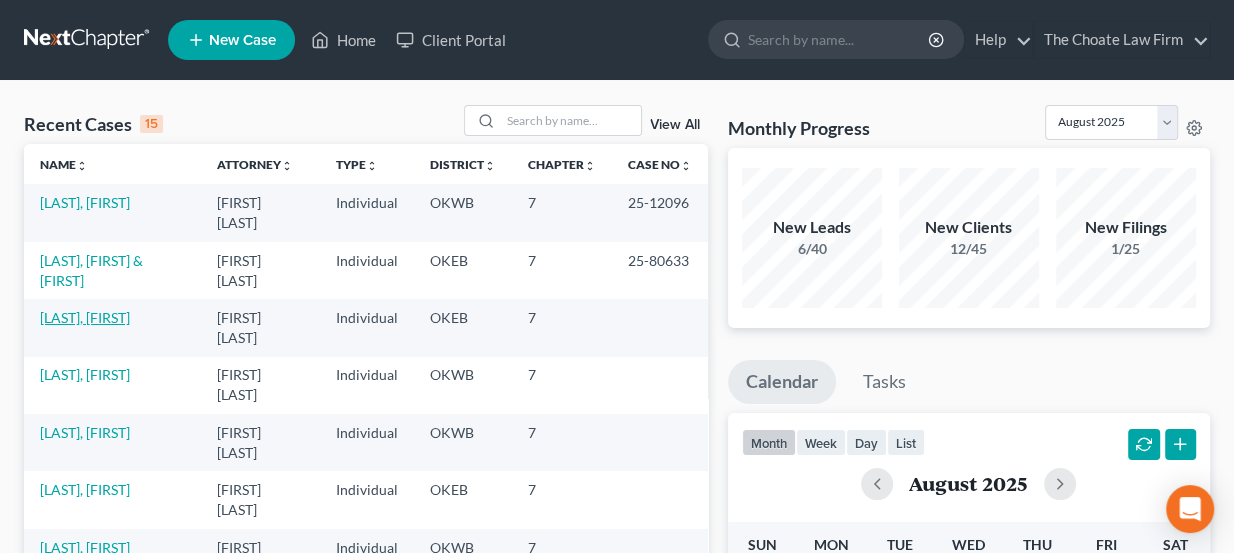 click on "[LAST], [FIRST]" at bounding box center (85, 317) 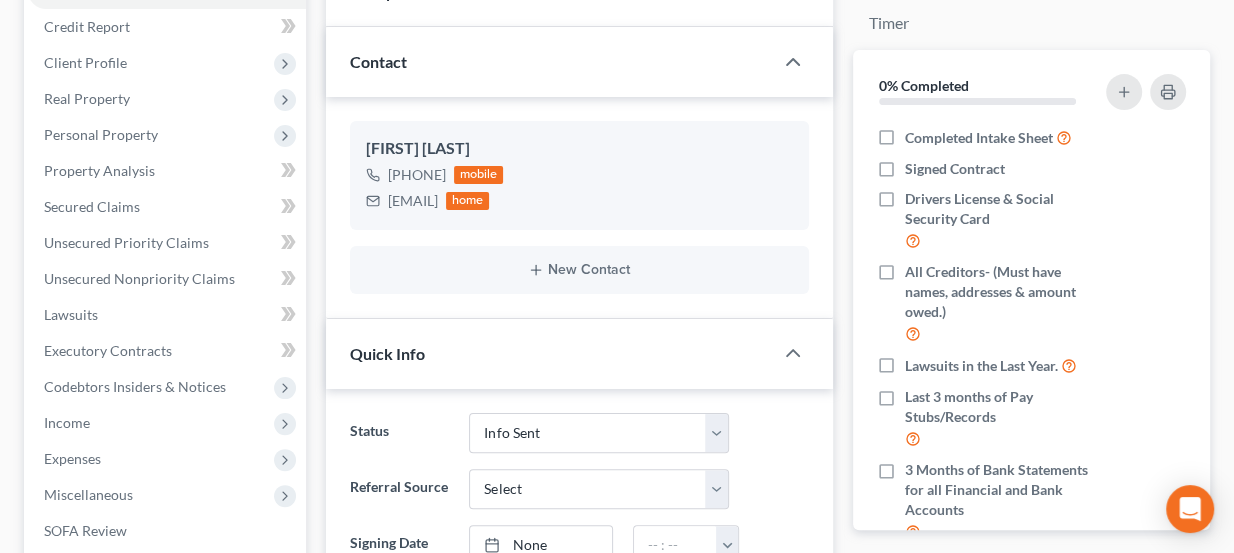 scroll, scrollTop: 272, scrollLeft: 0, axis: vertical 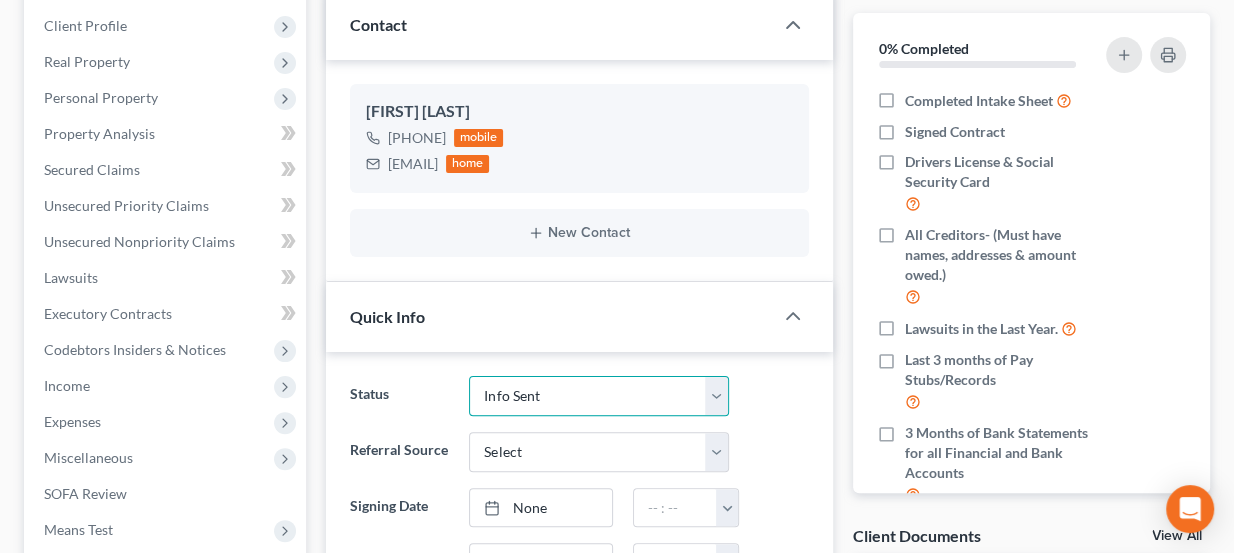 click on "Discharged Dismissed Filed Info Sent In Progress Lead Lost Lead Ready to File Retained To Review" at bounding box center (599, 396) 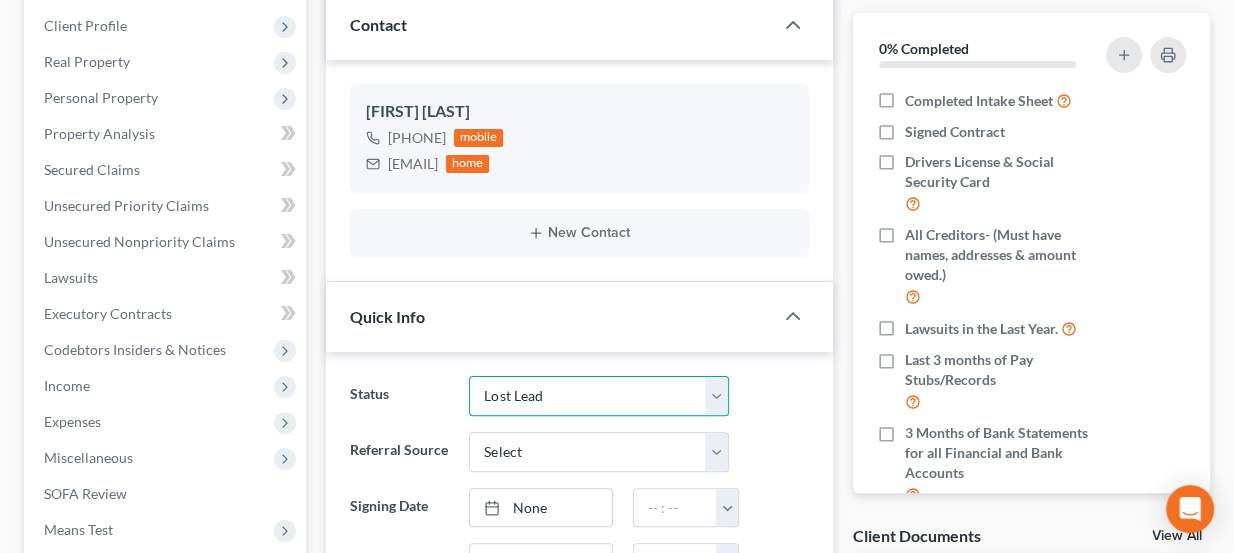 click on "Discharged Dismissed Filed Info Sent In Progress Lead Lost Lead Ready to File Retained To Review" at bounding box center [599, 396] 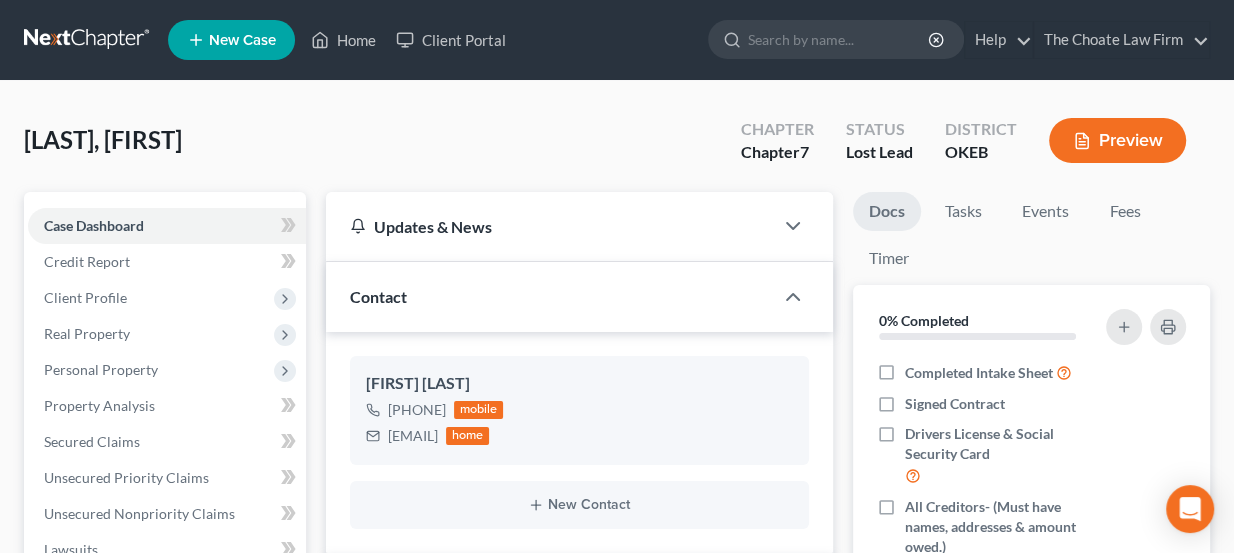 scroll, scrollTop: 0, scrollLeft: 0, axis: both 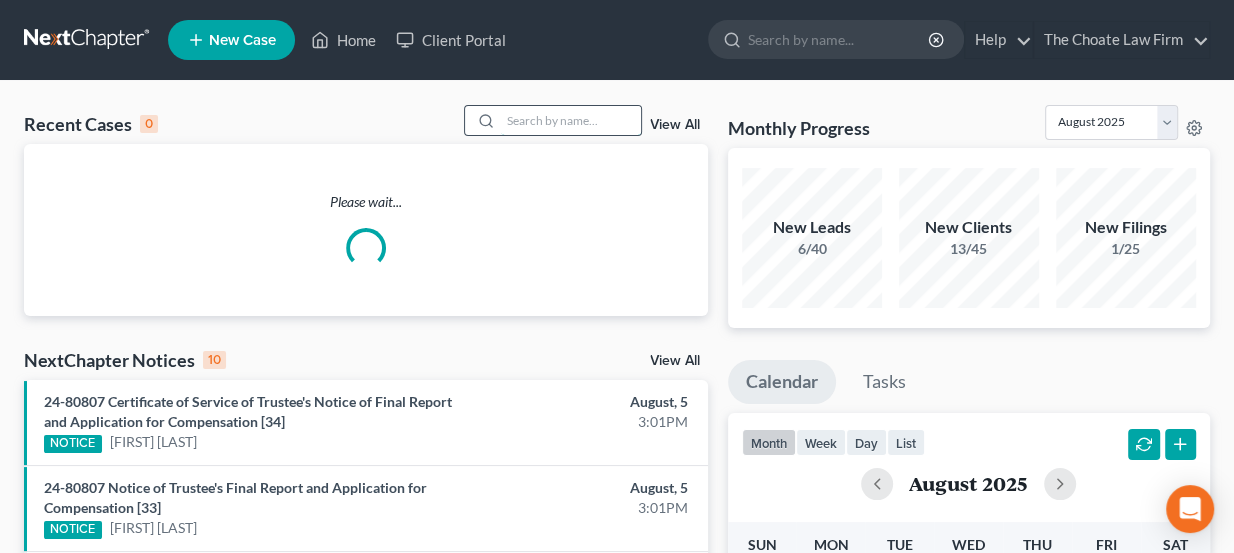paste on "[LAST], [FIRST] & [FIRST]" 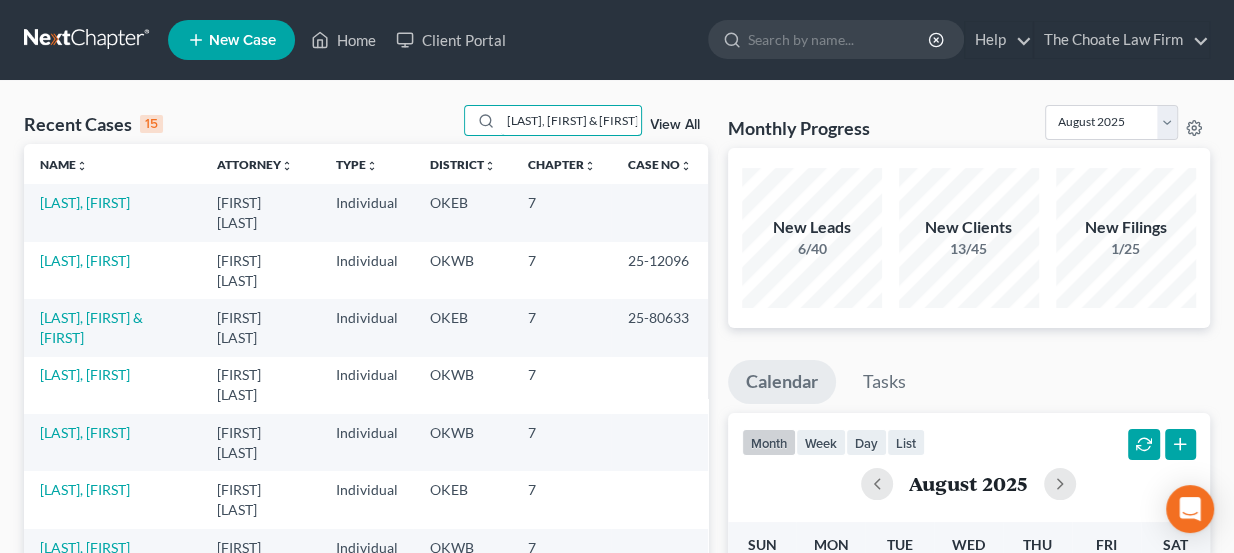 type on "[LAST], [FIRST] & [FIRST]" 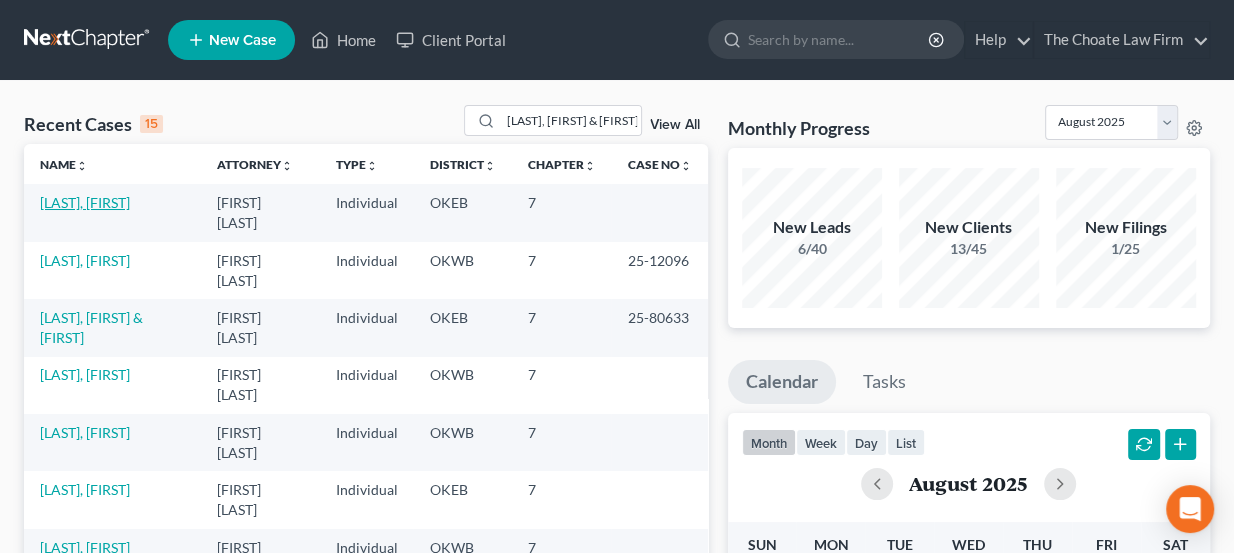 click on "[LAST], [FIRST]" at bounding box center (85, 202) 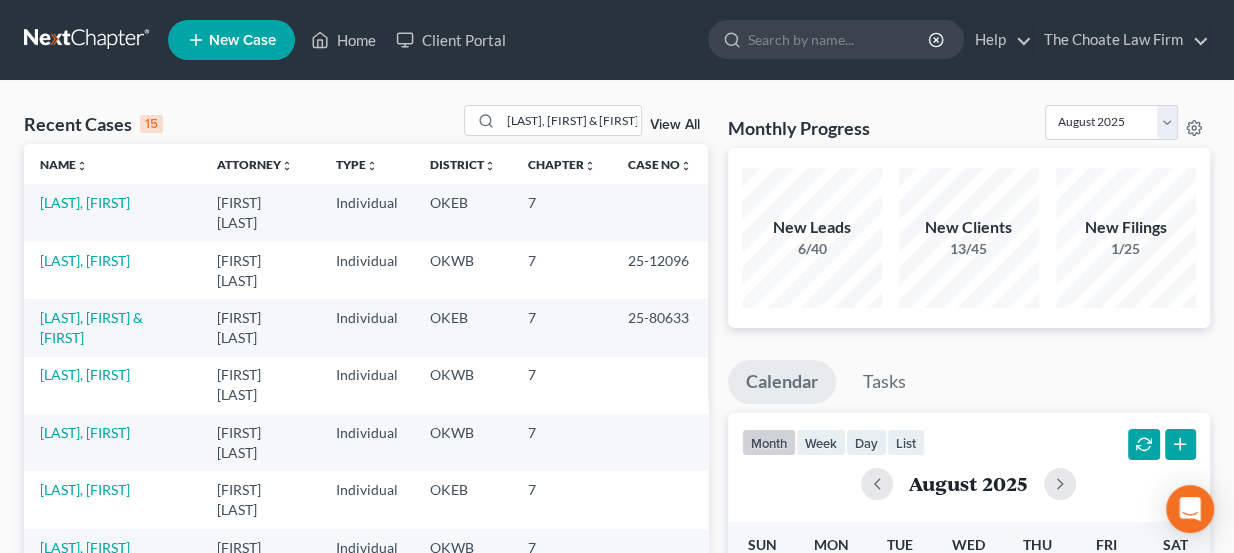 select on "6" 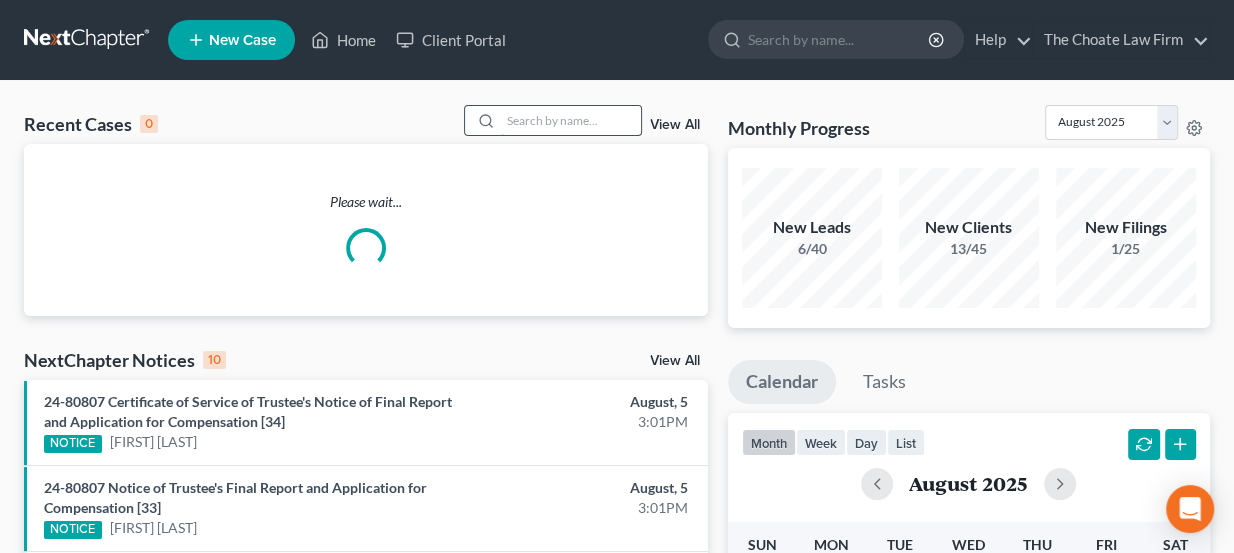 paste on "[LAST], [FIRST] & [FIRST]" 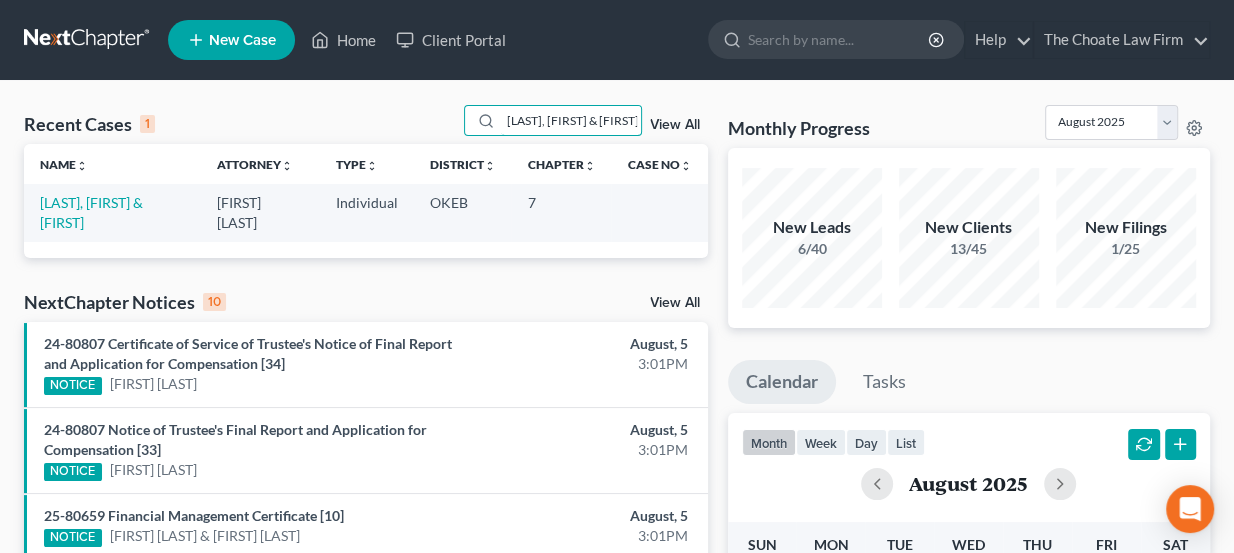 type on "[LAST], [FIRST] & [FIRST]" 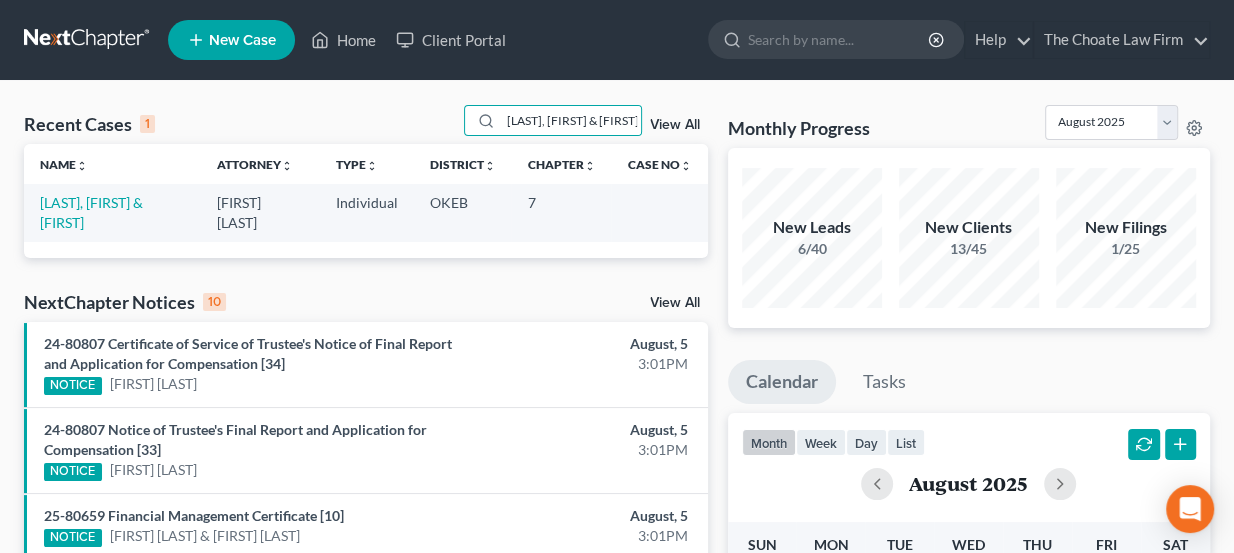 click on "[LAST], [FIRST] & [FIRST]" at bounding box center [112, 212] 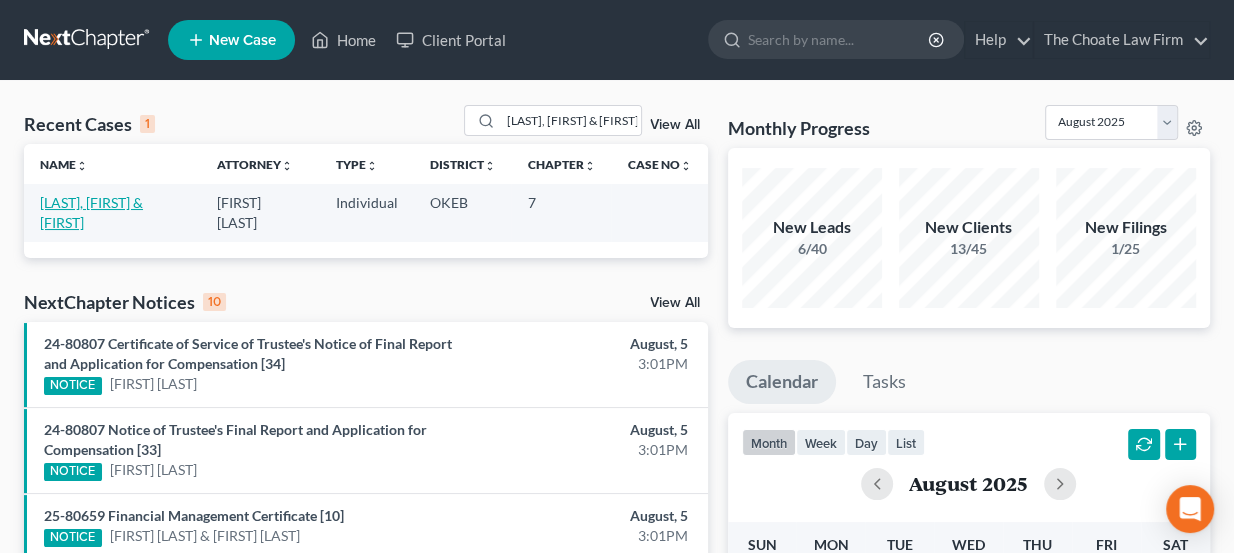click on "[LAST], [FIRST] & [FIRST]" at bounding box center [91, 212] 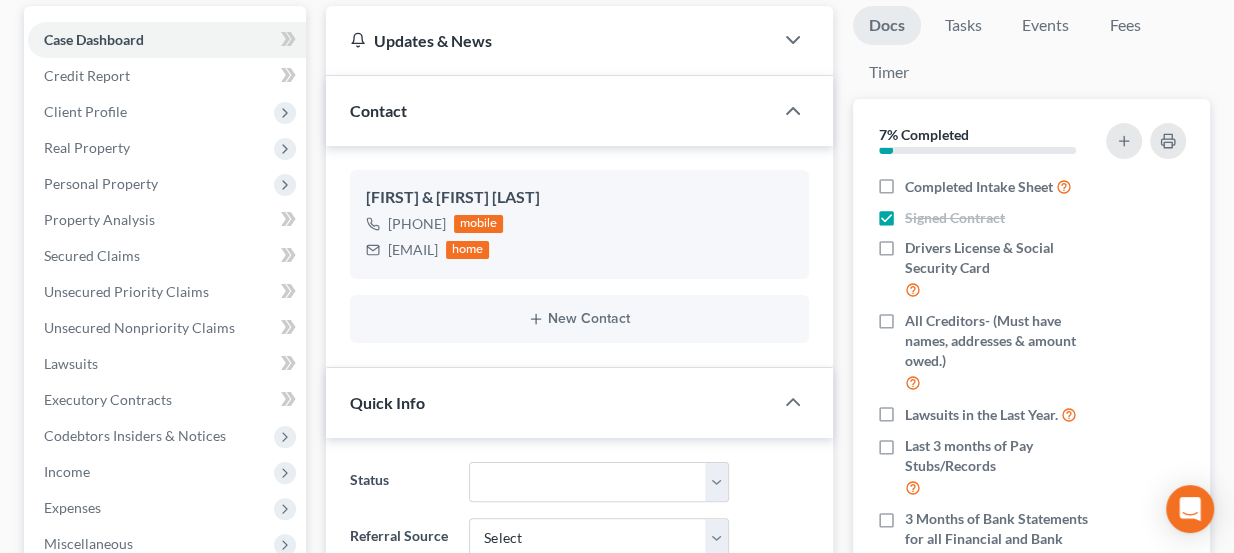 scroll, scrollTop: 181, scrollLeft: 0, axis: vertical 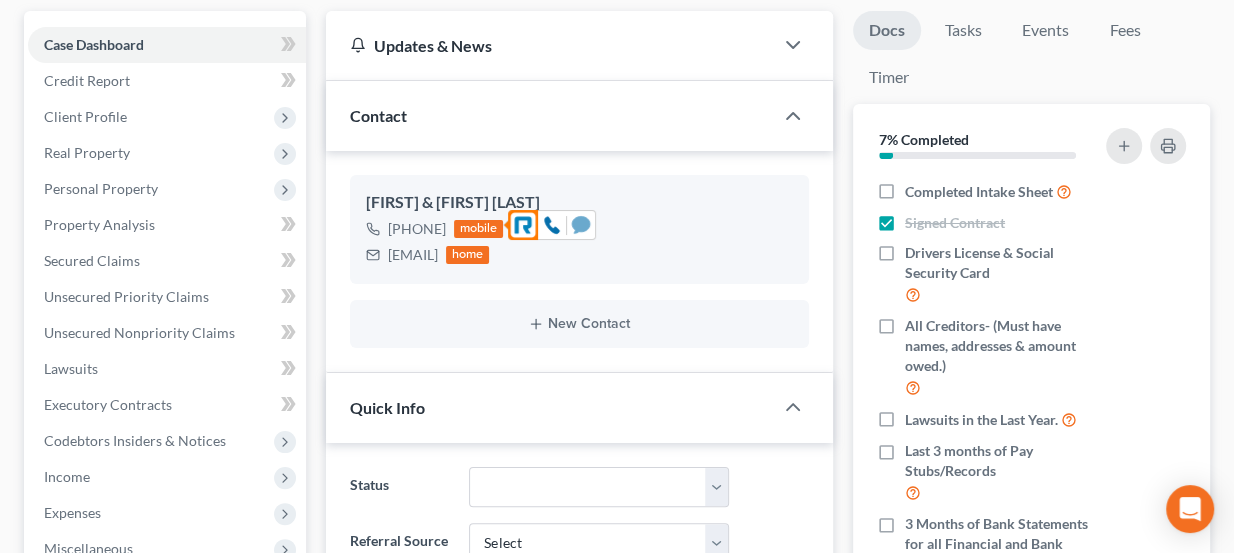 click 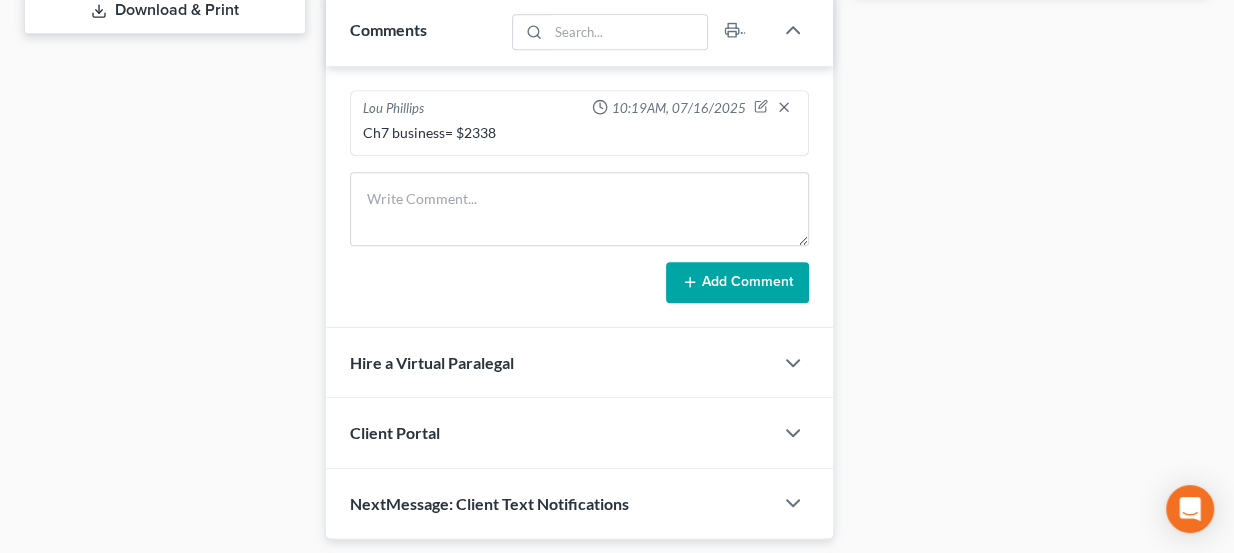 scroll, scrollTop: 909, scrollLeft: 0, axis: vertical 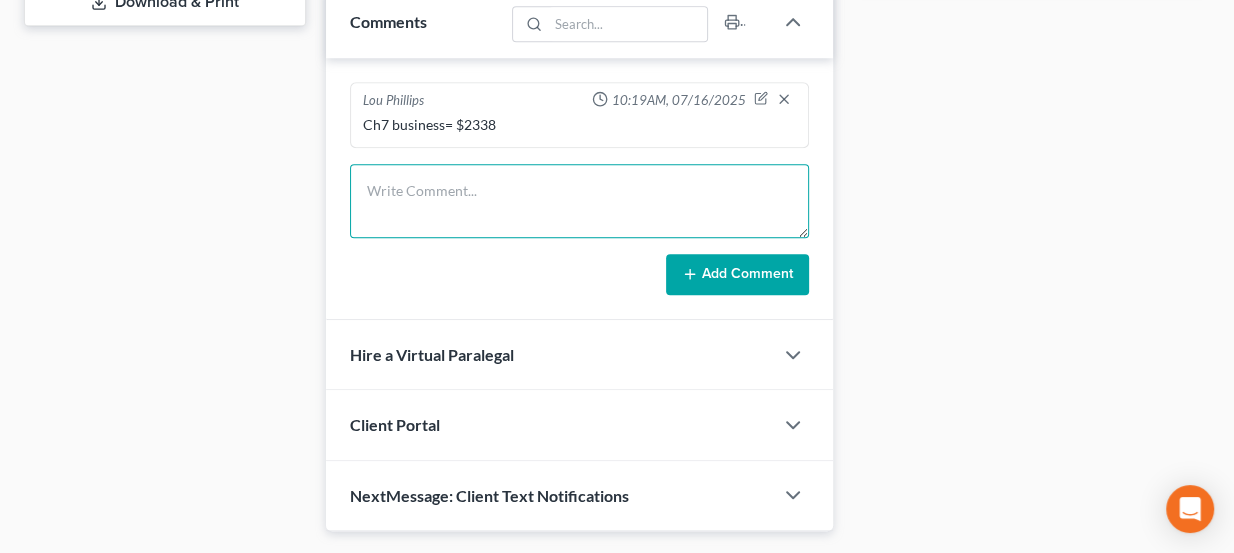 click at bounding box center [580, 201] 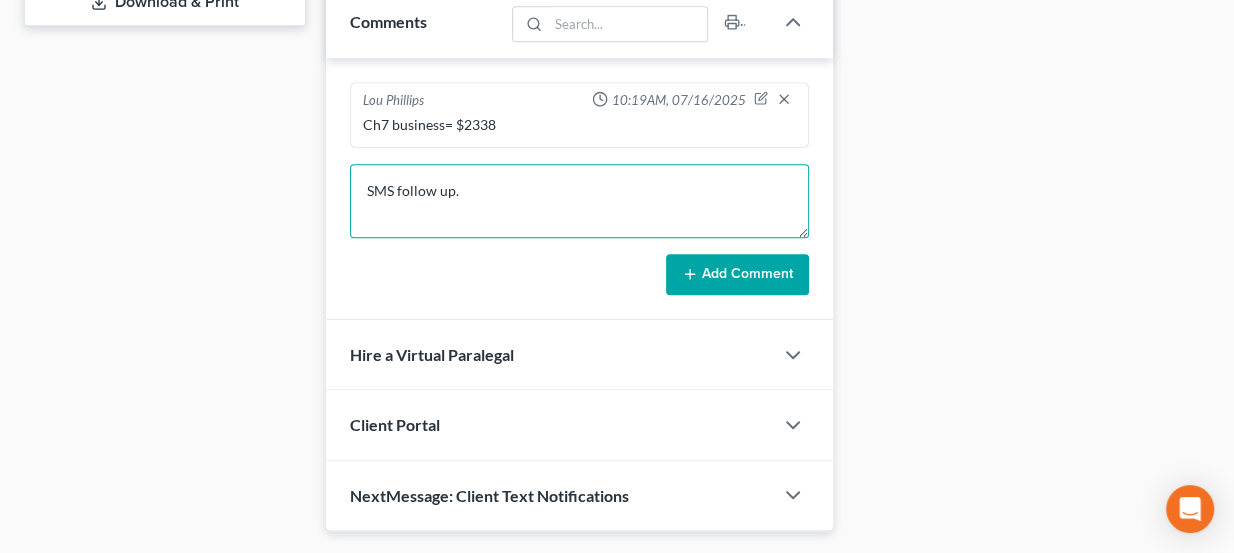 type on "SMS follow up." 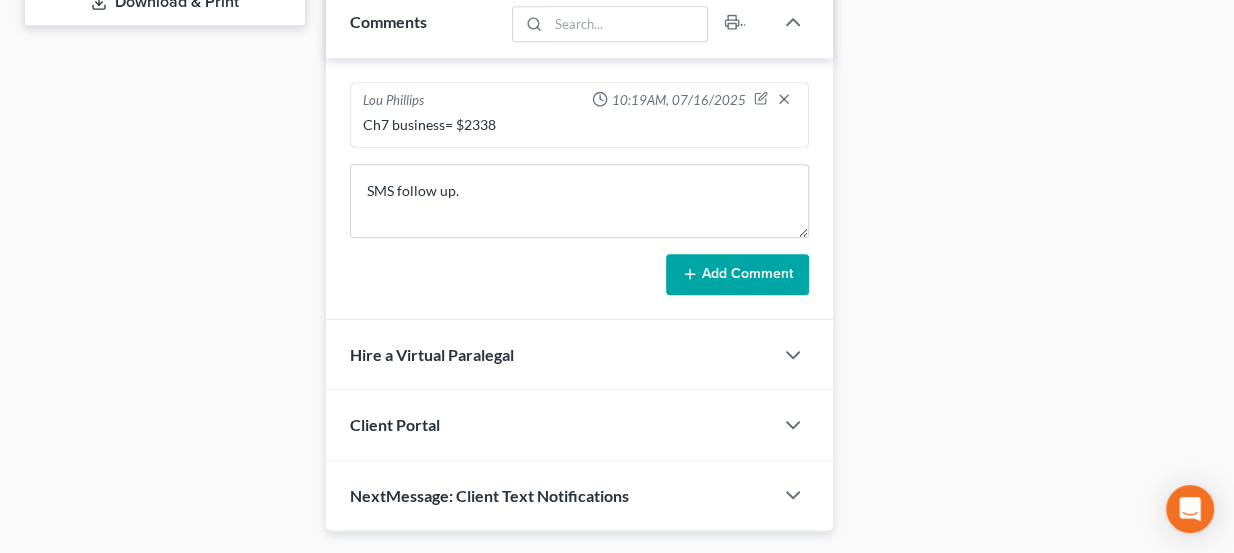 click on "Add Comment" at bounding box center [737, 275] 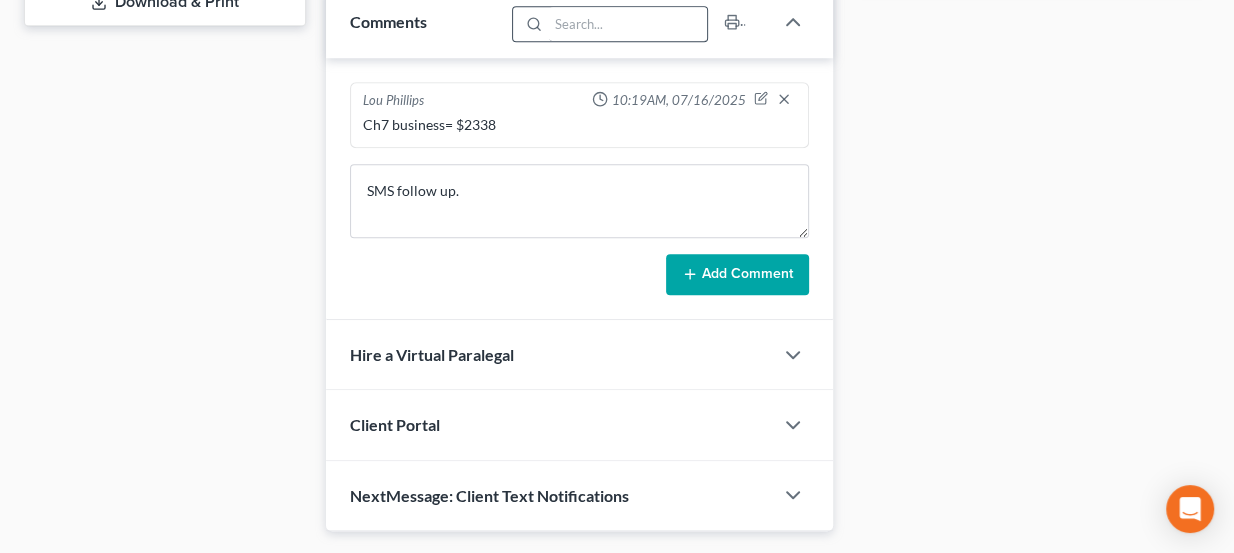type 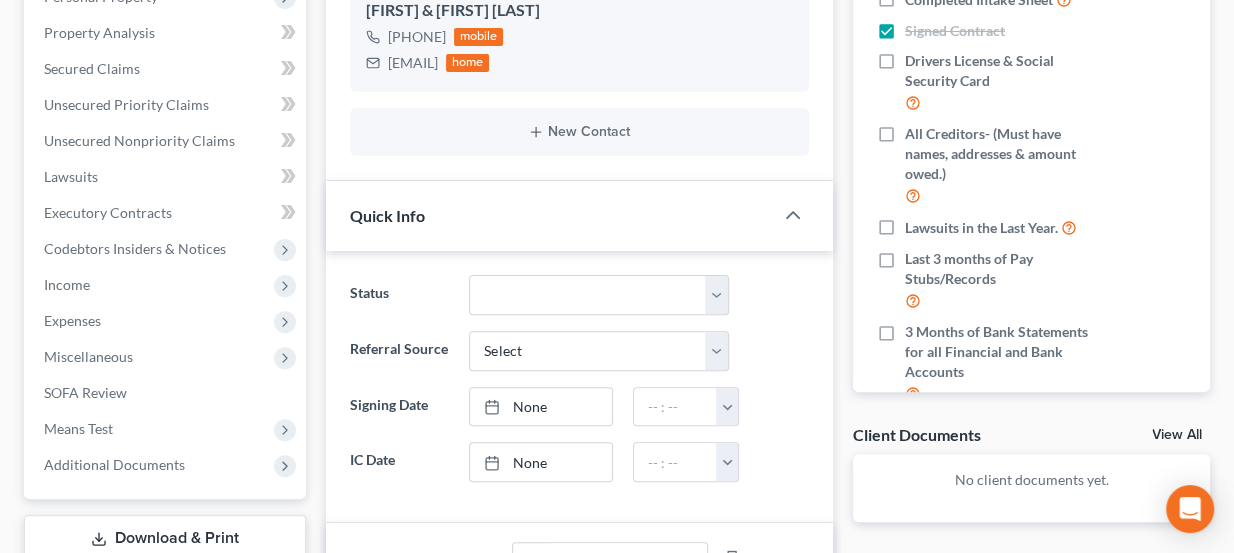 scroll, scrollTop: 0, scrollLeft: 0, axis: both 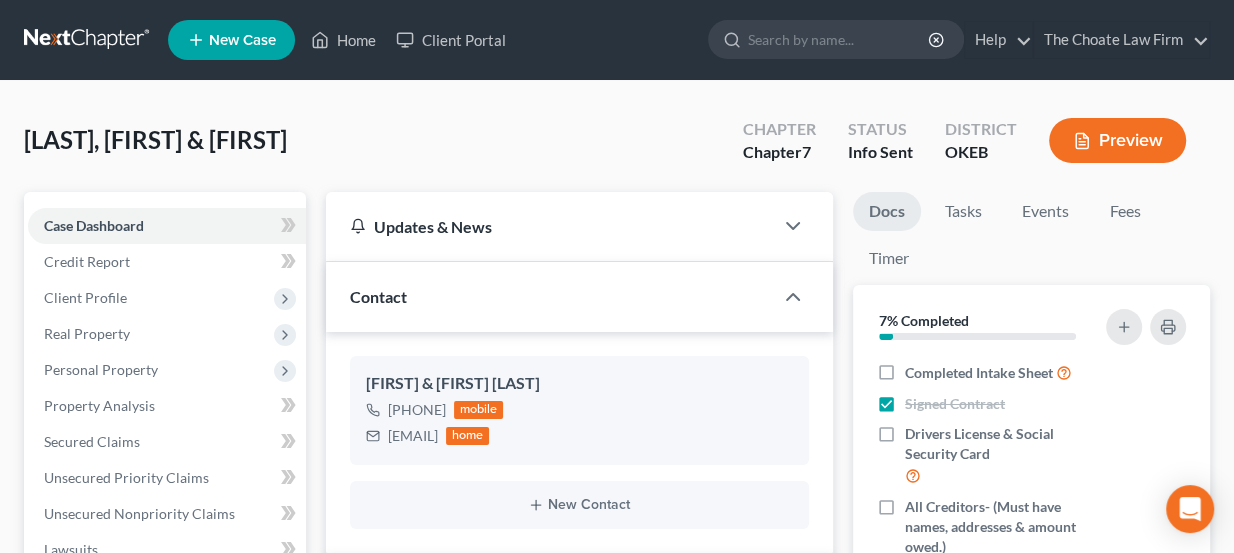 click at bounding box center [88, 40] 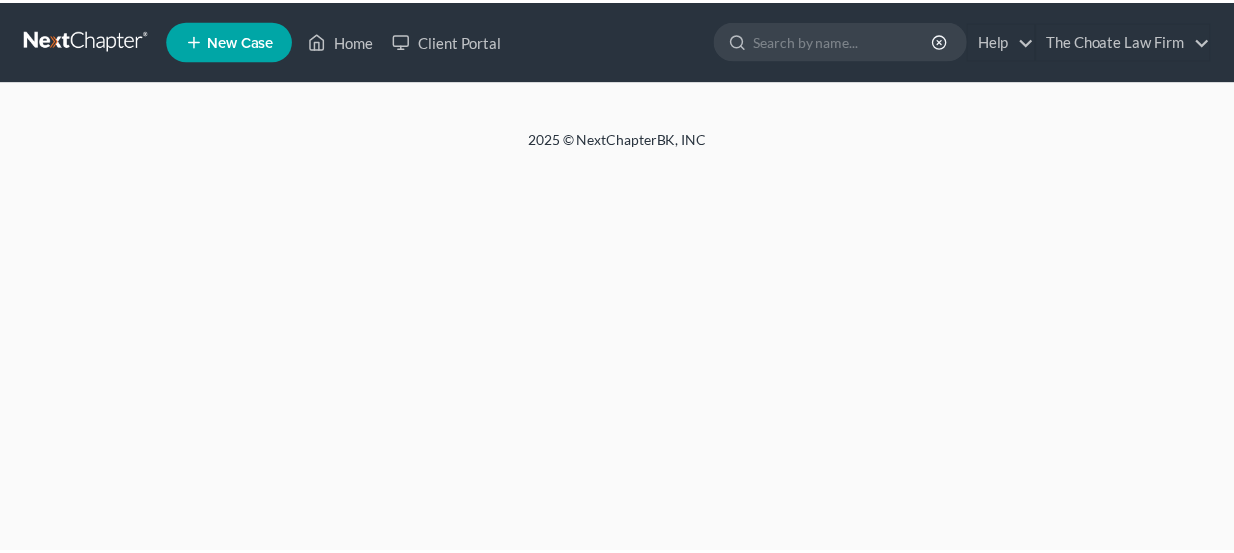 scroll, scrollTop: 0, scrollLeft: 0, axis: both 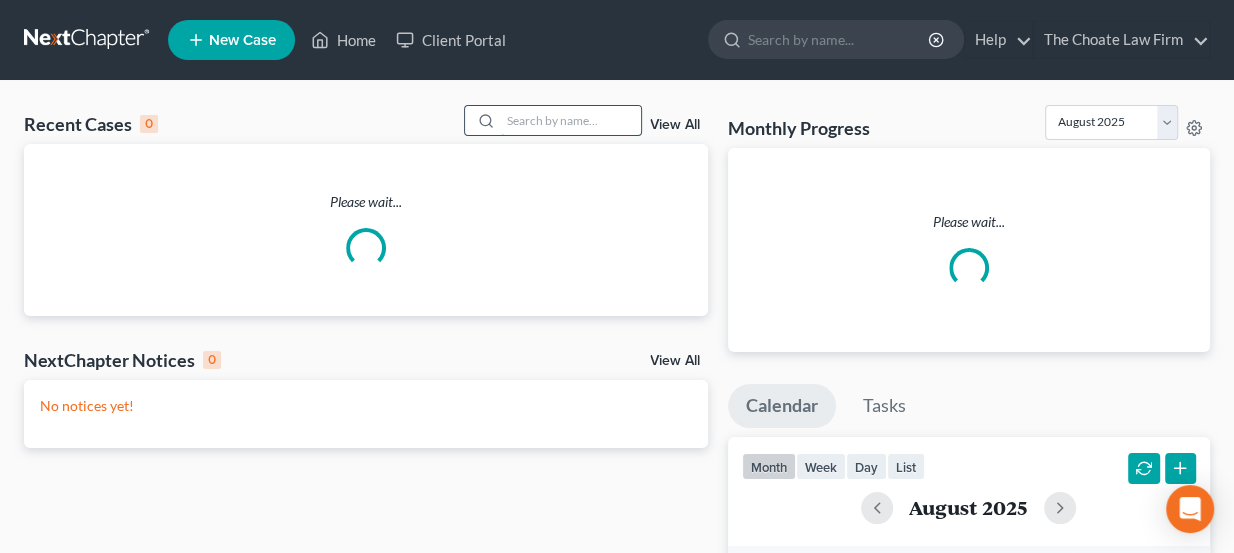 click at bounding box center [571, 120] 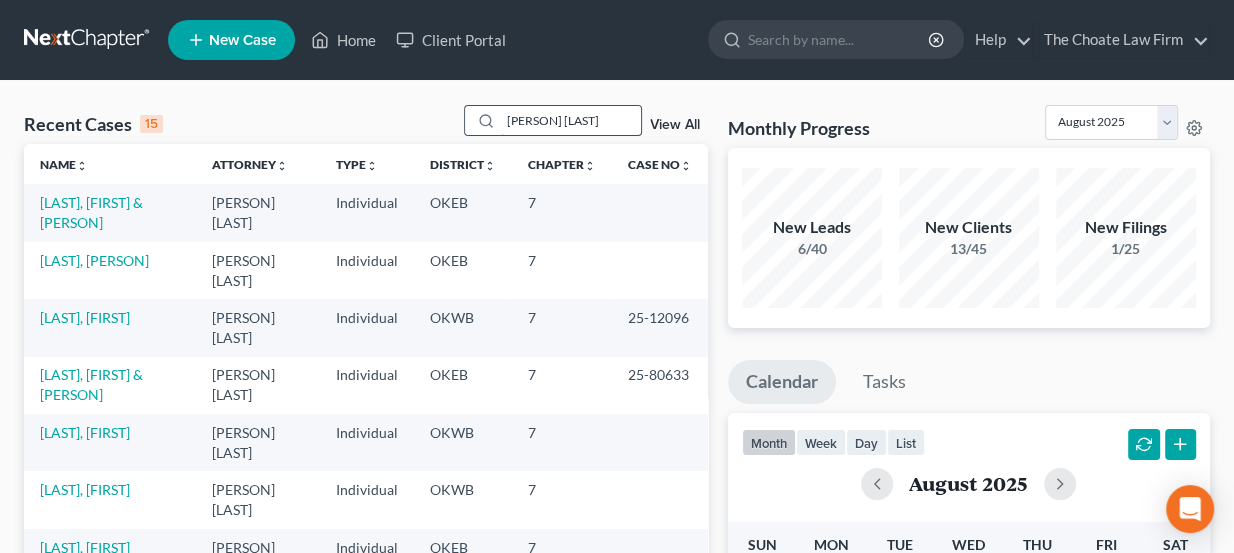 type on "[PERSON] [LAST]" 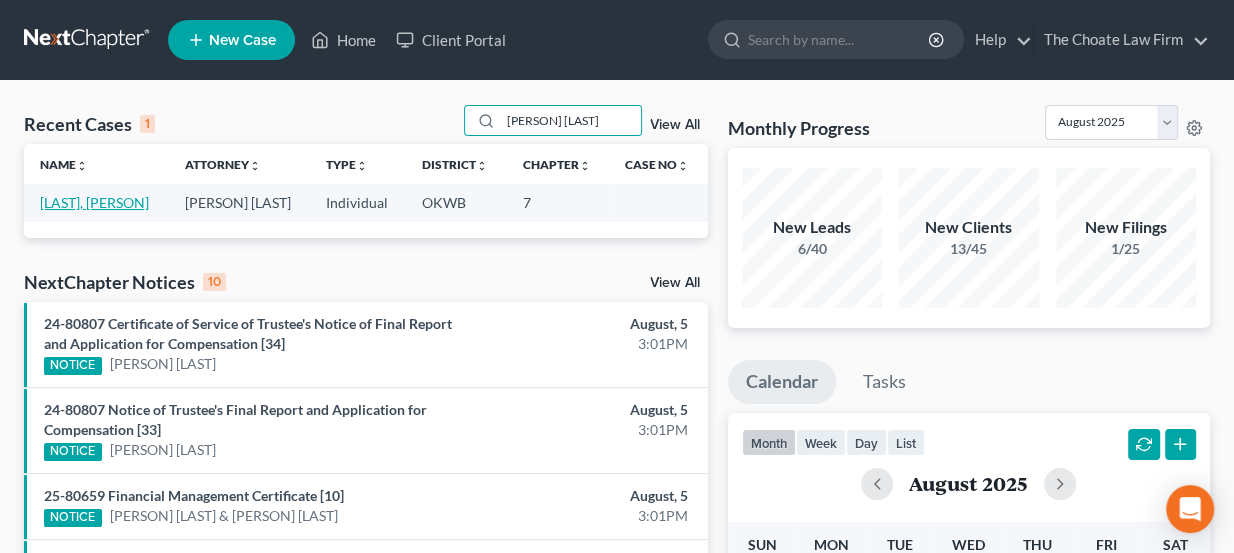 click on "[LAST], [PERSON]" at bounding box center [94, 202] 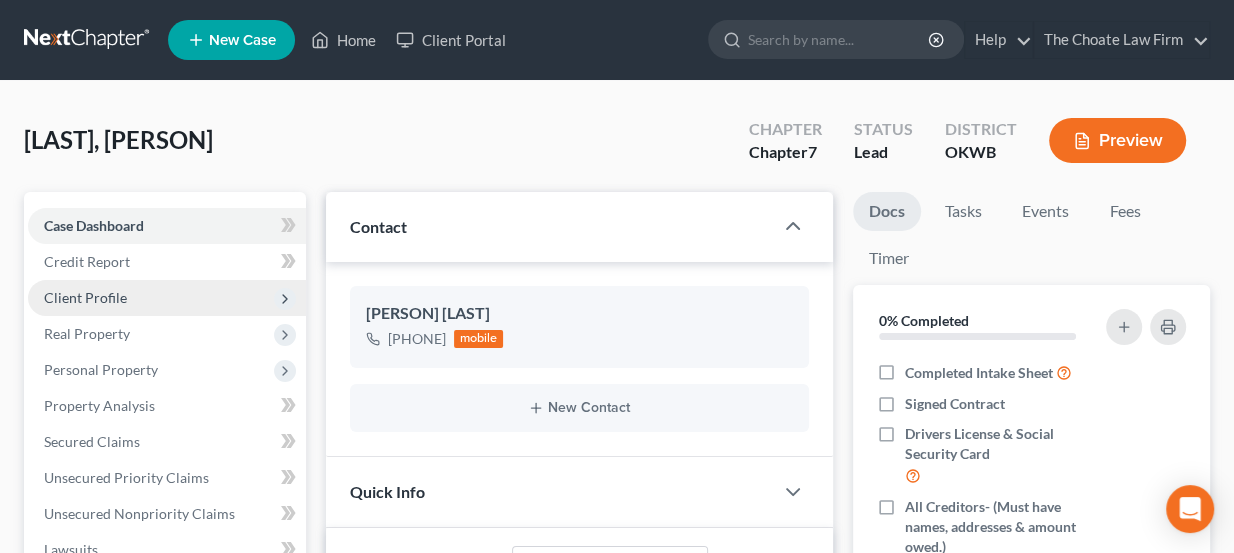 click on "Client Profile" at bounding box center (167, 298) 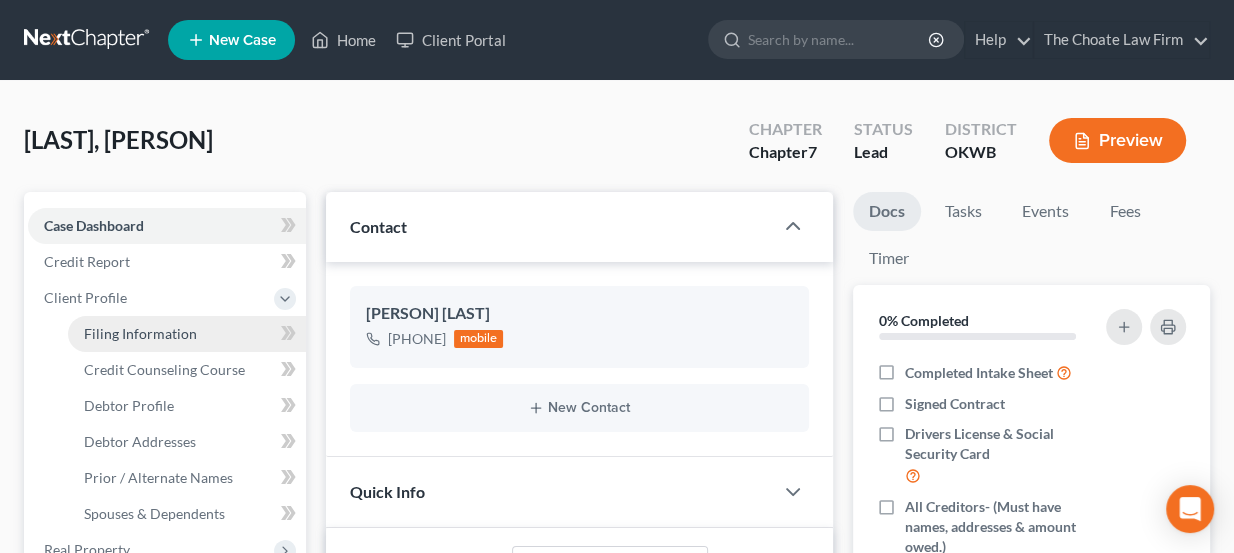 click on "Filing Information" at bounding box center (140, 333) 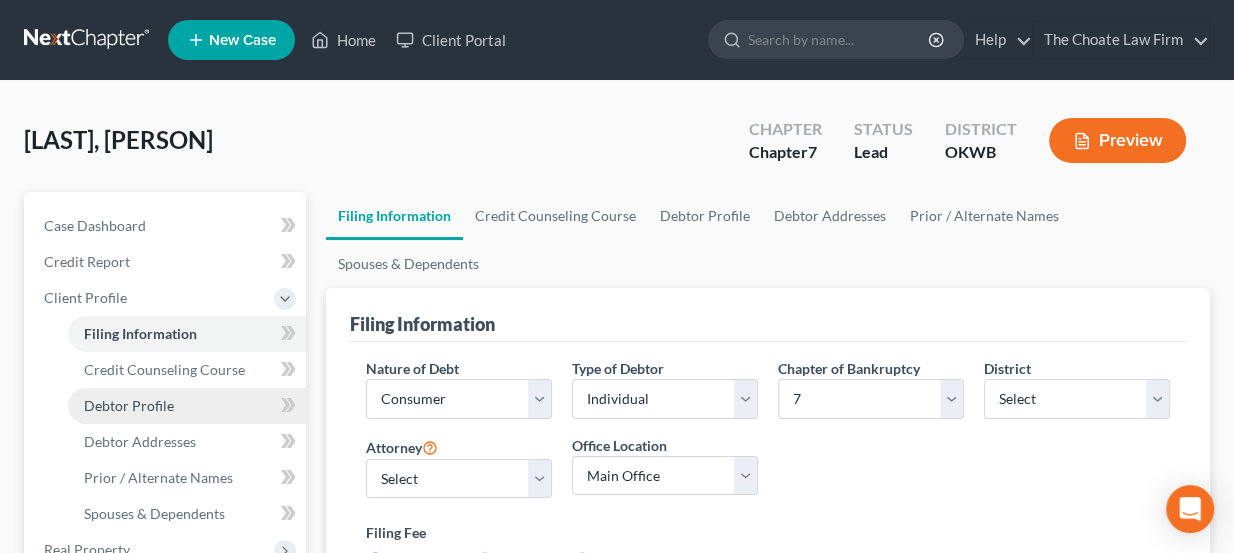 click on "Debtor Profile" at bounding box center (187, 406) 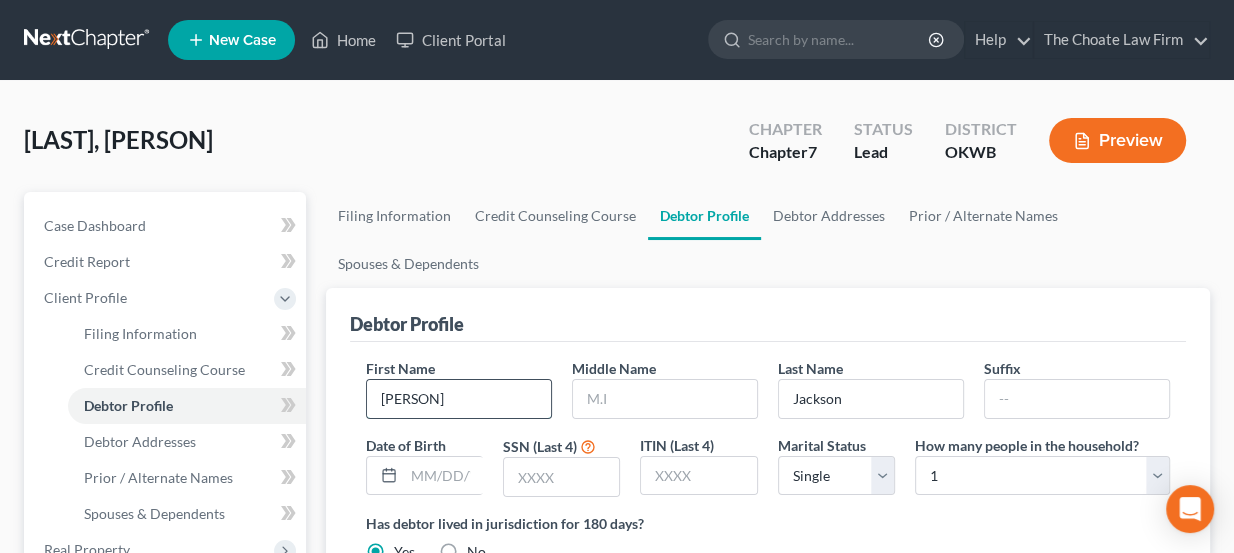 click on "Vicky" at bounding box center [459, 399] 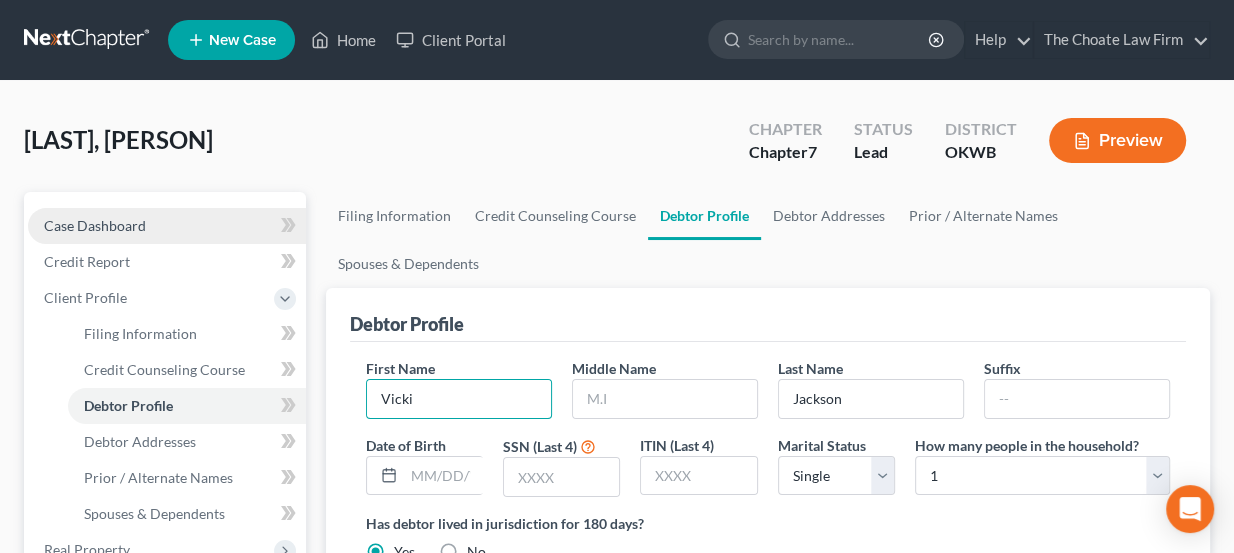 type on "Vicki" 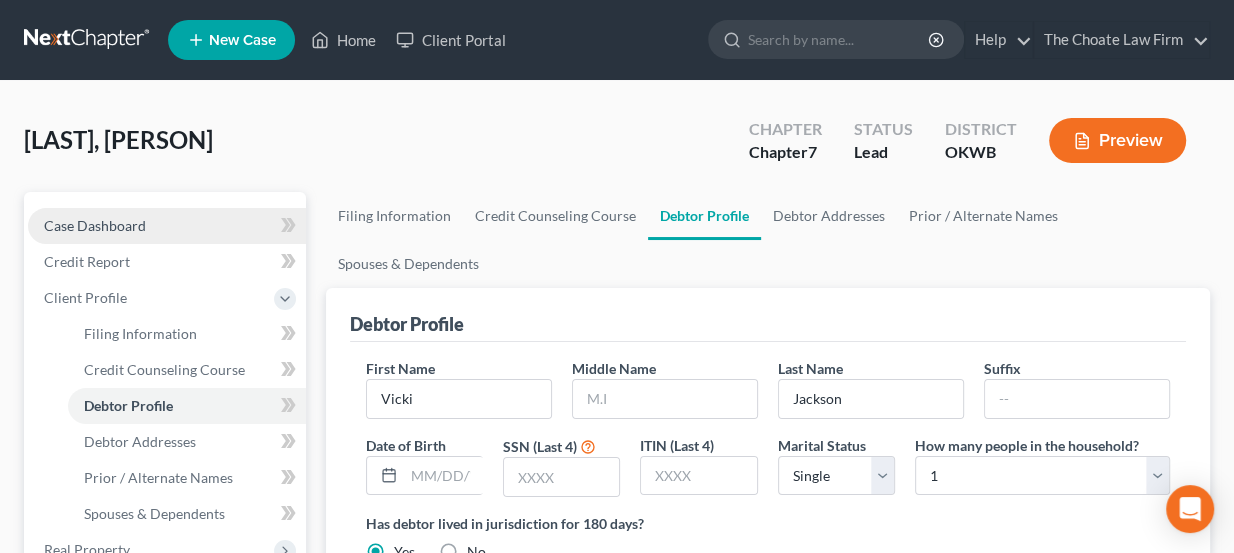 drag, startPoint x: 170, startPoint y: 209, endPoint x: 186, endPoint y: 227, distance: 24.083189 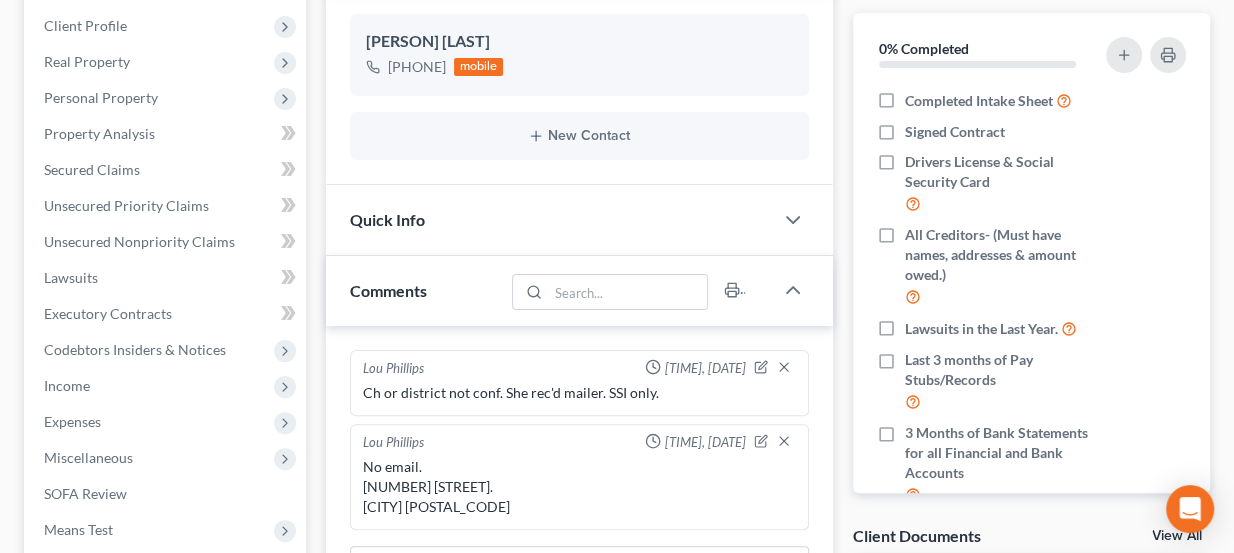 scroll, scrollTop: 545, scrollLeft: 0, axis: vertical 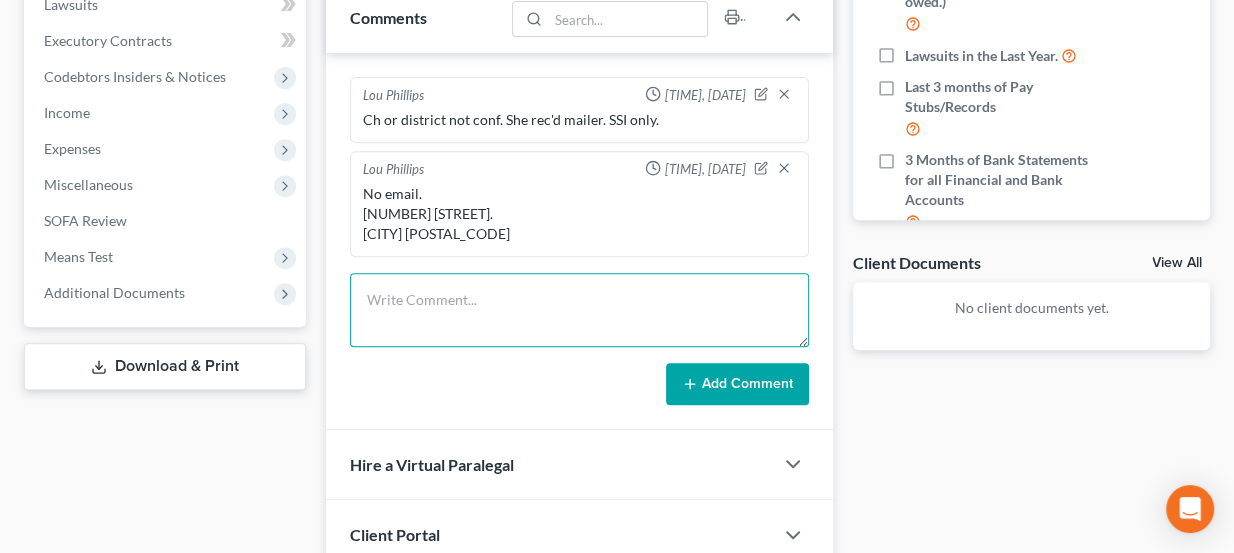 click at bounding box center [580, 310] 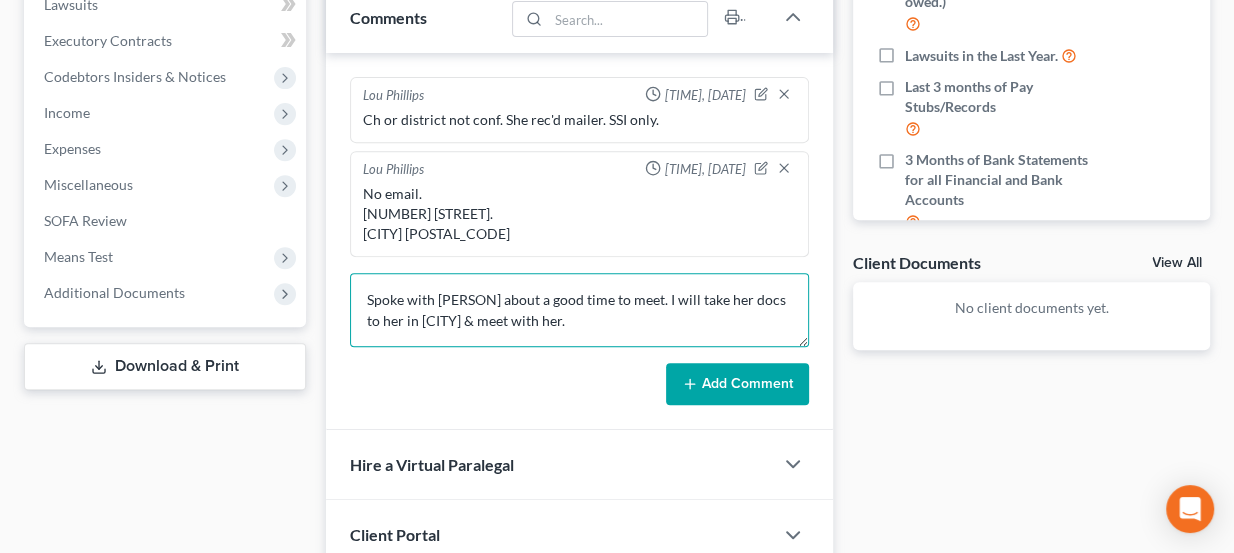 type on "Spoke with Vicki about a good time to meet. I will take her docs to her in Sulphur & meet with her." 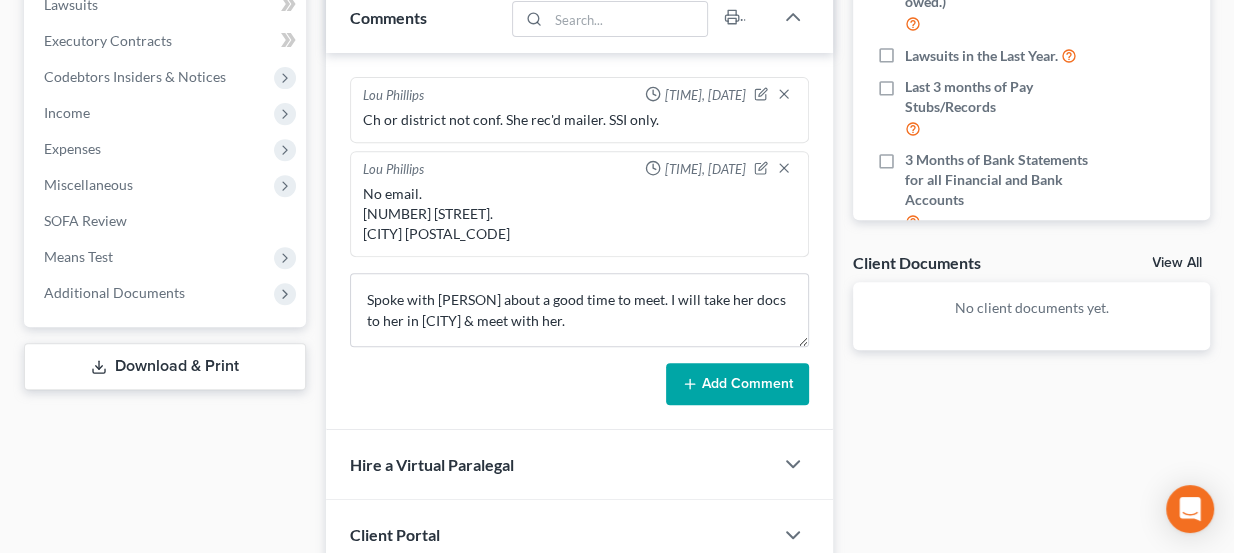click on "Add Comment" at bounding box center (737, 384) 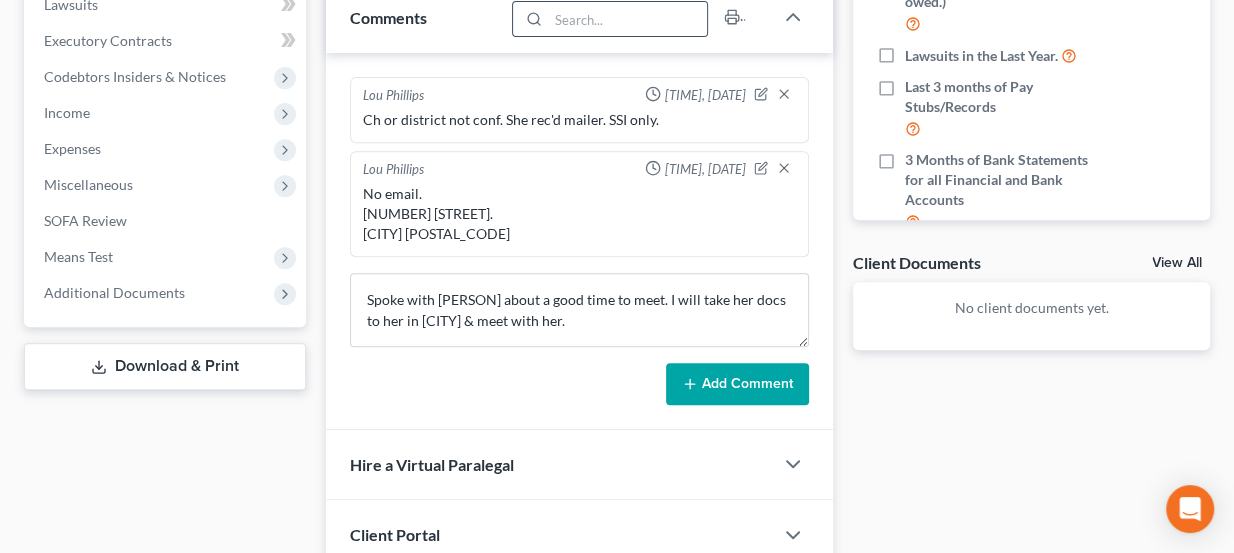 type 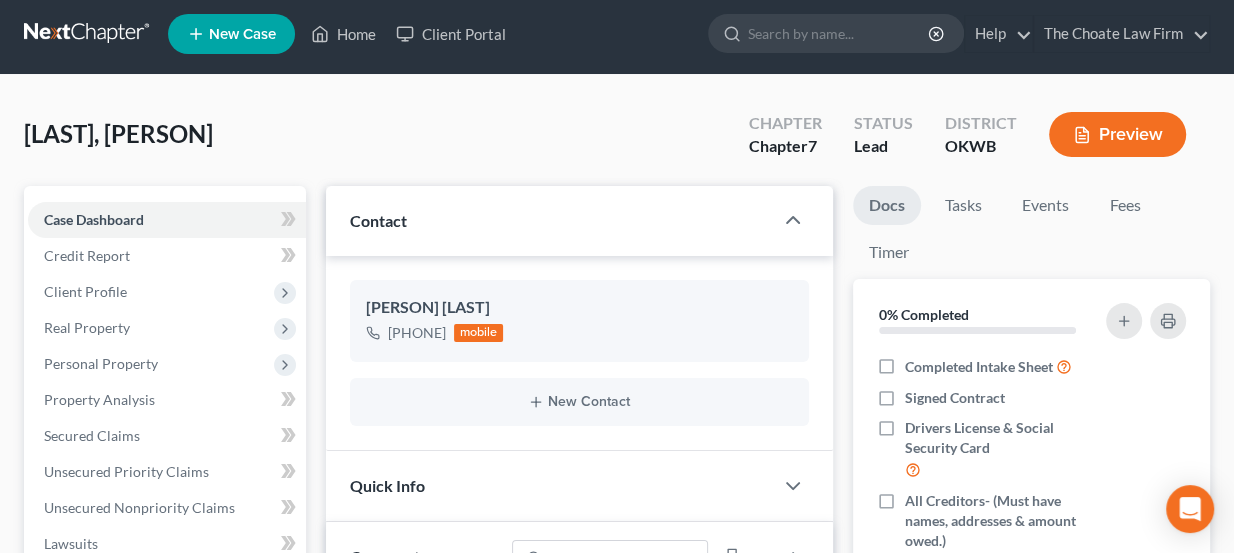 scroll, scrollTop: 0, scrollLeft: 0, axis: both 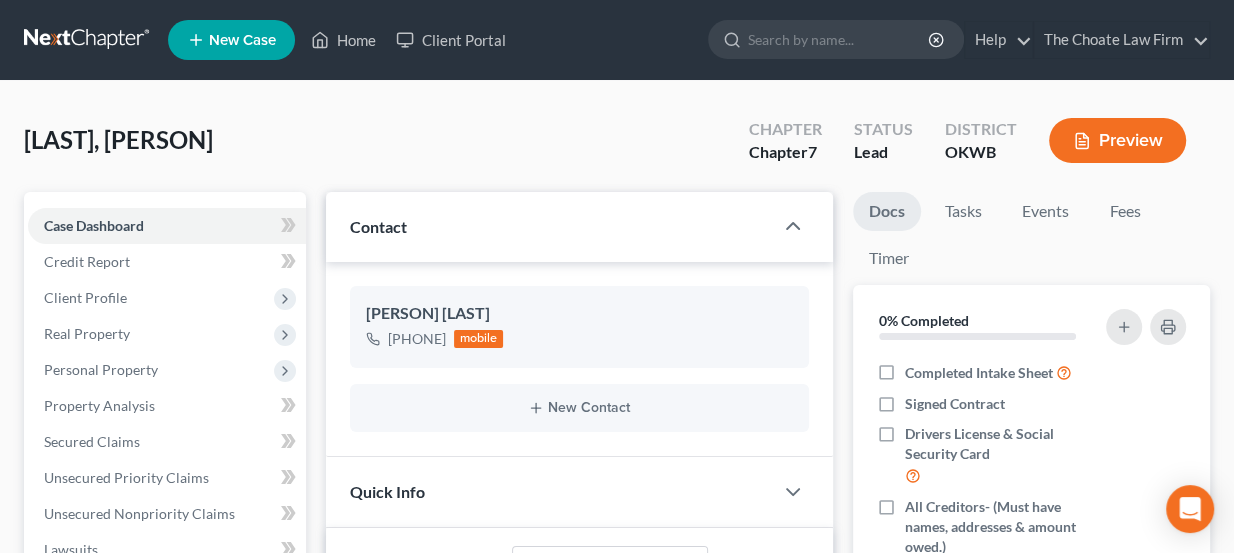 click at bounding box center (88, 40) 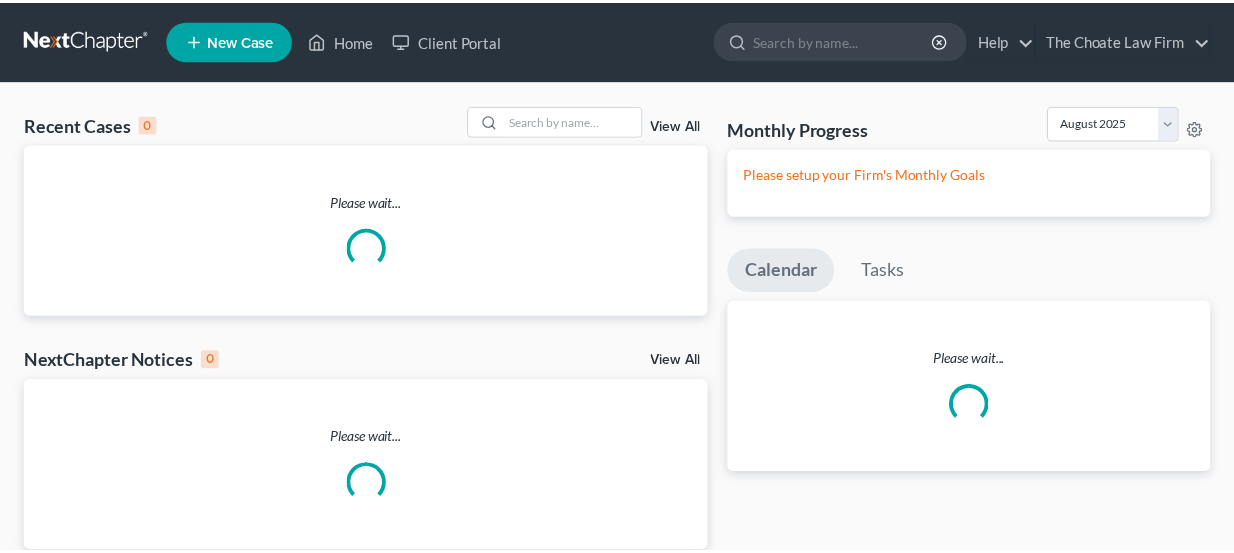 scroll, scrollTop: 0, scrollLeft: 0, axis: both 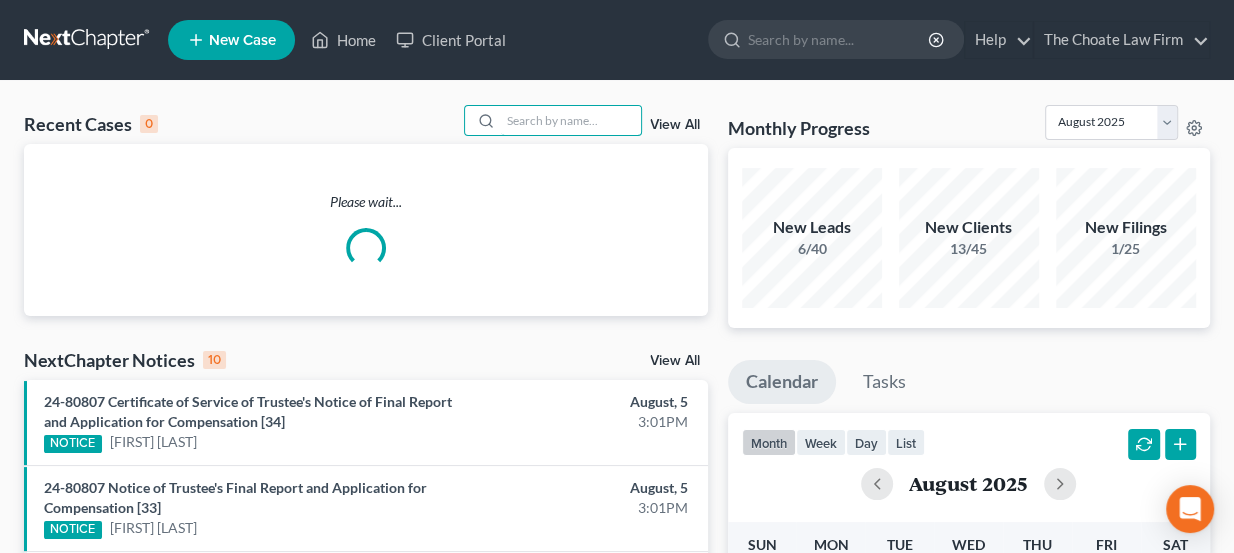 paste on "[LAST], [FIRST]" 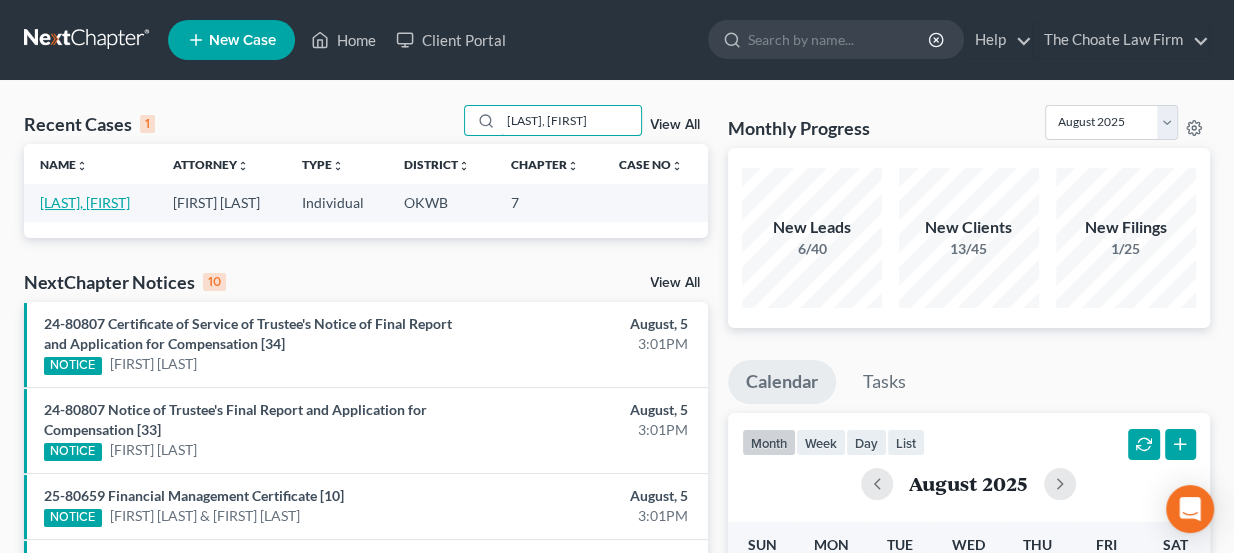 type on "[LAST], [FIRST]" 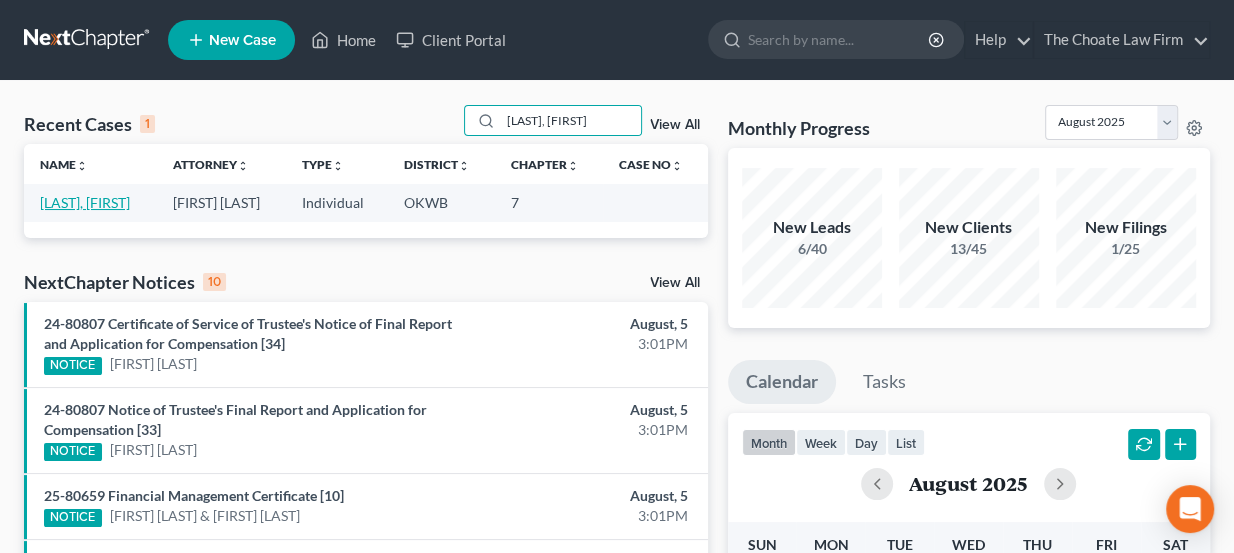 click on "[LAST], [FIRST]" at bounding box center [85, 202] 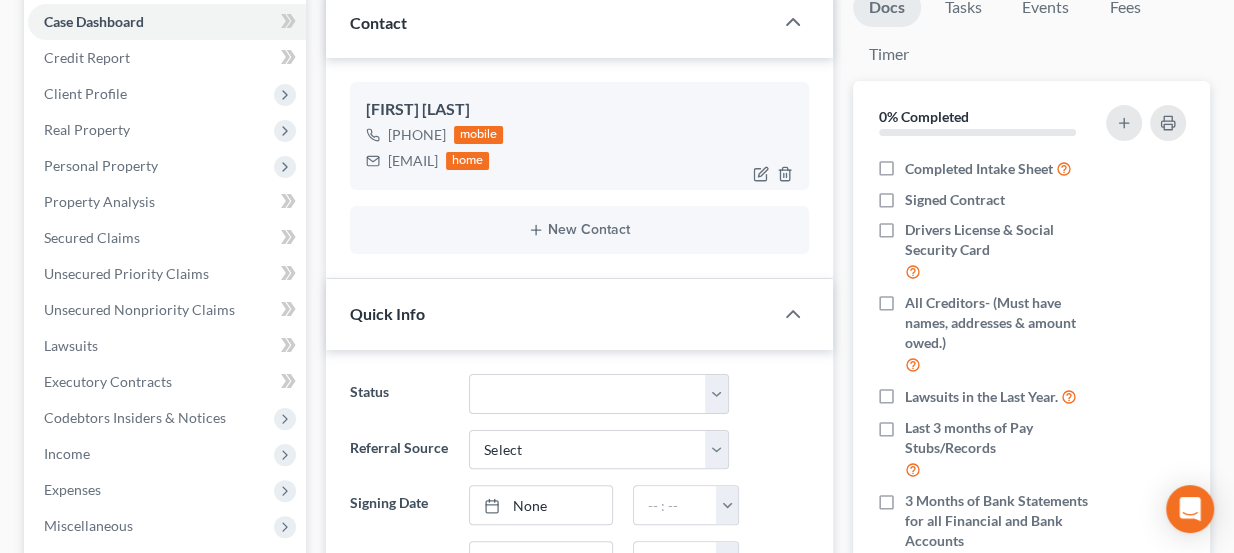 scroll, scrollTop: 181, scrollLeft: 0, axis: vertical 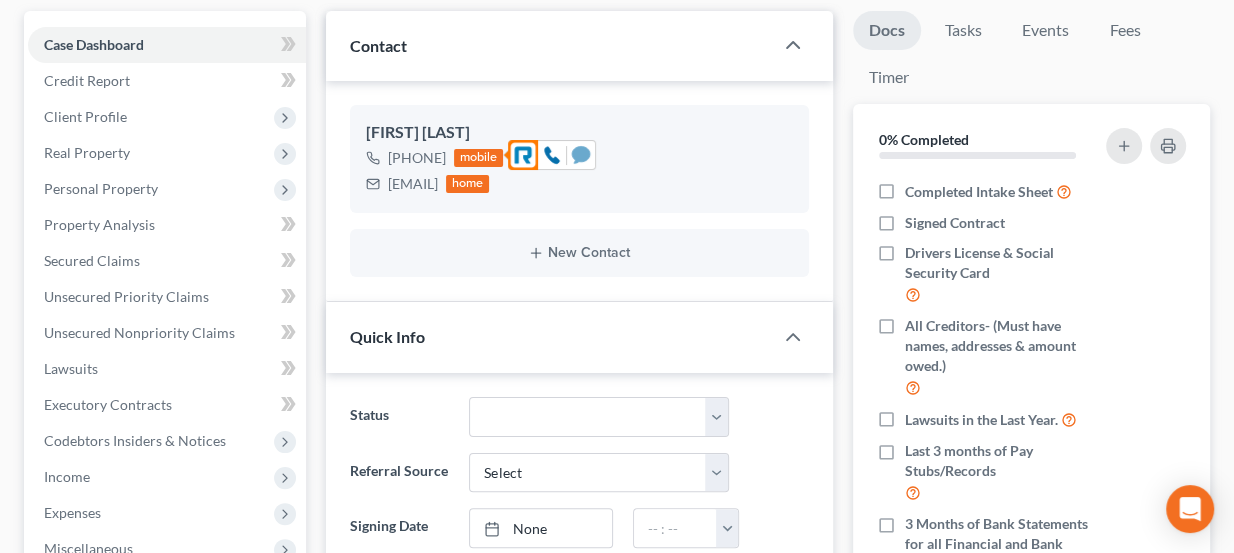 click 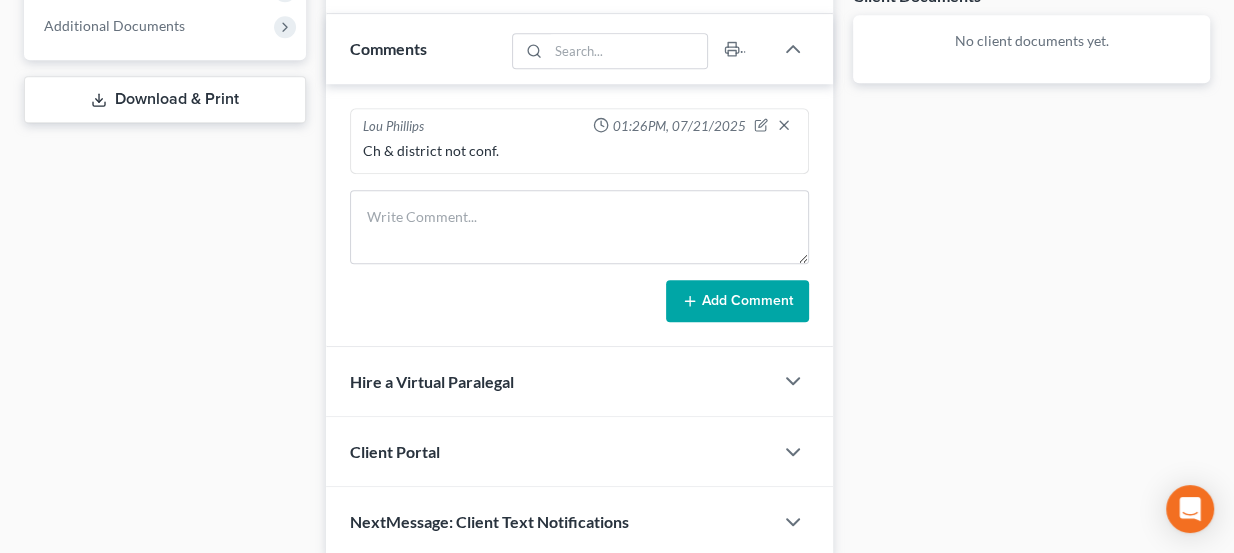 scroll, scrollTop: 818, scrollLeft: 0, axis: vertical 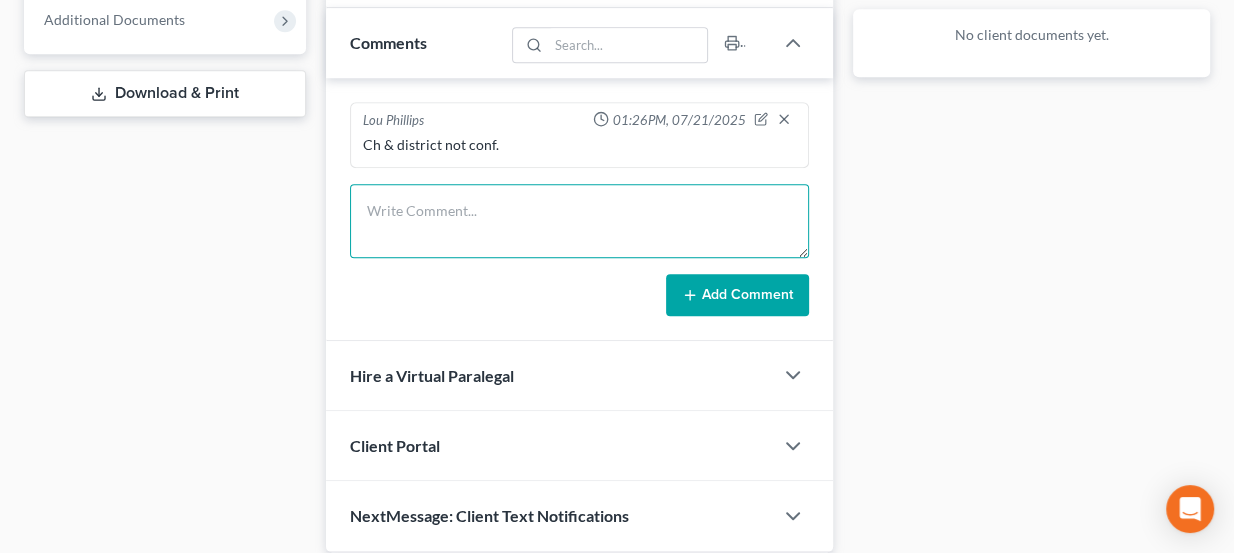 click at bounding box center (580, 221) 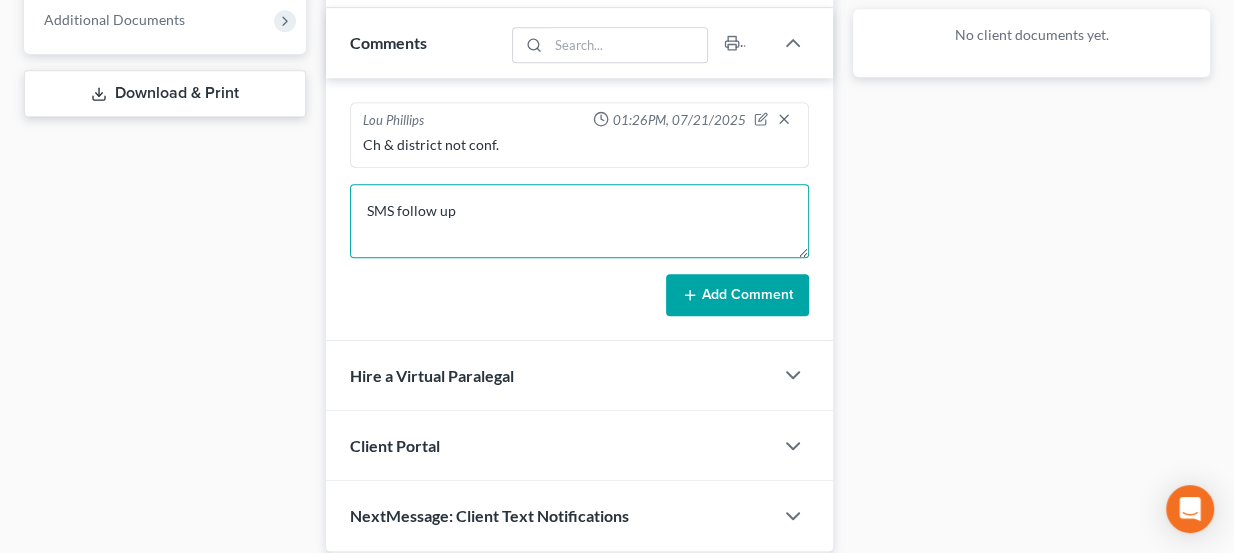 type on "SMS follow up" 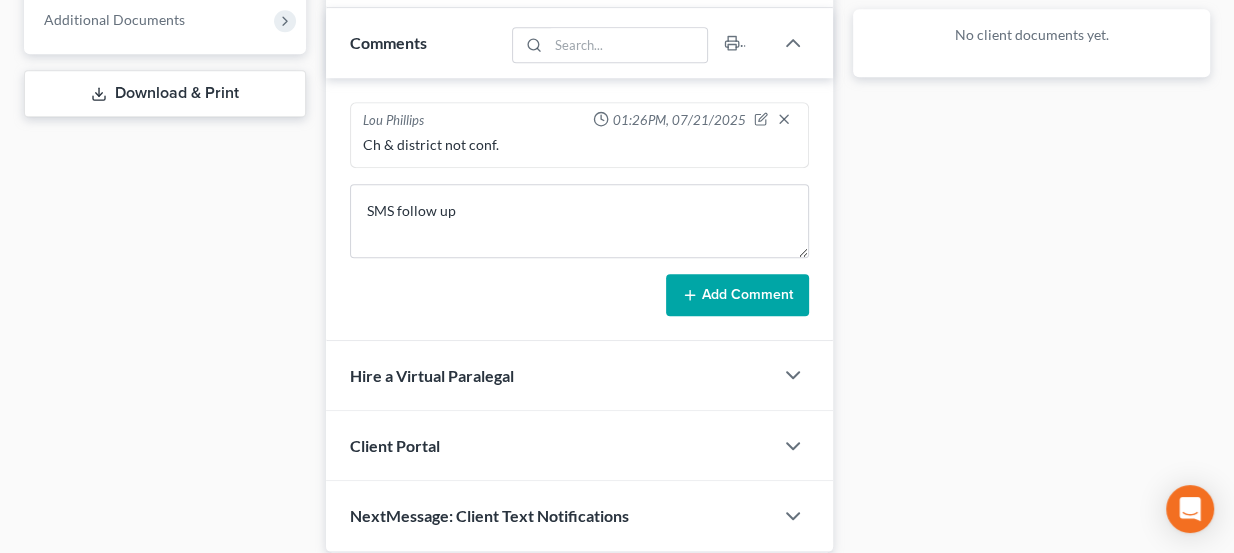 click on "Add Comment" at bounding box center (737, 295) 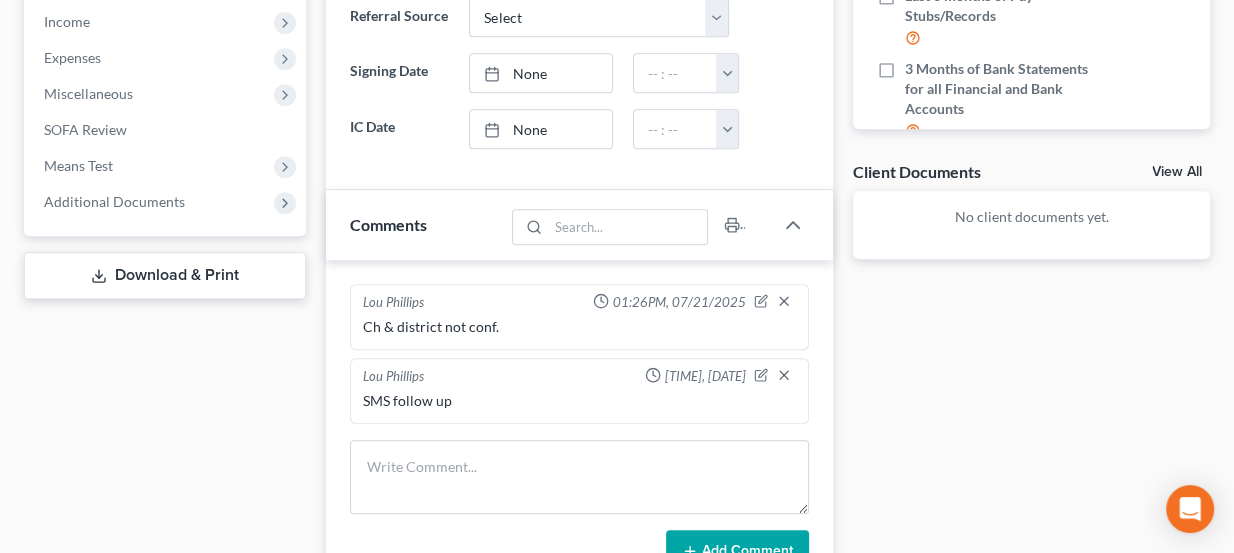 scroll, scrollTop: 0, scrollLeft: 0, axis: both 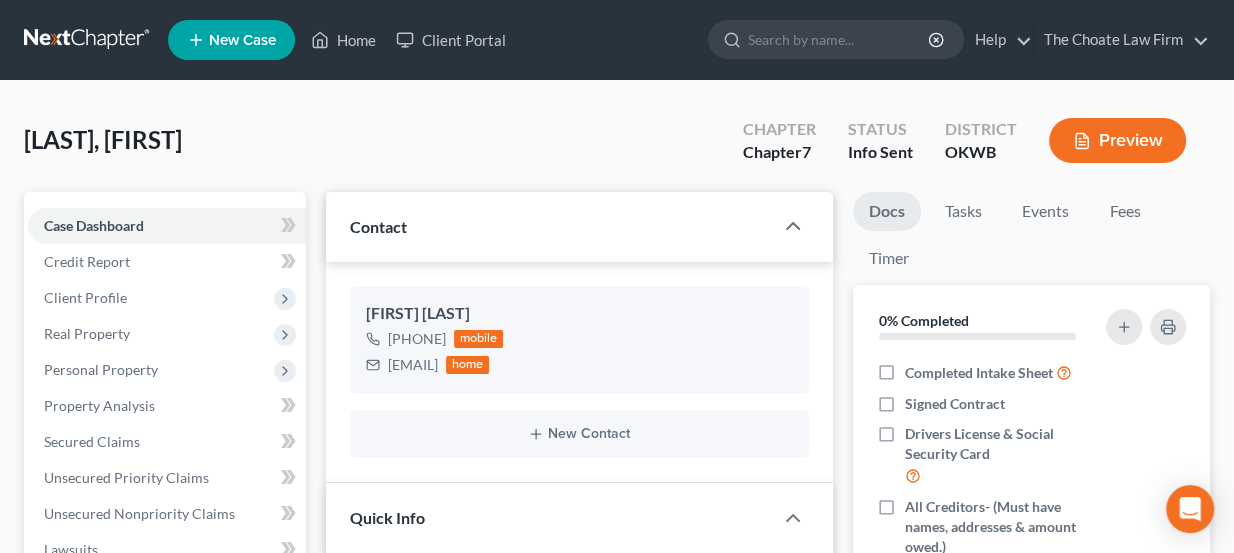 click at bounding box center [88, 40] 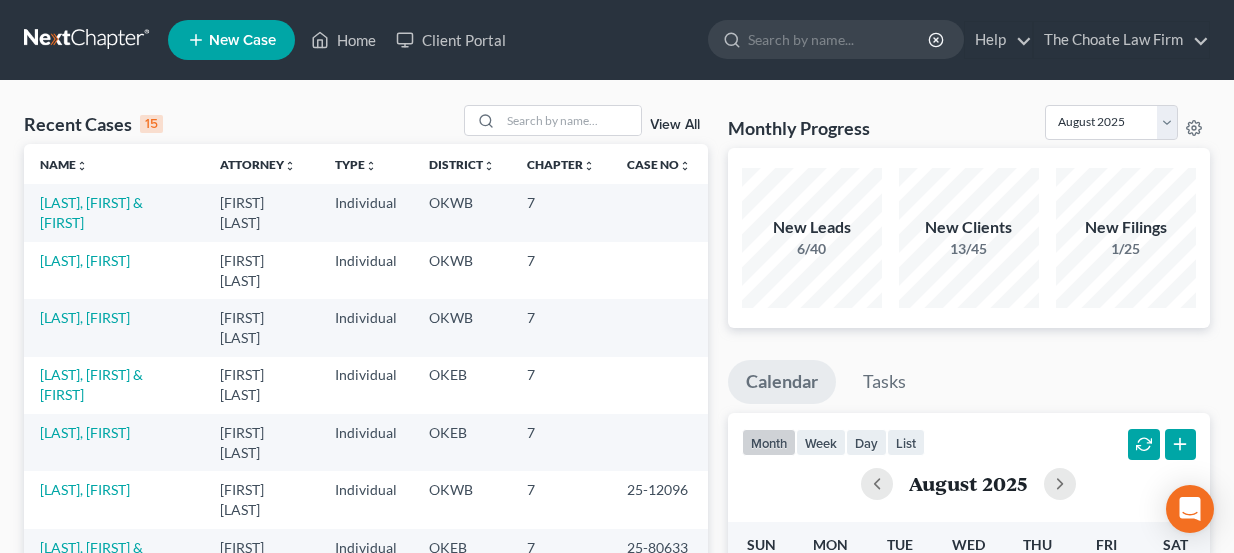 scroll, scrollTop: 0, scrollLeft: 0, axis: both 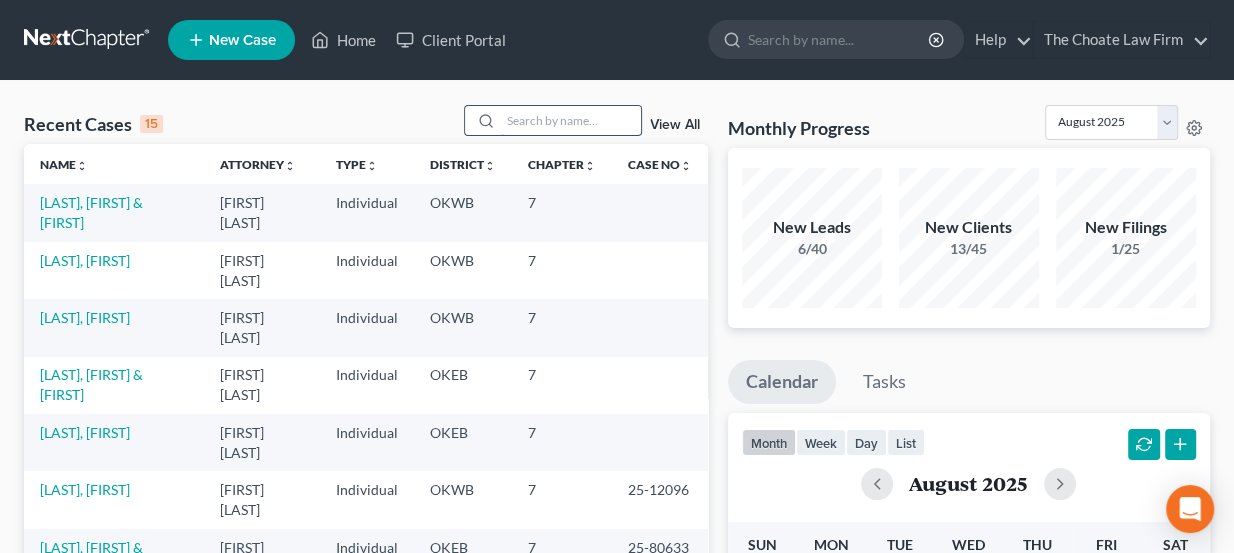 click at bounding box center [571, 120] 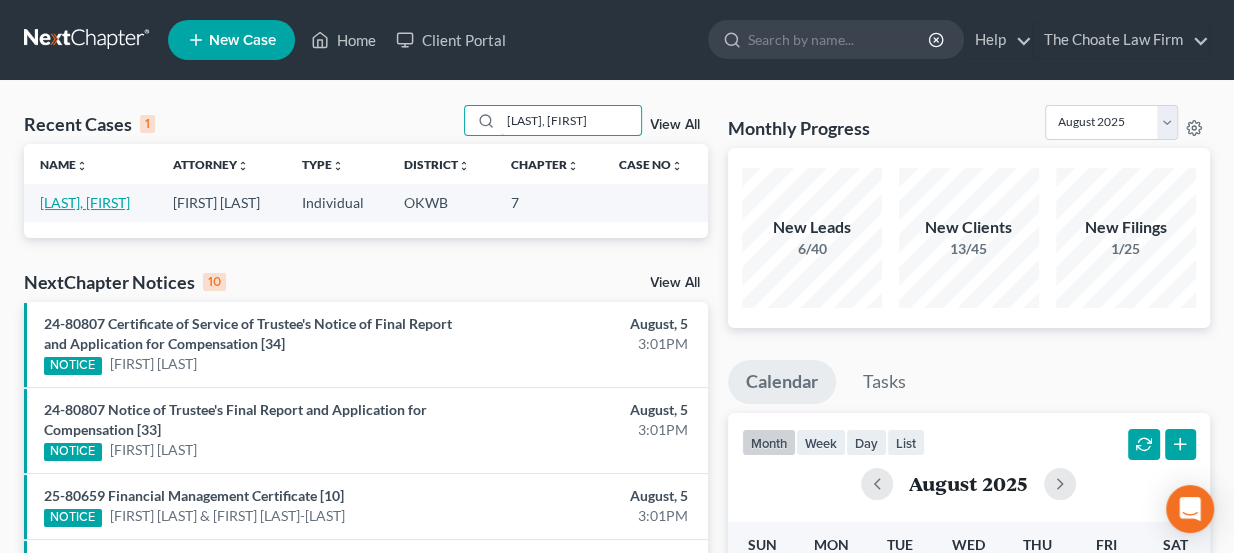 type on "[LAST], [FIRST]" 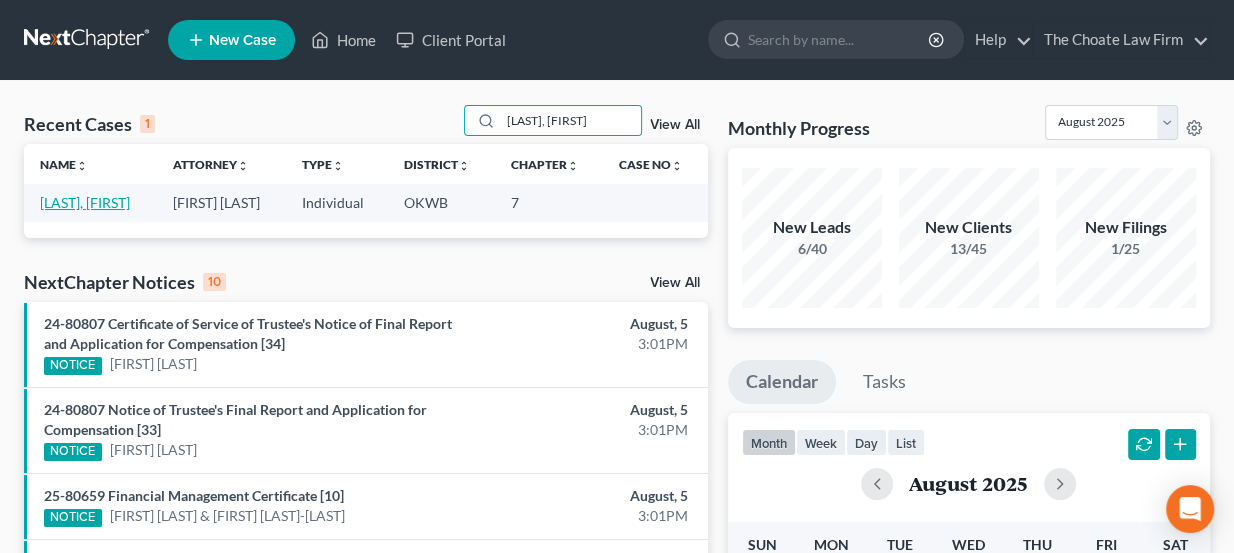 click on "[LAST], [FIRST]" at bounding box center (85, 202) 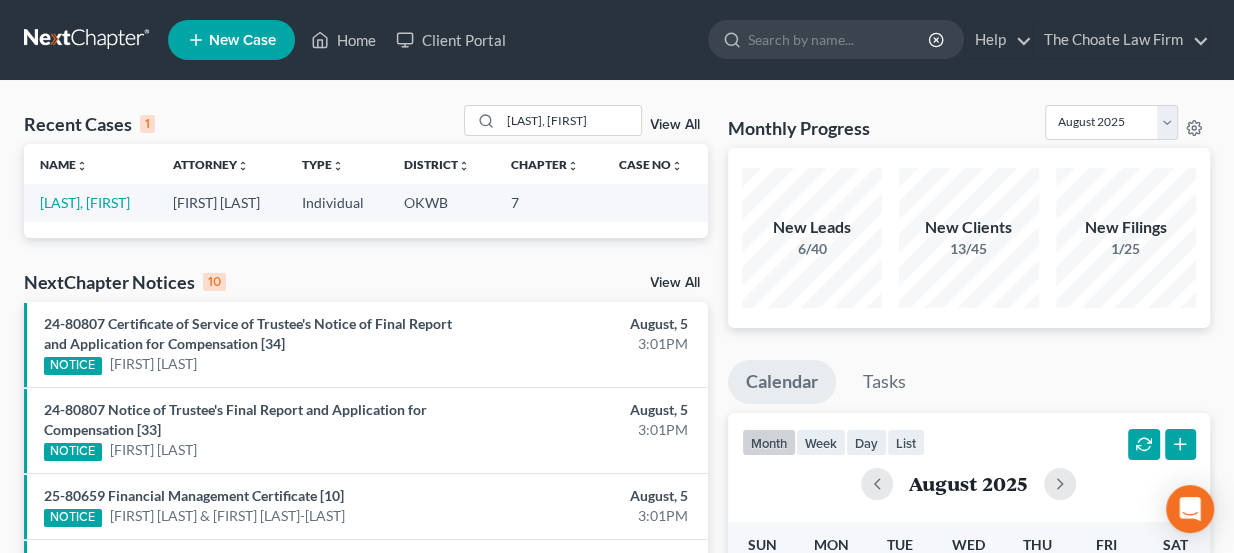 select on "3" 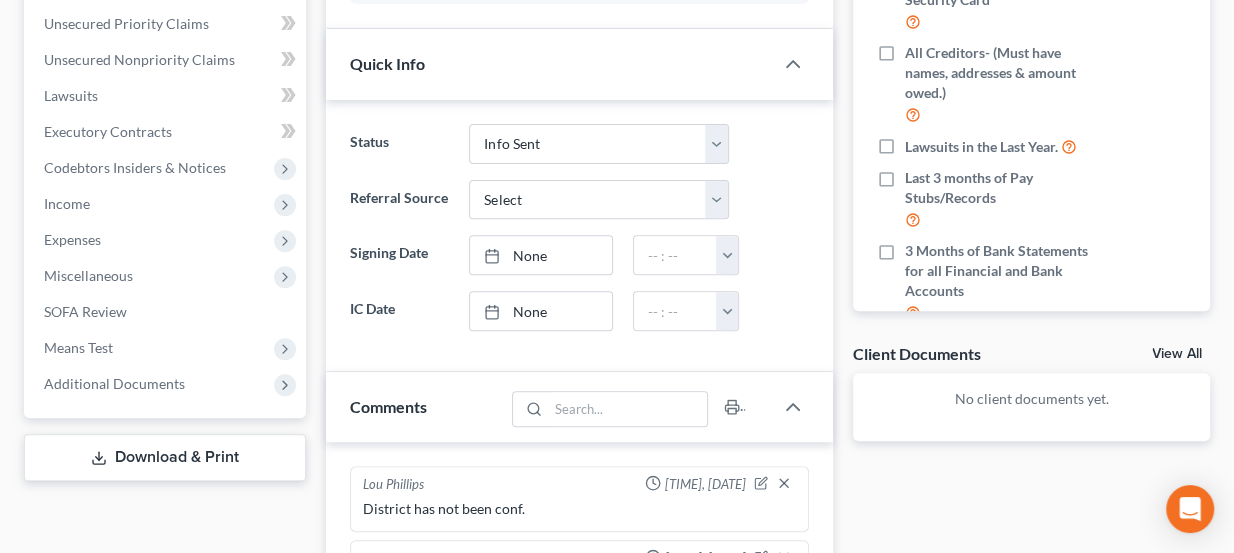 scroll, scrollTop: 727, scrollLeft: 0, axis: vertical 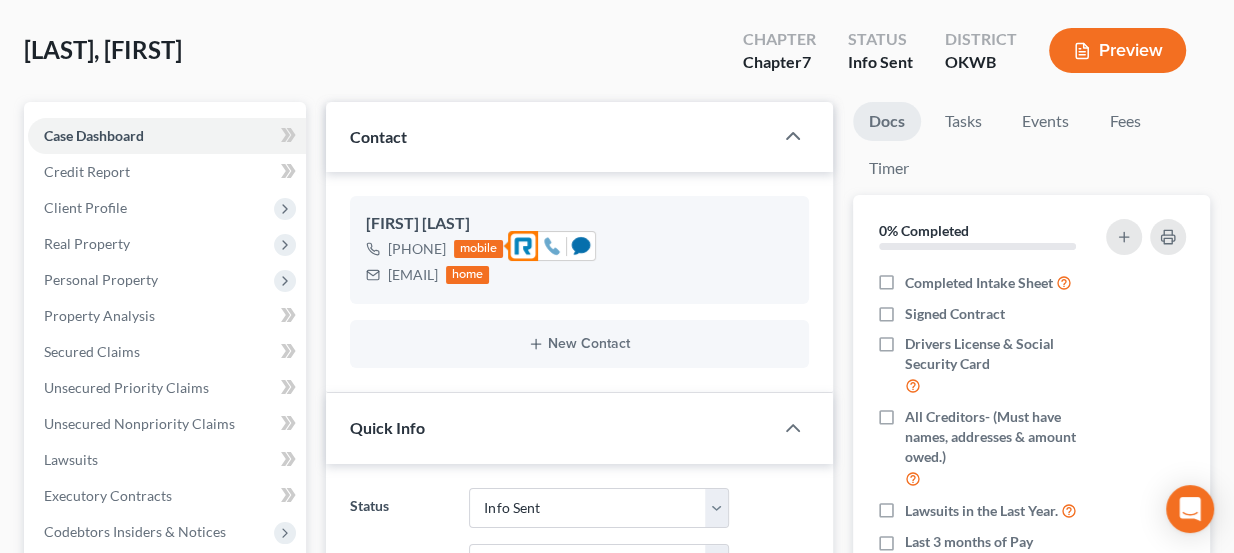 click 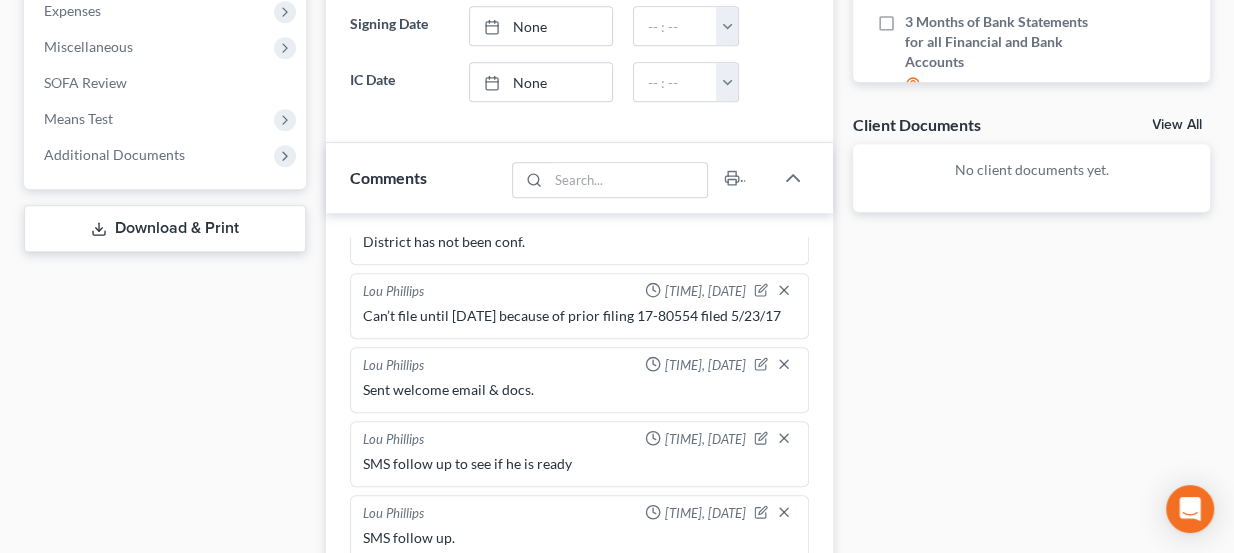 scroll, scrollTop: 727, scrollLeft: 0, axis: vertical 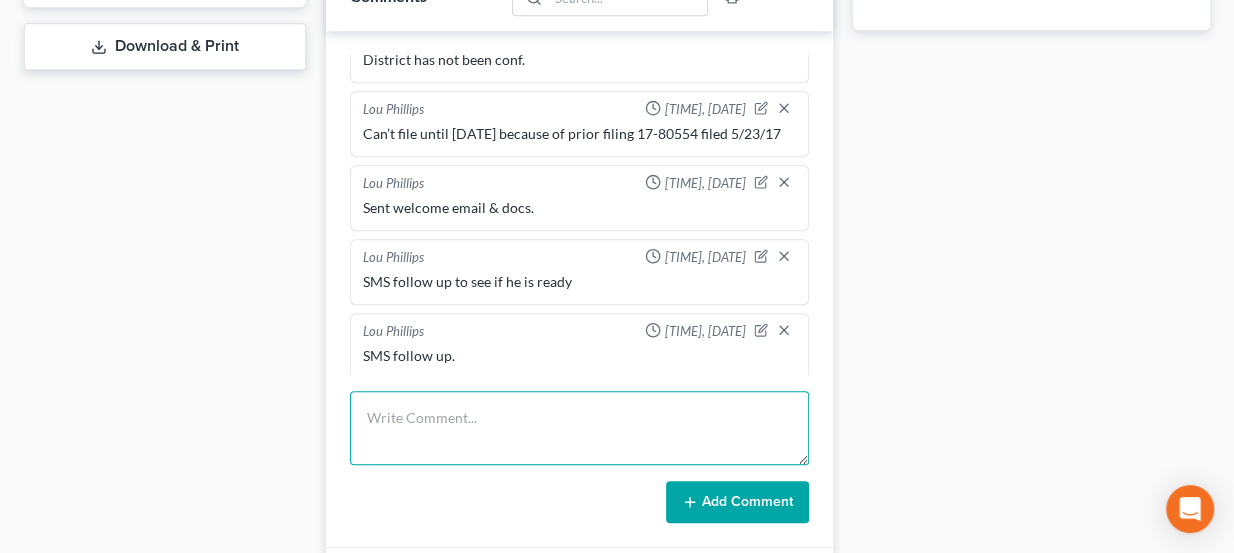 click at bounding box center [580, 428] 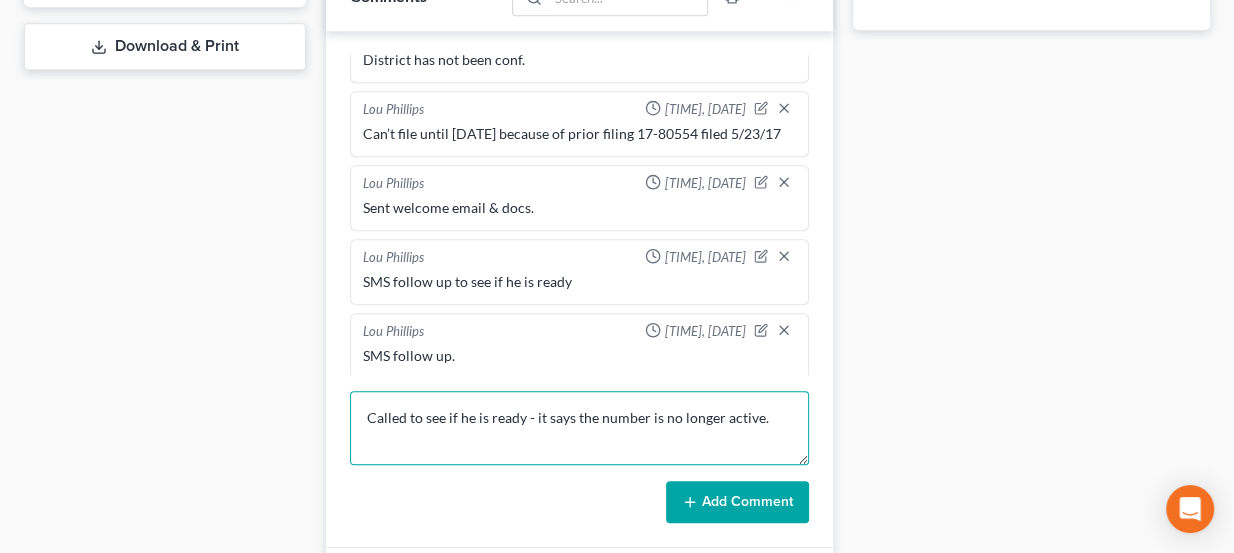 type on "Called to see if he is ready - it says the number is no longer active." 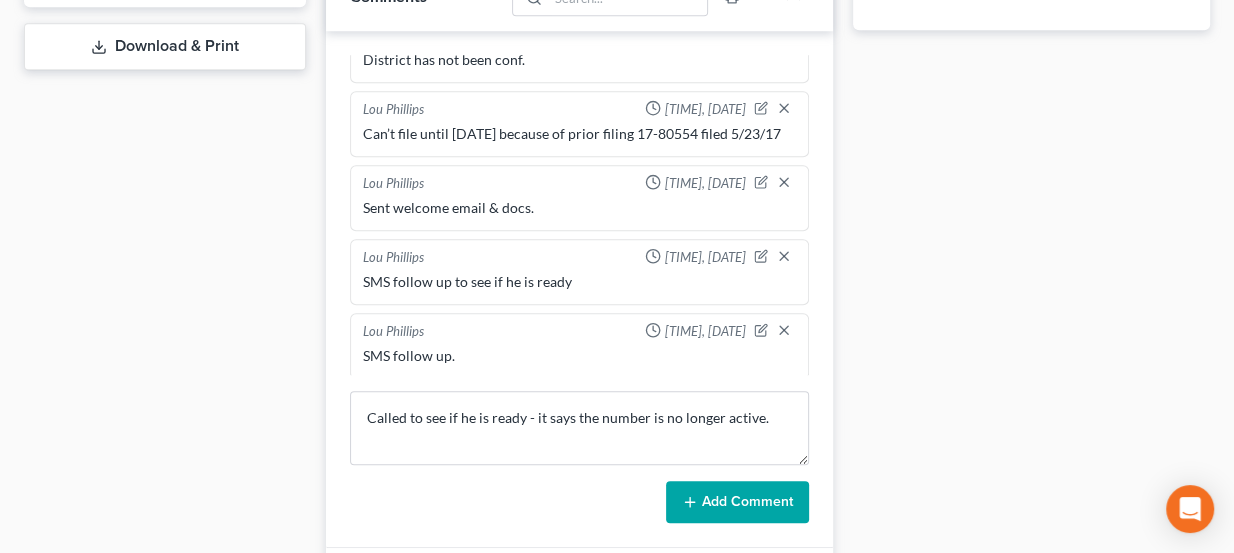 click on "Add Comment" at bounding box center (737, 502) 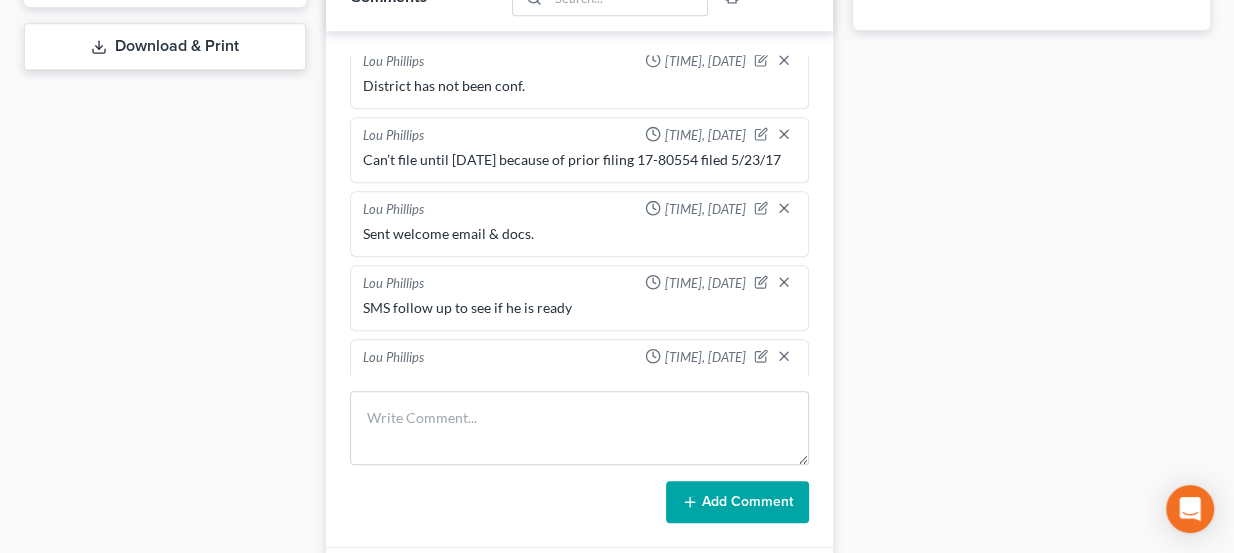 scroll, scrollTop: 0, scrollLeft: 0, axis: both 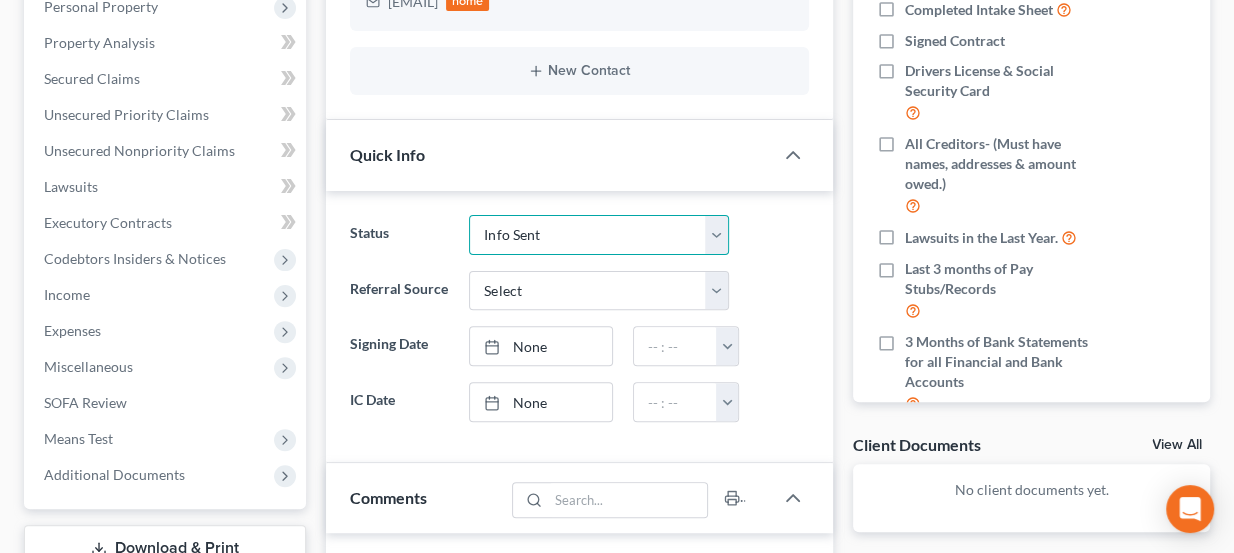 click on "Discharged Dismissed Filed Info Sent In Progress Lead Lost Lead Ready to File Retained To Review" at bounding box center [599, 235] 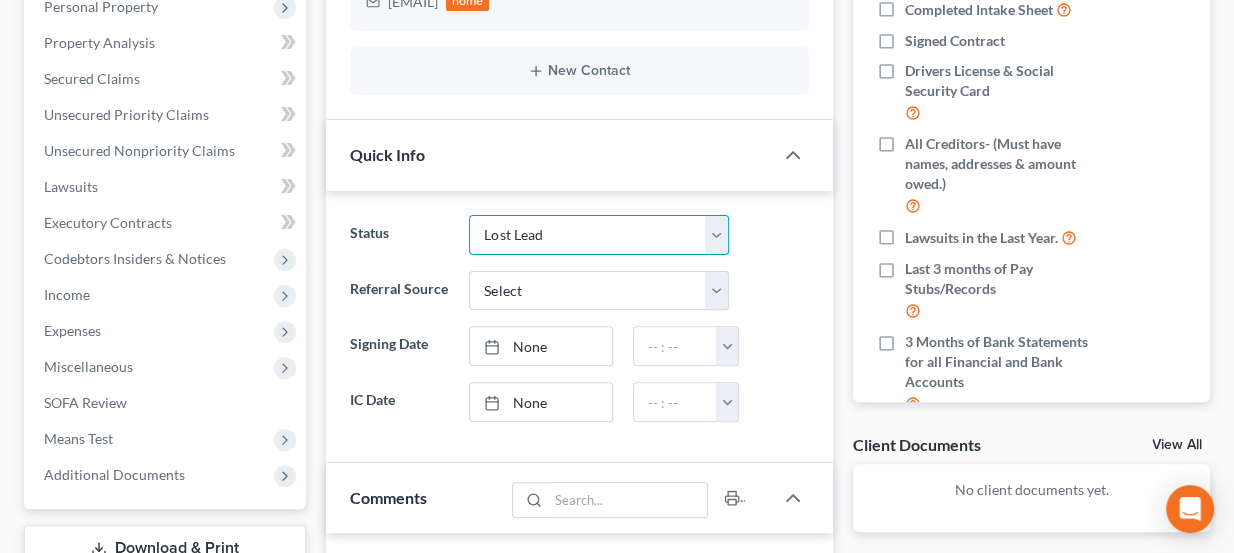 click on "Discharged Dismissed Filed Info Sent In Progress Lead Lost Lead Ready to File Retained To Review" at bounding box center [599, 235] 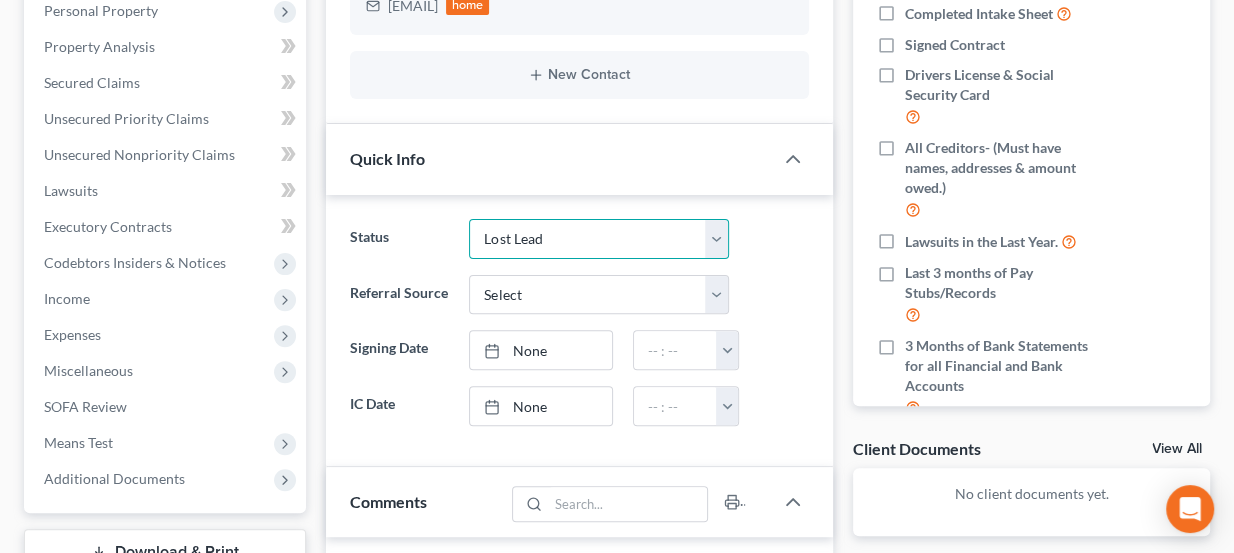 scroll, scrollTop: 0, scrollLeft: 0, axis: both 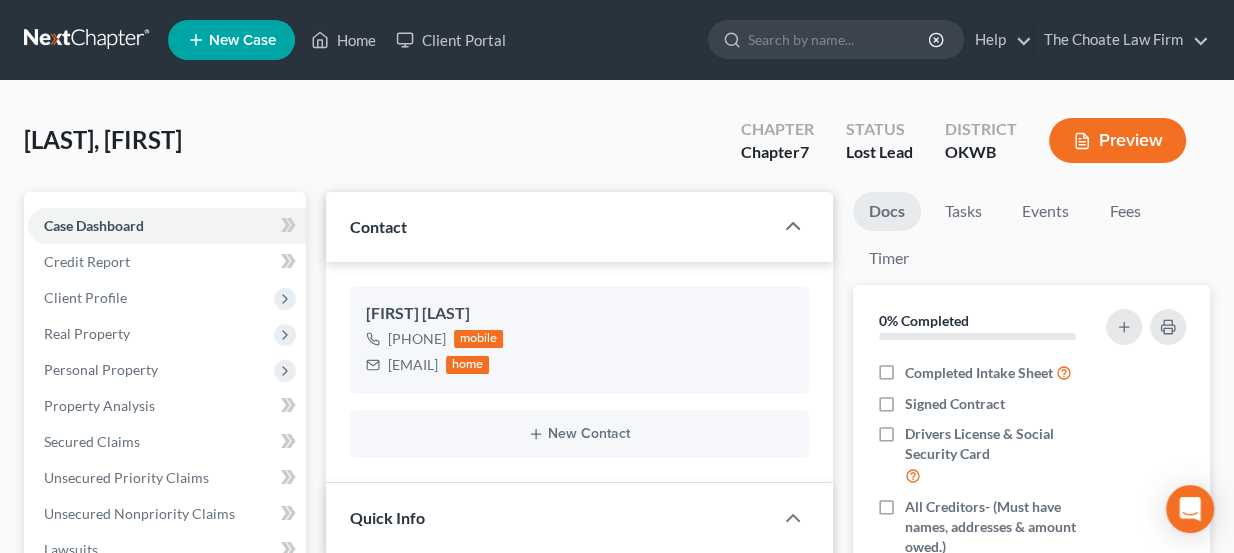 click at bounding box center (88, 40) 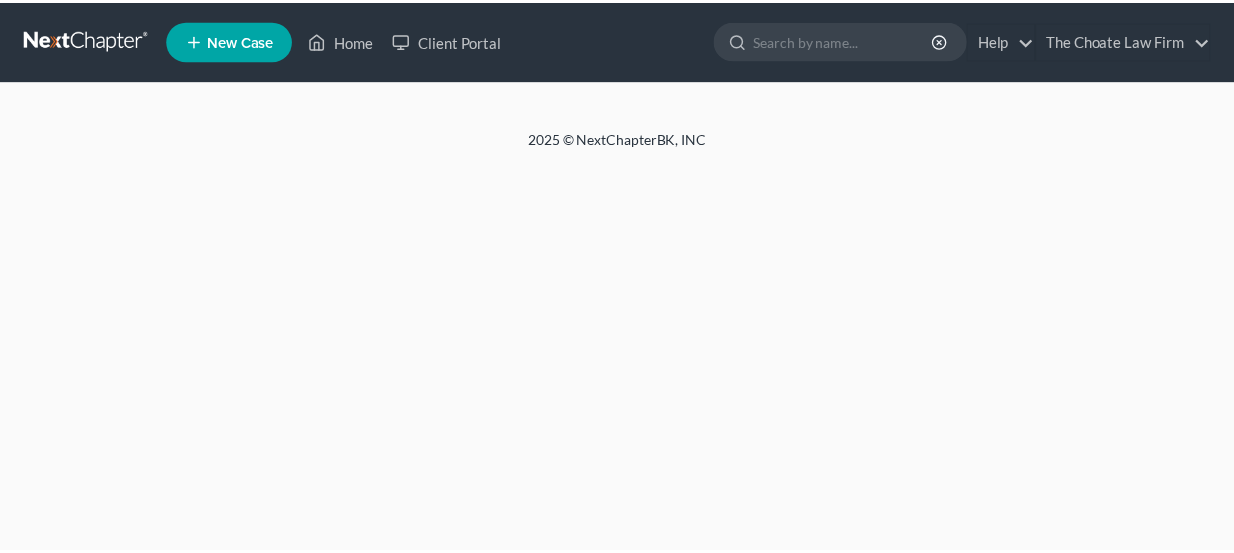 scroll, scrollTop: 0, scrollLeft: 0, axis: both 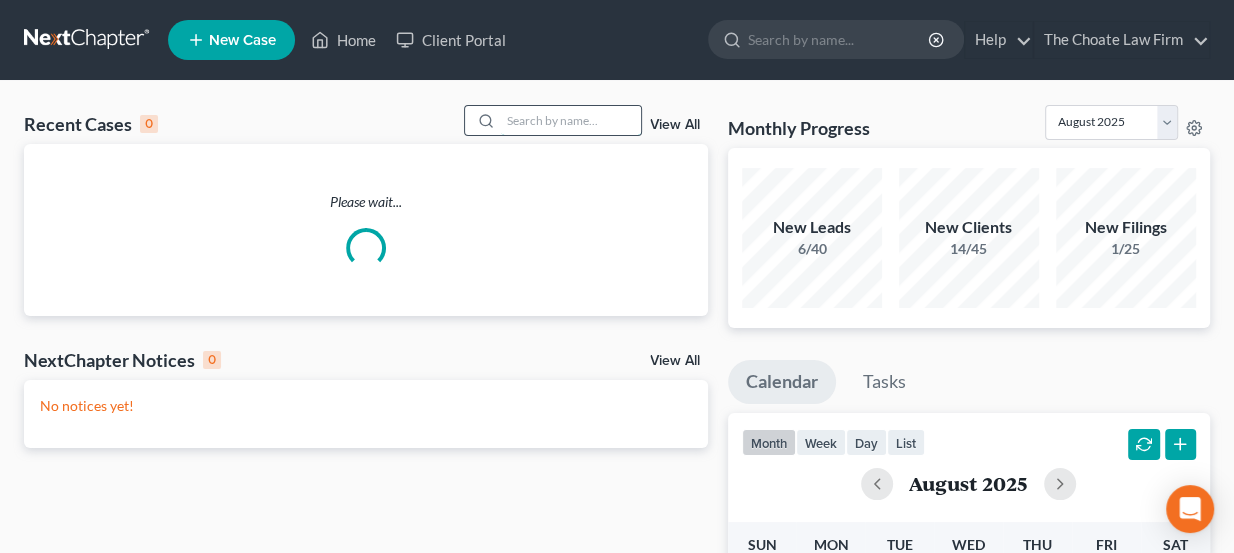 paste on "[LAST], [FIRST]" 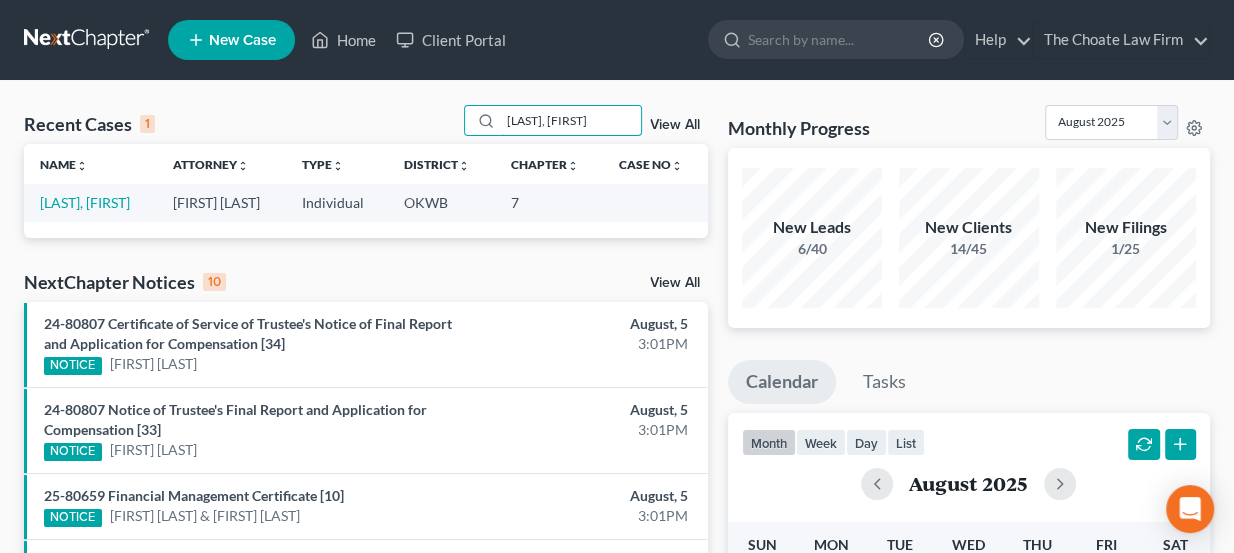 type on "[LAST], [FIRST]" 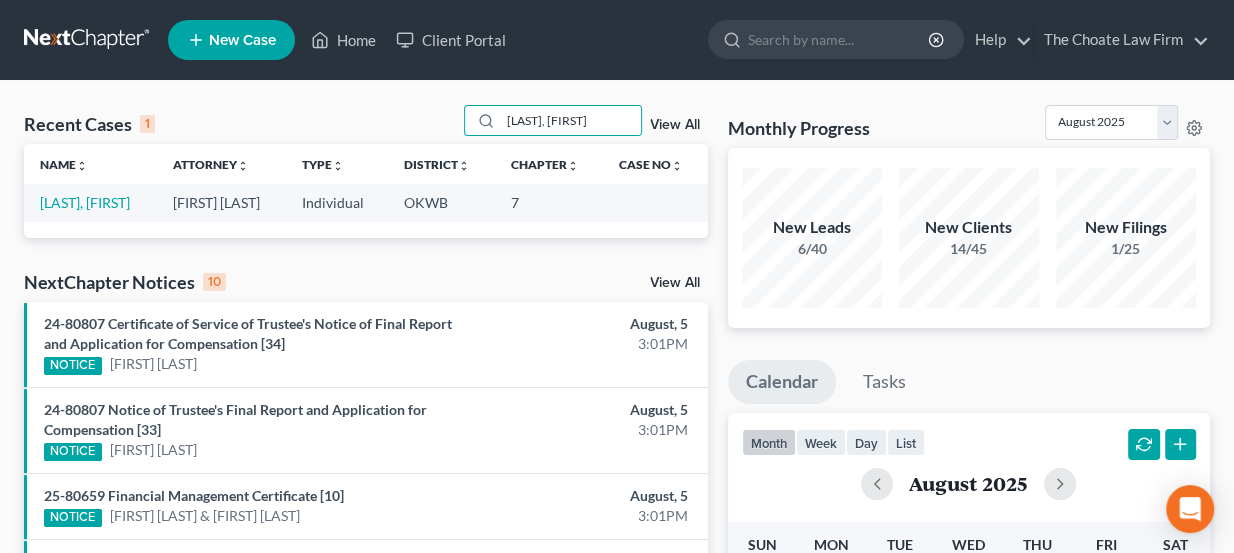 click on "[LAST], [FIRST]" at bounding box center [90, 202] 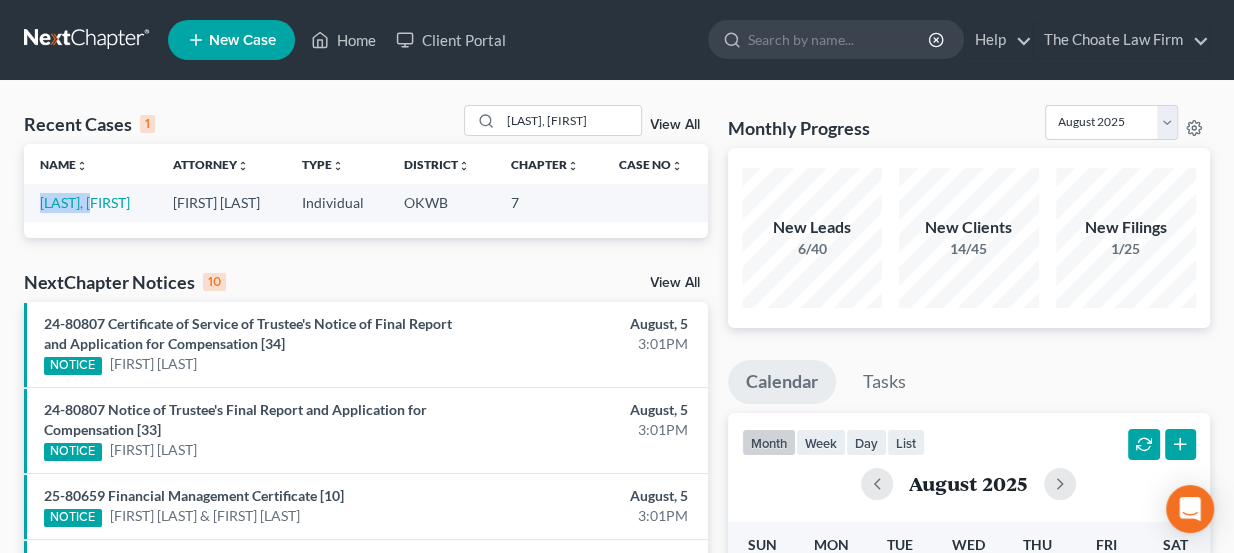 click on "[LAST], [FIRST]" at bounding box center (90, 202) 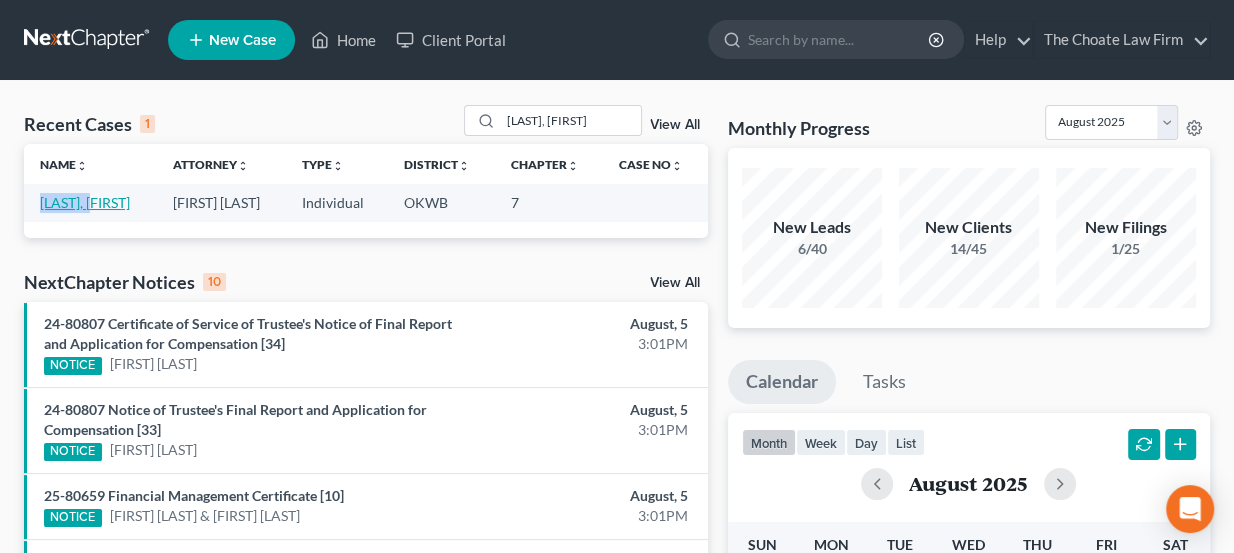 click on "[LAST], [FIRST]" at bounding box center [85, 202] 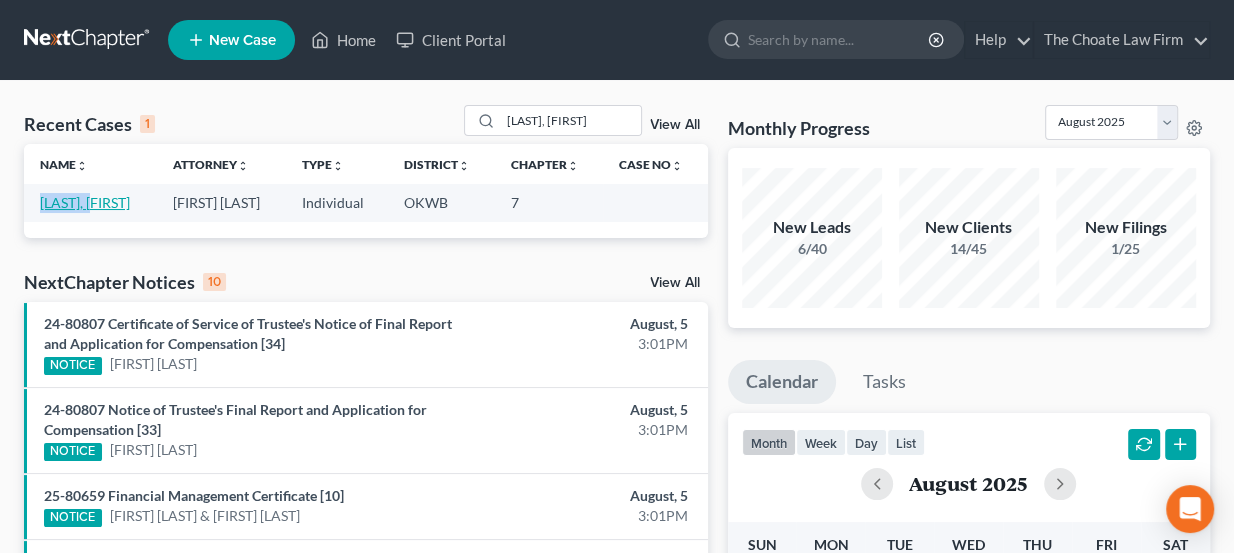 select on "3" 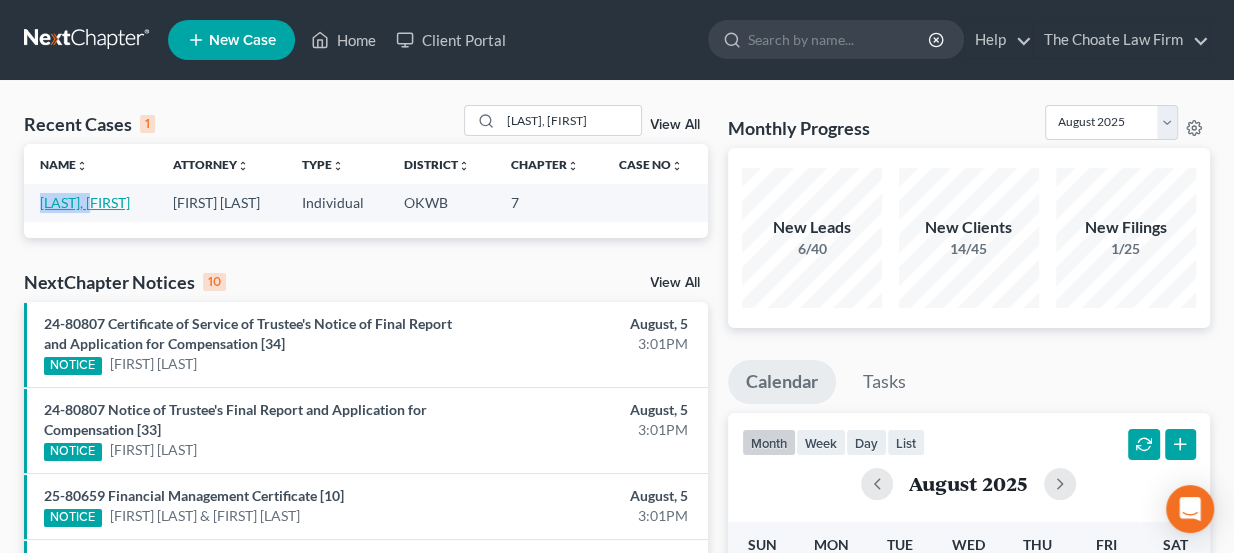 select on "4" 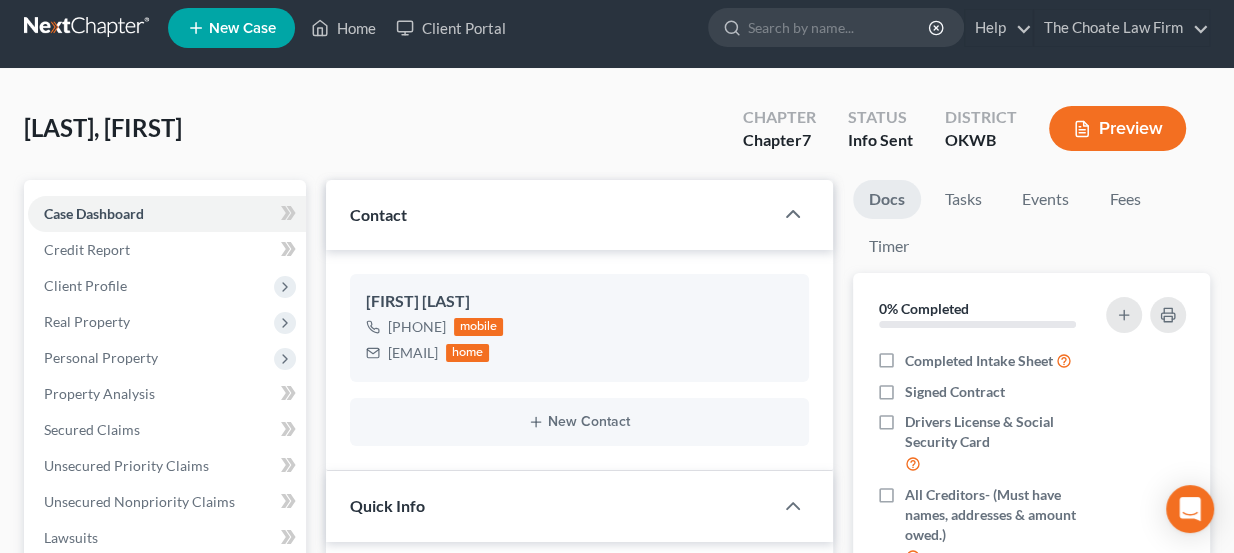 scroll, scrollTop: 0, scrollLeft: 0, axis: both 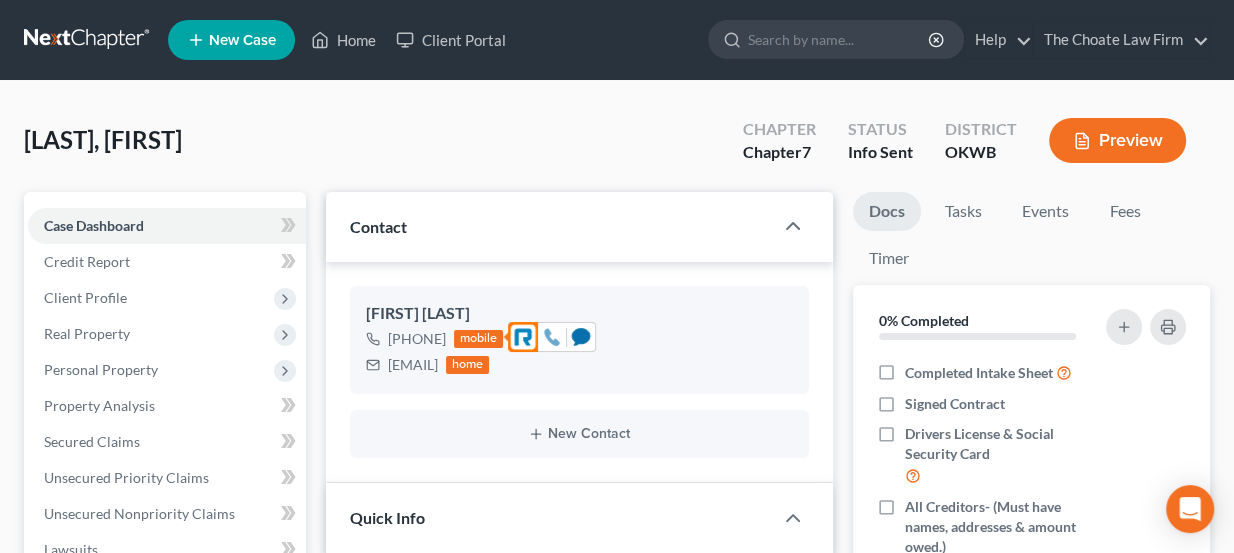 click 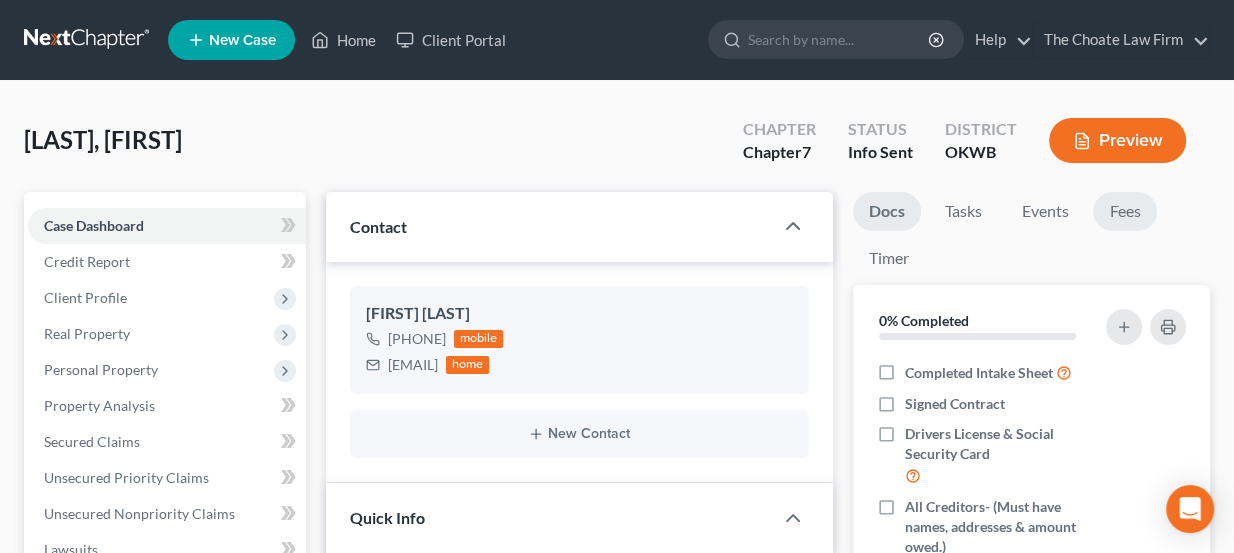 click on "Fees" at bounding box center (1125, 211) 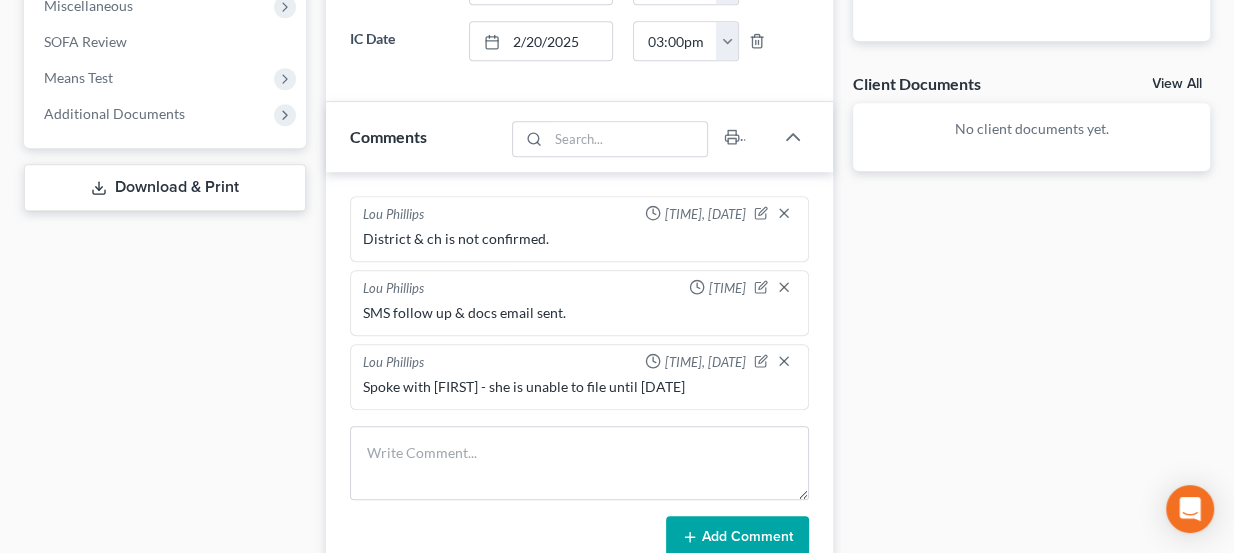 scroll, scrollTop: 727, scrollLeft: 0, axis: vertical 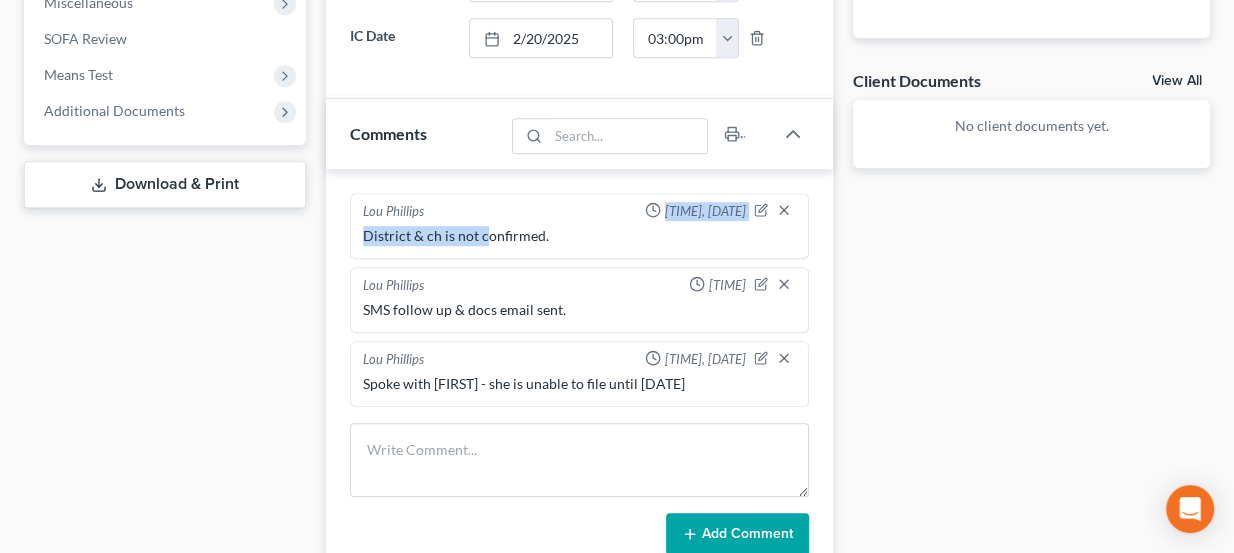 drag, startPoint x: 461, startPoint y: 215, endPoint x: 490, endPoint y: 223, distance: 30.083218 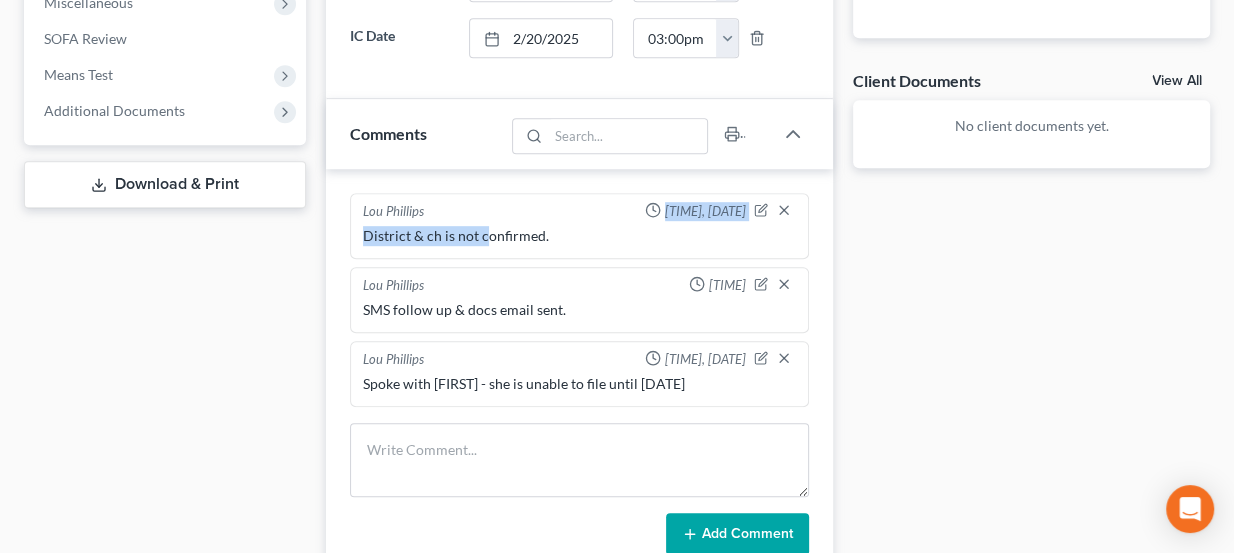 click on "[FIRST] [LAST] [TIME], [DATE] District & ch is not confirmed." at bounding box center [580, 226] 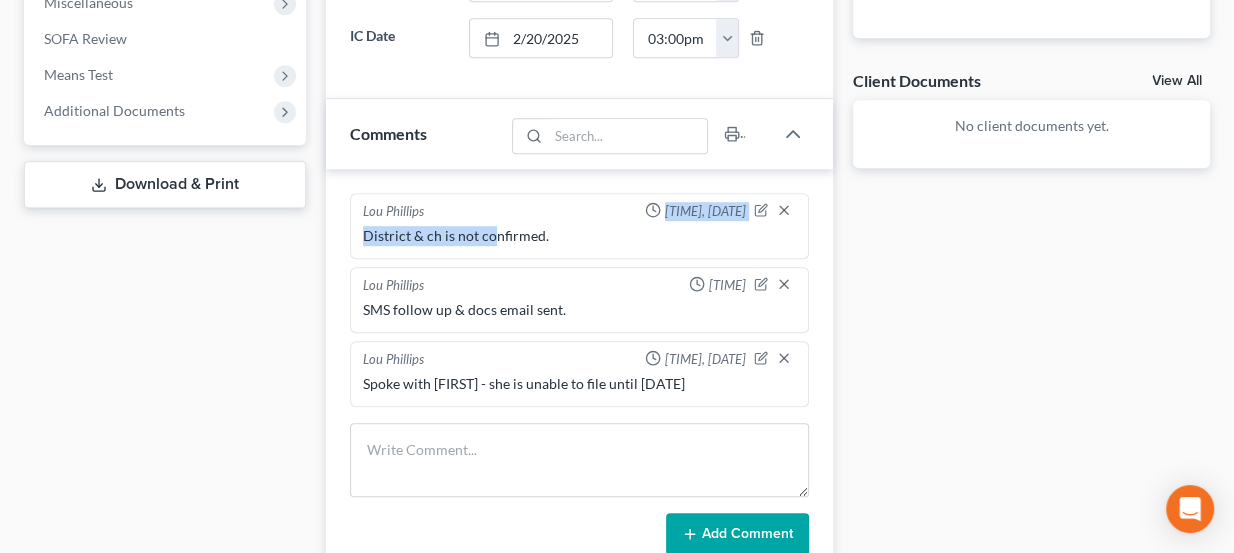 click on "District & ch is not confirmed." at bounding box center [580, 236] 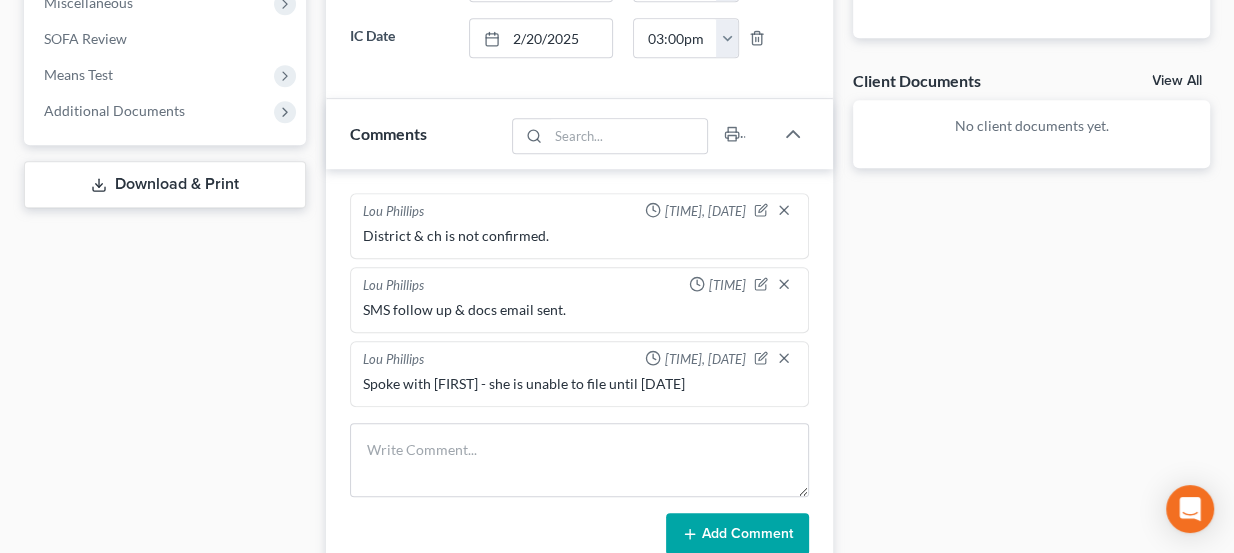 drag, startPoint x: 480, startPoint y: 223, endPoint x: 520, endPoint y: 230, distance: 40.60788 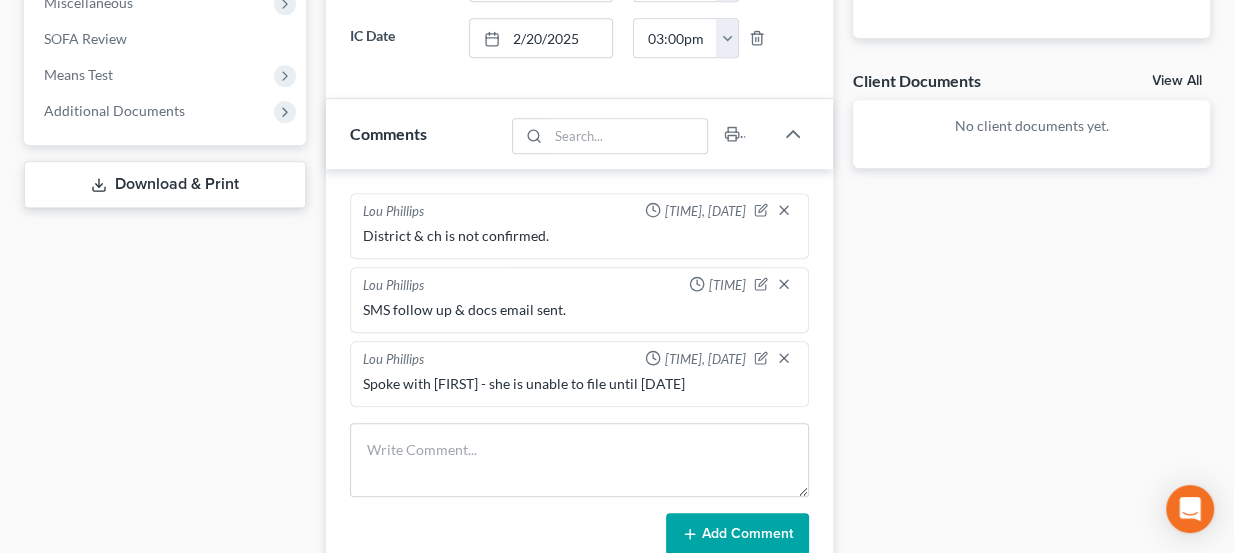 click on "District & ch is not confirmed." at bounding box center [580, 236] 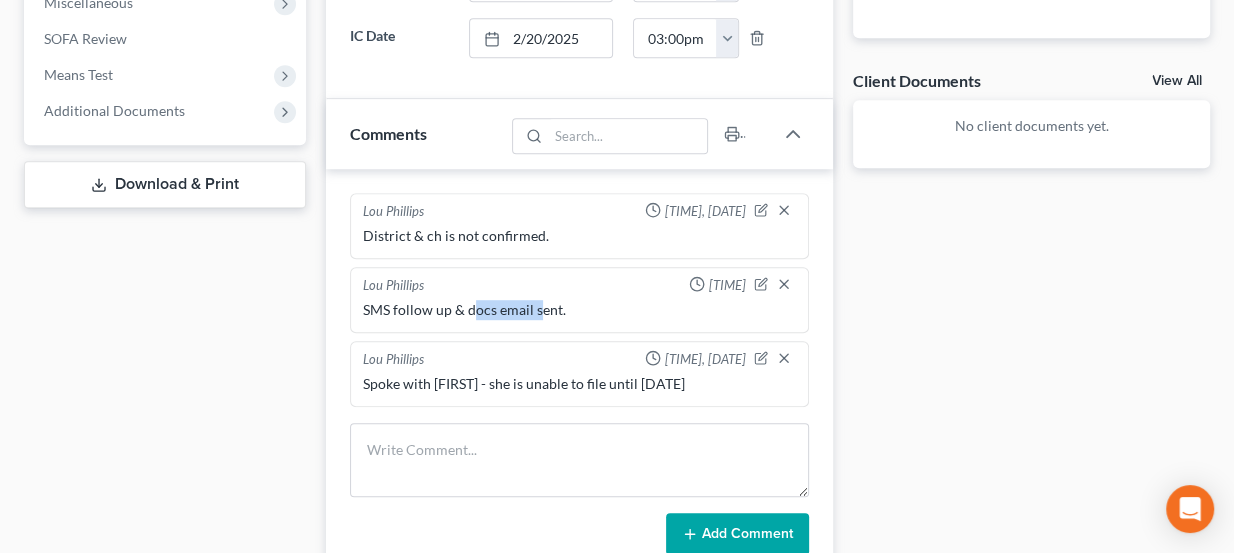 drag, startPoint x: 474, startPoint y: 302, endPoint x: 553, endPoint y: 311, distance: 79.51101 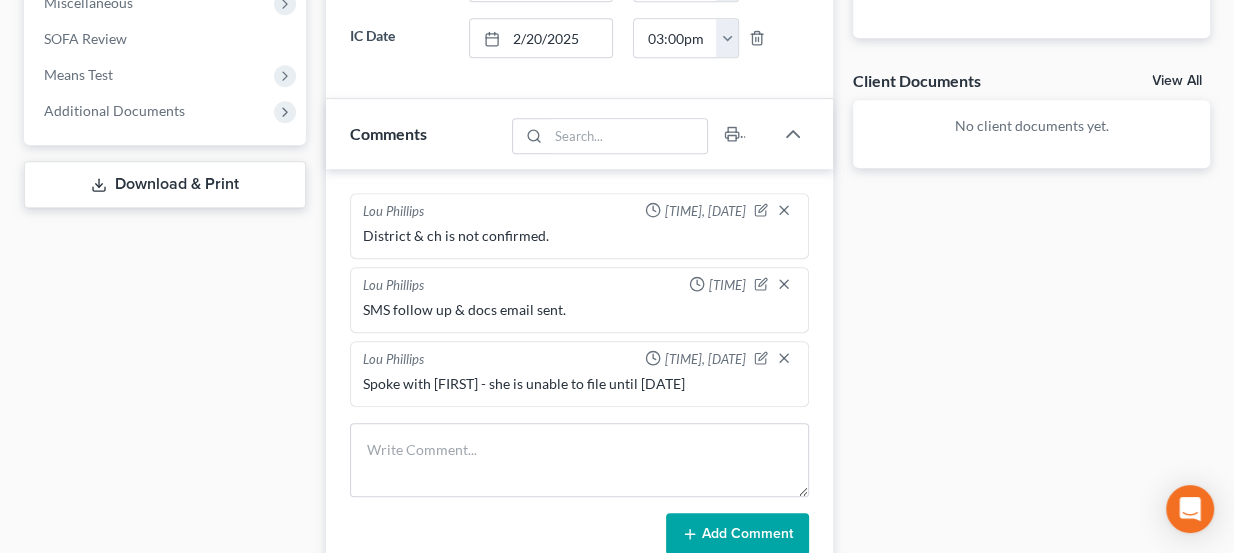 click on "SMS follow up & docs email sent." at bounding box center [580, 310] 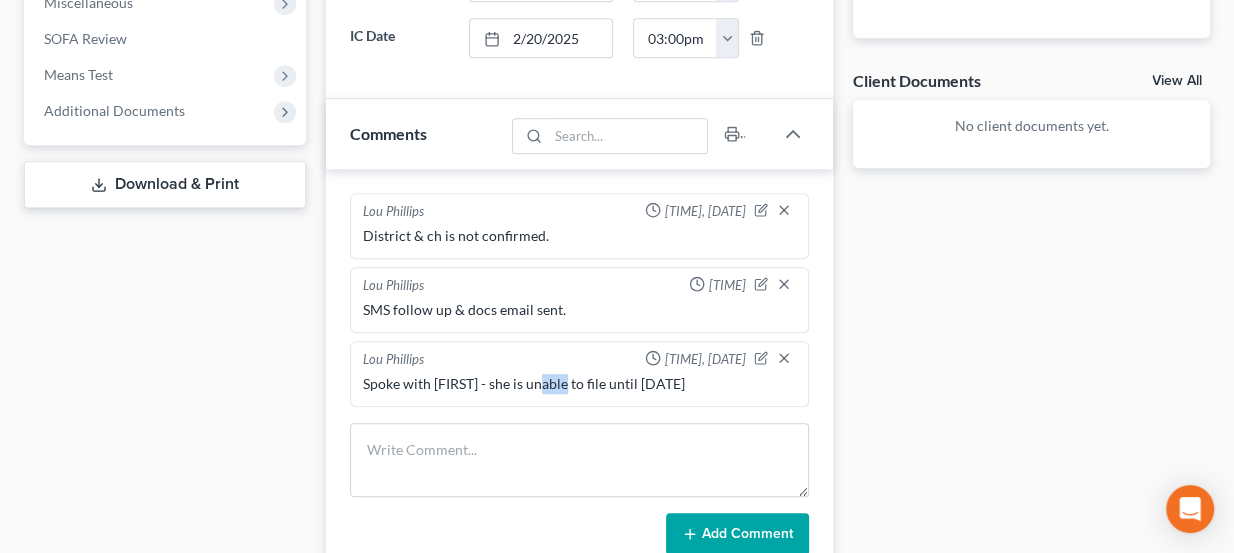 drag, startPoint x: 541, startPoint y: 381, endPoint x: 642, endPoint y: 377, distance: 101.07918 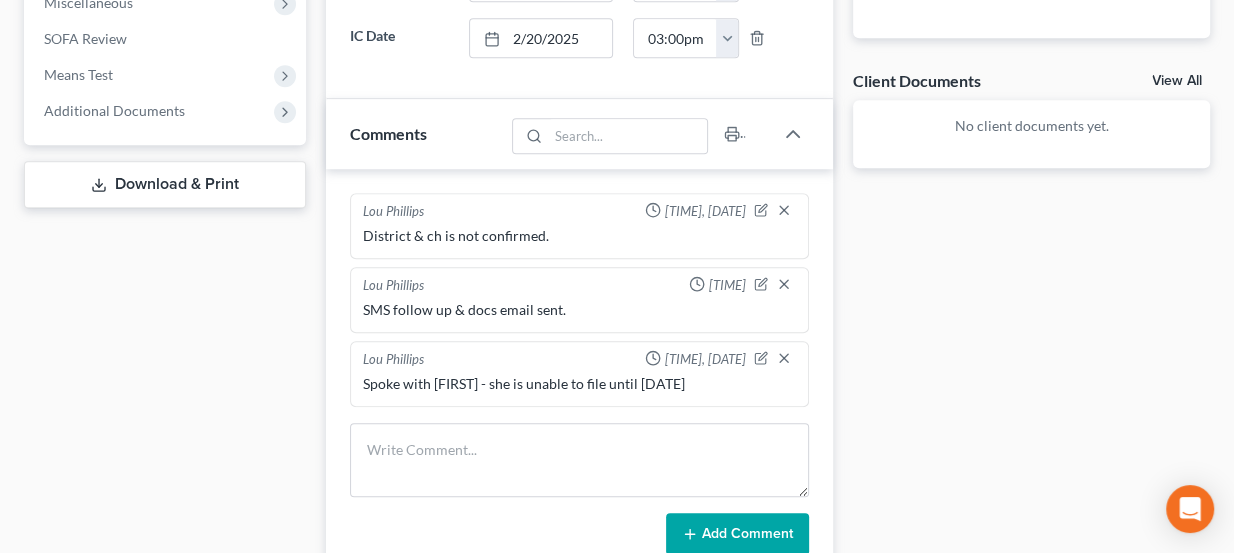 click on "Spoke with [FIRST] - she is unable to file until [DATE]" at bounding box center [580, 384] 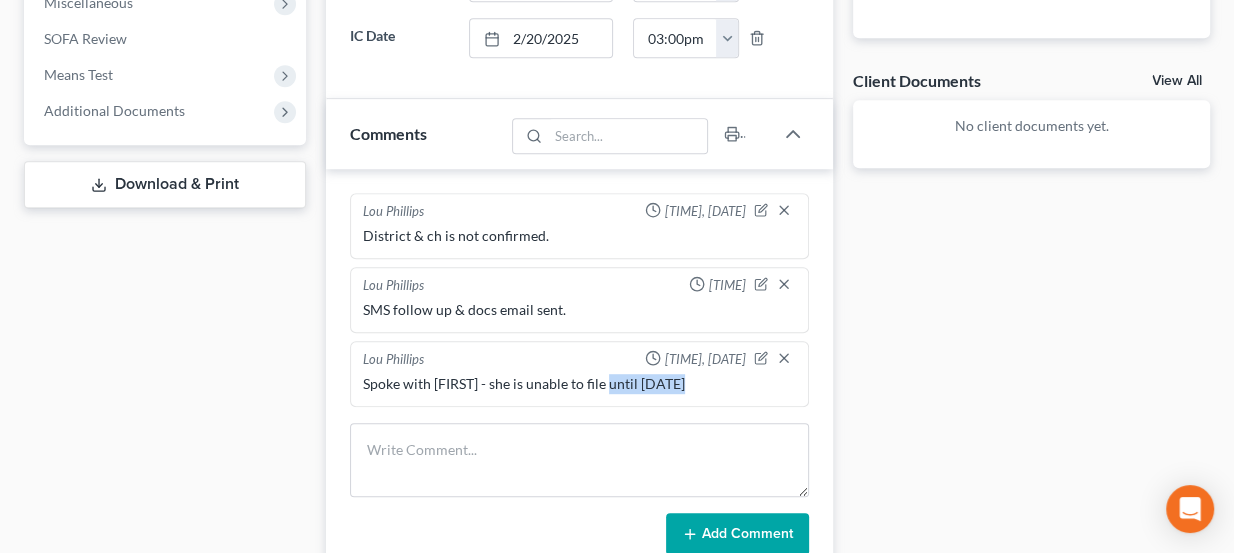 drag, startPoint x: 683, startPoint y: 371, endPoint x: 607, endPoint y: 371, distance: 76 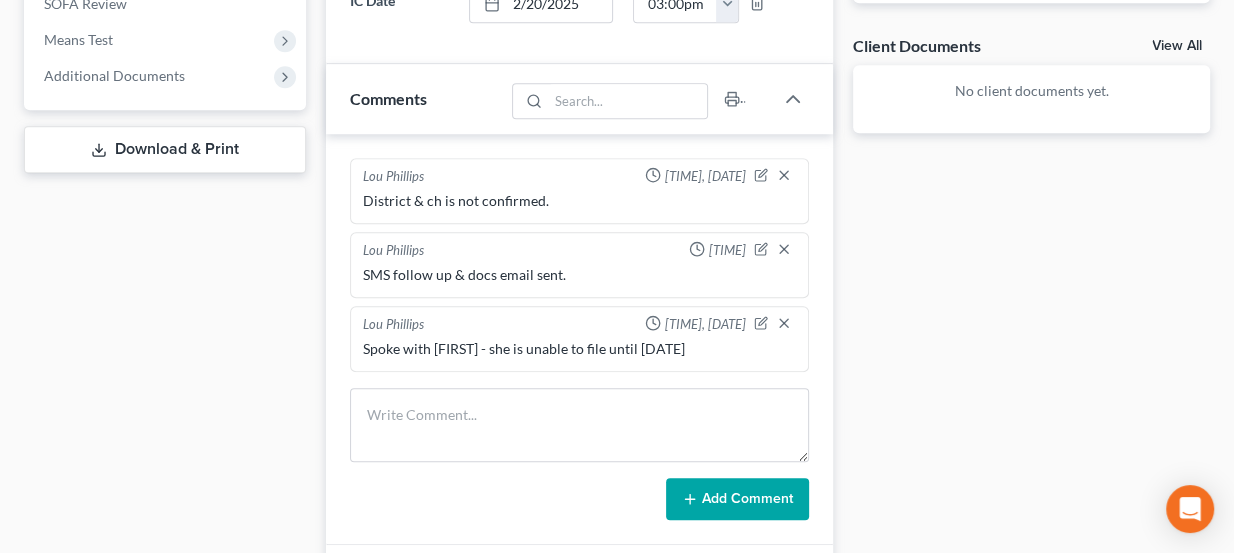 scroll, scrollTop: 727, scrollLeft: 0, axis: vertical 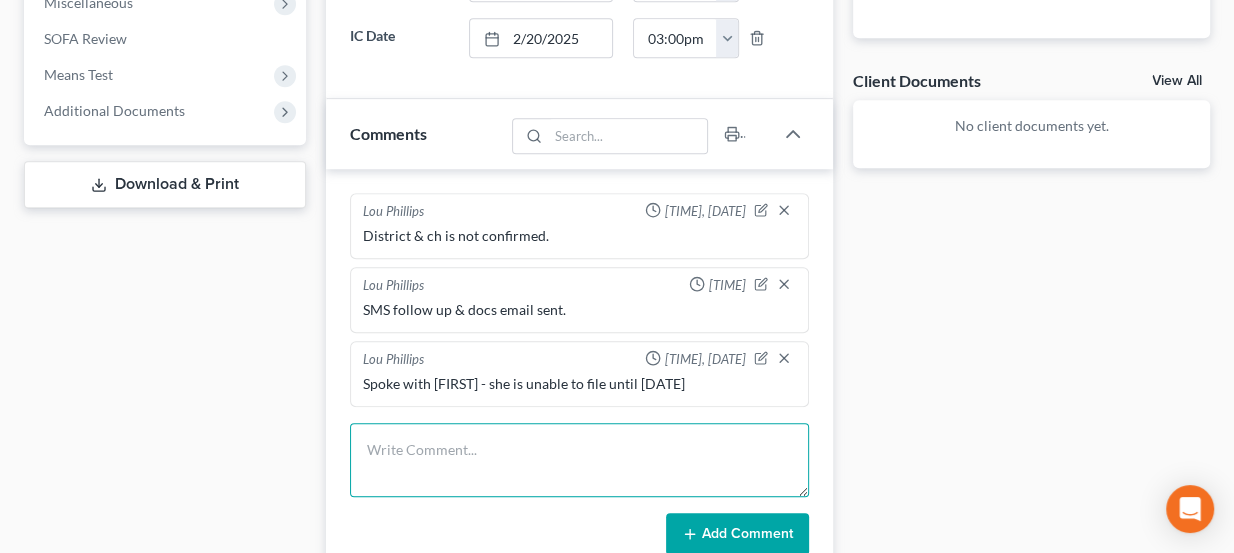 click at bounding box center [580, 460] 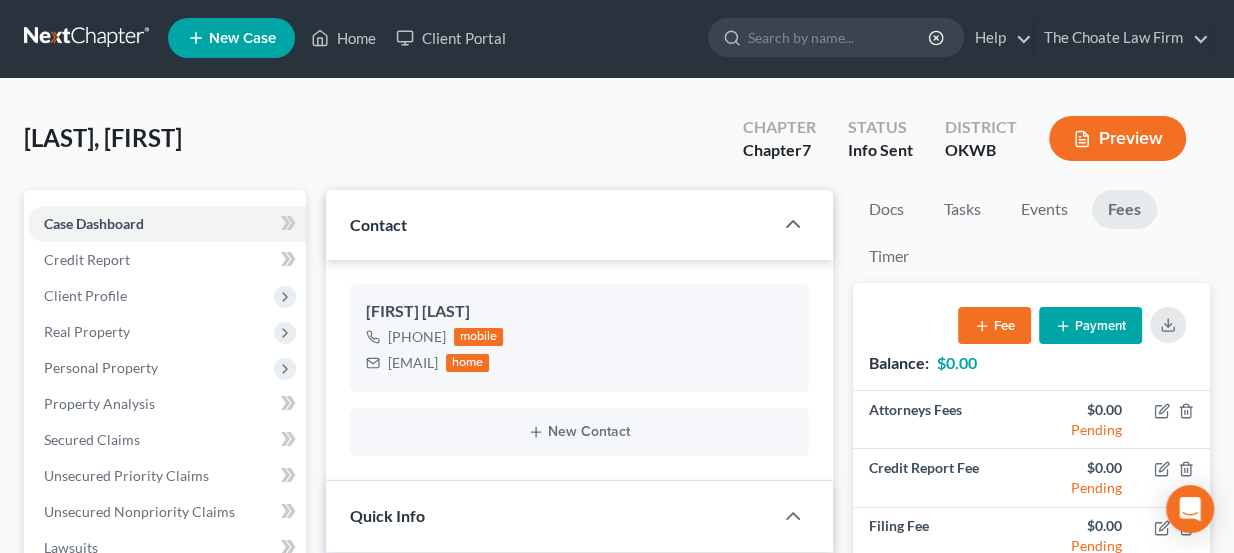 scroll, scrollTop: 0, scrollLeft: 0, axis: both 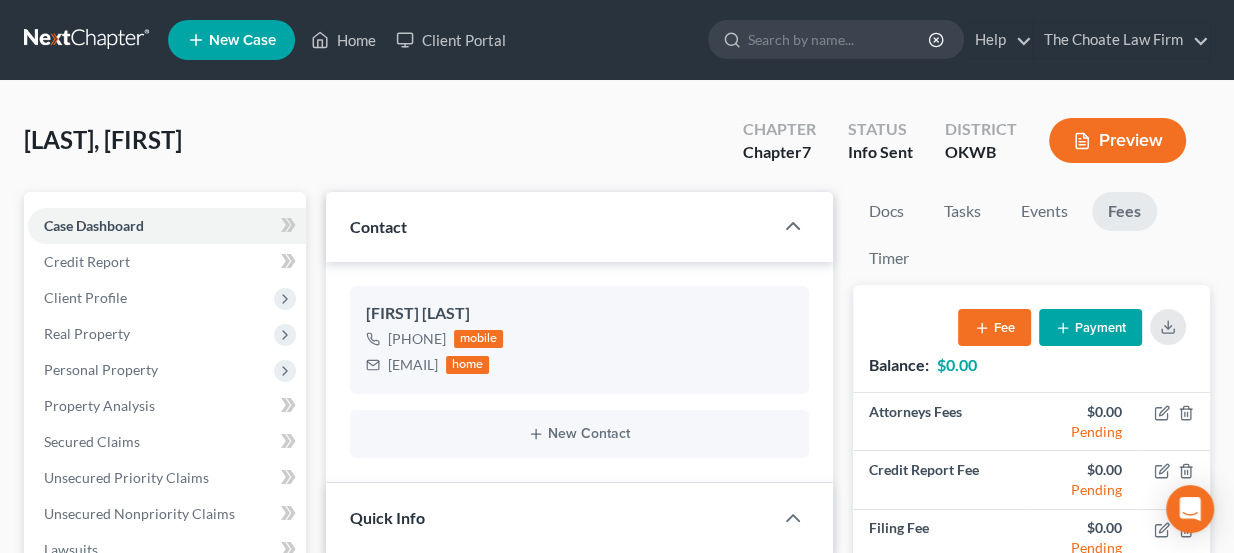 drag, startPoint x: 216, startPoint y: 143, endPoint x: 161, endPoint y: 145, distance: 55.03635 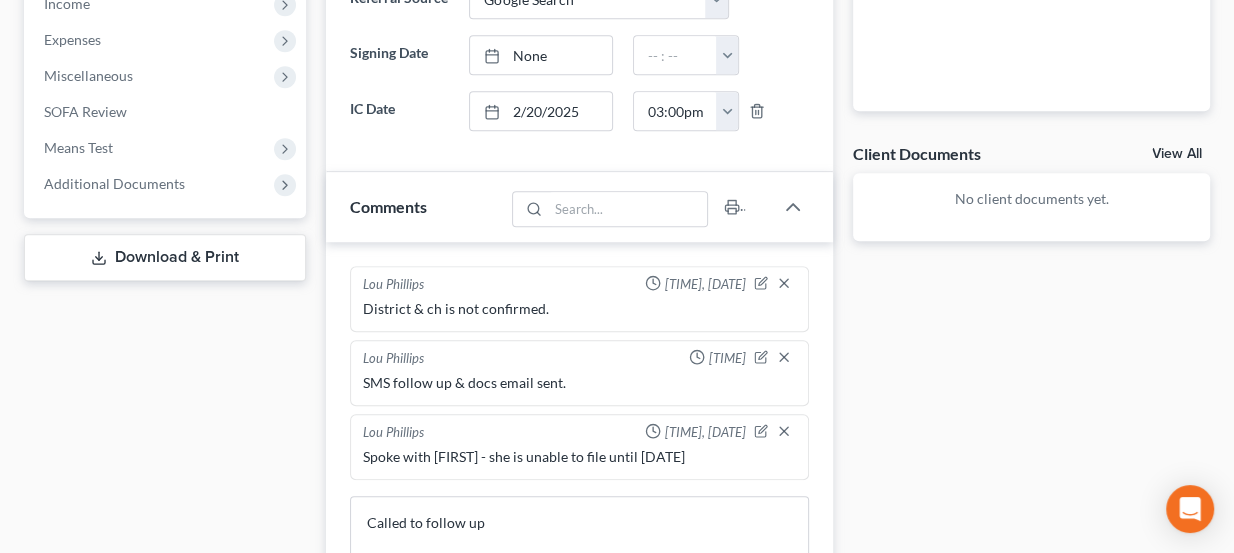 scroll, scrollTop: 747, scrollLeft: 0, axis: vertical 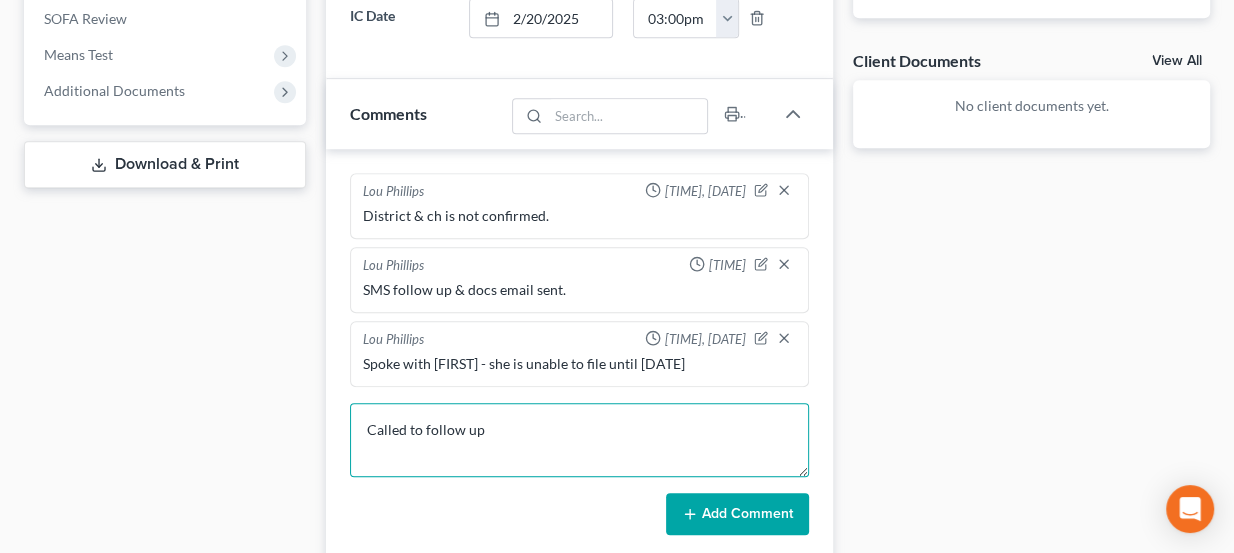 click on "Called to follow up" at bounding box center [580, 440] 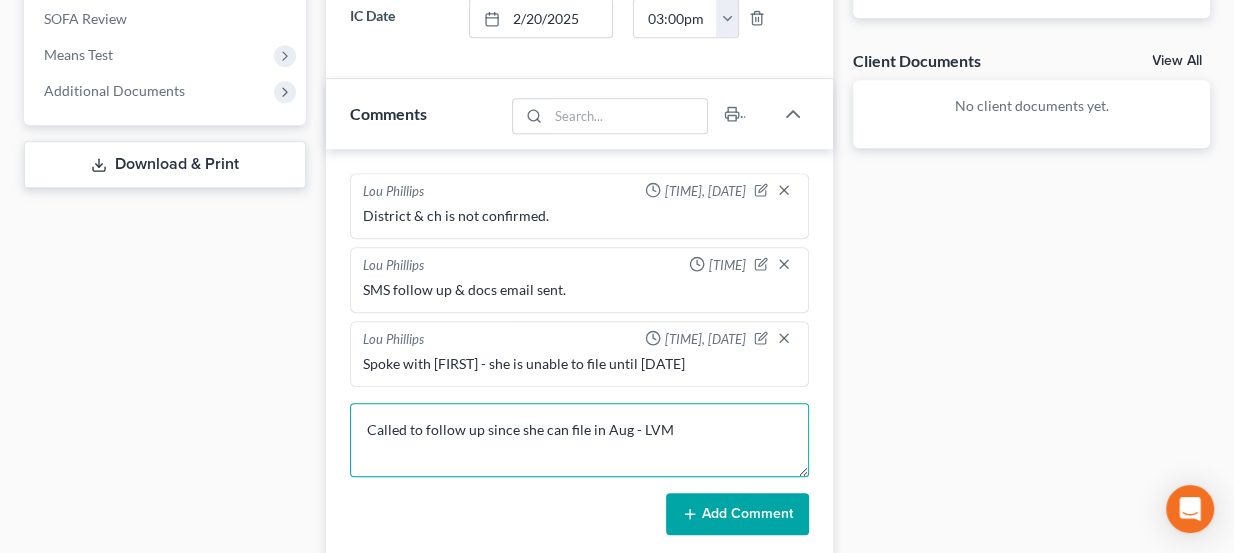 type on "Called to follow up since she can file in Aug - LVM" 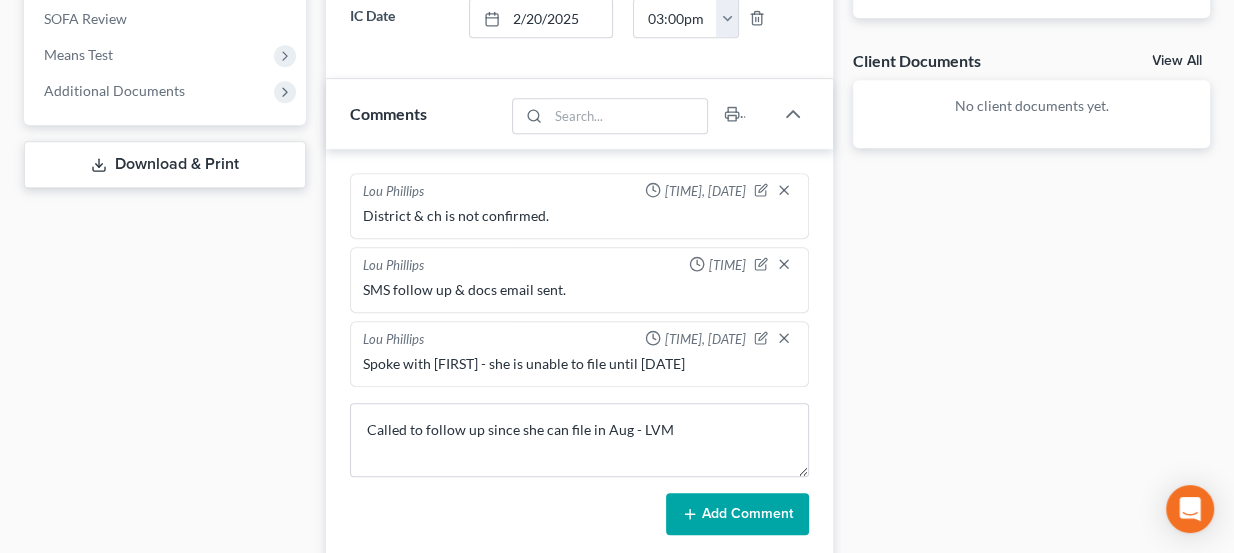 click on "Add Comment" at bounding box center [737, 514] 